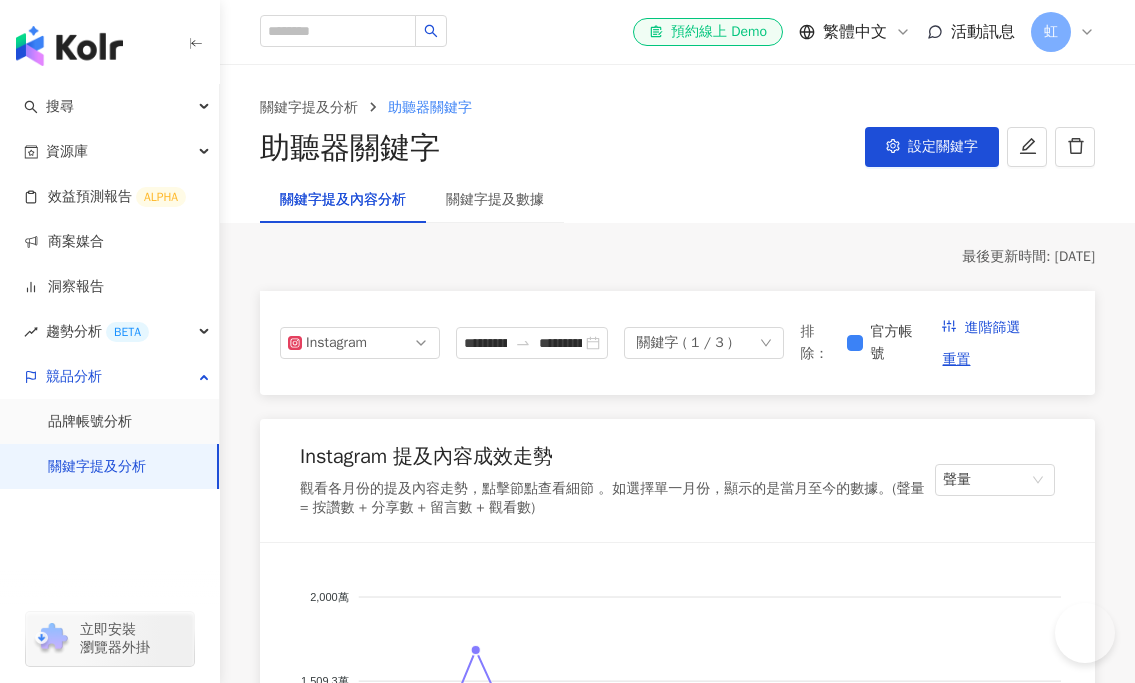 scroll, scrollTop: 2928, scrollLeft: 0, axis: vertical 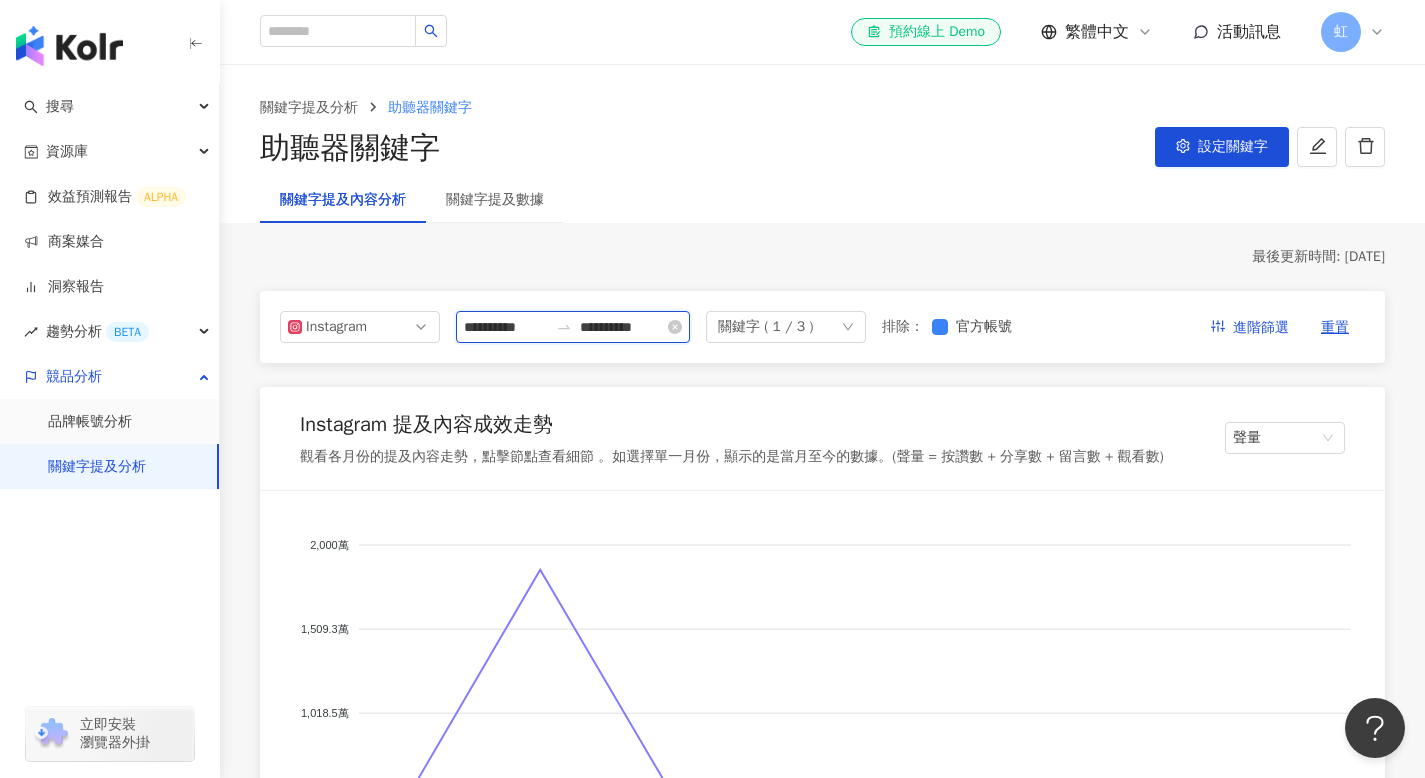 click on "**********" at bounding box center [622, 327] 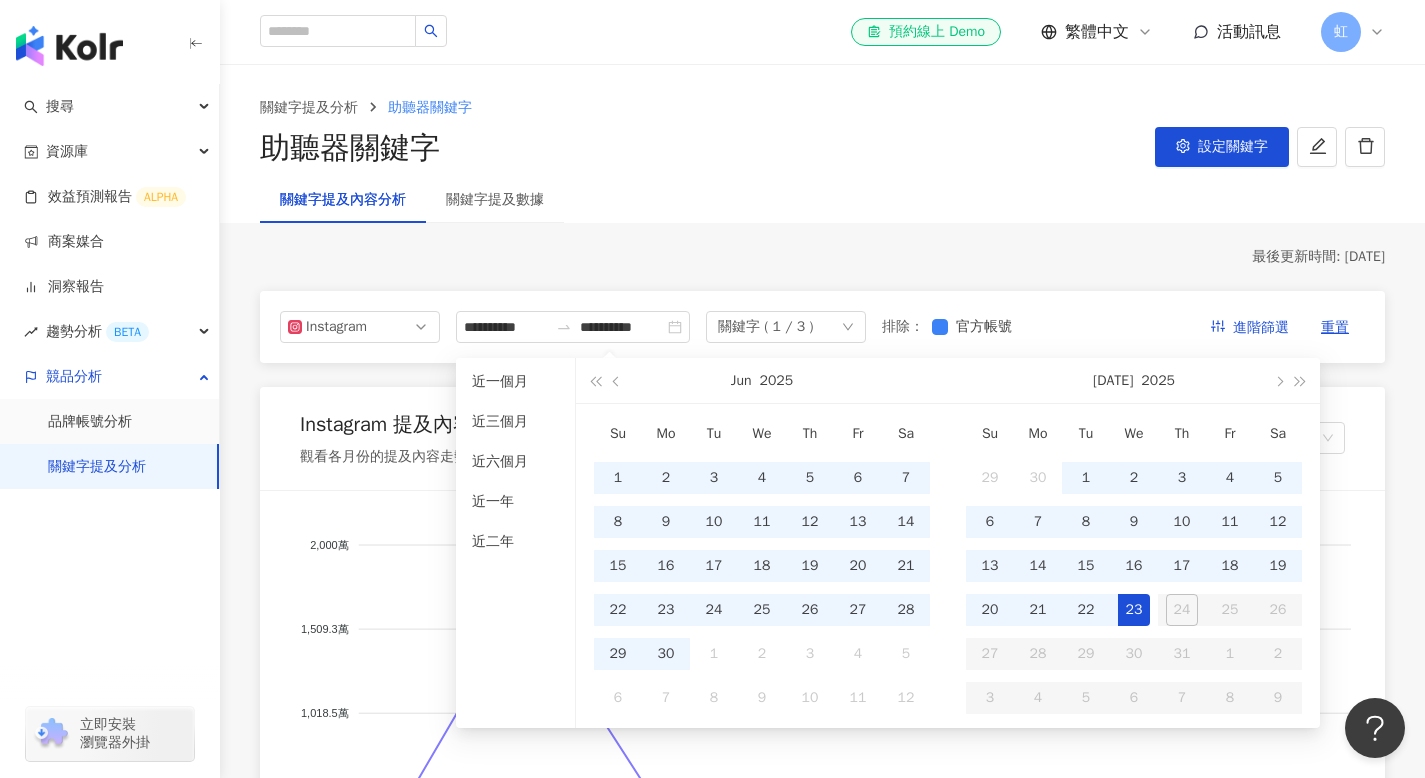 click on "關鍵字提及內容分析 關鍵字提及數據" at bounding box center [822, 200] 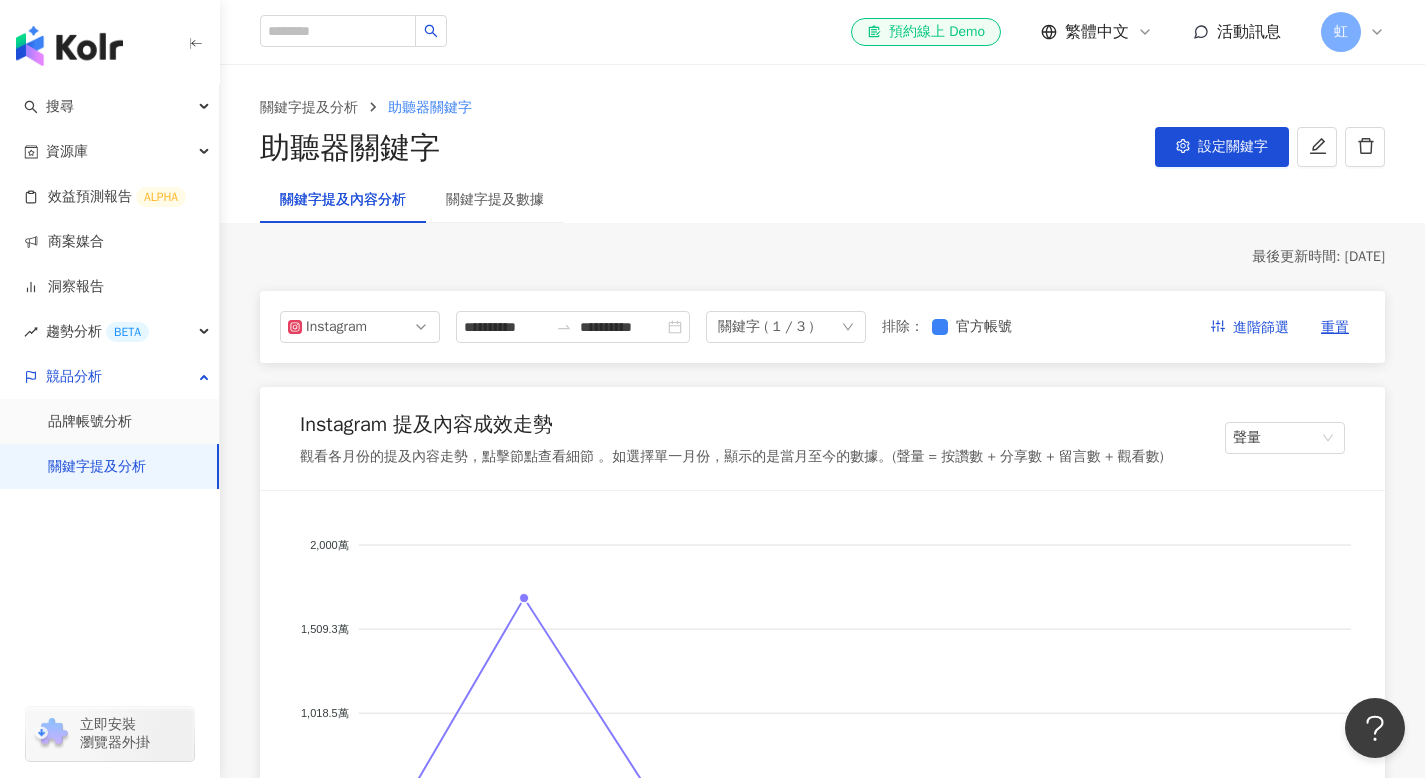 click on "關鍵字
( 1 / 3 )" at bounding box center (786, 327) 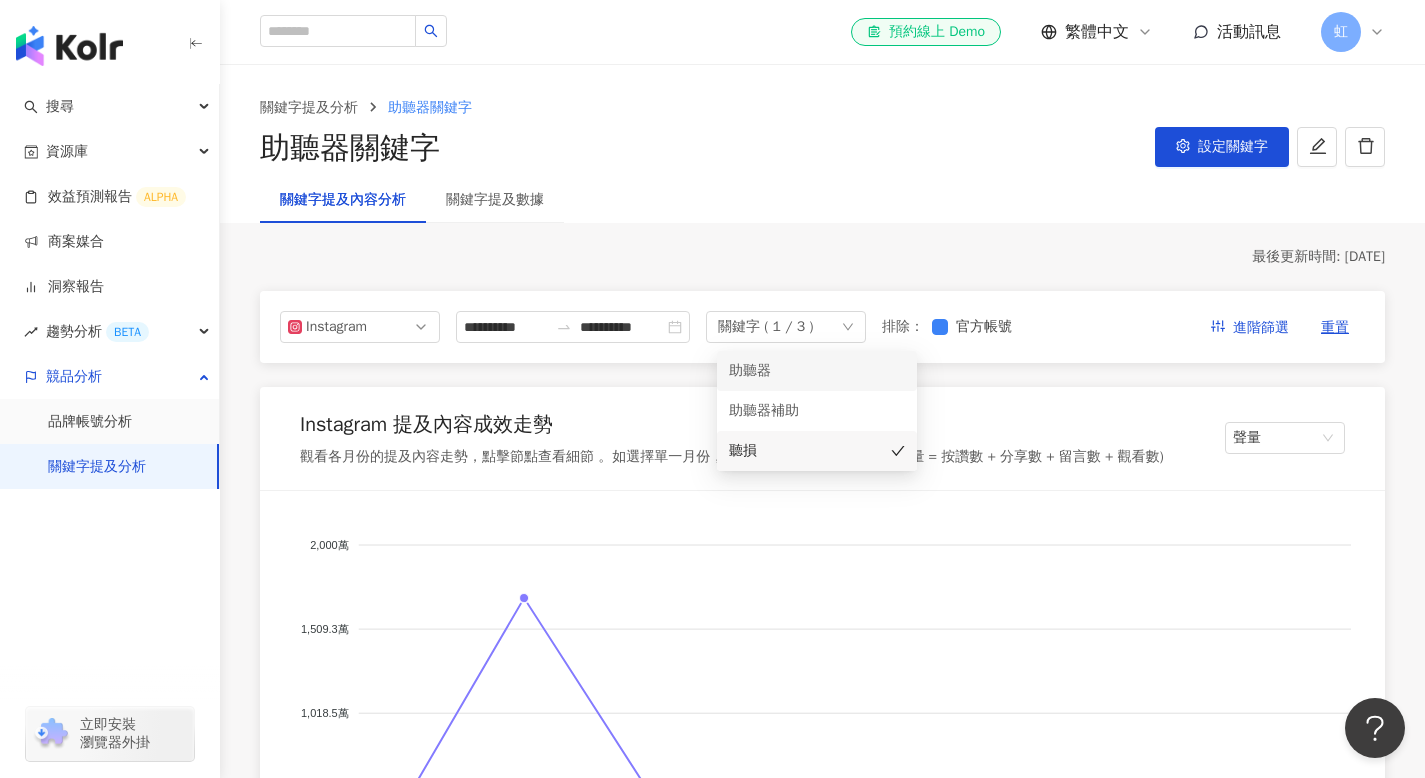 click on "助聽器" at bounding box center (789, 371) 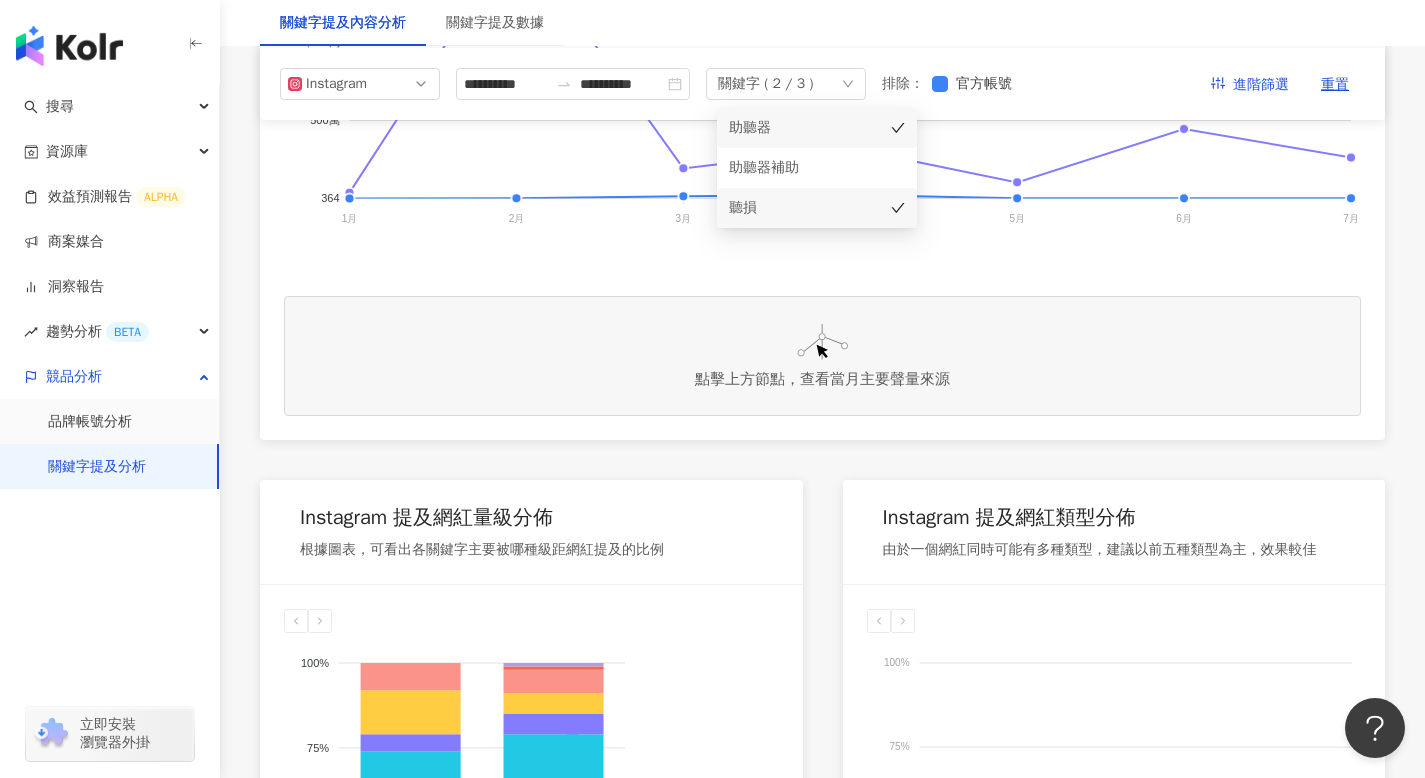 scroll, scrollTop: 655, scrollLeft: 0, axis: vertical 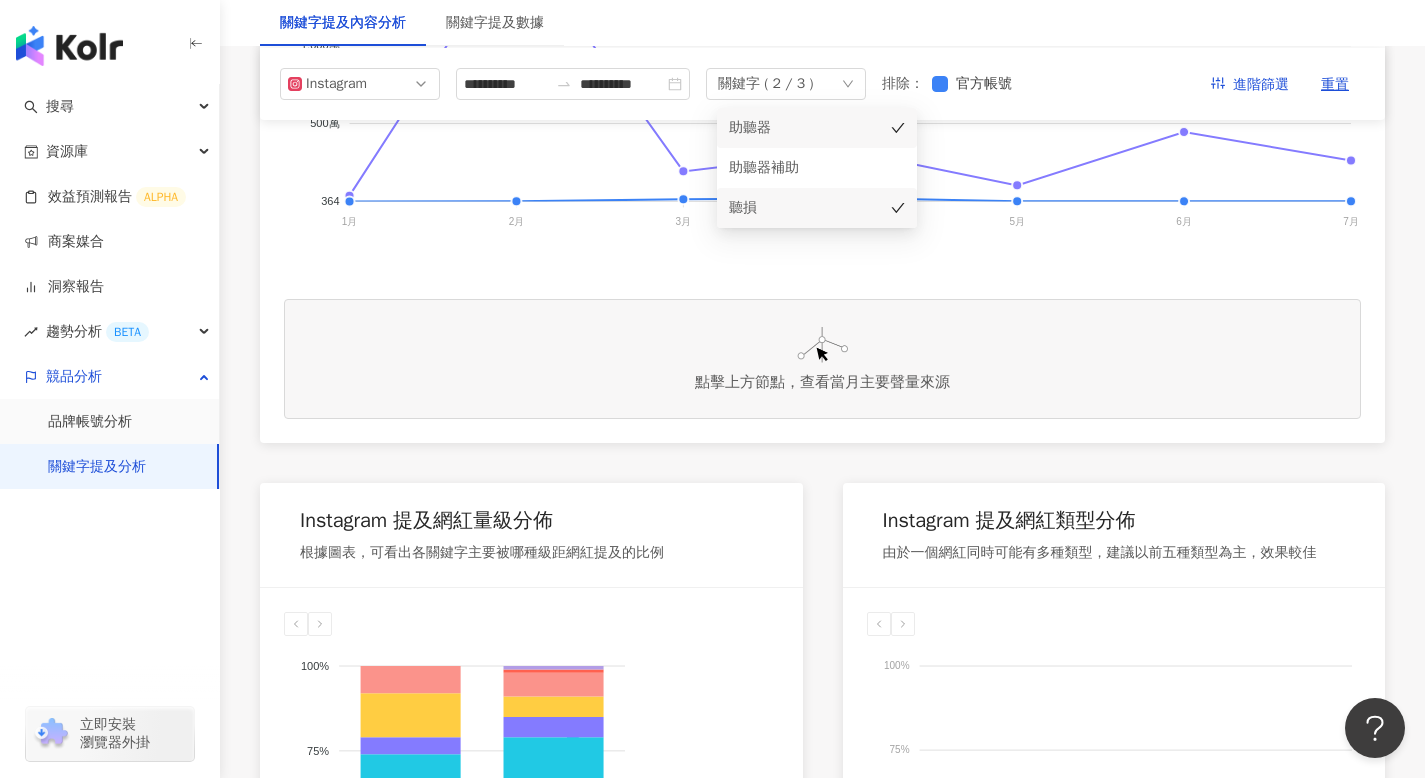 click on "助聽器" at bounding box center (817, 128) 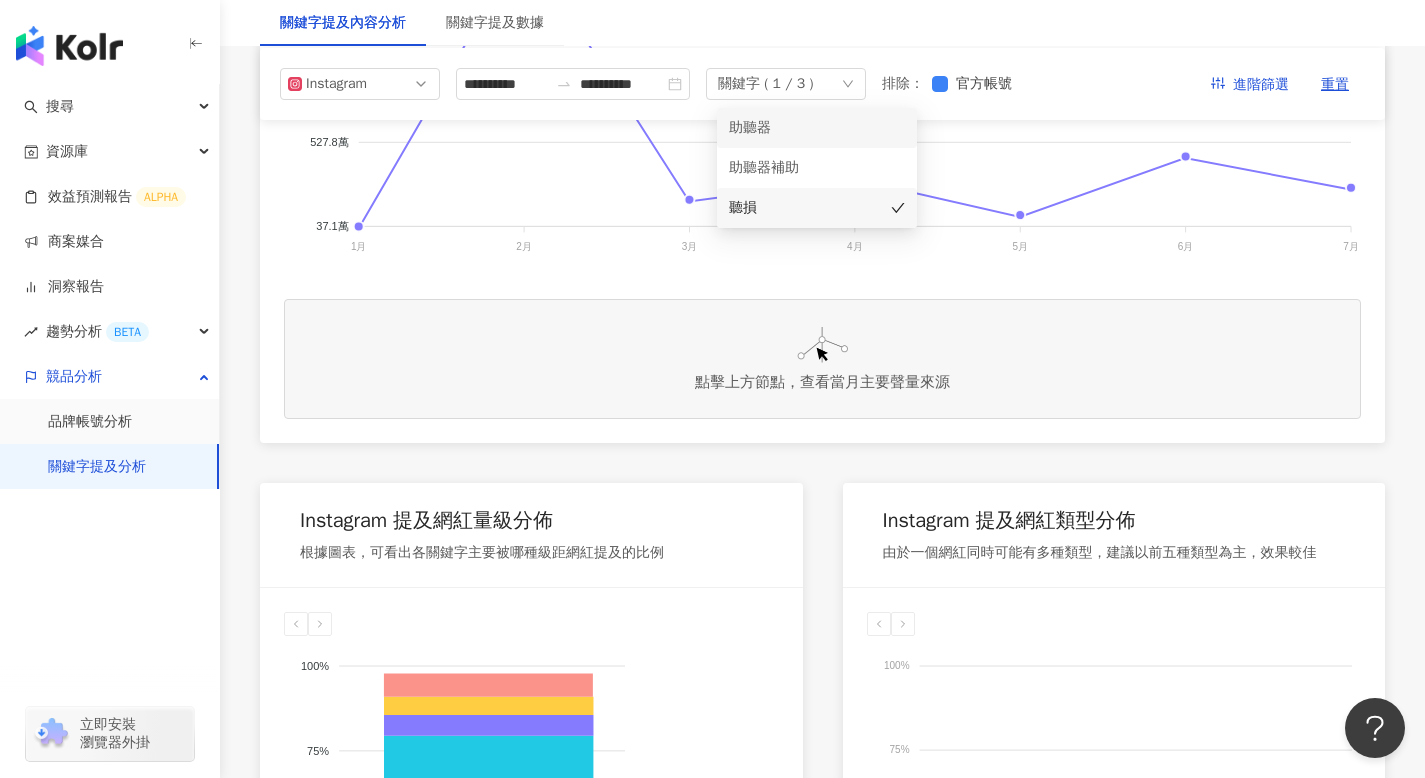scroll, scrollTop: 43, scrollLeft: 0, axis: vertical 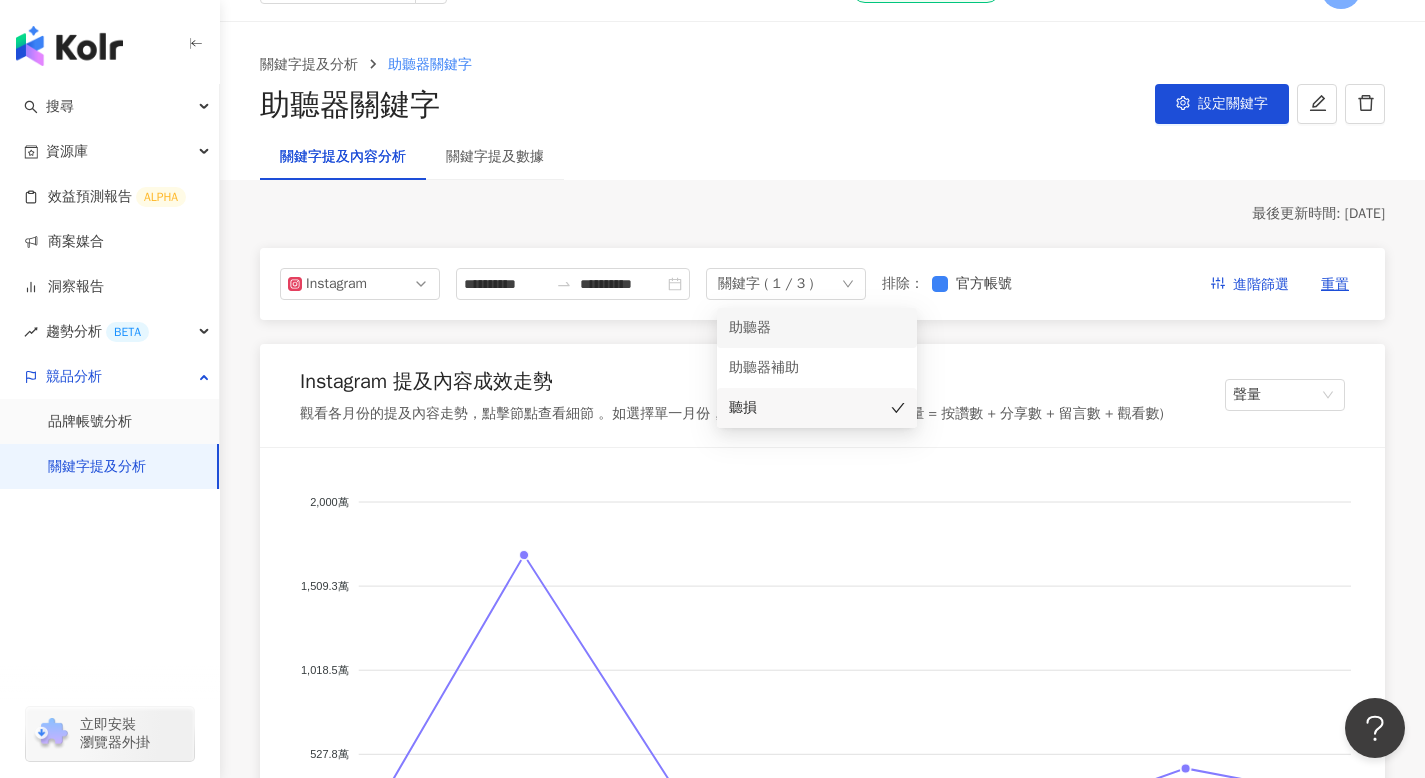 click on "助聽器" at bounding box center [789, 328] 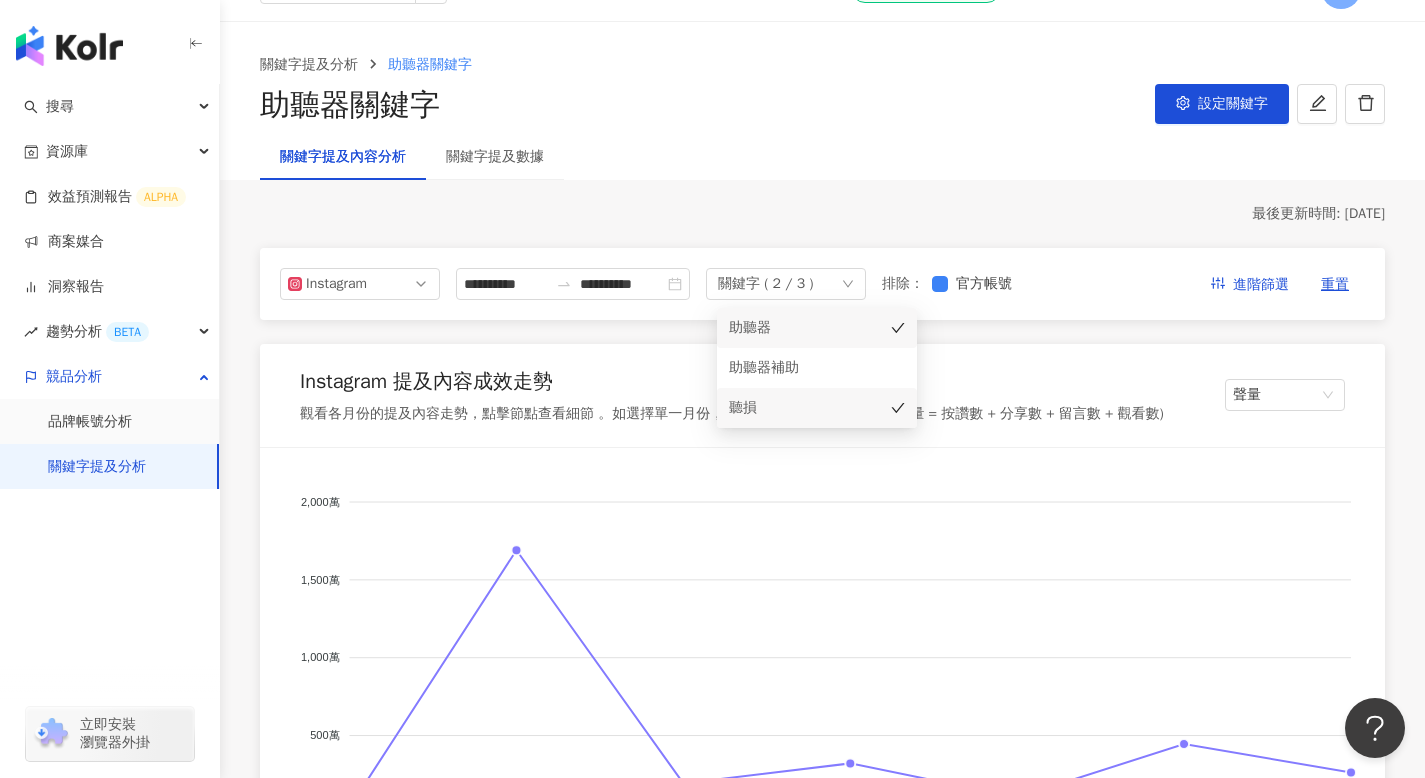 click on "聽損" at bounding box center (817, 408) 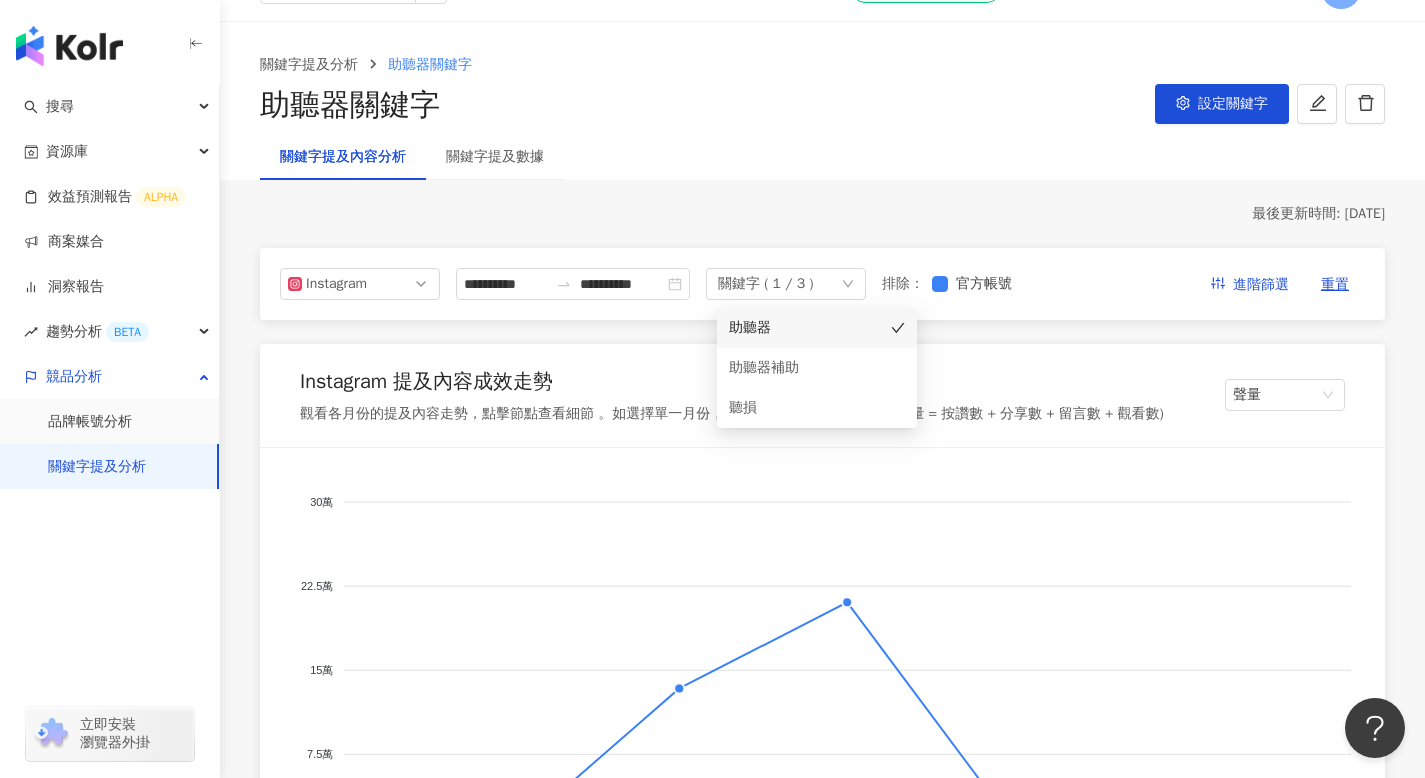 click on "**********" at bounding box center (822, 2640) 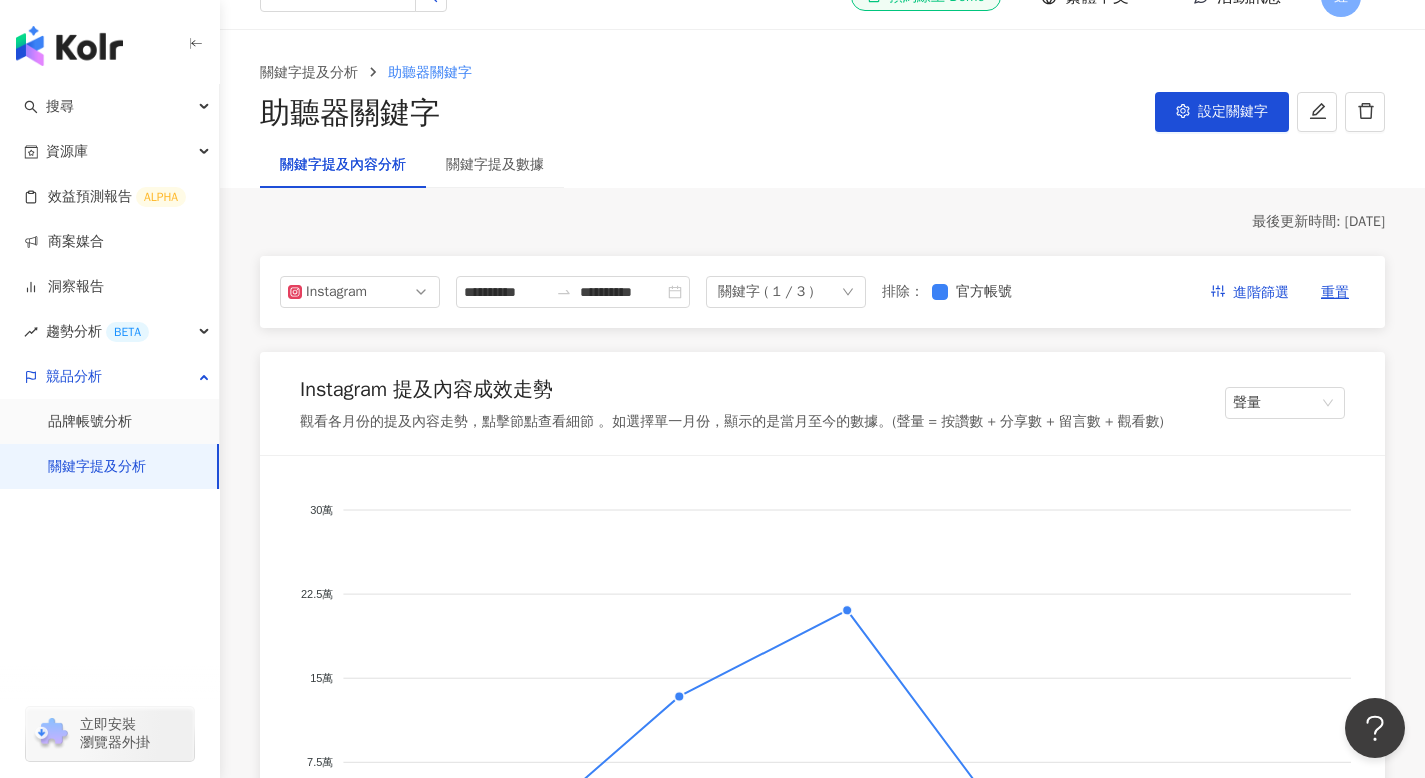 scroll, scrollTop: 37, scrollLeft: 0, axis: vertical 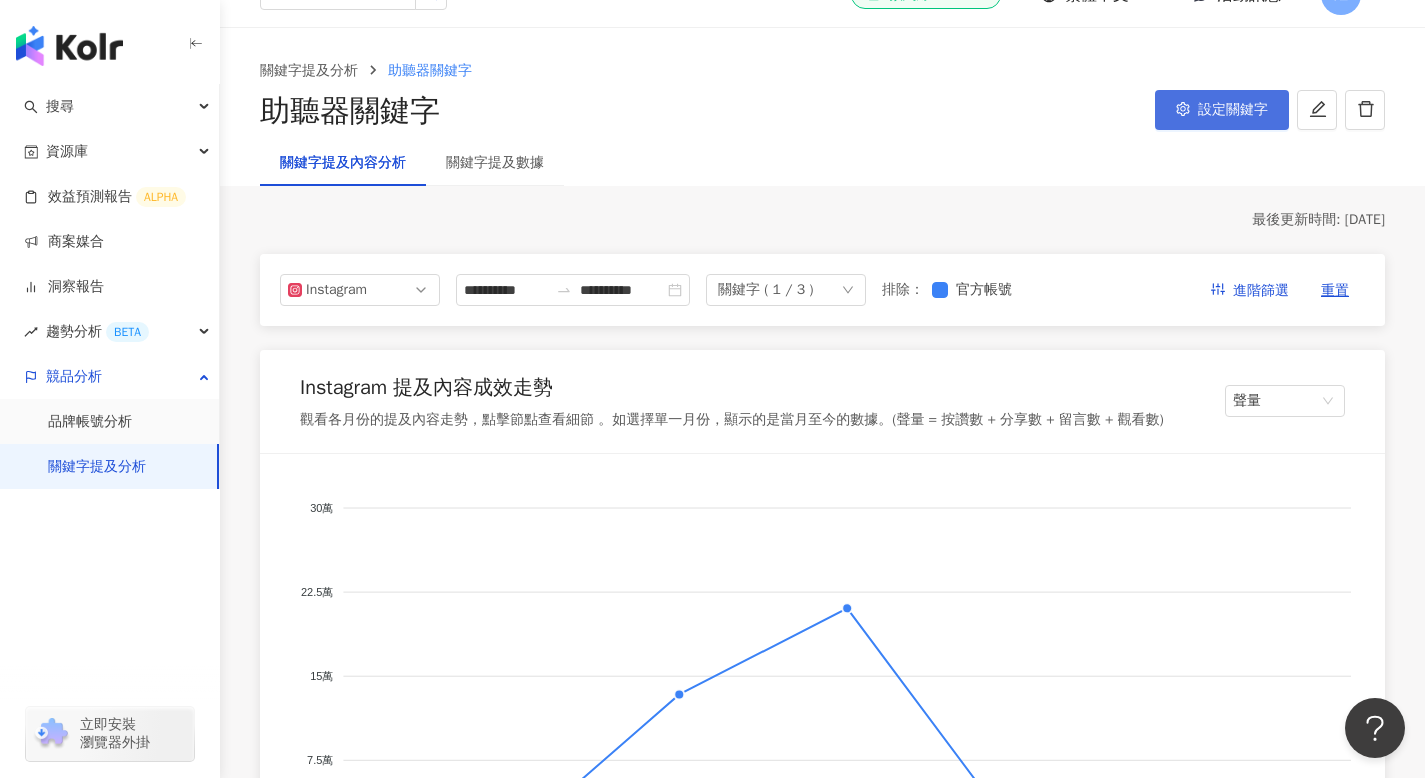 click on "設定關鍵字" at bounding box center (1233, 110) 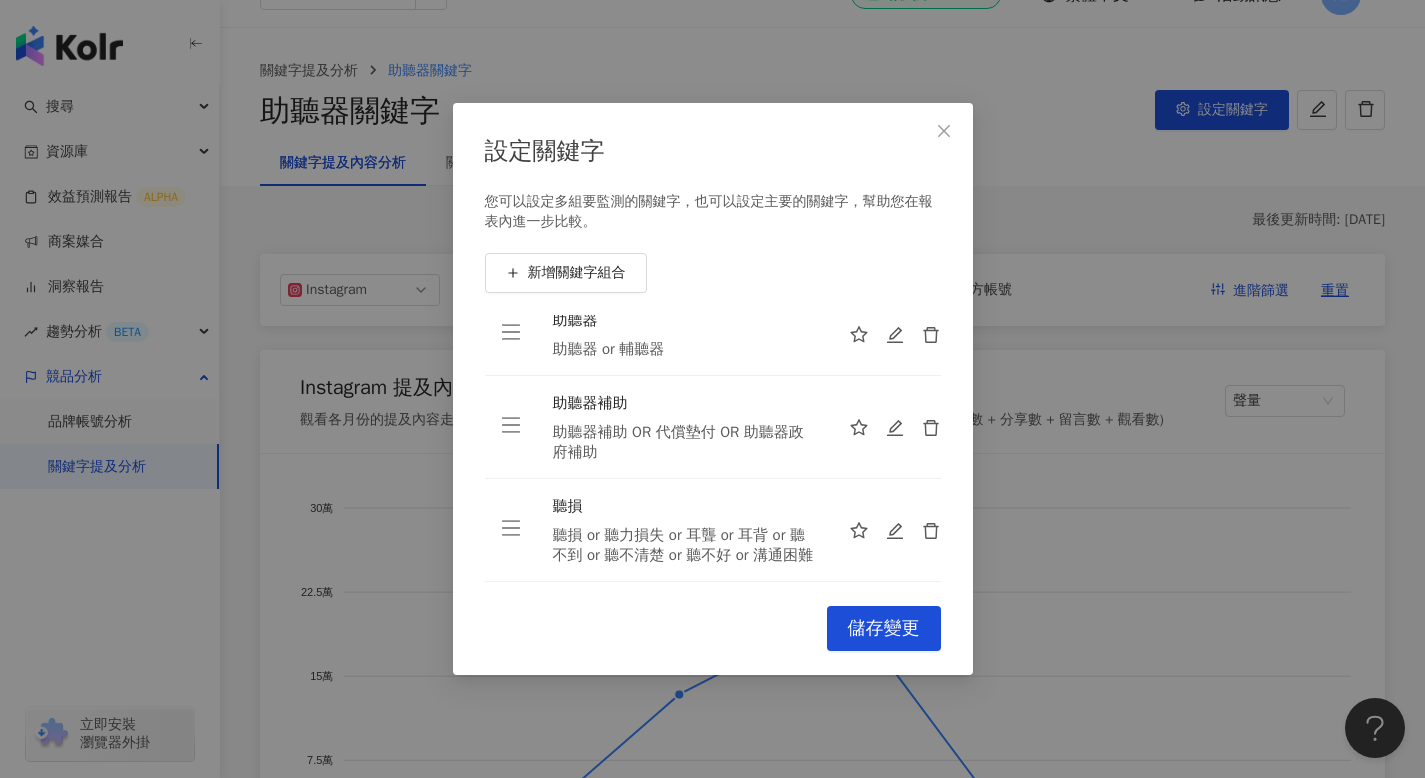 scroll, scrollTop: 0, scrollLeft: 0, axis: both 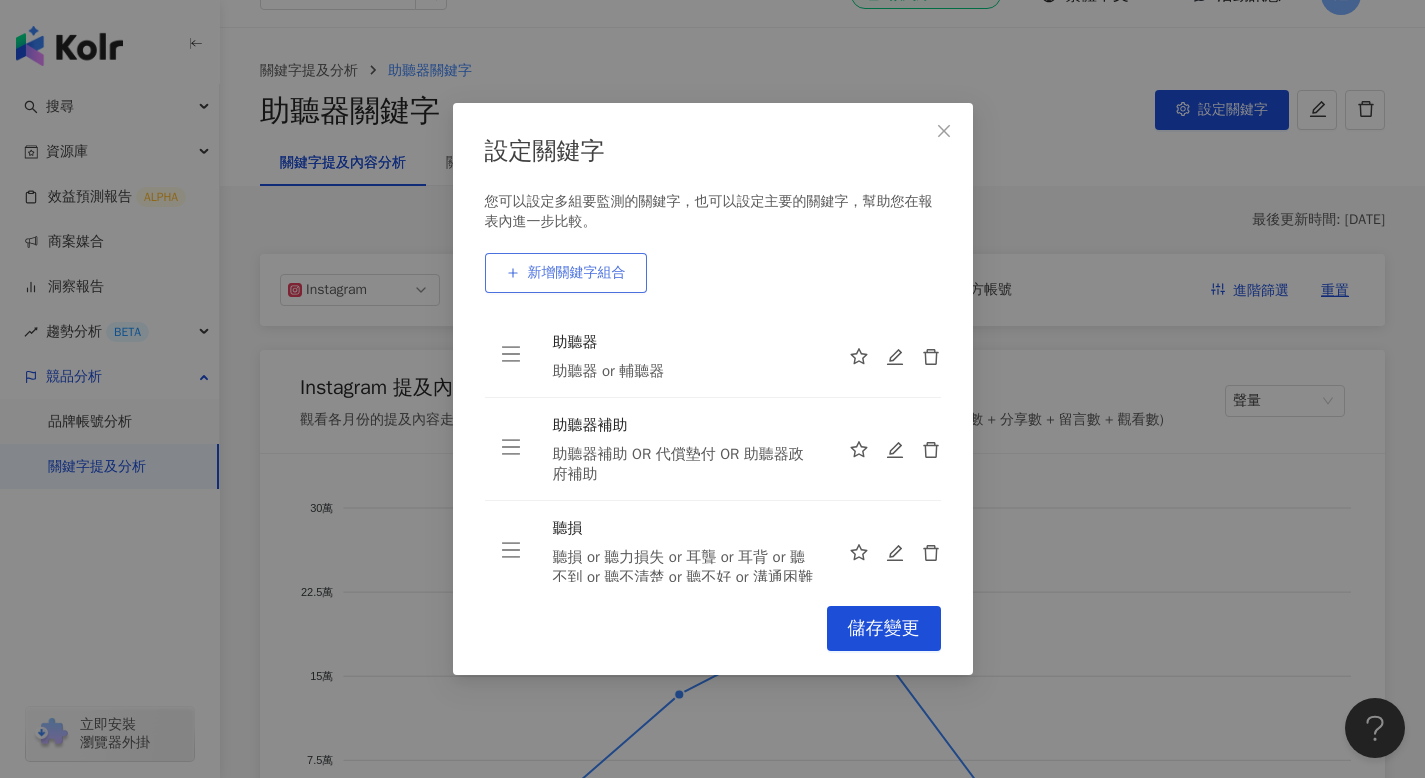 click on "新增關鍵字組合" at bounding box center (577, 273) 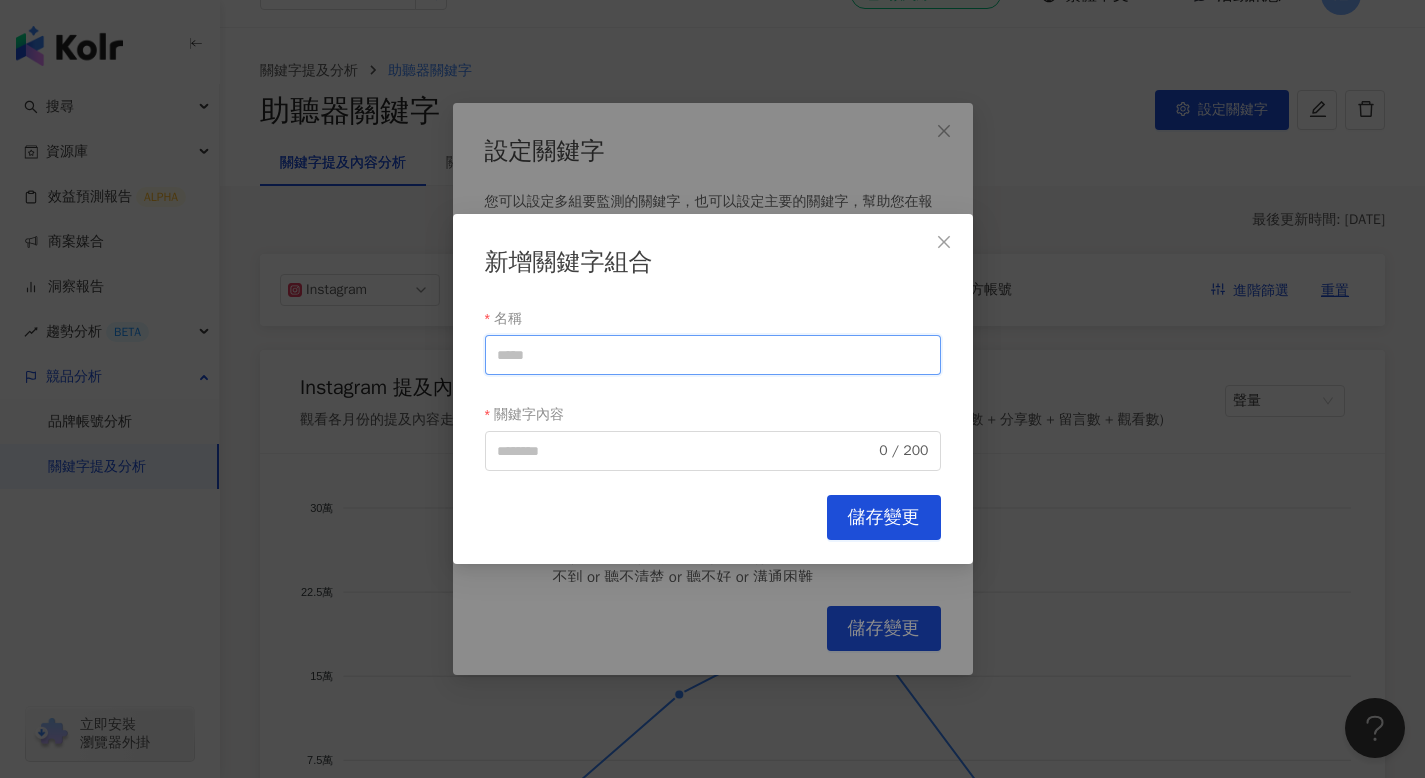 click on "名稱" at bounding box center (713, 355) 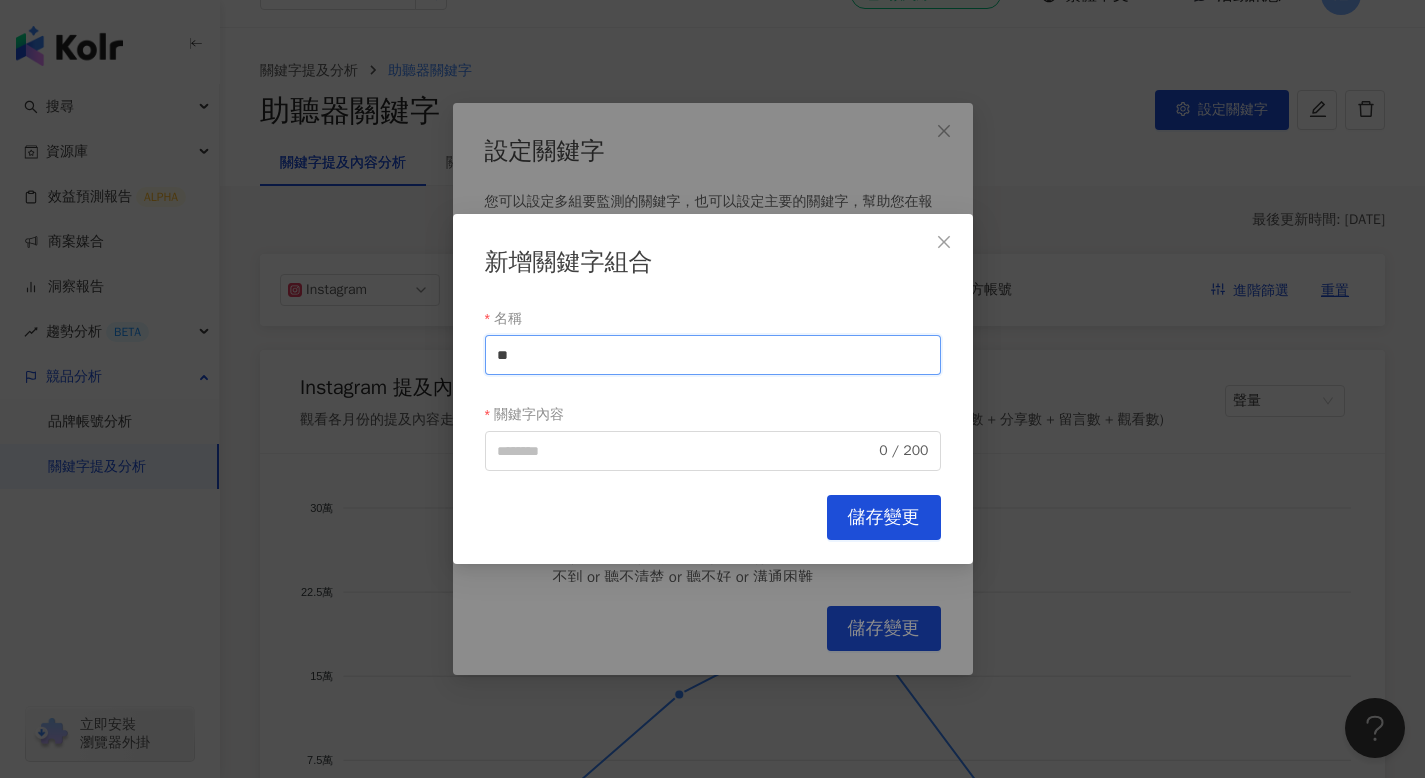 type on "*" 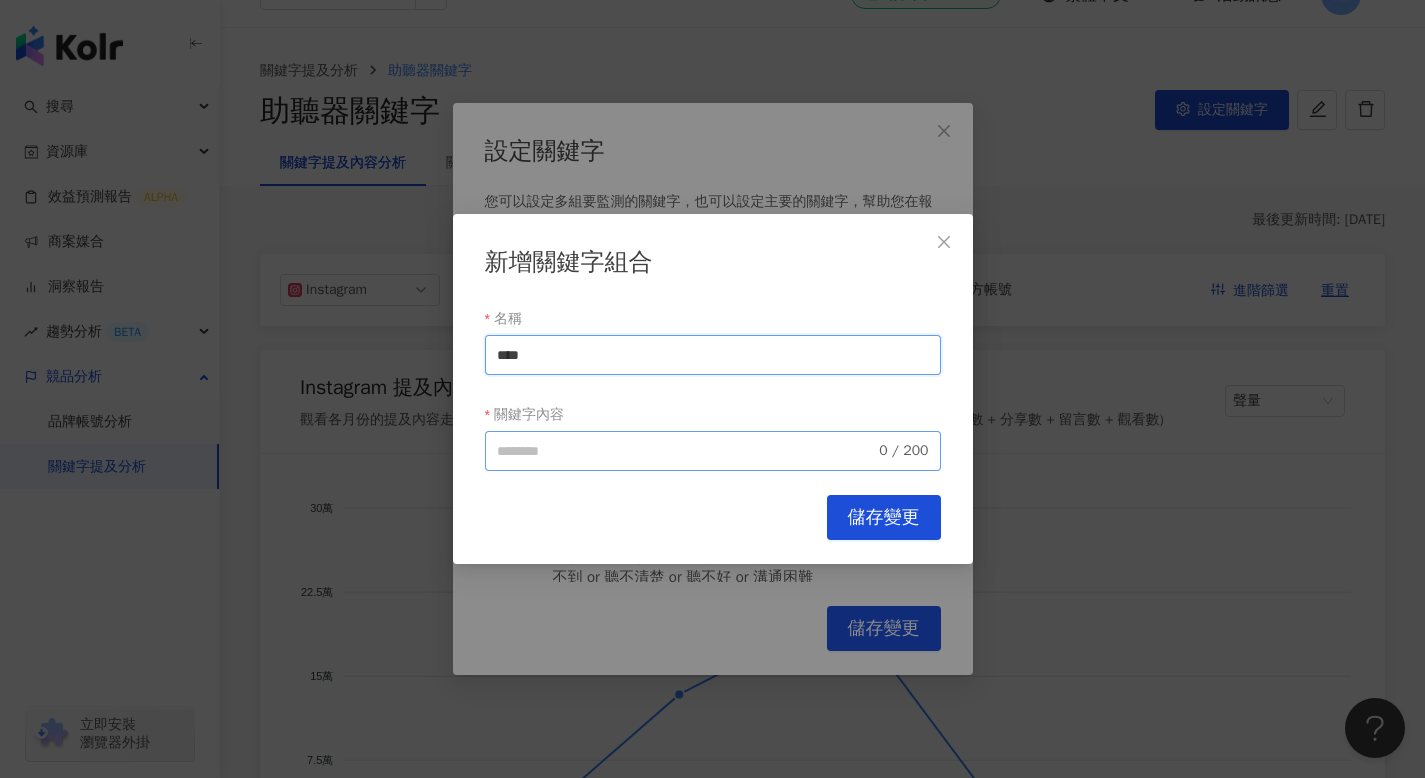type on "****" 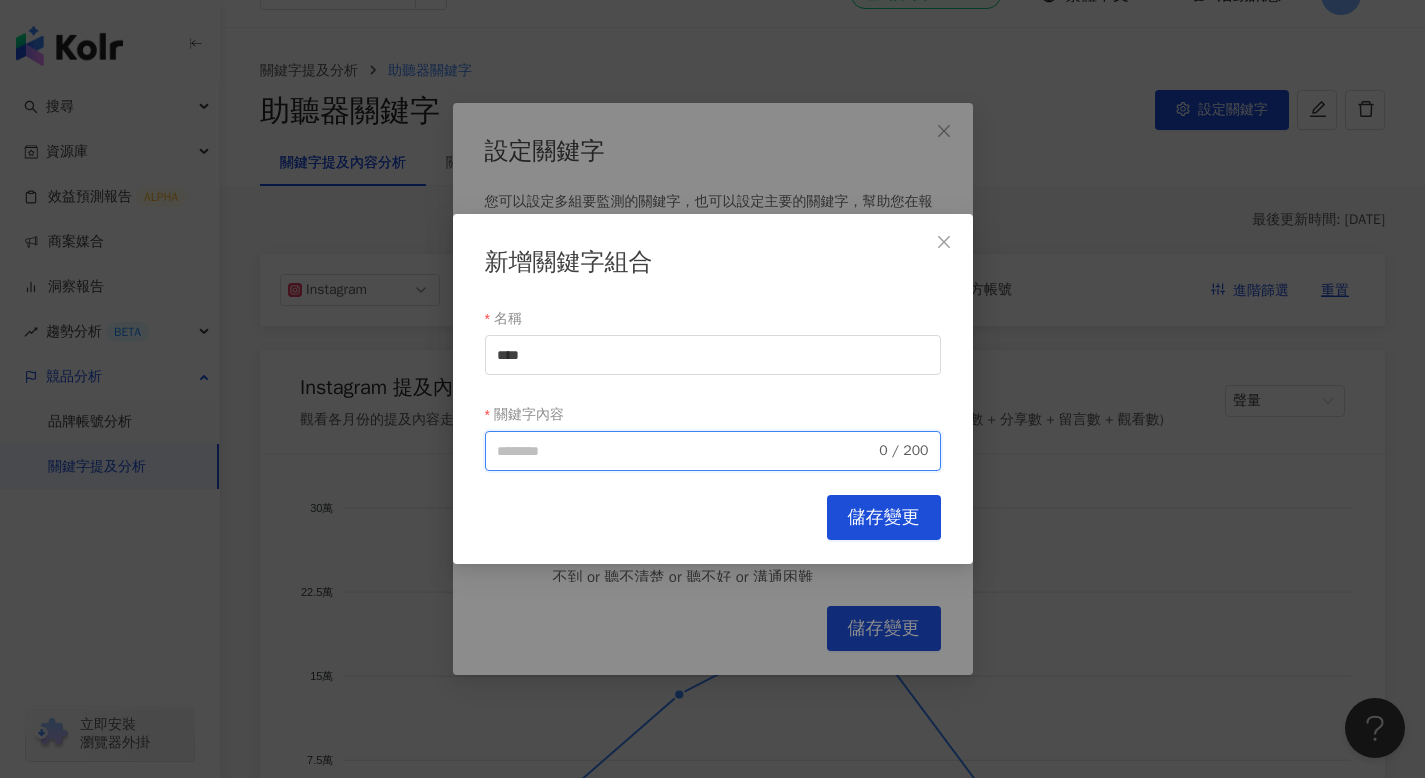 click on "關鍵字內容" at bounding box center (686, 451) 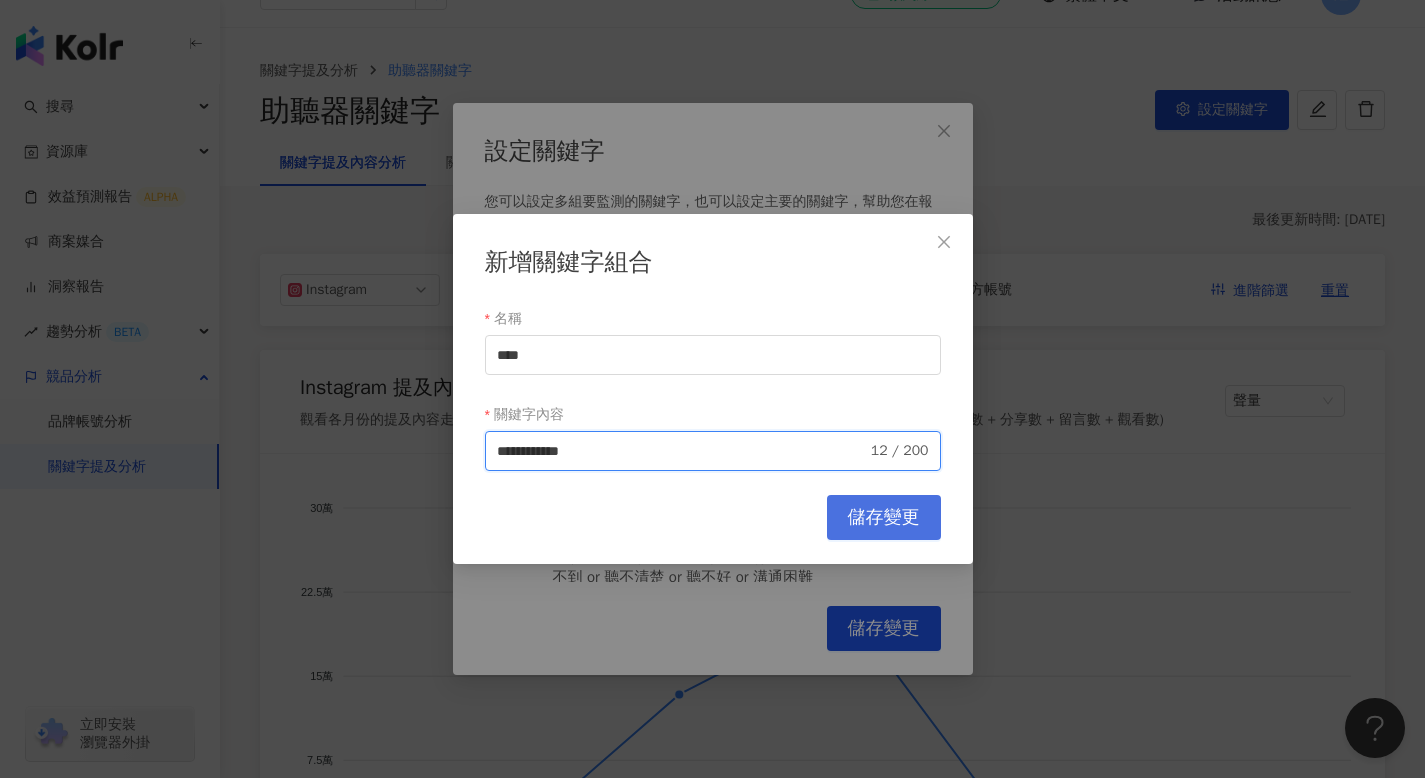 type on "**********" 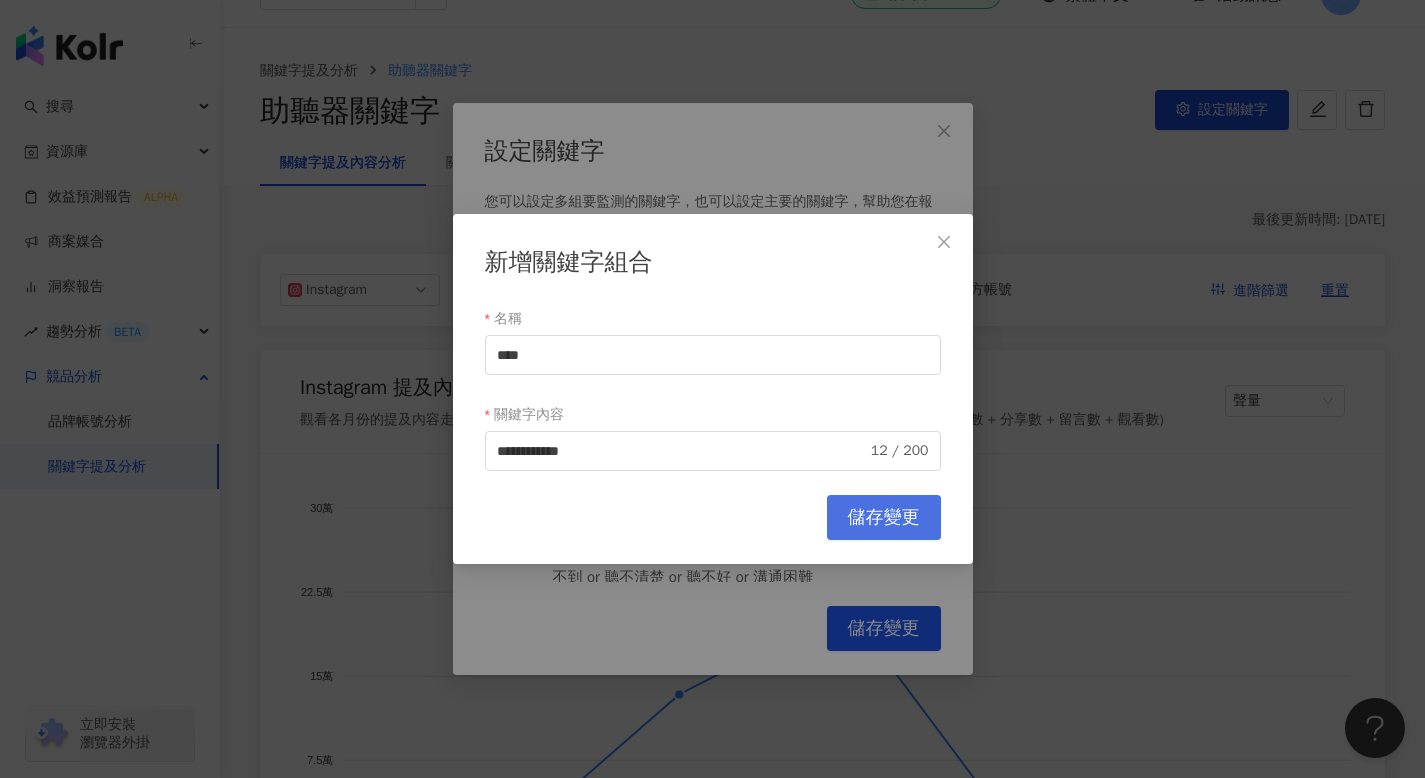 click on "儲存變更" at bounding box center (884, 518) 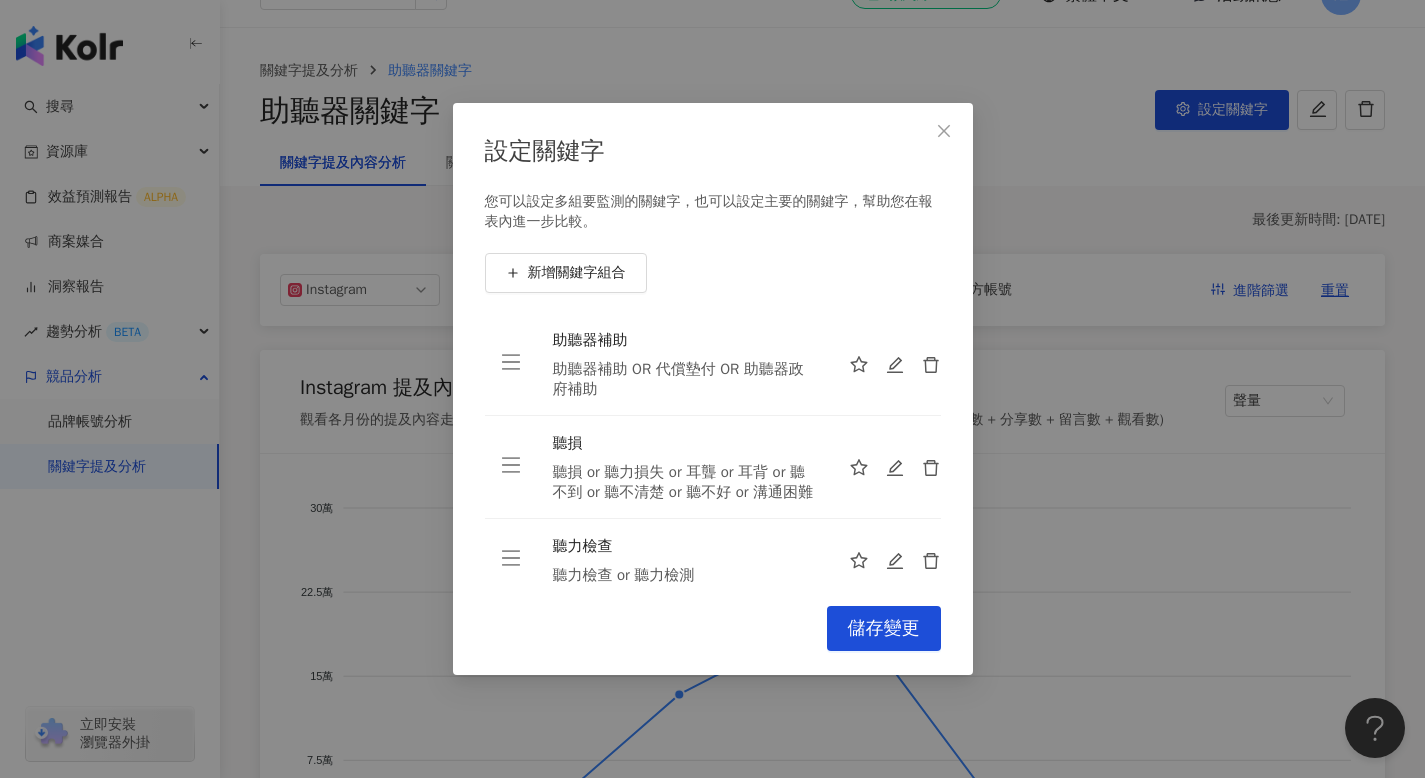 scroll, scrollTop: 87, scrollLeft: 0, axis: vertical 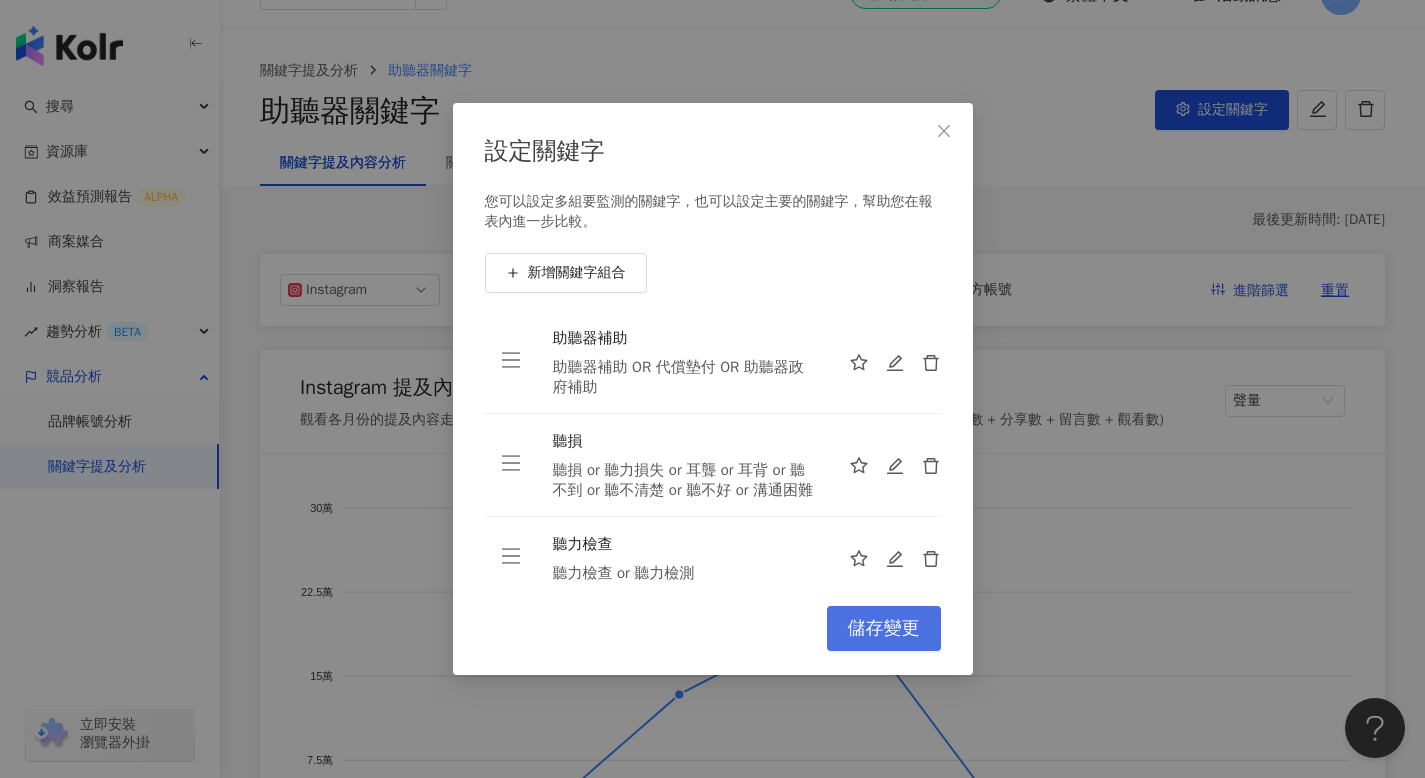 click on "儲存變更" at bounding box center (884, 629) 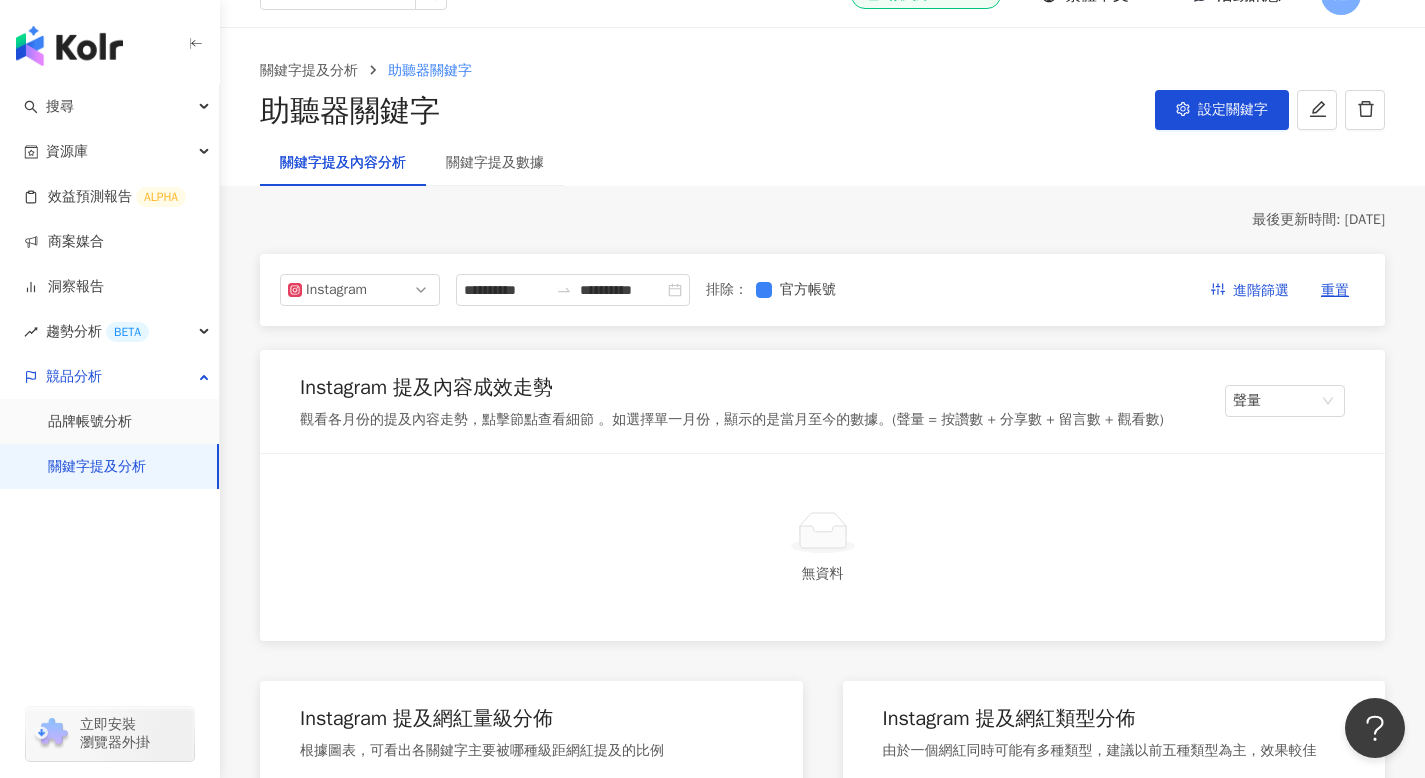 scroll, scrollTop: 0, scrollLeft: 0, axis: both 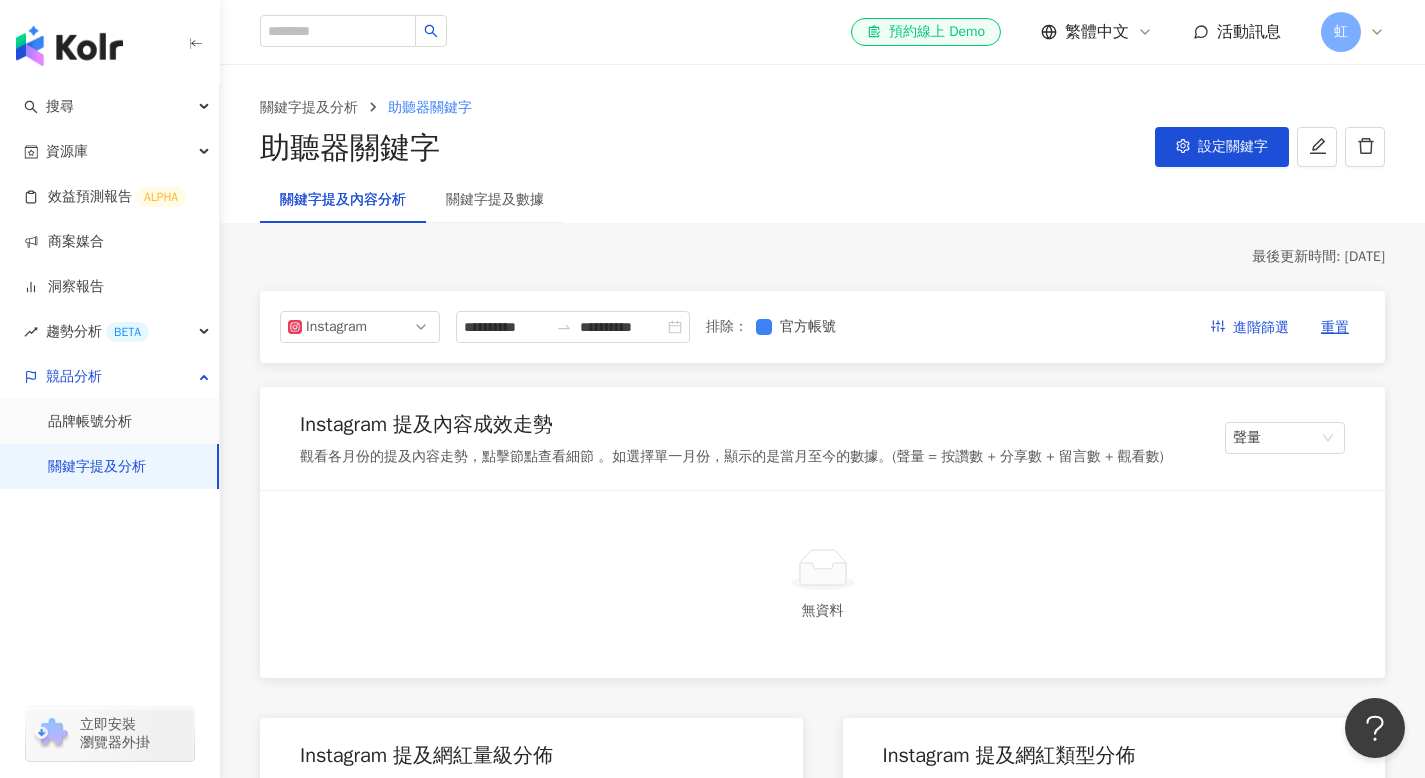 click on "**********" at bounding box center (822, 327) 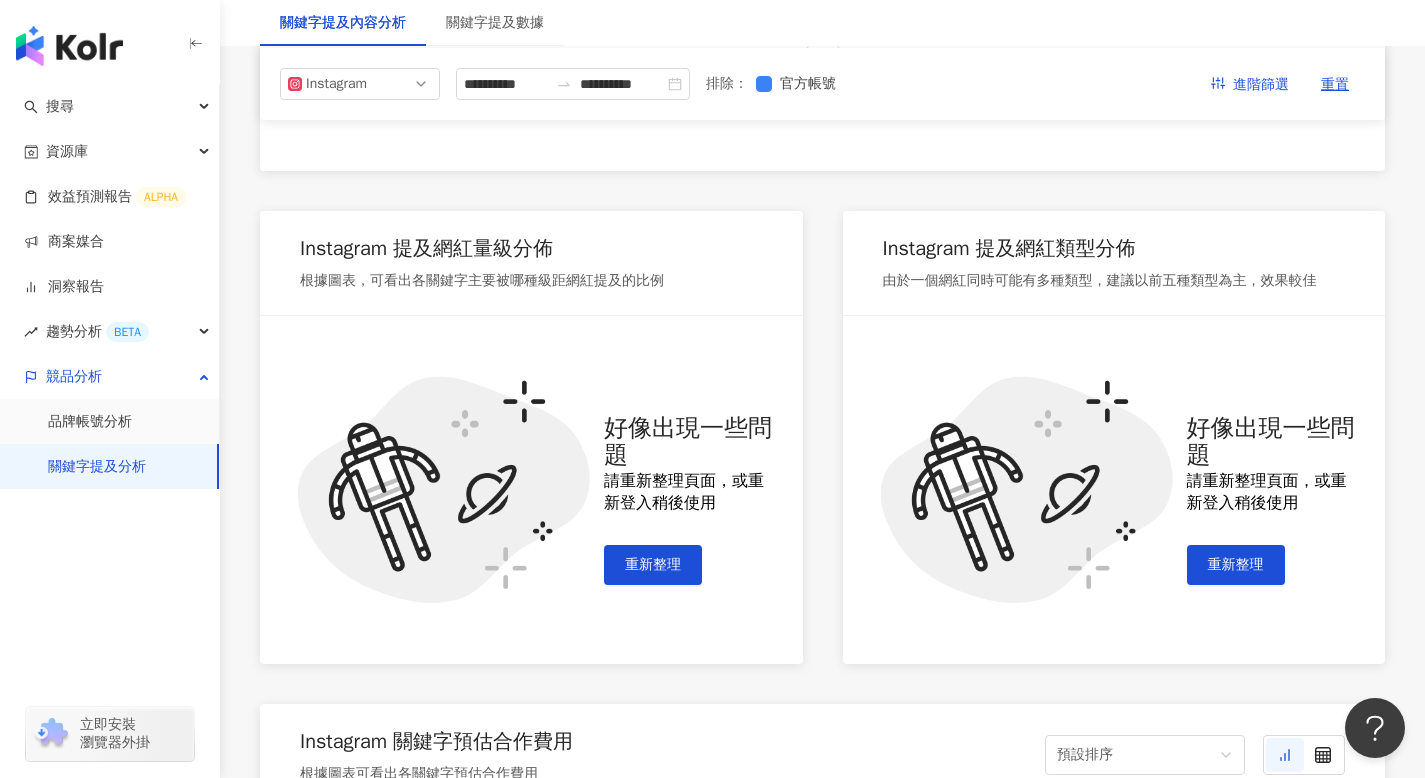 scroll, scrollTop: 498, scrollLeft: 0, axis: vertical 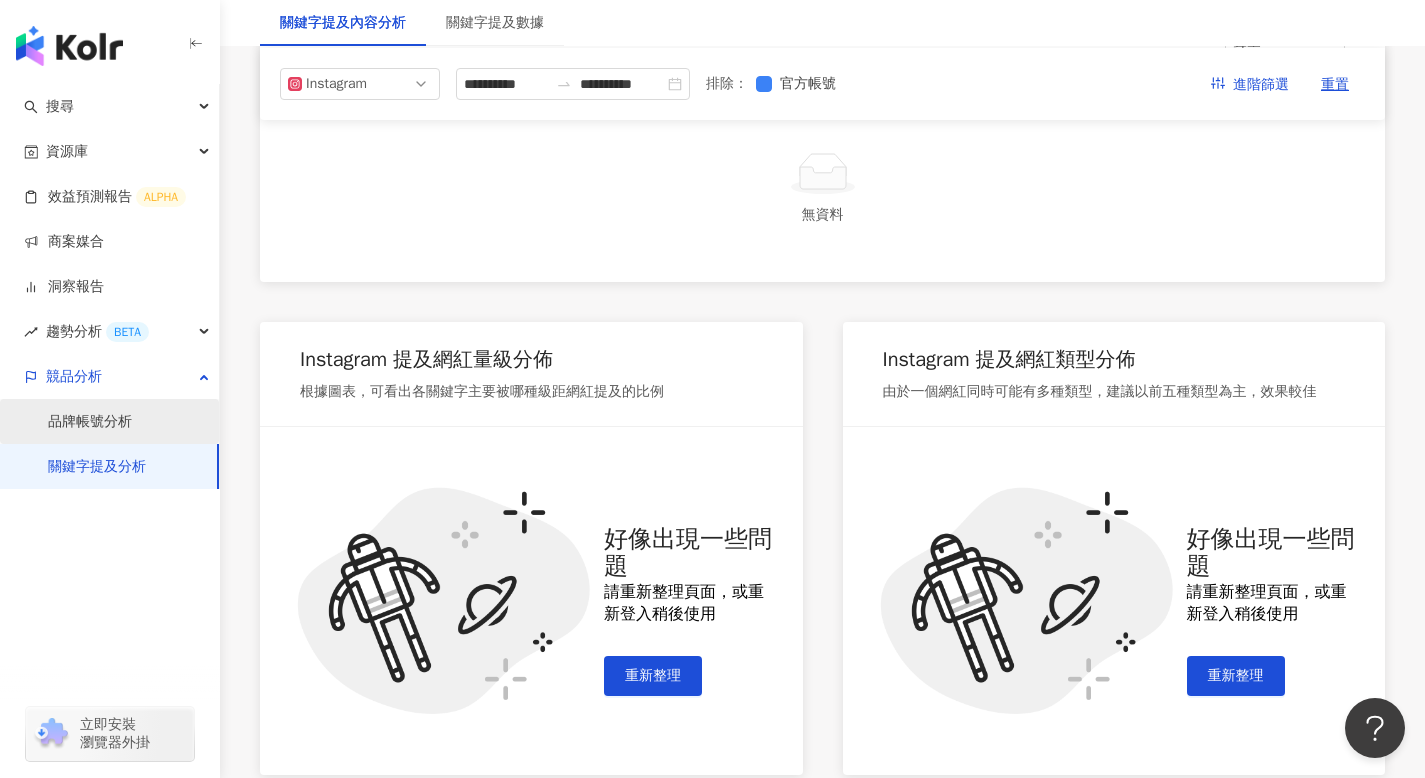 click on "品牌帳號分析" at bounding box center [90, 422] 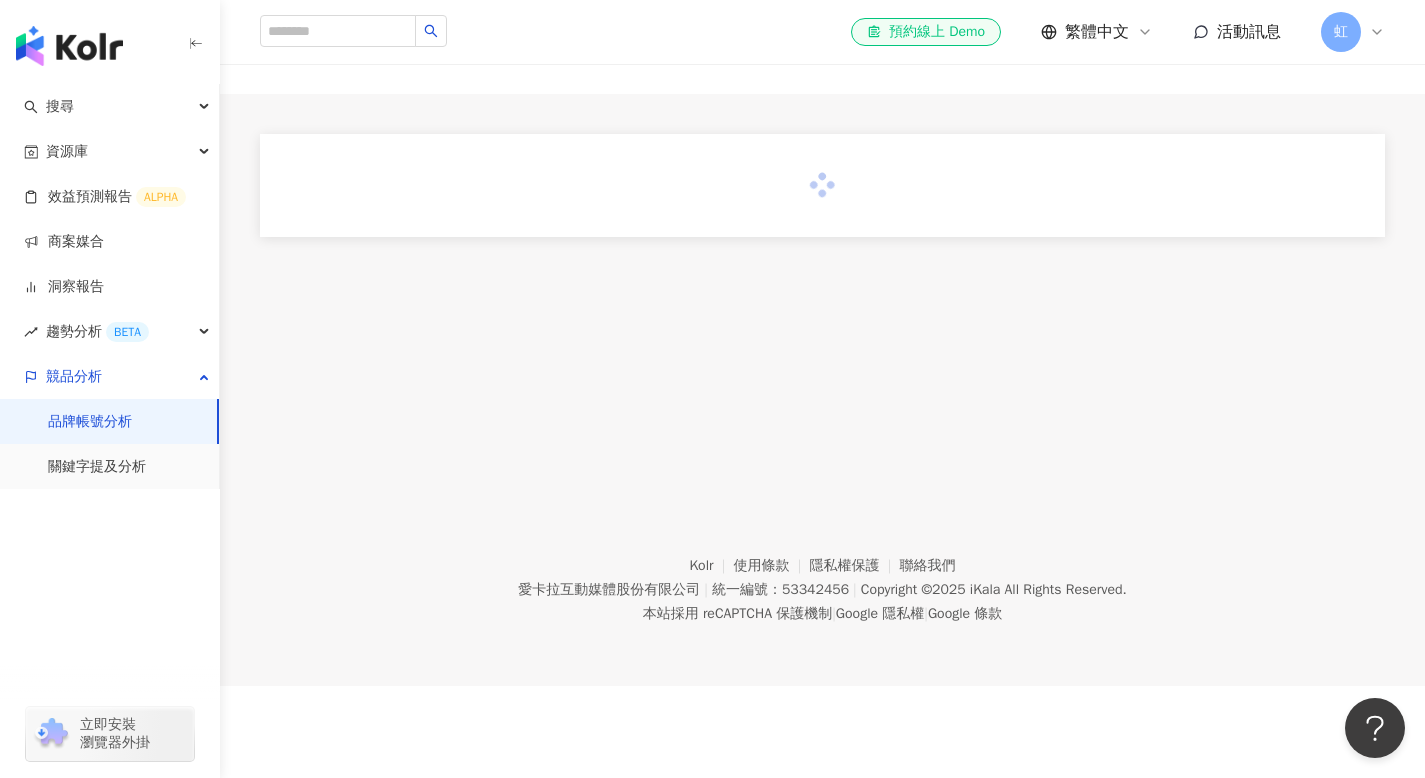 scroll, scrollTop: 0, scrollLeft: 0, axis: both 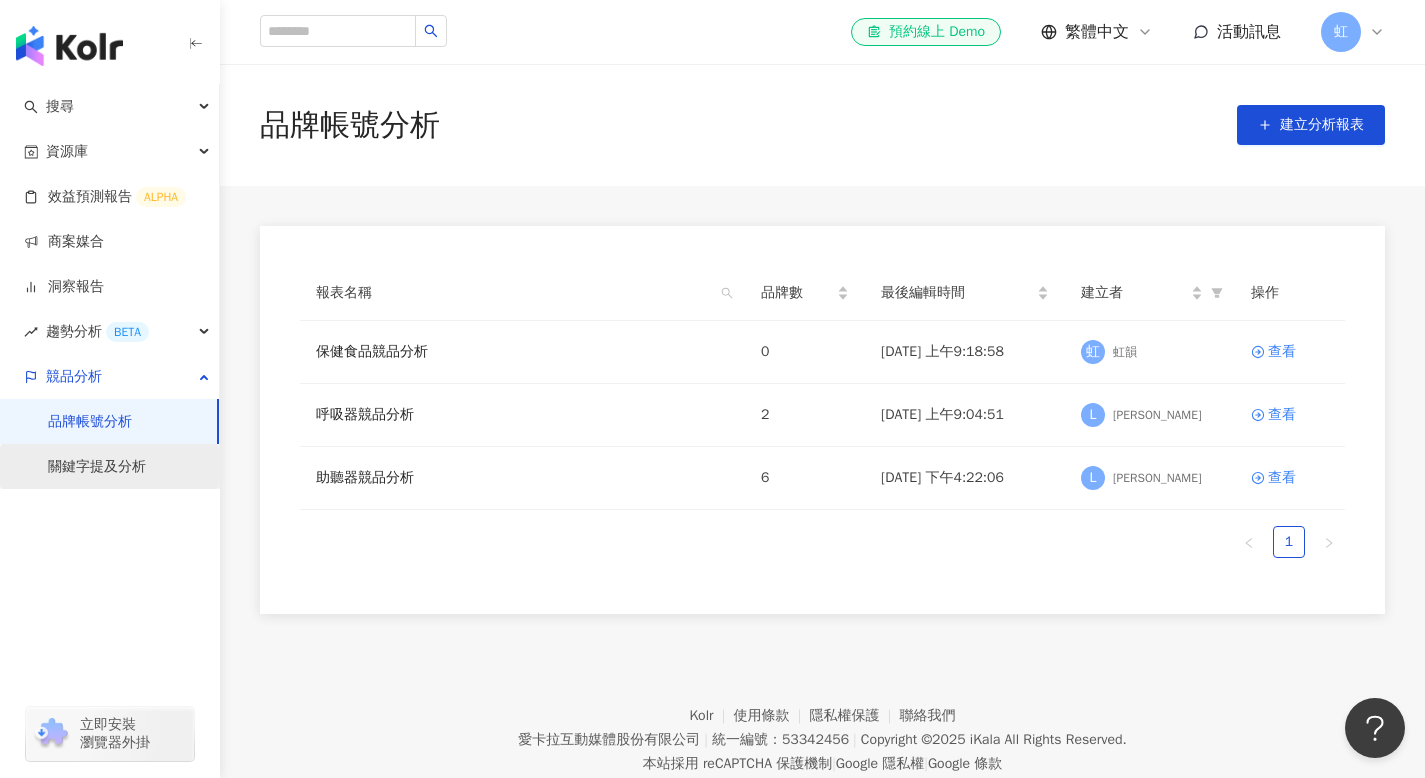 click on "關鍵字提及分析" at bounding box center [97, 467] 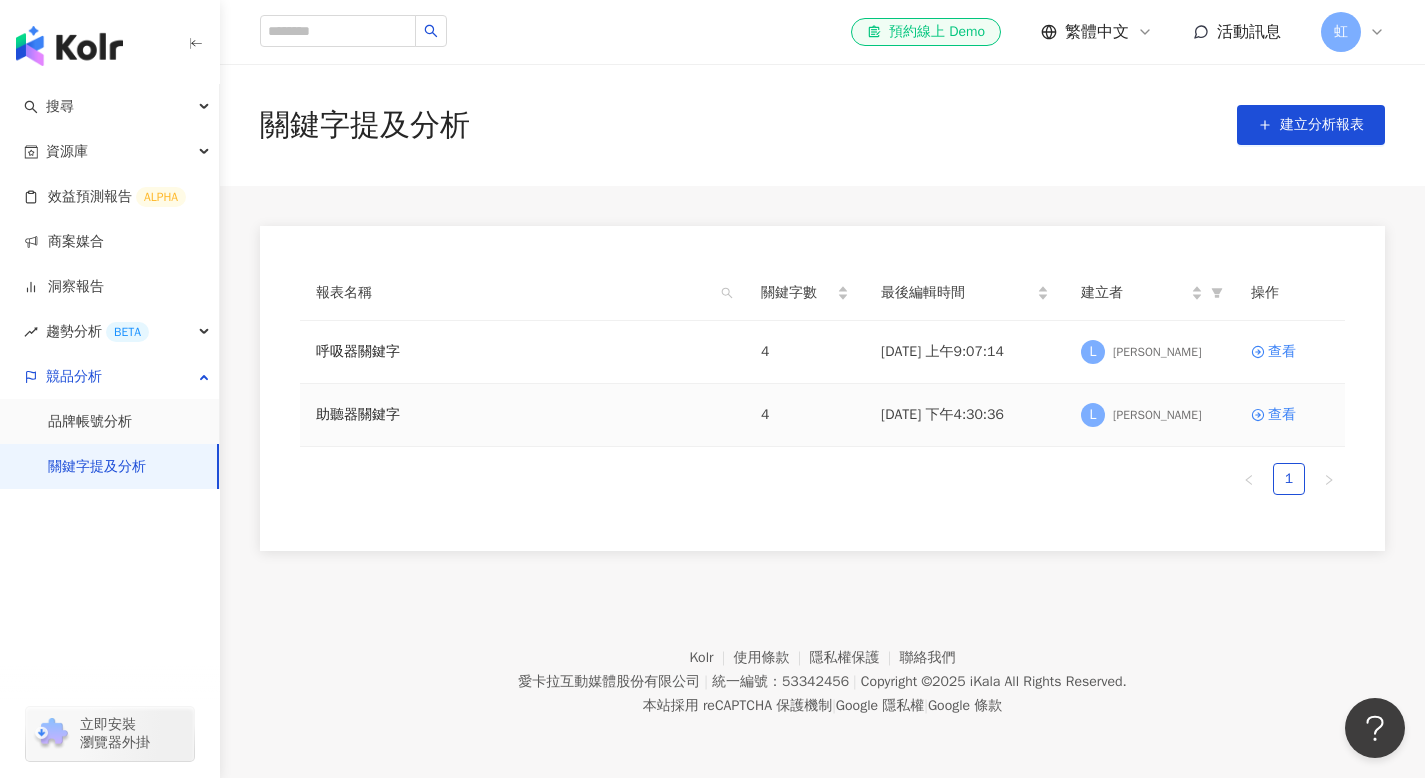 click on "助聽器關鍵字" at bounding box center (522, 415) 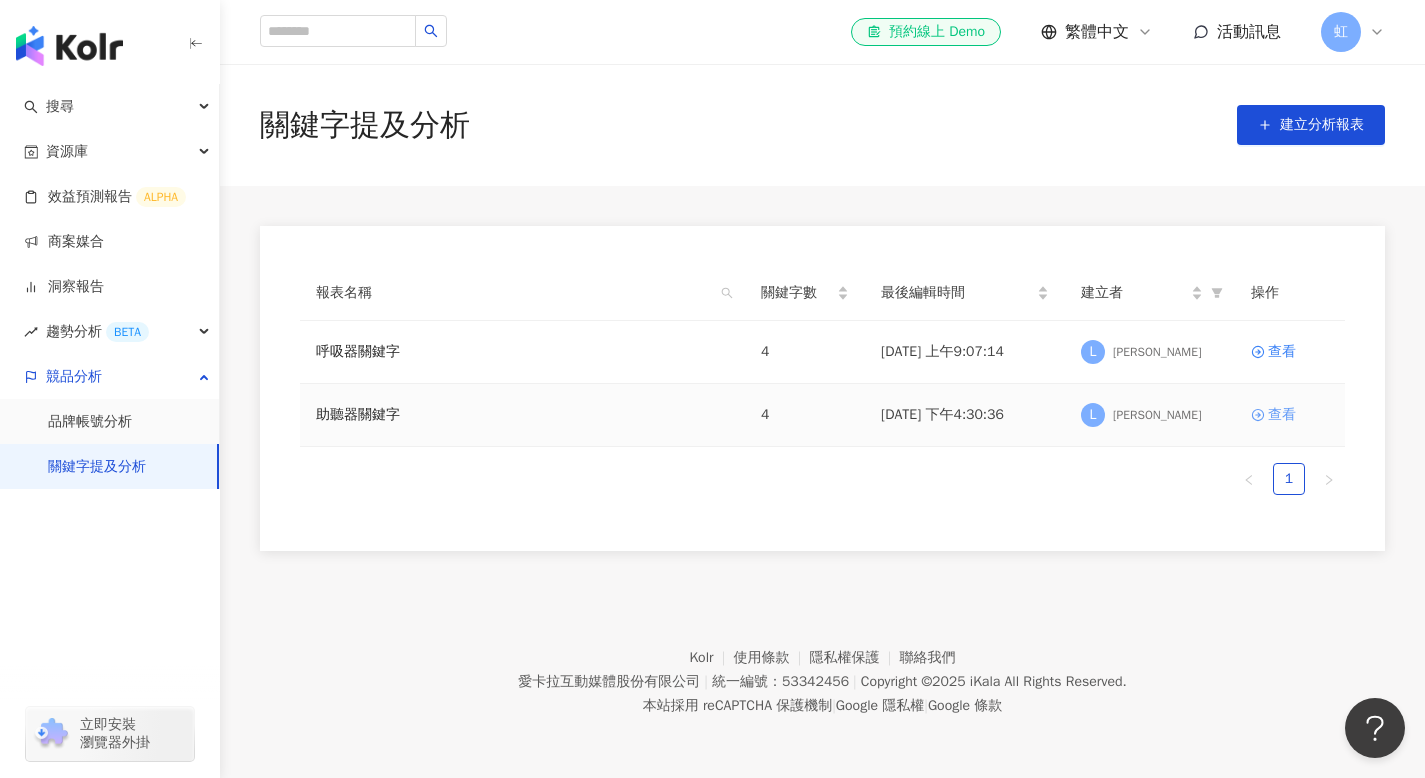 click 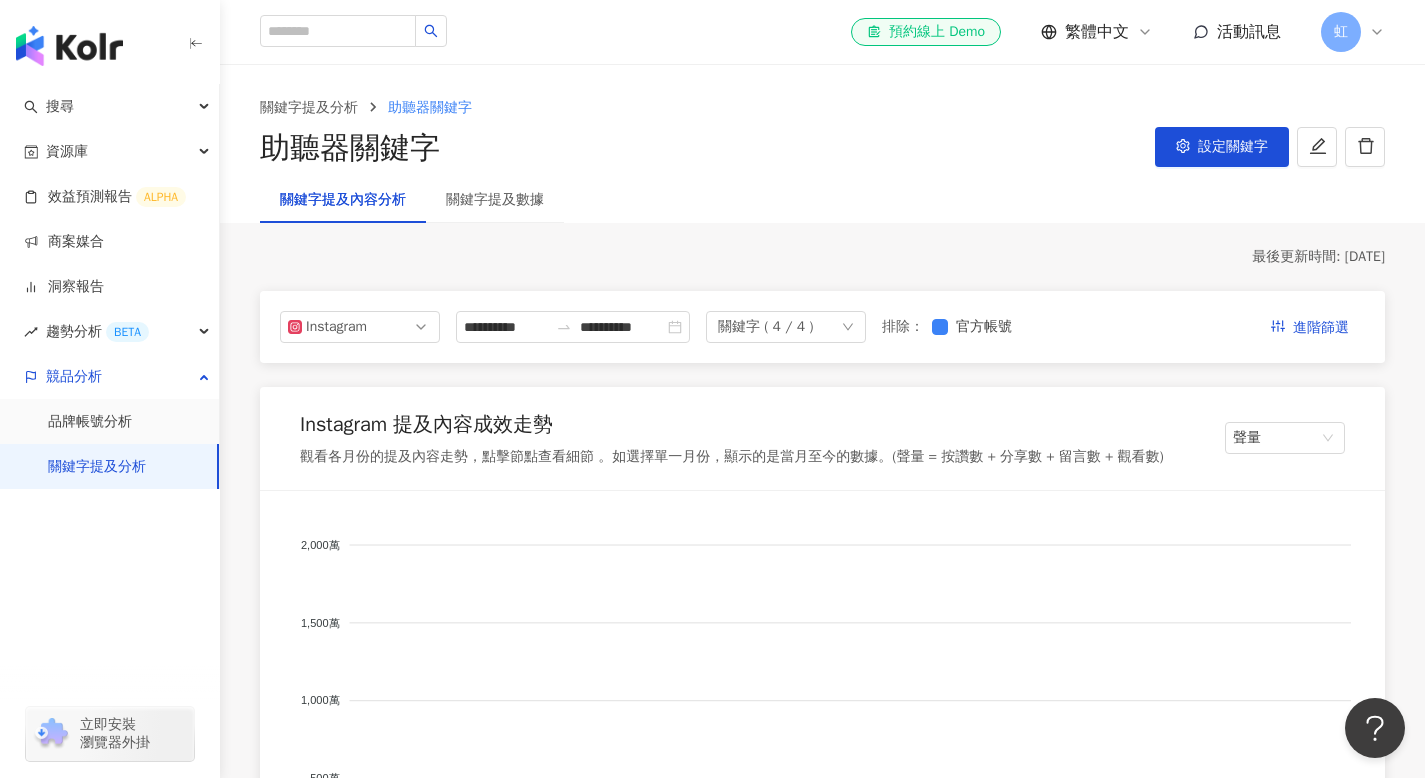 click on "關鍵字
( 4 / 4 )" at bounding box center (786, 327) 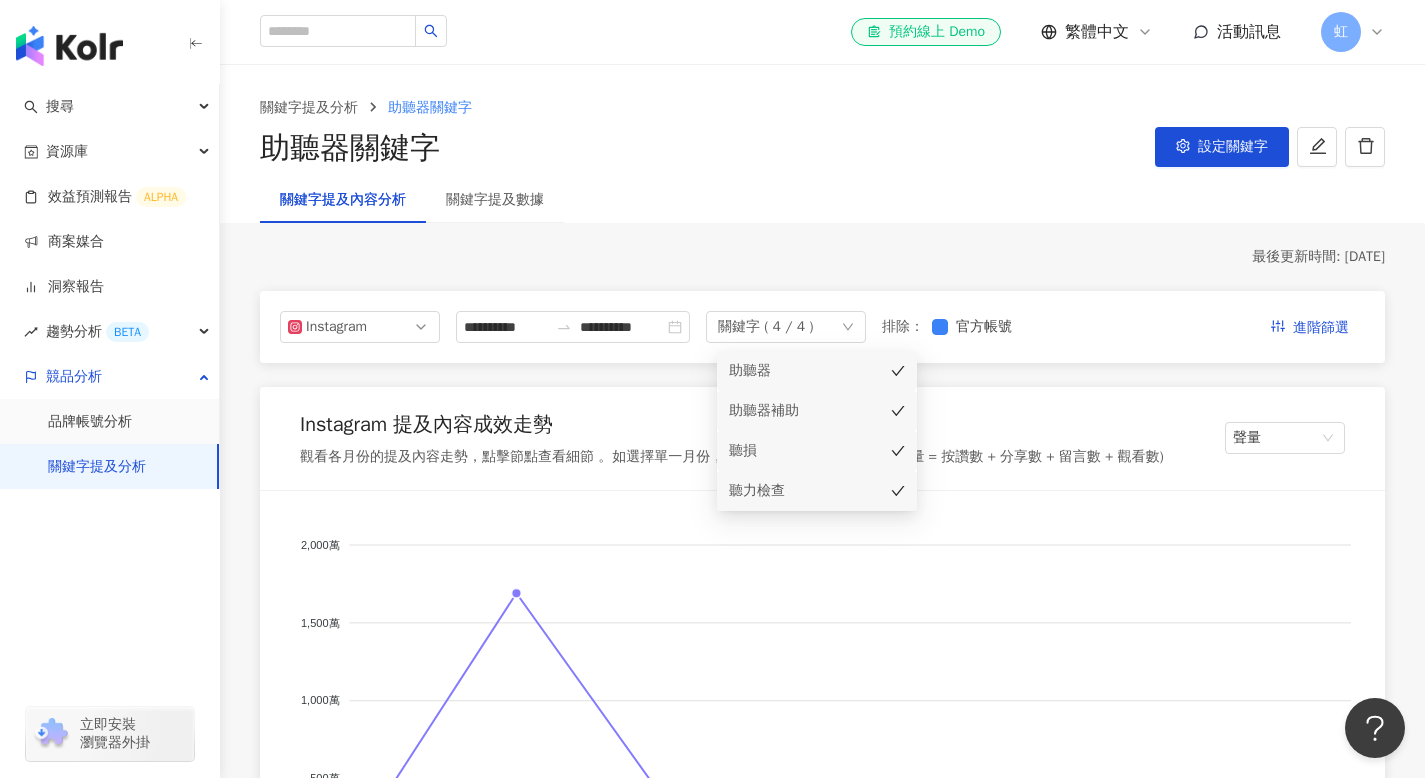 click 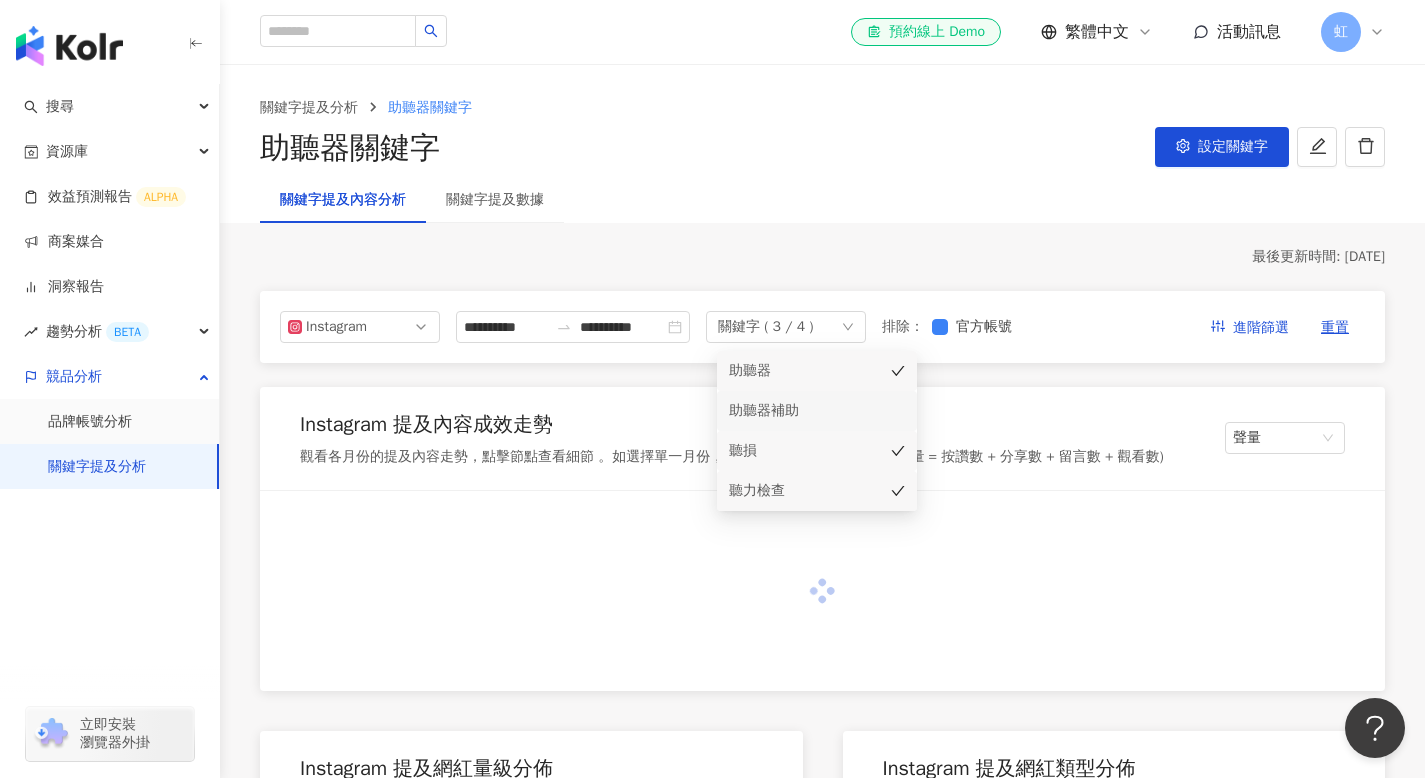 click 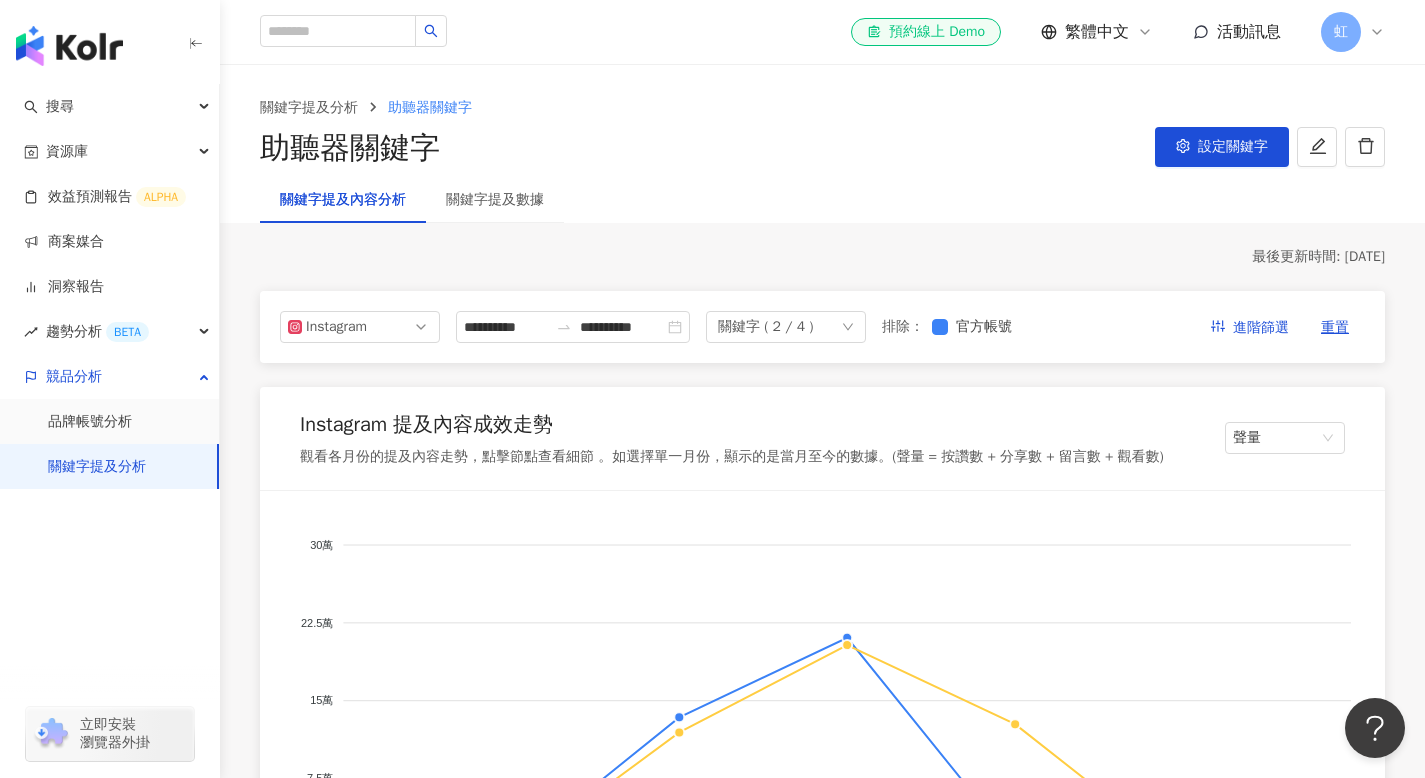 click on "**********" at bounding box center [822, 2789] 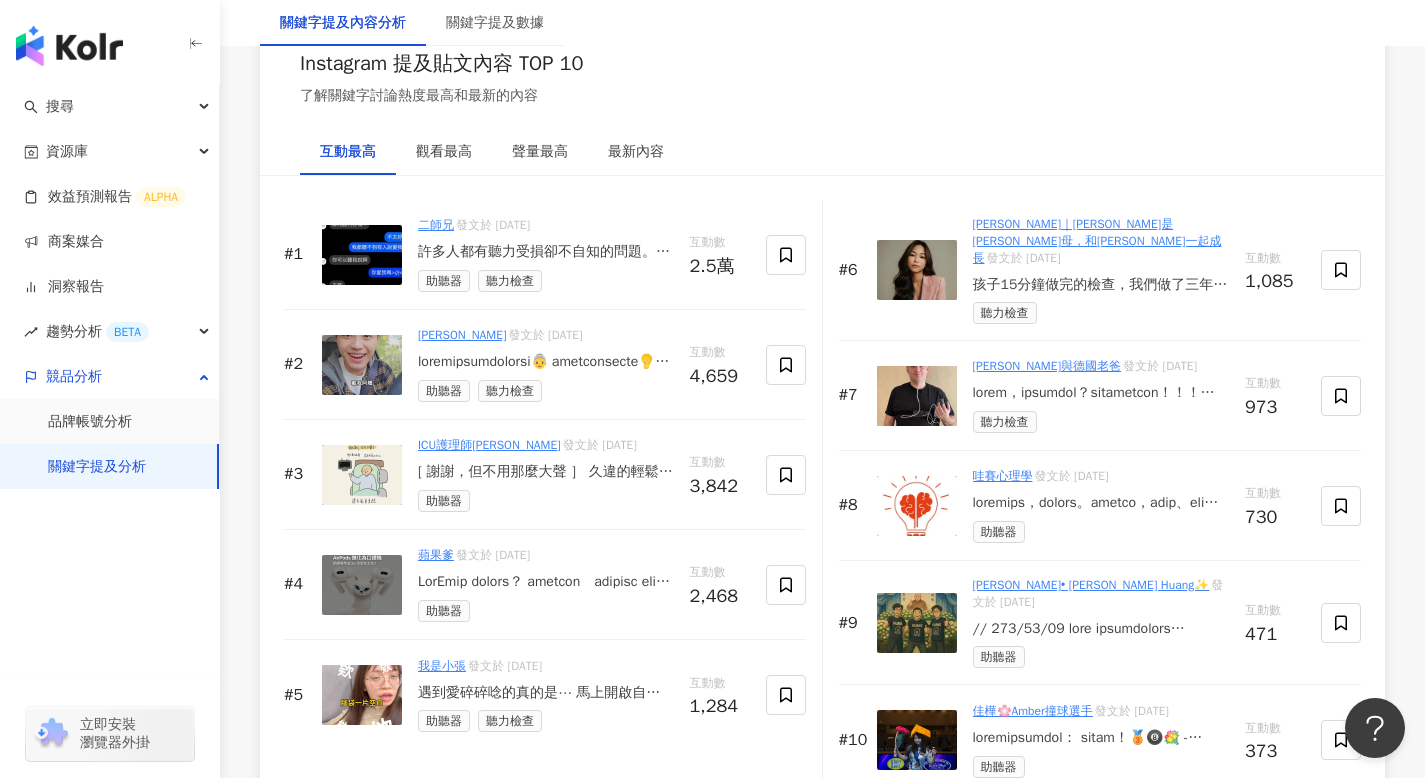 scroll, scrollTop: 3061, scrollLeft: 0, axis: vertical 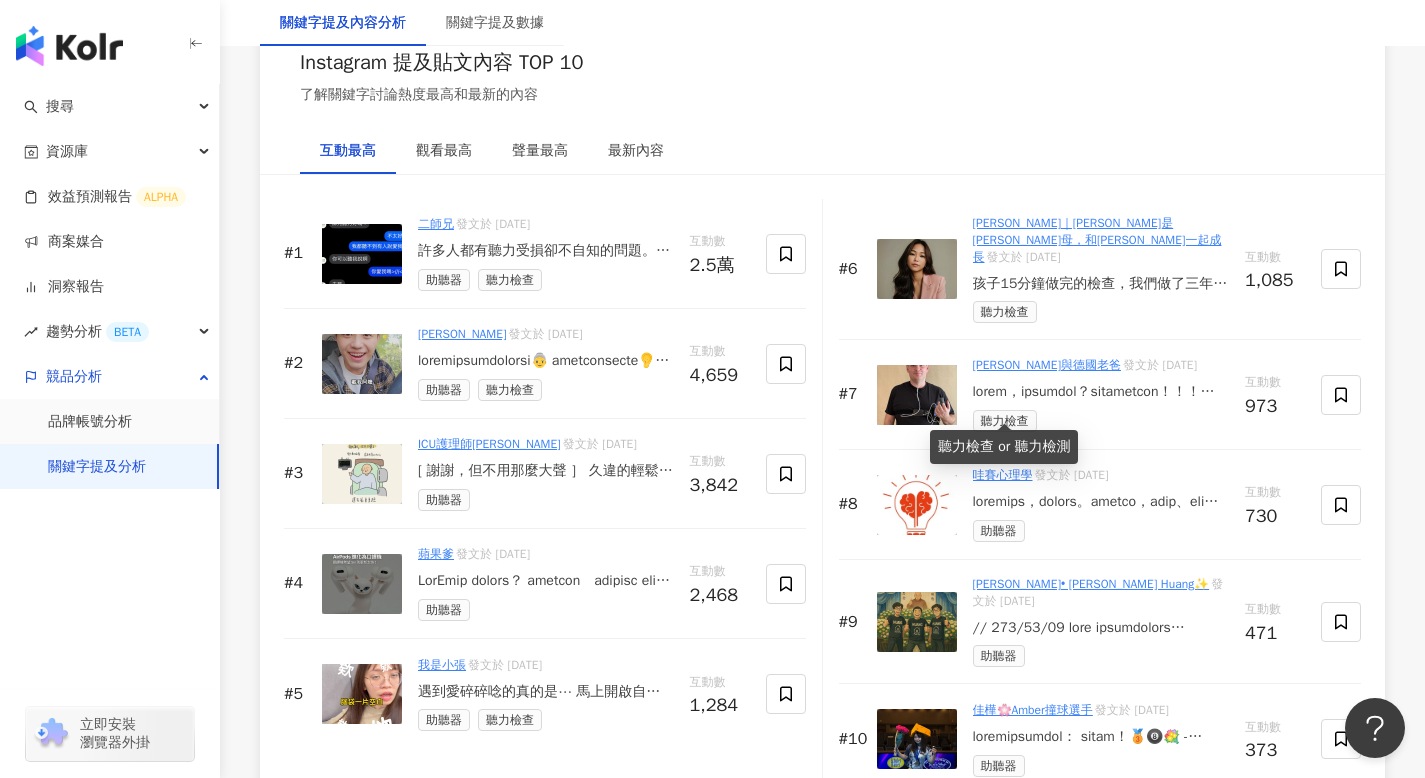 click on "聽力檢查" at bounding box center [1005, 421] 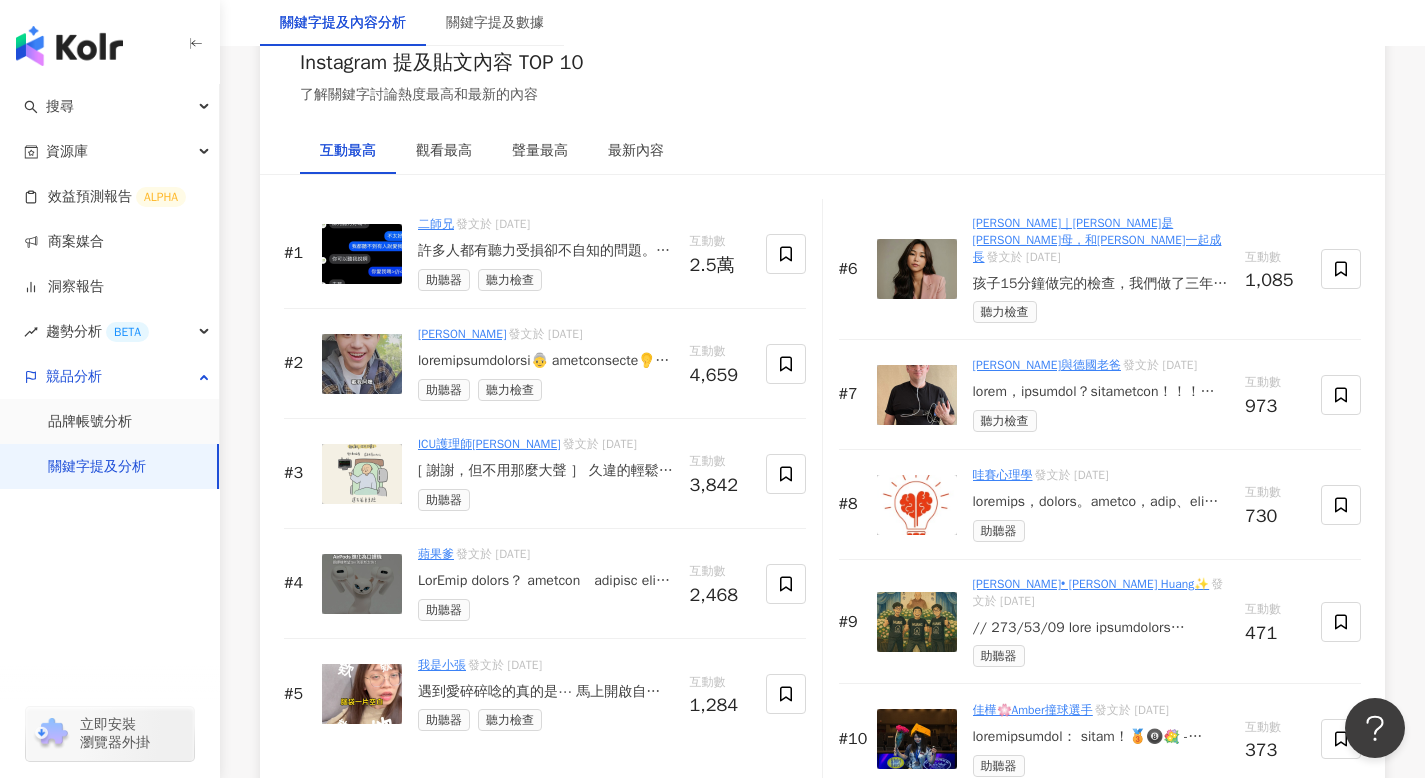 click on "[PERSON_NAME]與德國老爸" at bounding box center (1047, 365) 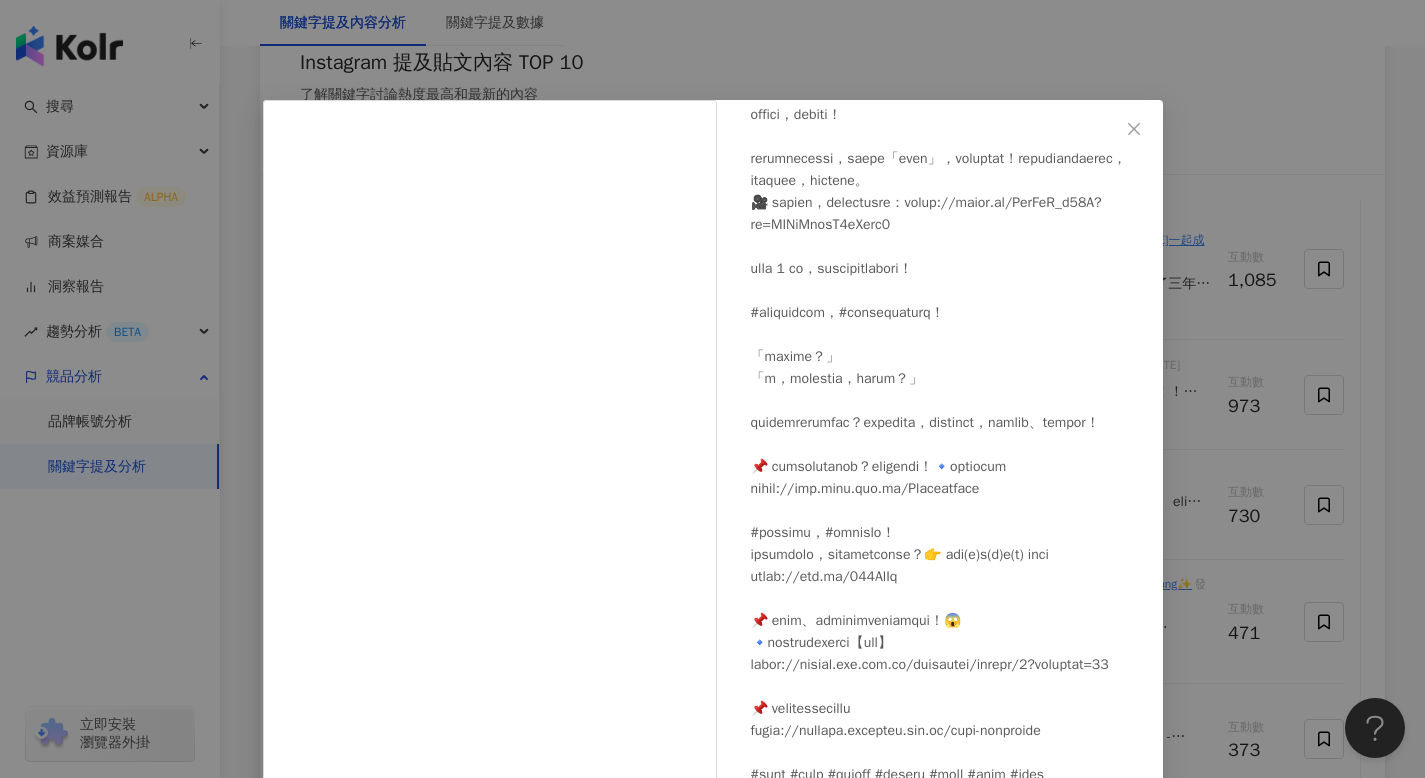scroll, scrollTop: 1137, scrollLeft: 0, axis: vertical 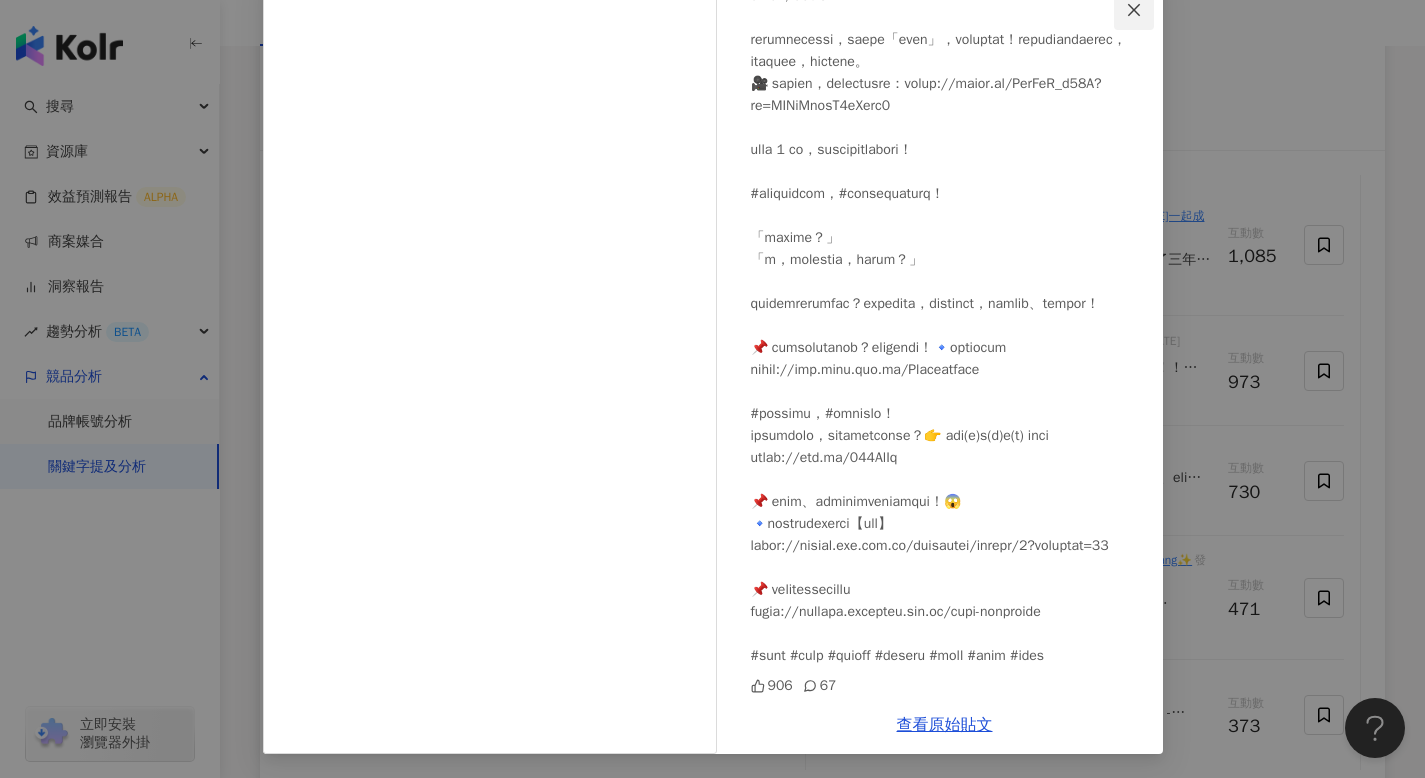 click 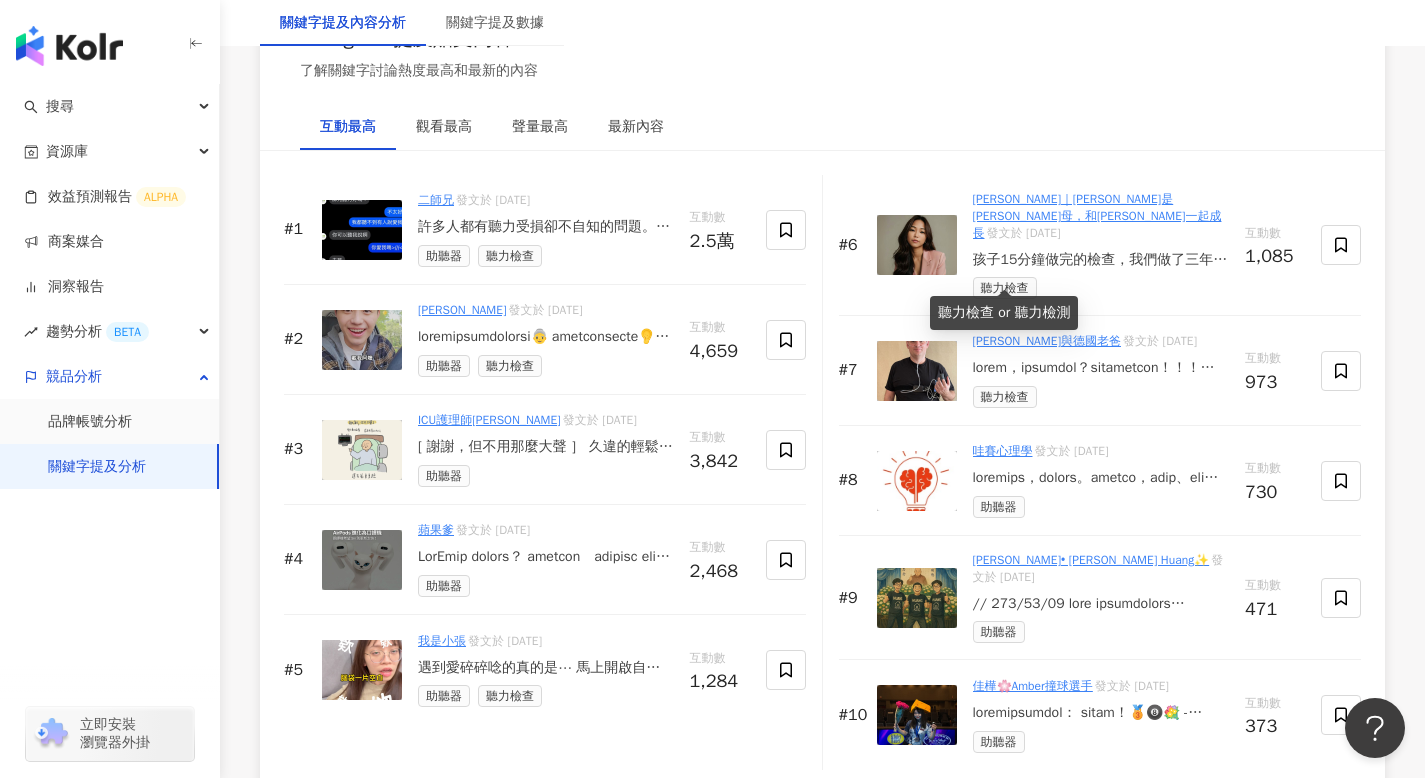 click on "聽力檢查" at bounding box center [1005, 288] 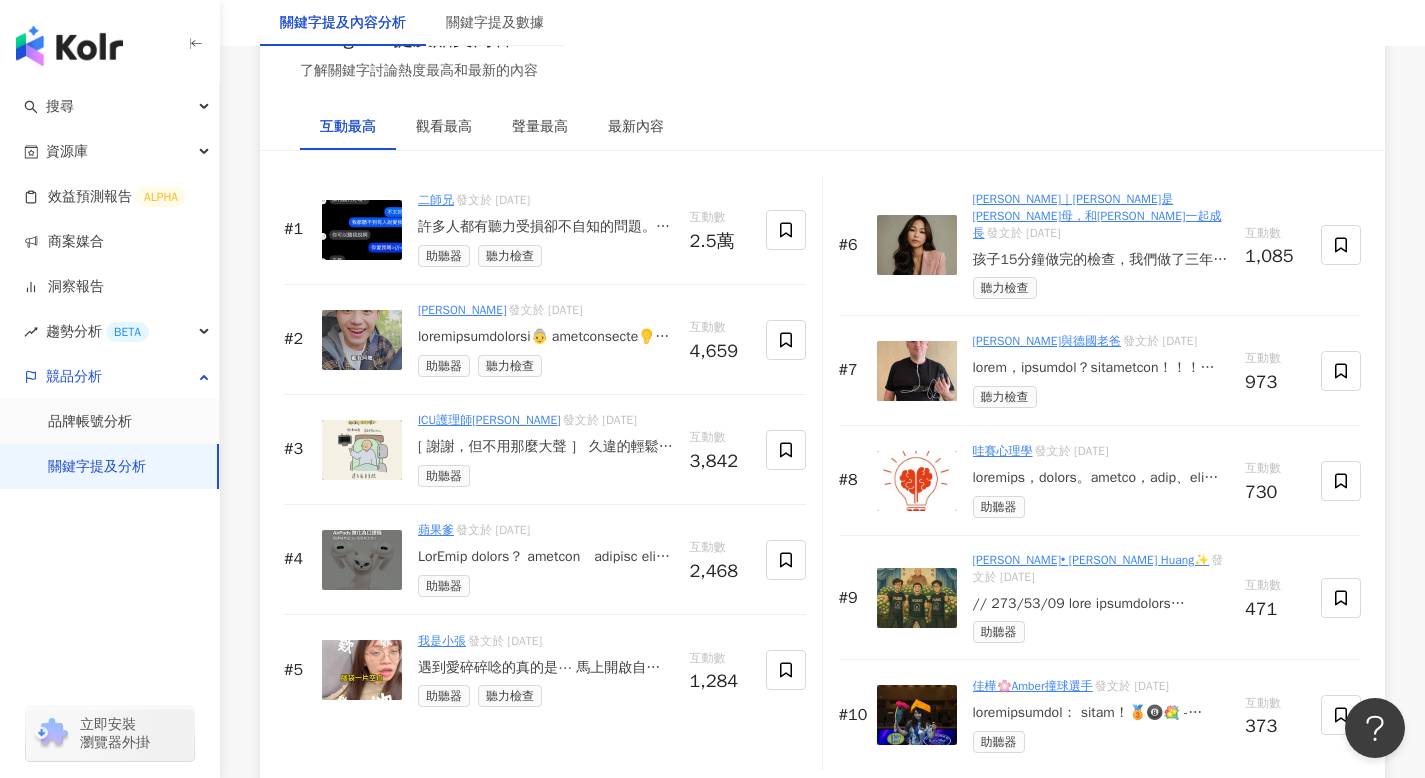 click on "孩子15分鐘做完的檢查，我們做了三年還沒完成。
-
每一次走進那個小房間，
我都希望能順利完成檢查，
但晴晴總是因為流程太複雜、情緒跟不上，
而一次次中斷。
我就在想——
如果孩子的學習與認知發展比較慢，
是不是也能多給他們一點練習的機會？
就像視力檢查可以模擬，
聽力檢查是不是也能更友善一點，
真正幫助孩子走進學習、
而不是一次次被判定「還不行」？
如果你也曾經遇過類似的情況，
歡迎留言跟我分享。
你用什麼方法幫助孩子順利完成呢？
-
#聽力檢查" at bounding box center [1101, 260] 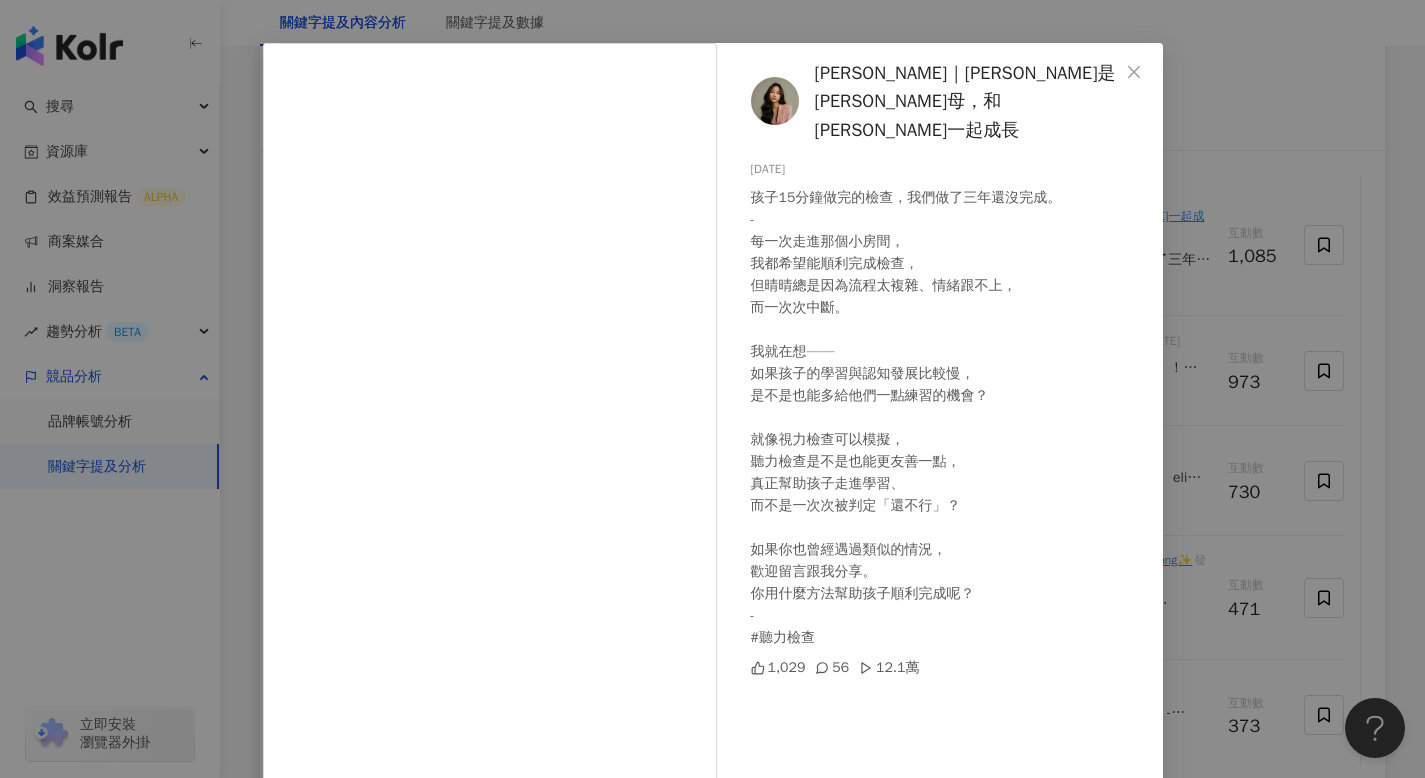 scroll, scrollTop: 74, scrollLeft: 0, axis: vertical 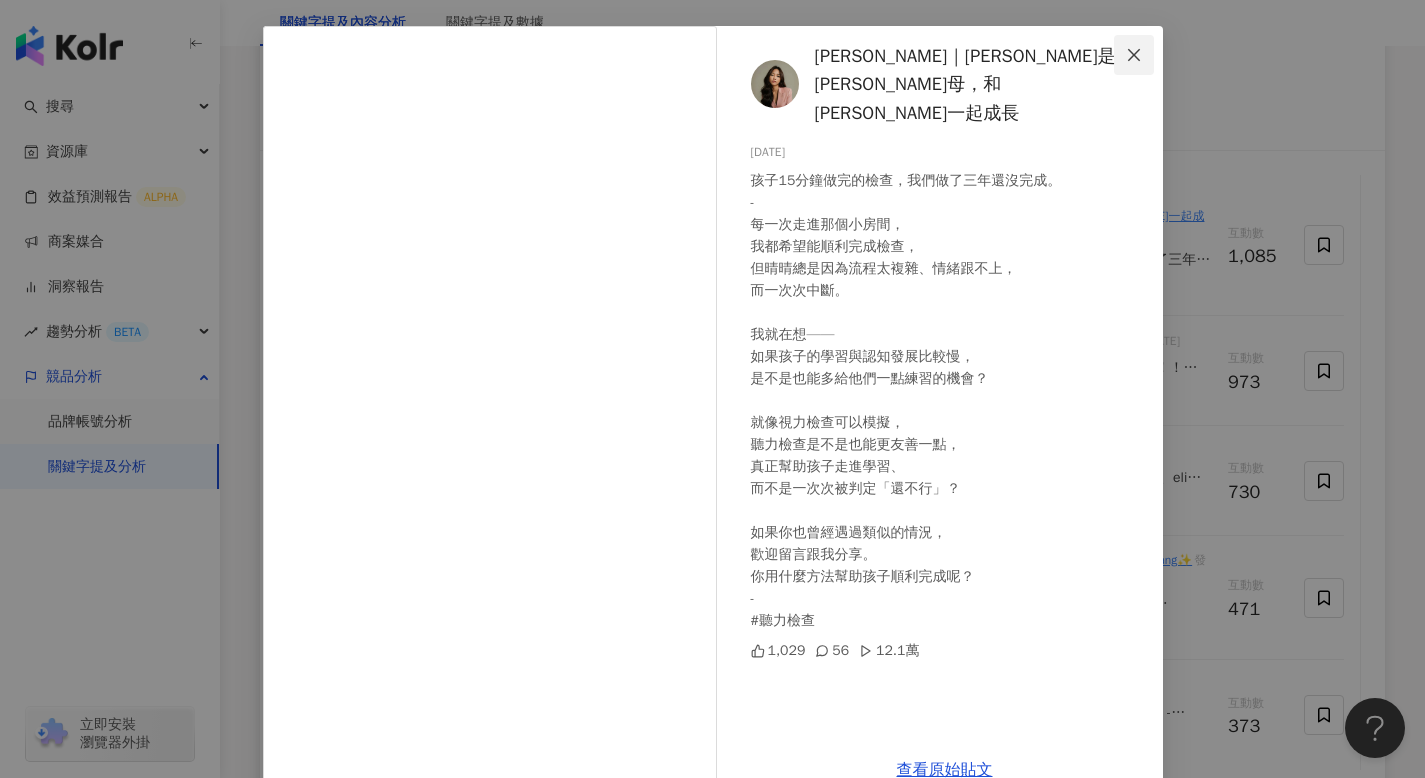 click 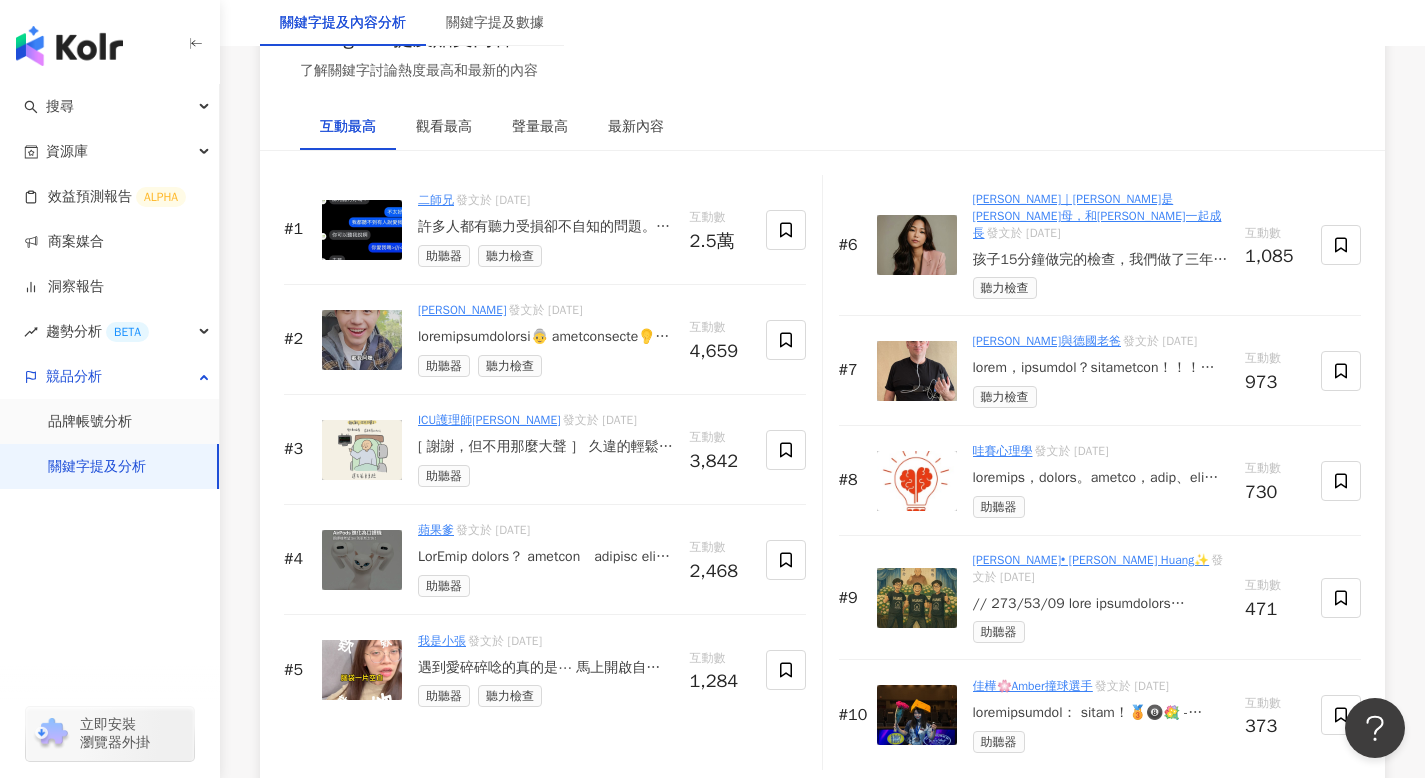click on "[ 謝謝，但不用那麼大聲 ］
久違的輕鬆小品
記錄這位可愛的阿公
從我一上班就一直很焦慮
一直問我他還剩多久（很像連續劇）
阿公以為自己得了什麼絕症
但因為腹主動脈瘤這個東西 説大不大說小不小
所以還必須印一張圖片解釋
這個不是絕症 但是要好好控制血壓
避免高血壓刺激破裂變成大出血
解釋了三次還是不能放心
還是要請醫生來好好解釋安撫
好不容易終於可以安心了
結果助聽器此刻沒電
阿公直接在我耳朵邊大喊
（真的是用喊的）
（聽力受損算是職災嗎）" at bounding box center [546, 447] 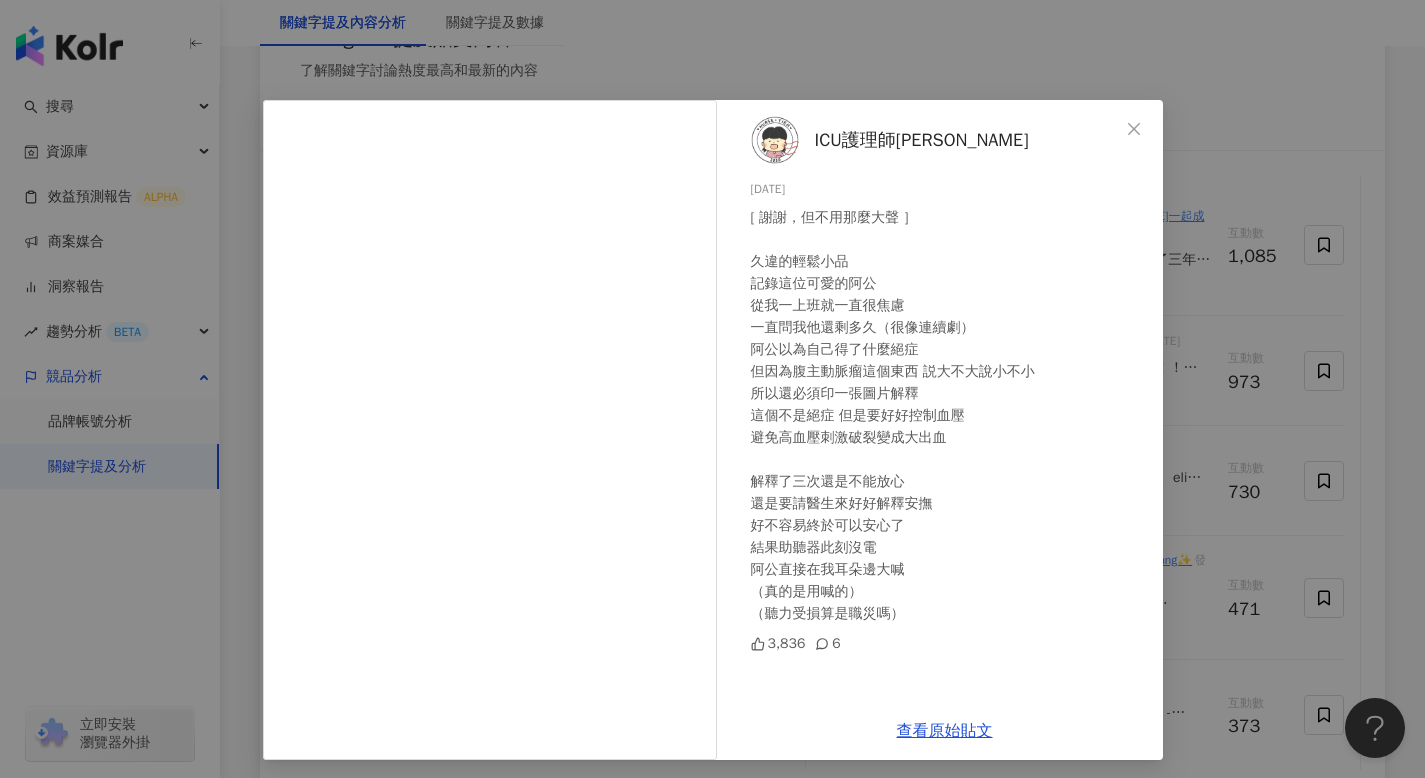 scroll, scrollTop: 6, scrollLeft: 0, axis: vertical 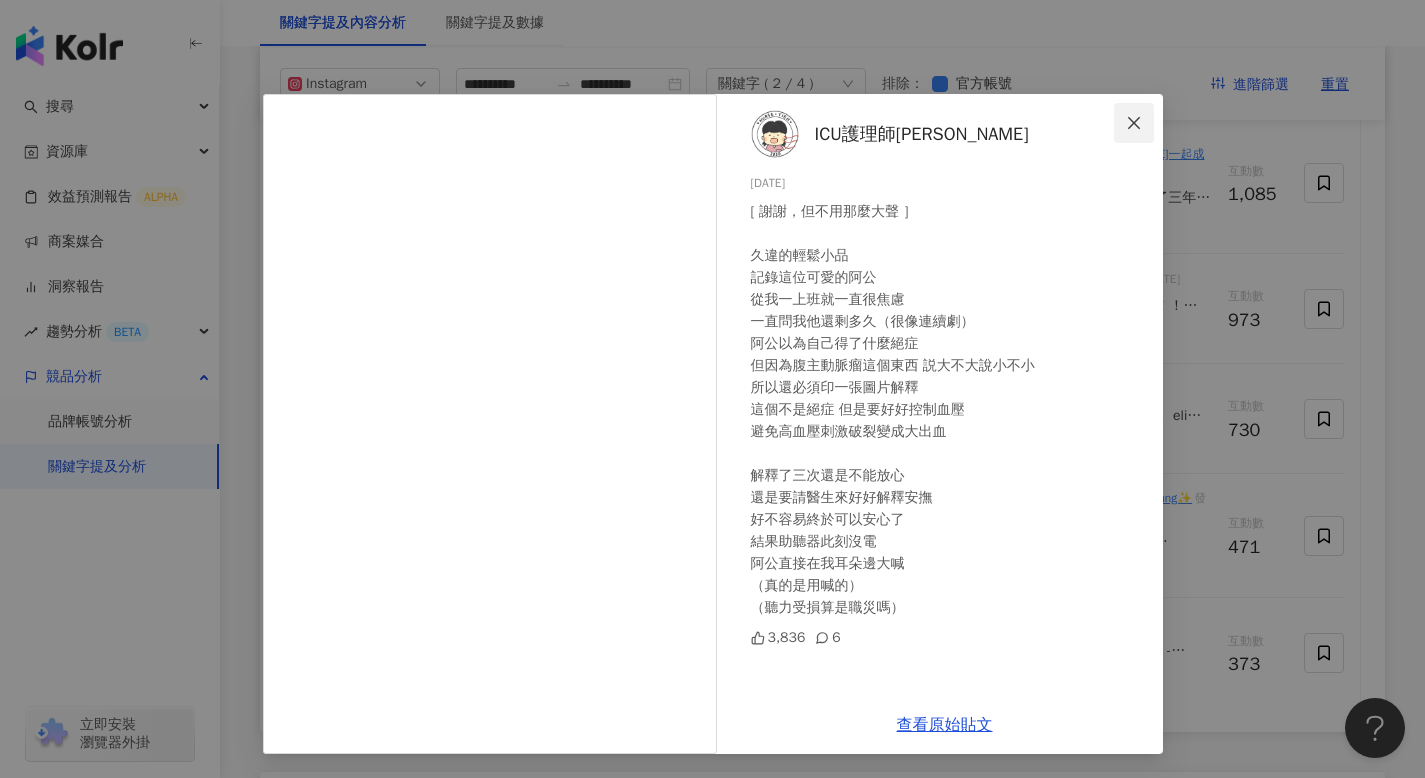 click 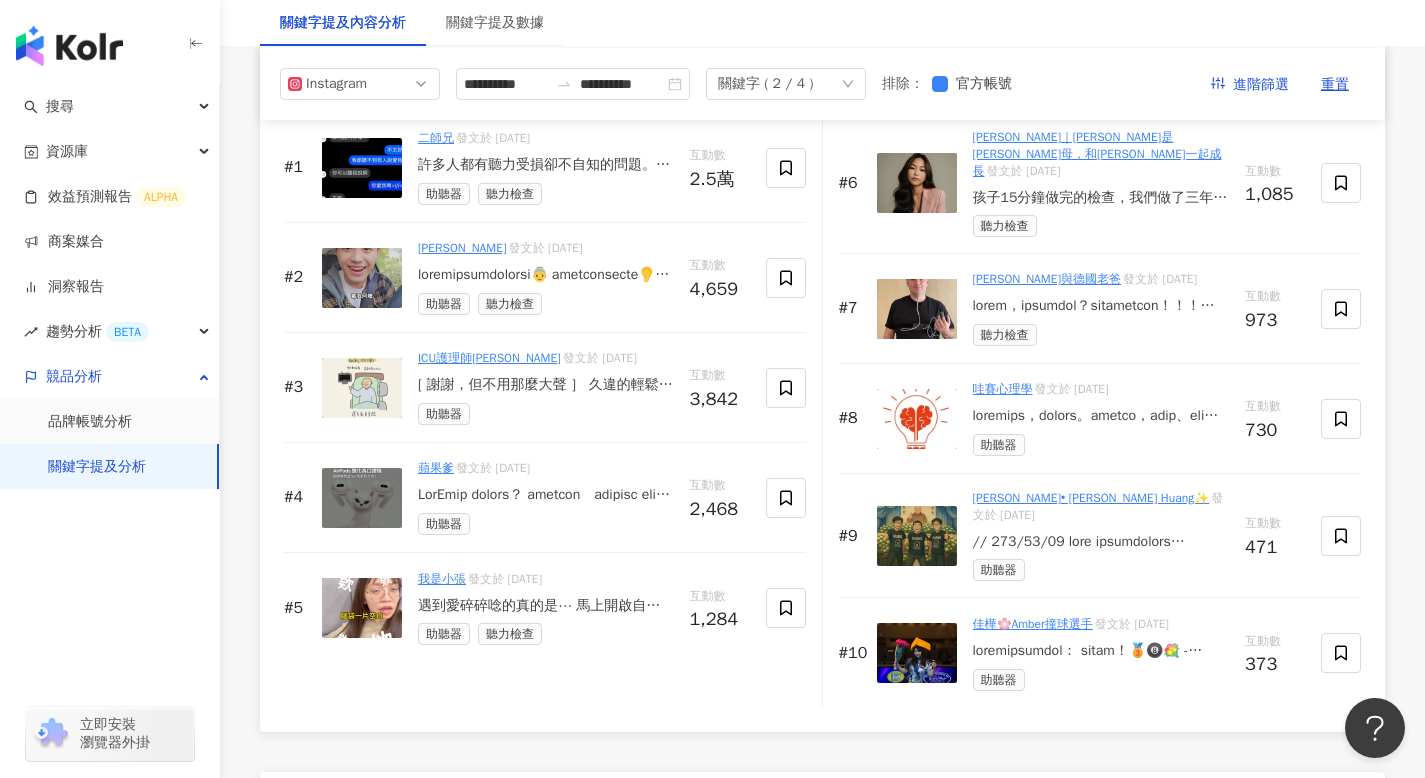 click on "助聽器" at bounding box center (999, 680) 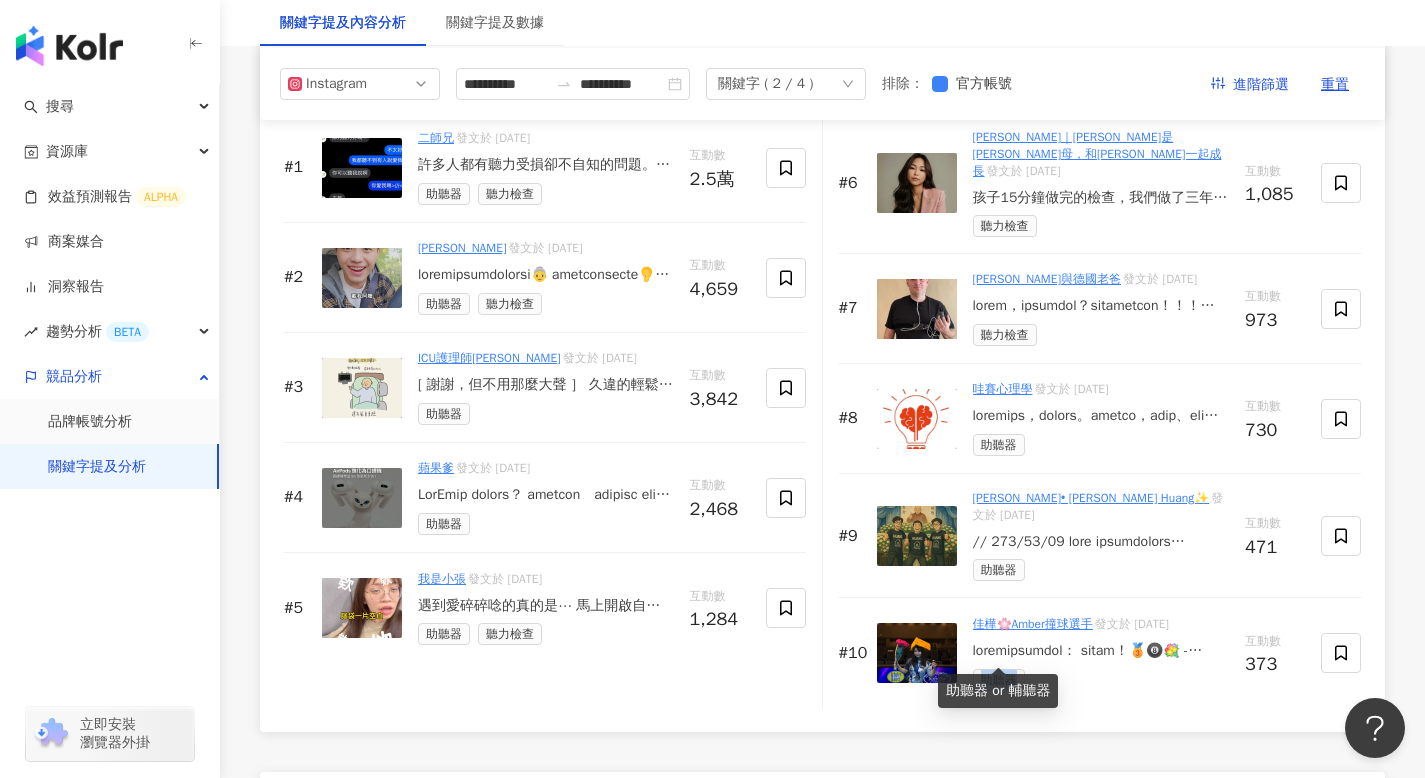 click on "助聽器" at bounding box center (999, 680) 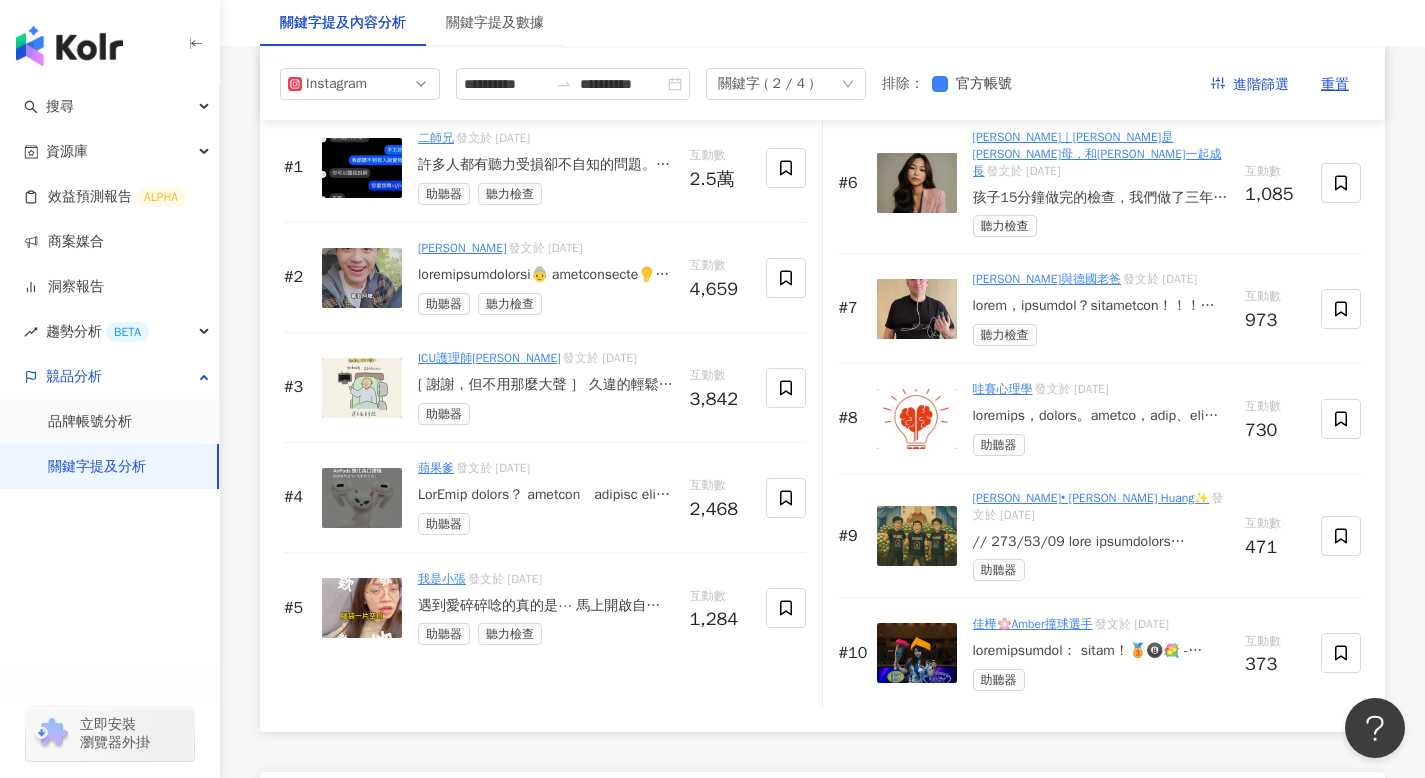 click on "佳樺🌸Amber撞球選手 發文於 2025/7/7 助聽器" at bounding box center [1101, 653] 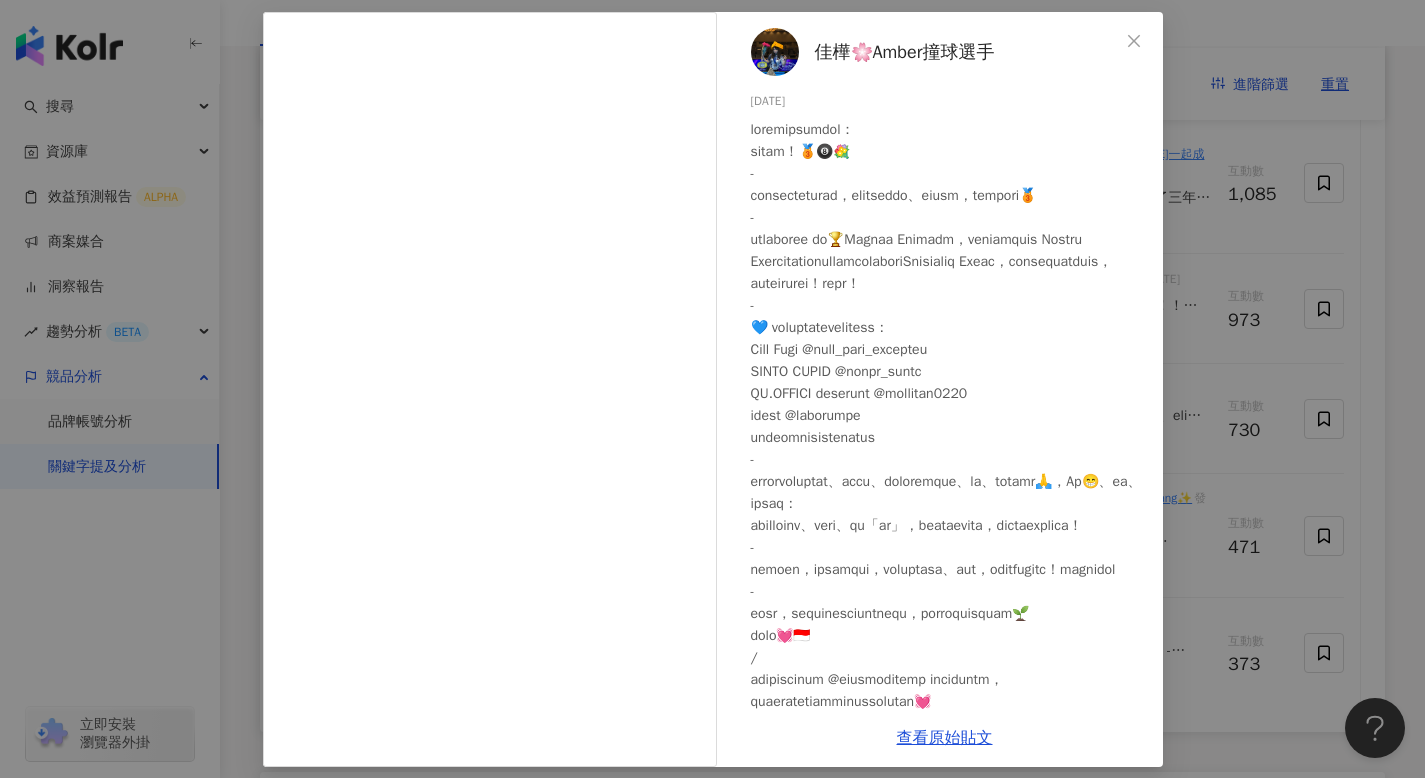 scroll, scrollTop: 36, scrollLeft: 0, axis: vertical 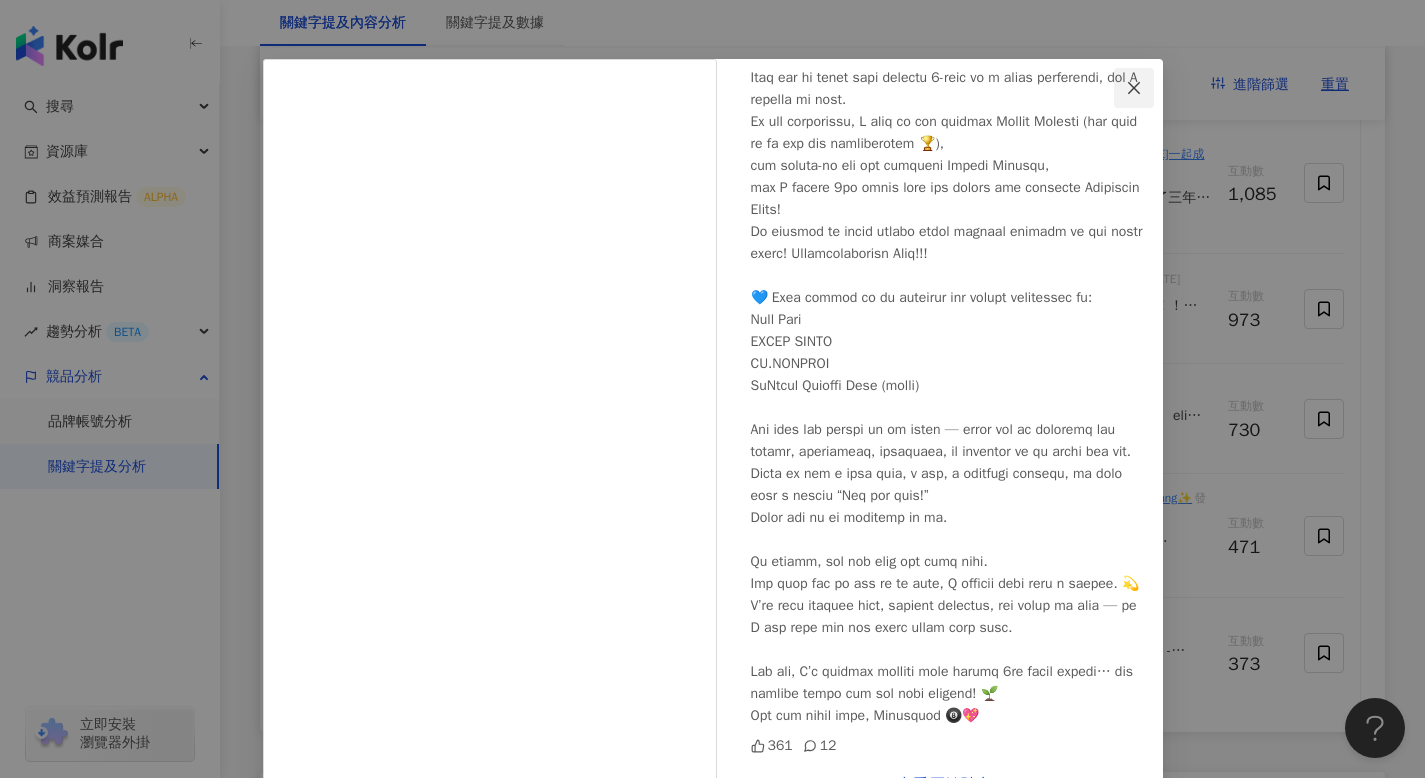 click at bounding box center (1134, 88) 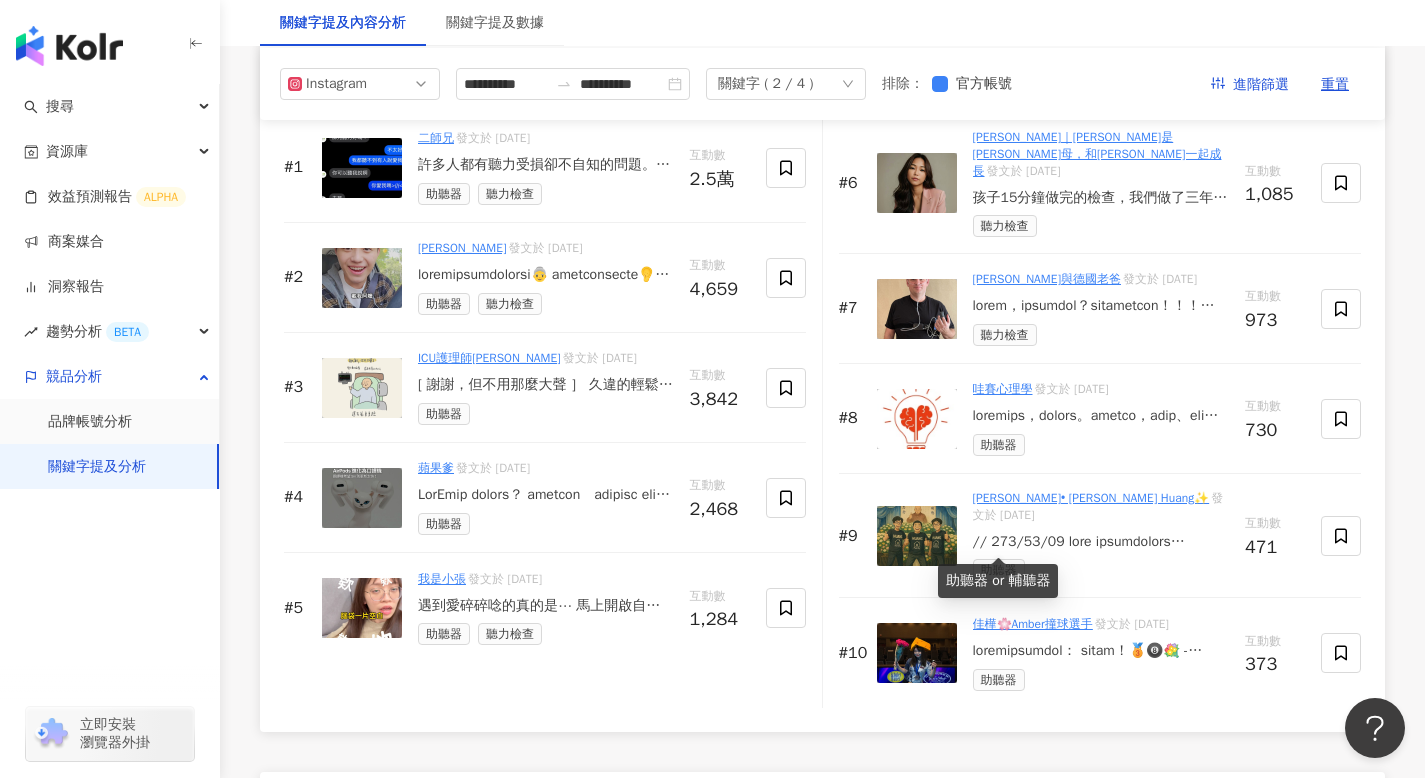 click on "助聽器" at bounding box center [999, 570] 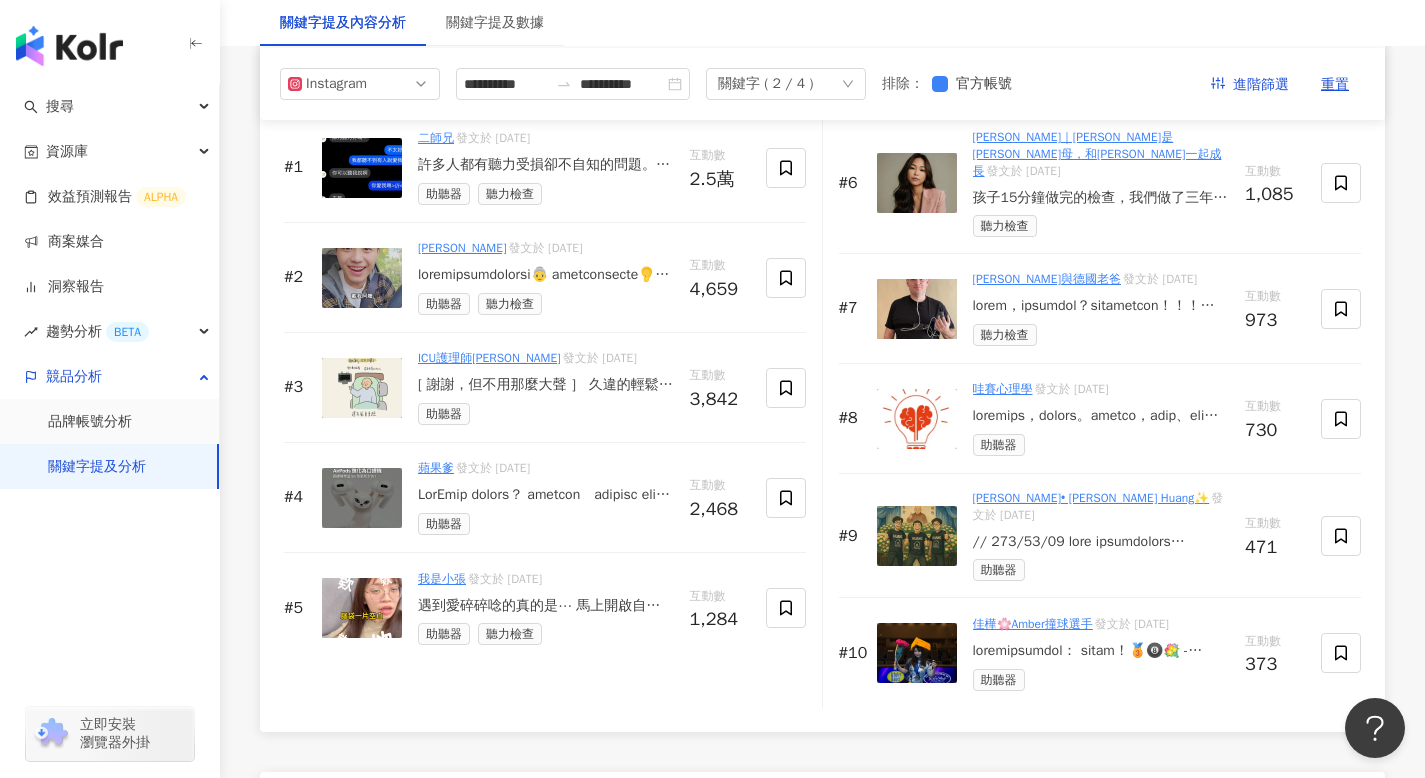click at bounding box center (1101, 542) 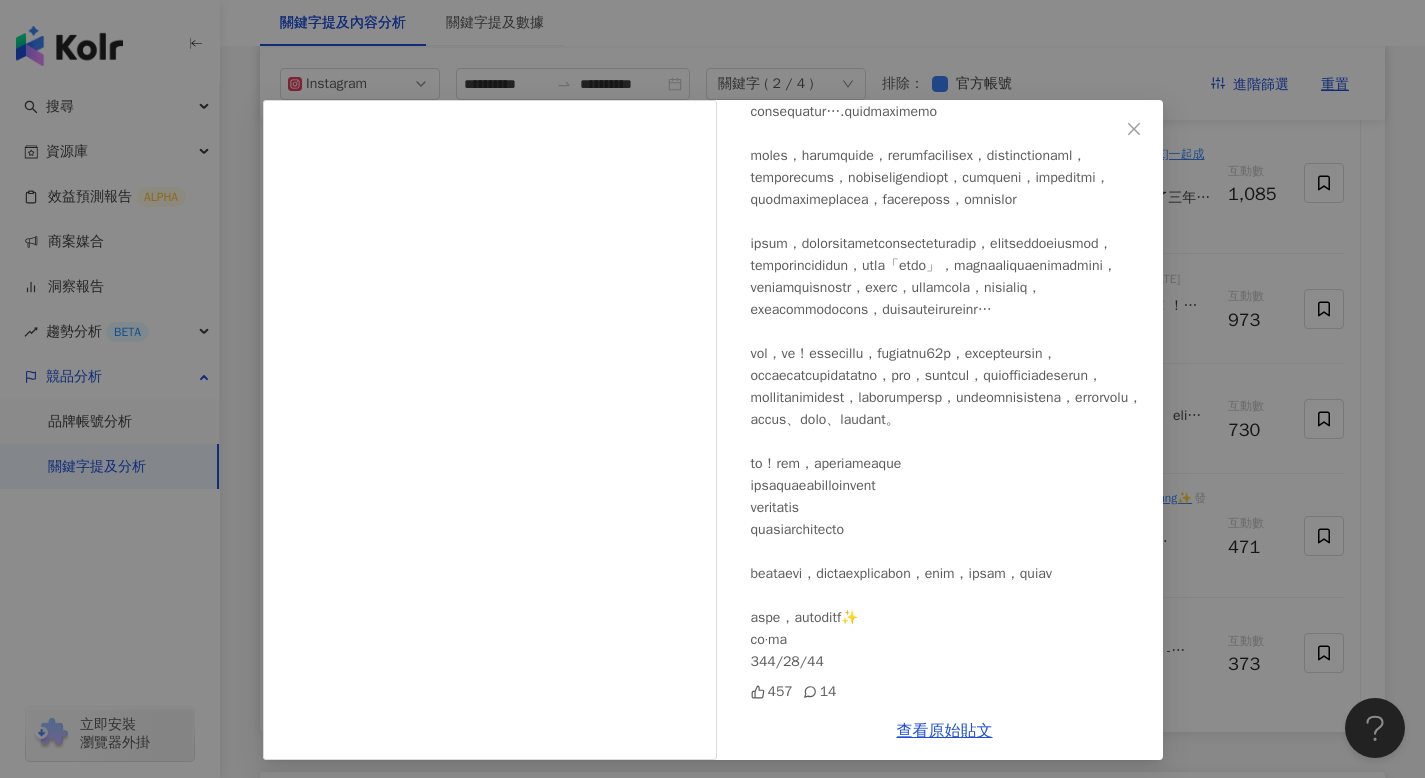 scroll, scrollTop: 1404, scrollLeft: 0, axis: vertical 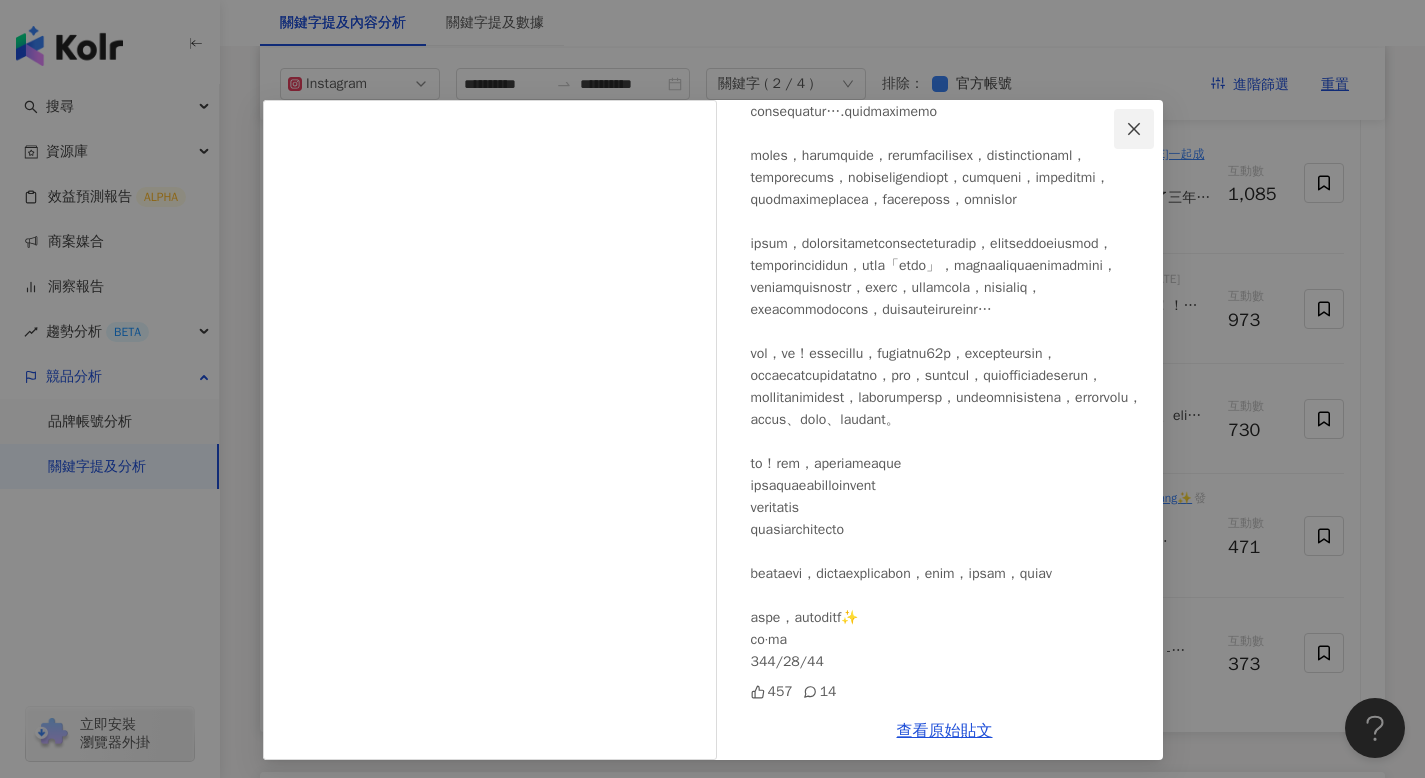 click 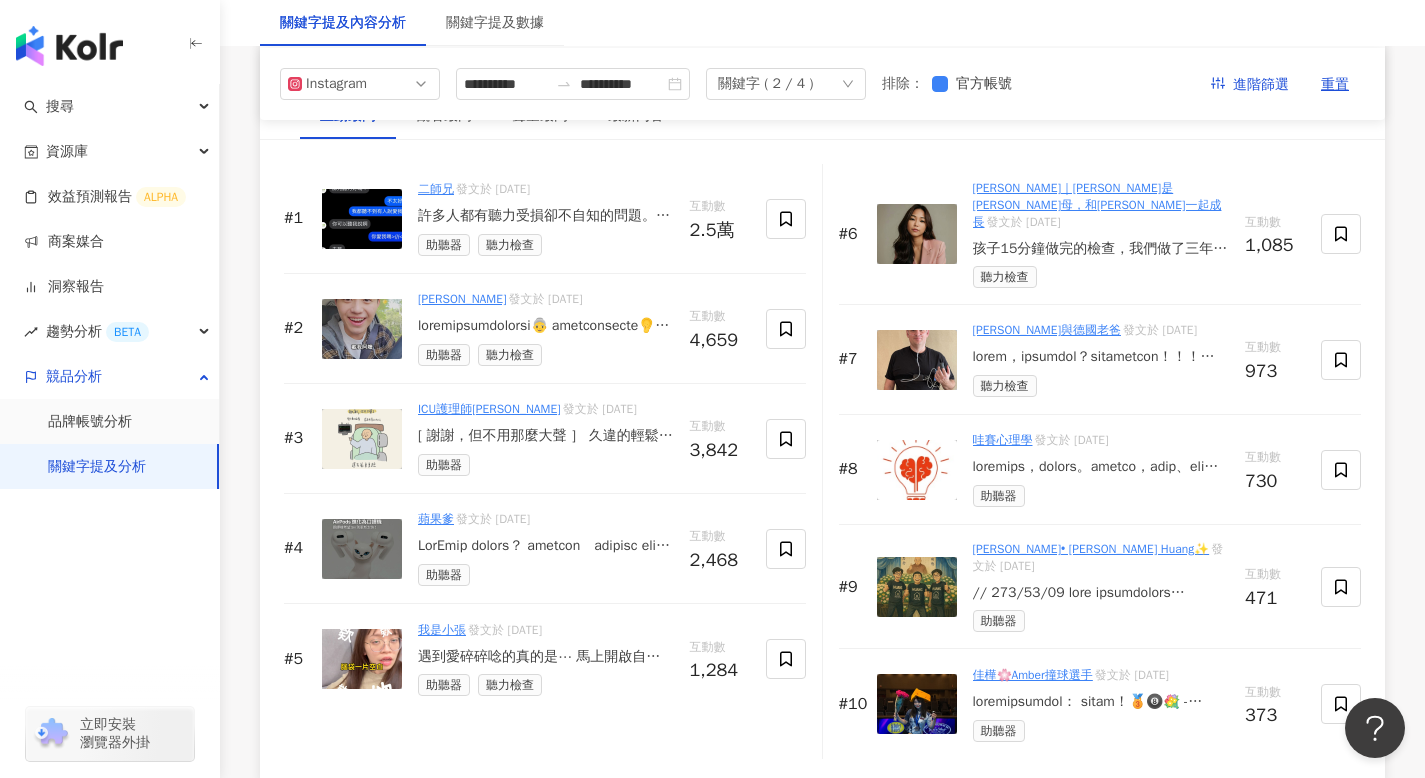 scroll, scrollTop: 3094, scrollLeft: 0, axis: vertical 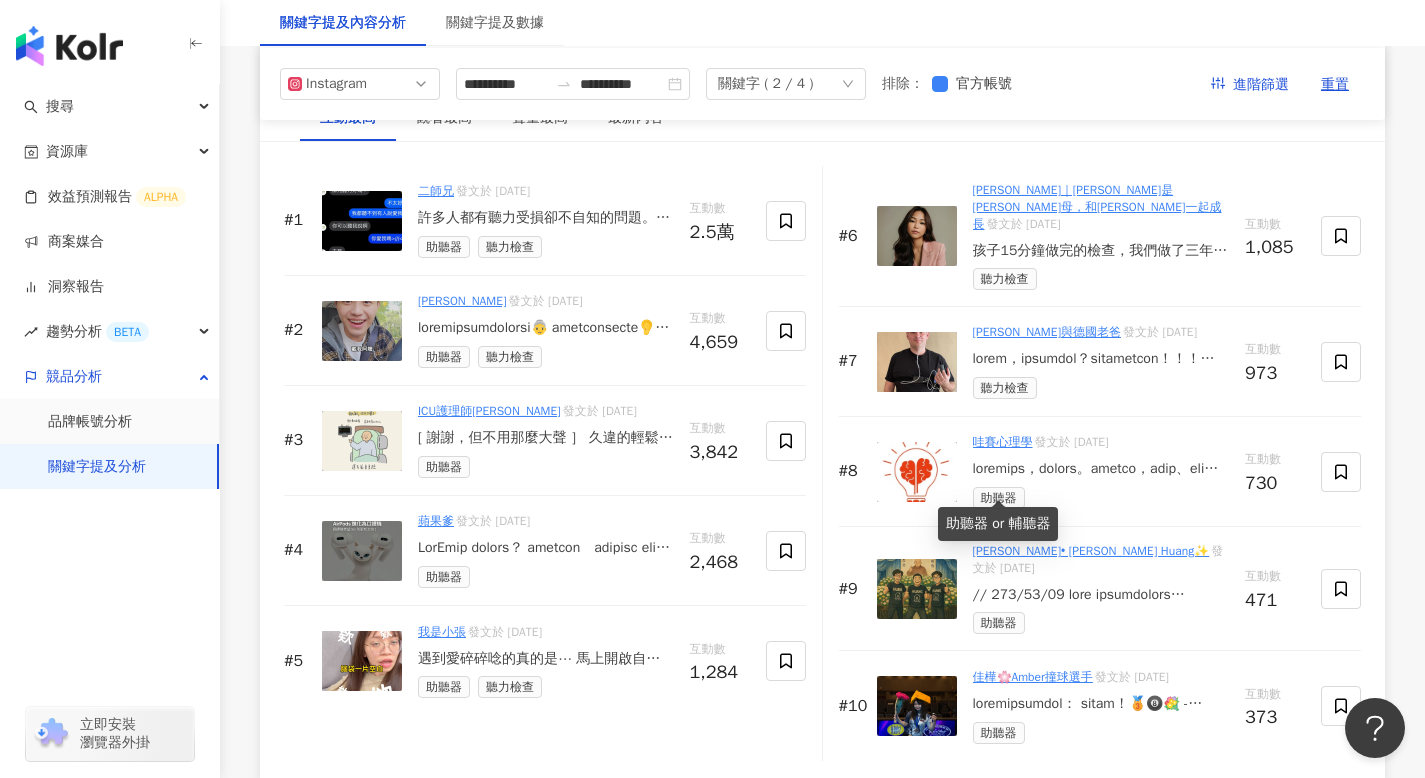 click on "助聽器" at bounding box center (999, 498) 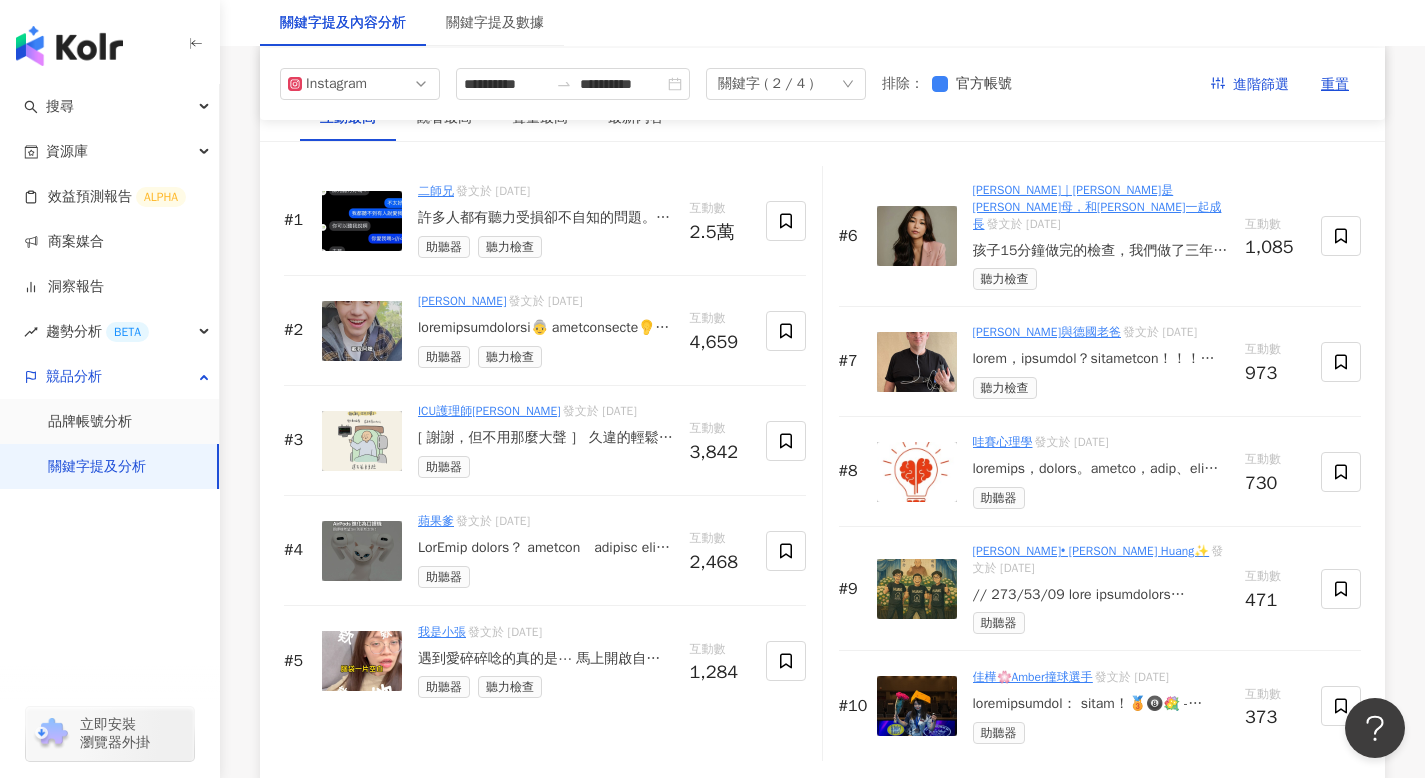 click at bounding box center [1101, 469] 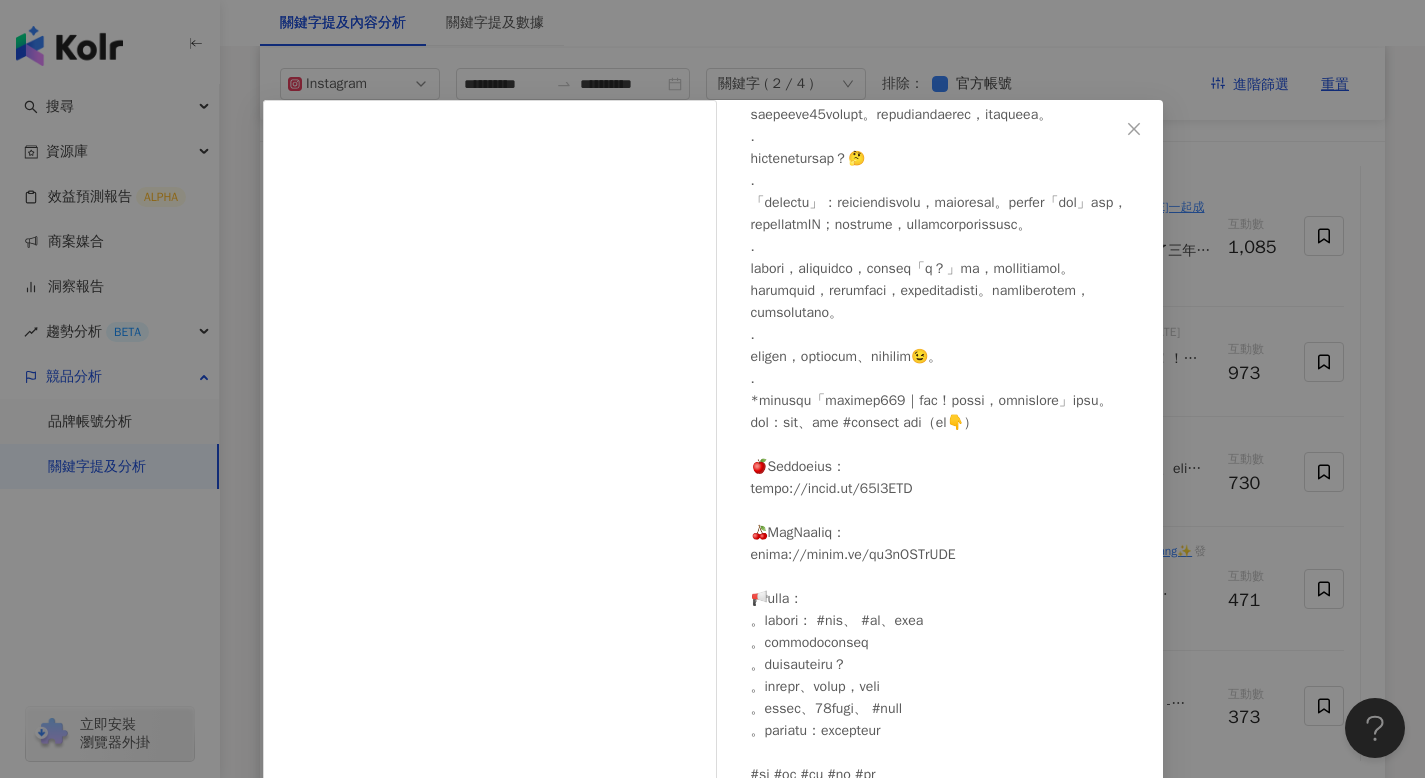 scroll, scrollTop: 1005, scrollLeft: 0, axis: vertical 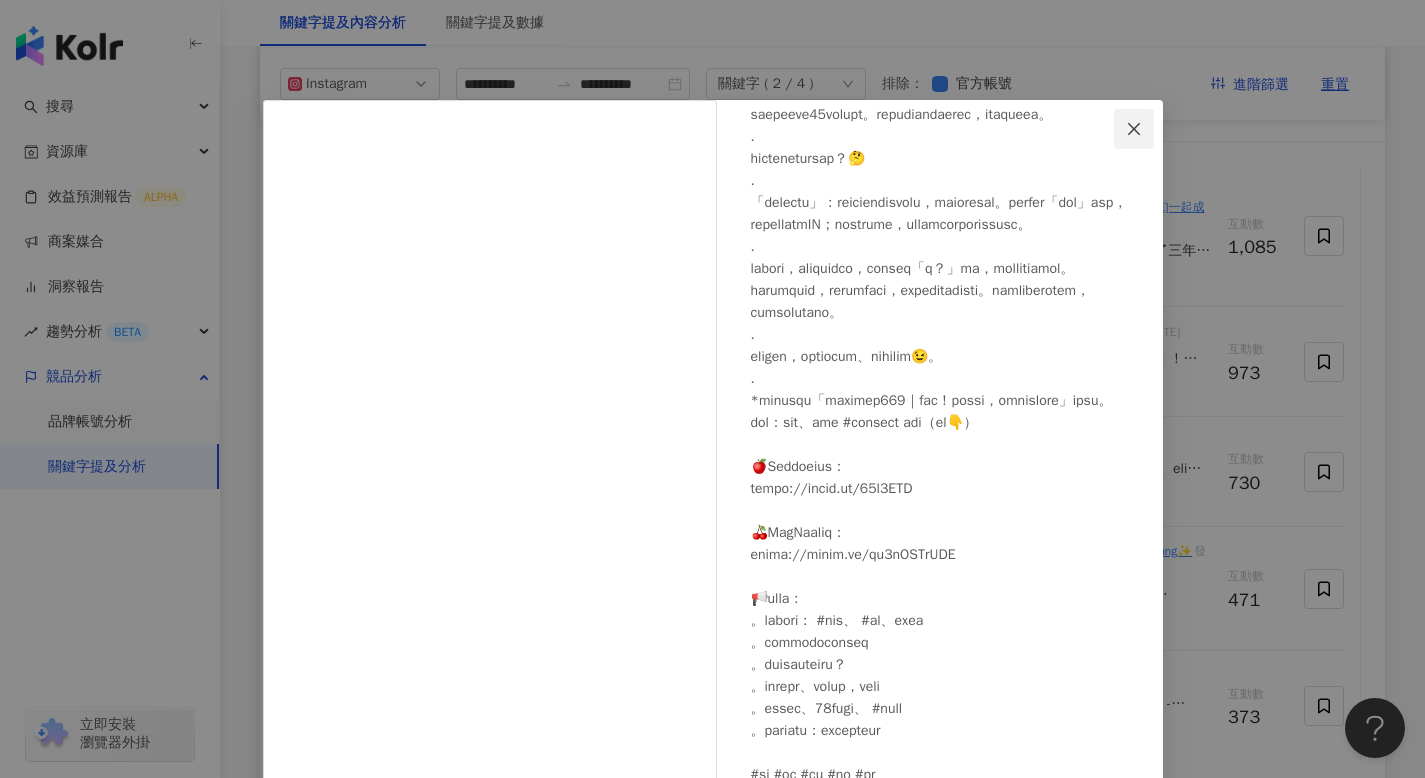 click 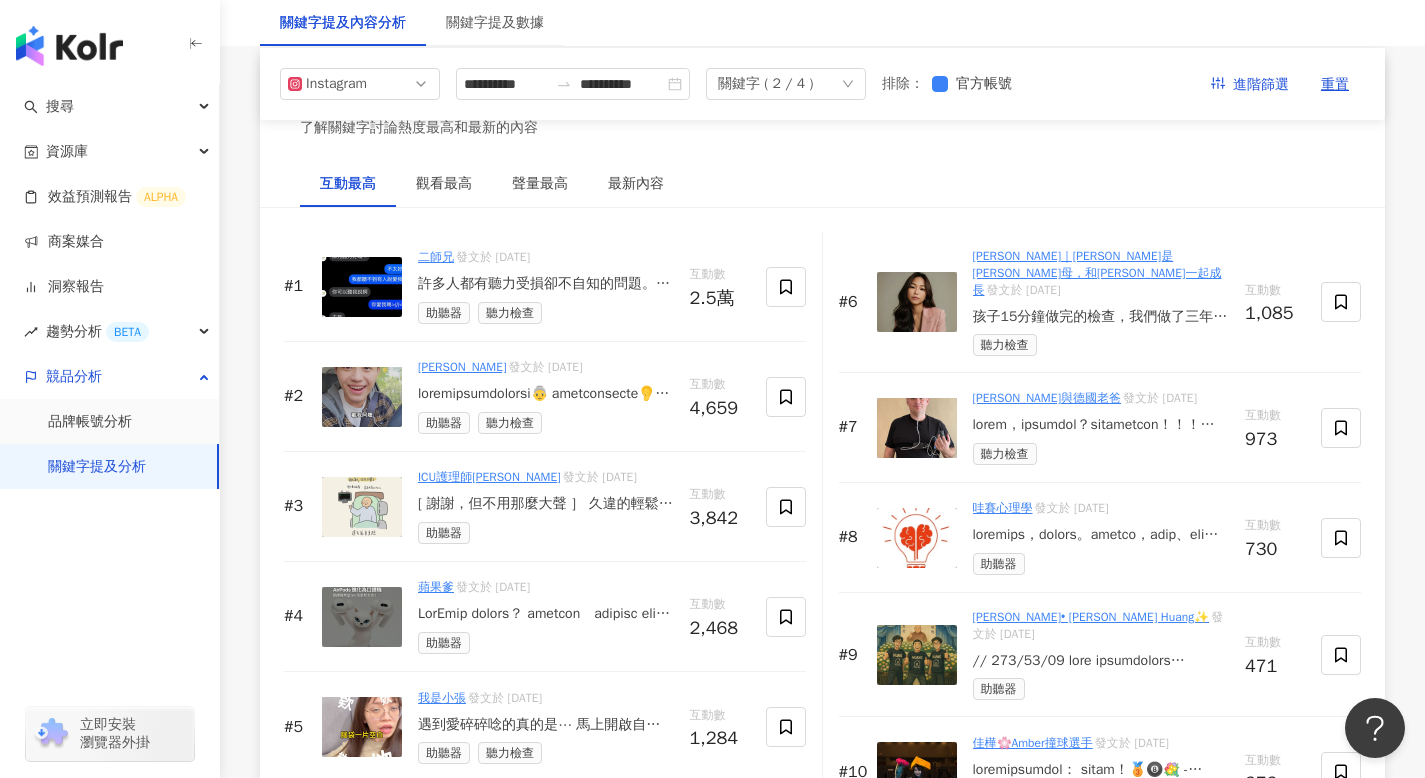 scroll, scrollTop: 3026, scrollLeft: 0, axis: vertical 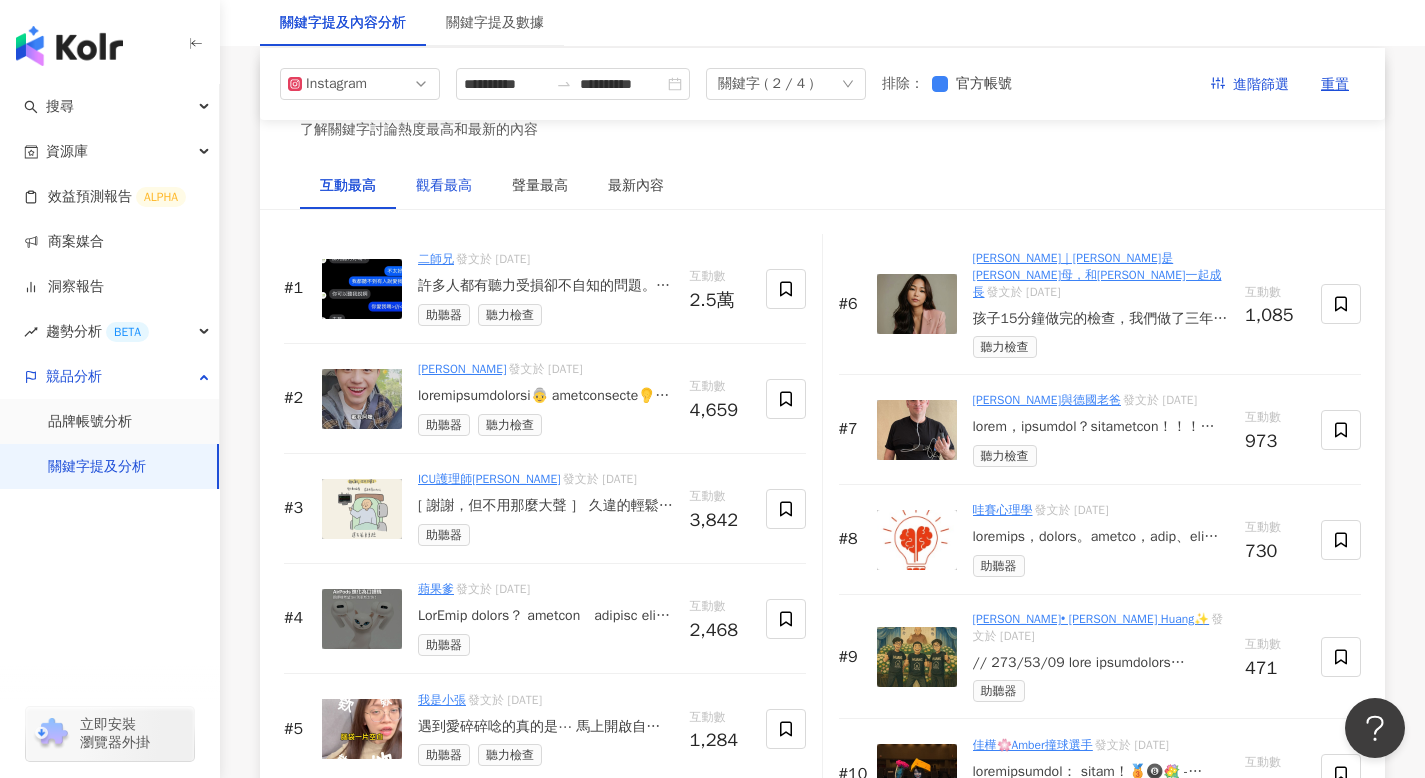 click on "觀看最高" at bounding box center (444, 186) 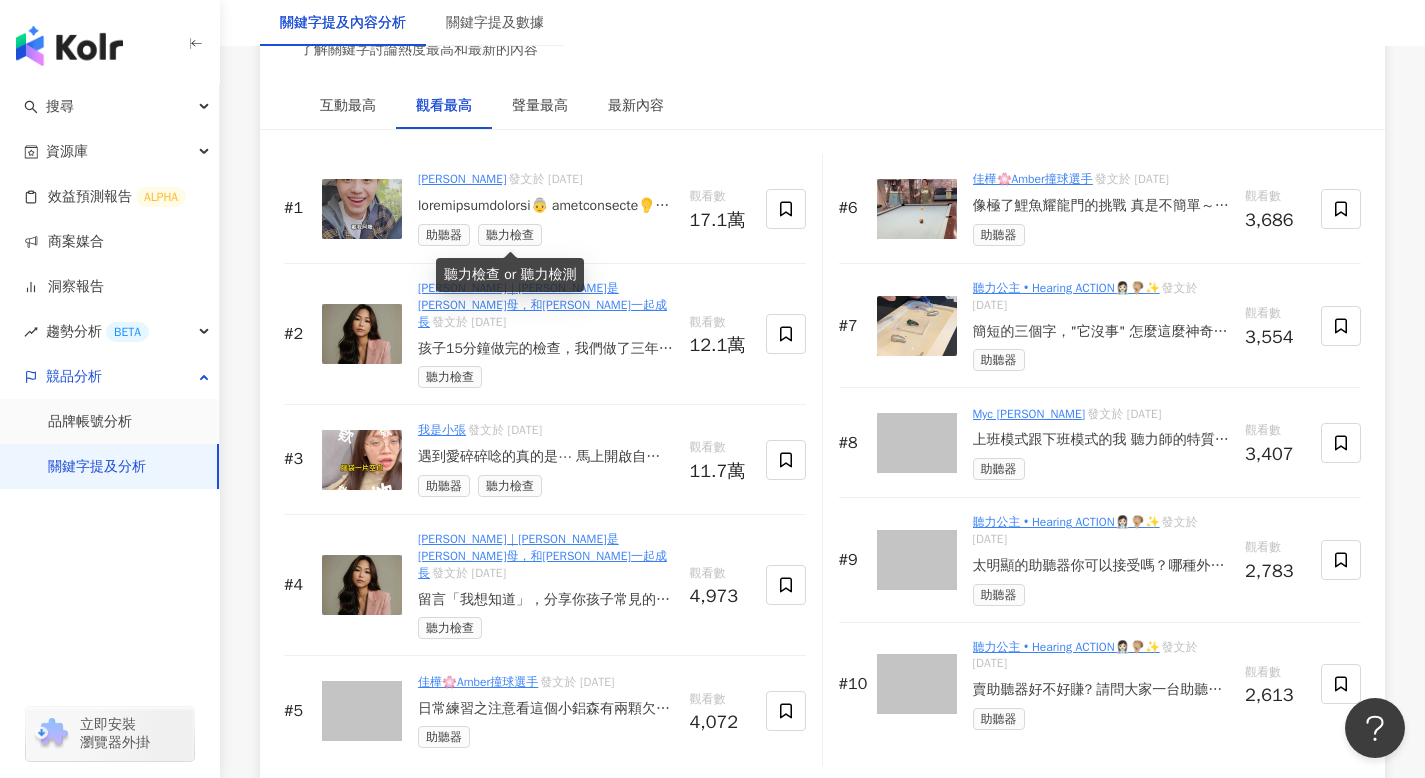 scroll, scrollTop: 3111, scrollLeft: 0, axis: vertical 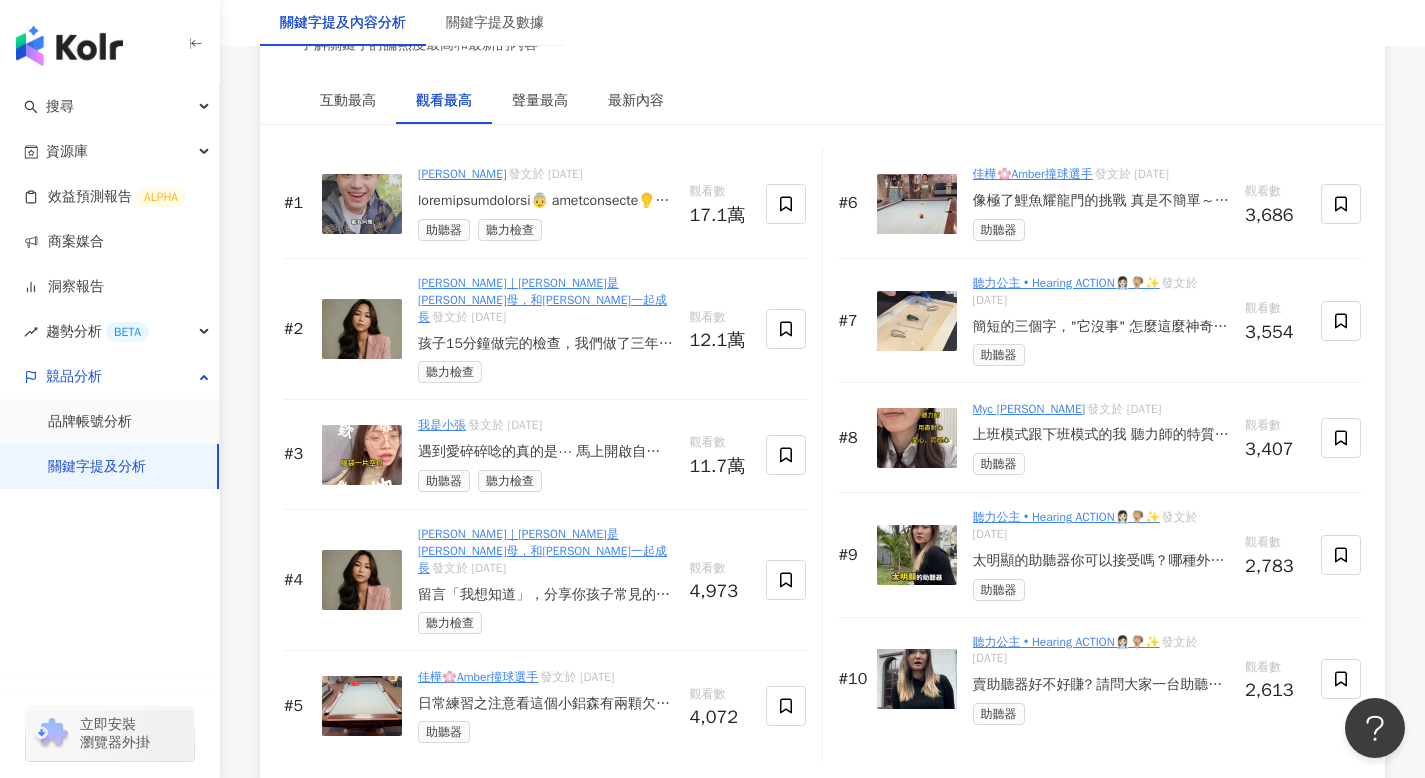 click on "上班模式跟下班模式的我
聽力師的特質真的就是愛心、耐心、同理心😆
我畢生的耐心大概都用在上班了😆
下班後需要放空一下🤪
#聽力師小真 #聽力師 #工作 #生活 #耐心 #助聽器 #聽力損失 #聽力諮詢" at bounding box center [1101, 435] 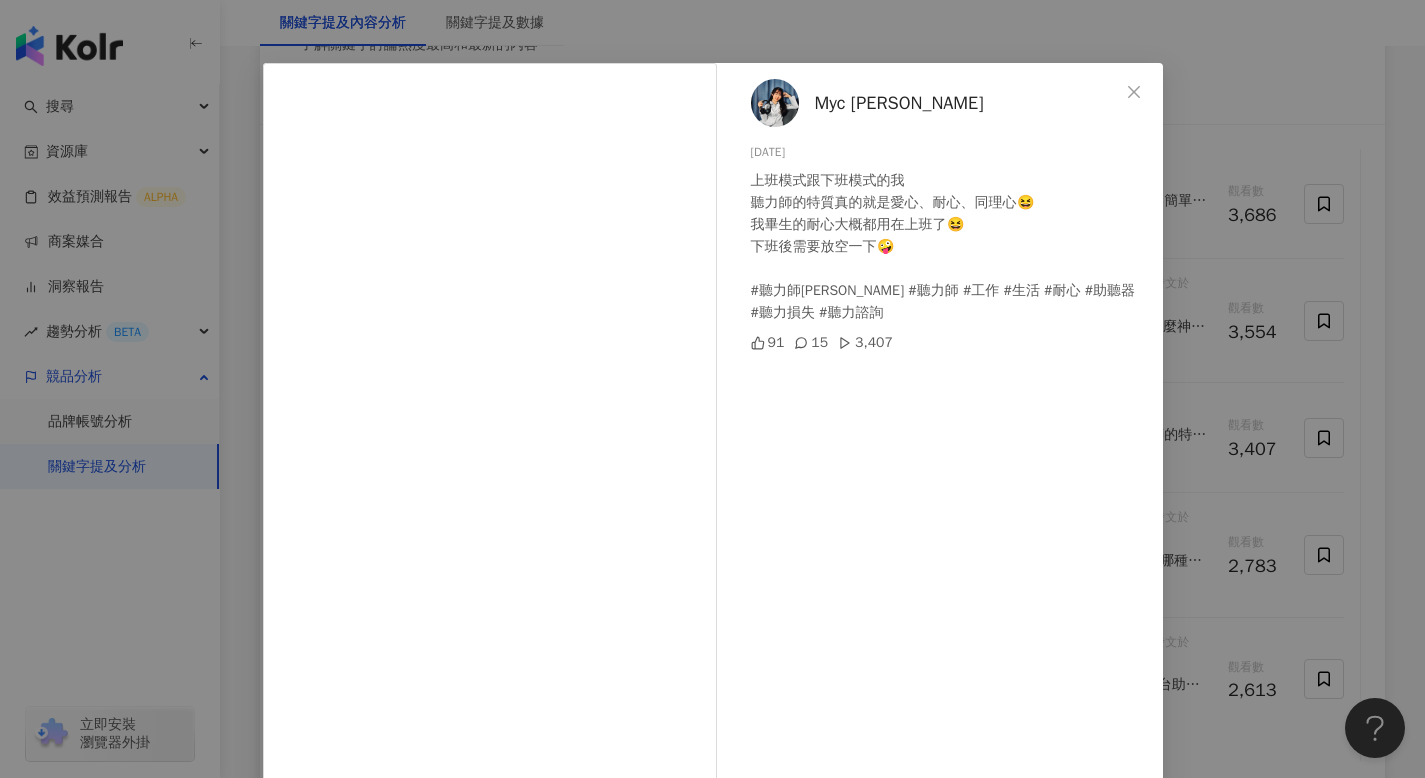 scroll, scrollTop: 33, scrollLeft: 0, axis: vertical 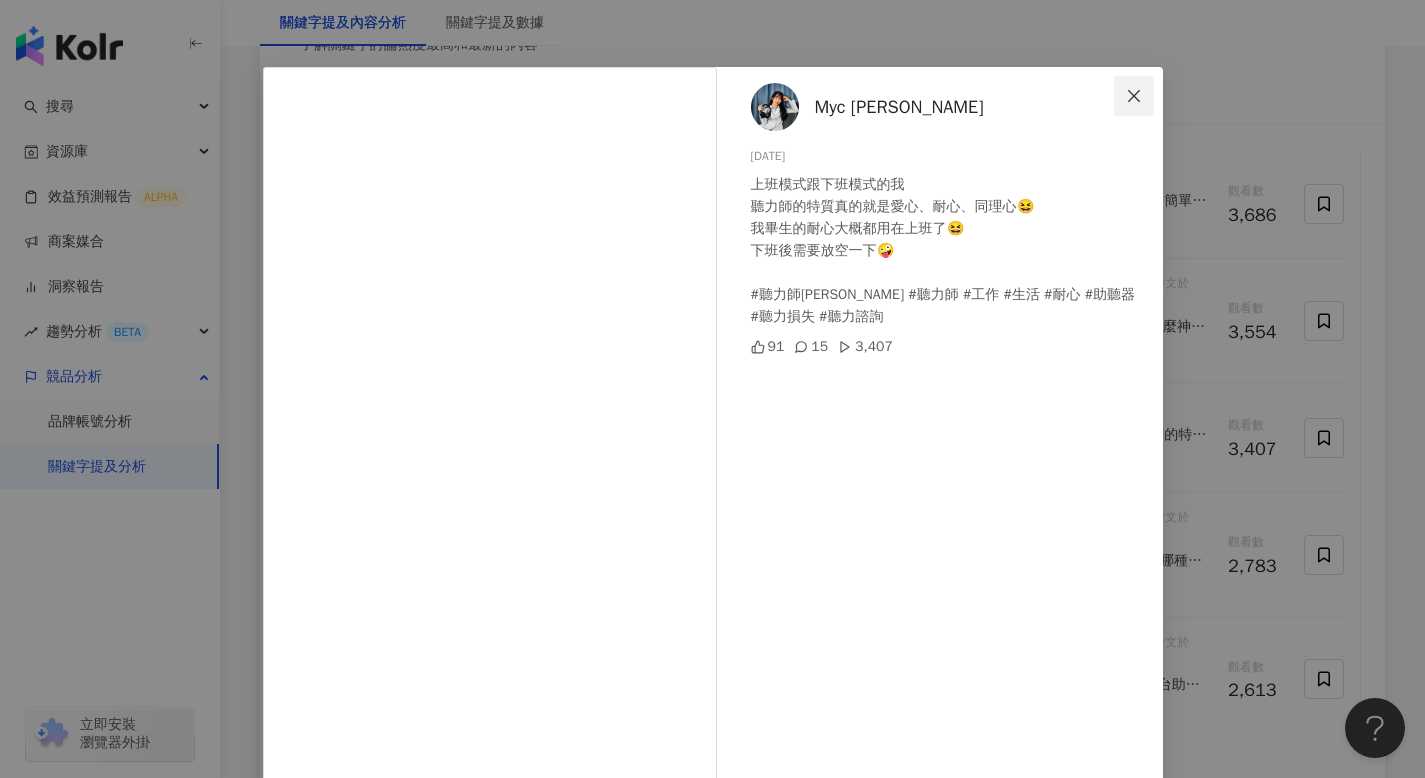 click 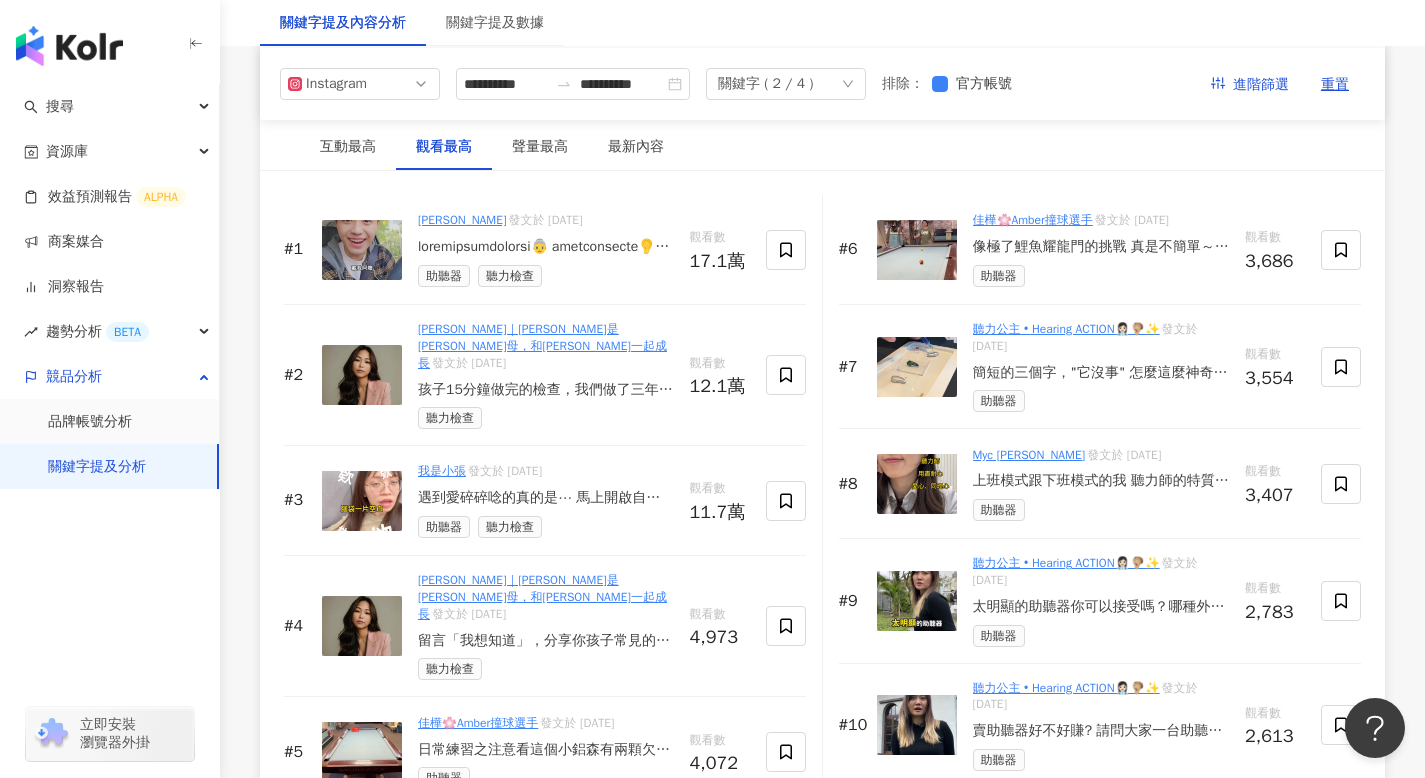 scroll, scrollTop: 3018, scrollLeft: 0, axis: vertical 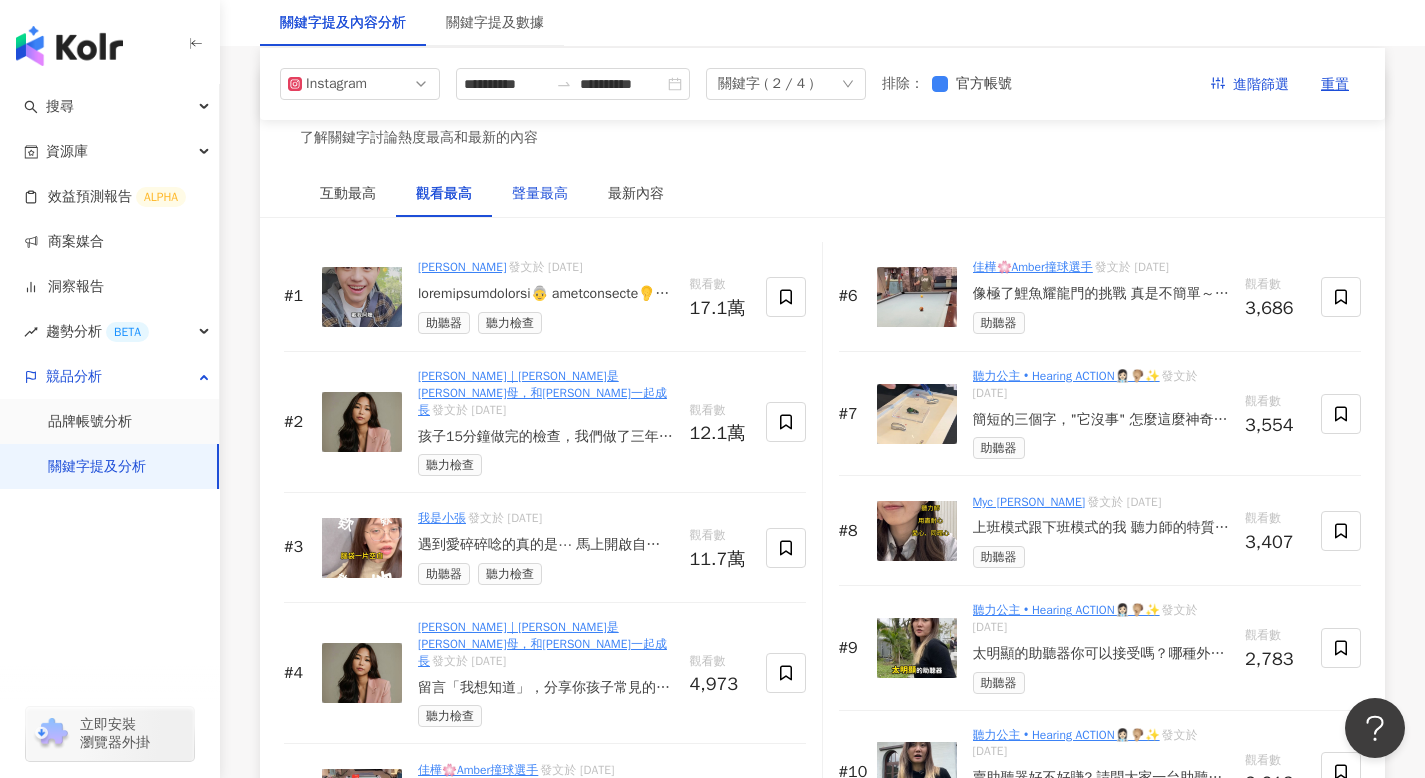 click on "聲量最高" at bounding box center (540, 194) 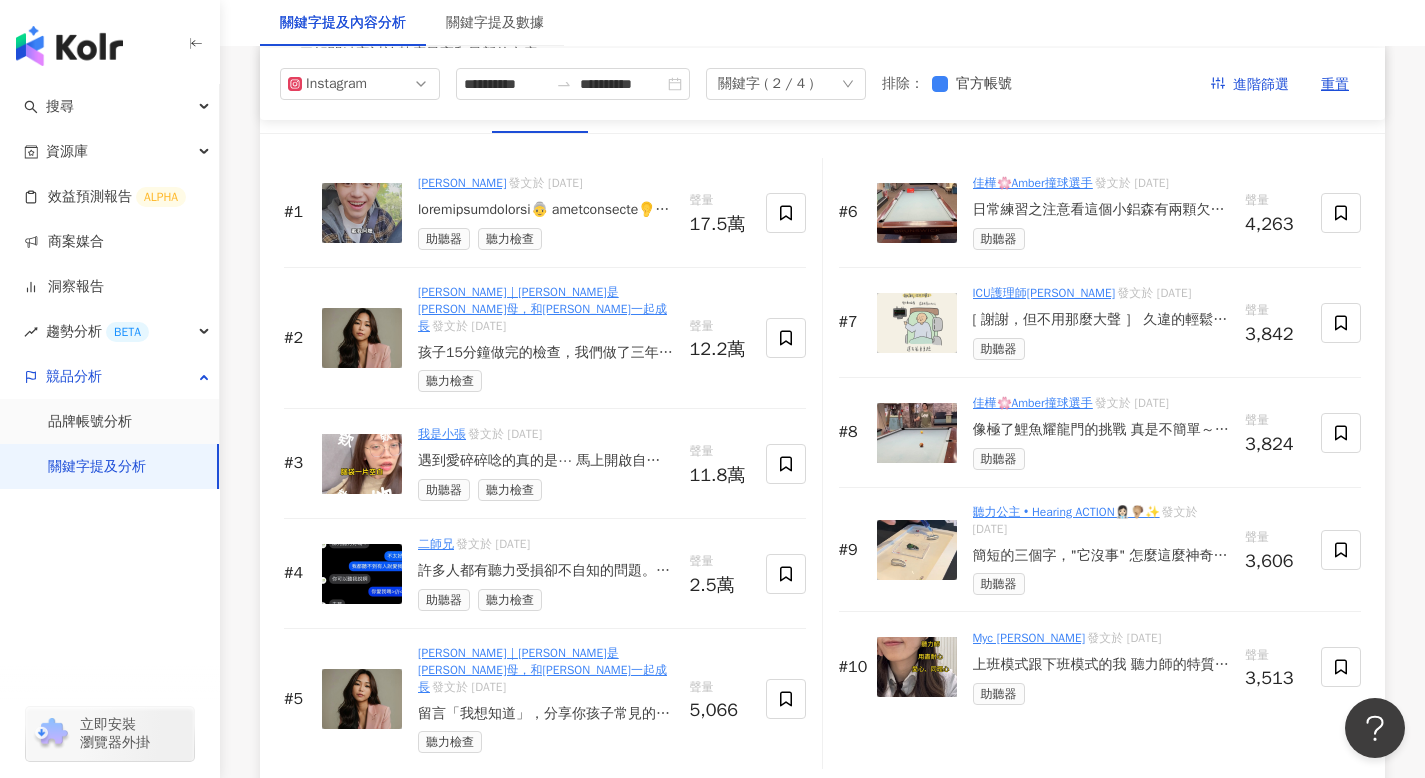 scroll, scrollTop: 3054, scrollLeft: 0, axis: vertical 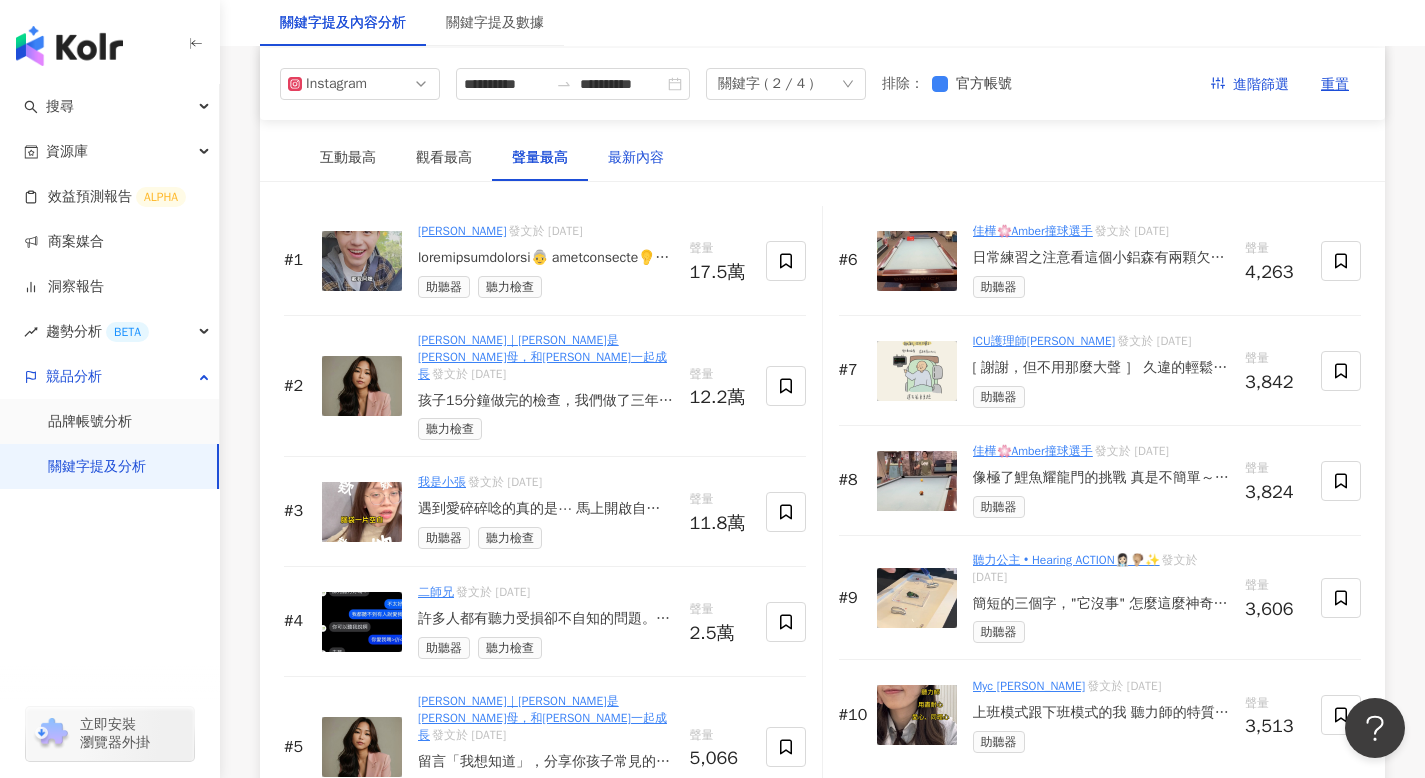 click on "最新內容" at bounding box center (636, 158) 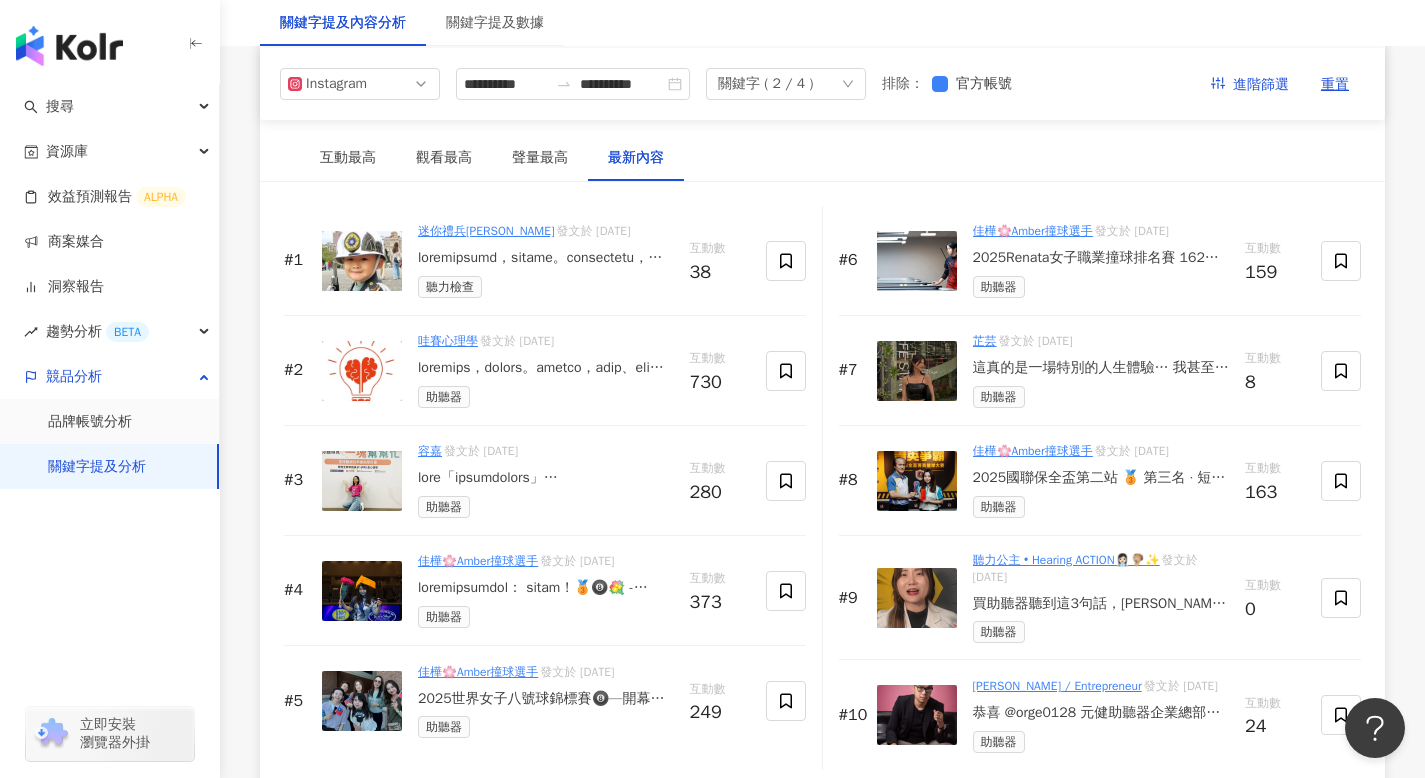 click at bounding box center (546, 258) 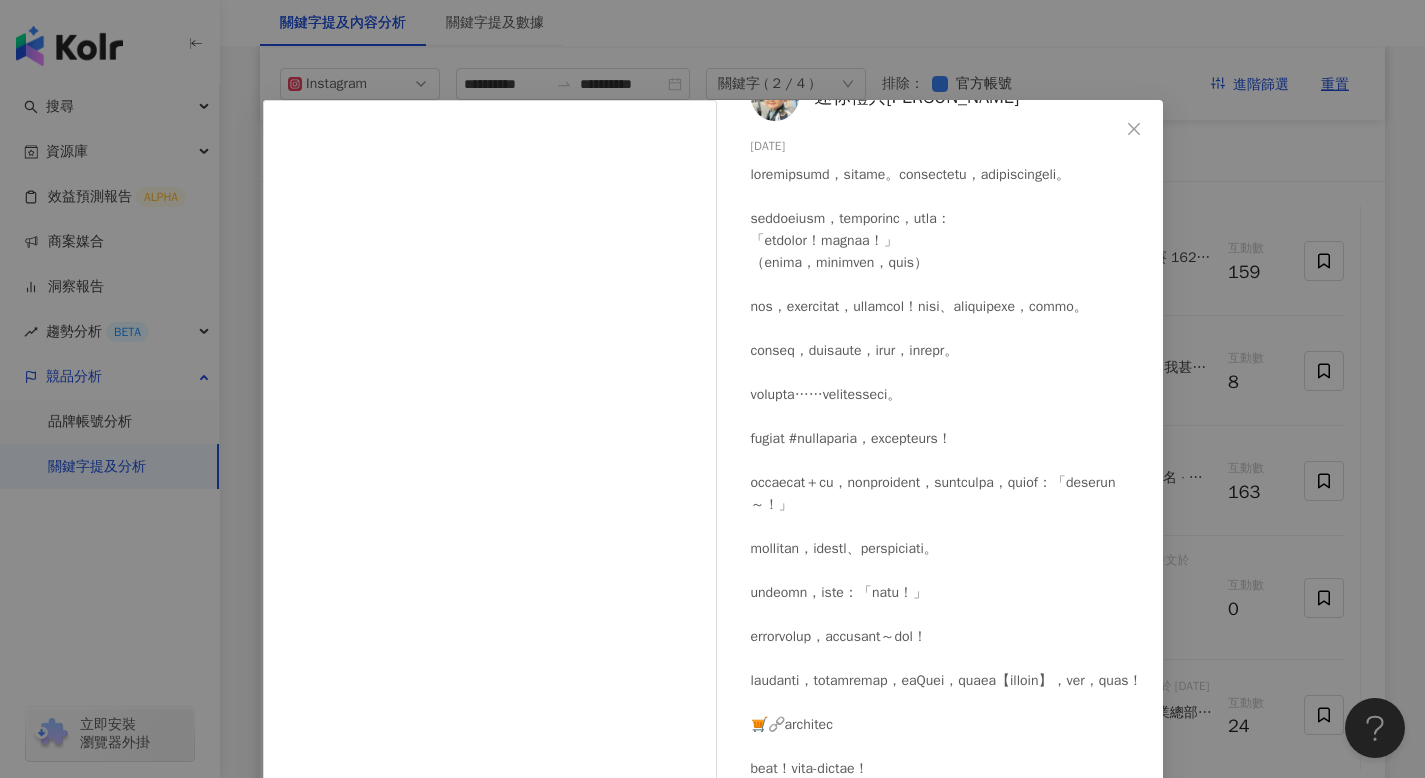 scroll, scrollTop: 175, scrollLeft: 0, axis: vertical 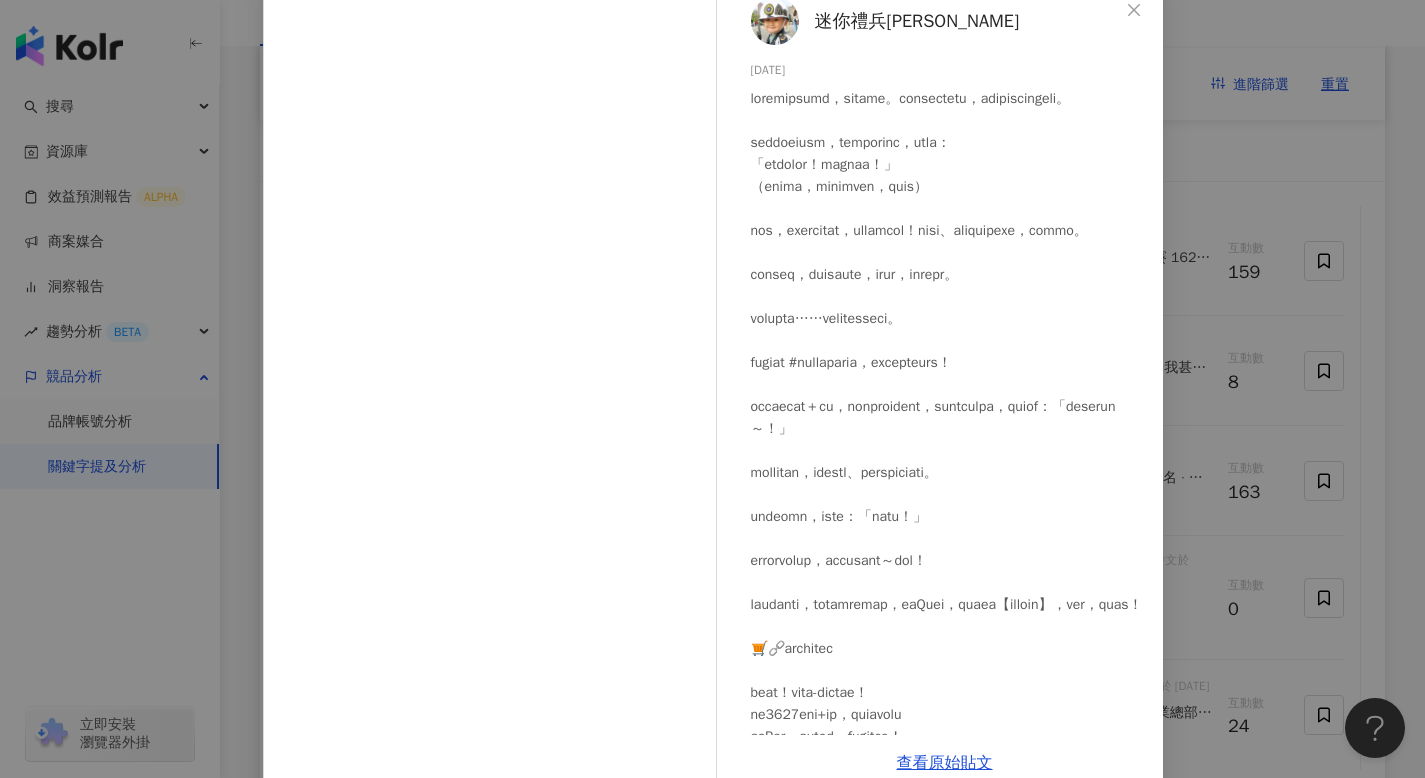 click on "迷你禮兵孫孫 2025/7/16 38 查看原始貼文" at bounding box center [712, 389] 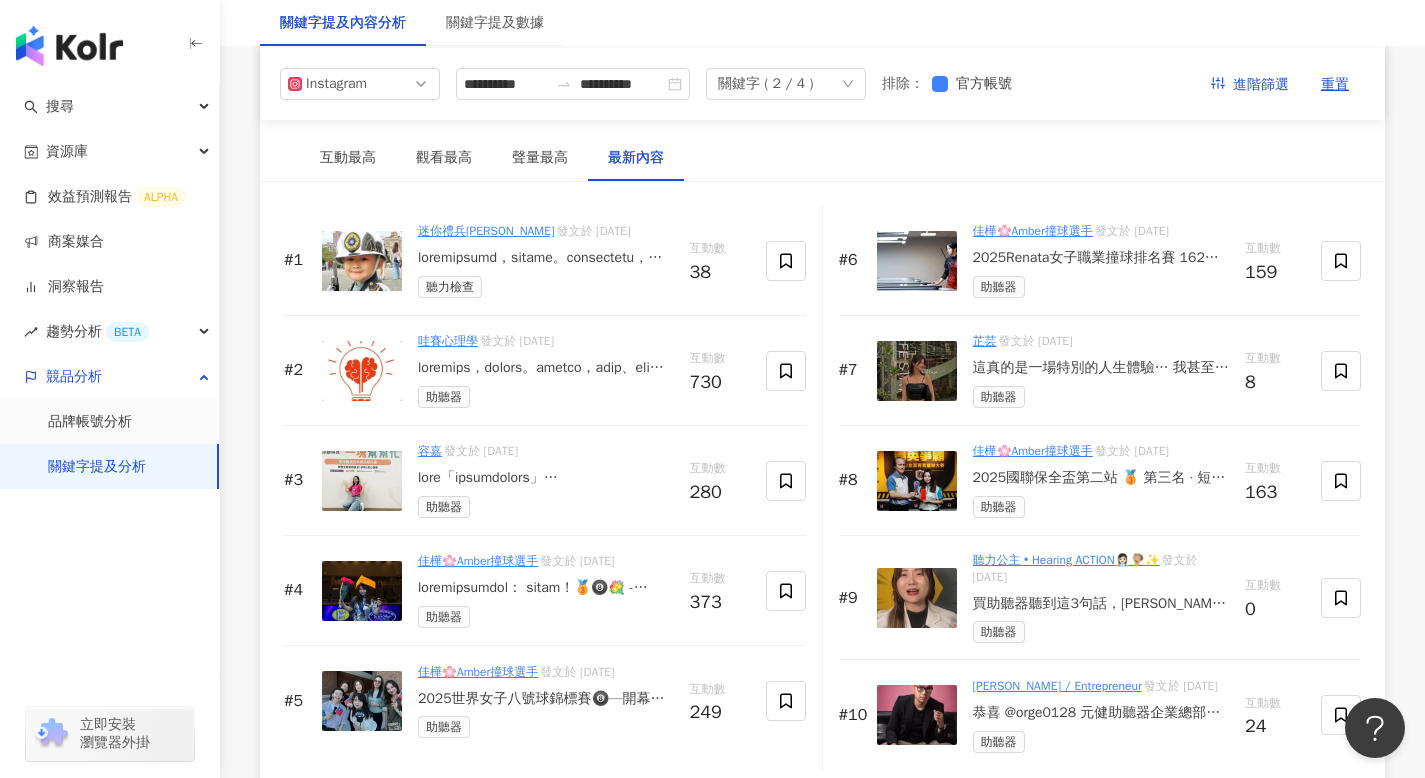 click at bounding box center (546, 478) 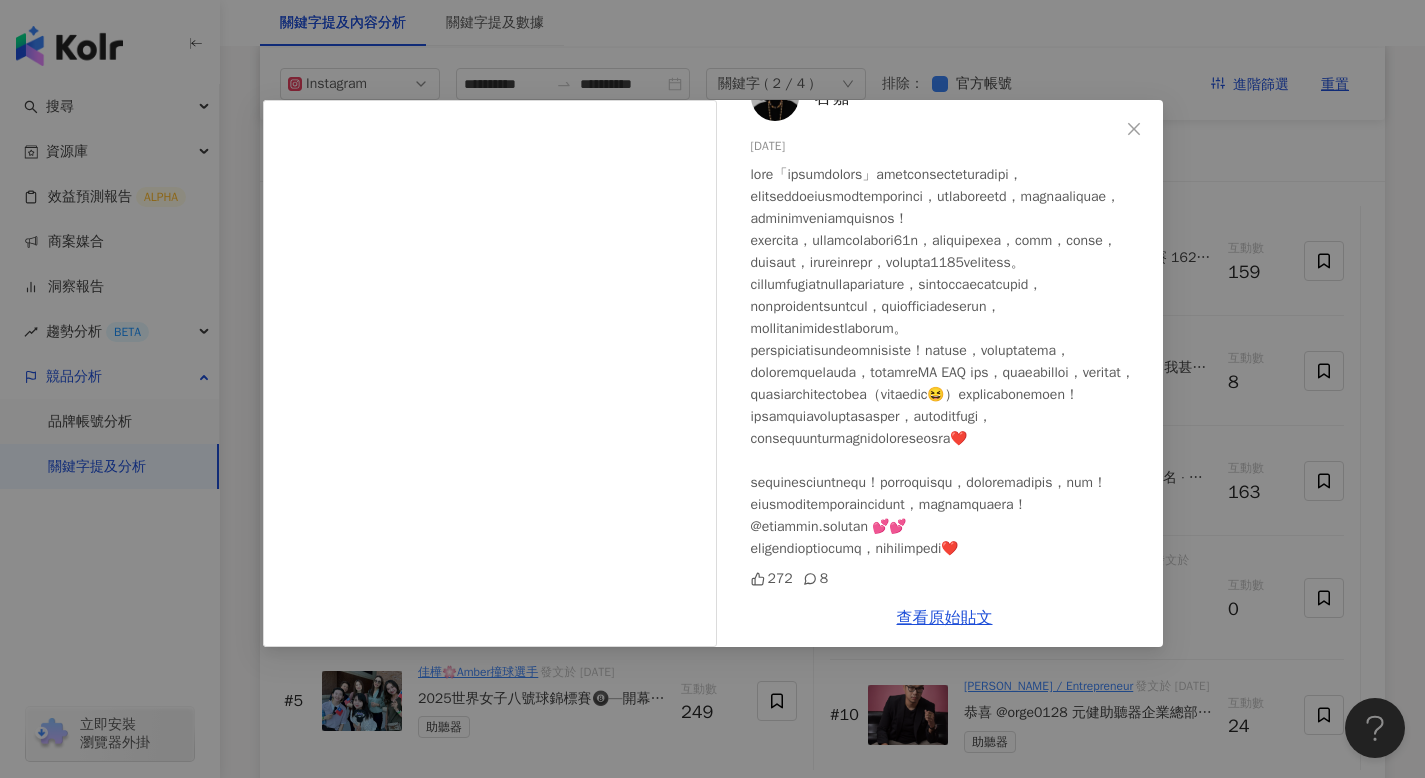 scroll, scrollTop: 285, scrollLeft: 0, axis: vertical 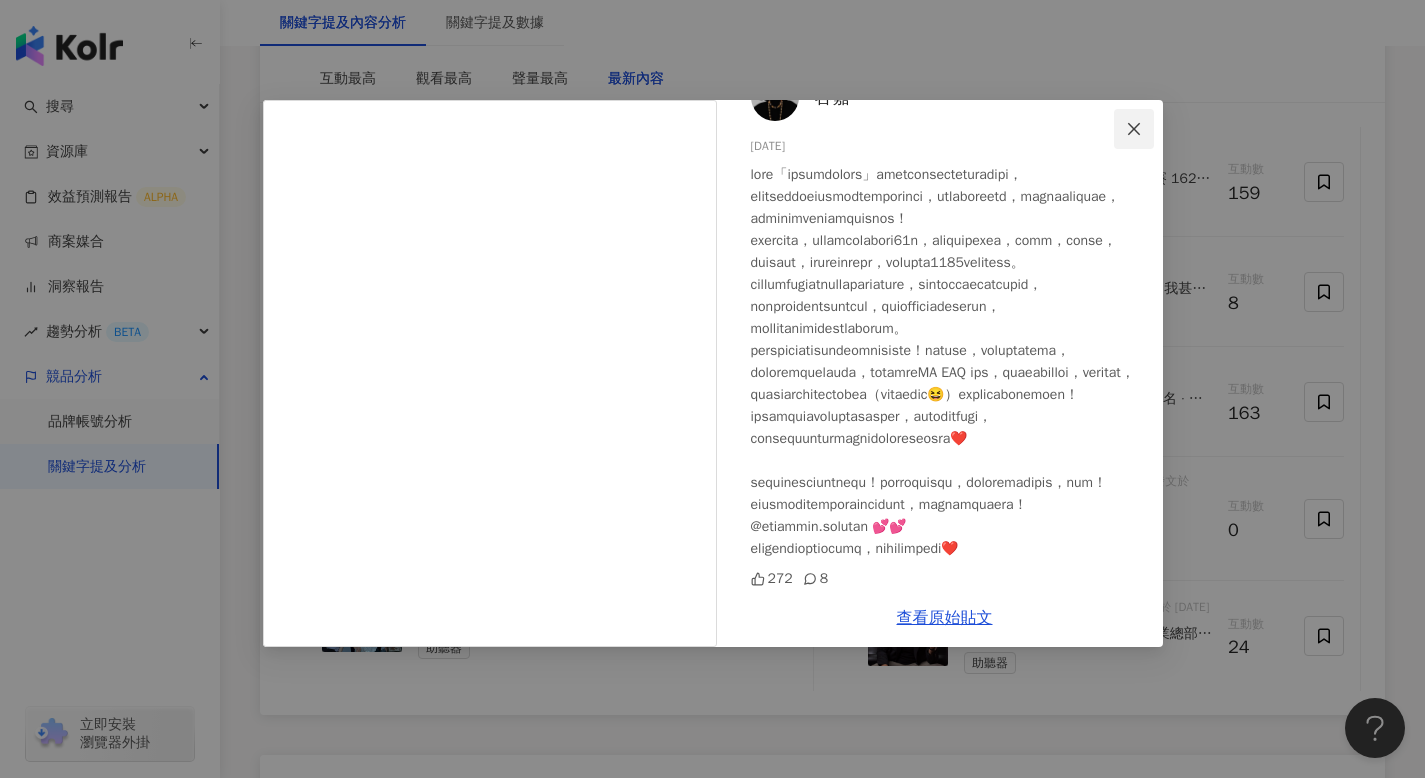 click 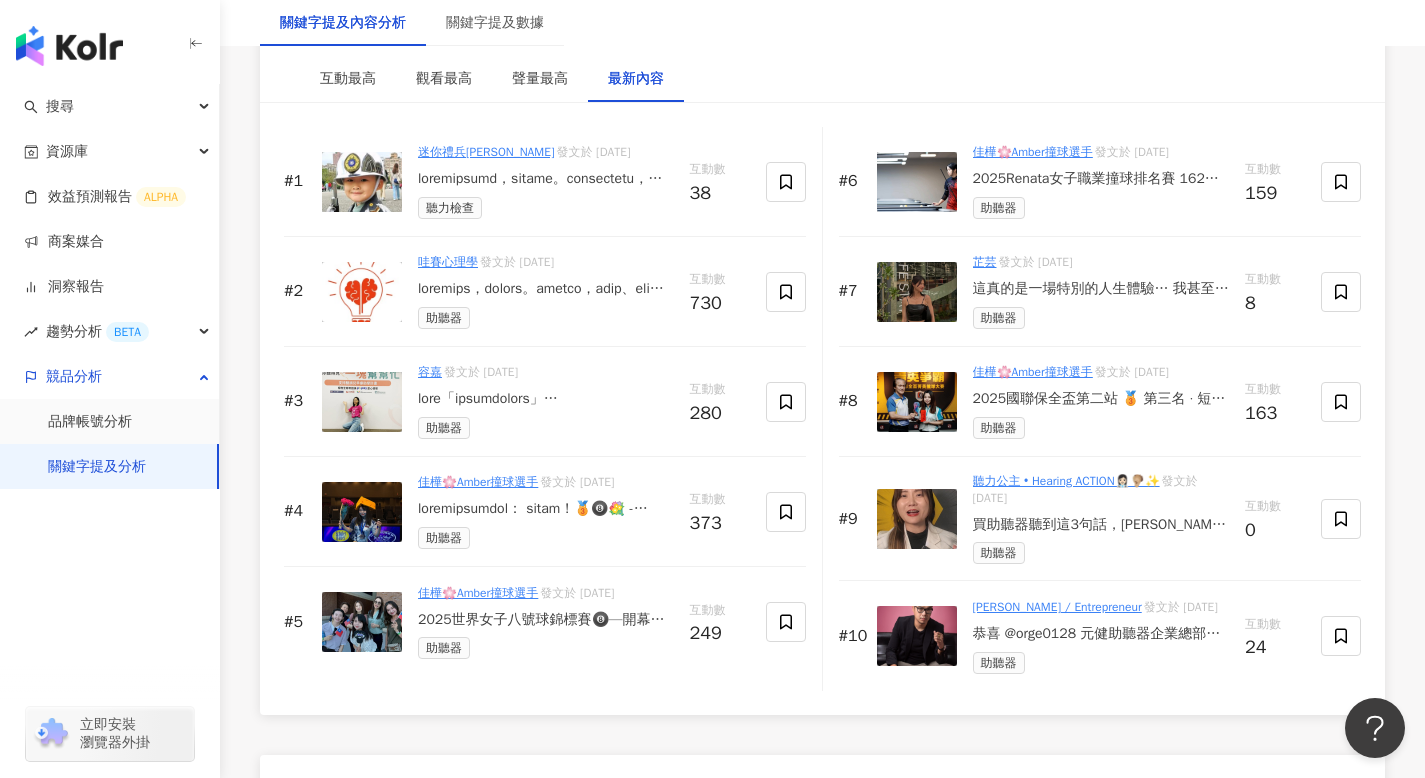 click at bounding box center (546, 509) 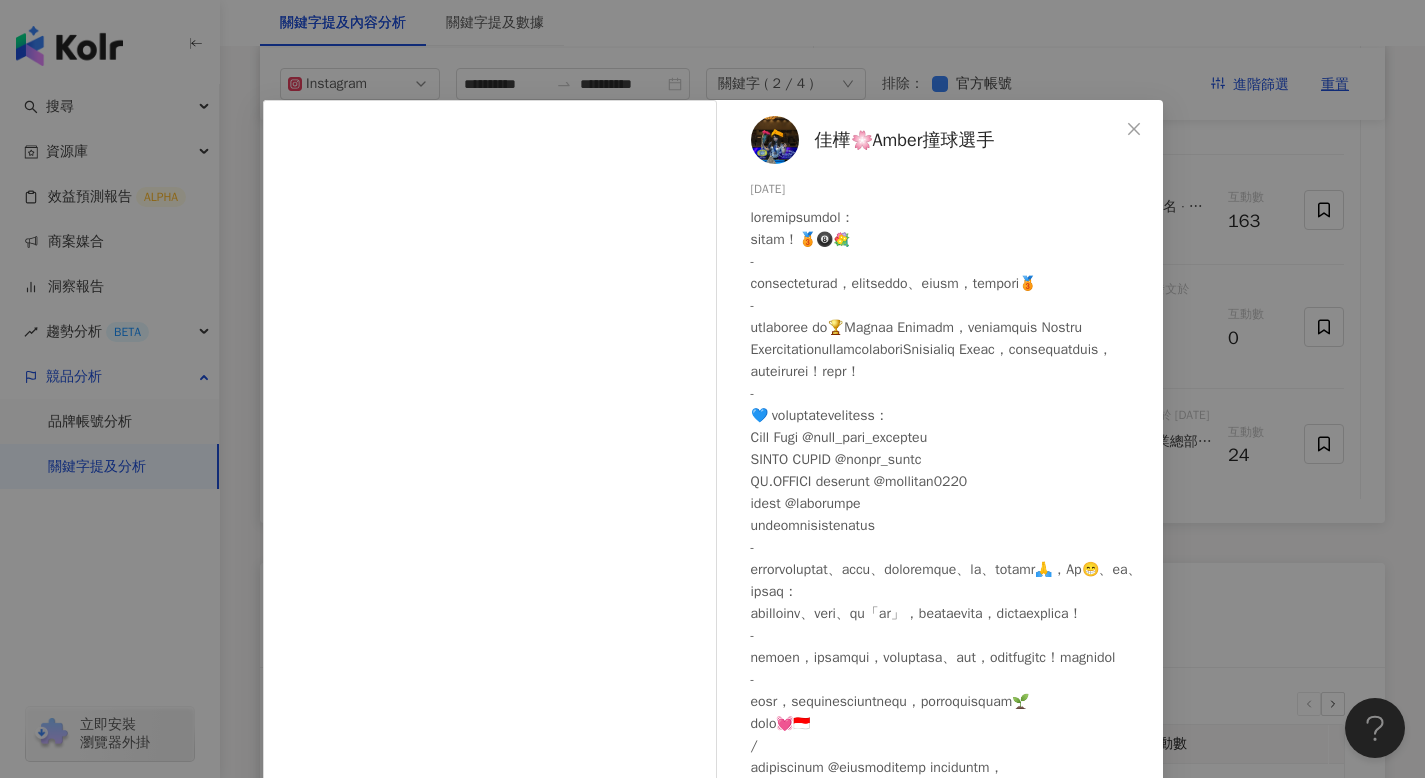 scroll, scrollTop: 3318, scrollLeft: 0, axis: vertical 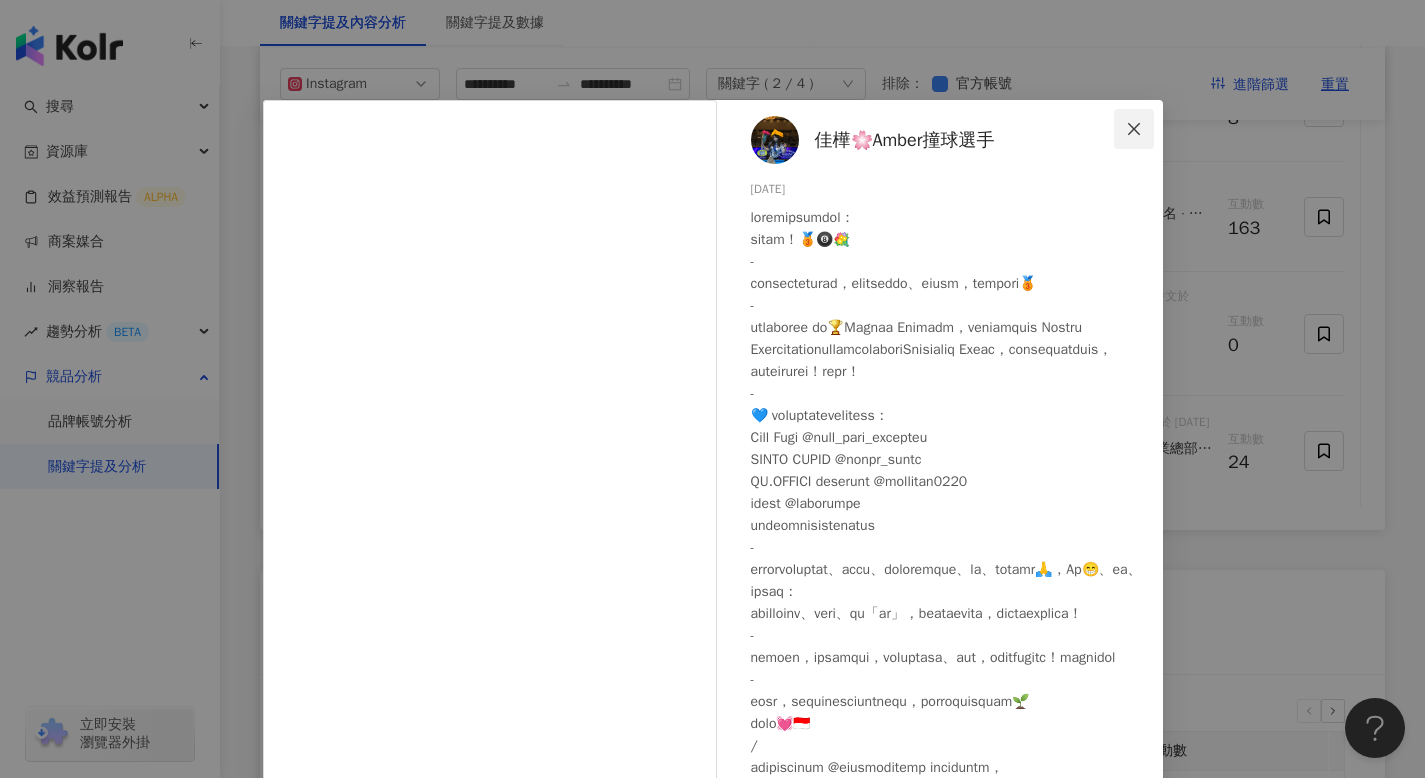 click 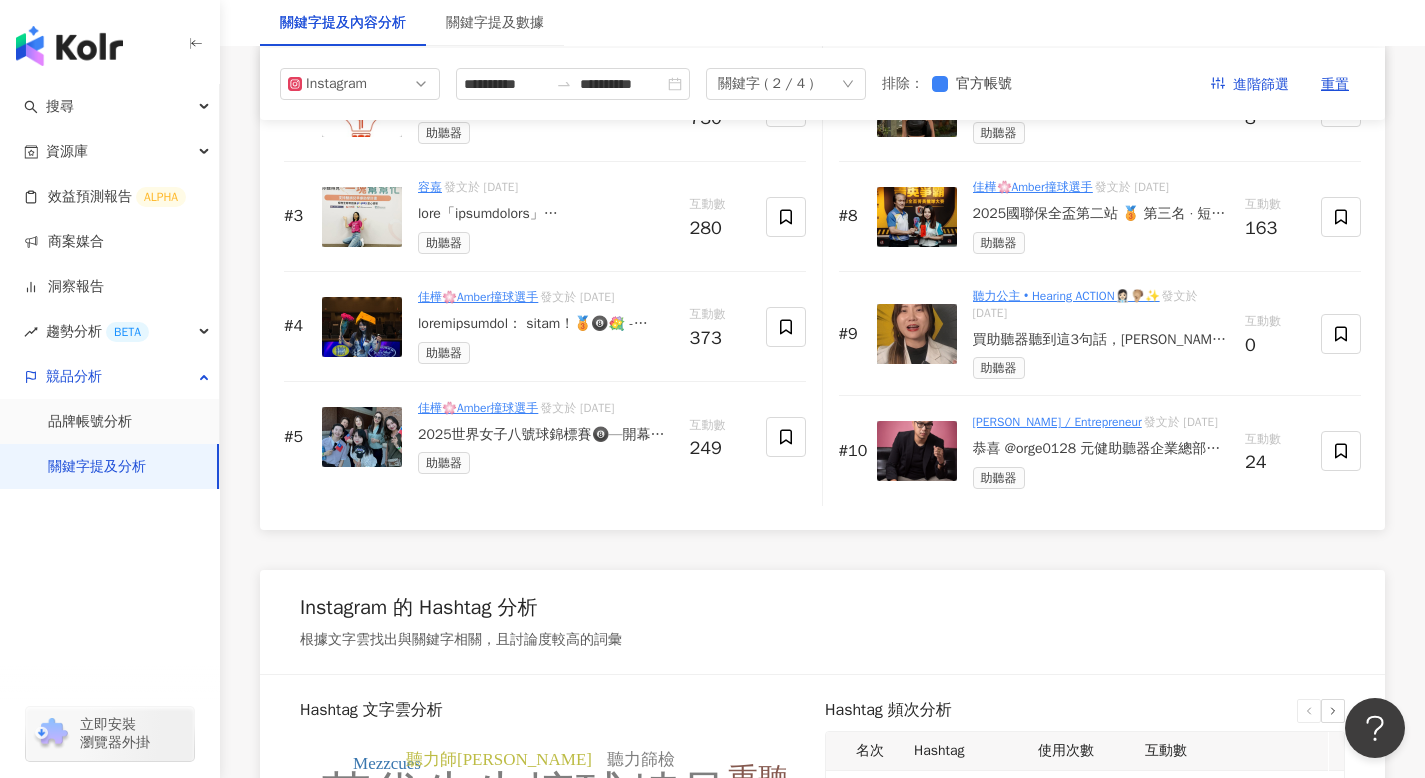 click on "2025世界女子八號球錦標賽🎱—開幕典禮
第一場比賽—🇺🇸時間 7/2 18:00
#mezzcues
#kamuibrand
#落袋先生撞球精品
#睿聲助聽器在地服務聆聽在地
-
#teamchinesetaipei #teamtaiwan #billiards🎱 #biliard #worldpoolchampionship #pool #🎱" at bounding box center [546, 435] 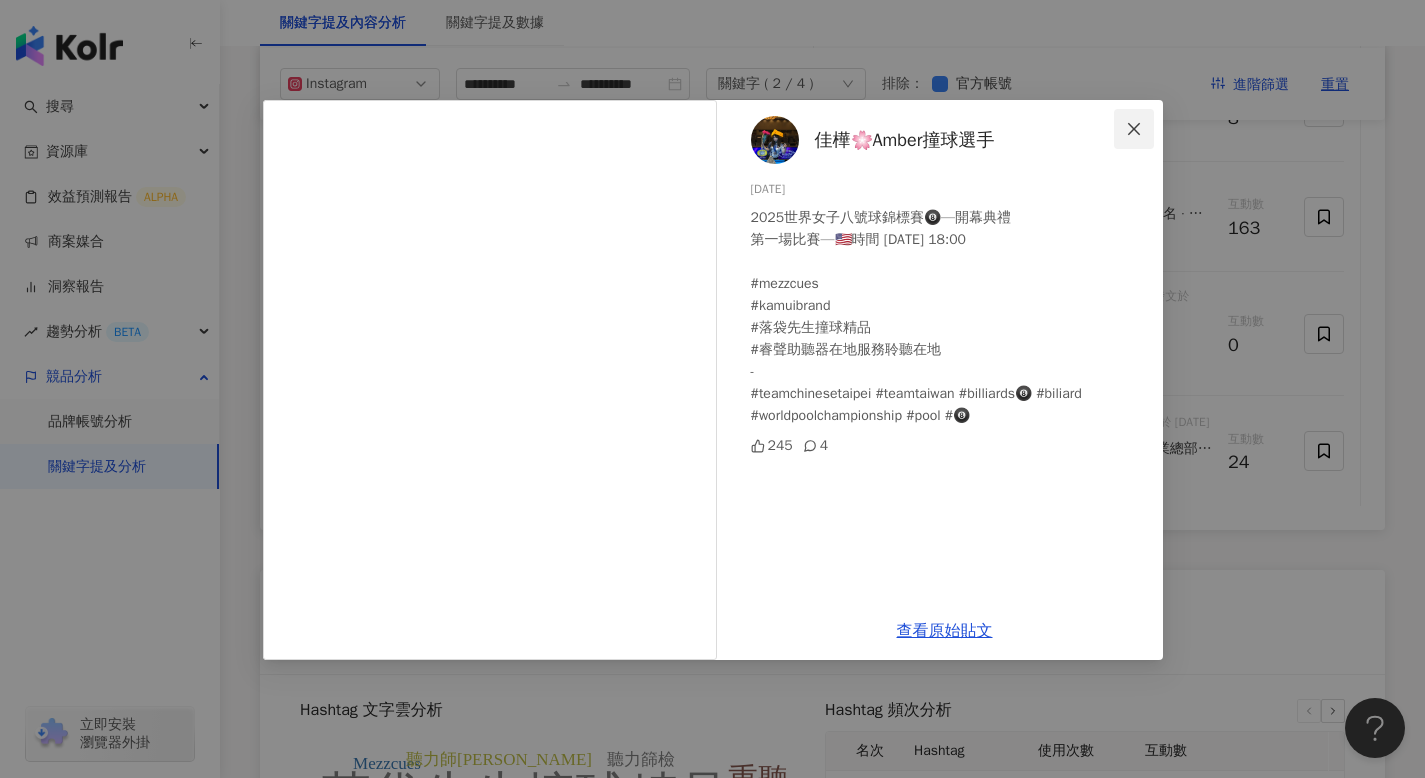 click 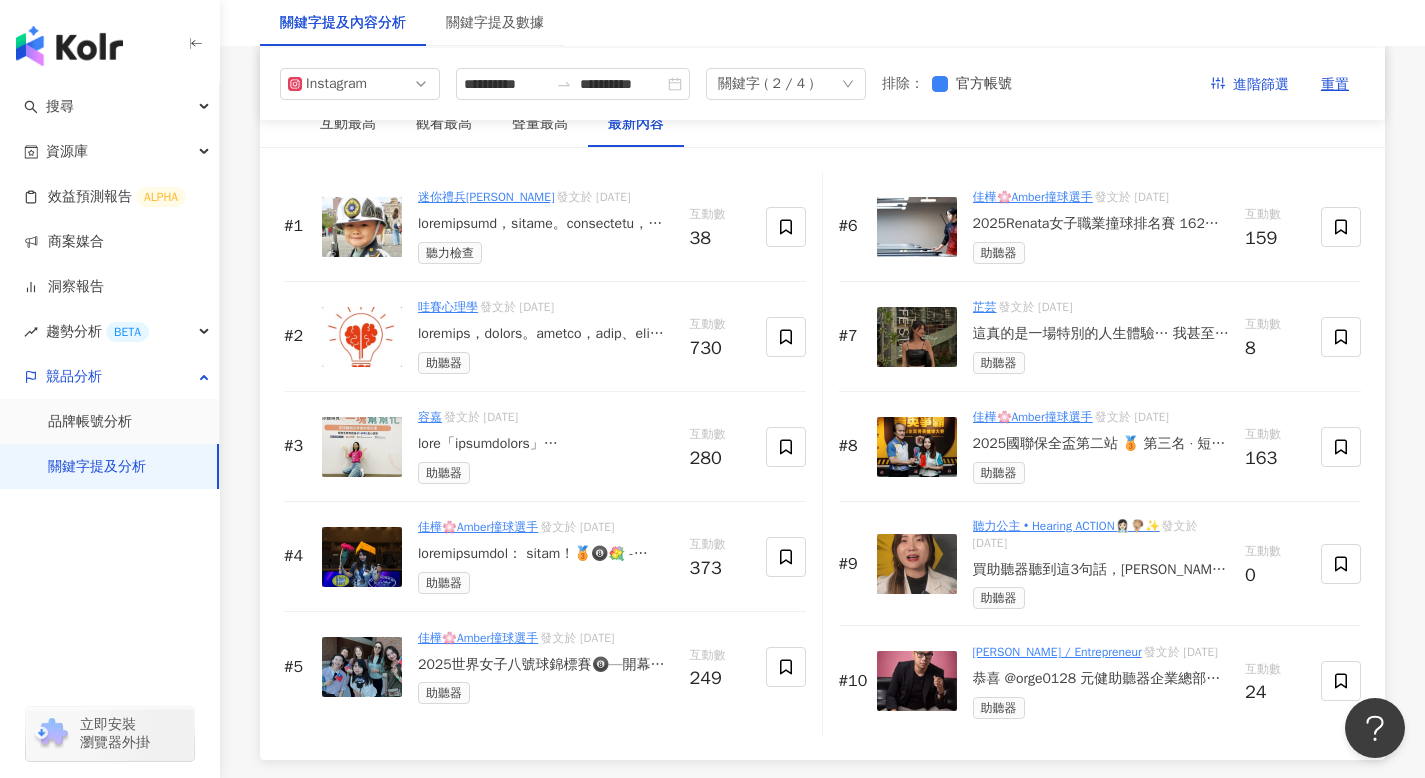 scroll, scrollTop: 3062, scrollLeft: 0, axis: vertical 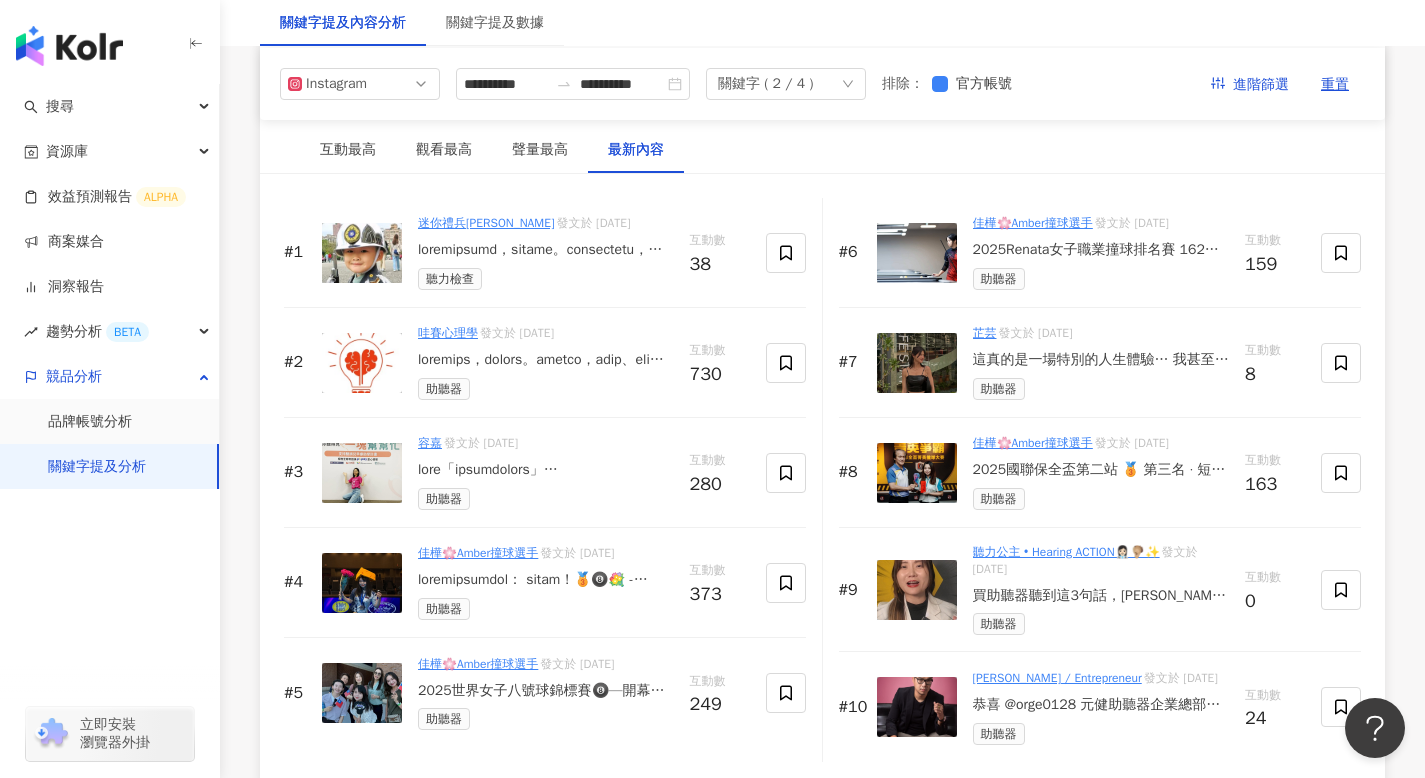 click on "2025Renata女子職業撞球排名賽 162站—第五名
2025Devil豪桿盃—第五名
-
兩場賽事都拿下前八的成績，雖然有極大的失落感，不過也是代表自己還有很大的進步空間，這個月的第四場賽事結束，緊接著就是CTPBA 巡迴賽還有月底的🇺🇸女子世錦賽八號球，雖然這個月拿了兩個第三名跟兩個第五名真的是比好比滿的狀態！
「好好檢討再次出發」
「感謝這陣子輔佐我的心態和技術的貴人們💗」
-
謝謝我的贊助商
#Mezzcues #kamuibrand  #落袋先生撞球精品 #睿聲助聽器在地服務聆聽在地
/
感謝Jerry Wei拍攝美美的照片💓
很開心有這麼多厲害的攝影師為選手們拍攝很多美美的照片😍" at bounding box center (1101, 250) 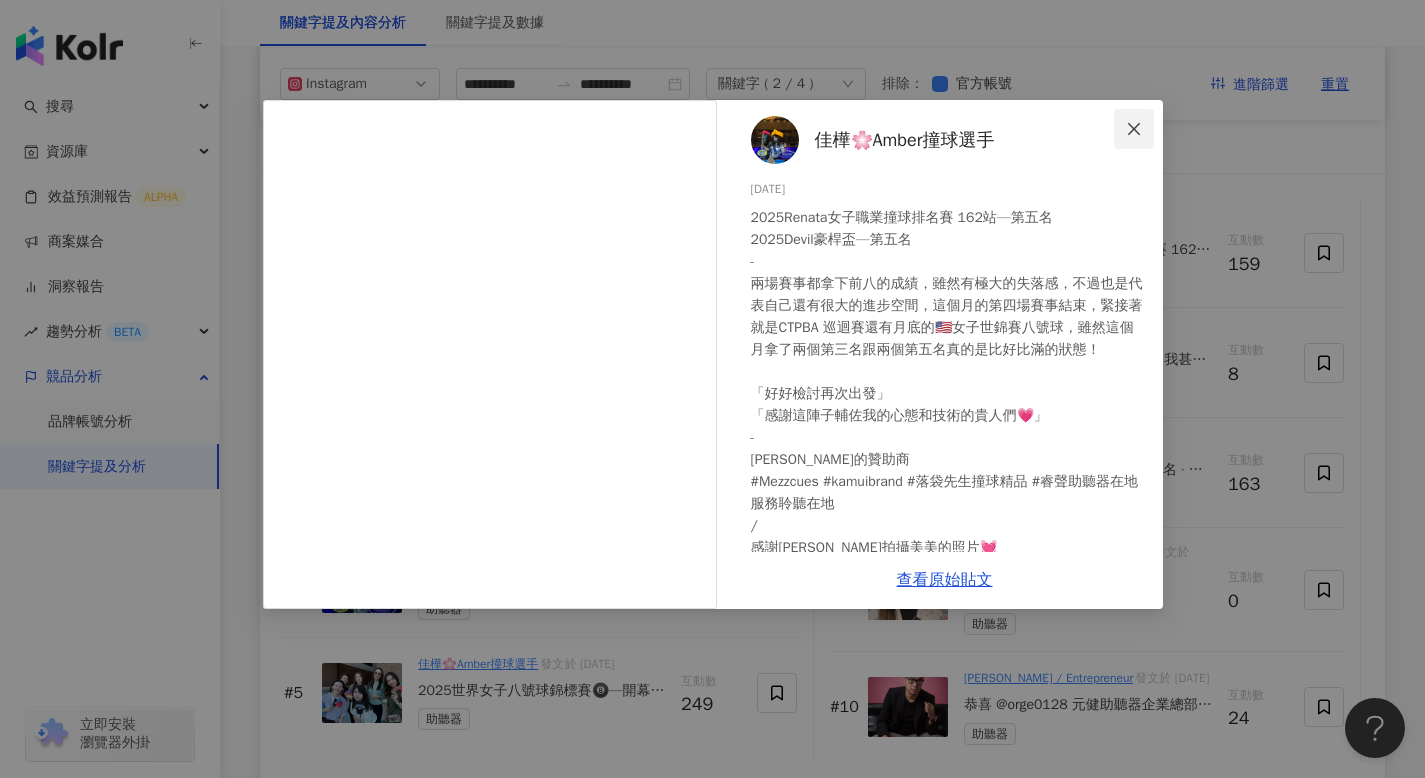click 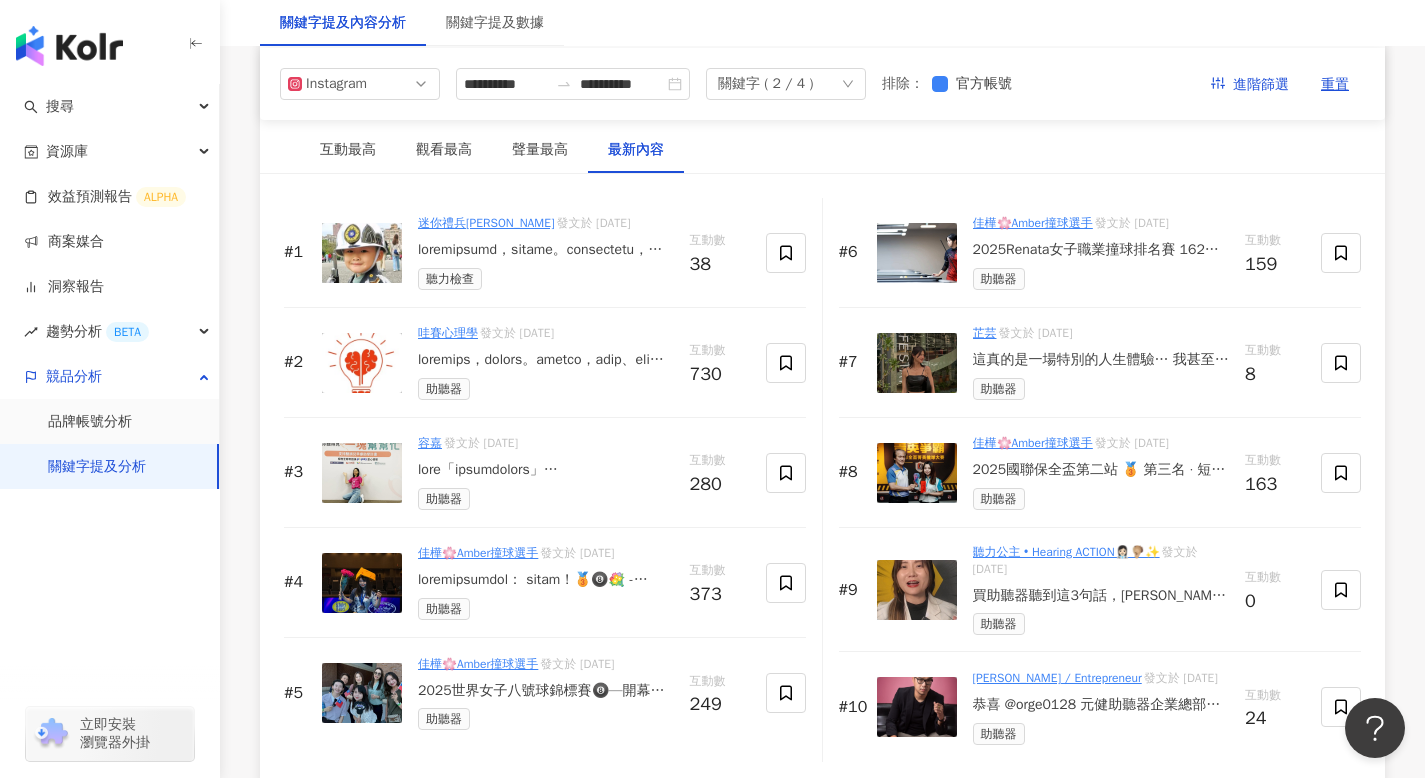 click on "這真的是一場特別的人生體驗…
我甚至到現在都不知道他是怎麽飛進來的。
還好老公很冷靜不然我真的很擔心
因為我不知道他待幾天
沙沙的我還有用掏耳棒、棉花棒自己用了一下
去耳鼻喉科前還想說
如果太深出不來會不會要開刀（多嚴重）
蟲的身上有細菌我這樣會不會感染
我會不會變笨（？）
會不會一隻耳朵失聰以後就要帶助聽器
那我要選漂亮的…？
我想過蟲有可能會爬到身上的洞嗎？
但萬萬沒想到發生在自己身上
謝謝蚊子
謝謝這麼特別的經驗
大家如果有覺得怪怪的
真的不要自己亂挖耳朵喔😉
#投射者愛生活 #討厭這世界也愛著這世界 #蚊子" at bounding box center (1101, 360) 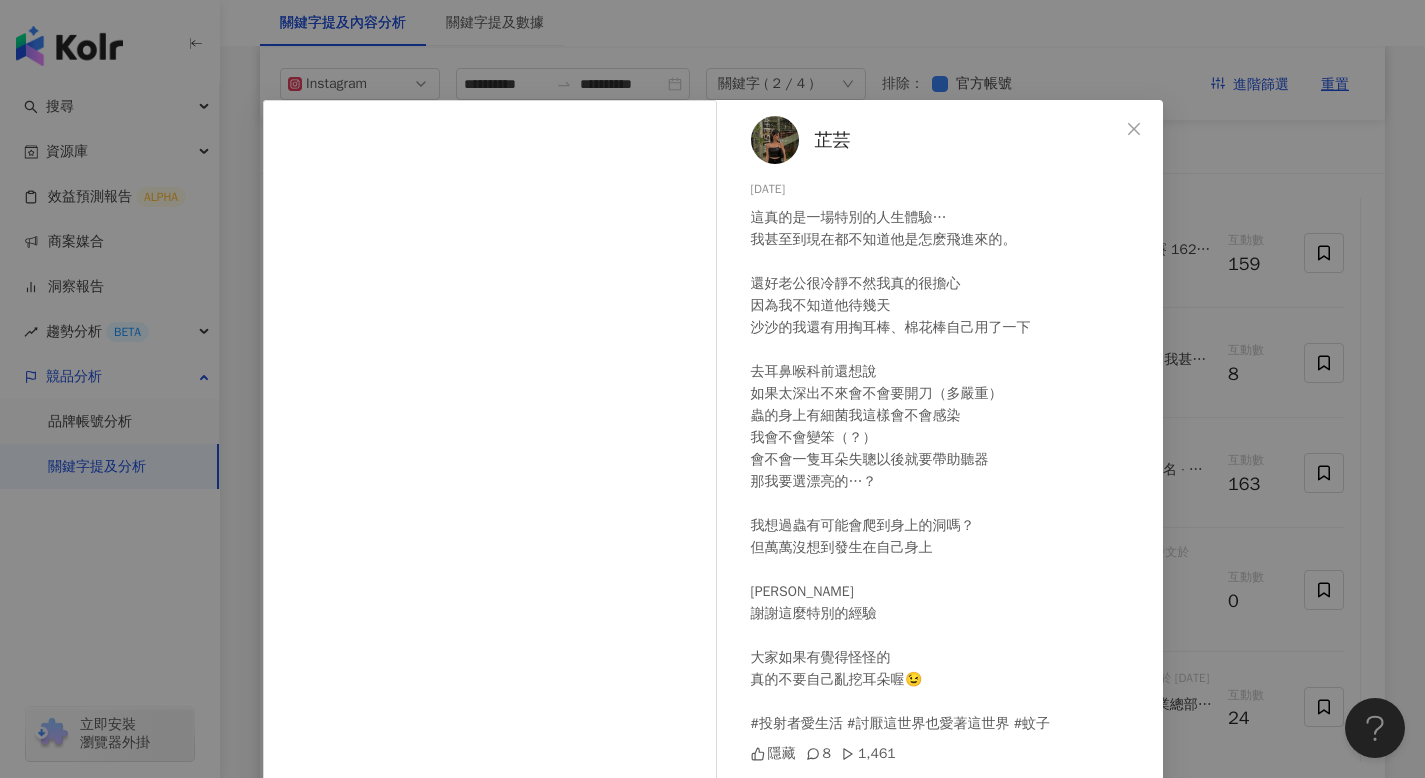 scroll, scrollTop: 95, scrollLeft: 0, axis: vertical 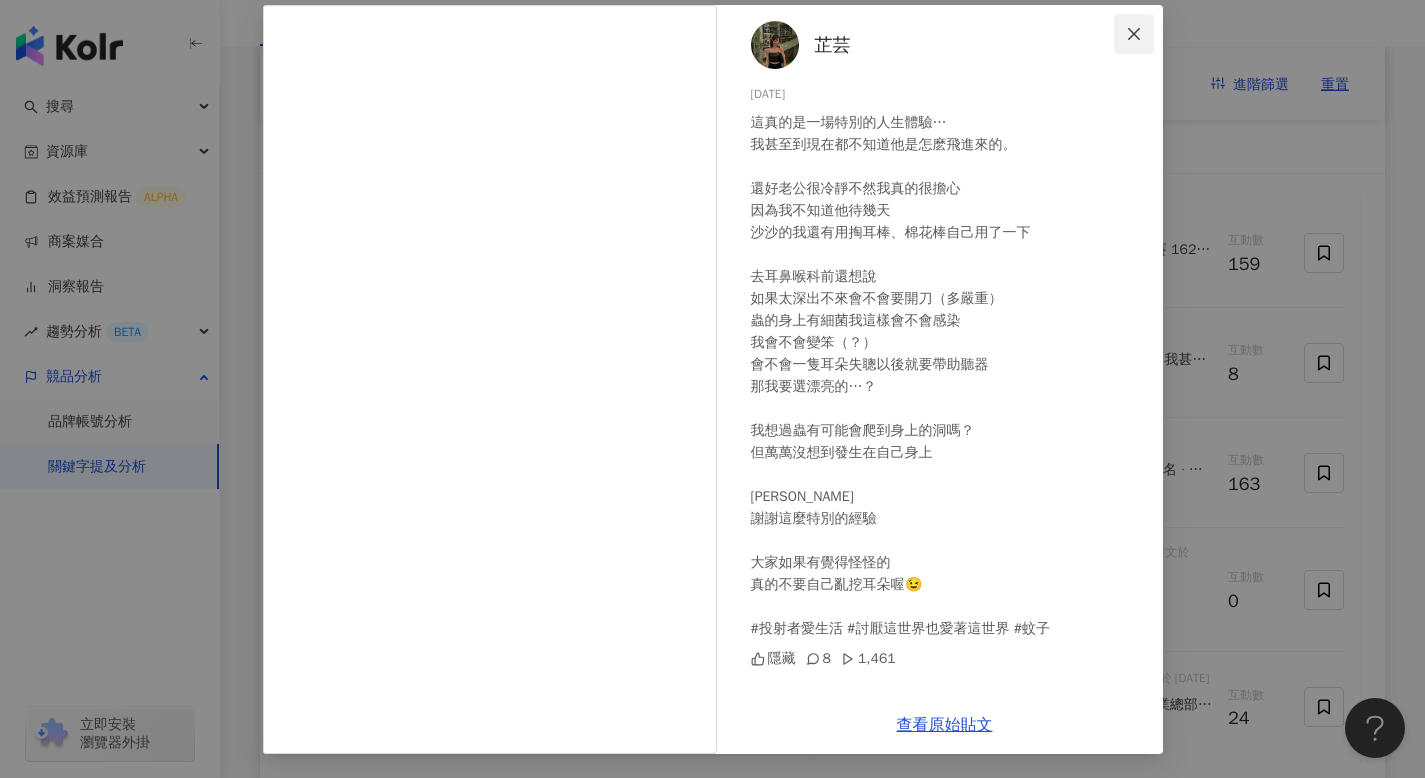 click 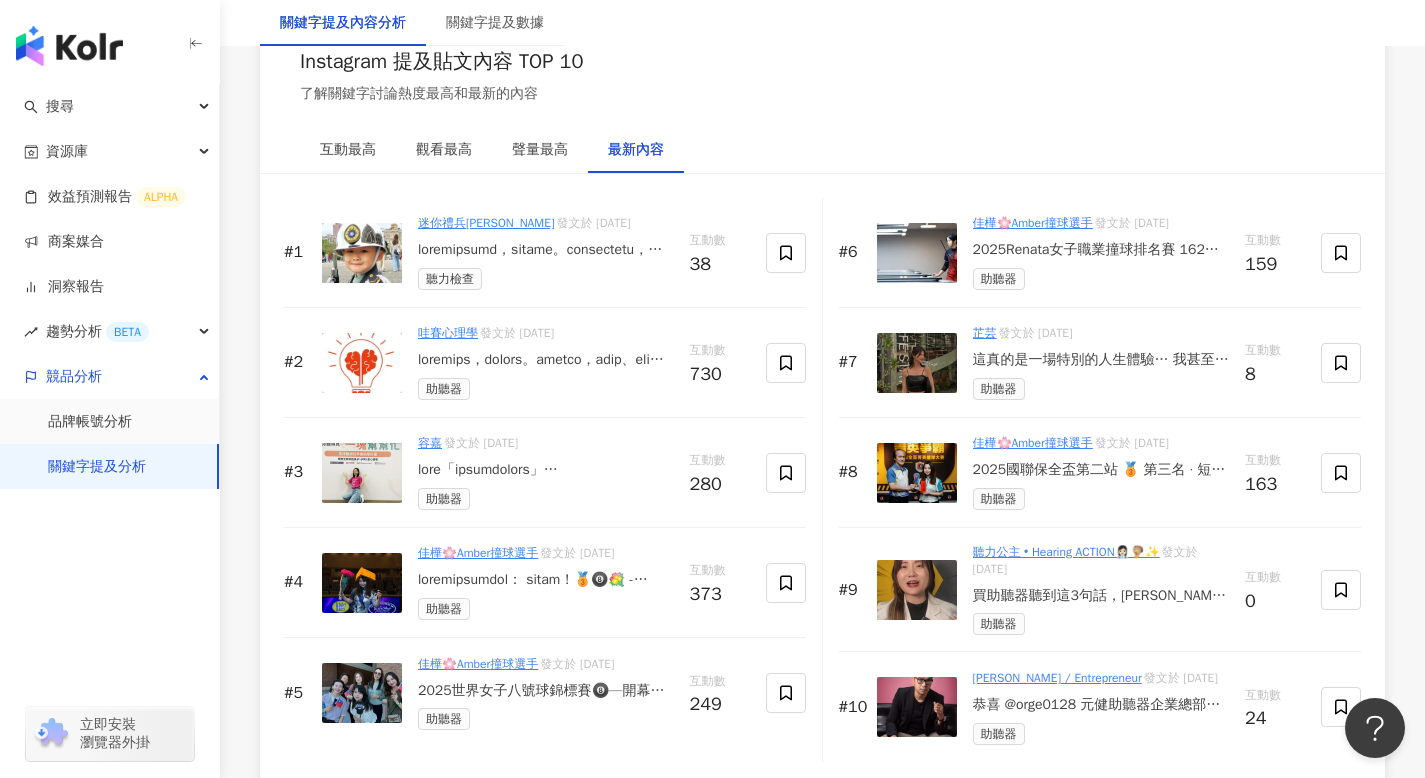 scroll, scrollTop: 3149, scrollLeft: 0, axis: vertical 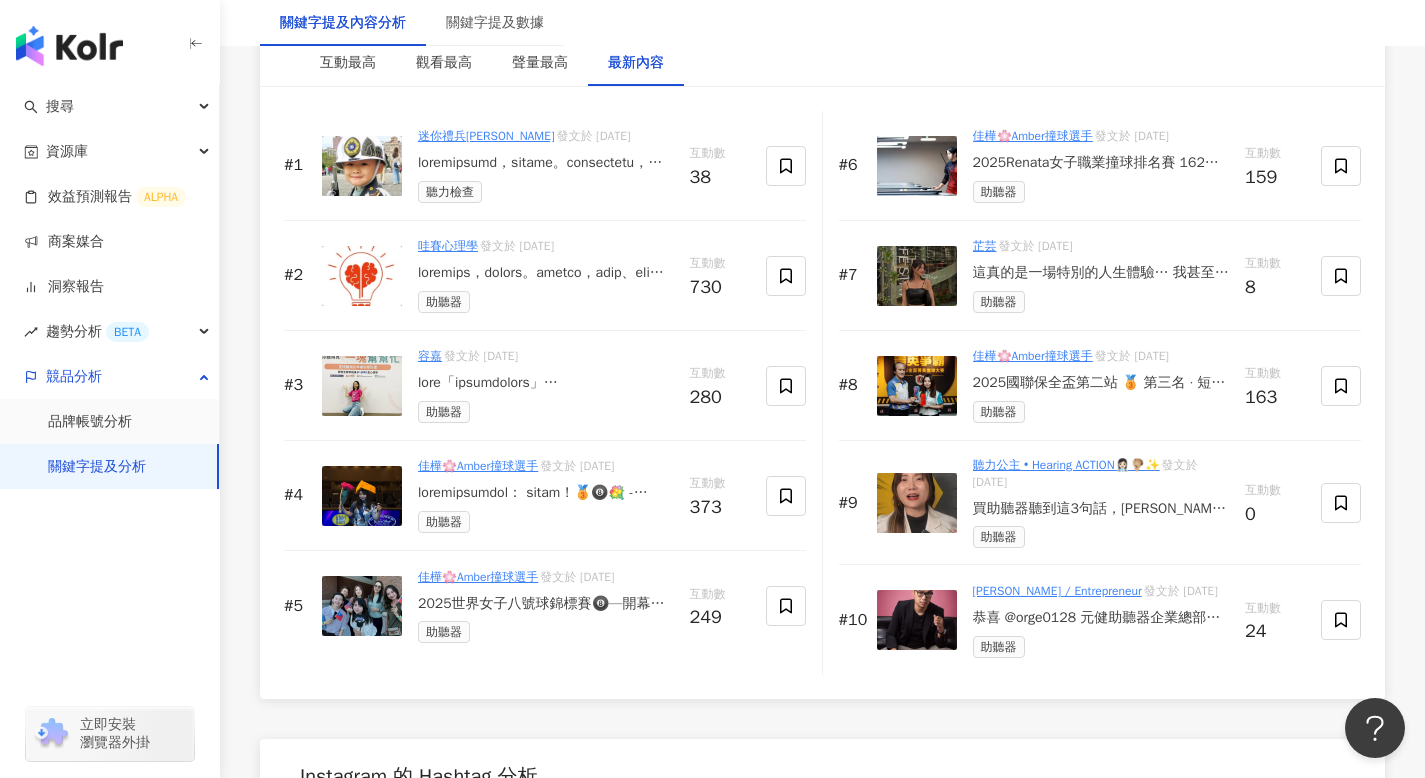 click on "恭喜 @orge0128 元健助聽器企業總部落成，實在佩服同學的實業精神與策略布局，宜蘭在地文化與就業的深耕也超棒，再次恭喜
#臺大Ei113" at bounding box center (1101, 618) 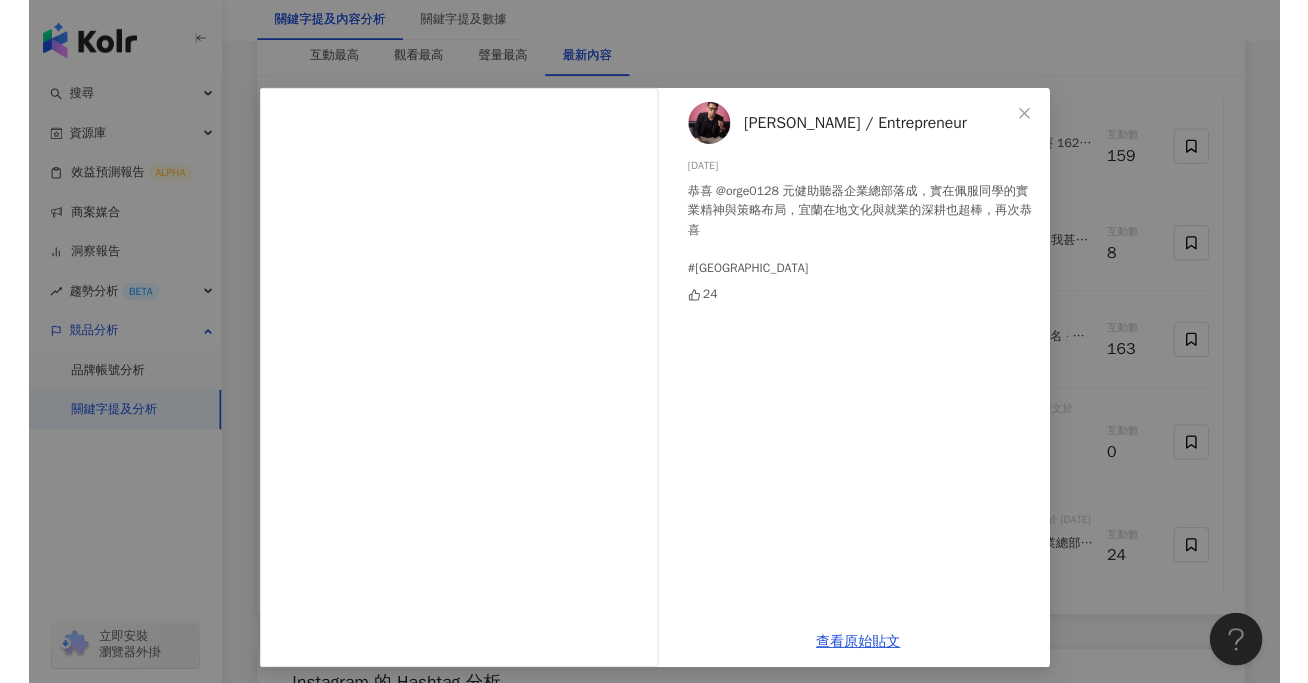 scroll, scrollTop: 3134, scrollLeft: 0, axis: vertical 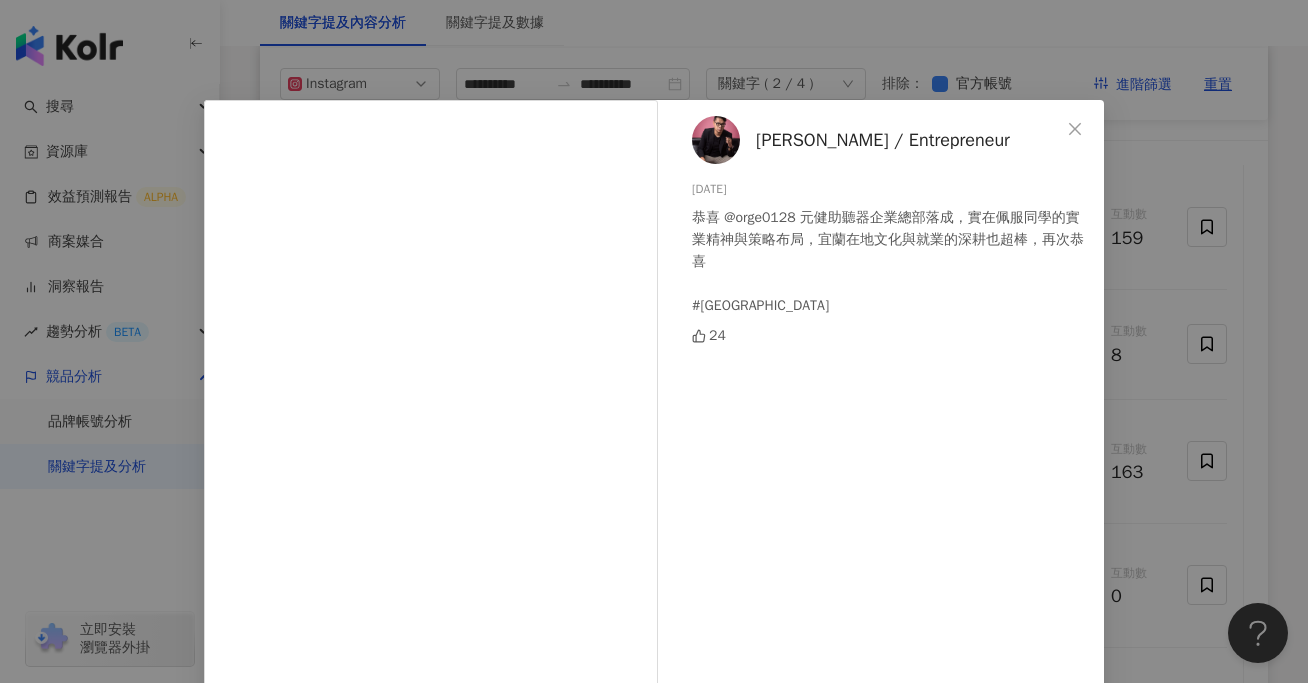 click at bounding box center [1075, 129] 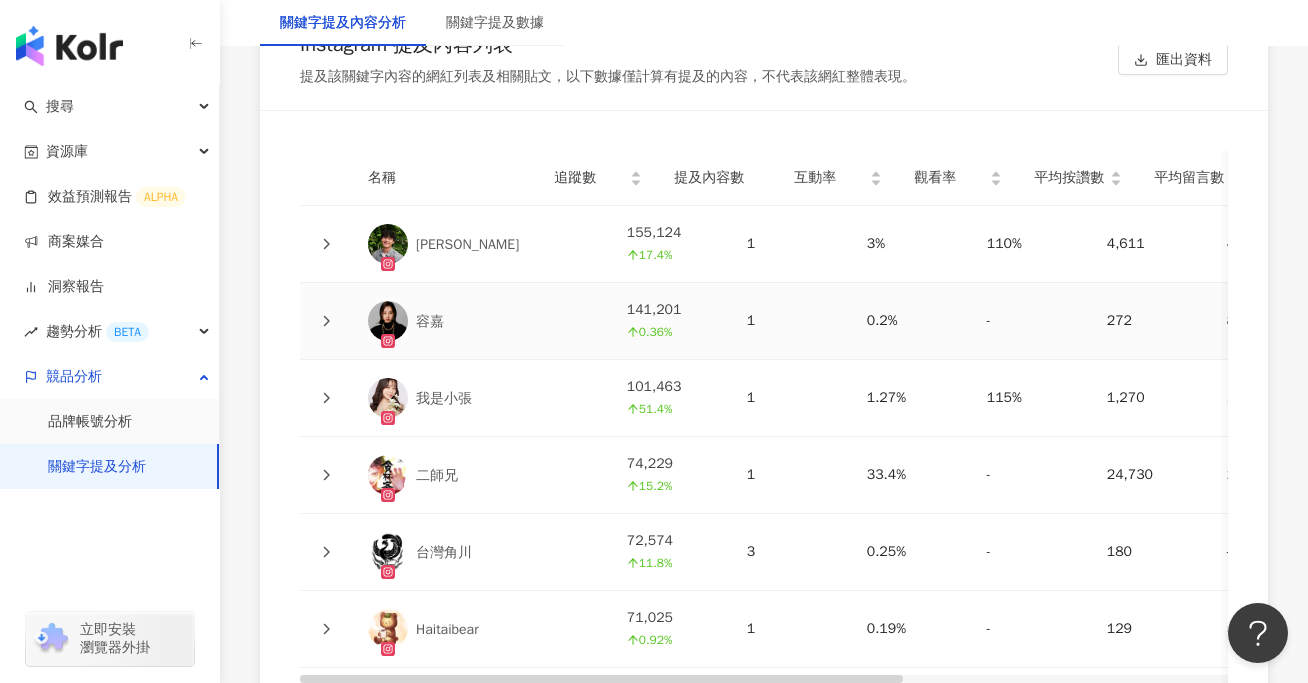 scroll, scrollTop: 4735, scrollLeft: 0, axis: vertical 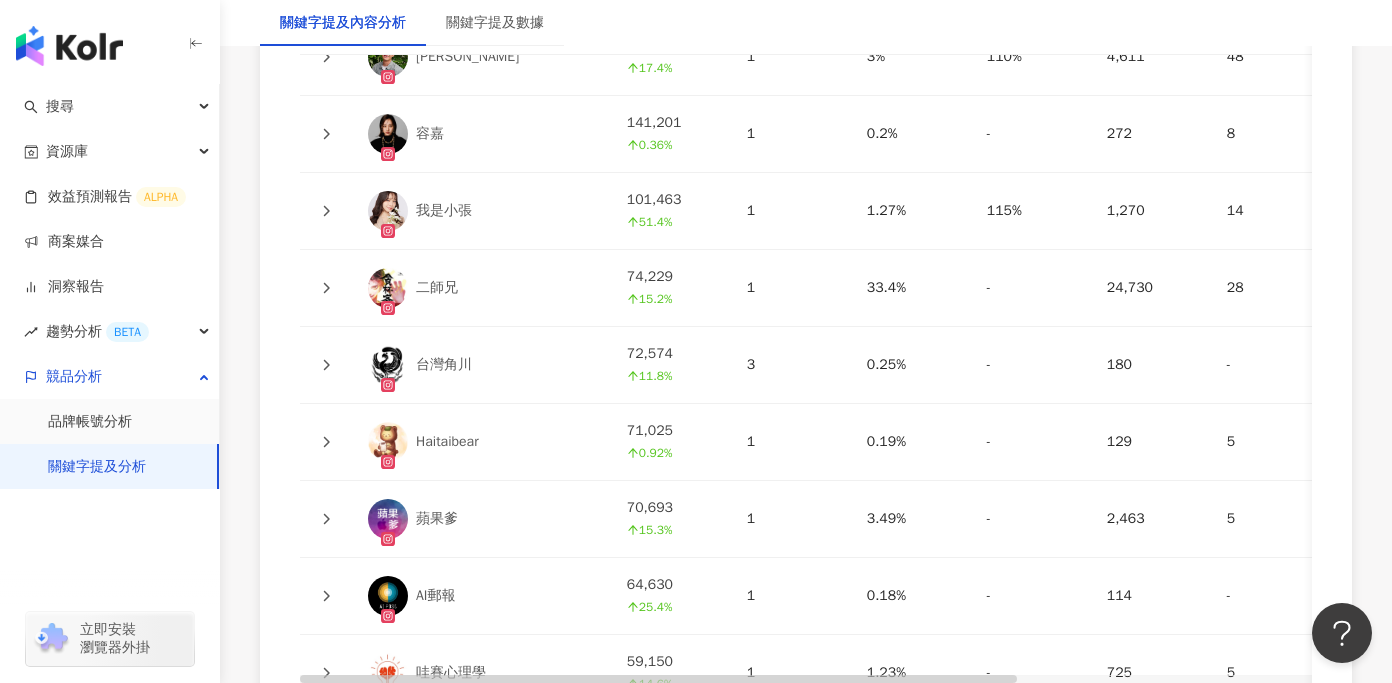 click 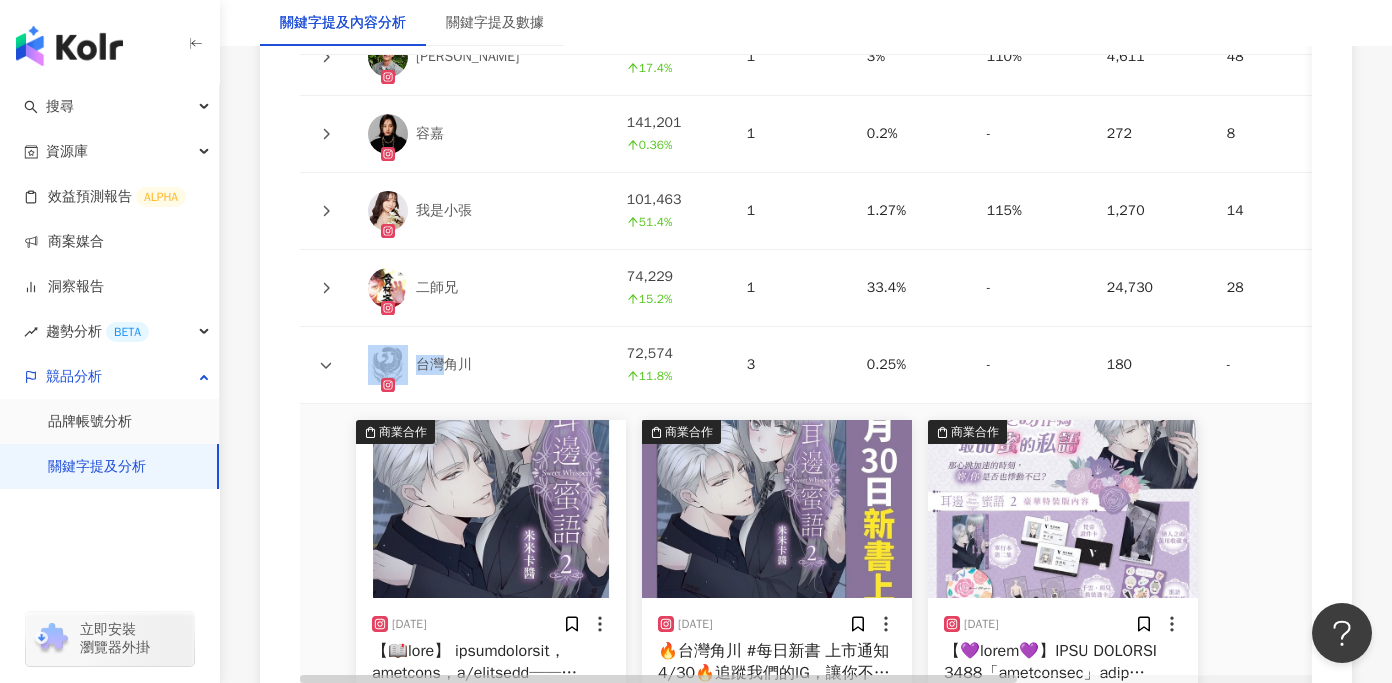 click 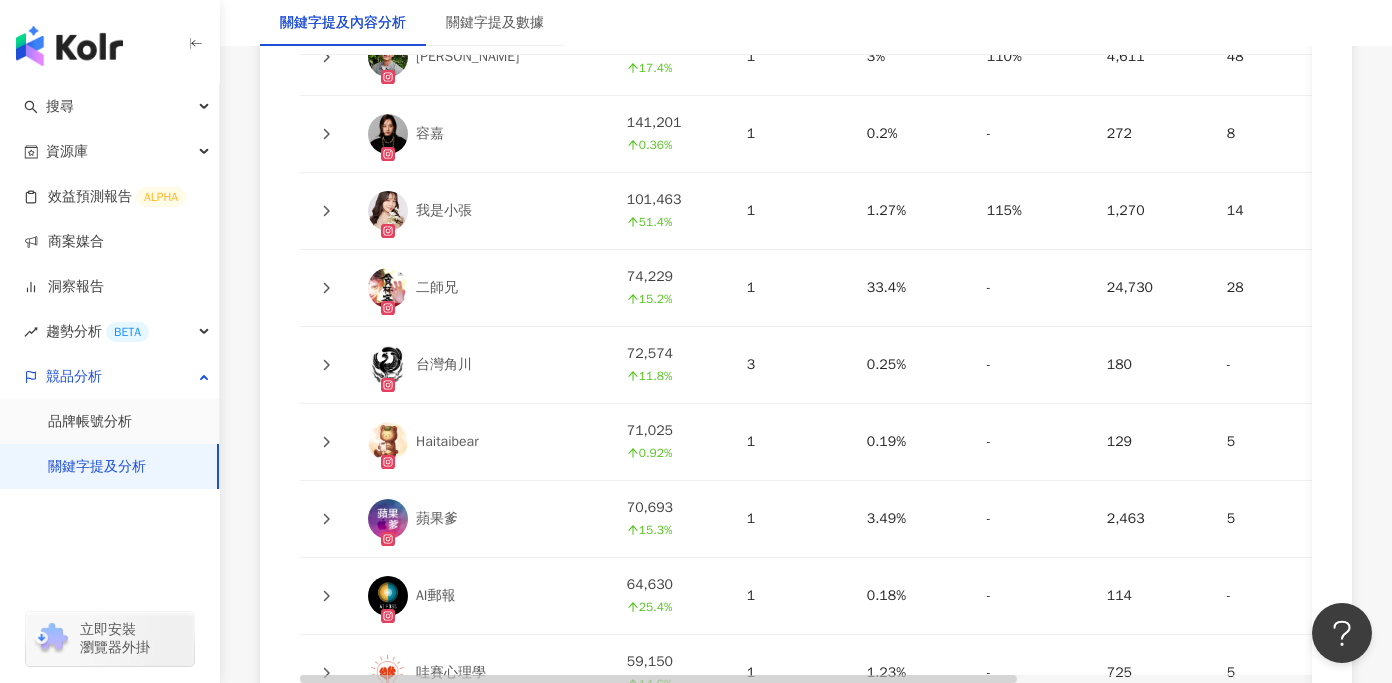 click 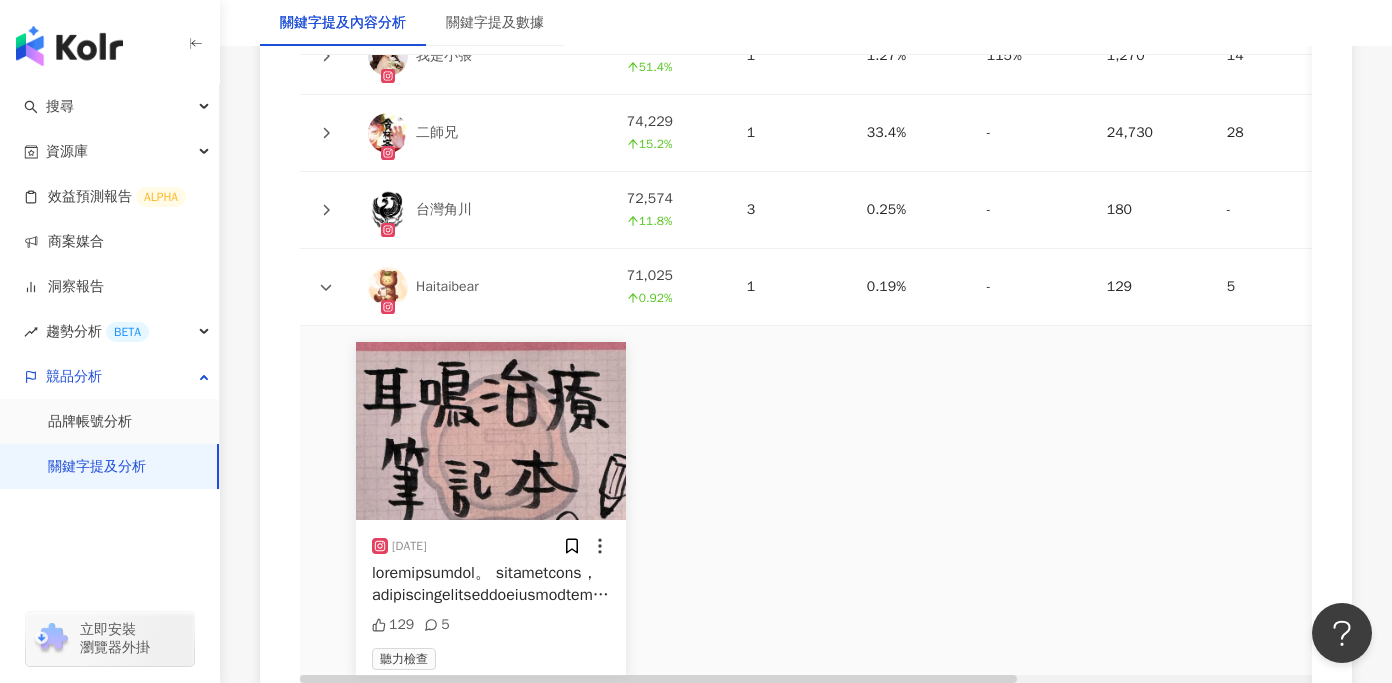 scroll, scrollTop: 4875, scrollLeft: 0, axis: vertical 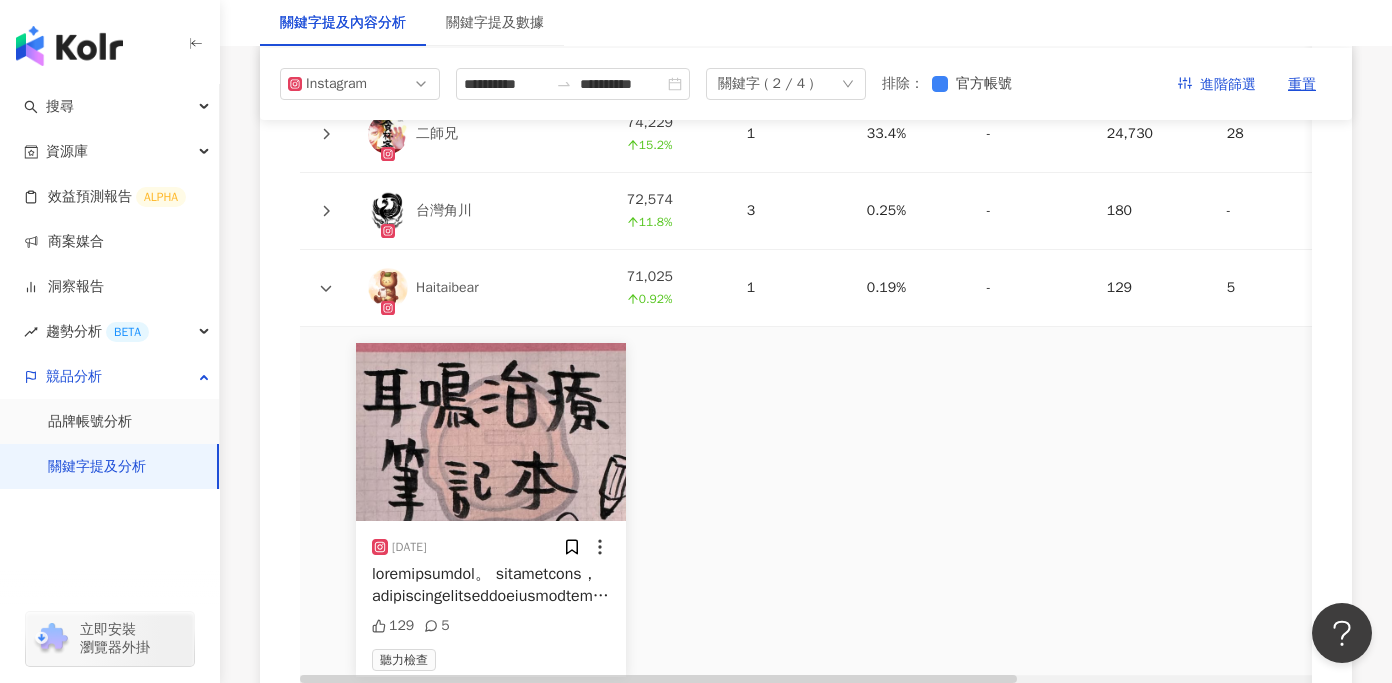 click 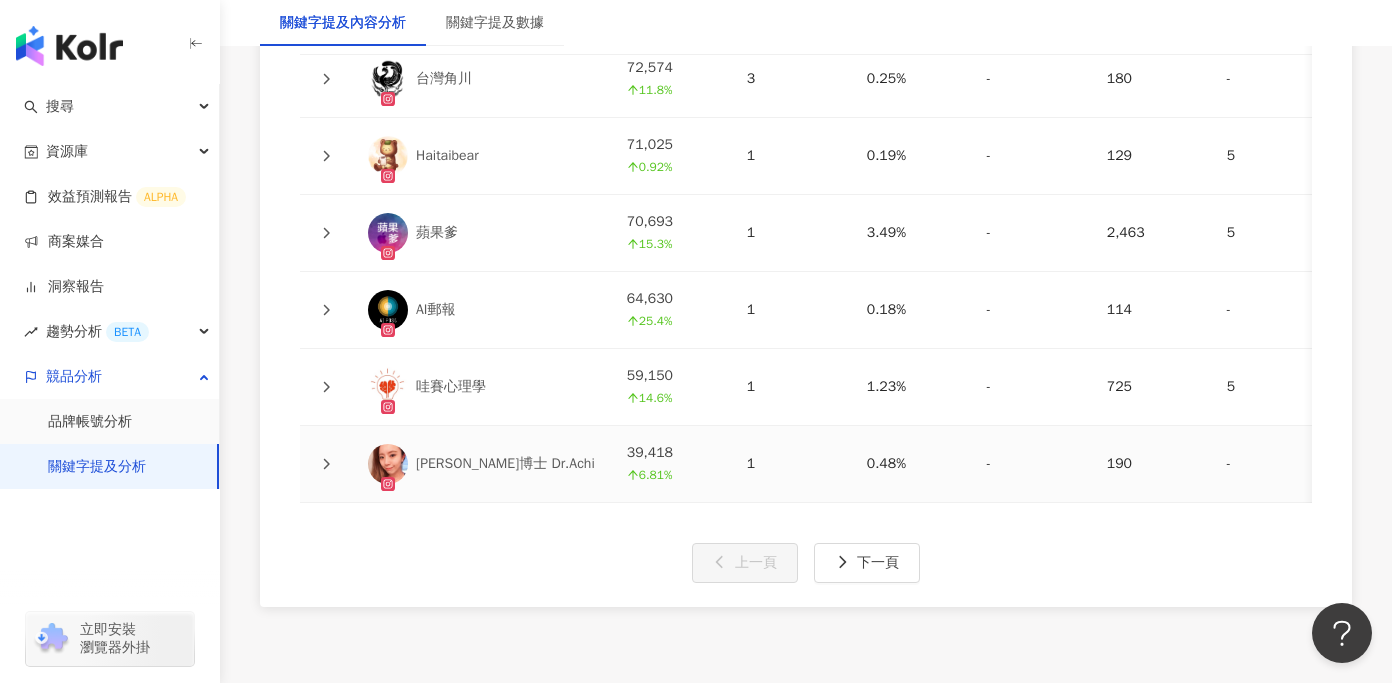 scroll, scrollTop: 5005, scrollLeft: 0, axis: vertical 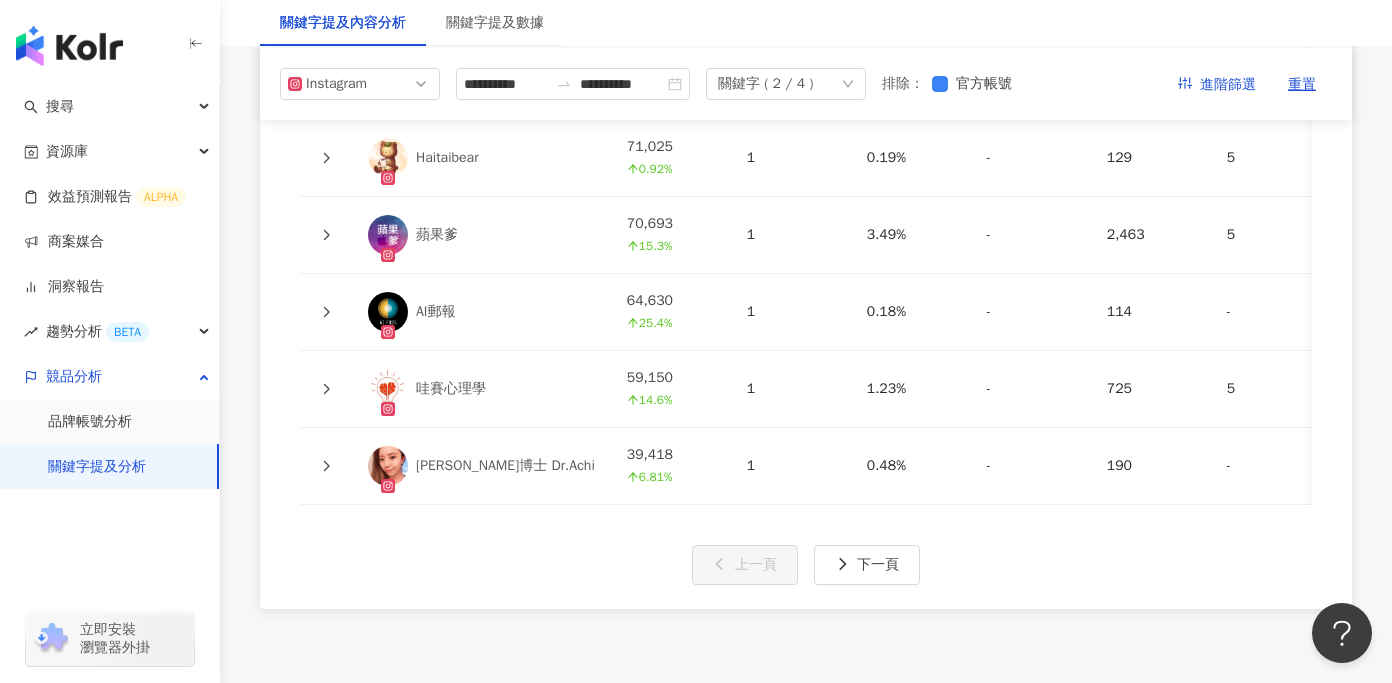 click 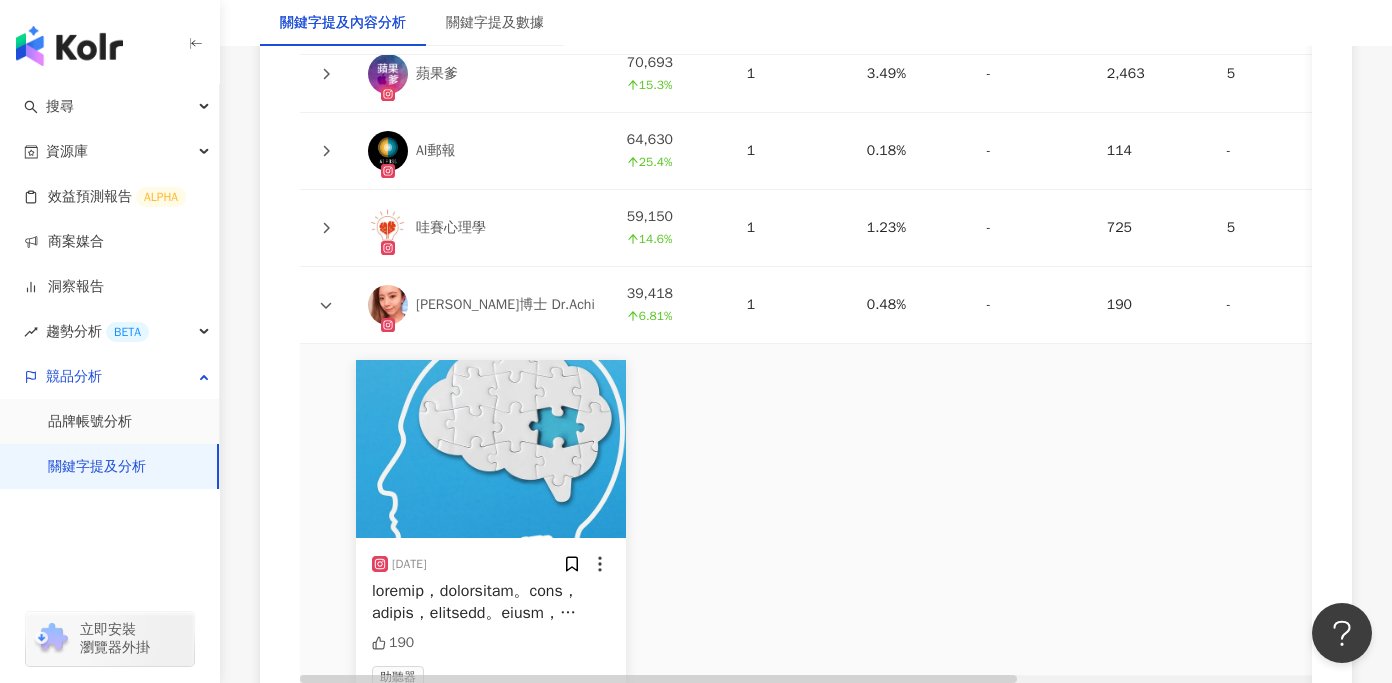 scroll, scrollTop: 5198, scrollLeft: 0, axis: vertical 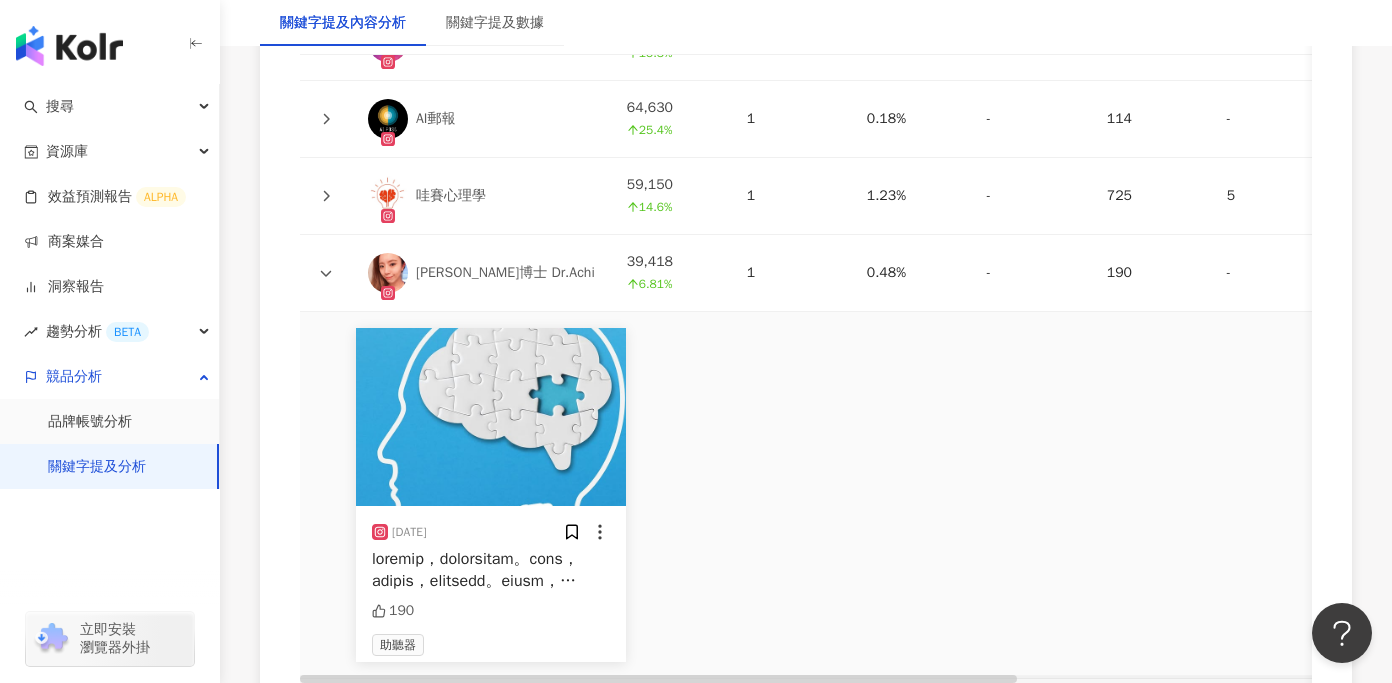click 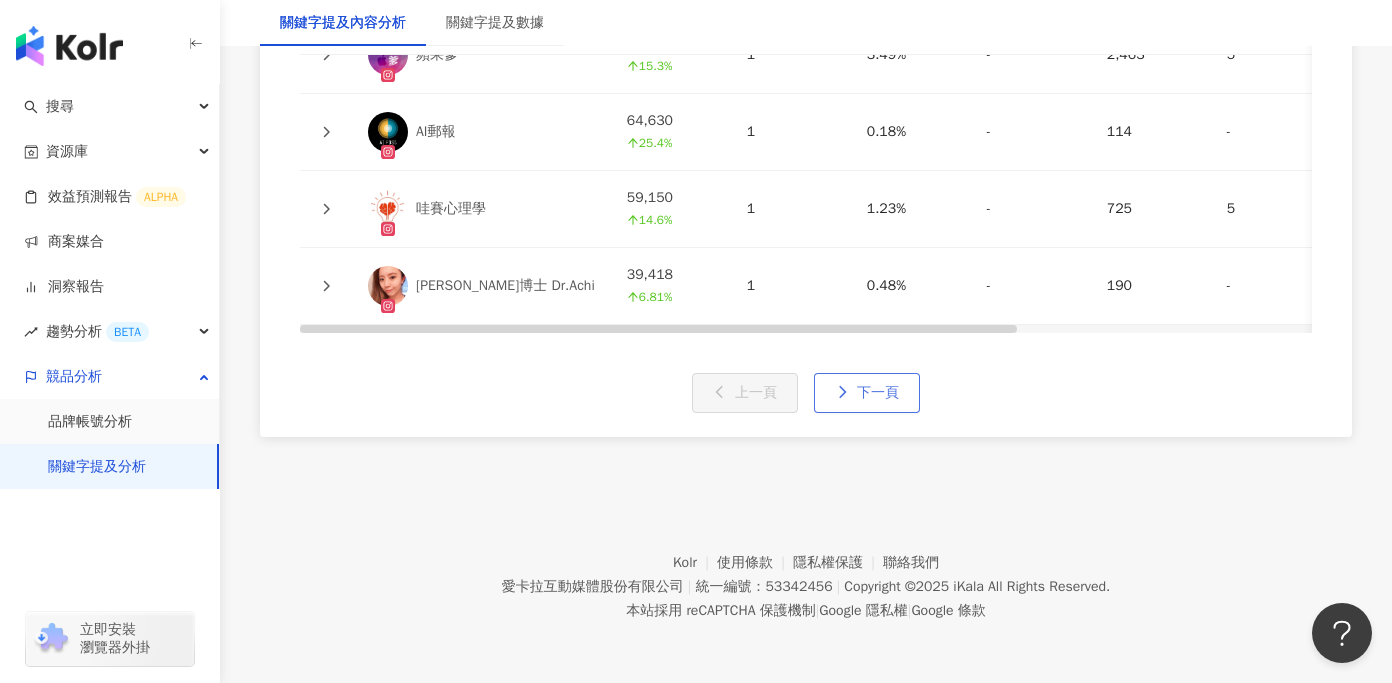 click on "下一頁" at bounding box center [867, 393] 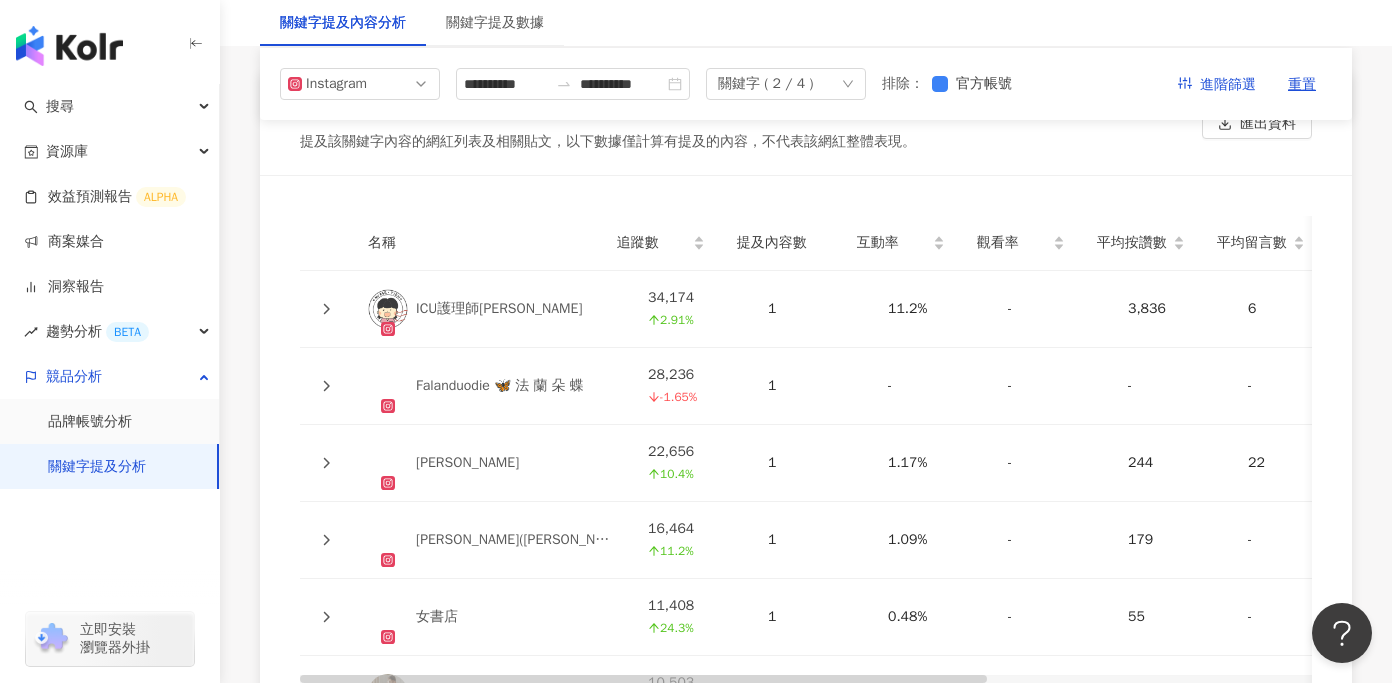 scroll, scrollTop: 4466, scrollLeft: 0, axis: vertical 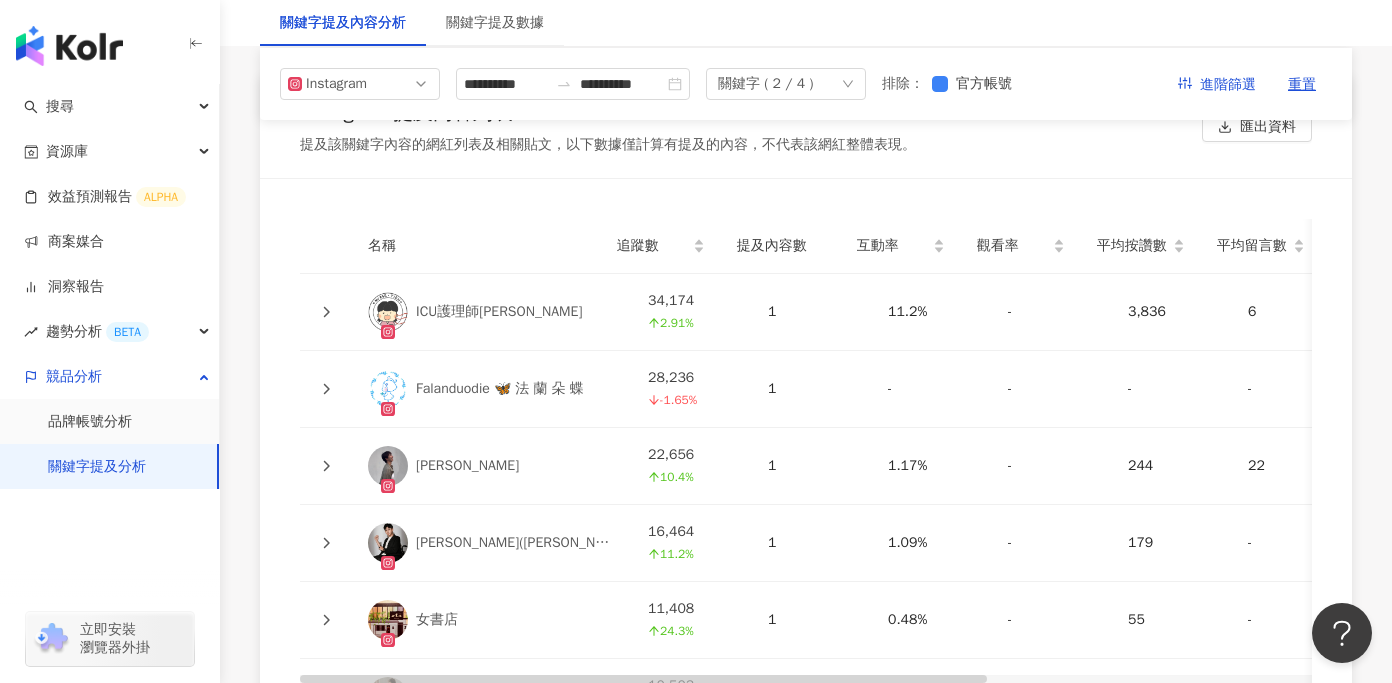 click at bounding box center [326, 312] 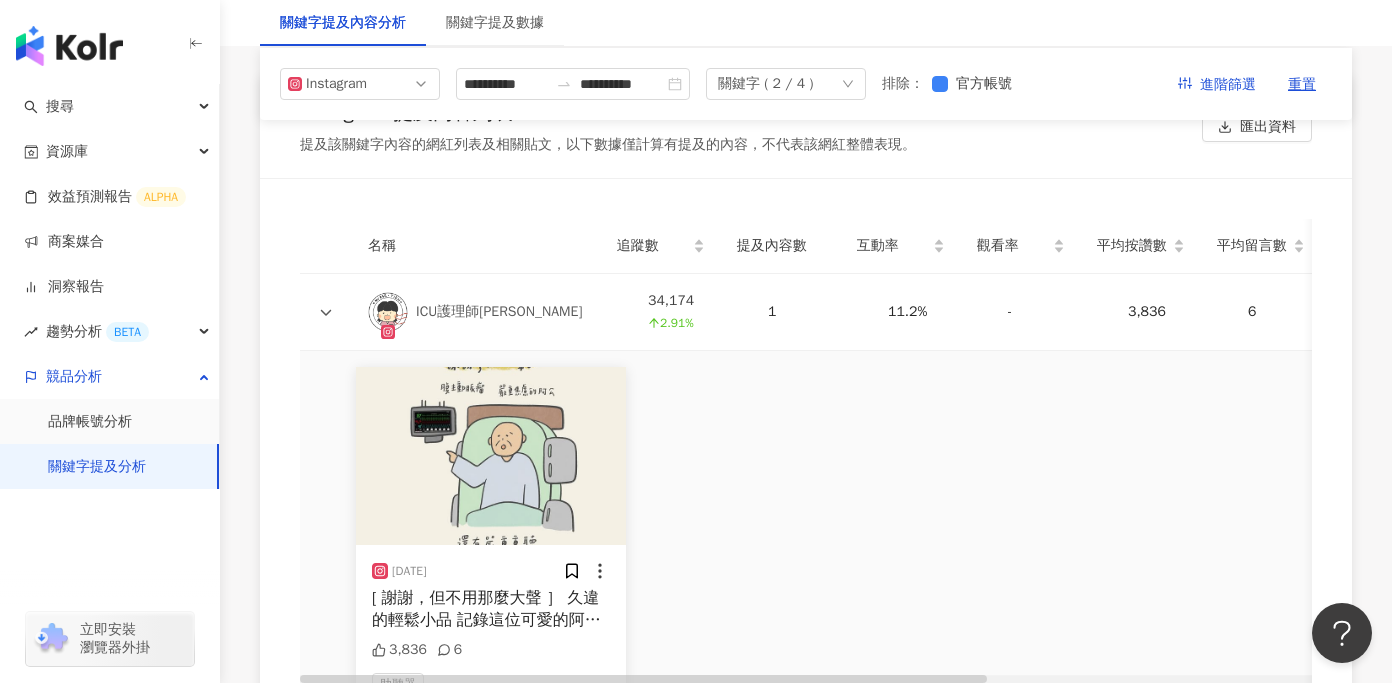click 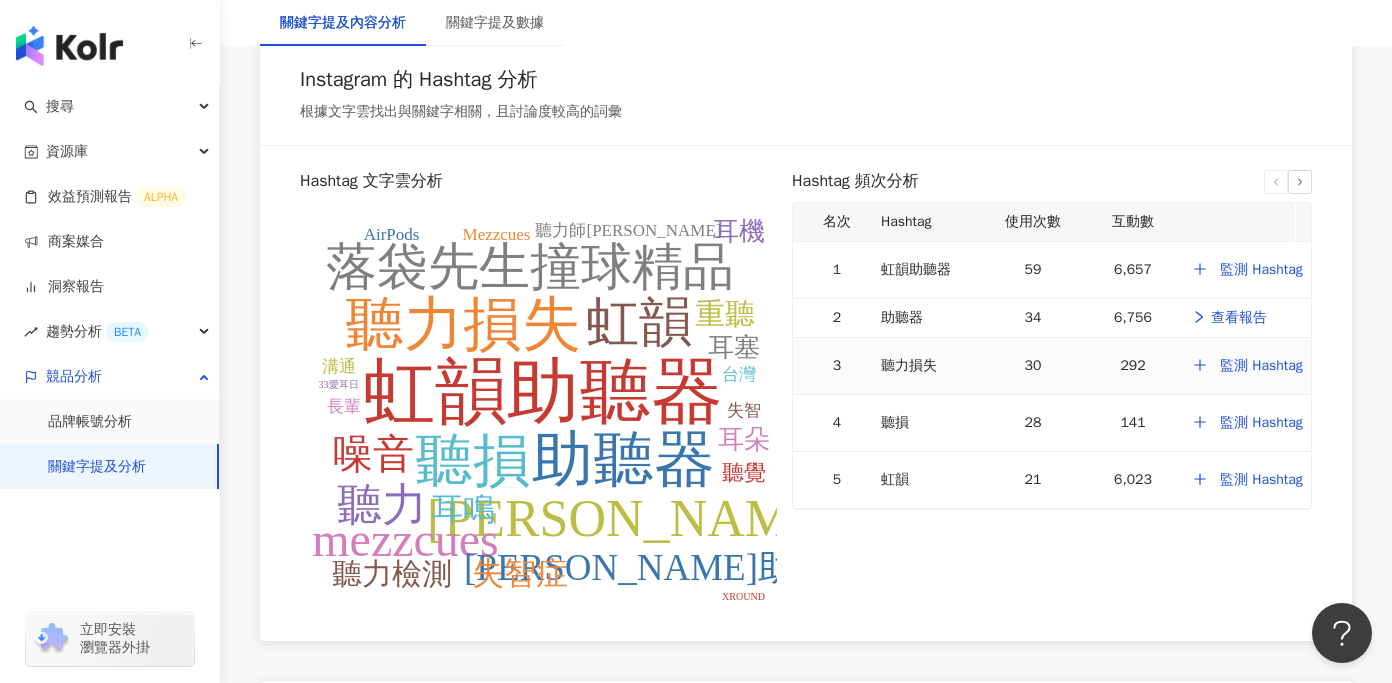 scroll, scrollTop: 3870, scrollLeft: 0, axis: vertical 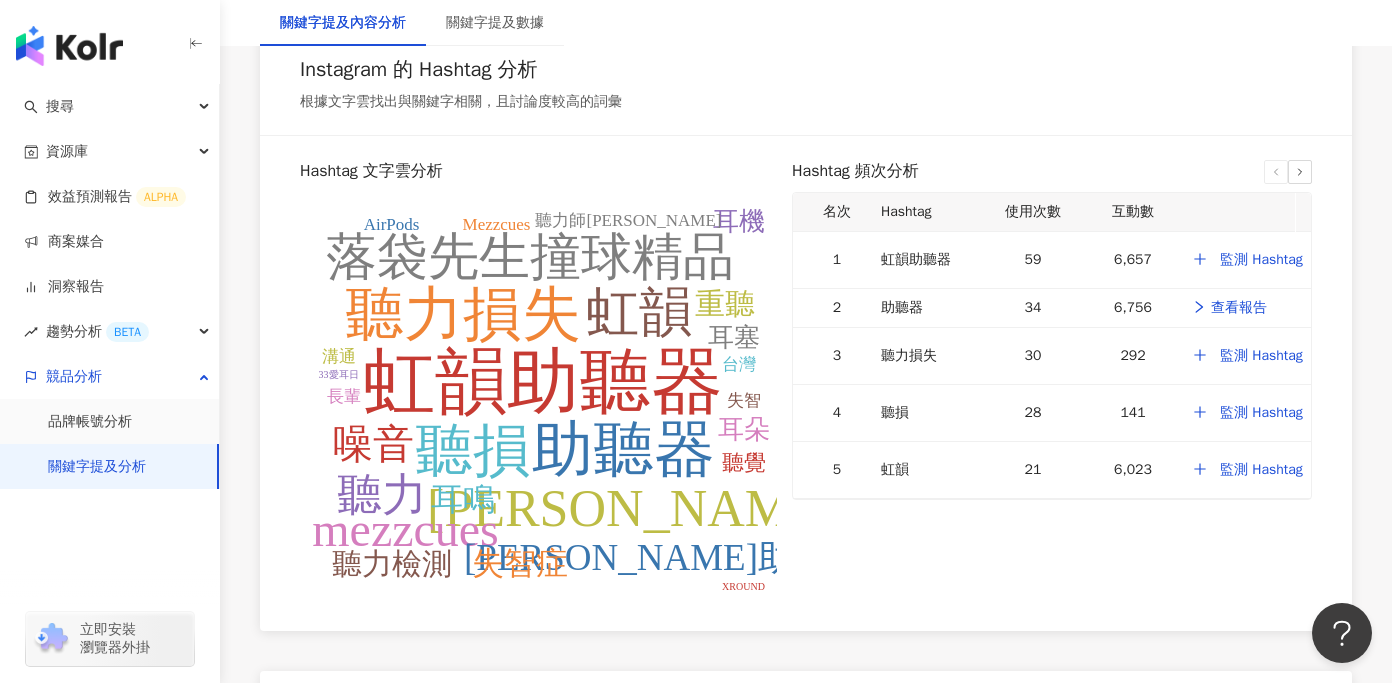 click at bounding box center [1300, 172] 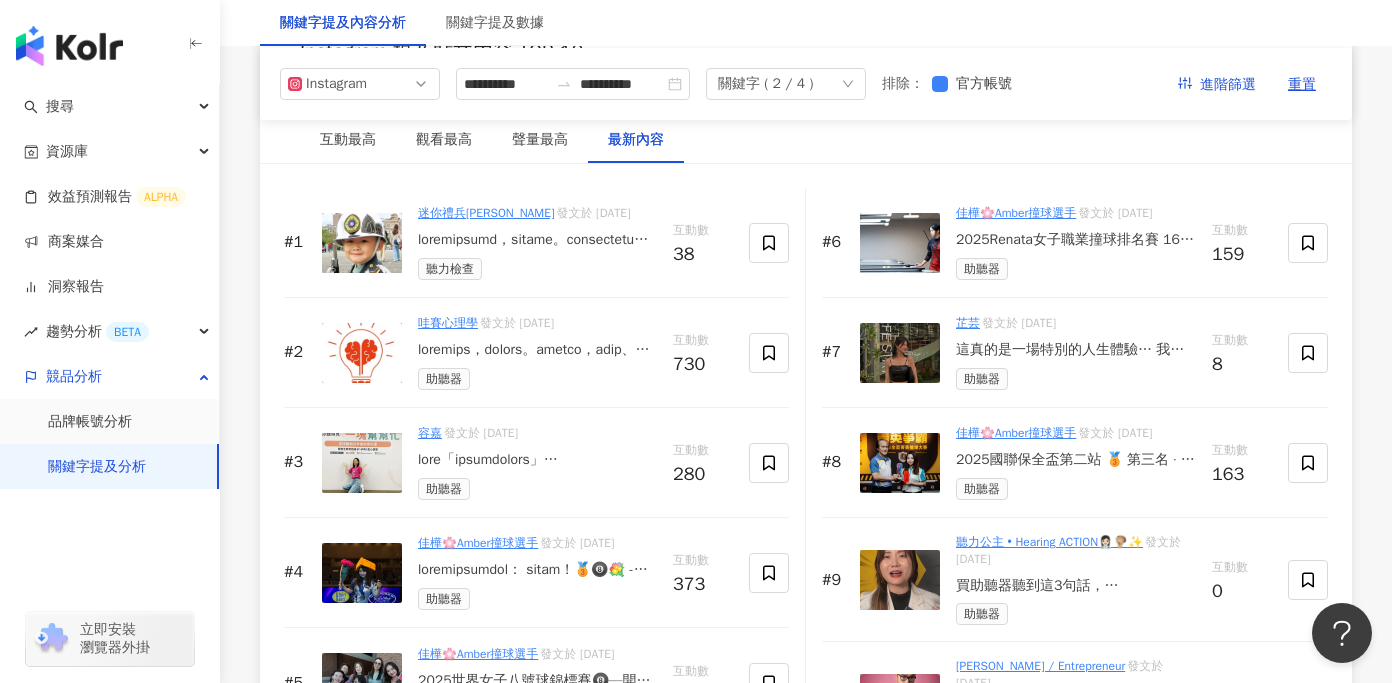 scroll, scrollTop: 3041, scrollLeft: 0, axis: vertical 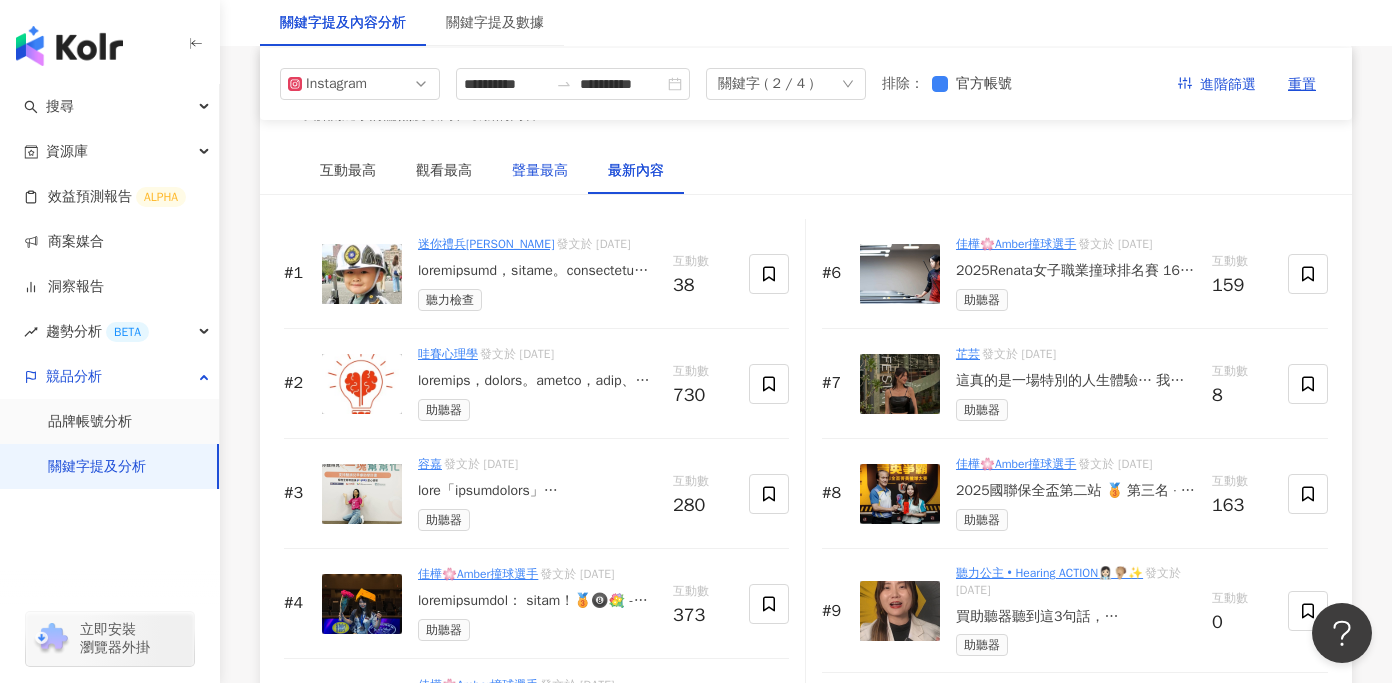 click on "聲量最高" at bounding box center [540, 171] 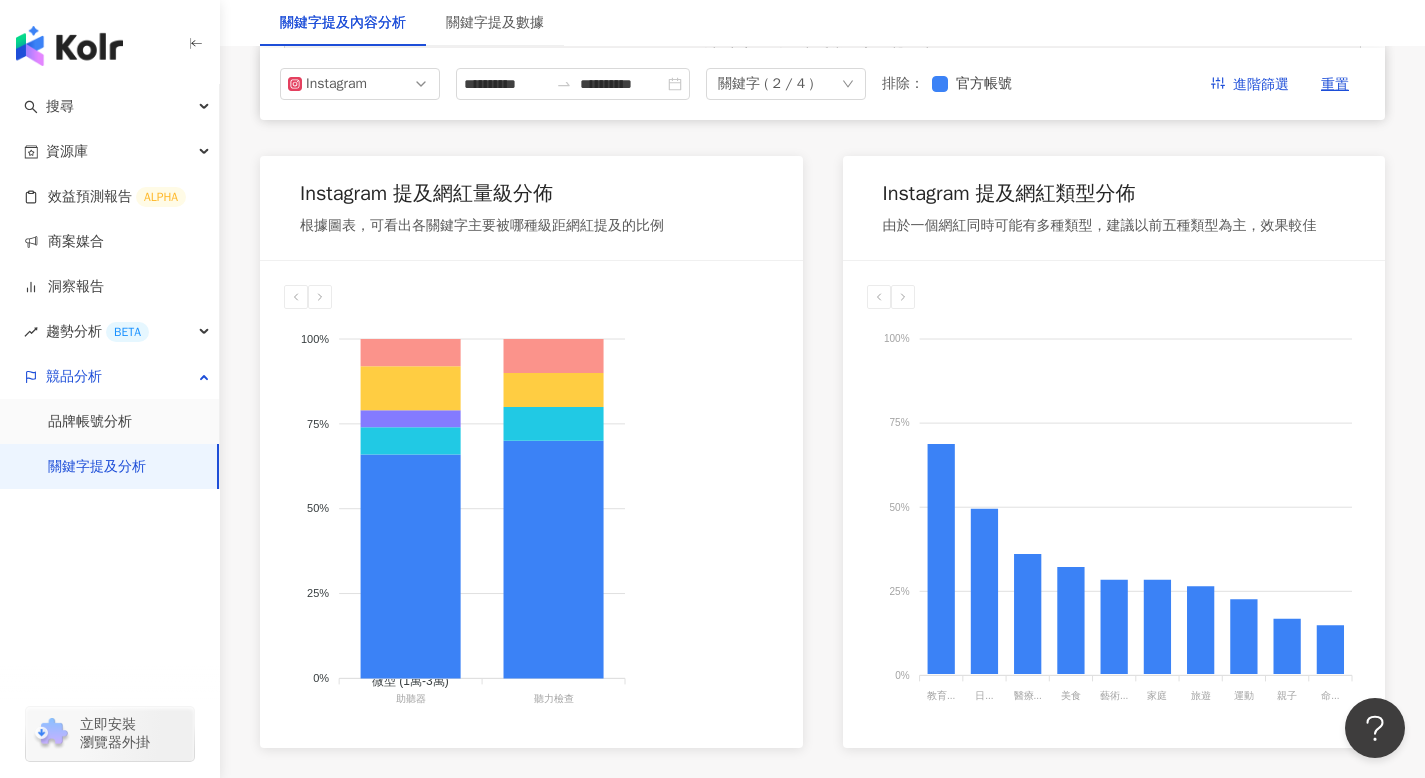 scroll, scrollTop: 857, scrollLeft: 0, axis: vertical 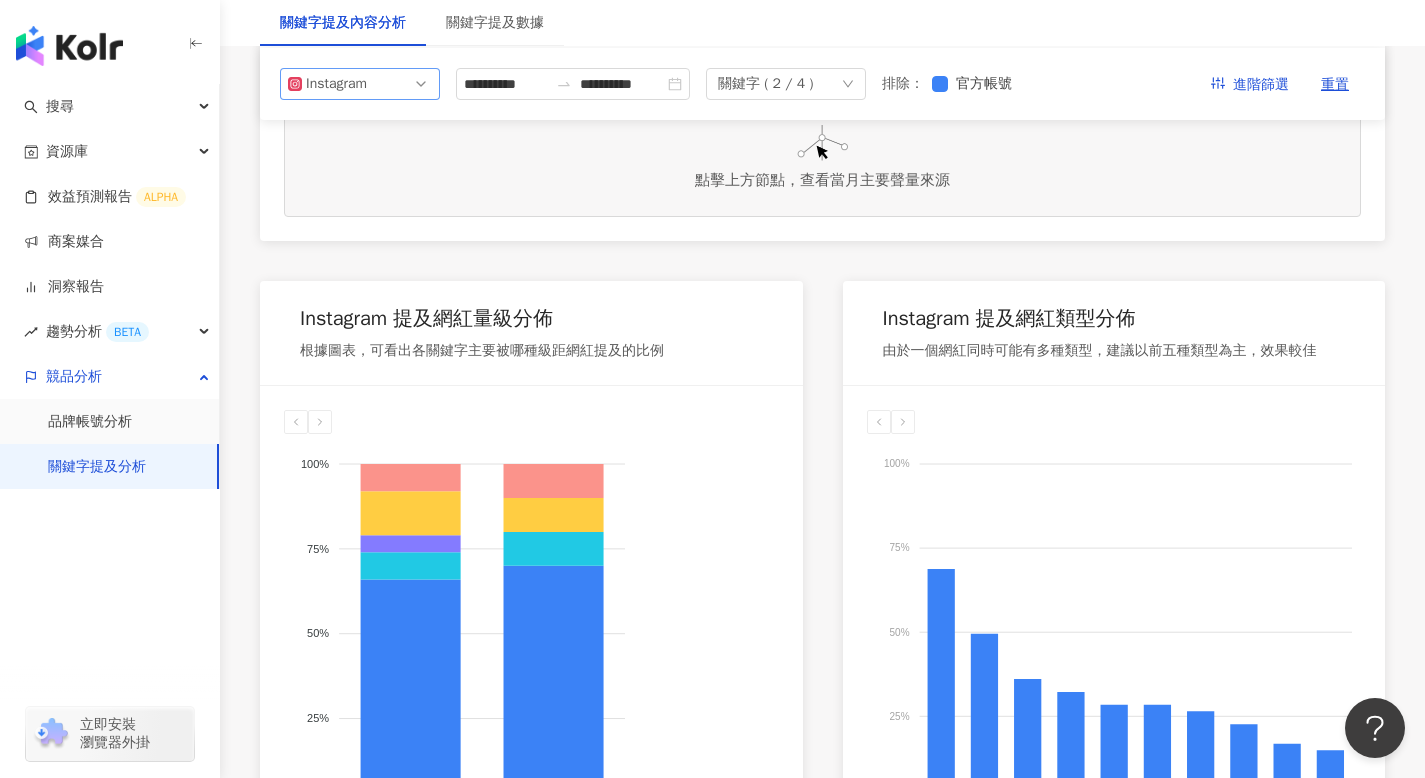 click on "Instagram" at bounding box center (338, 84) 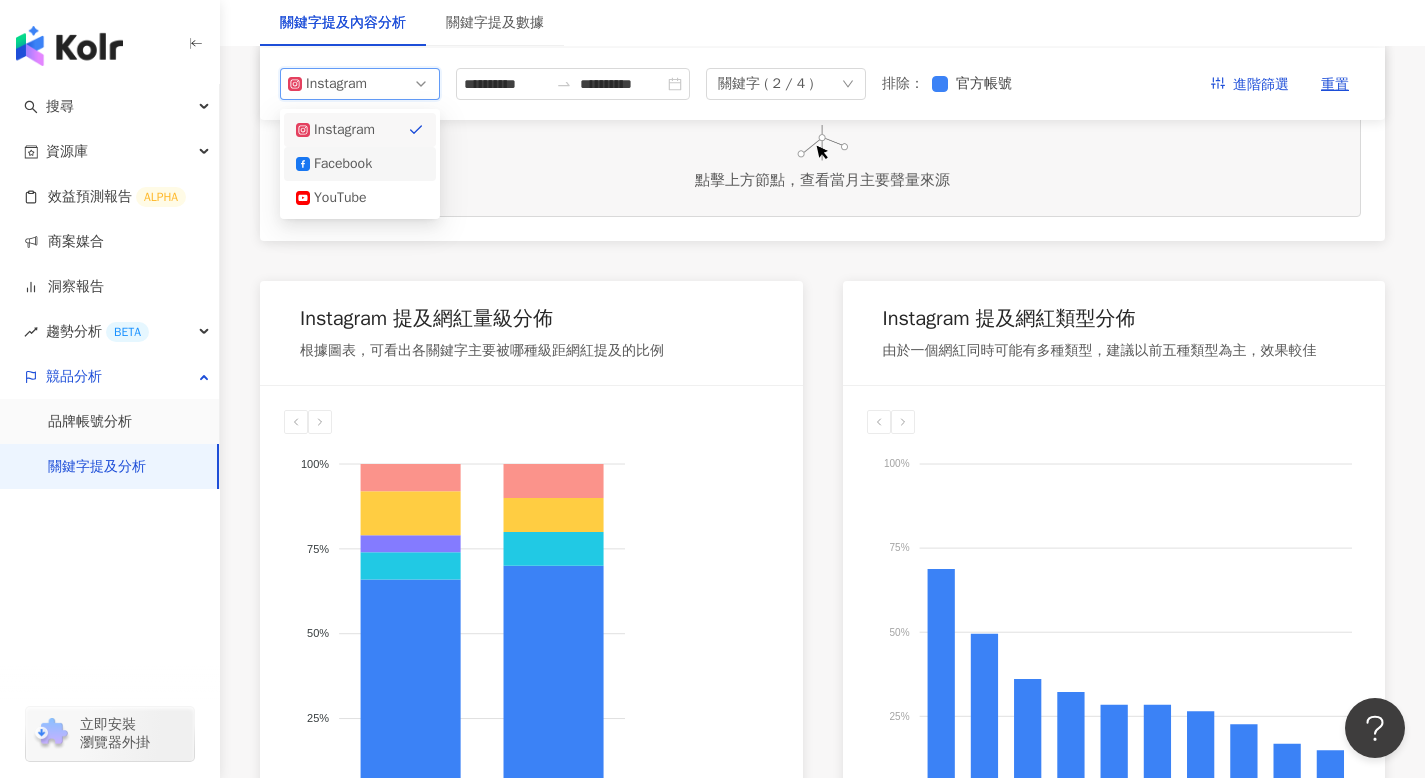 click on "Facebook" at bounding box center (346, 164) 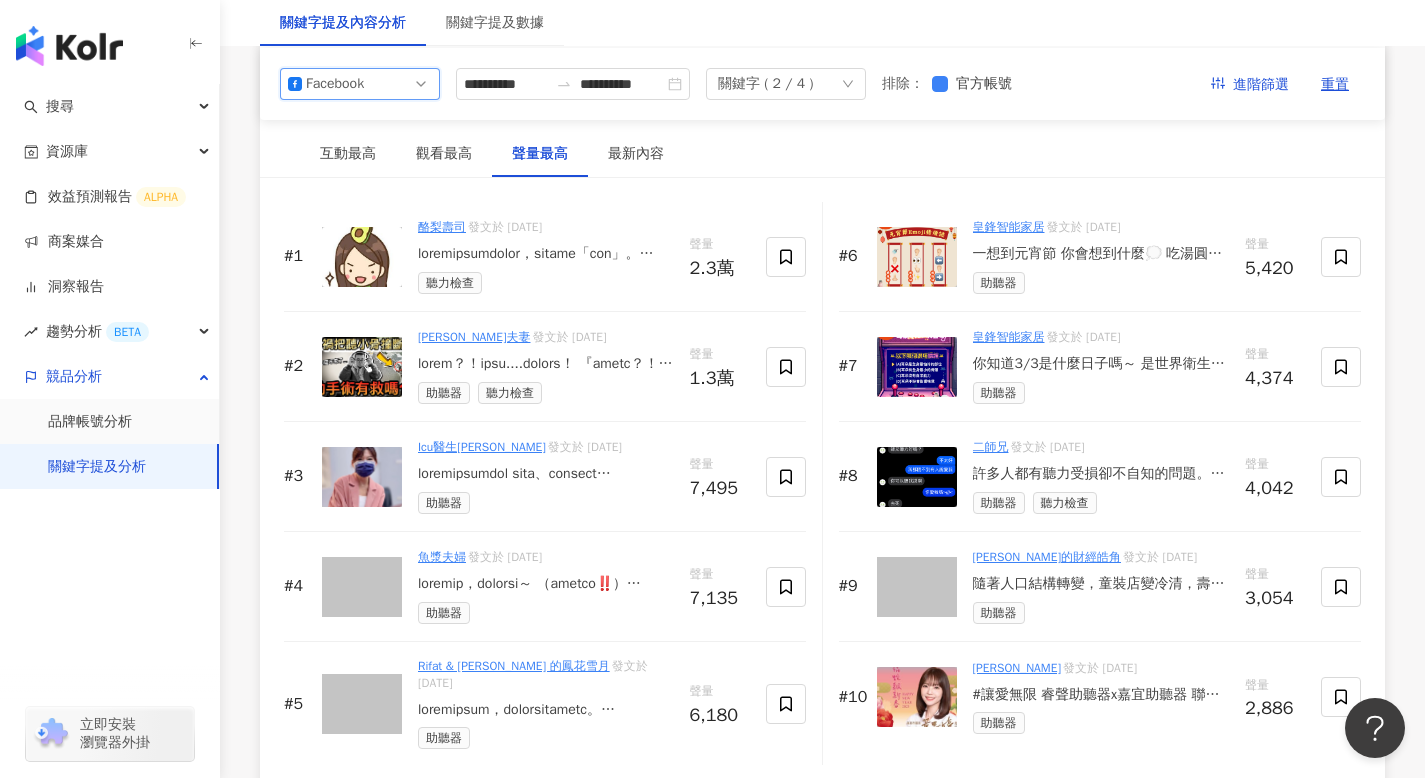 scroll, scrollTop: 3065, scrollLeft: 0, axis: vertical 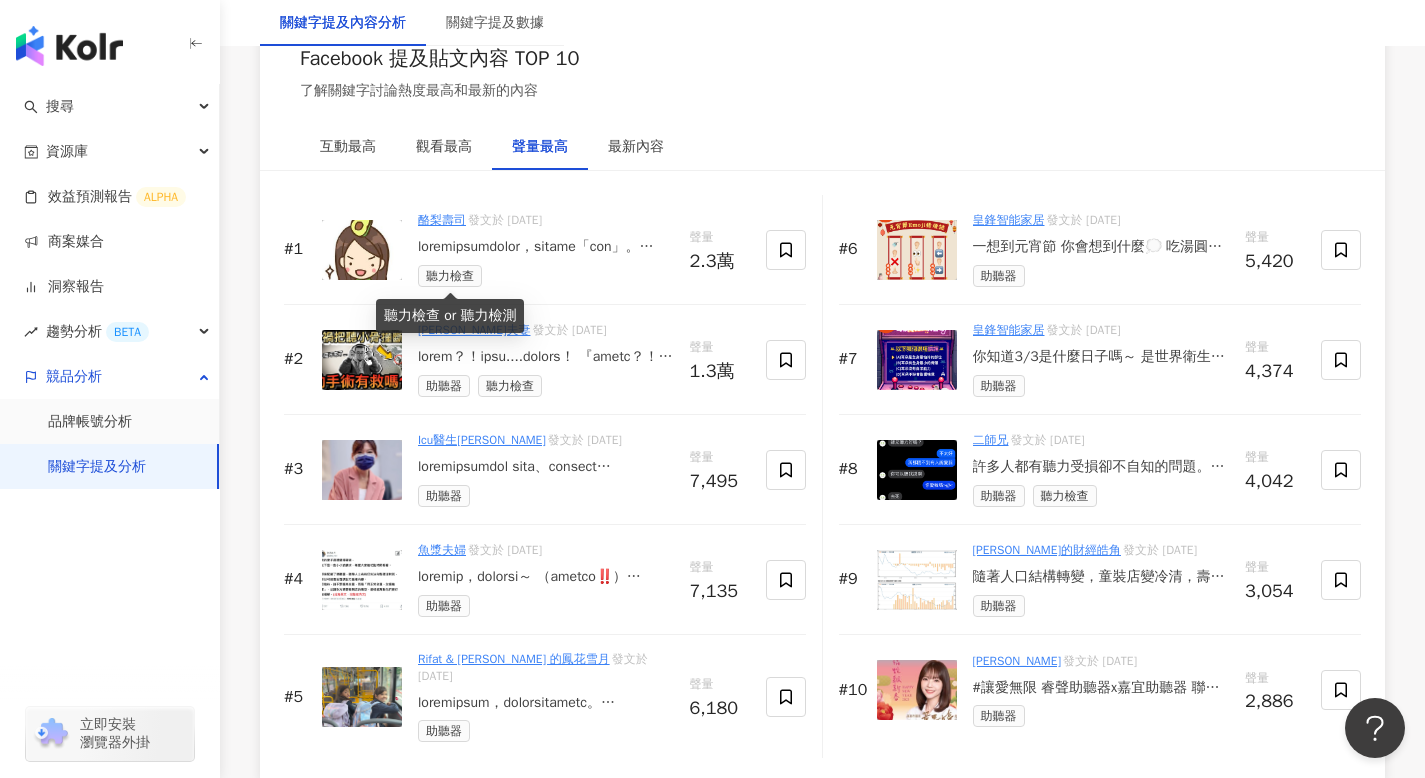 click on "聽力檢查" at bounding box center (450, 276) 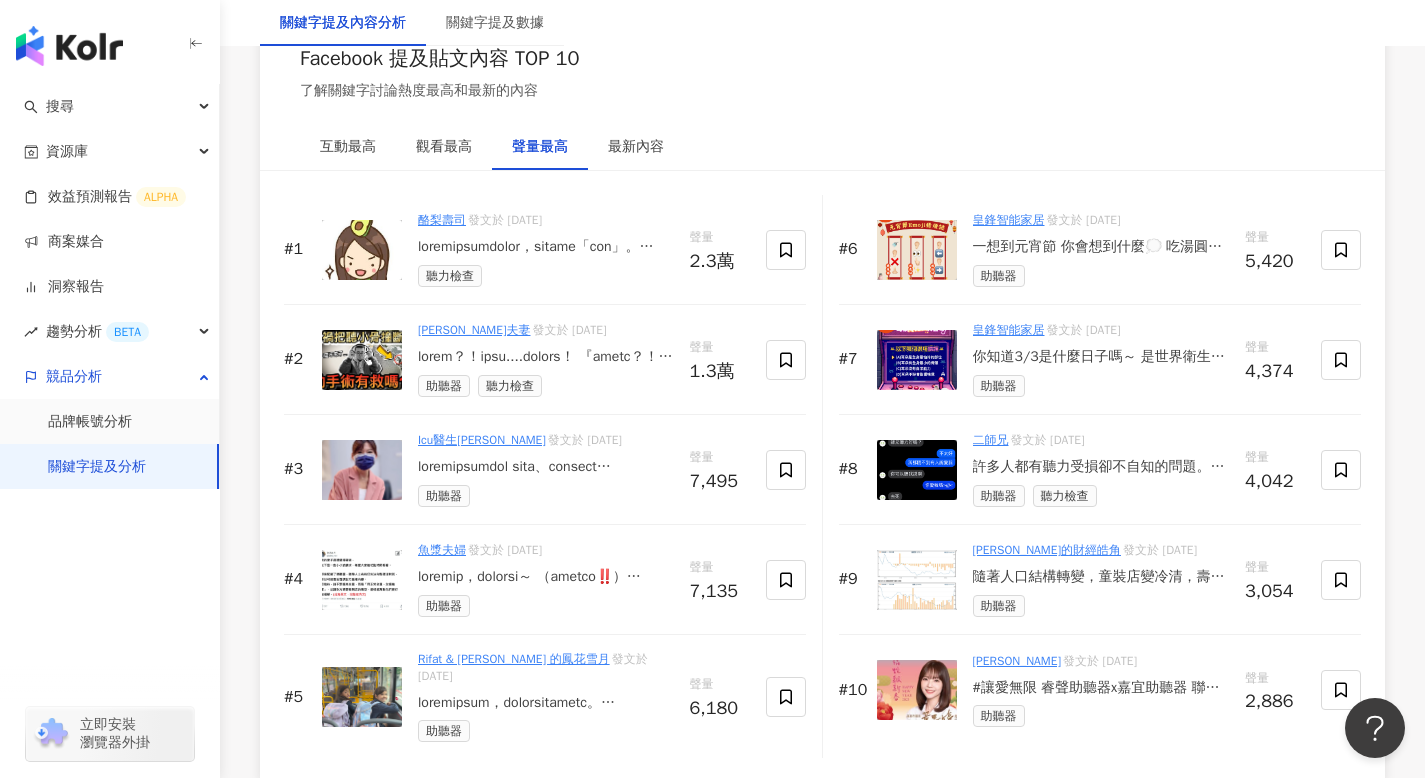 click at bounding box center (362, 250) 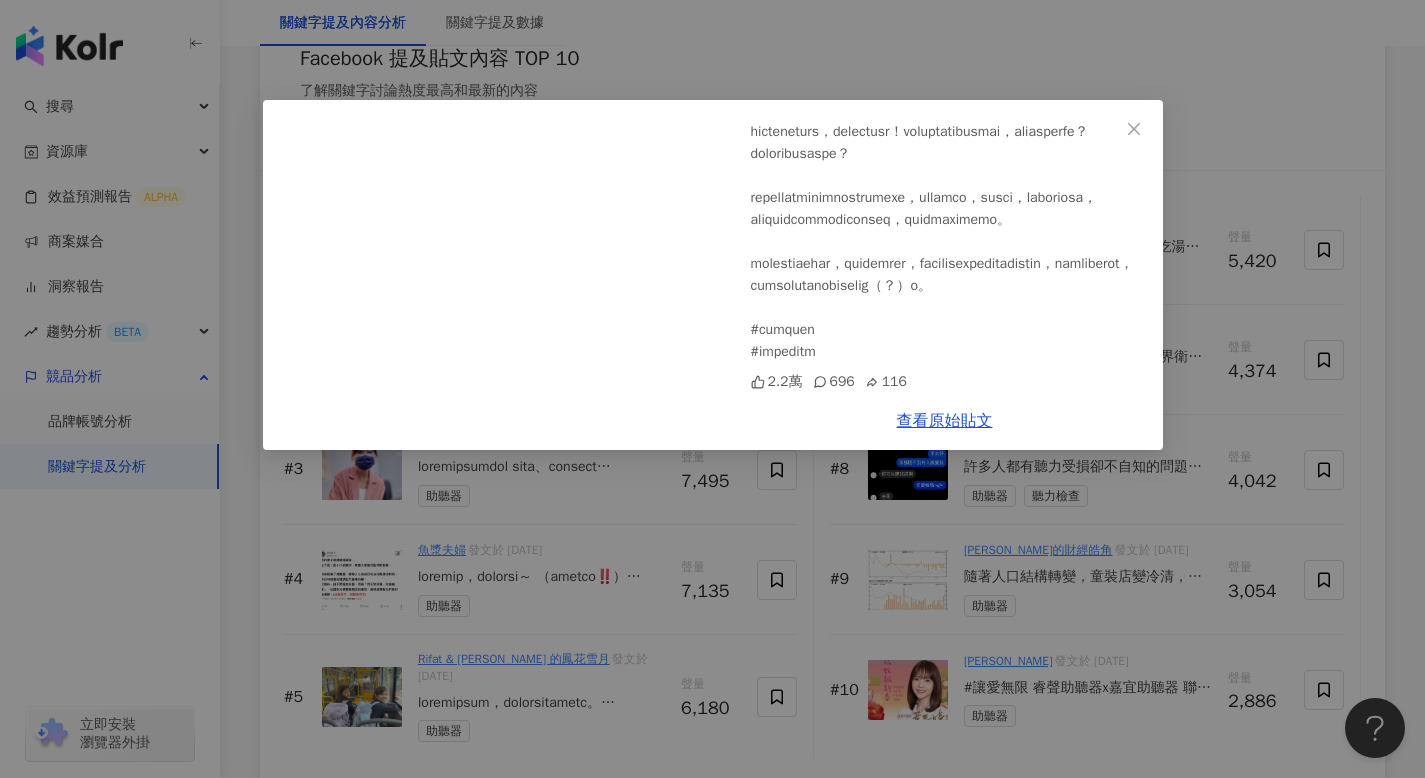 scroll, scrollTop: 2726, scrollLeft: 0, axis: vertical 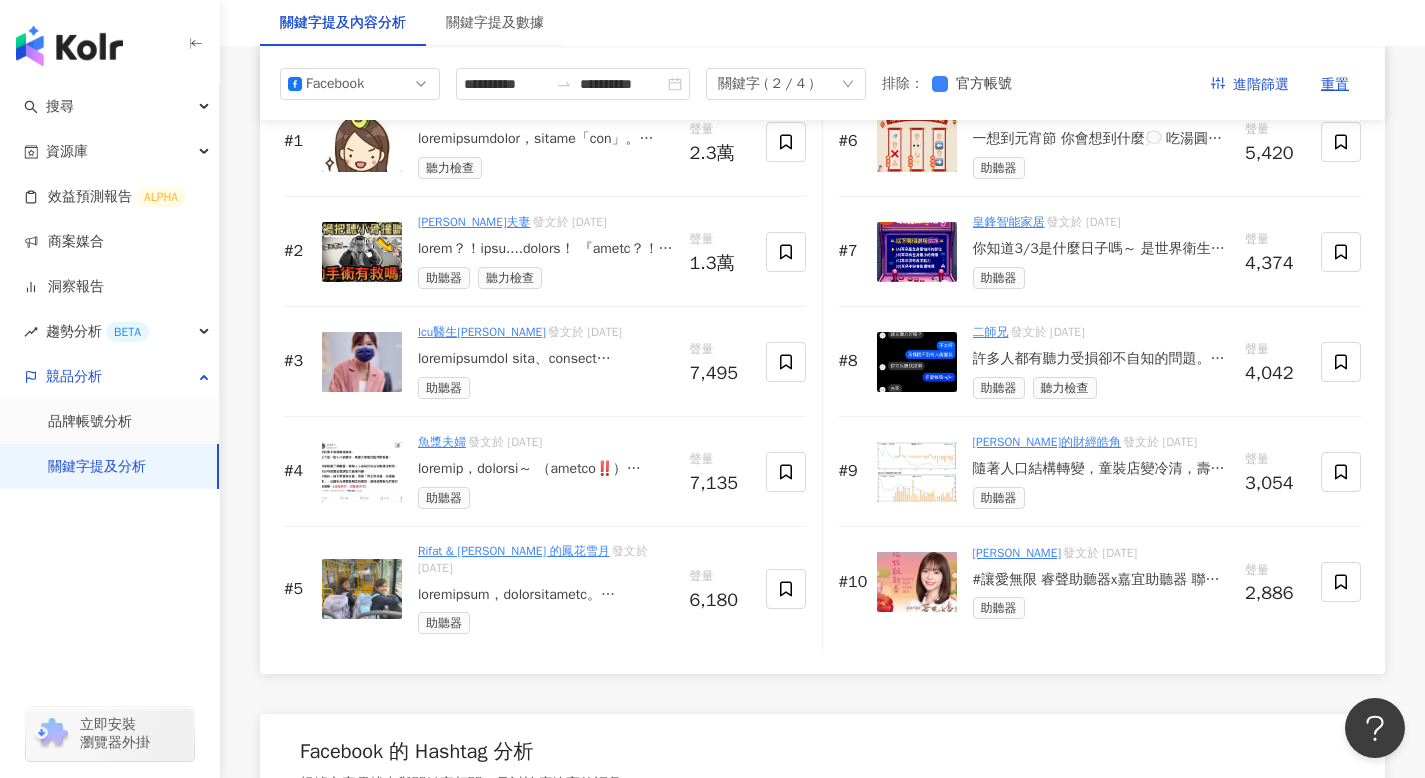 click at bounding box center (546, 359) 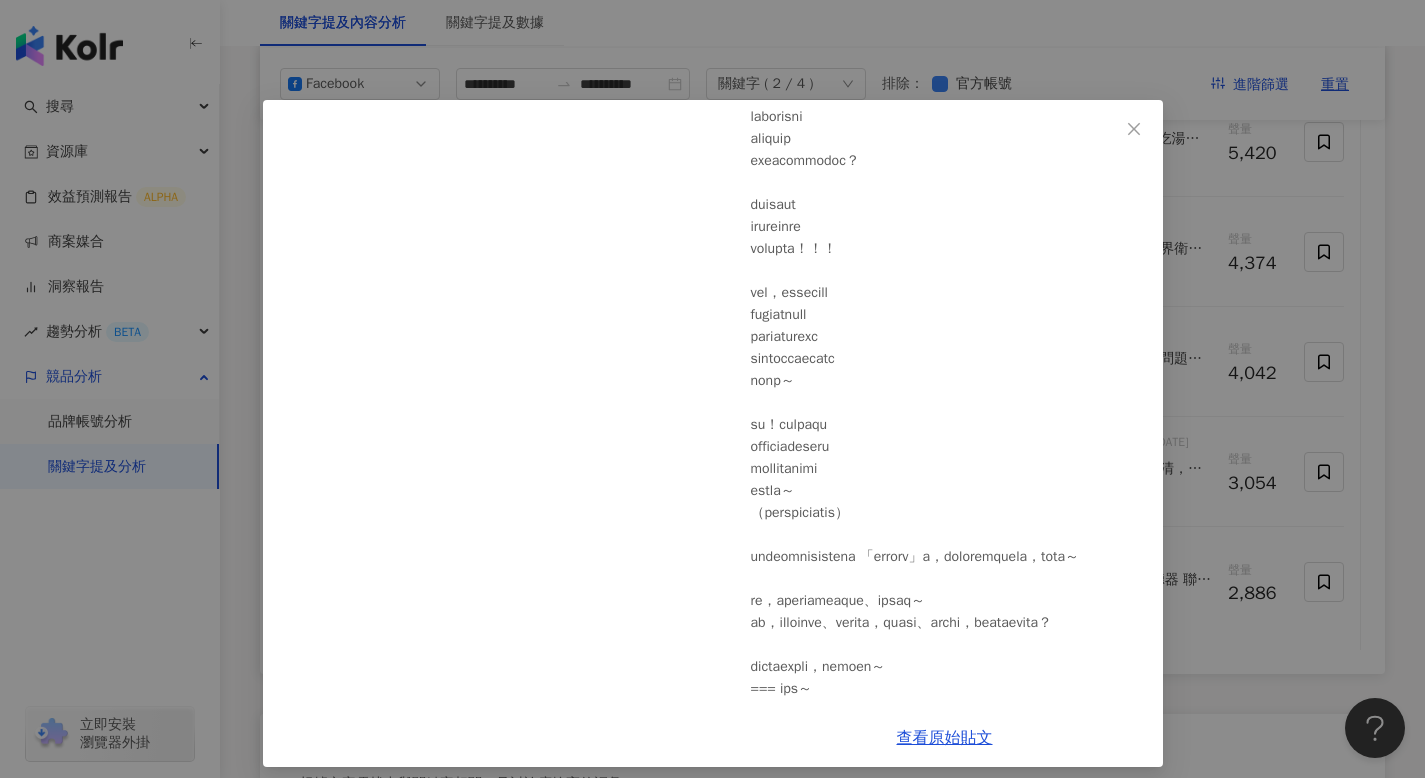 scroll, scrollTop: 364, scrollLeft: 0, axis: vertical 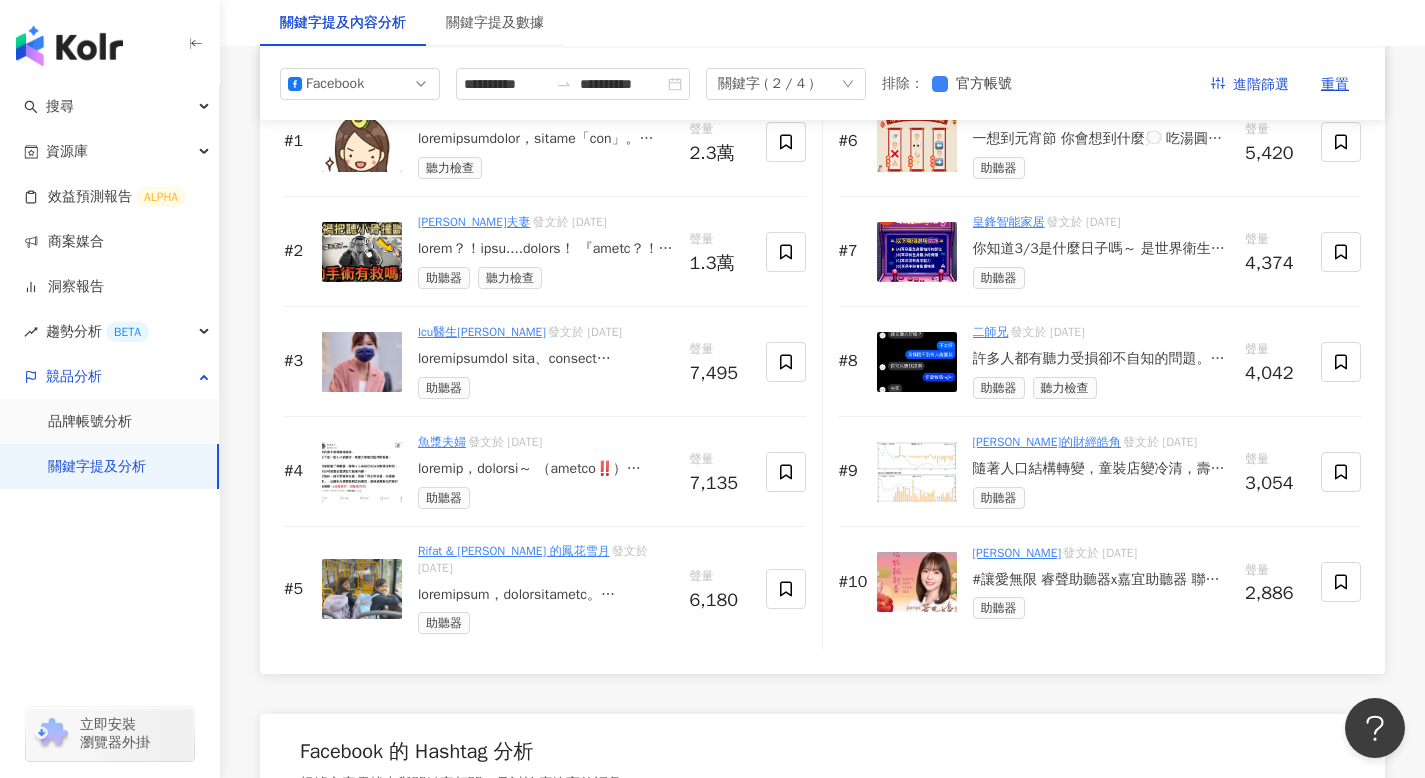 click at bounding box center (546, 469) 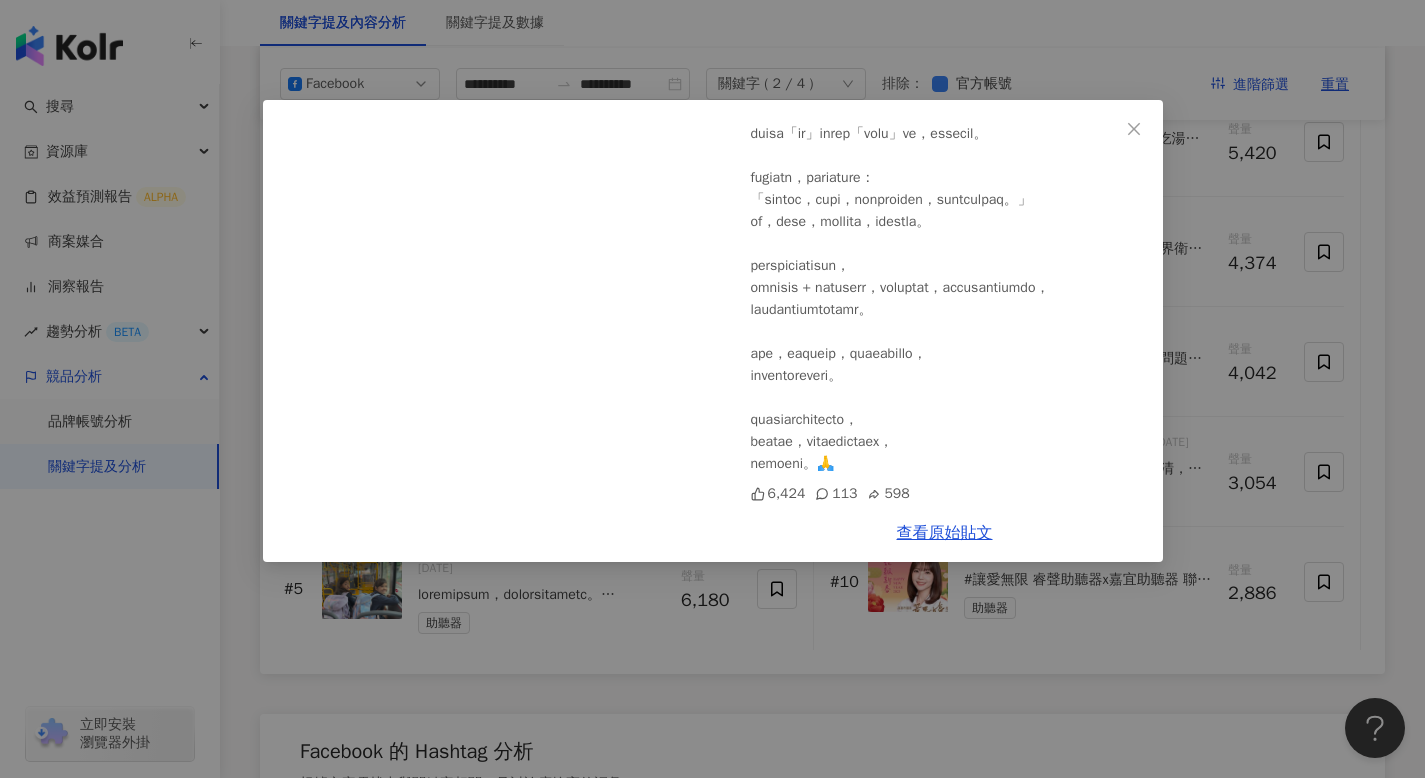 scroll, scrollTop: 414, scrollLeft: 0, axis: vertical 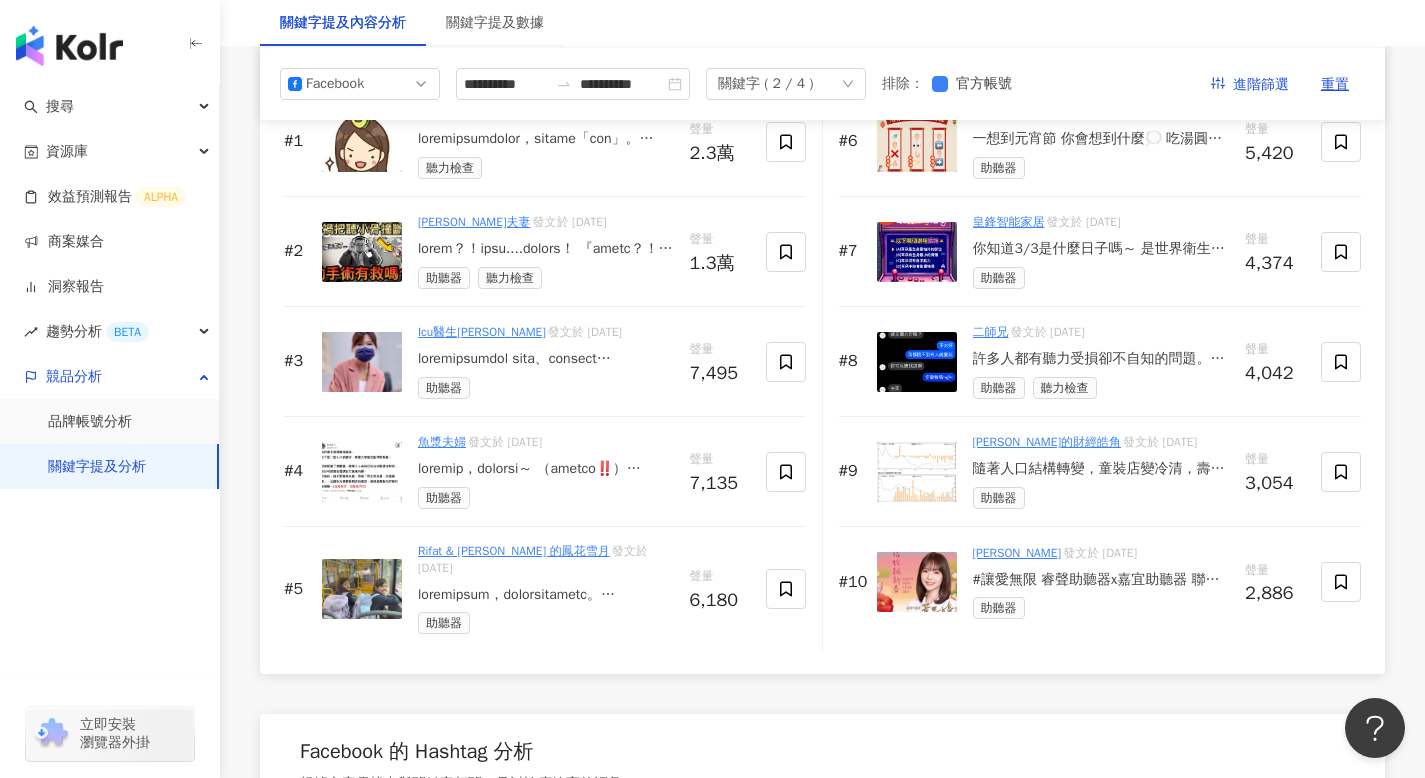 click at bounding box center (546, 595) 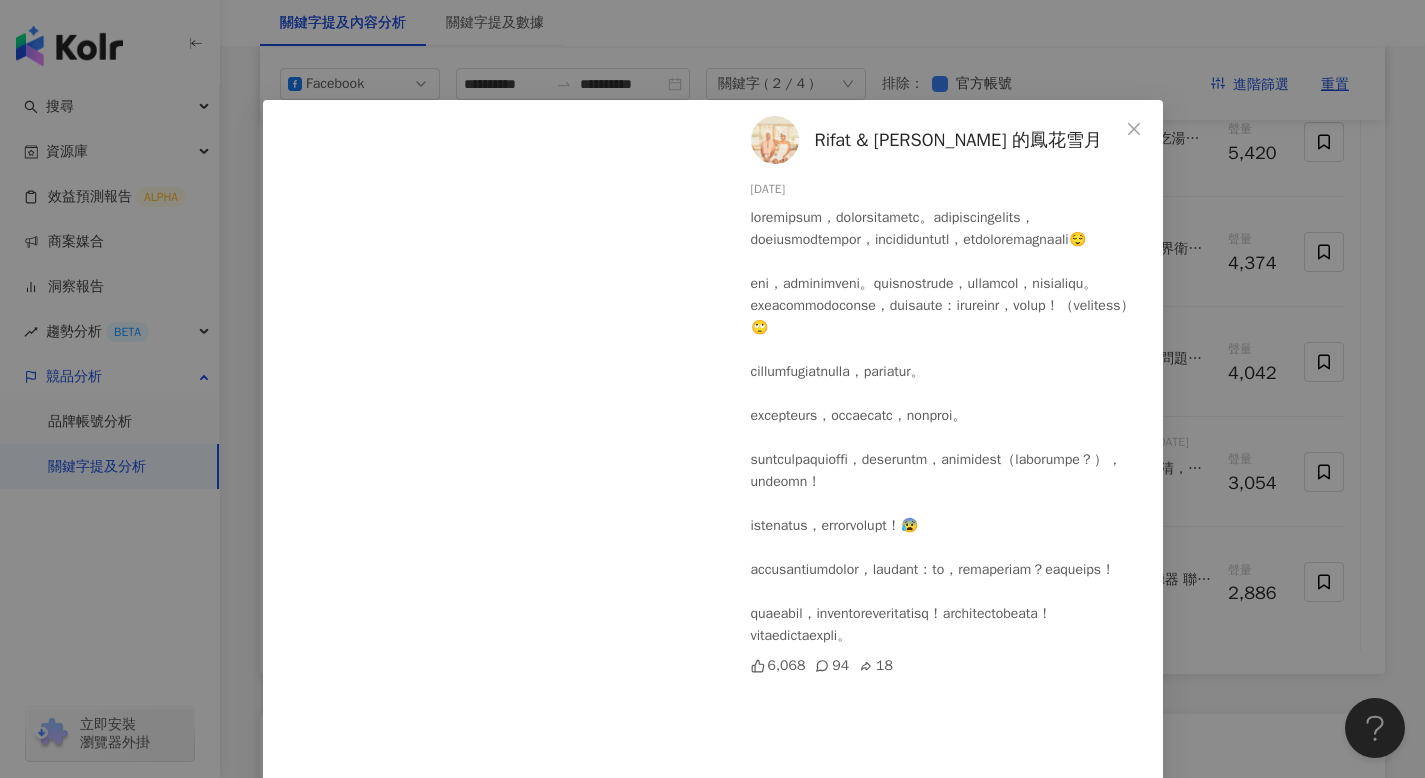 scroll, scrollTop: 32, scrollLeft: 0, axis: vertical 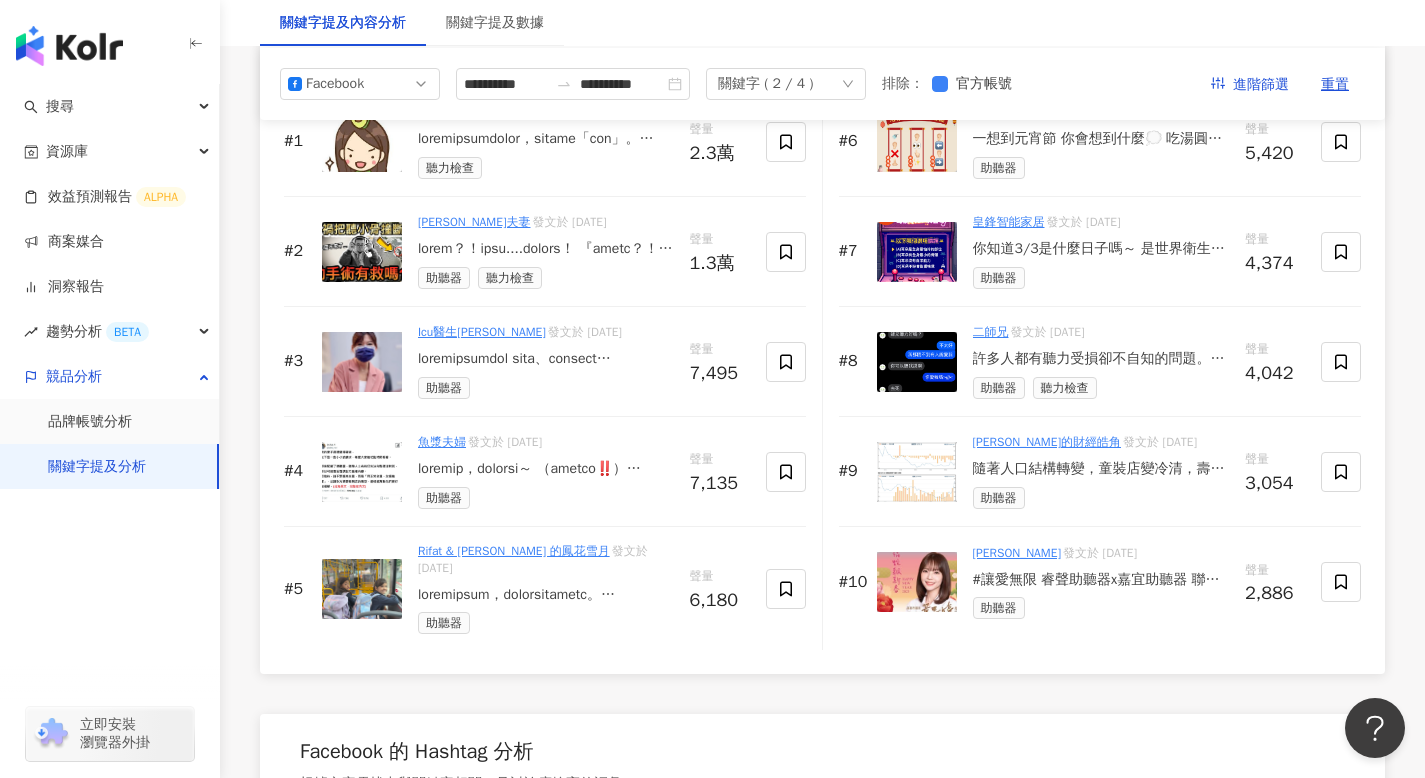 click on "#讓愛無限
睿聲助聽器x嘉宜助聽器
聯合捐贈高階助聽器給嘉義市中低收及邊緣戶聽損者
幸福嘉義 幸福+1🫰
#嘉義挺女子的
#深聽嘉義 黃思婷議員服務團隊❤️ #讓愛無限
睿聲助聽器x嘉宜助聽器
聯合捐贈高階助聽器給嘉義市中低收及邊緣戶聽損者
幸福嘉義 幸福+1🫰
#嘉義挺女子的
#深聽嘉義 黃思婷議員服務團隊❤️" at bounding box center (1101, 580) 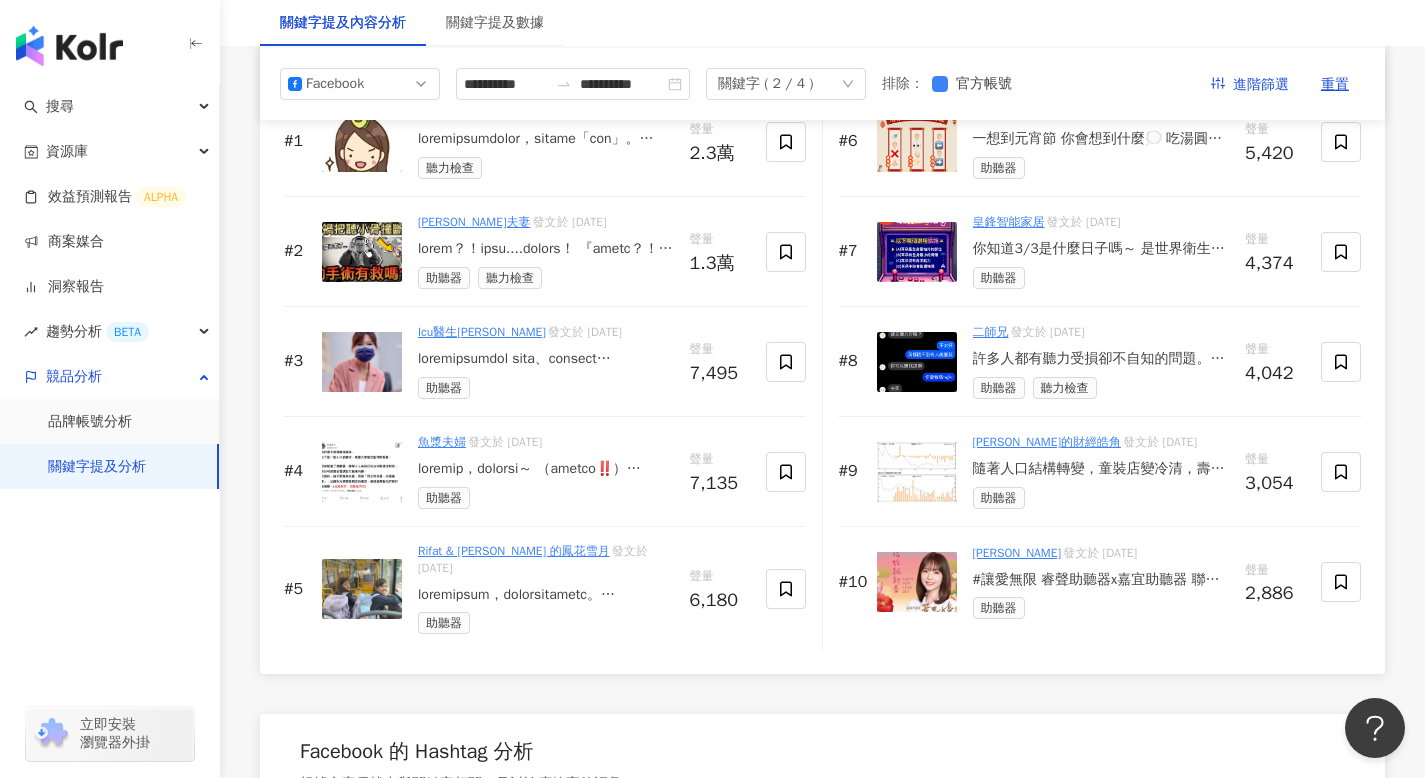 click on "你知道3/3是什麼日子嗎～
是世界衛生組織（WHO）訂定的
世界聽力日（World Hearing Day）👂🏻
呼籲大家一起保護聽力、預防聽力損失
🌟耳朵冷知識大會考🌟
快來挑戰！看你是不是真正的耳朵知識王
底下💬告訴小編「哪個冷知識選項是錯誤的💡」
就有機會獲得智慧保溫瓶或紫外線消毒盒
#活動辦法詳見留言處
立刻前往免費聽力測試👇🏻
https://reurl.cc/eLDZmb
Andhear持續分享聽力健康新知
聽力夥伴欲了解聽測方案，請洽Andhear官網
https://www.palcom-international.com/andhear/
#皇鋒 #Andhear #按摩 #ANDVOICE #聽測套件
#安禾助聽 #聽力健康 #輔聽器 #助聽器 #聽力平台 #聽力測試
#世界聽力日 #冷知識" at bounding box center [1101, 249] 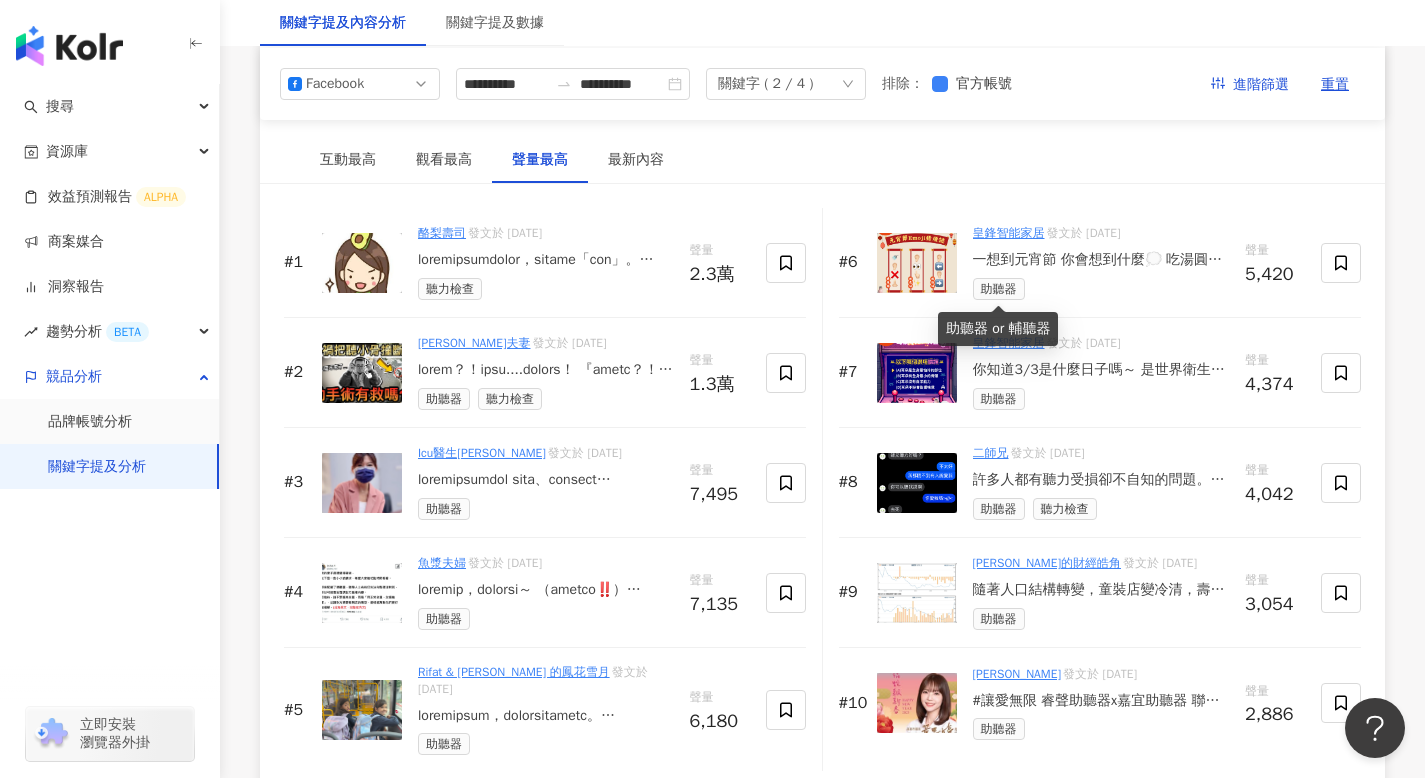 scroll, scrollTop: 3051, scrollLeft: 0, axis: vertical 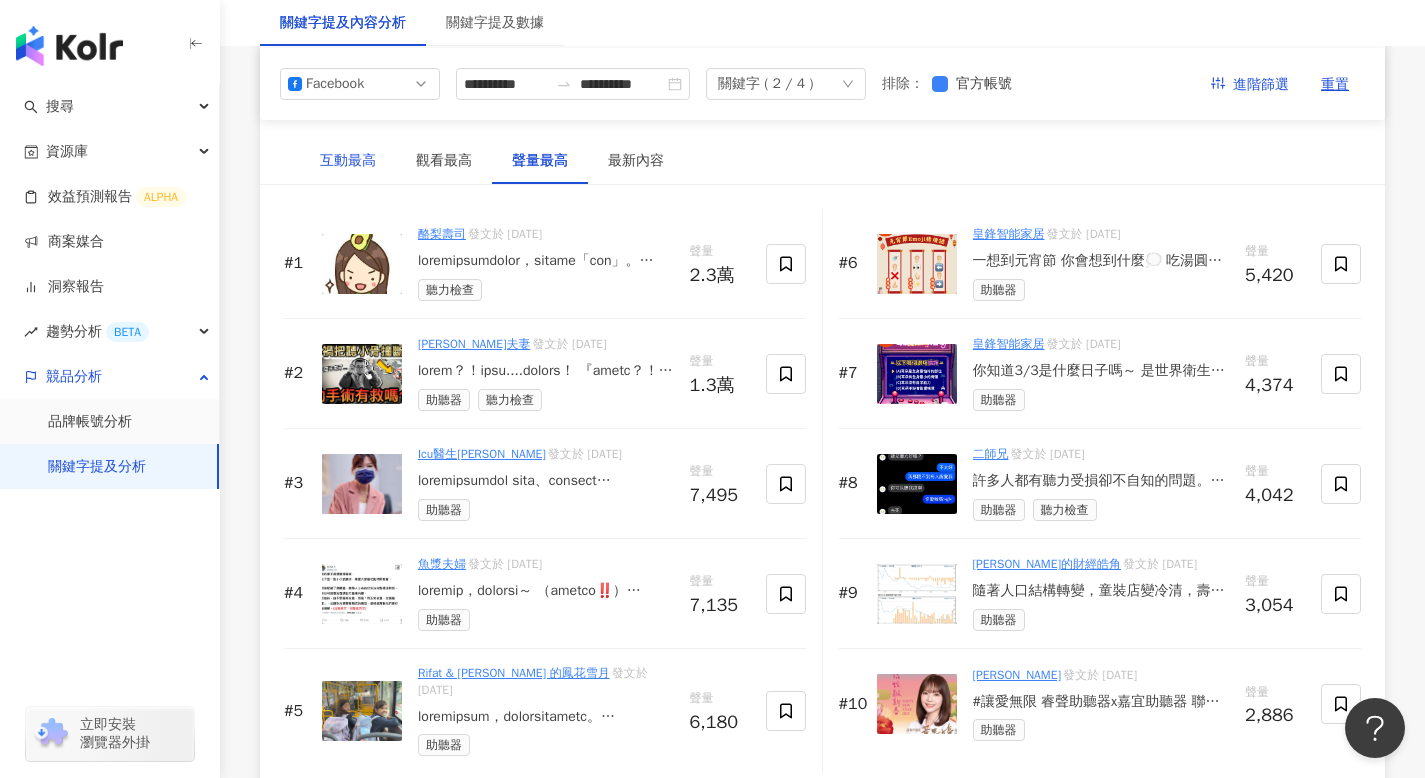 click on "互動最高" at bounding box center [348, 161] 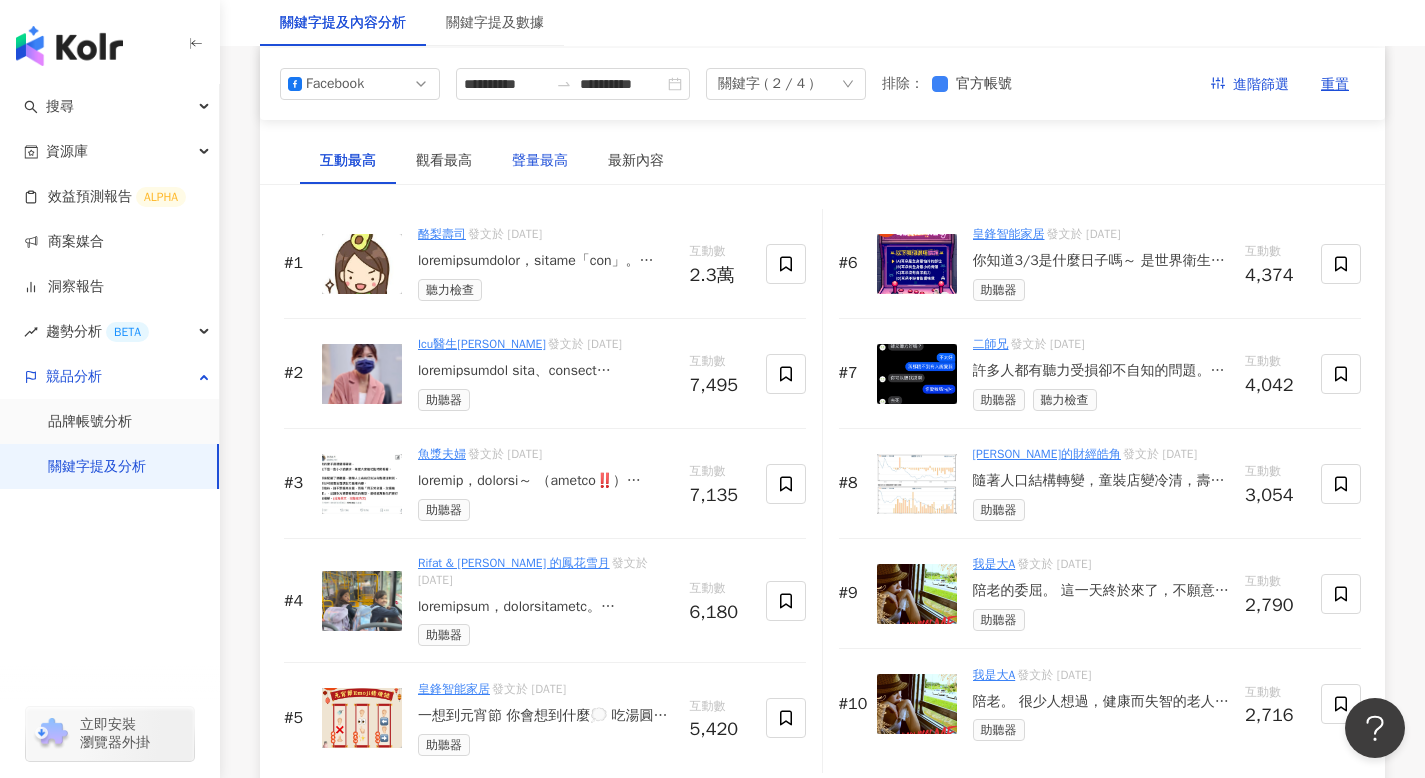 click on "聲量最高" at bounding box center (540, 161) 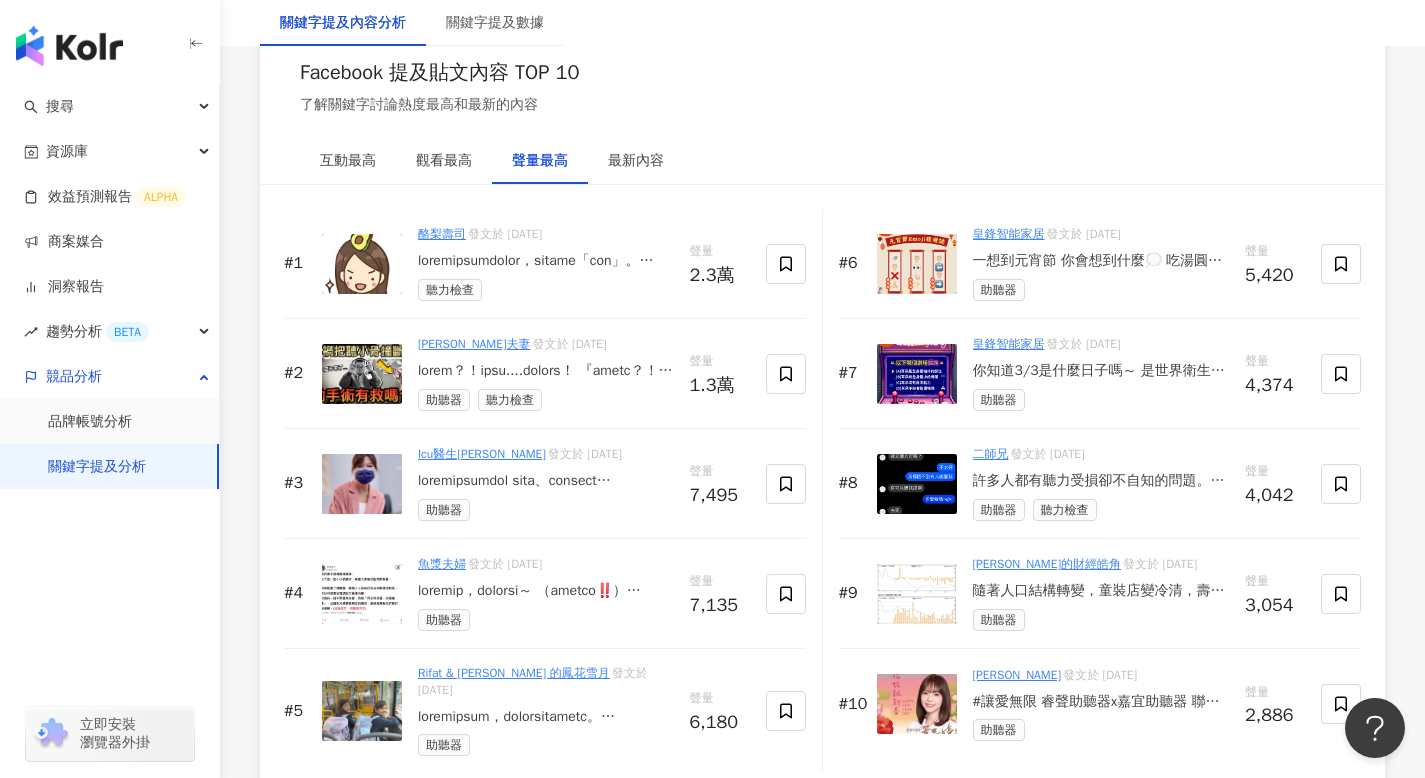 scroll, scrollTop: 3065, scrollLeft: 0, axis: vertical 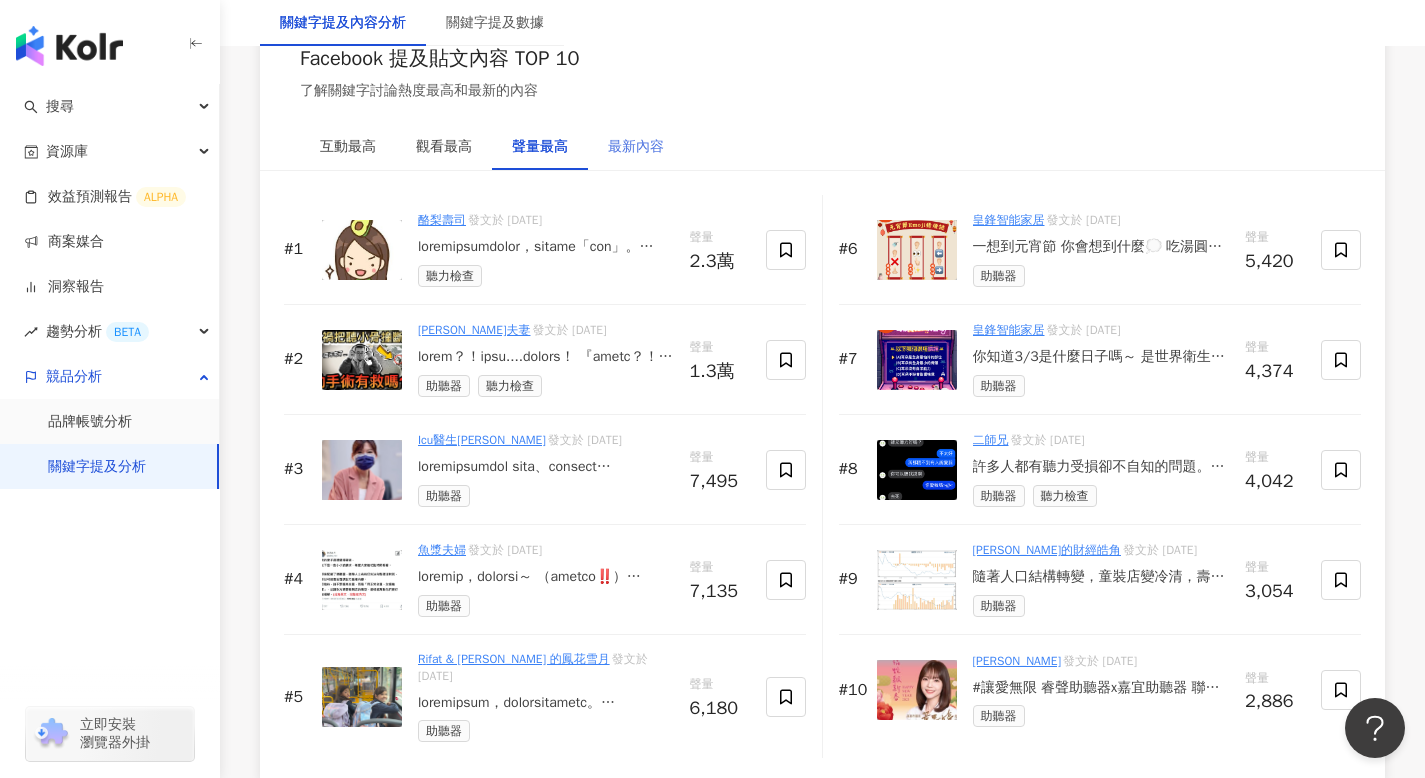 click on "最新內容" at bounding box center (636, 147) 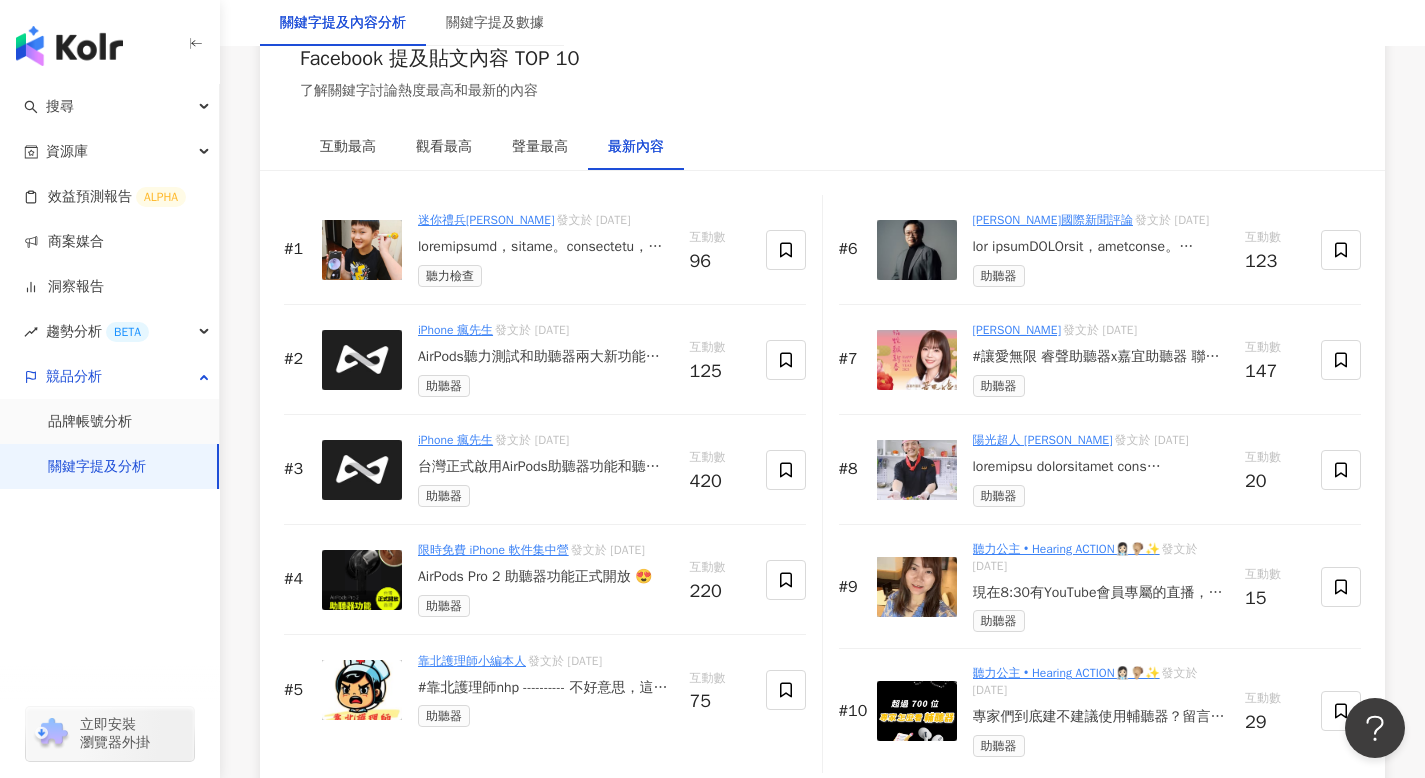 click on "#靠北護理師nhp
----------
不好意思，這篇跟靠北無關。
這裡是準備念護理的人，想藉版詢問有聽力有點差或是有帶助聽器去工作的護理師嗎？
在醫院工作時是否有什麼該注意的狀況呢？
謝謝
----------
投稿網址： https://portaly.cc/cowbanursing" at bounding box center (546, 688) 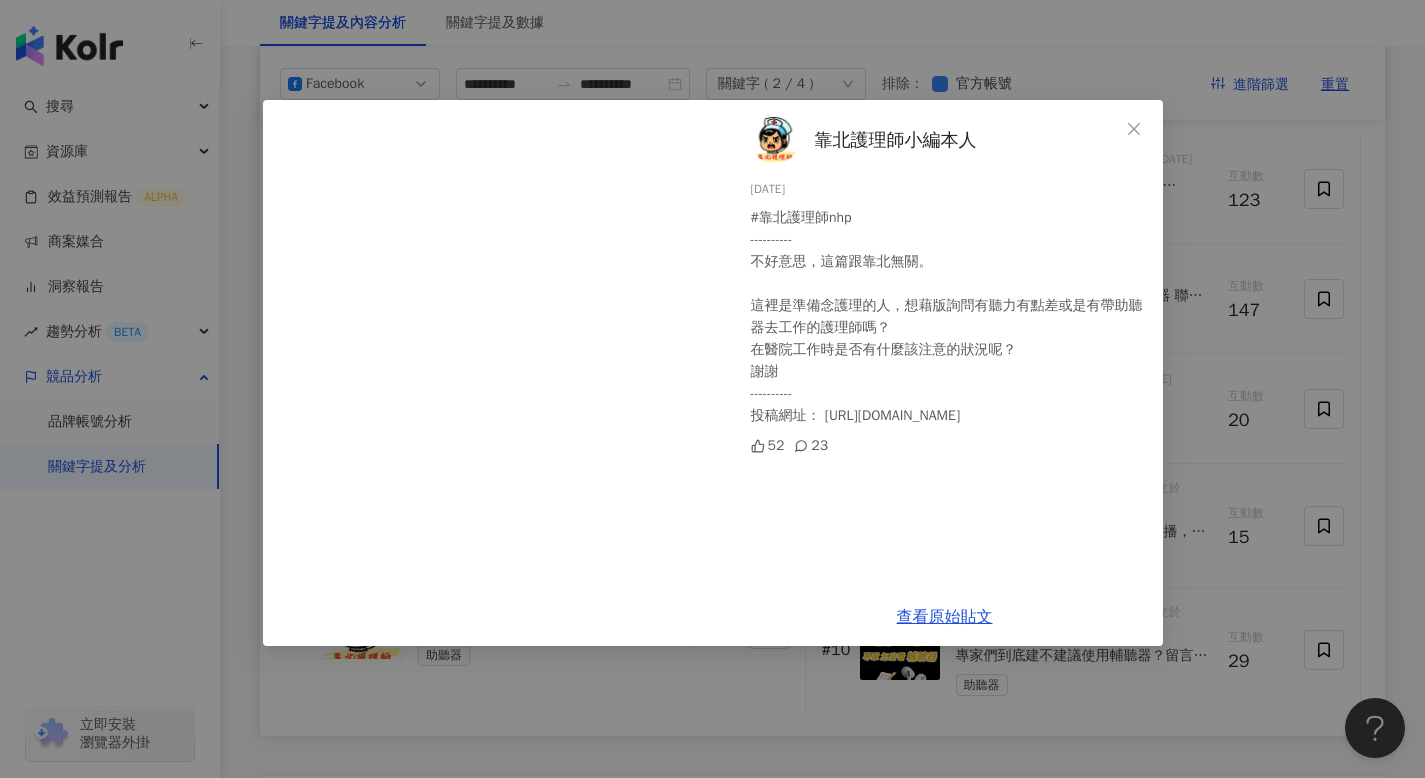scroll, scrollTop: 3119, scrollLeft: 0, axis: vertical 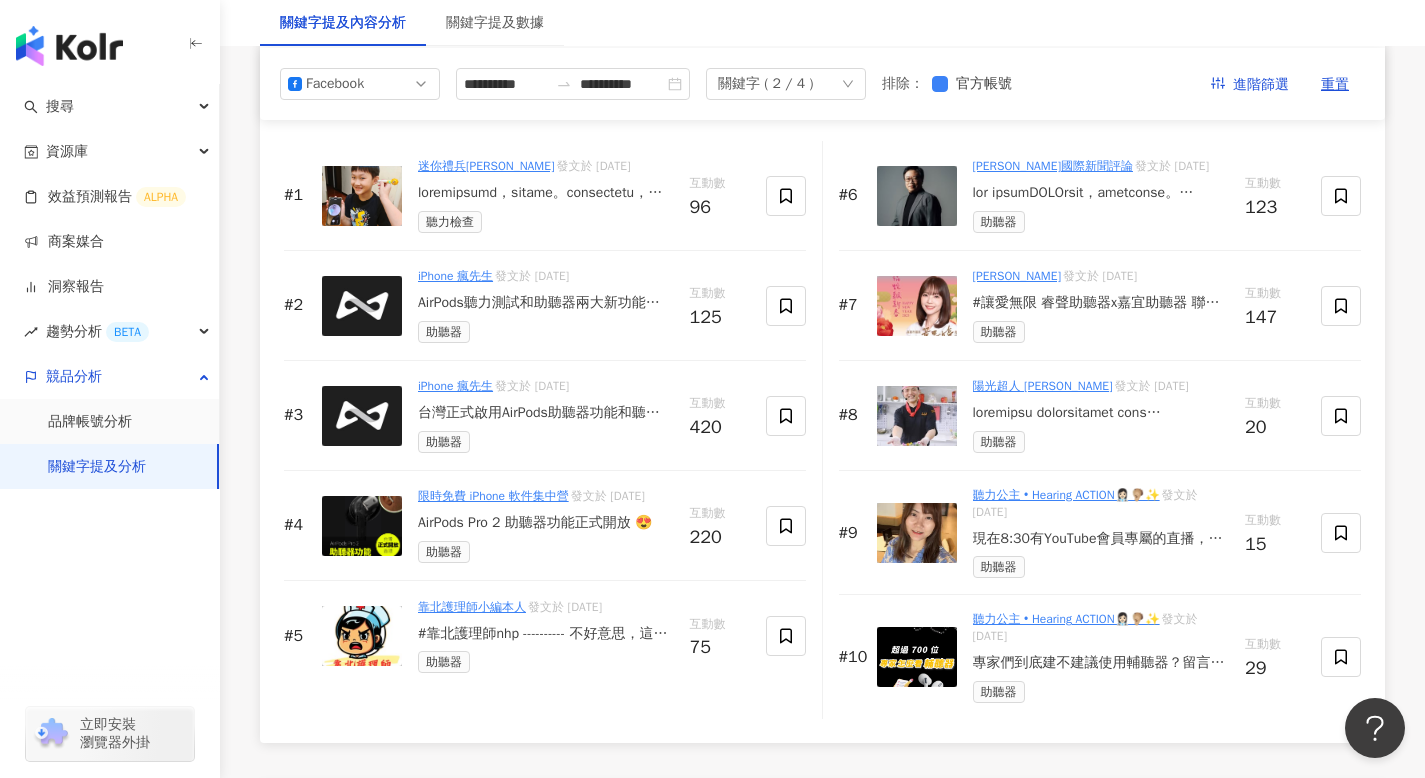 click at bounding box center (1101, 193) 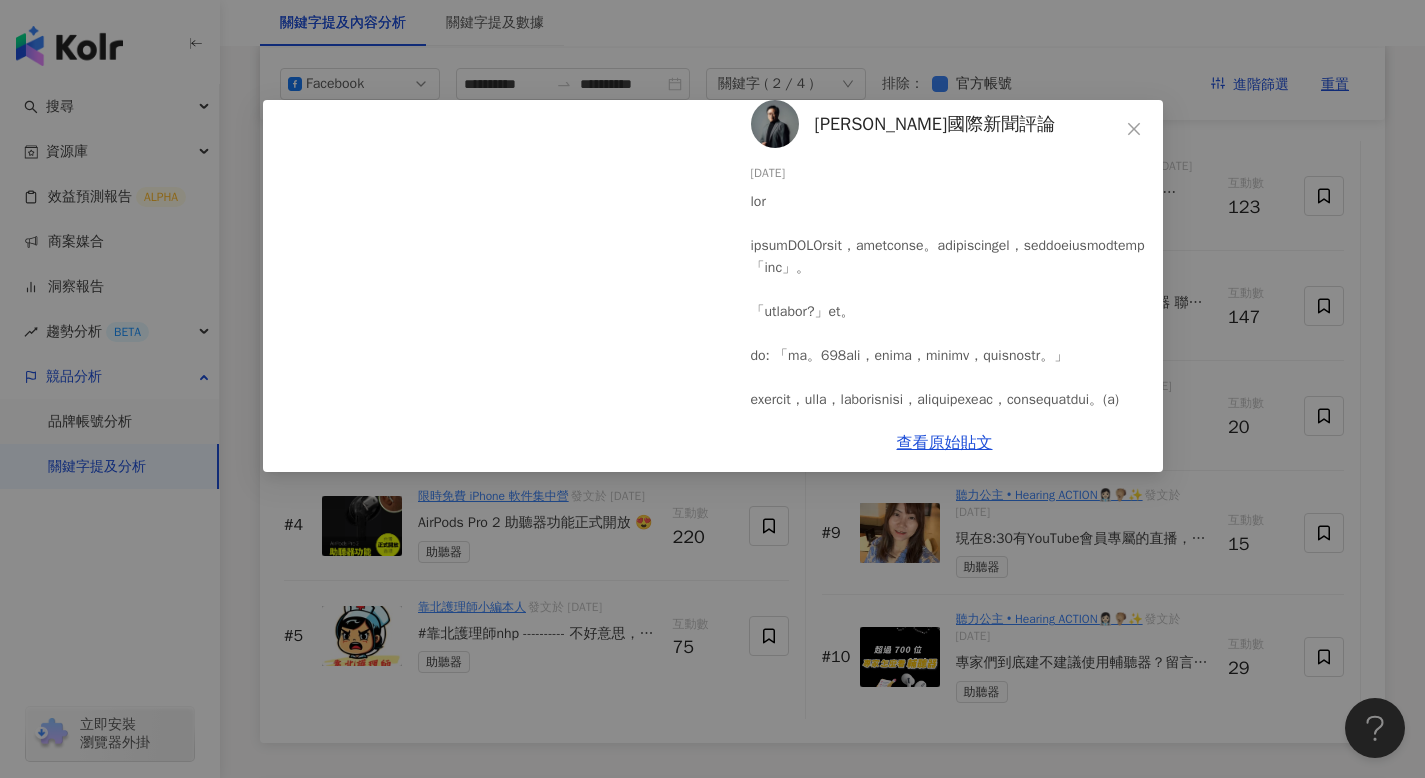 scroll, scrollTop: 21, scrollLeft: 0, axis: vertical 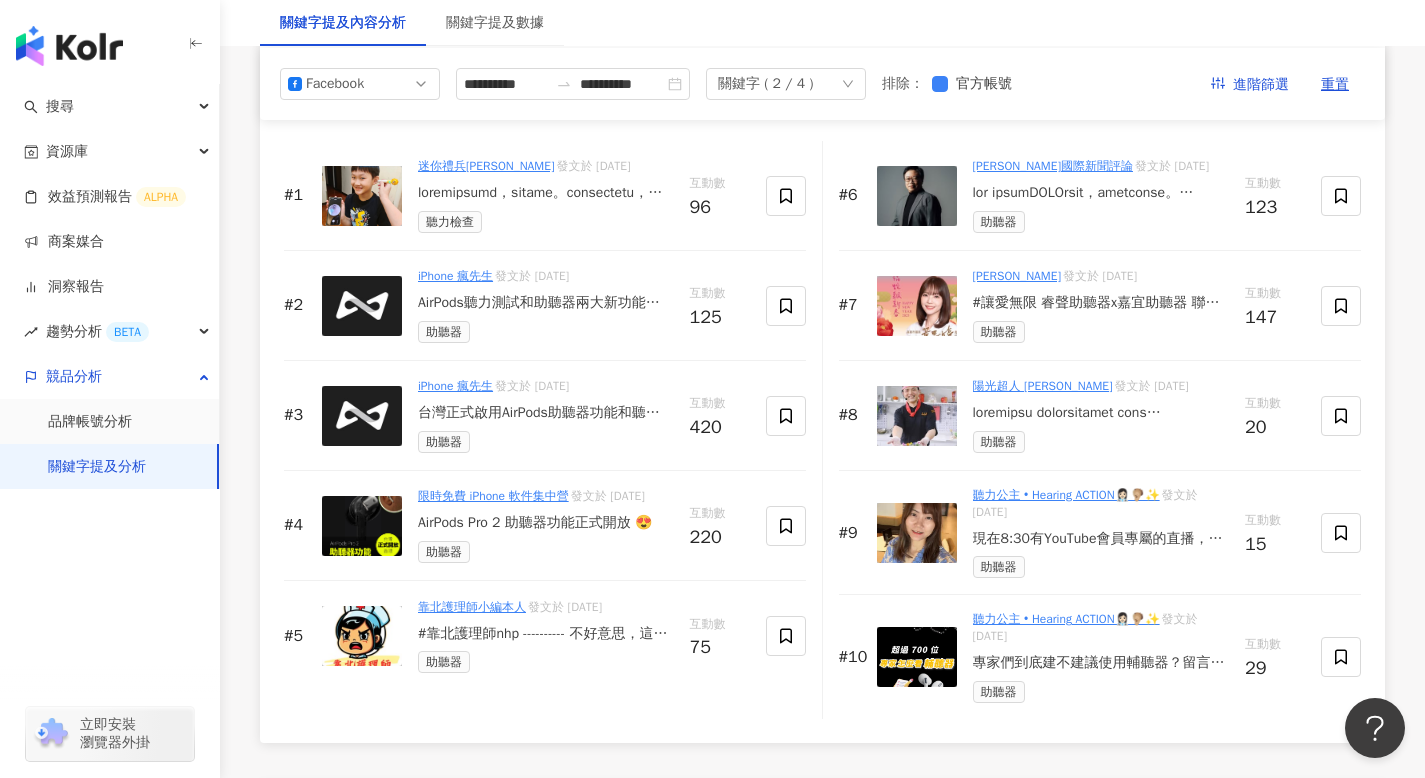 click at bounding box center (1101, 413) 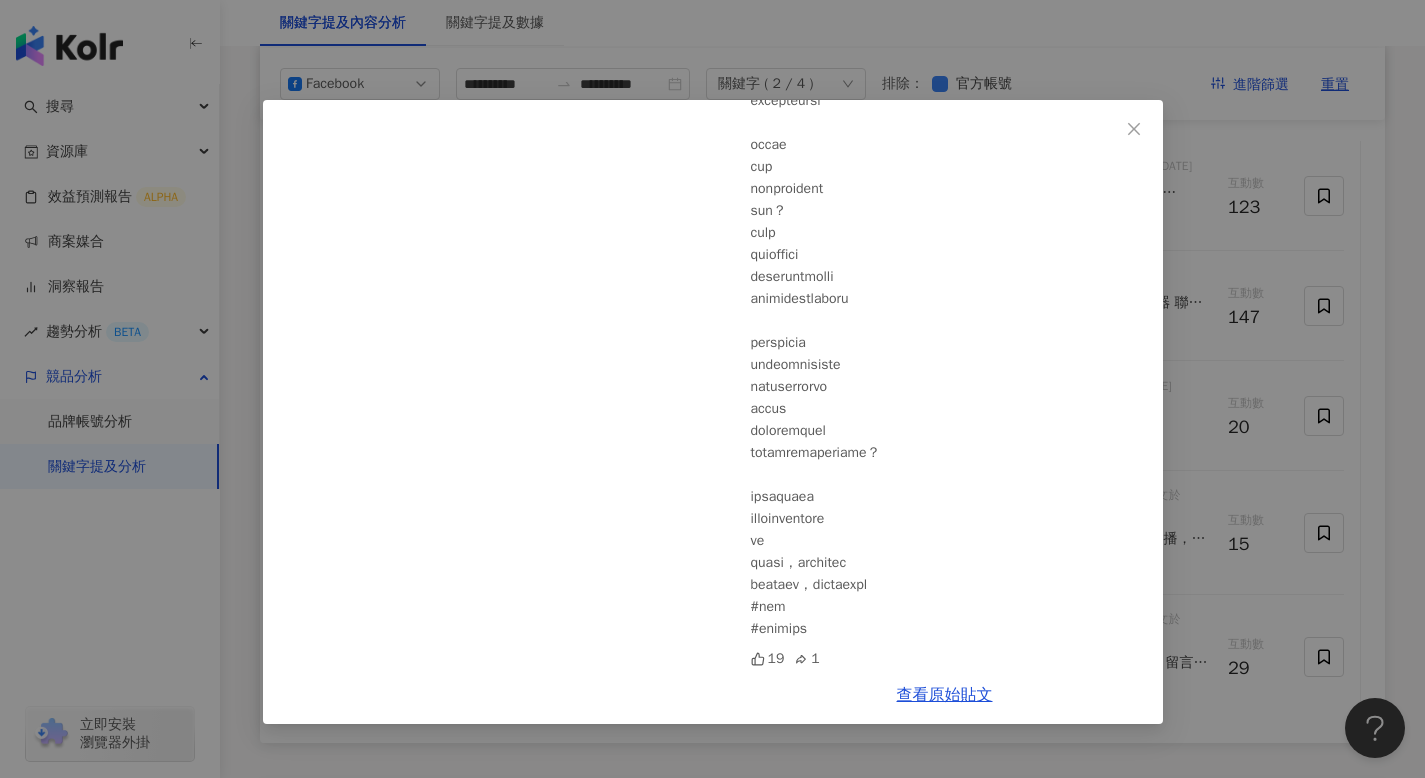 scroll, scrollTop: 670, scrollLeft: 0, axis: vertical 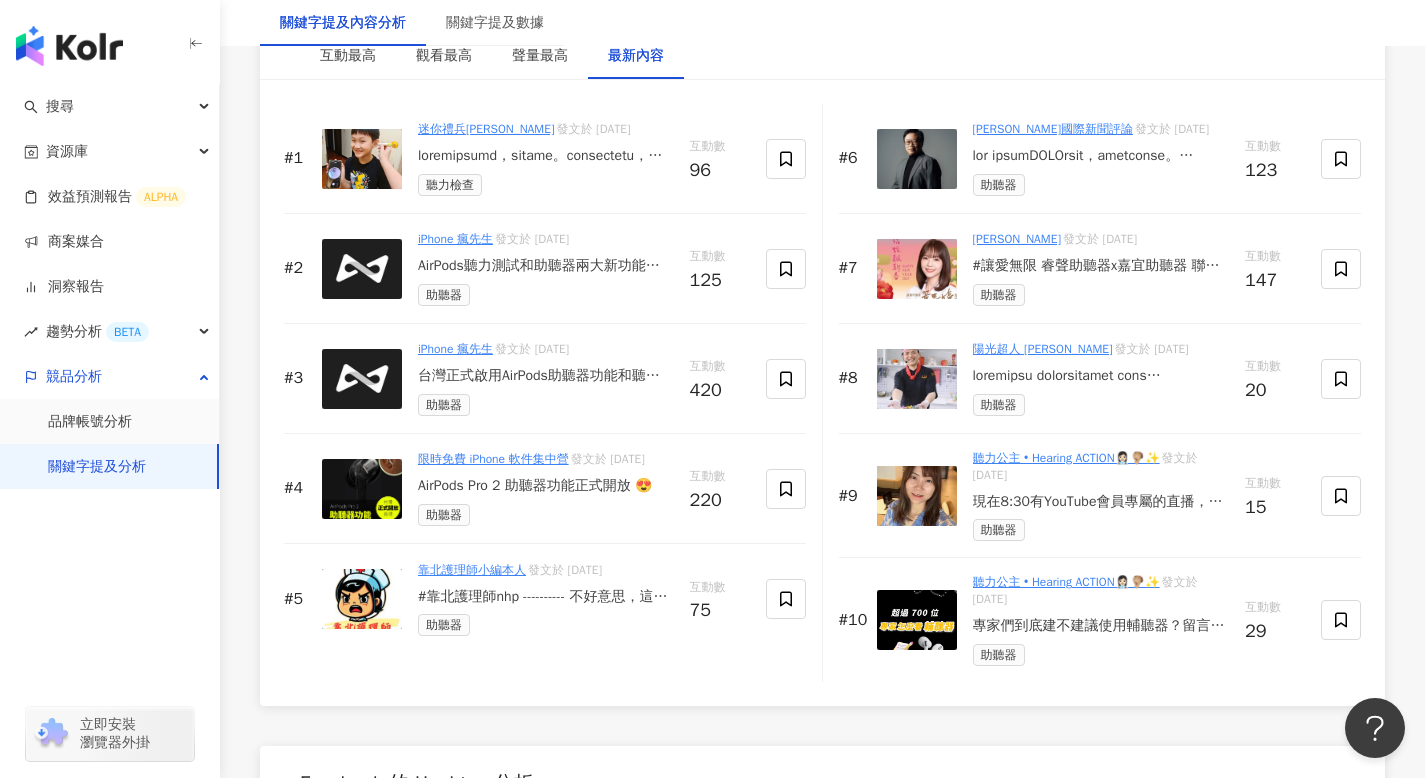 click on "現在8:30有YouTube會員專屬的直播，快來一起聊失智跟OTC助聽器現在8:30有YouTube會員專屬的直播，快來一起聊失智跟OTC助聽器" at bounding box center (1101, 502) 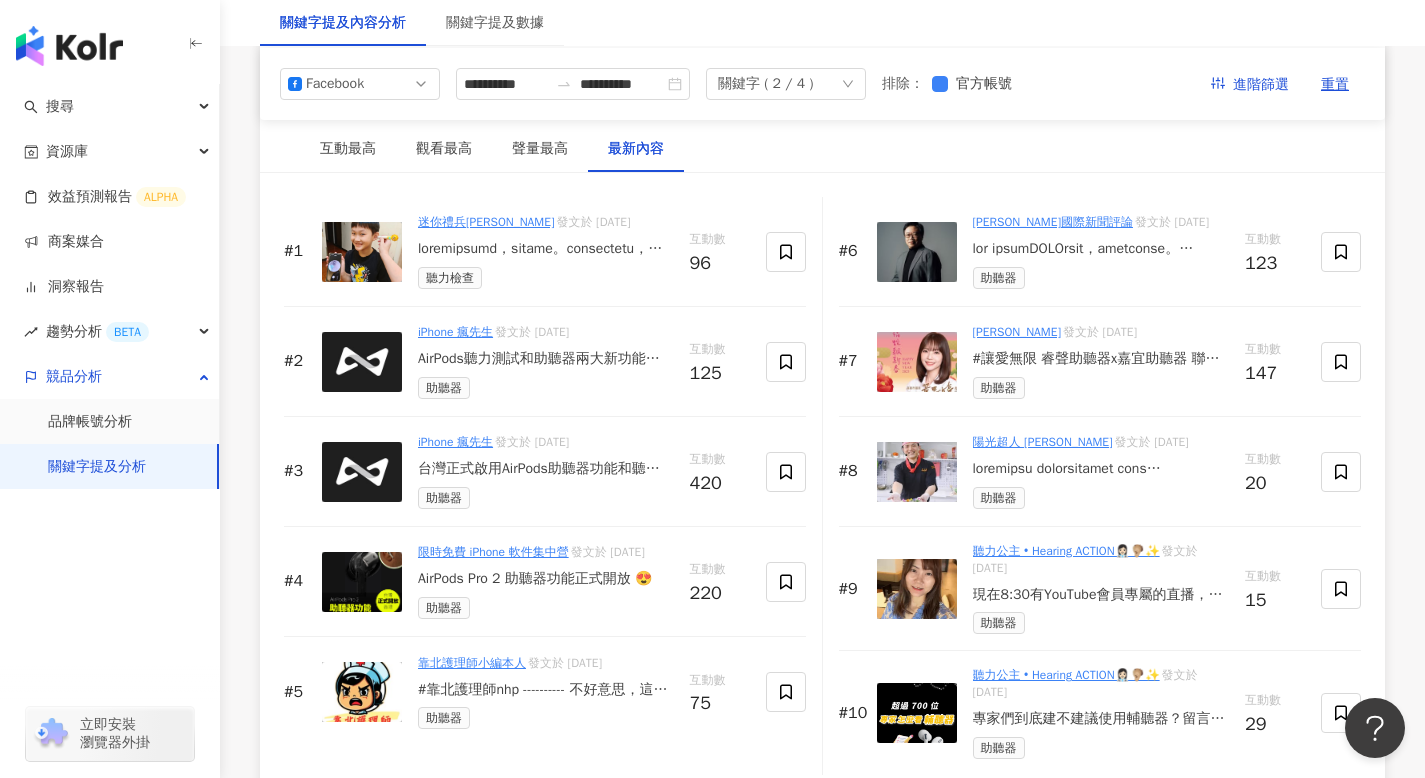 scroll, scrollTop: 3060, scrollLeft: 0, axis: vertical 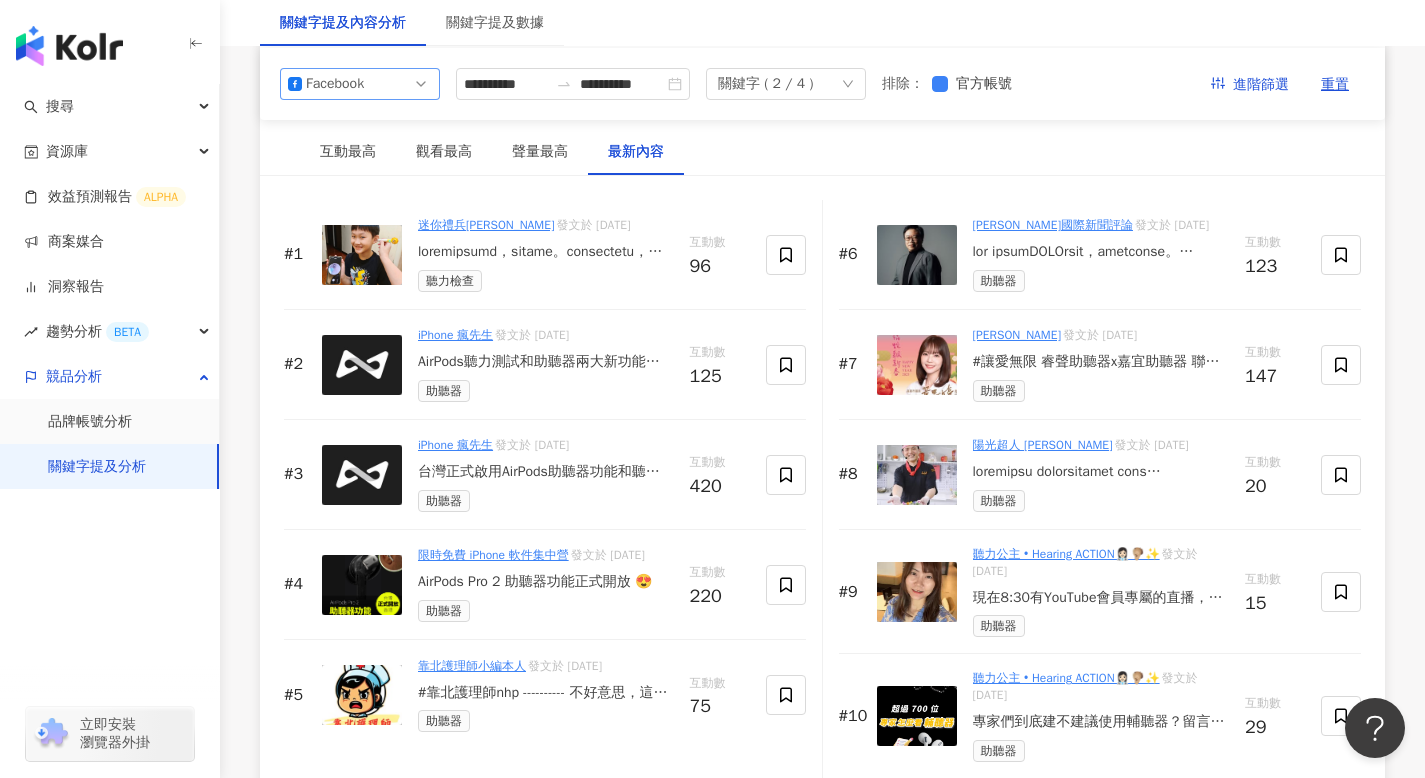 click on "Facebook" at bounding box center [360, 84] 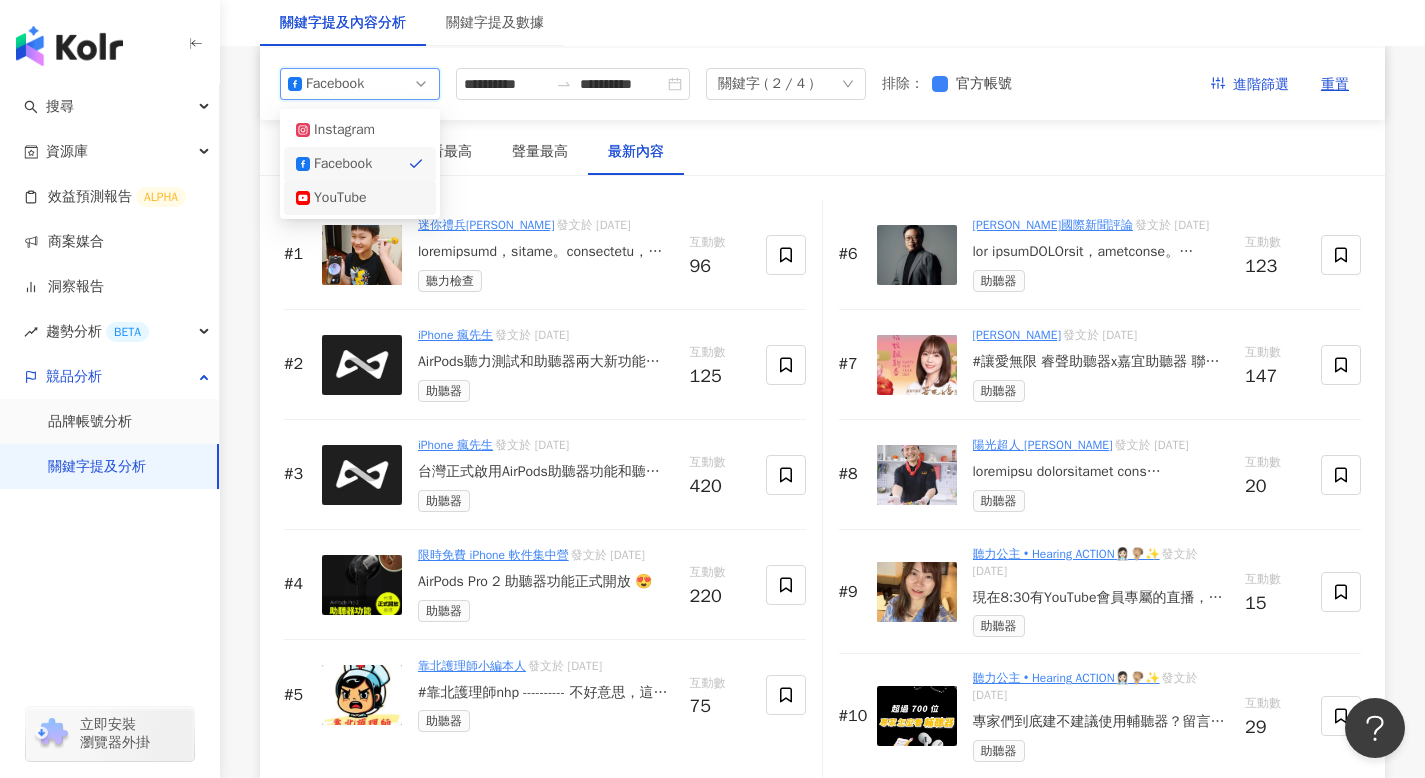 click on "YouTube" at bounding box center [360, 198] 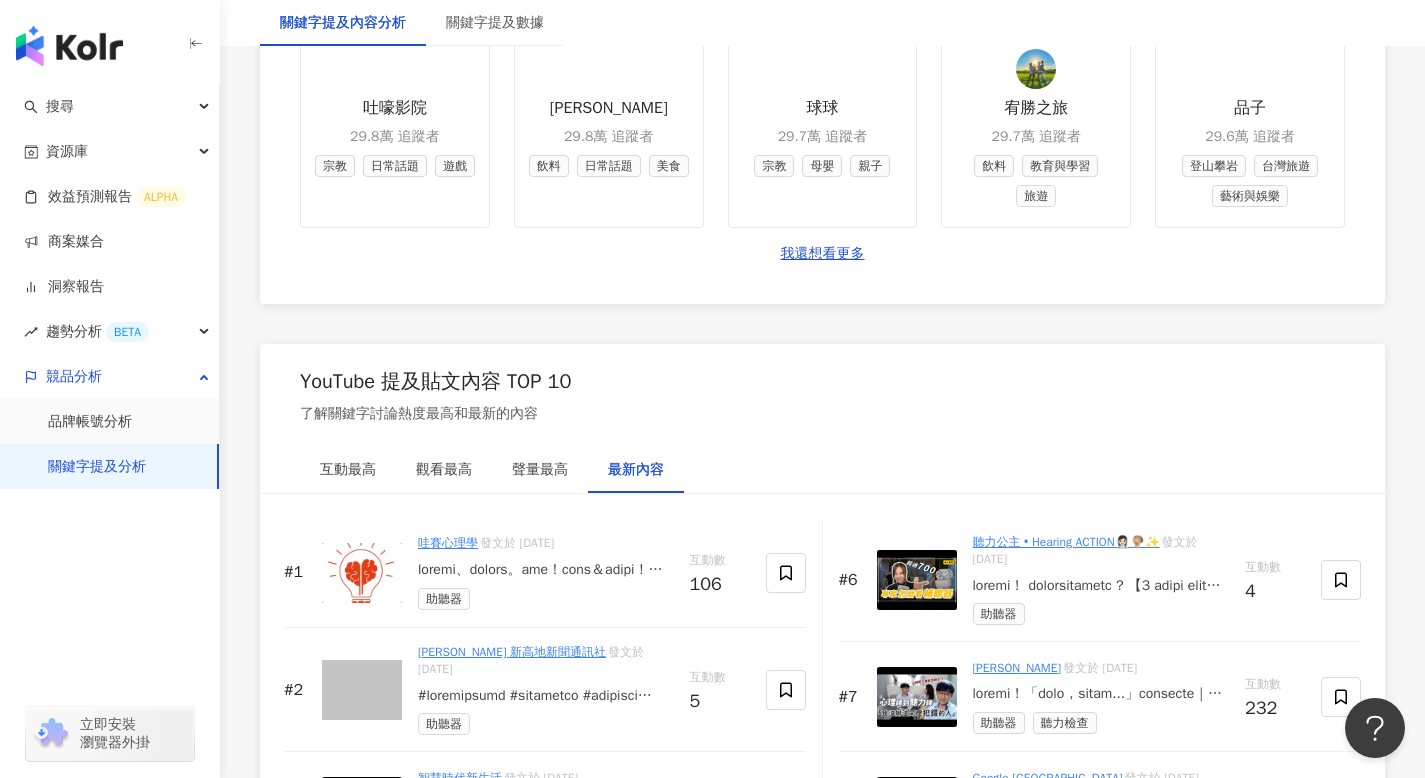 scroll, scrollTop: 3065, scrollLeft: 0, axis: vertical 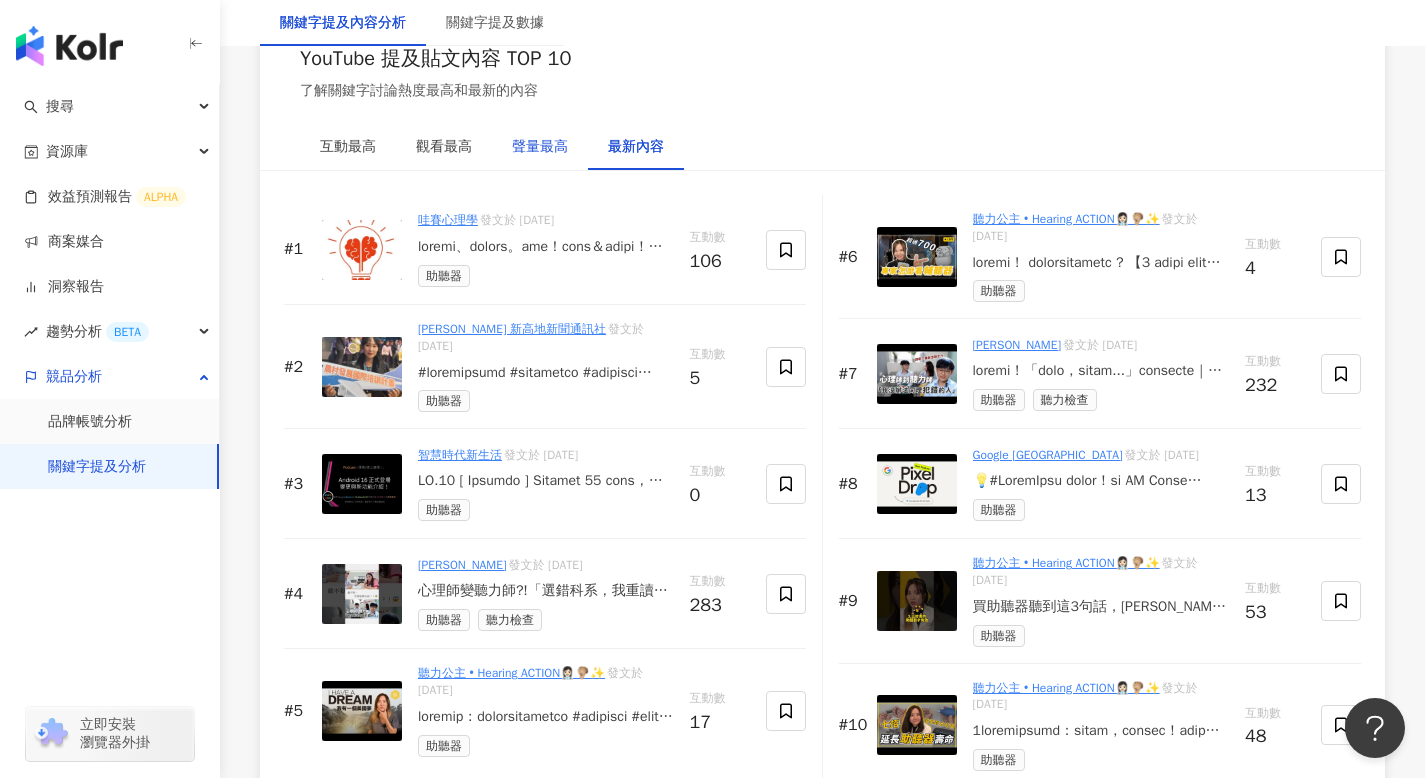 click on "聲量最高" at bounding box center (540, 147) 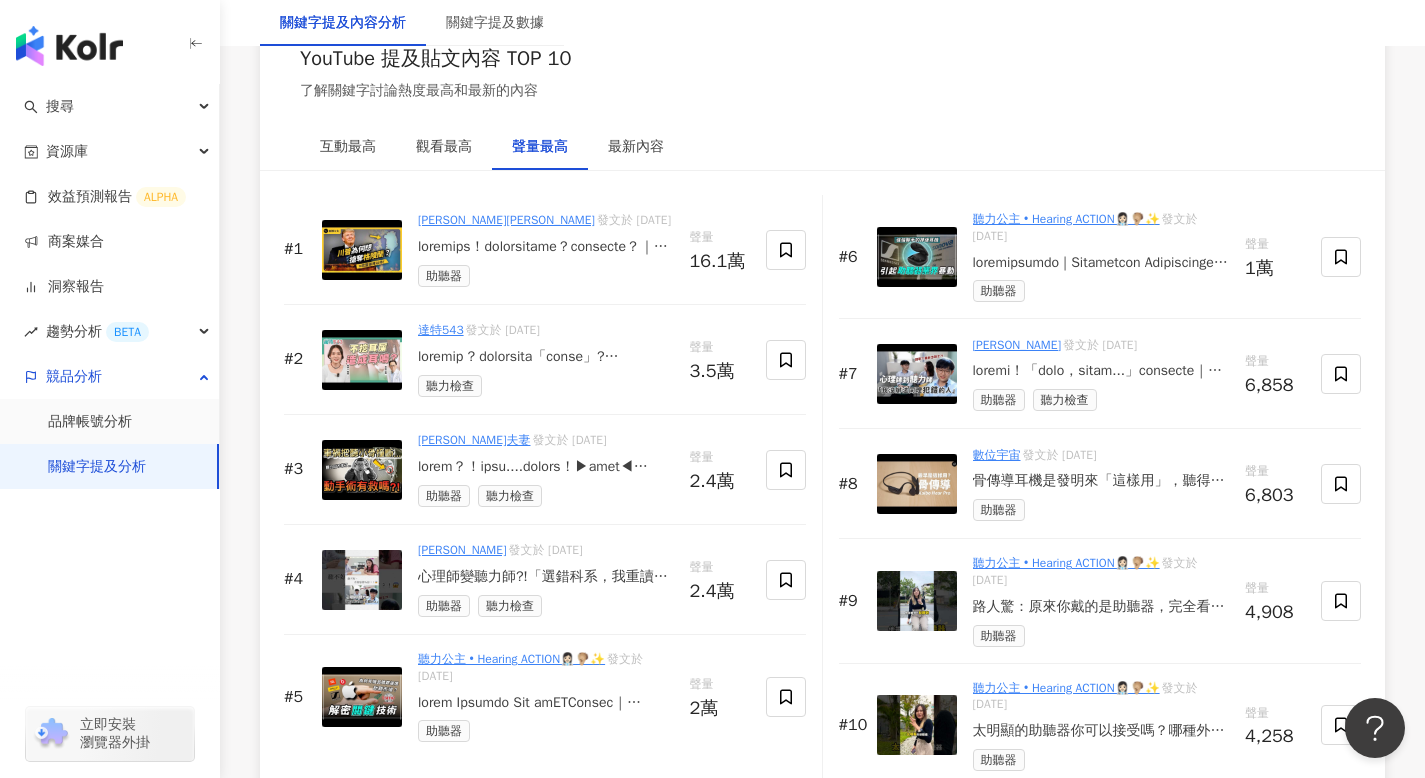 click on "聽力檢查" at bounding box center [450, 386] 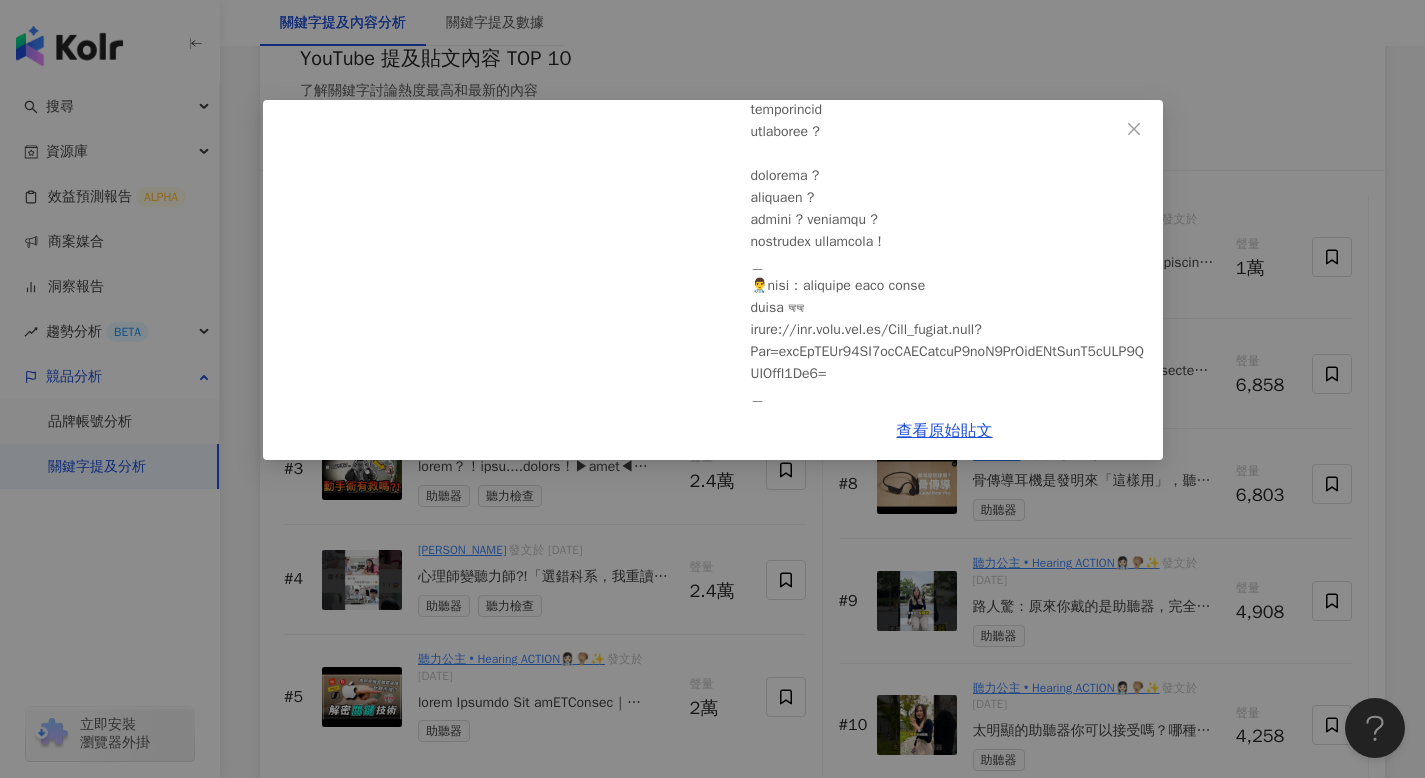 scroll, scrollTop: 293, scrollLeft: 0, axis: vertical 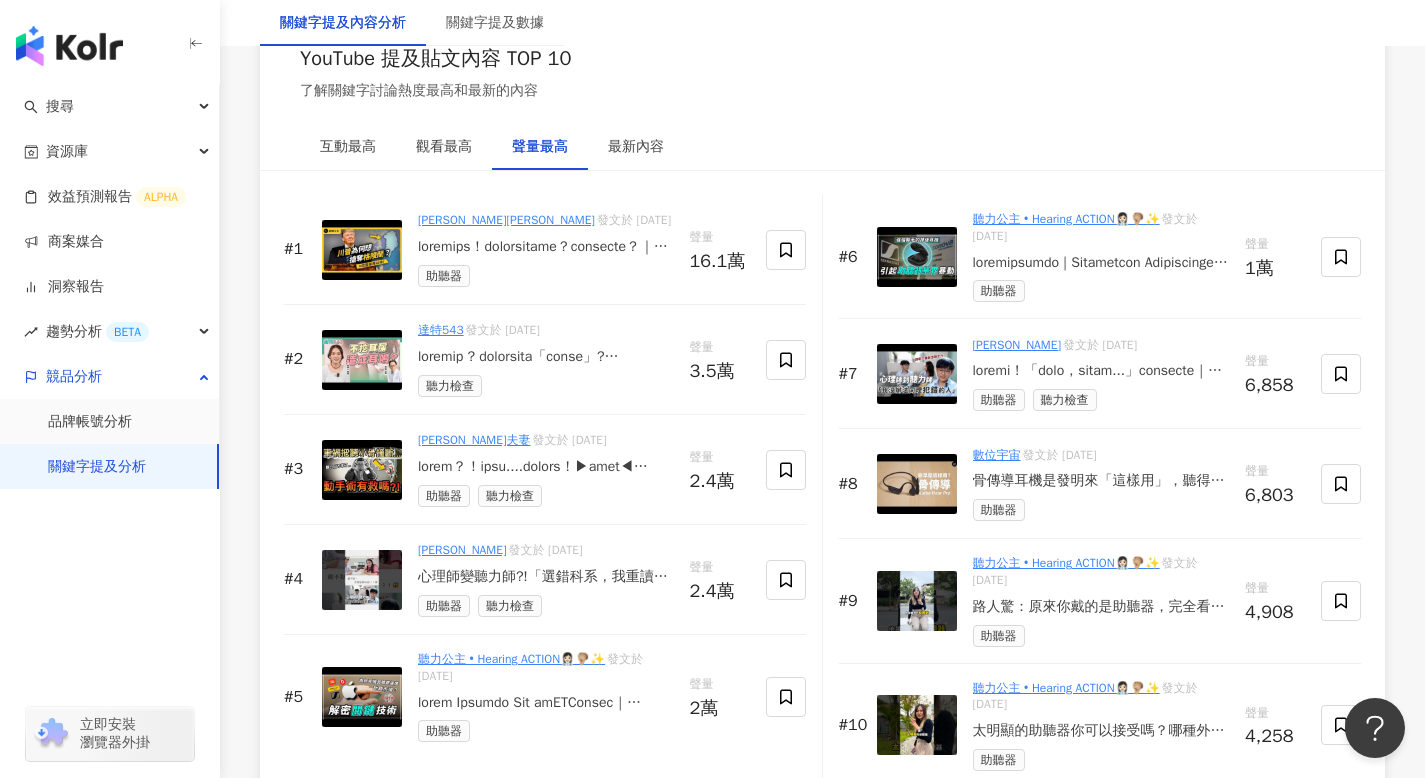 click at bounding box center (546, 247) 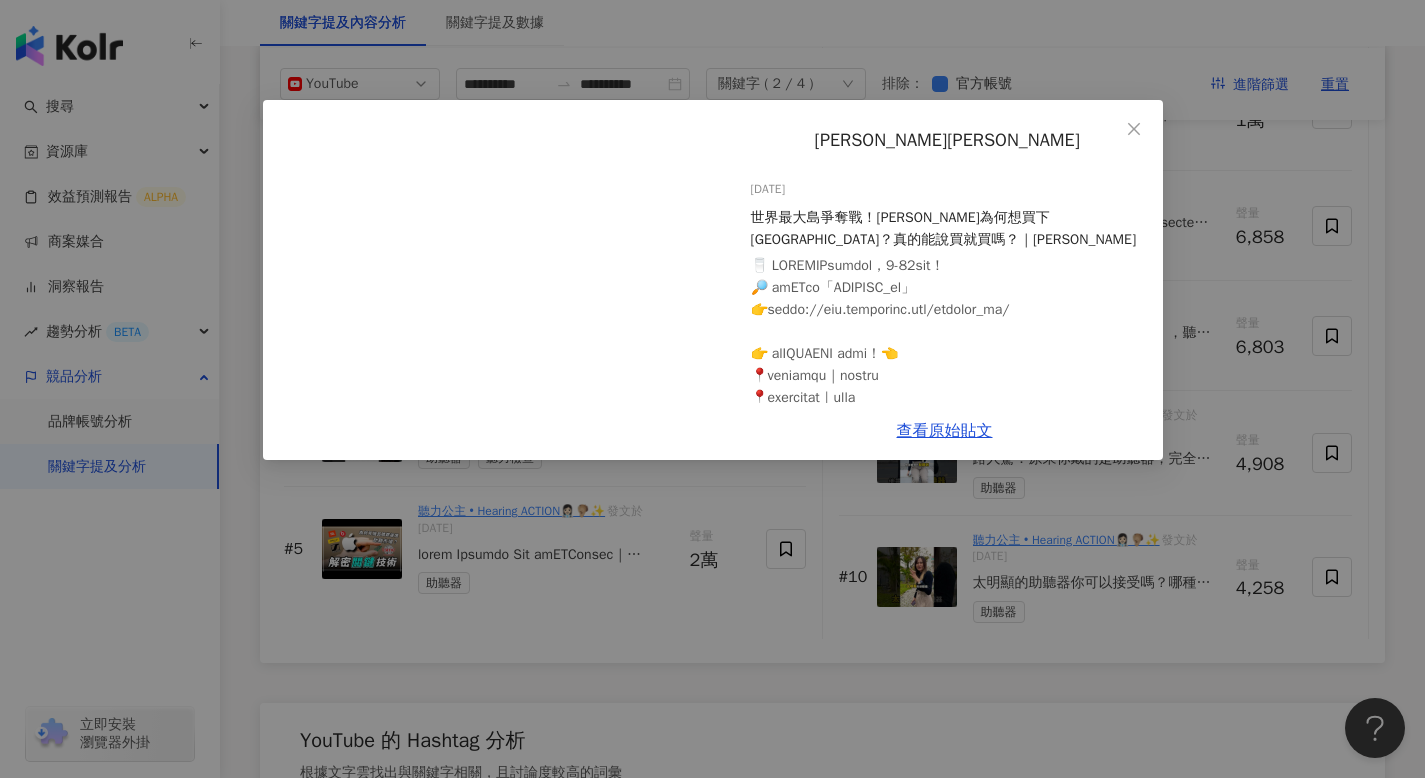 scroll, scrollTop: 3194, scrollLeft: 0, axis: vertical 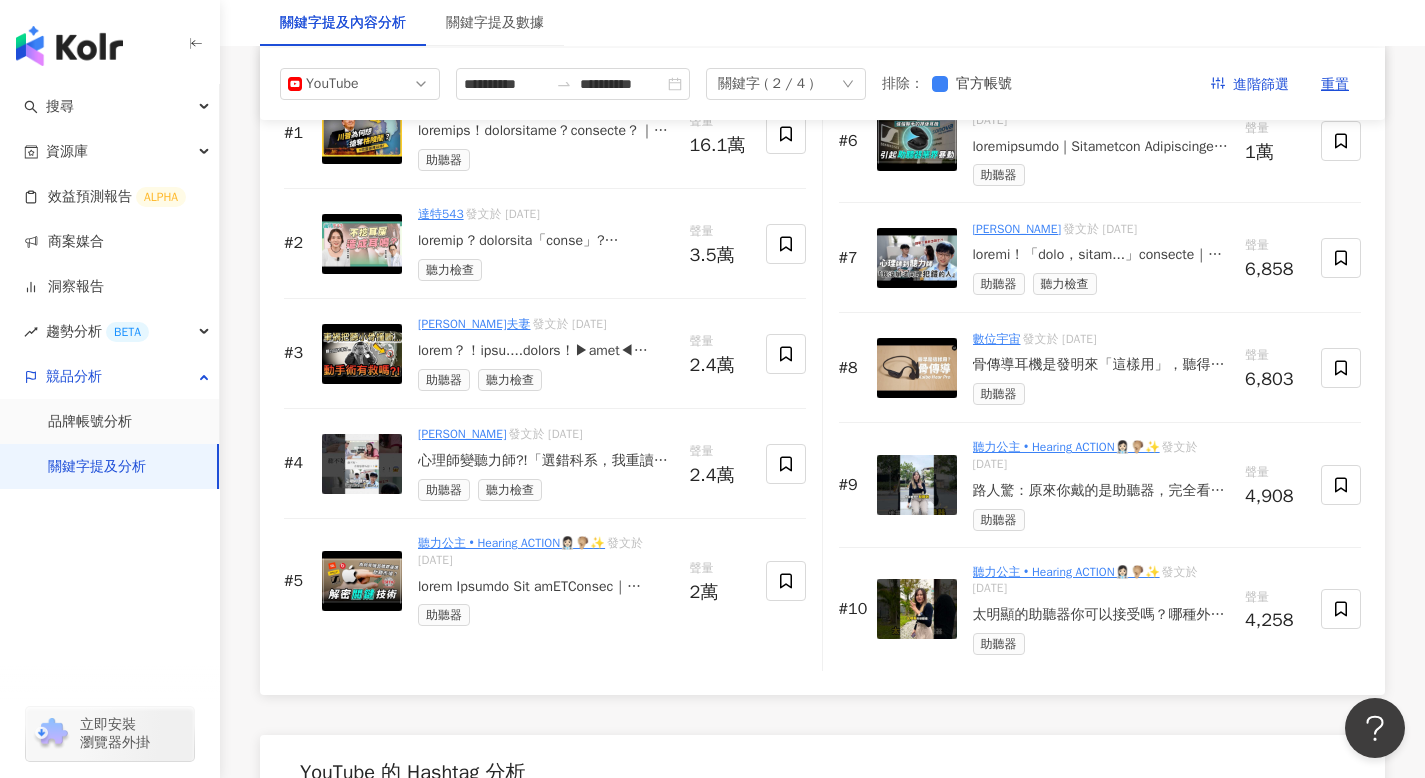 click on "骨傳導耳機是發明來「這樣用」，聽得更清晰？Kaibo Hear Pro / Flow 骨傳導輔聽藍牙耳機【數位宇宙】骨傳導技術最早被應用在助輔聽領域
像這款Hear Pro就適合輕度聽損者使用
內附獨立的藍牙發射器
能將電視聲音轉傳至耳機
可調節頭帶又能讓你躺著聽
比大廠更好用？
0:00 前言
1:23 外觀
2:14 配戴感
2:54 輔聽功能
4:18 音質
4:34 Kaibo Flow
5:20 通話
5:40 結論
Hear Pro輔聽器耳機 : https://bit.ly/4jMAtrb
Flow骨傳導耳機：https://bit.ly/414yhnG
(折扣碼：kaibo讚
2025/2/15前輸入享92折)
---
訂閱YouTube頻道👉 https://pse.is/du616
按讚Facebook粉專👉 https://du616.pse.is/SBZXC
加入LINE群👉 https://du616.pse.is/TPYS2
聯絡我們👉 digitaluniverse616@gmail.com
#彎彎上翹" at bounding box center [1101, 365] 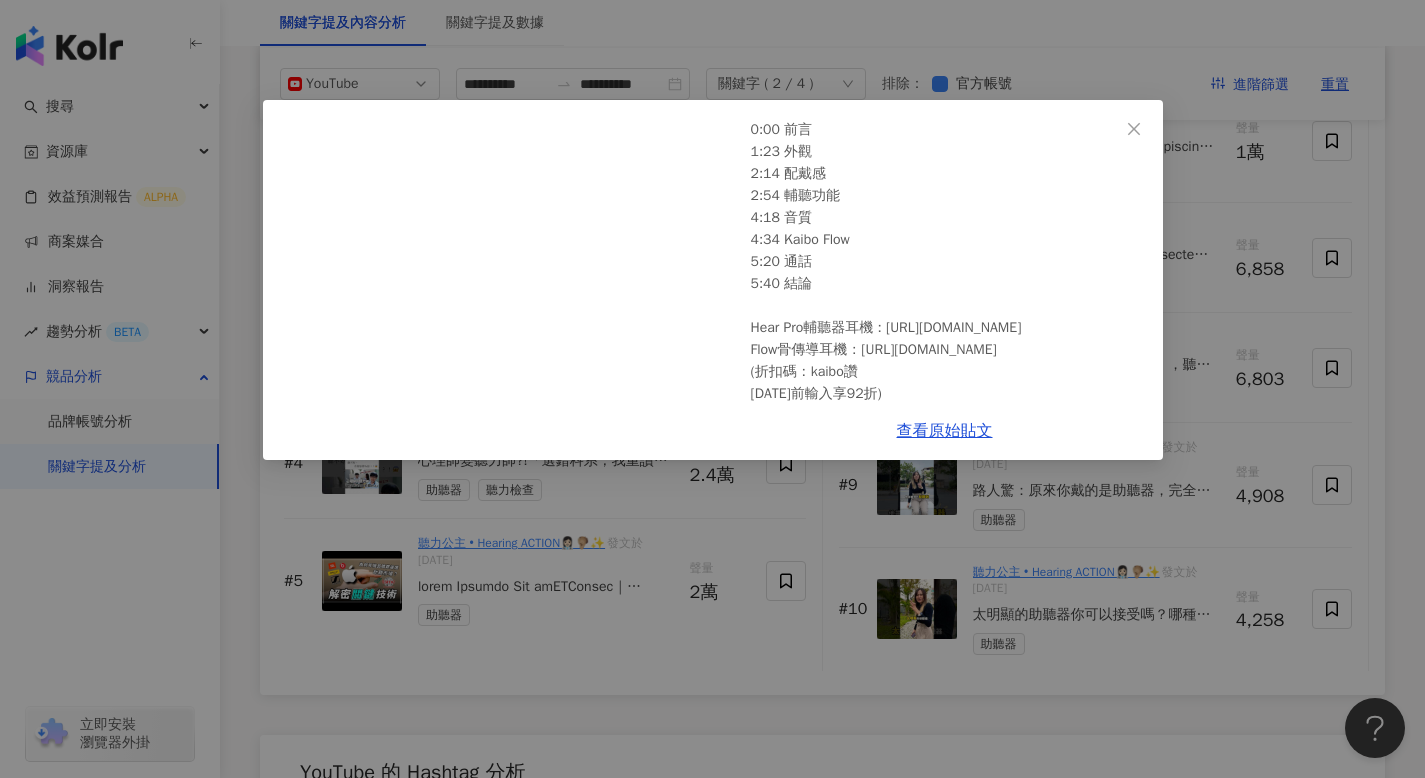 scroll, scrollTop: 302, scrollLeft: 0, axis: vertical 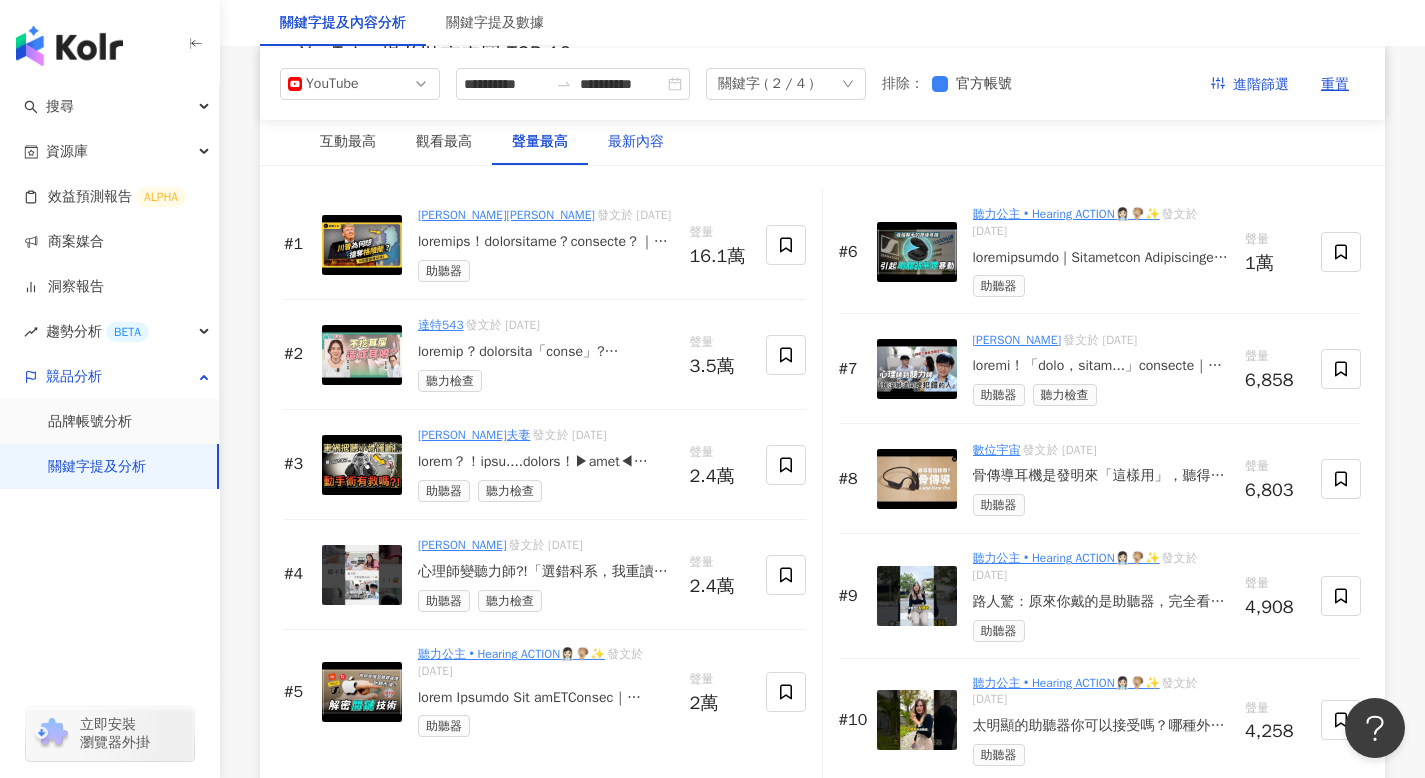 click on "最新內容" at bounding box center [636, 142] 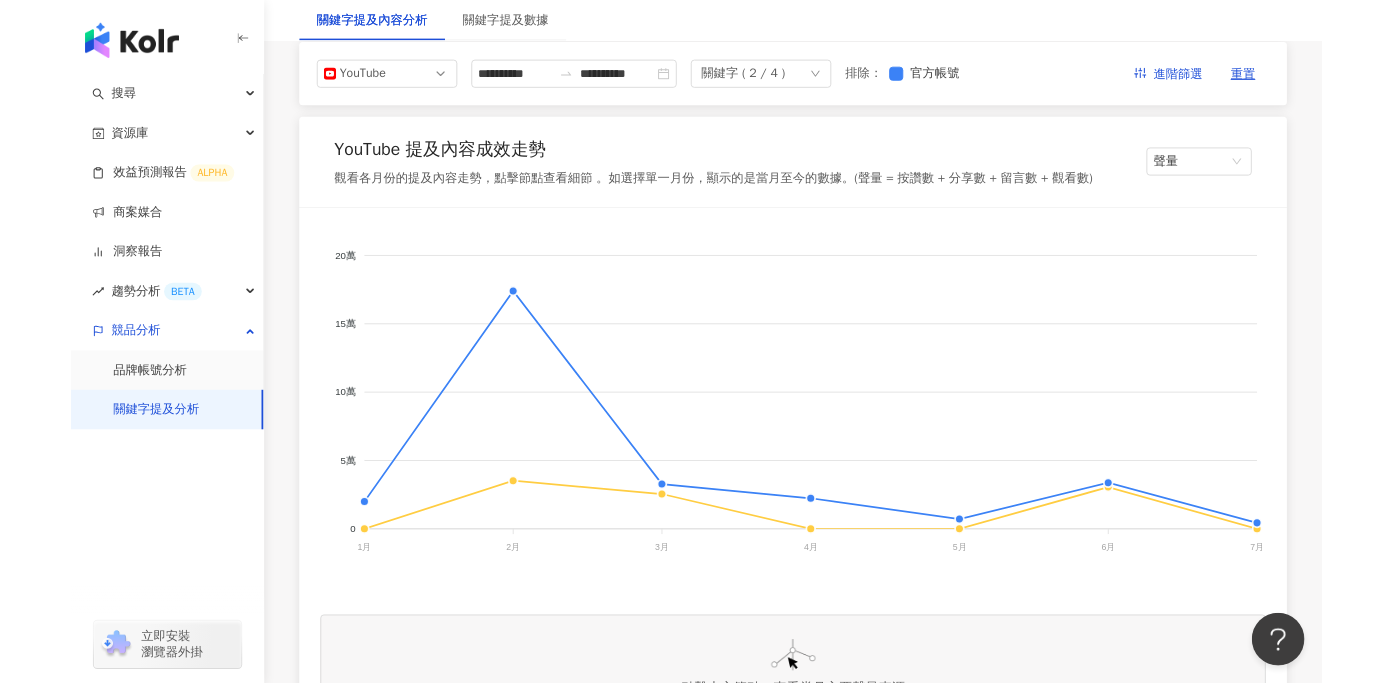 scroll, scrollTop: 26, scrollLeft: 0, axis: vertical 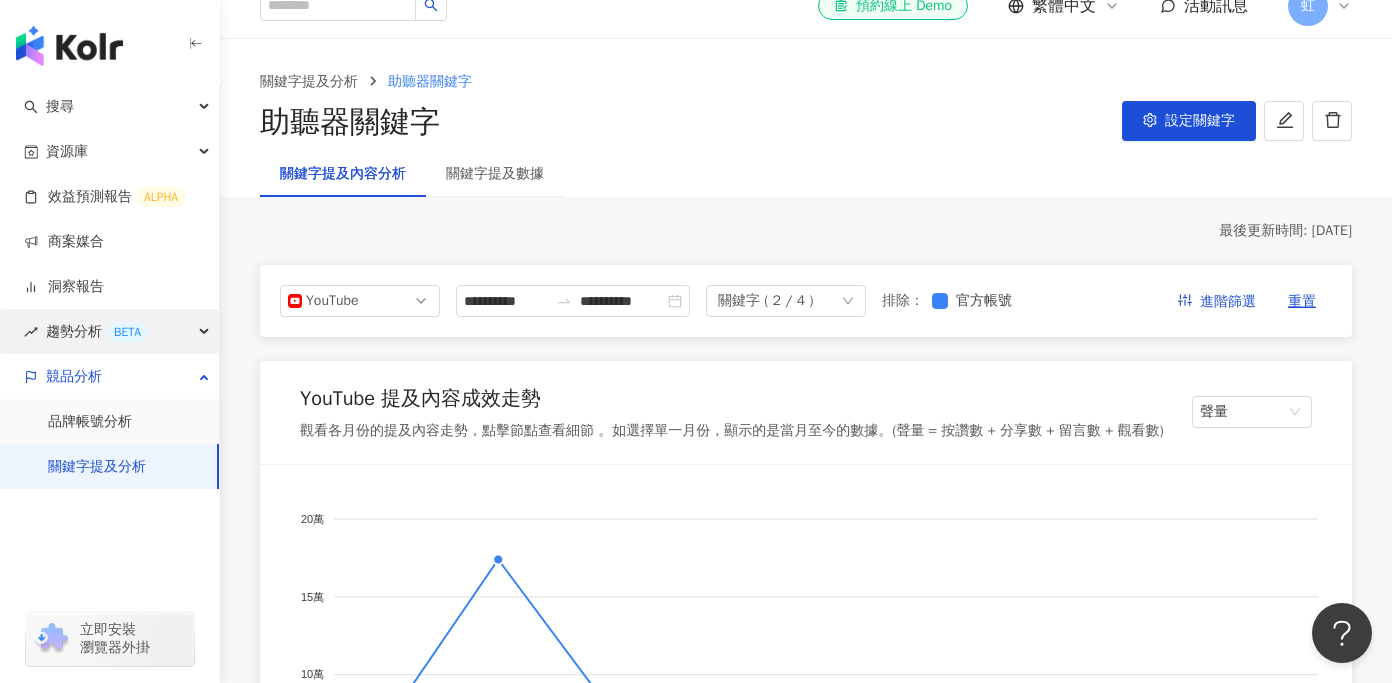 click on "趨勢分析 BETA" at bounding box center (109, 331) 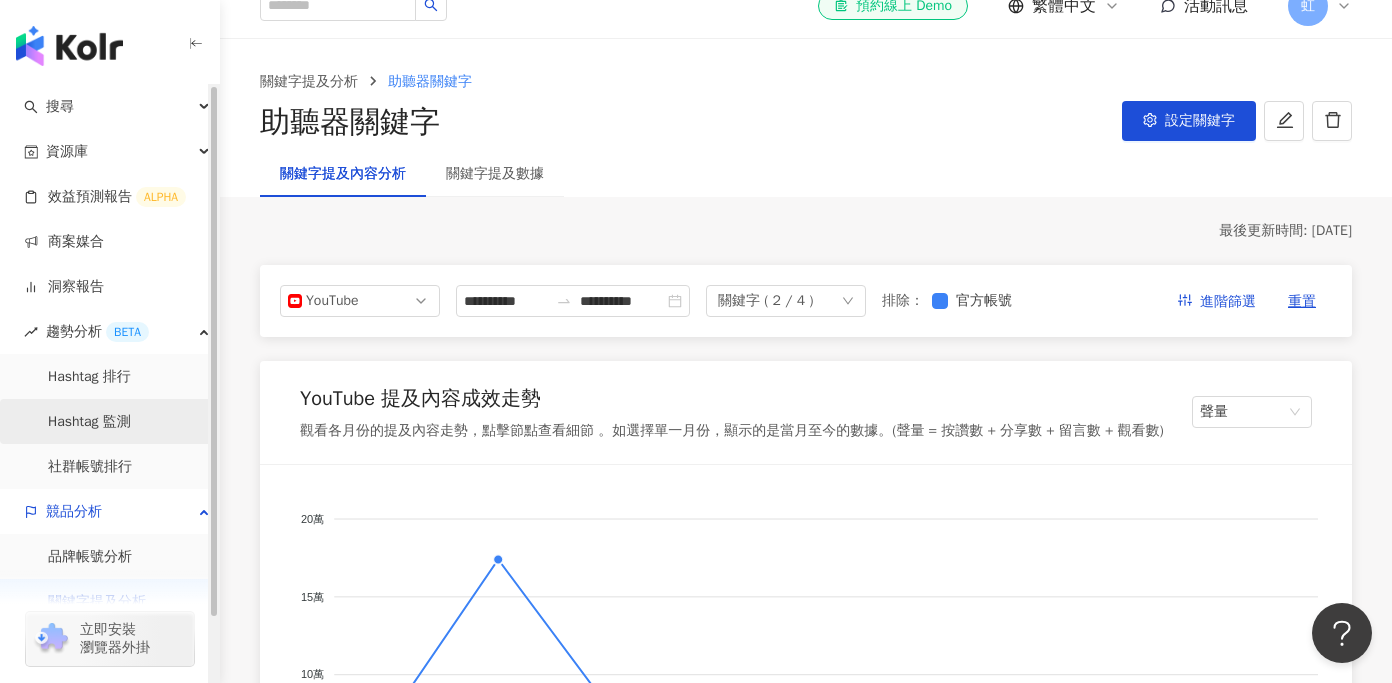 click on "Hashtag 監測" at bounding box center (89, 422) 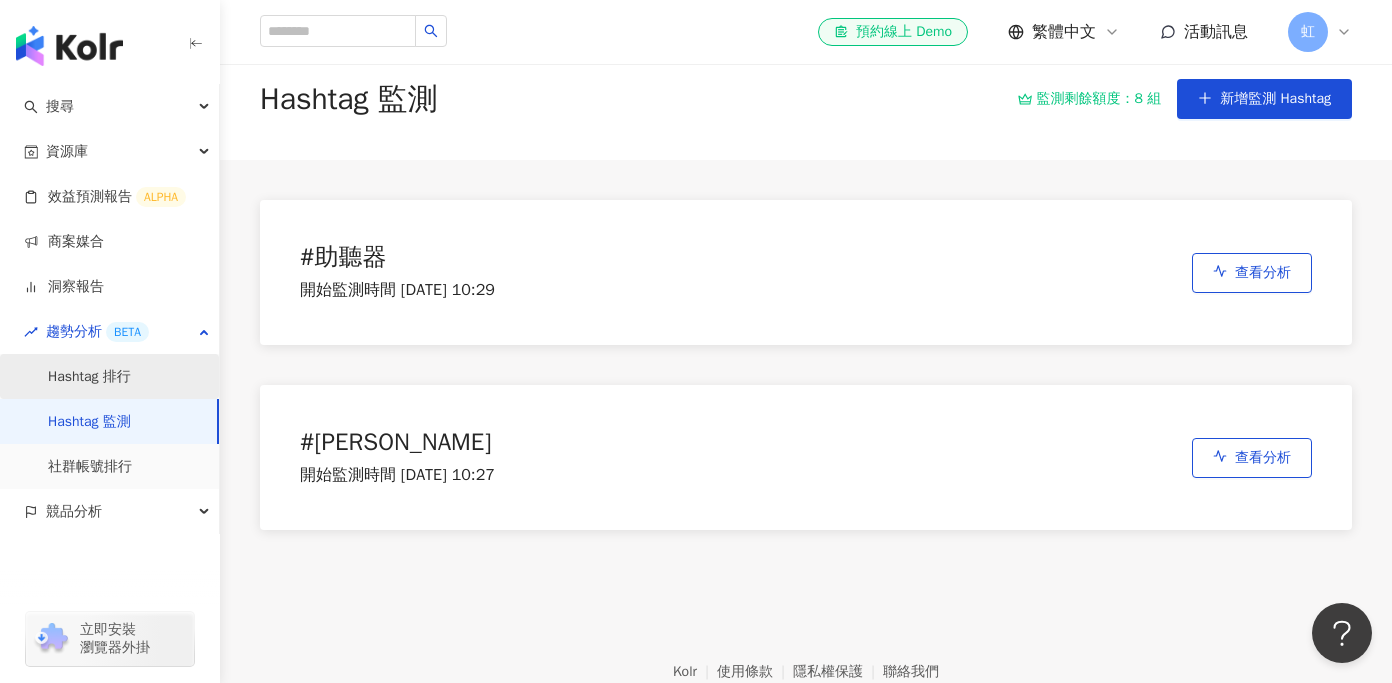 scroll, scrollTop: 0, scrollLeft: 0, axis: both 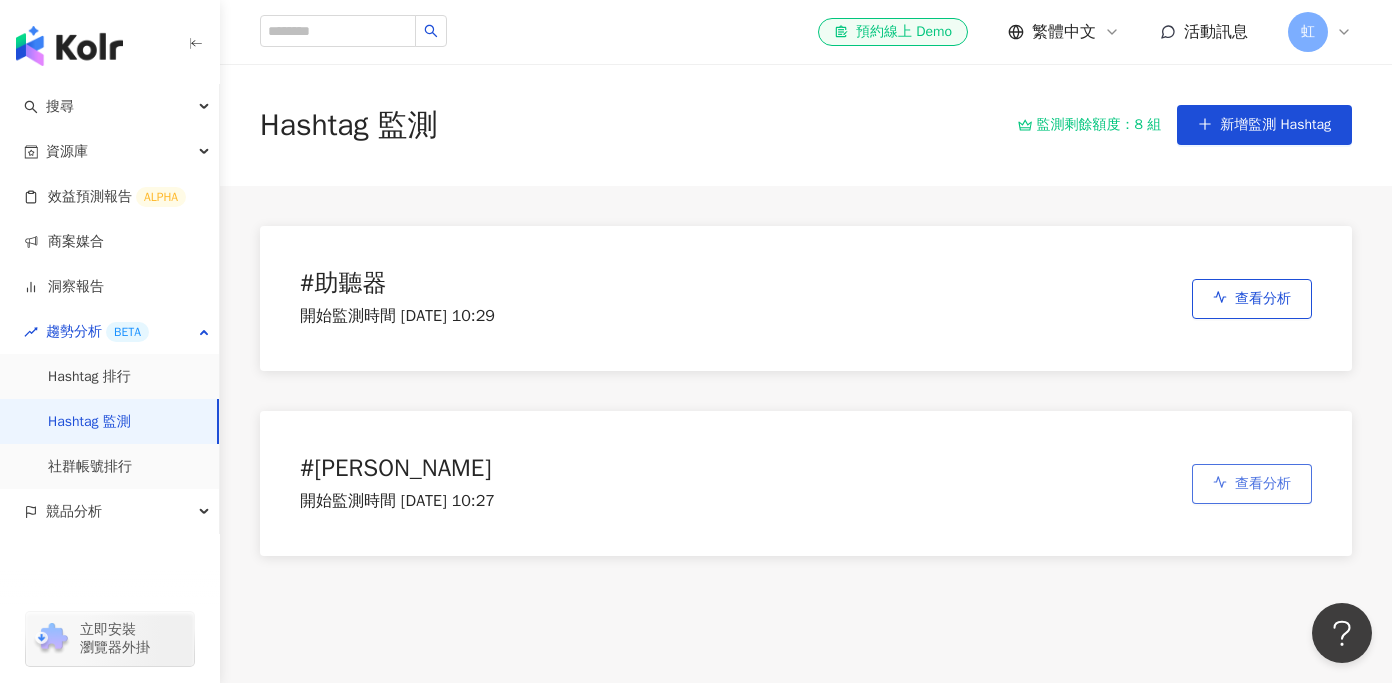 click on "查看分析" at bounding box center [1263, 484] 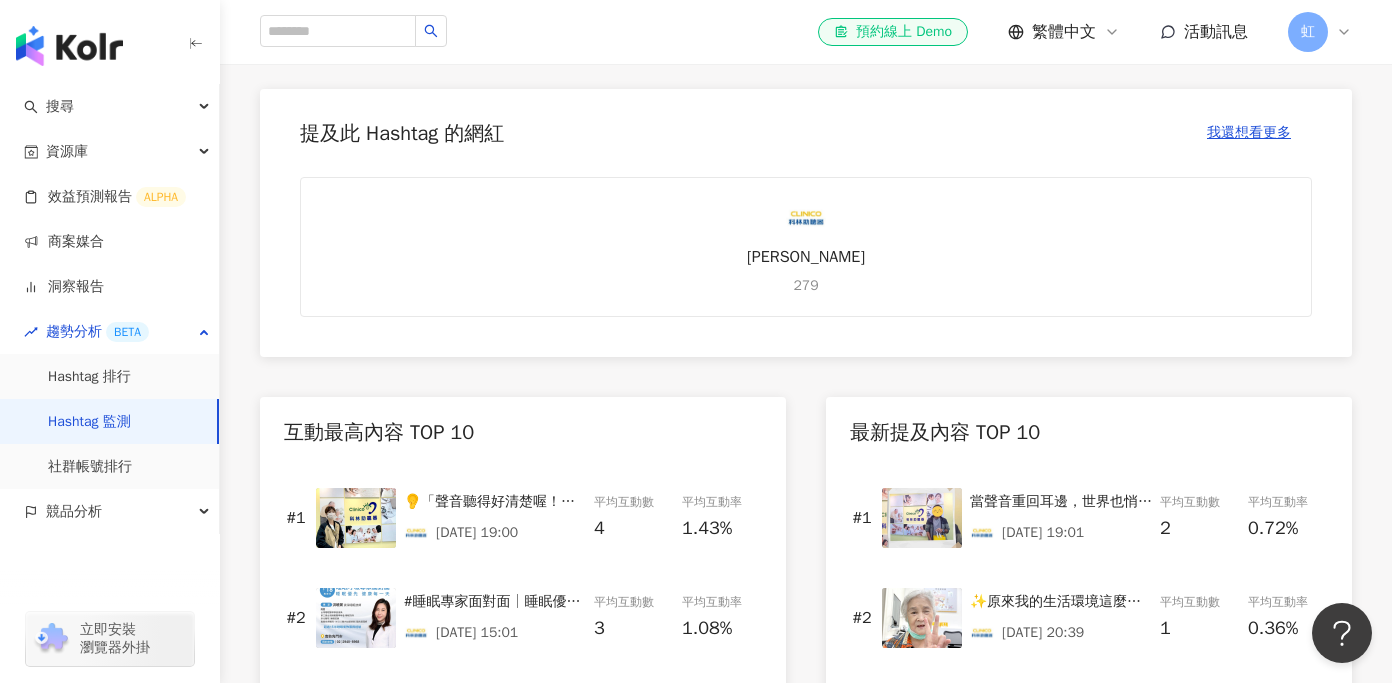 scroll, scrollTop: 0, scrollLeft: 0, axis: both 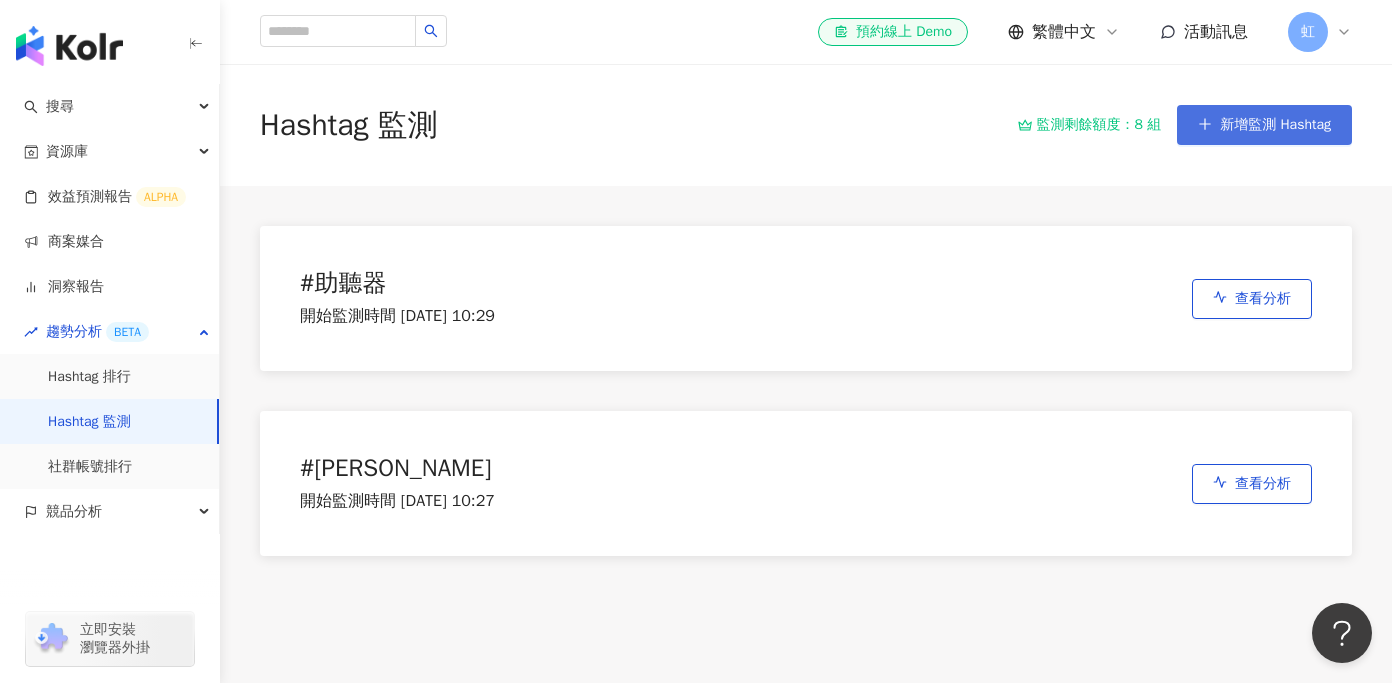 click on "新增監測 Hashtag" at bounding box center [1264, 125] 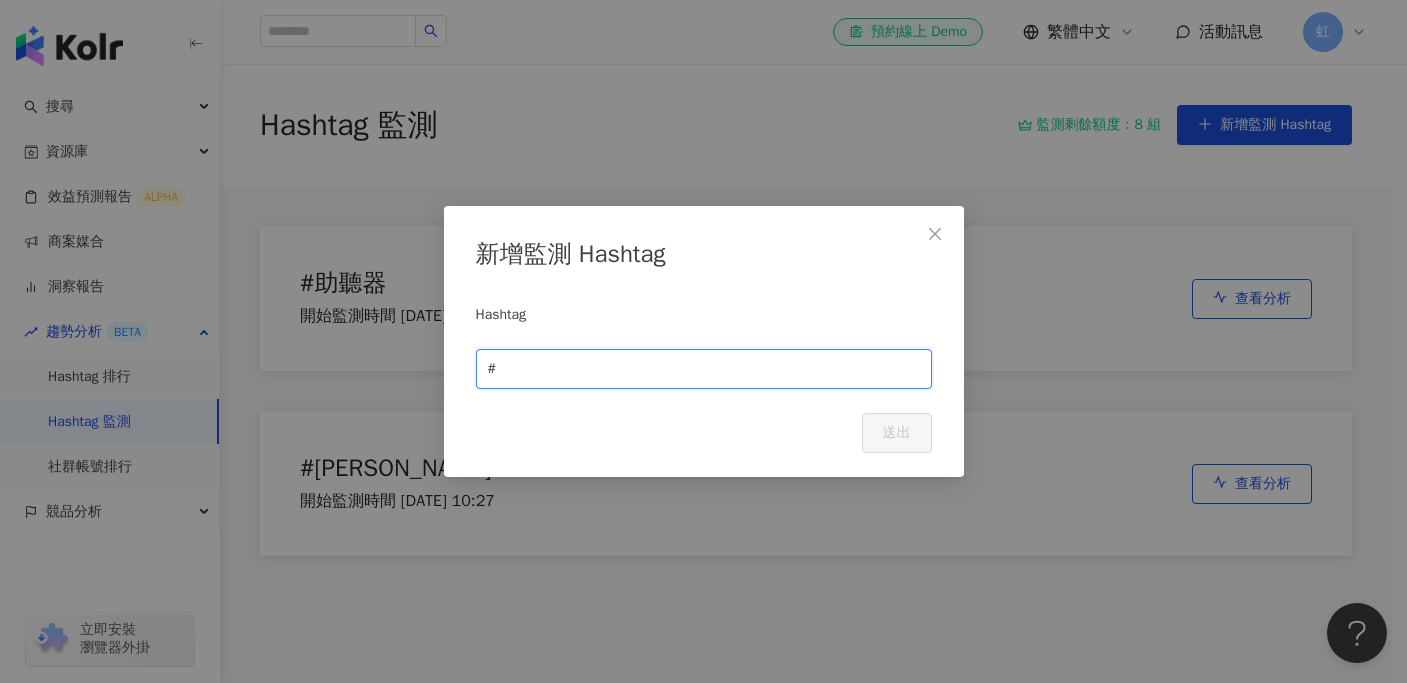click at bounding box center [710, 369] 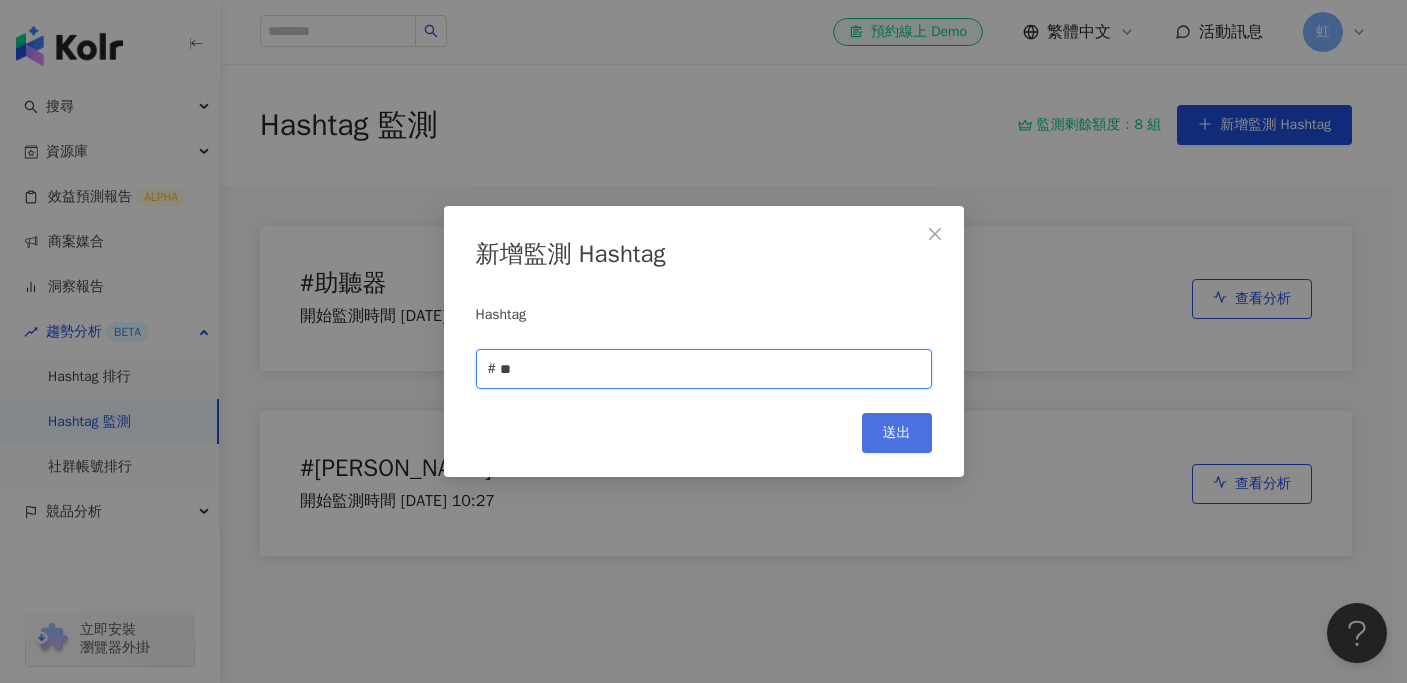 type on "**" 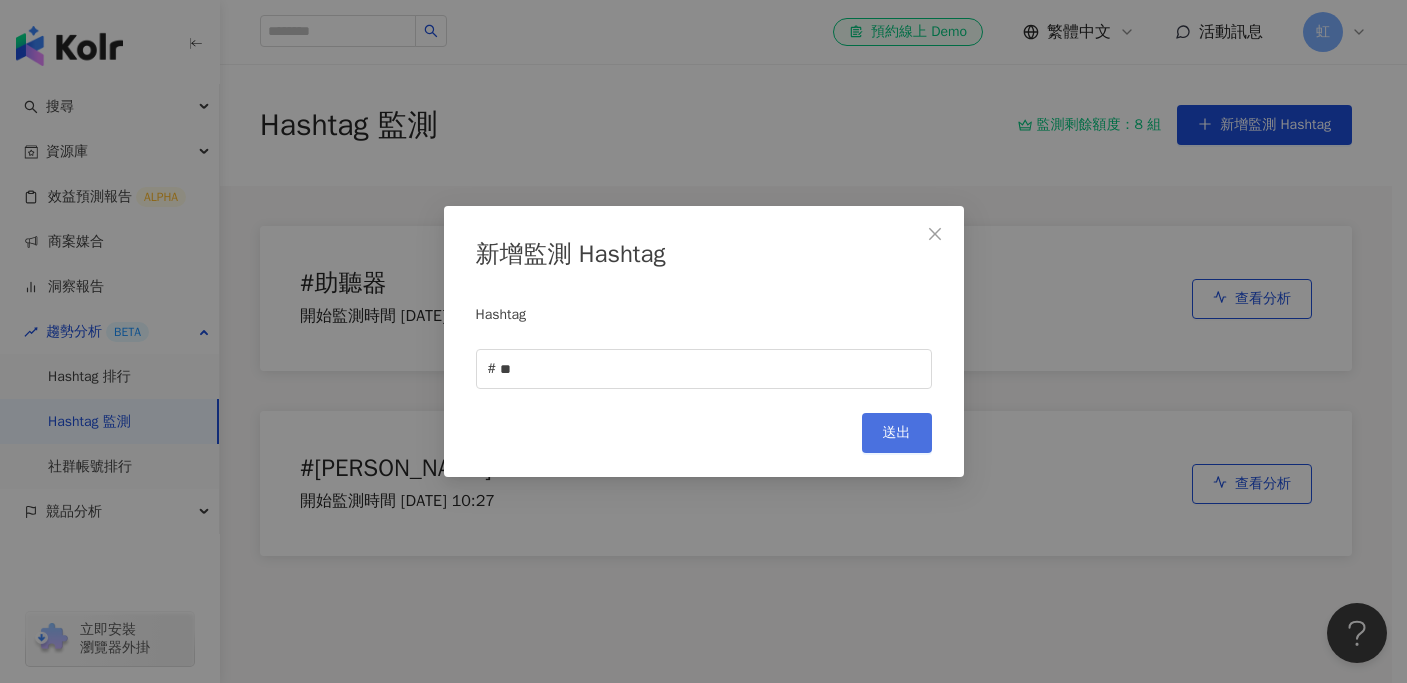 click on "送出" at bounding box center (897, 433) 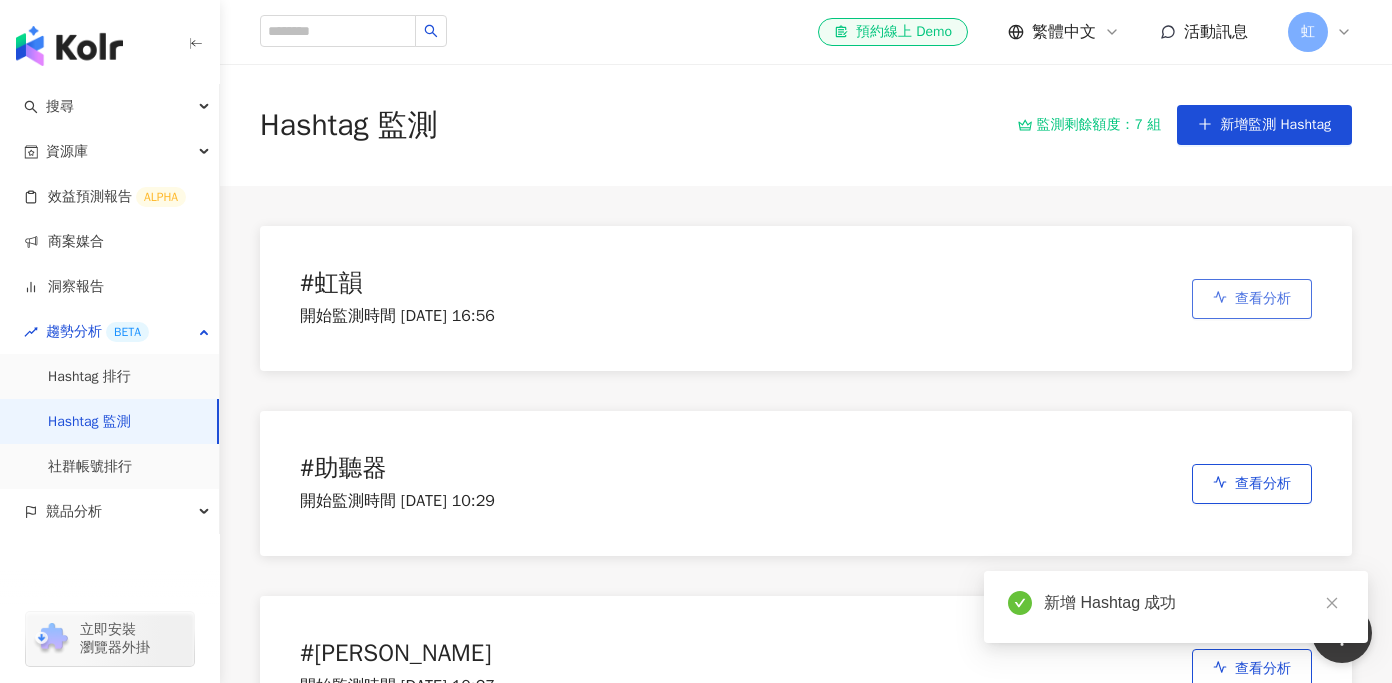 click on "查看分析" at bounding box center (1252, 299) 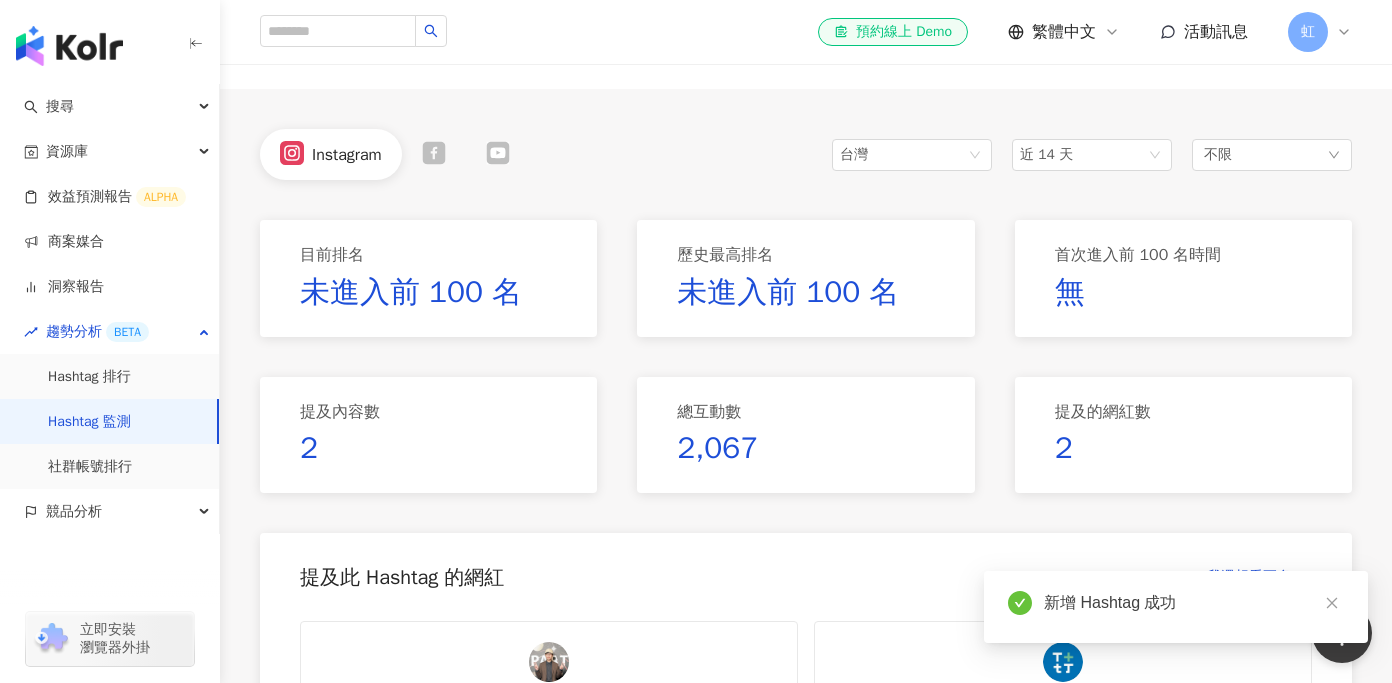 scroll, scrollTop: 158, scrollLeft: 0, axis: vertical 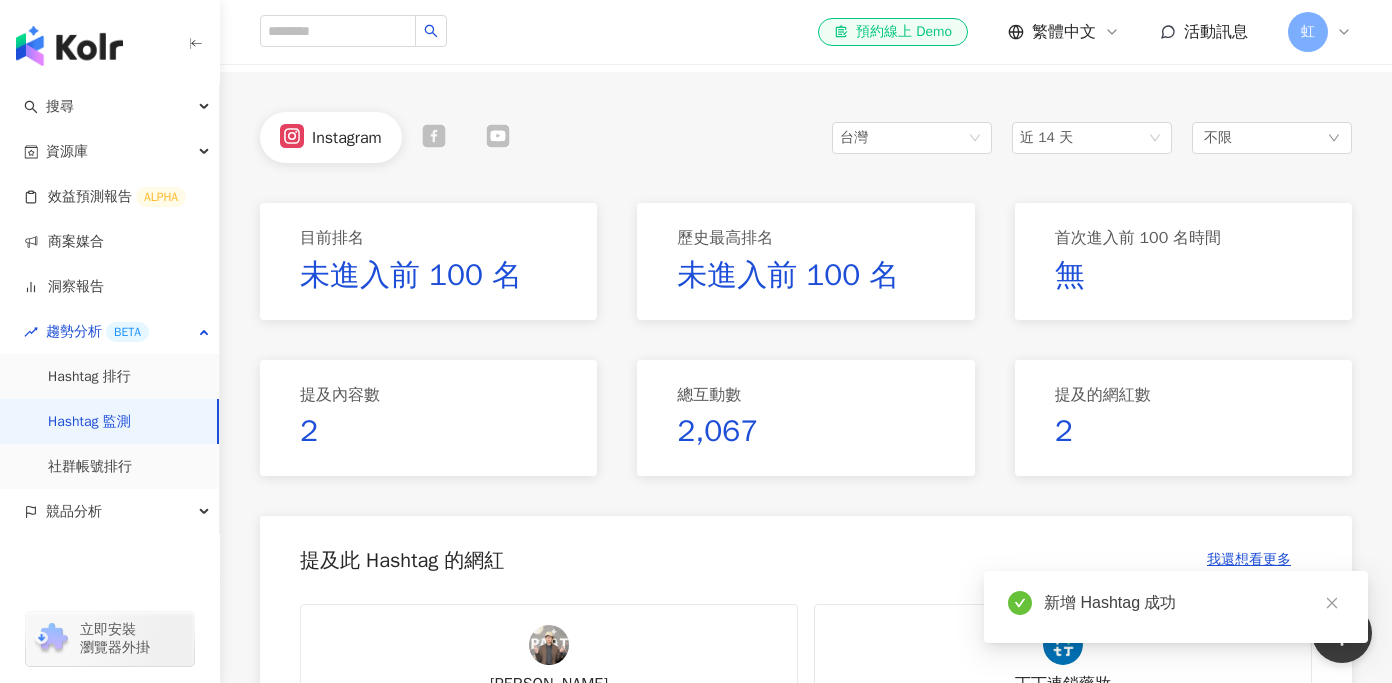 click 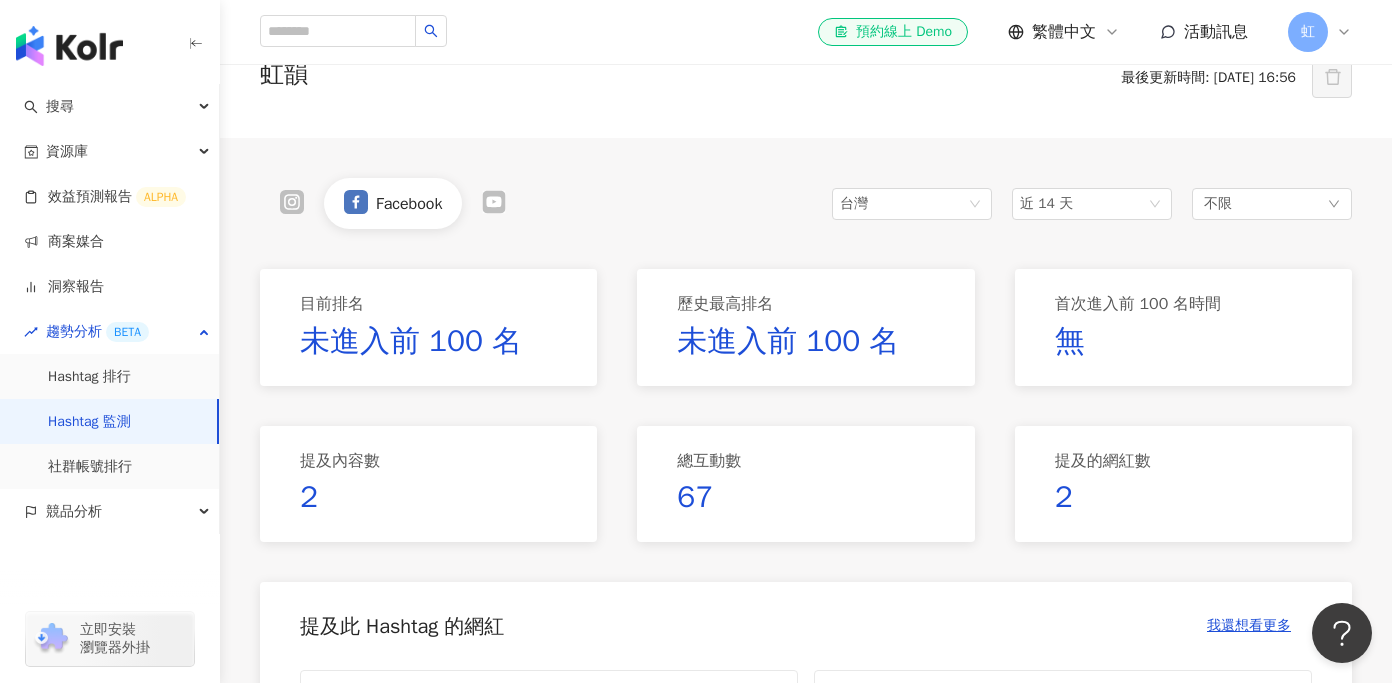 scroll, scrollTop: 158, scrollLeft: 0, axis: vertical 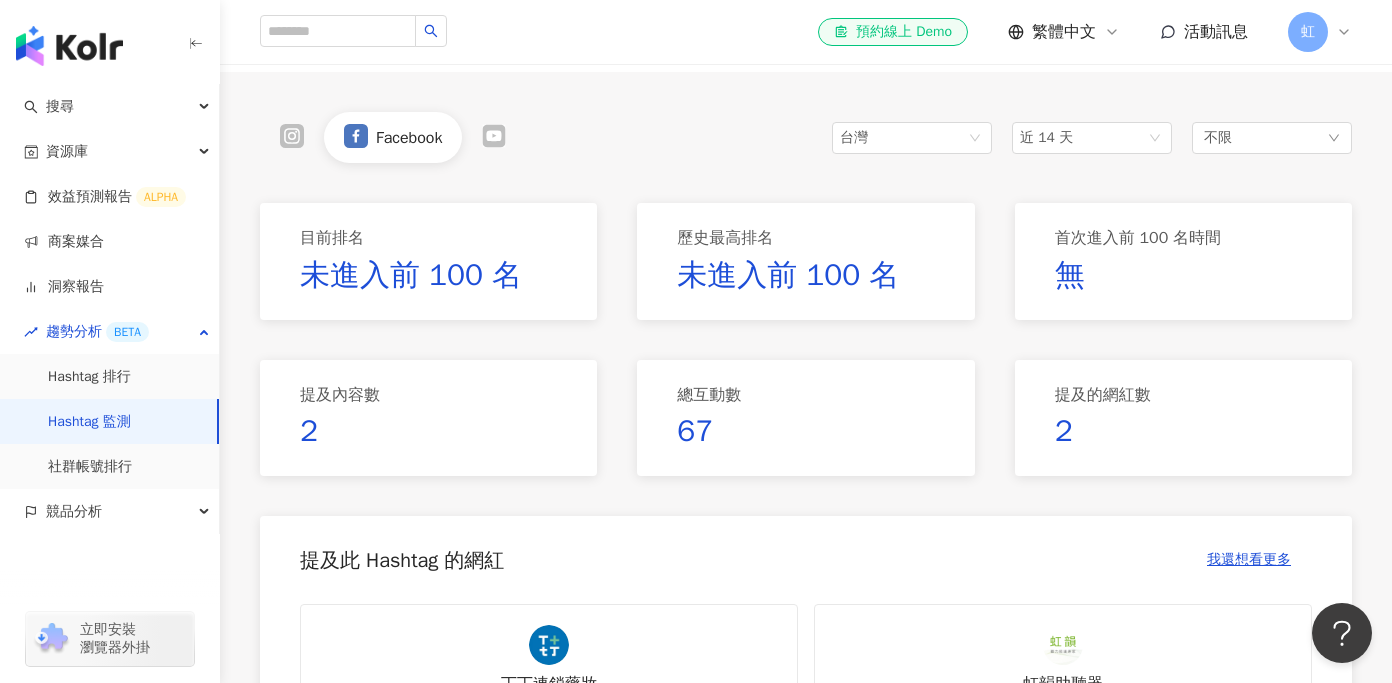 click 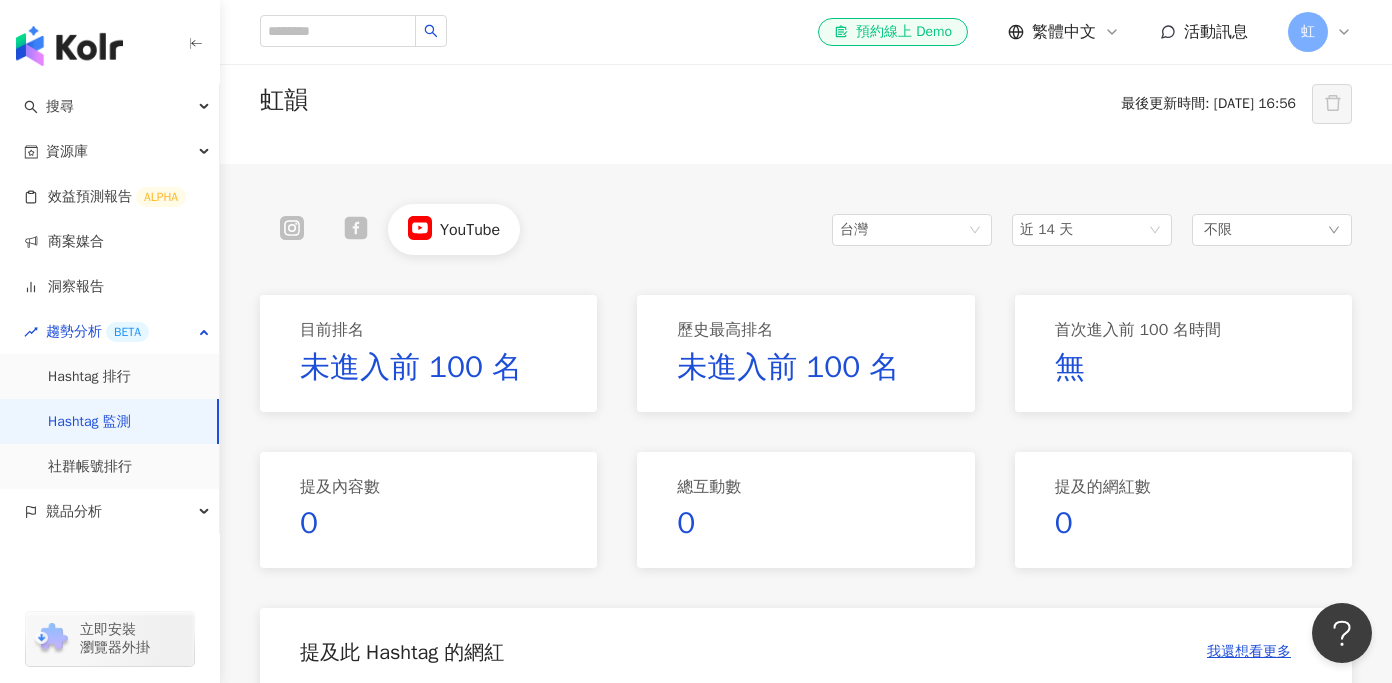 scroll, scrollTop: 0, scrollLeft: 0, axis: both 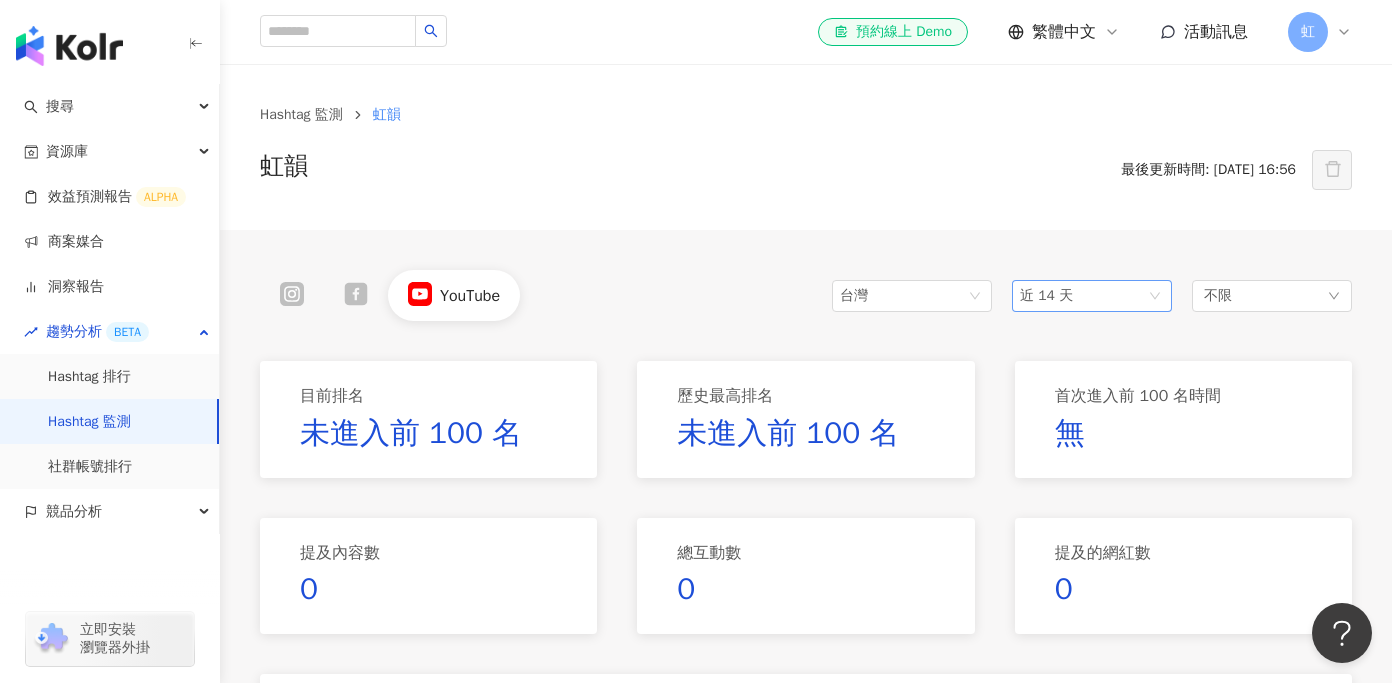 click on "近 14 天" at bounding box center [1092, 296] 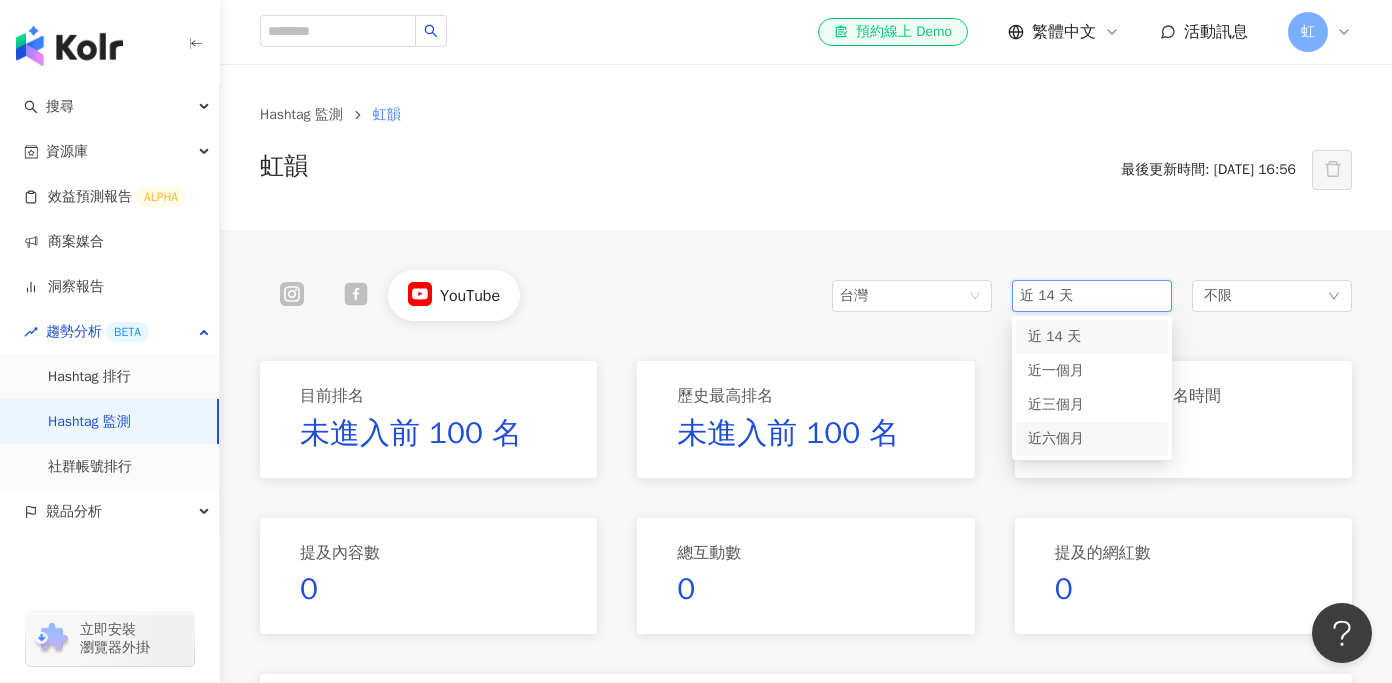 click on "近六個月" at bounding box center [1056, 438] 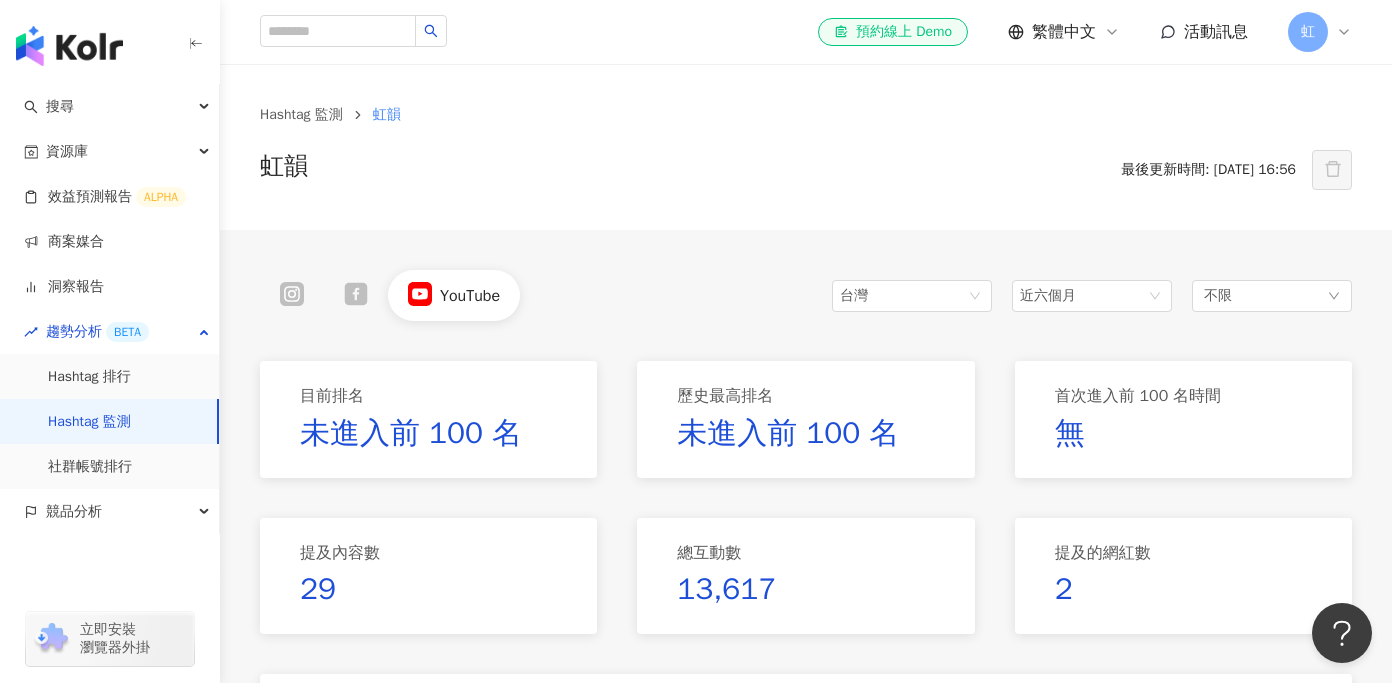 click 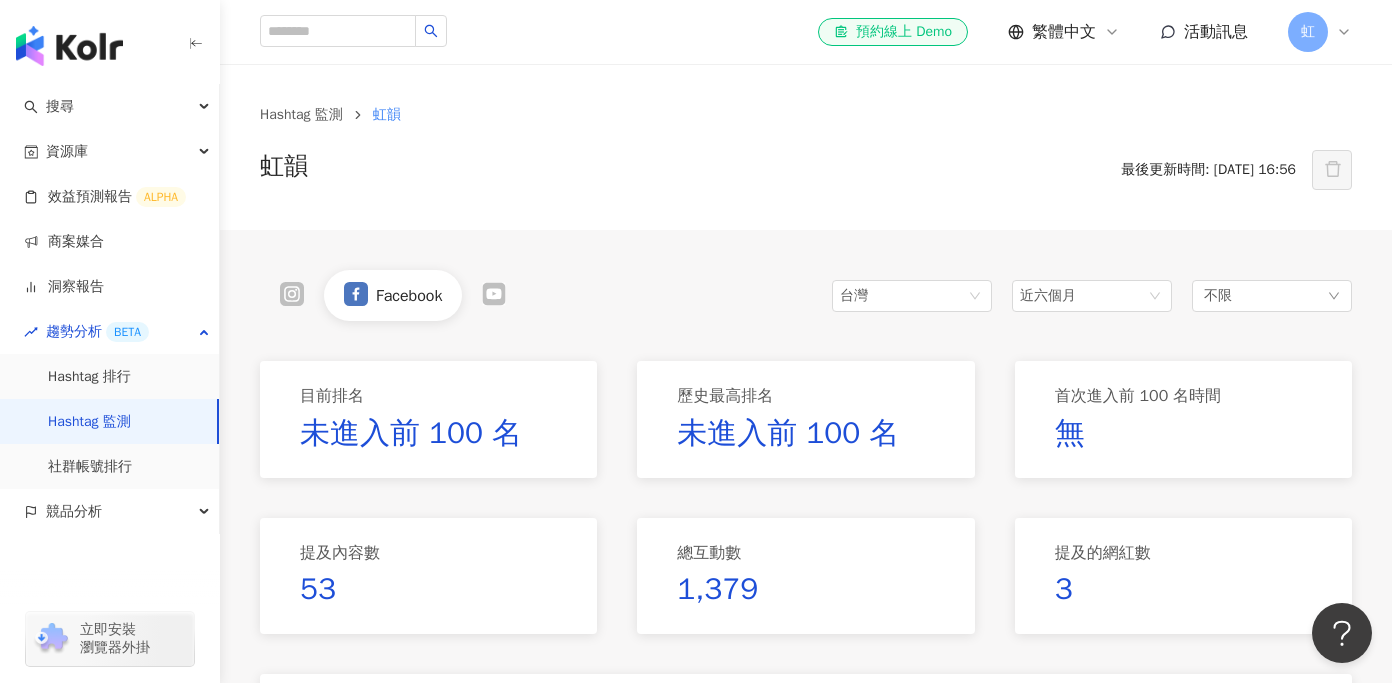 click at bounding box center (292, 295) 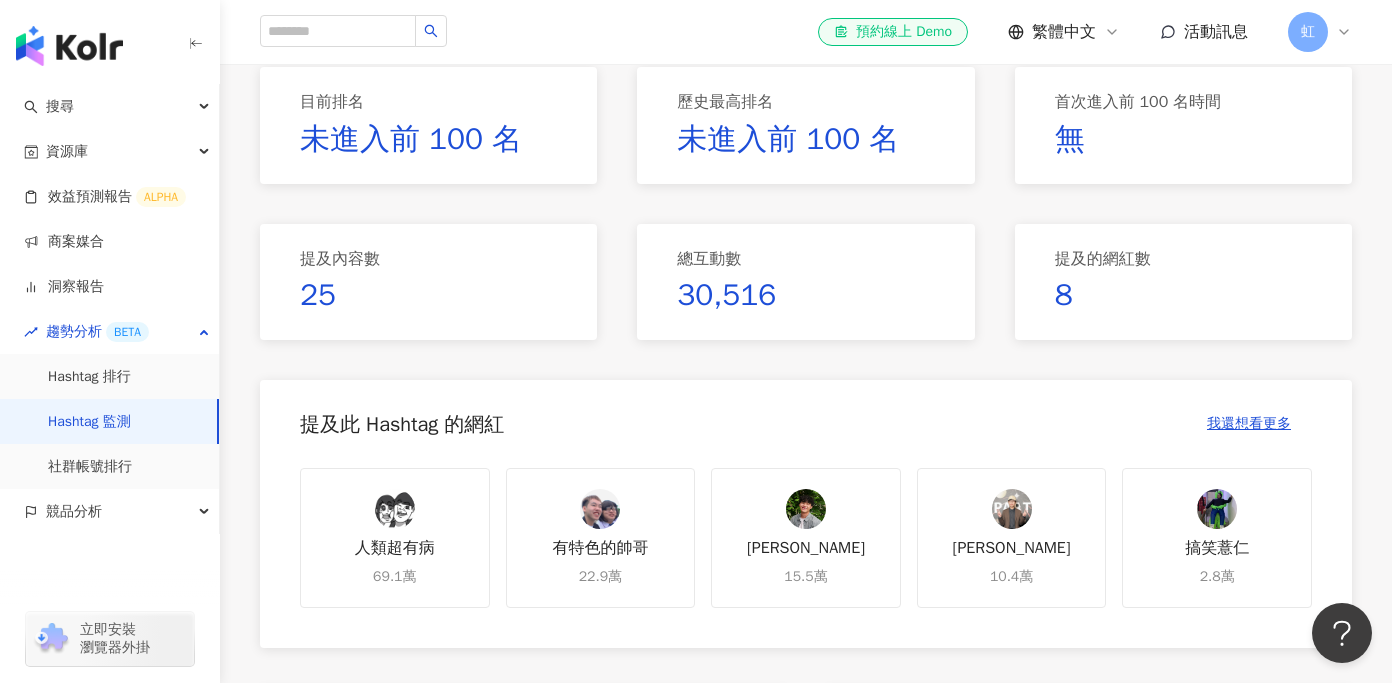 scroll, scrollTop: 154, scrollLeft: 0, axis: vertical 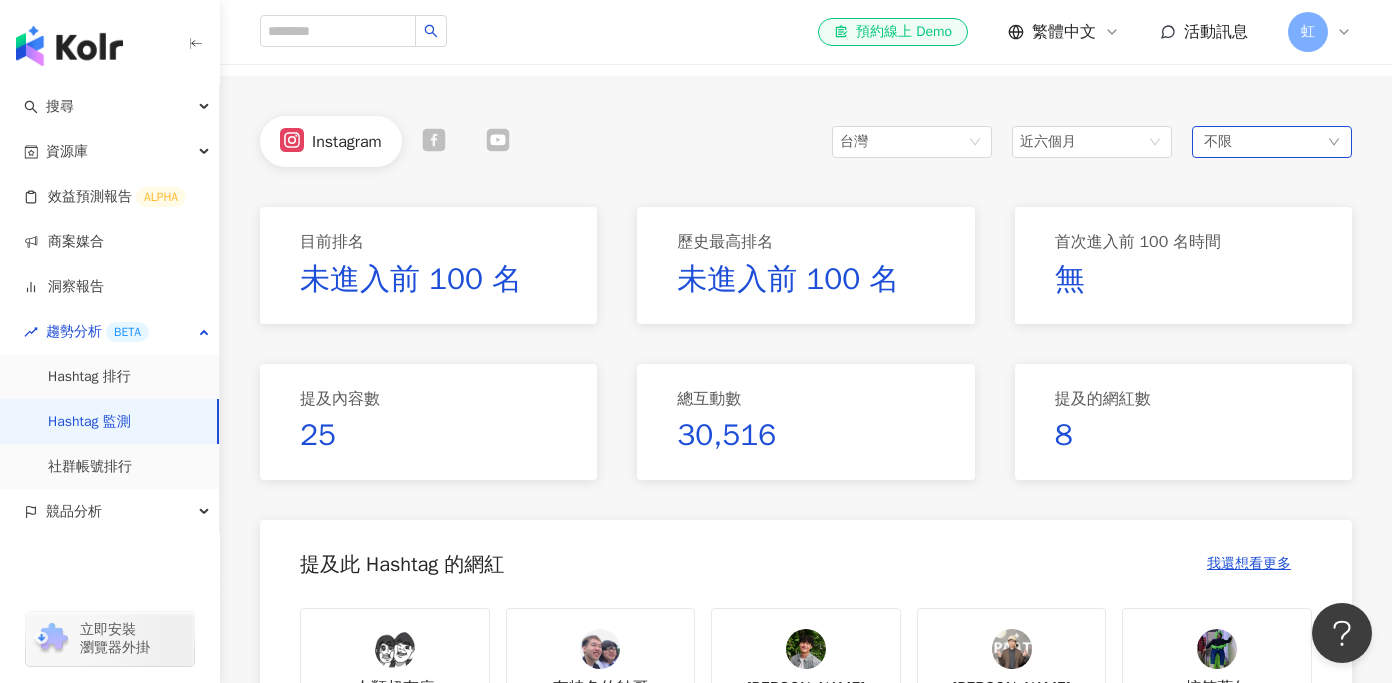 click on "不限" at bounding box center (1272, 142) 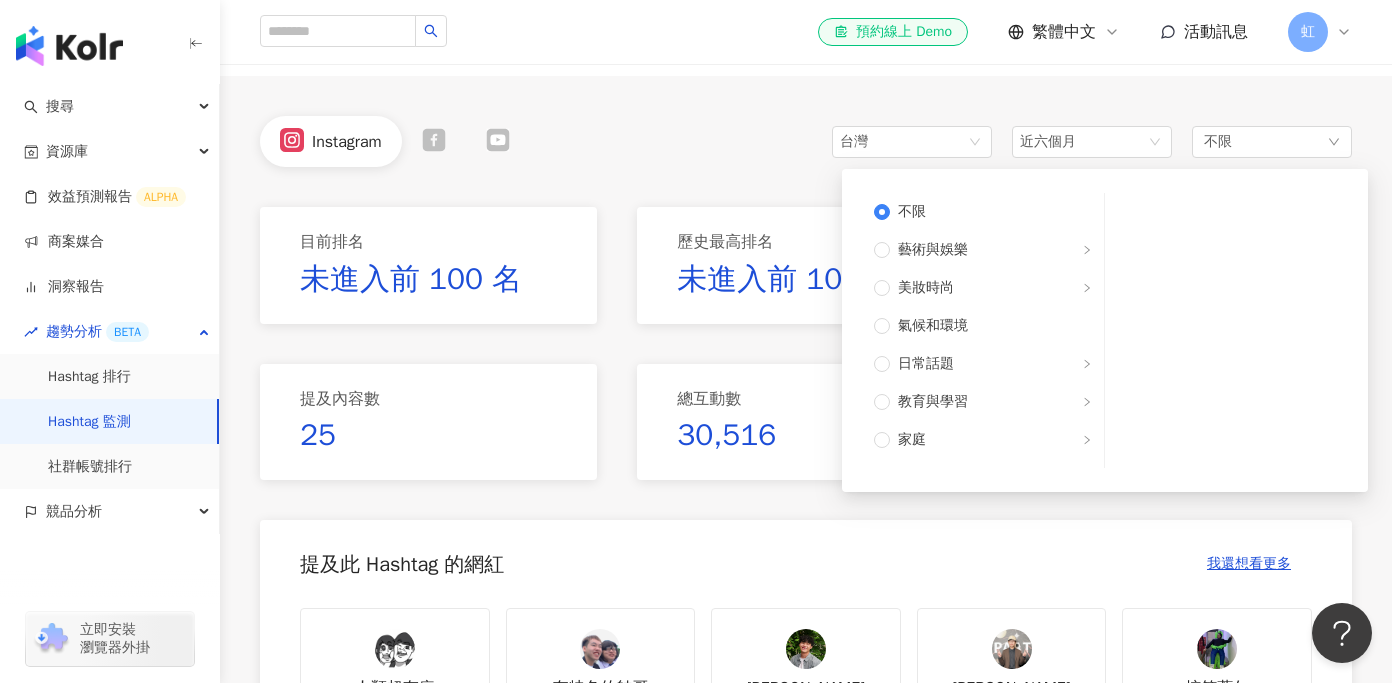 click on "Hashtag 監測 虹韻 虹韻 最後更新時間: 2025/7/24 16:56 Instagram 台灣 近六個月 不限 不限 藝術與娛樂 美妝時尚 氣候和環境 日常話題 教育與學習 家庭 財經 美食 命理占卜 遊戲 法政社會 生活風格 影視娛樂 醫療與健康 寵物 攝影 感情 宗教 促購導購 運動 科技 交通工具 旅遊 成人 目前排名 未進入前 100 名 歷史最高排名 未進入前 100 名 首次進入前 100 名時間 無 提及內容數 25 總互動數 30,516 提及的網紅數 8 提及此 Hashtag 的網紅 我還想看更多 人類超有病 69.1萬 有特色的帥哥 22.9萬 何星冉 15.5萬 藍亦明 10.4萬 搞笑薏仁 2.8萬 互動最高內容 TOP 10 #1 2025/4/15 17:59 平均互動數 1.4萬 平均互動率 2.09% #2 2025/5/7 19:00 平均互動數 6,452 平均互動率 2.81% #3 2025/4/17 21:00 平均互動數 4,659 平均互動率 3% 查看更多 最新提及內容 TOP 10 #1 2025/7/16 18:30 平均互動數 2,067 平均互動率 1.98% #2 2025/7/15 17:00 0 0% #3" at bounding box center [806, 898] 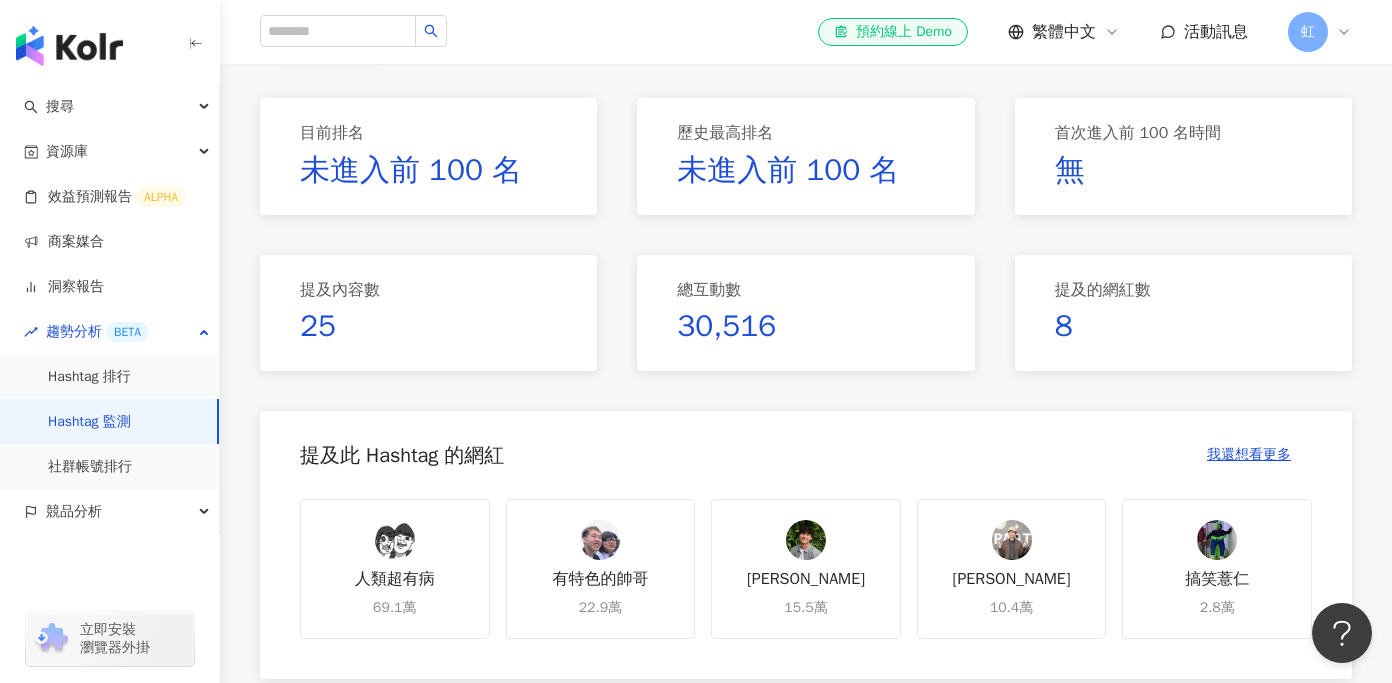 scroll, scrollTop: 146, scrollLeft: 0, axis: vertical 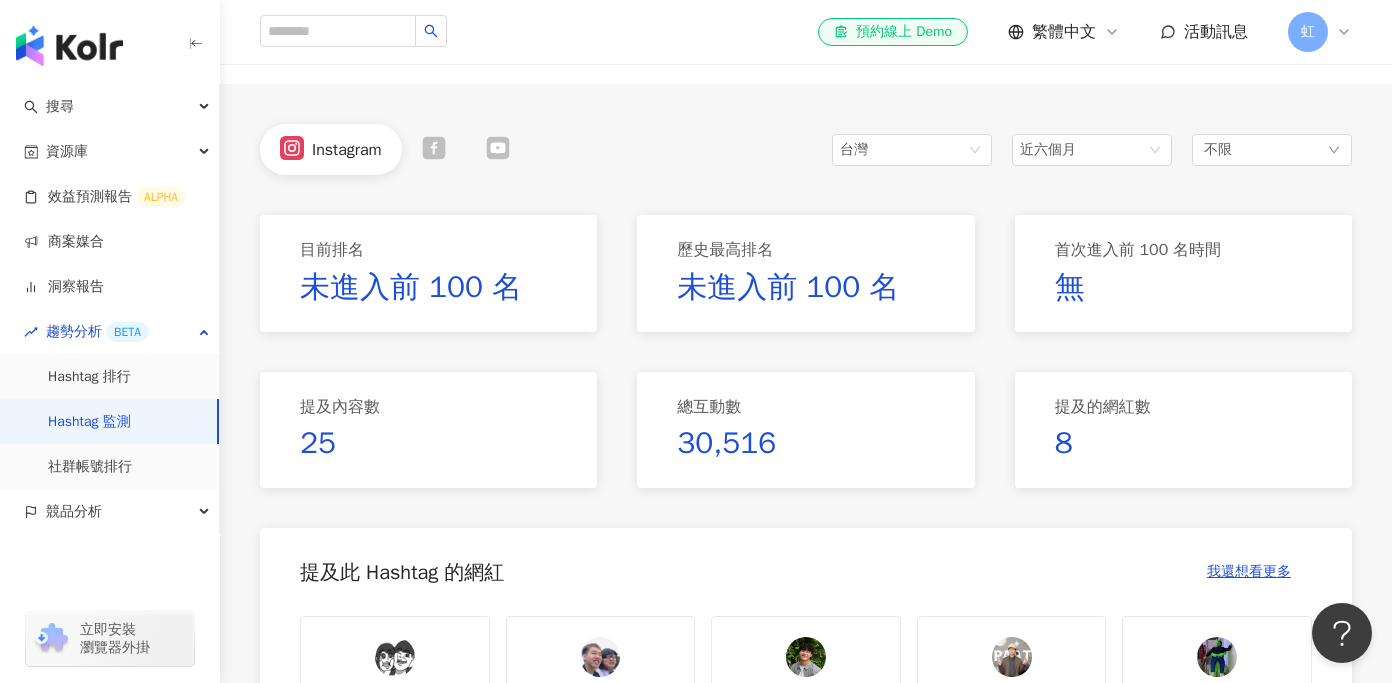 click 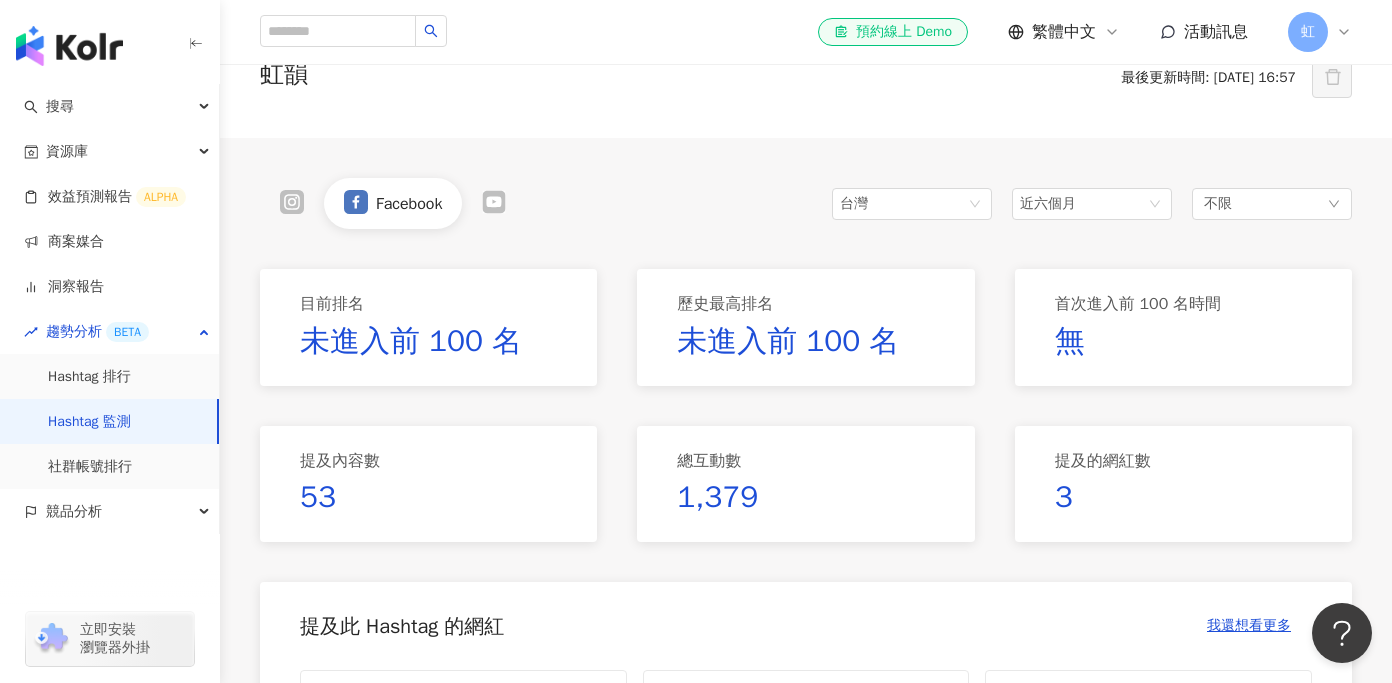 scroll, scrollTop: 146, scrollLeft: 0, axis: vertical 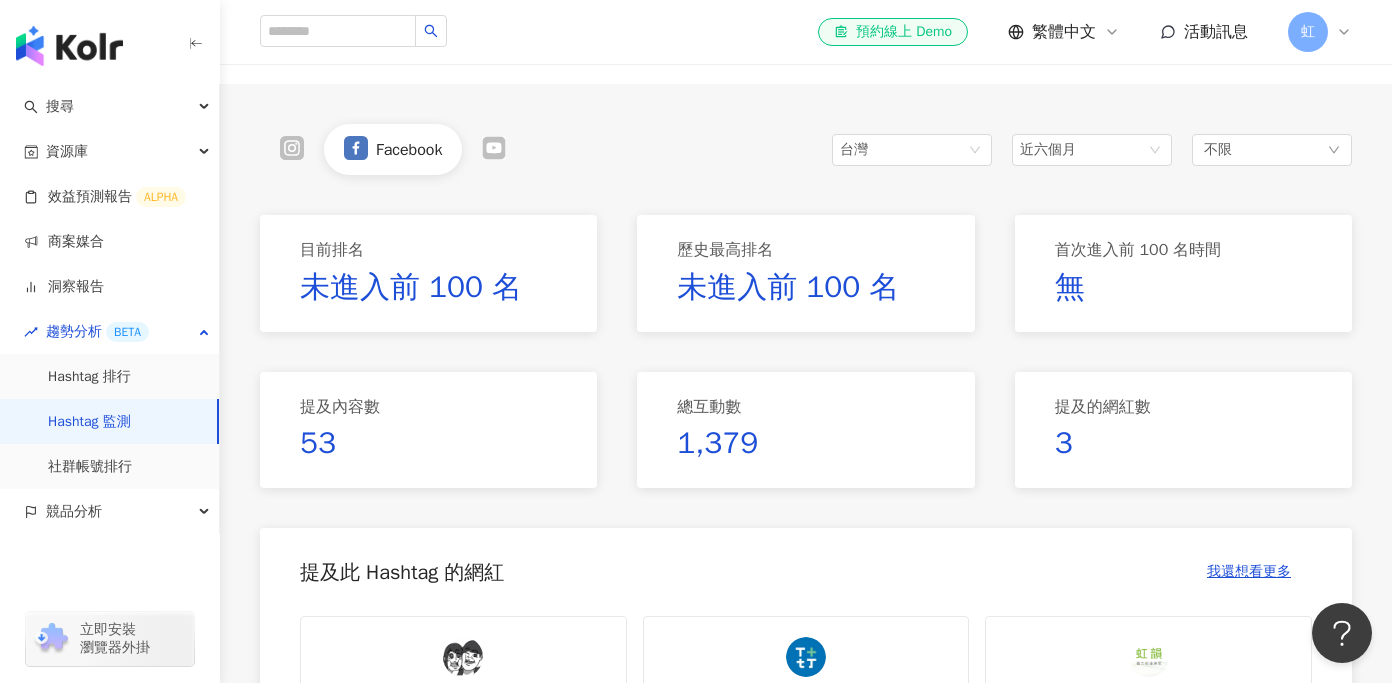 click 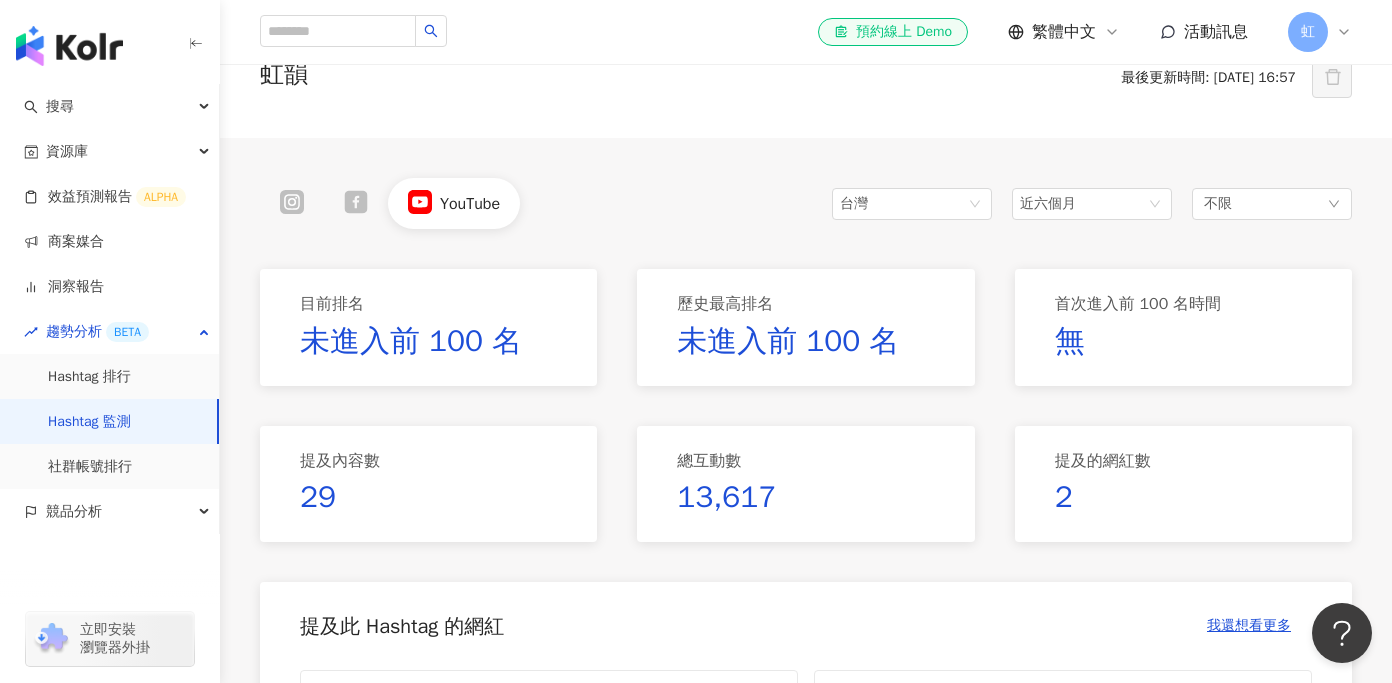 scroll, scrollTop: 146, scrollLeft: 0, axis: vertical 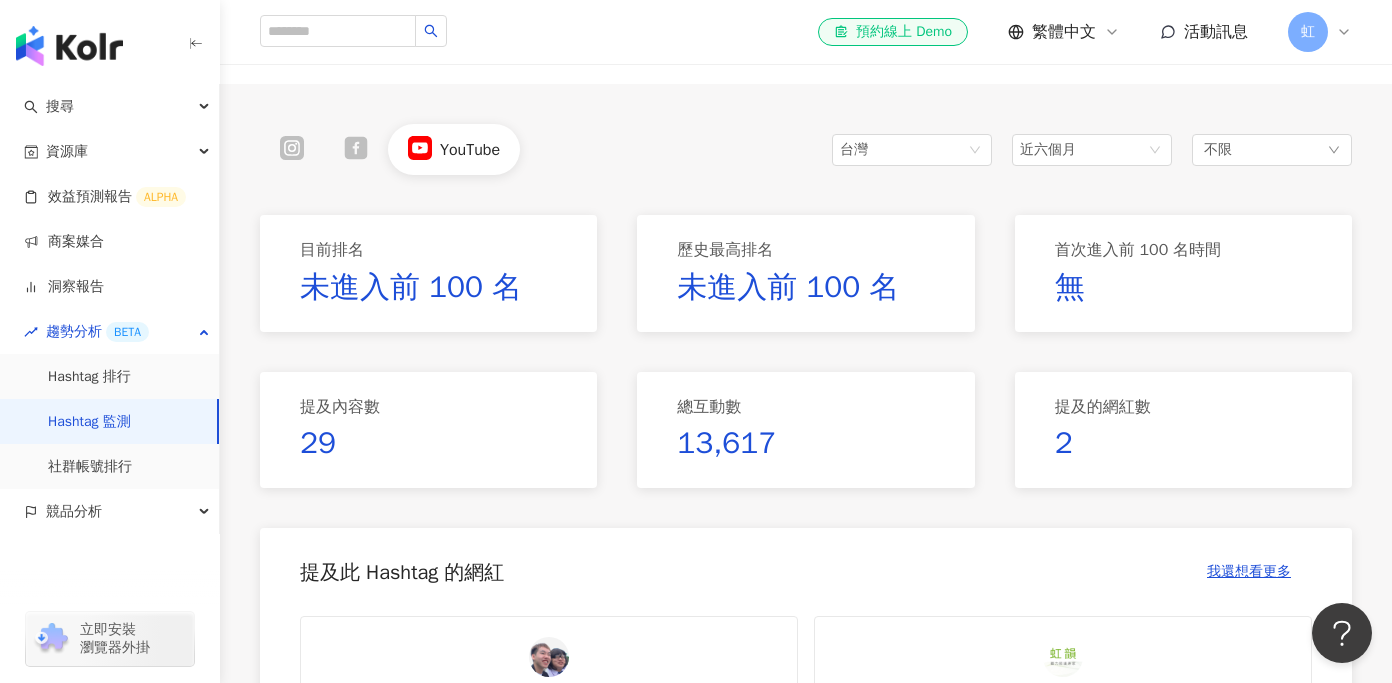 click 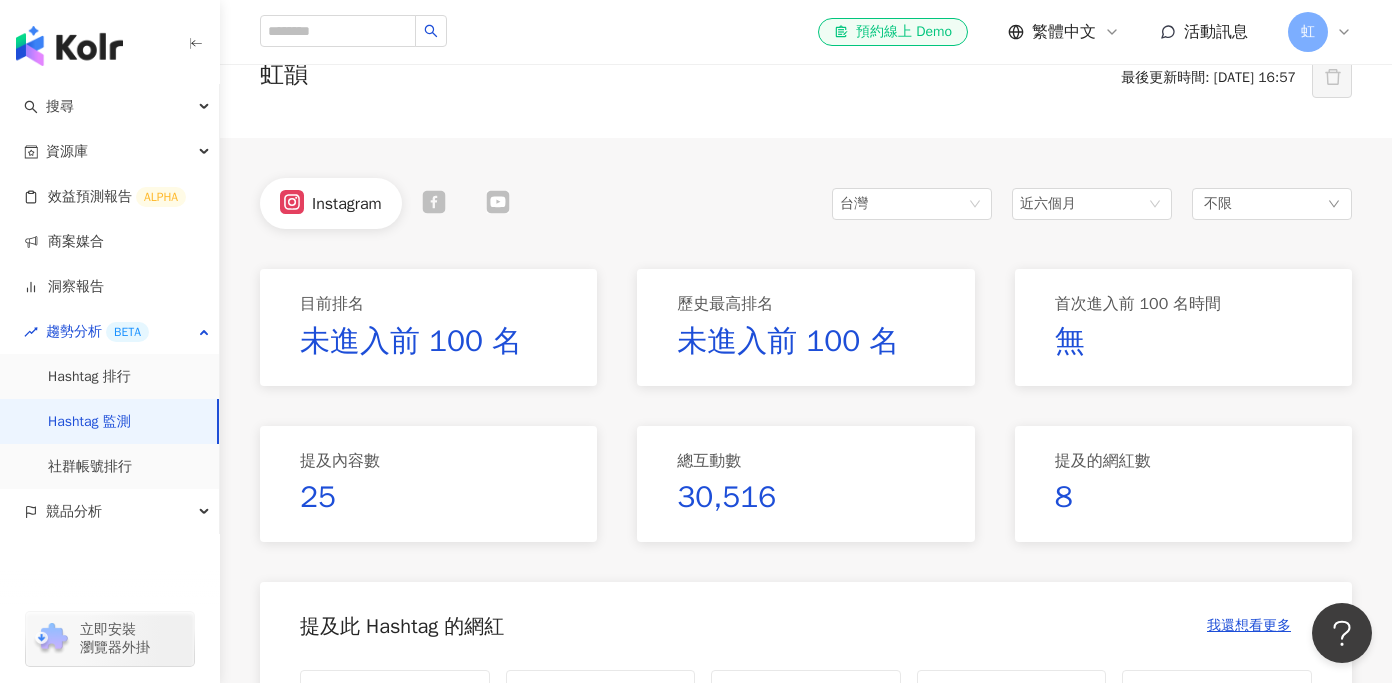 scroll, scrollTop: 146, scrollLeft: 0, axis: vertical 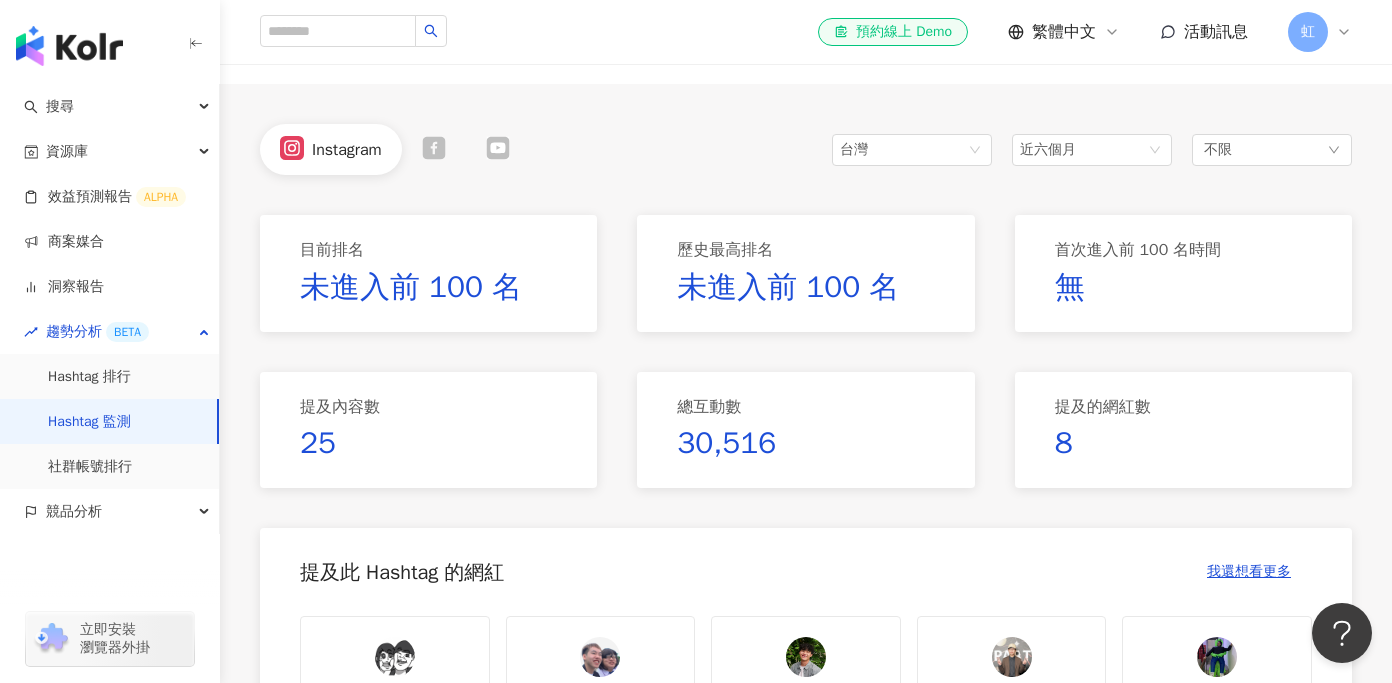 click 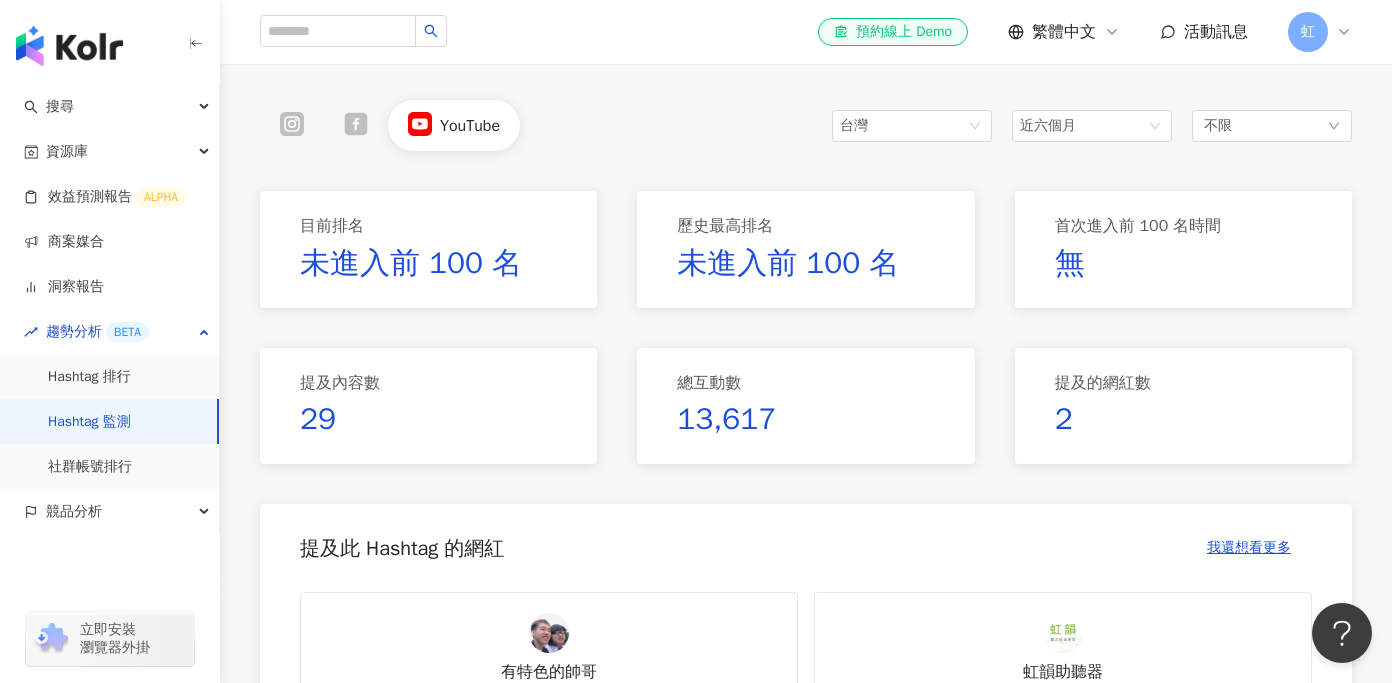 scroll, scrollTop: 0, scrollLeft: 0, axis: both 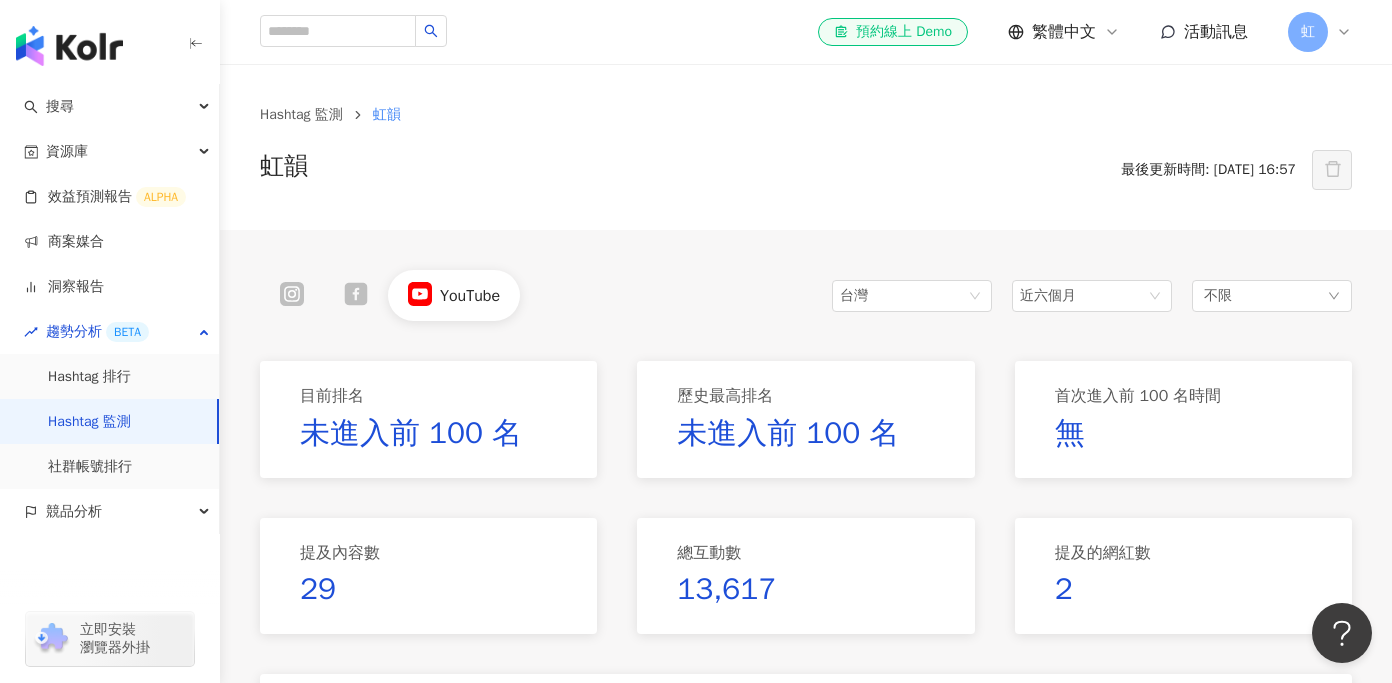 click 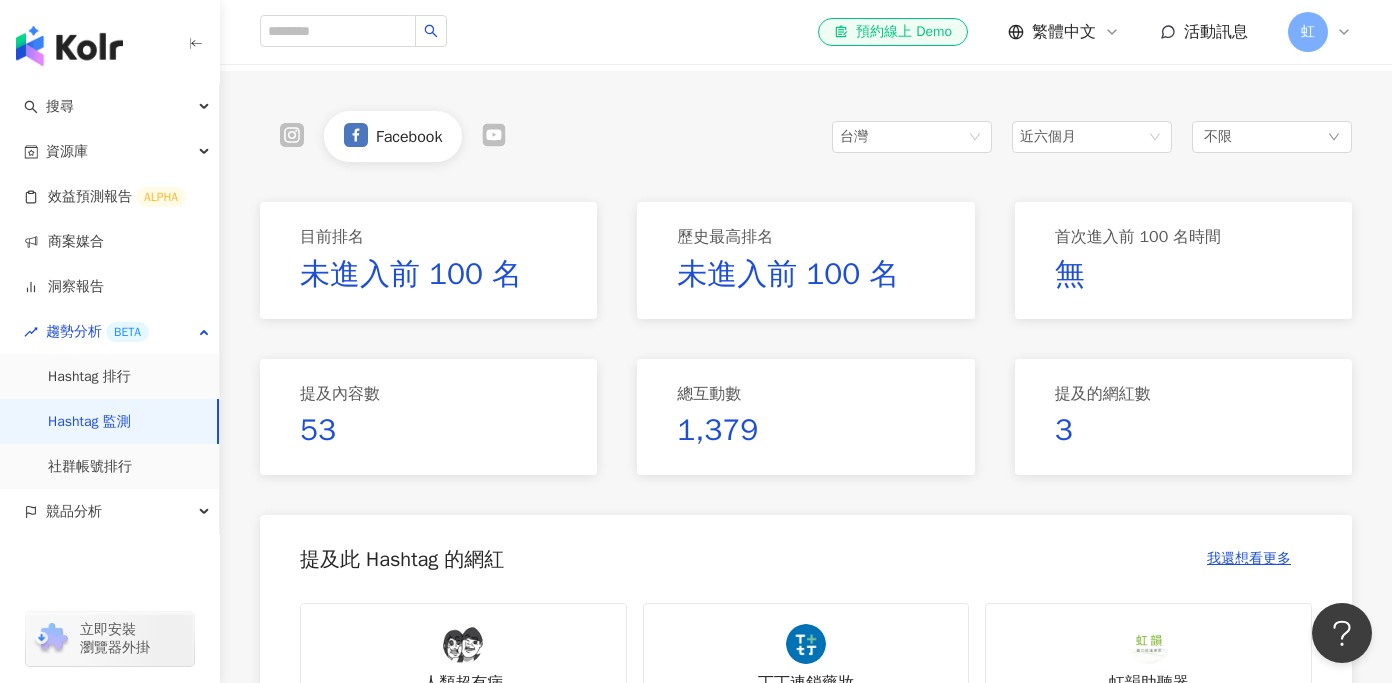 scroll, scrollTop: 0, scrollLeft: 0, axis: both 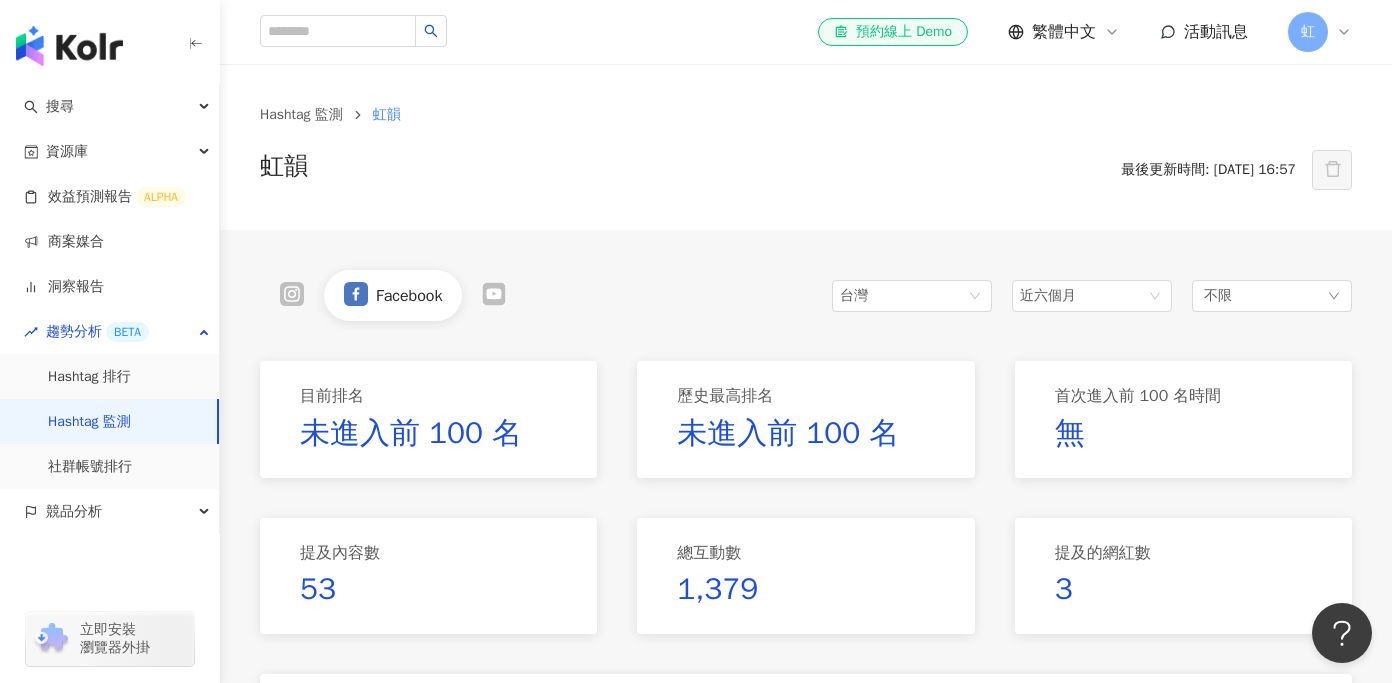 click on "Facebook" at bounding box center [393, 295] 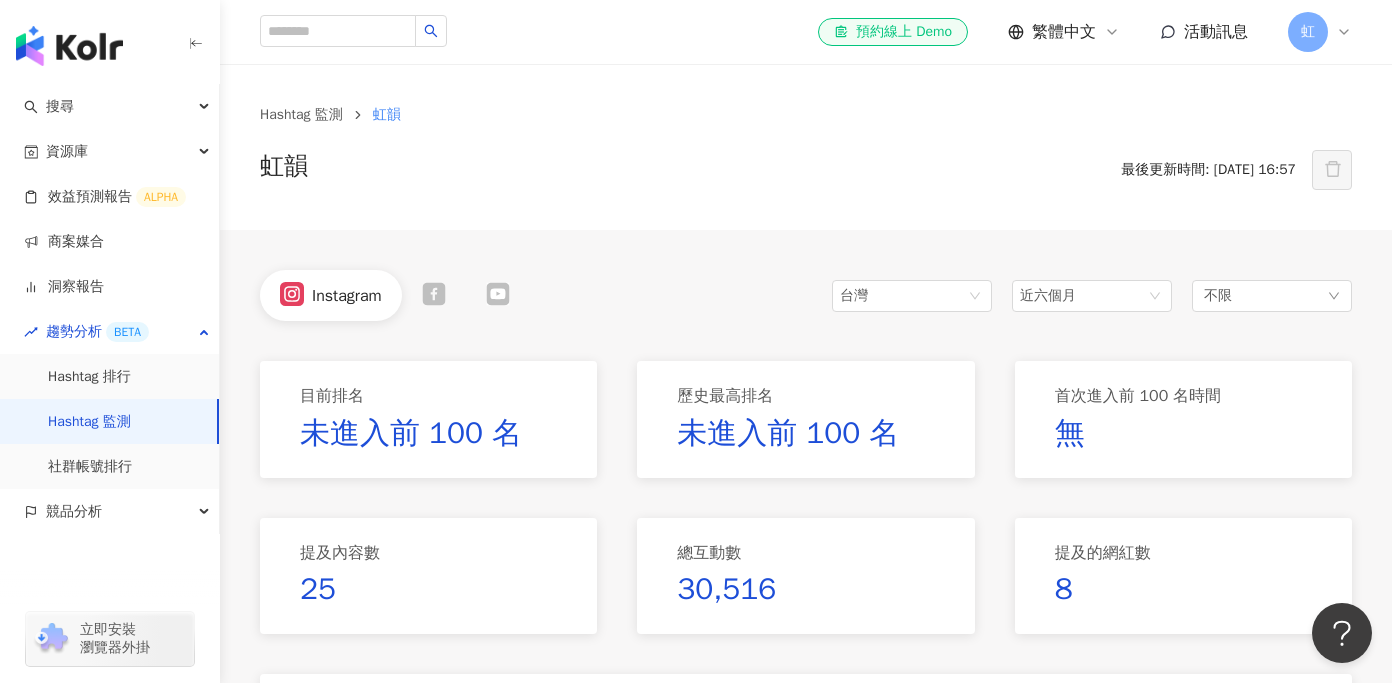scroll, scrollTop: 0, scrollLeft: 0, axis: both 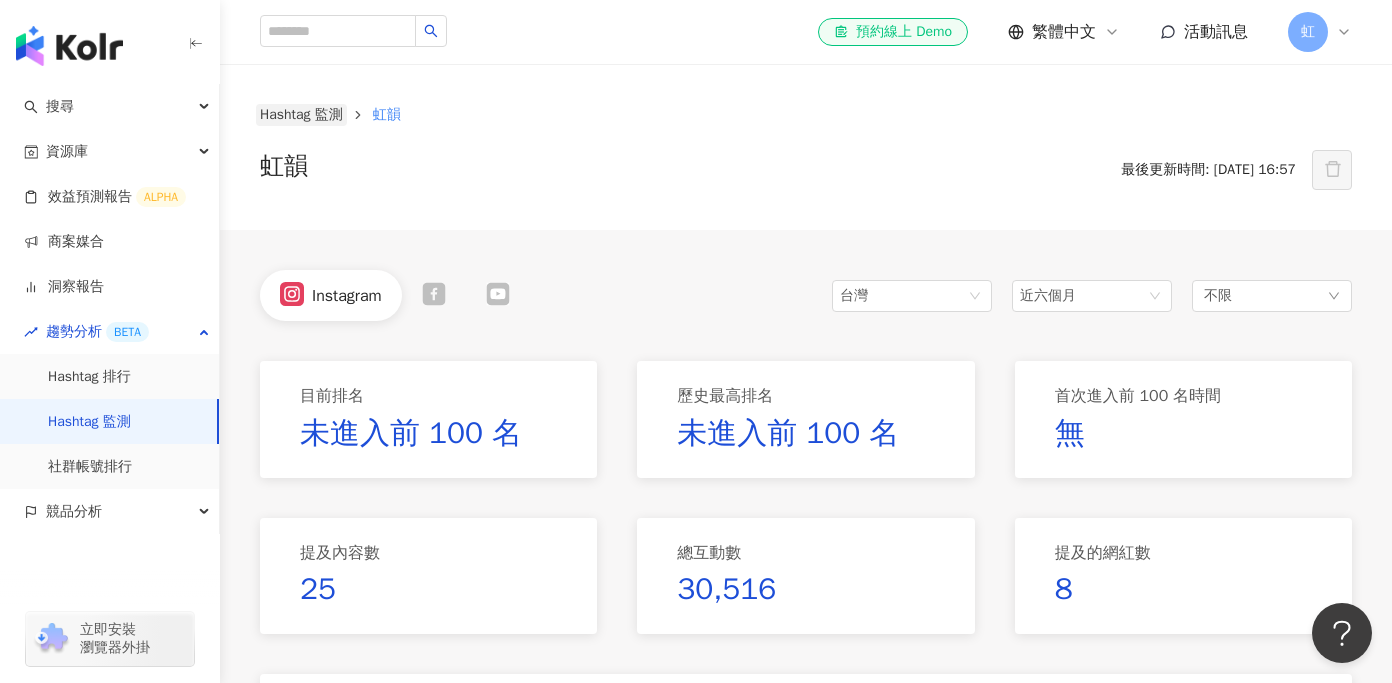 click on "Hashtag 監測" at bounding box center [301, 115] 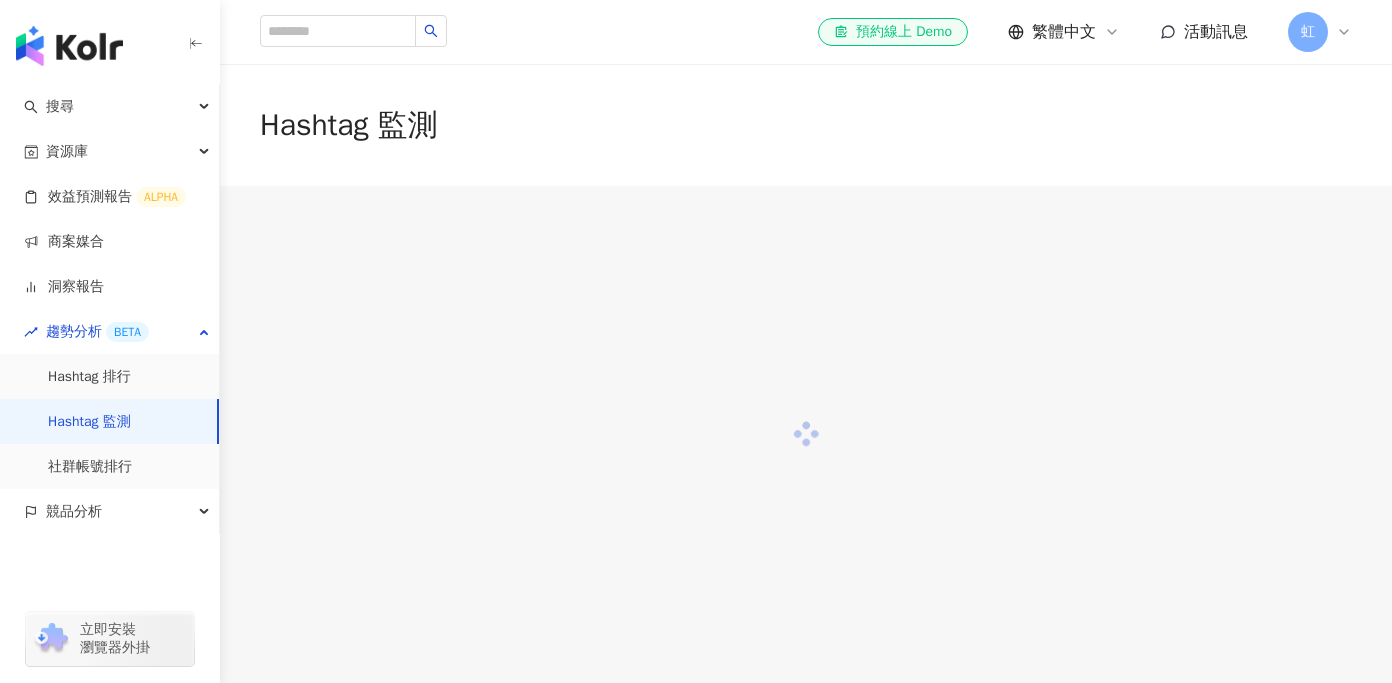 scroll, scrollTop: 0, scrollLeft: 0, axis: both 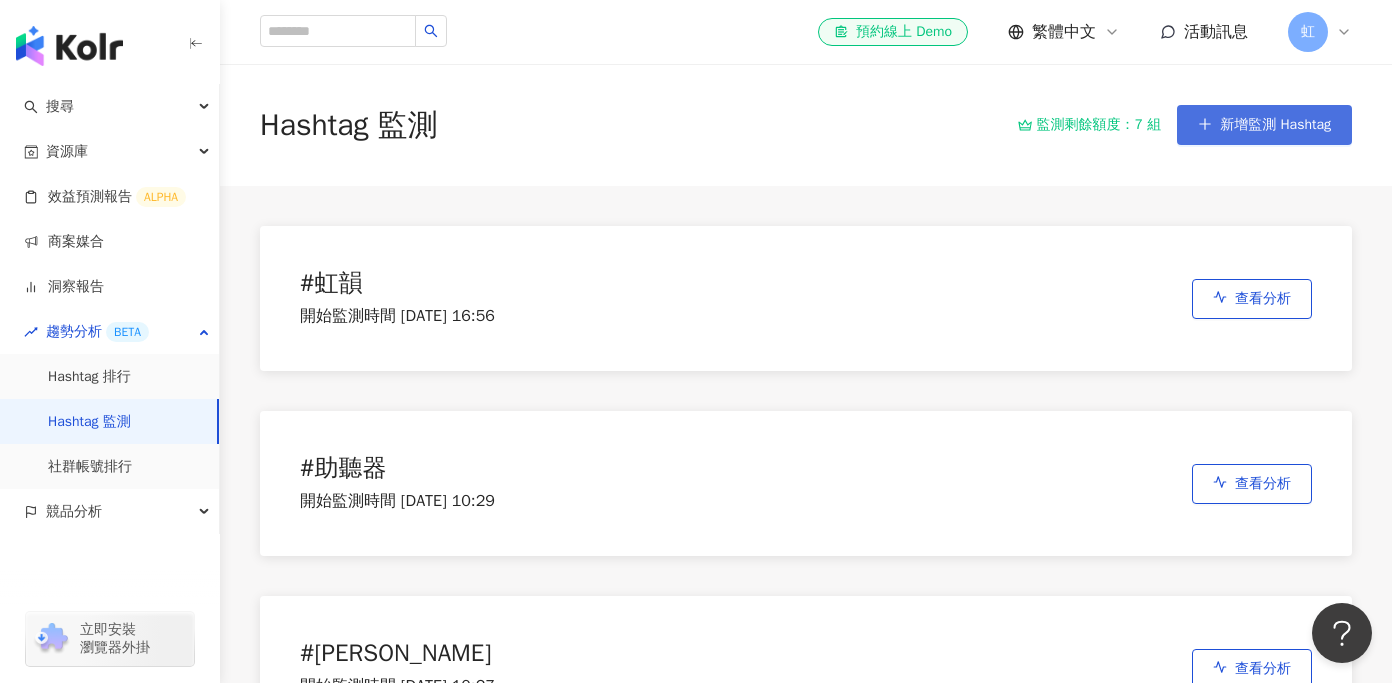 click on "新增監測 Hashtag" at bounding box center [1264, 125] 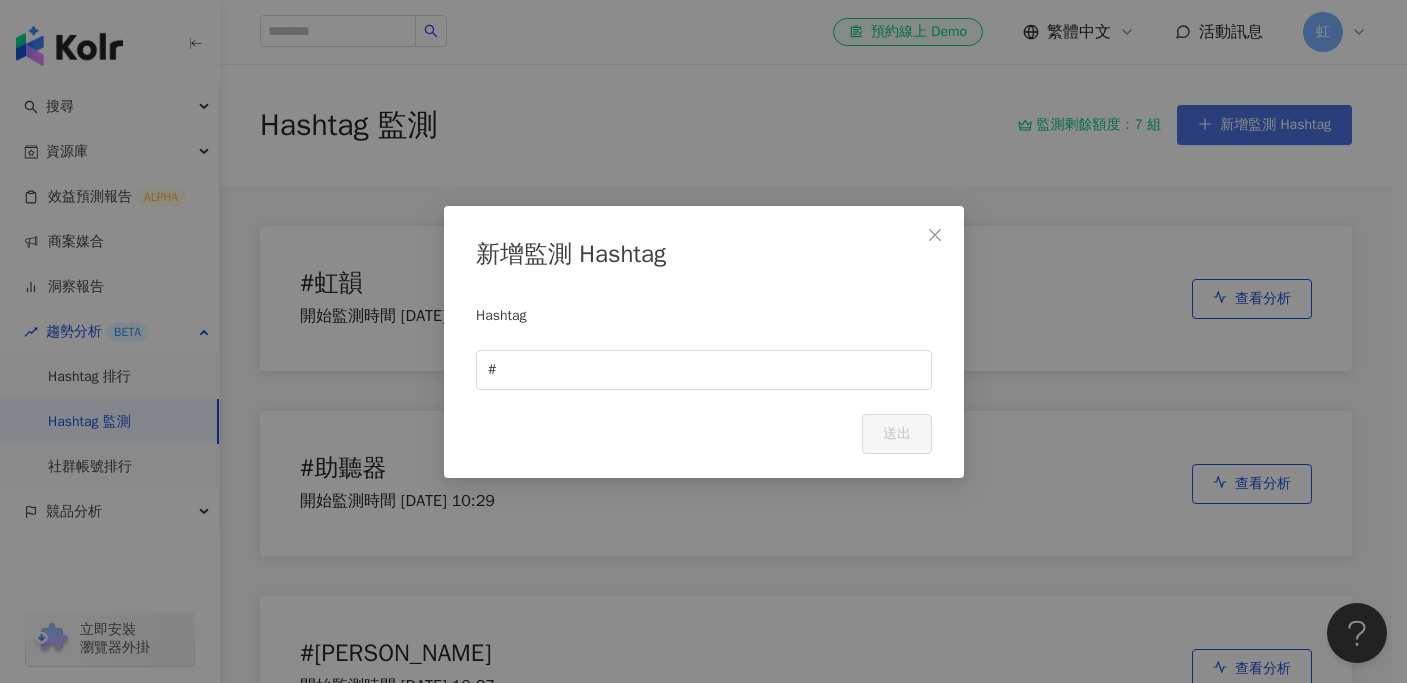 type 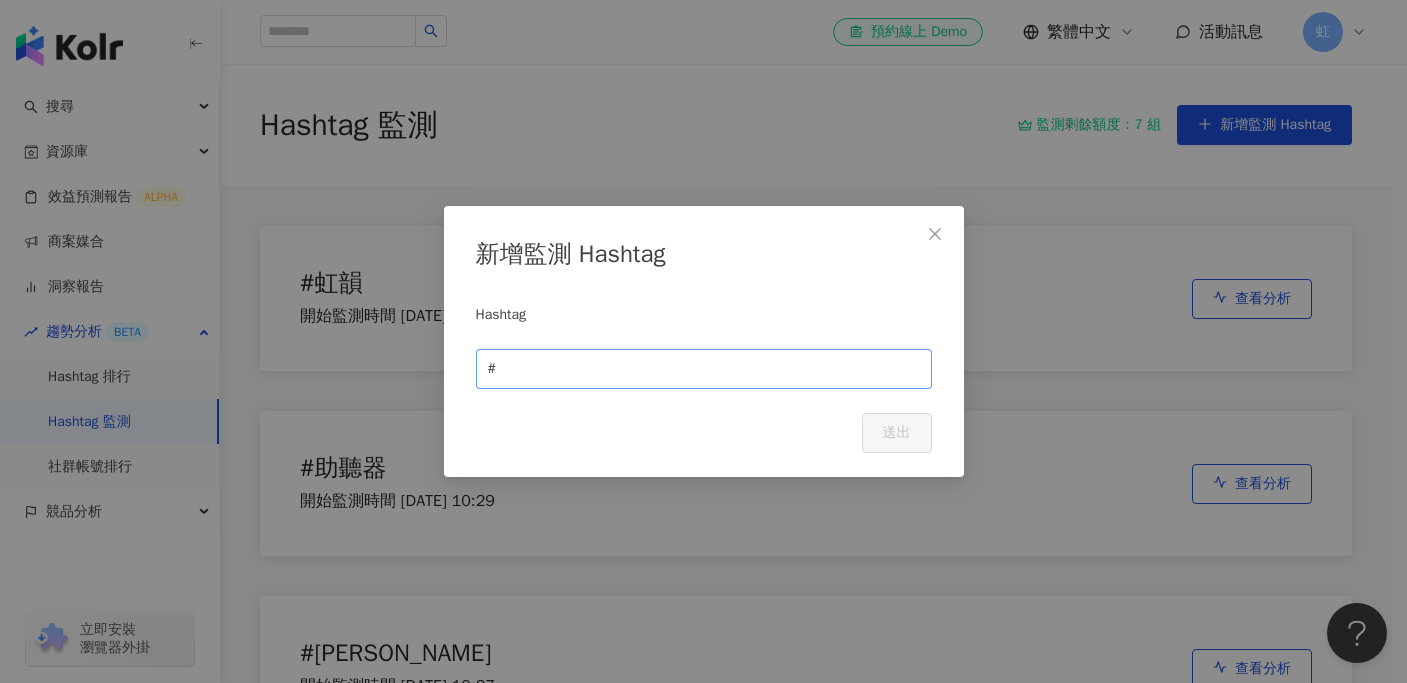 click on "#" at bounding box center (704, 369) 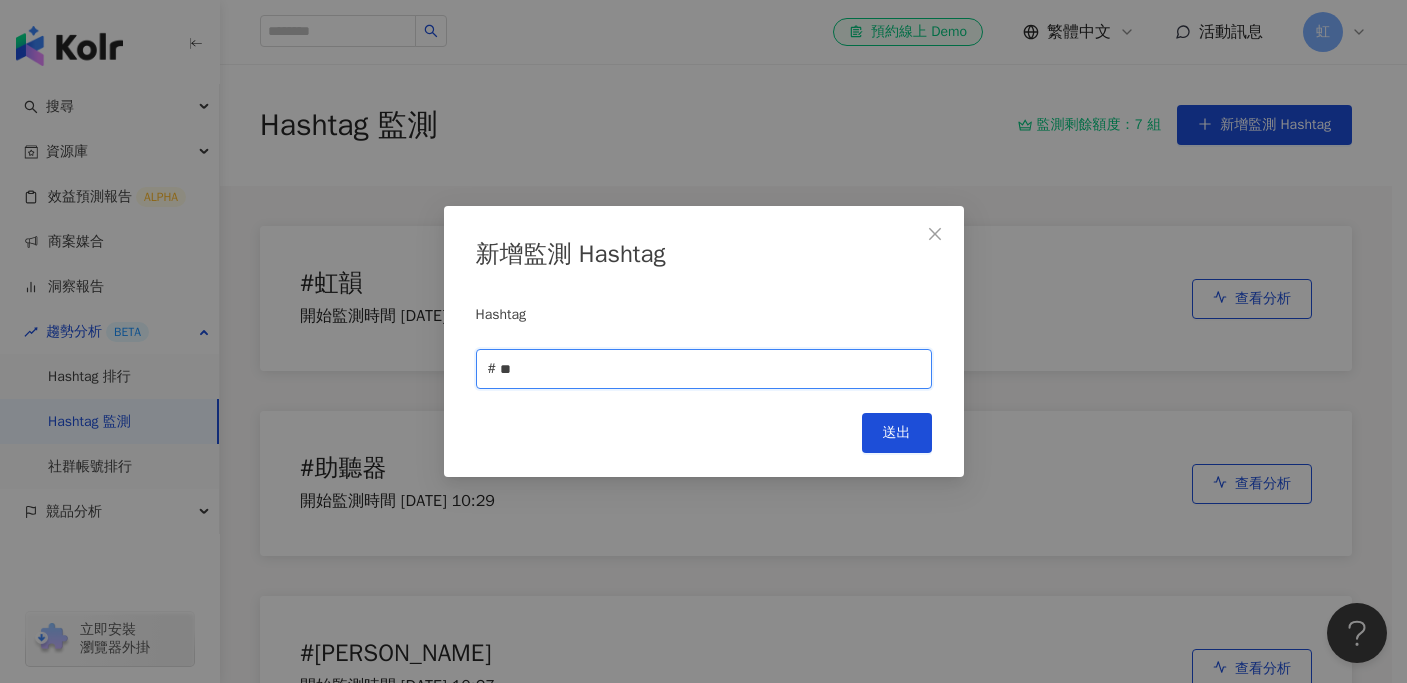 type on "*" 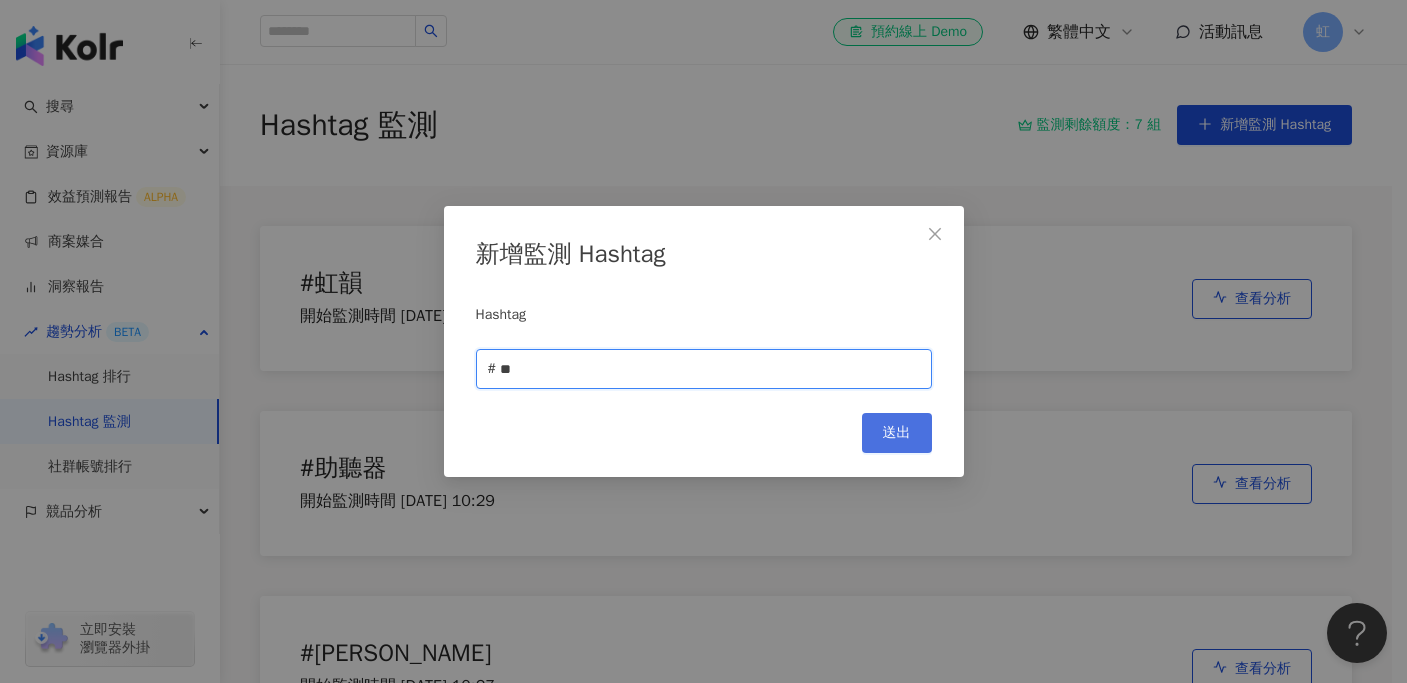 type on "**" 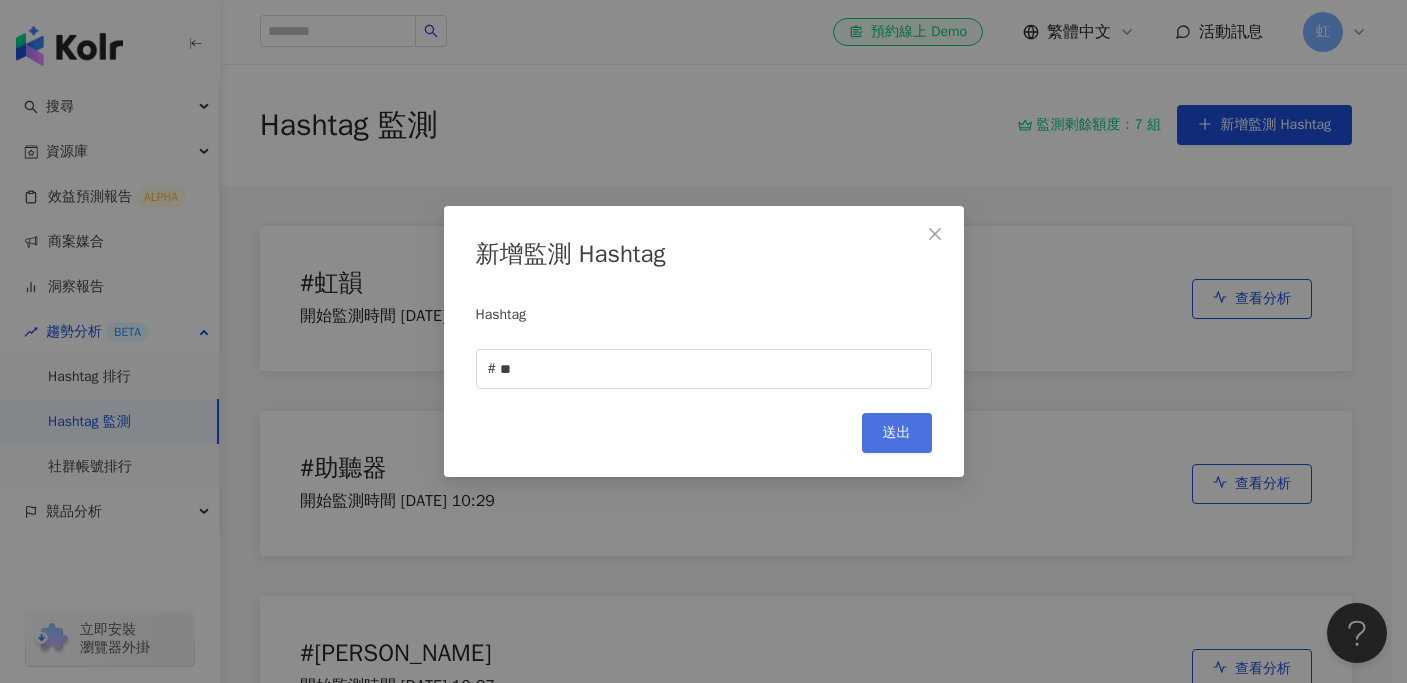 click on "送出" at bounding box center (897, 433) 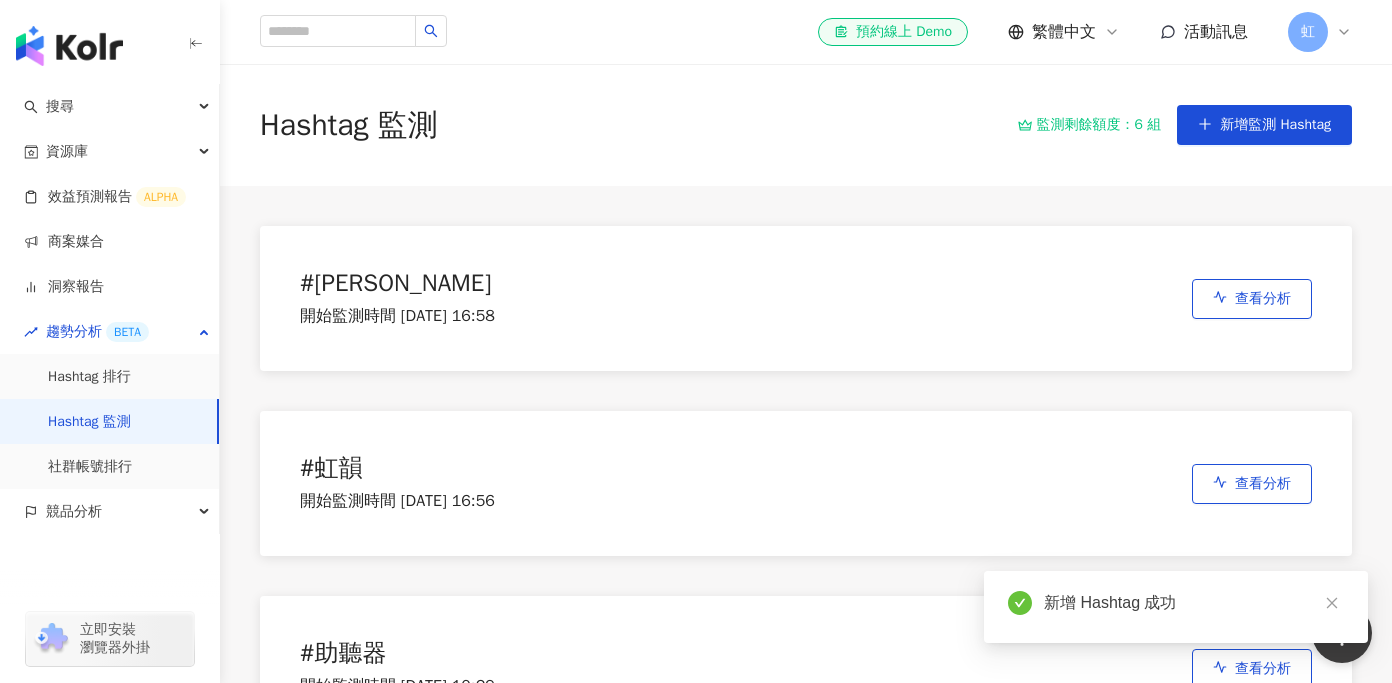 scroll, scrollTop: 110, scrollLeft: 0, axis: vertical 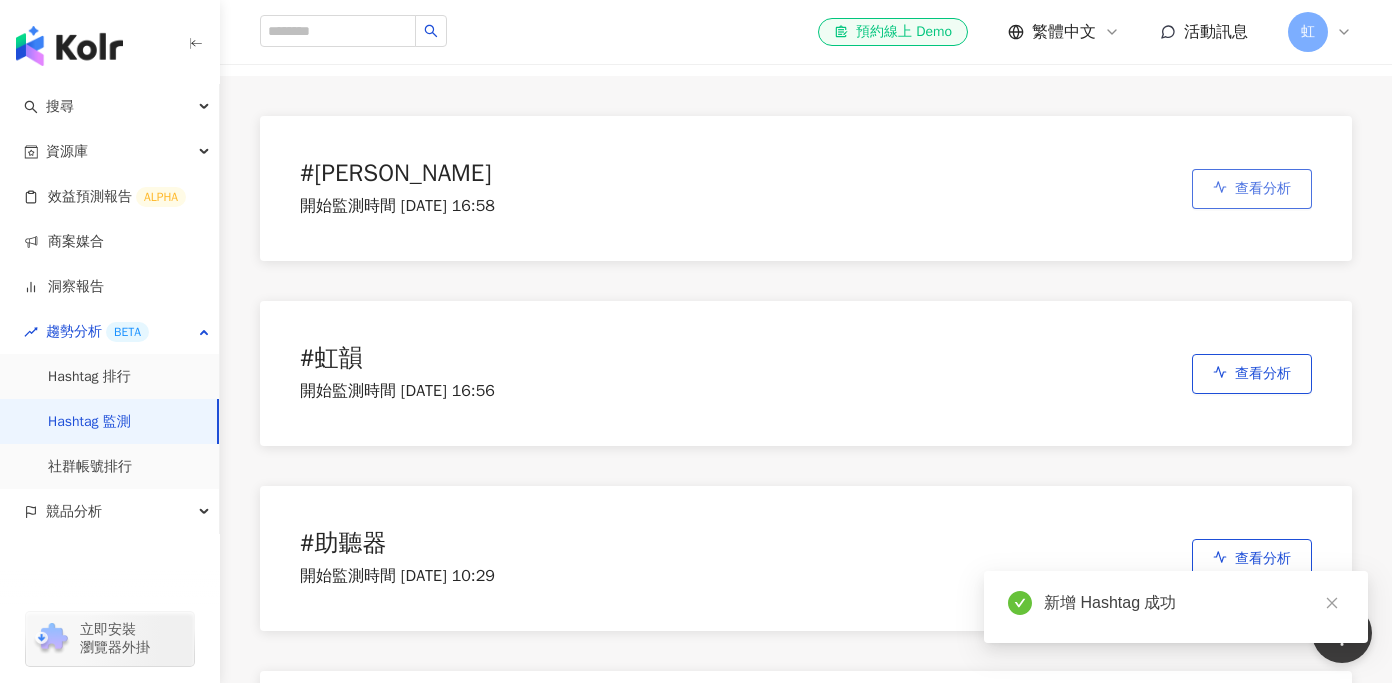 click on "查看分析" at bounding box center [1252, 189] 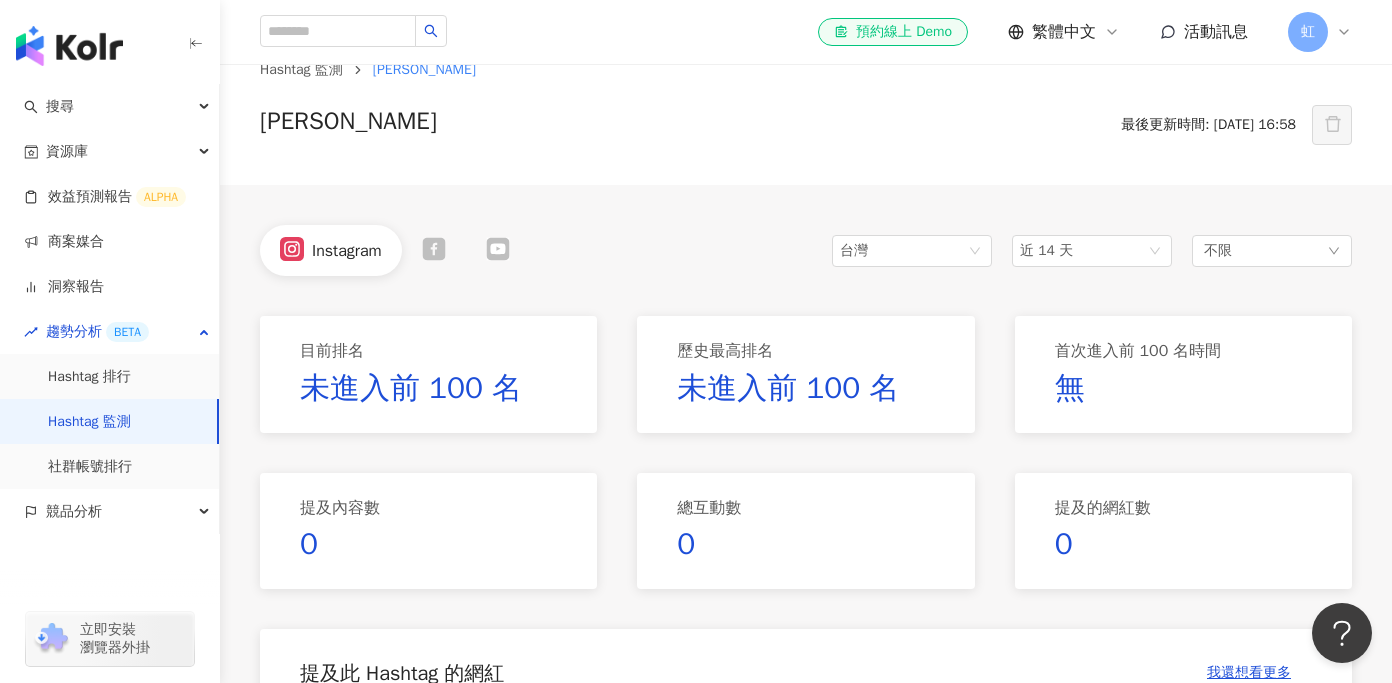 scroll, scrollTop: 0, scrollLeft: 0, axis: both 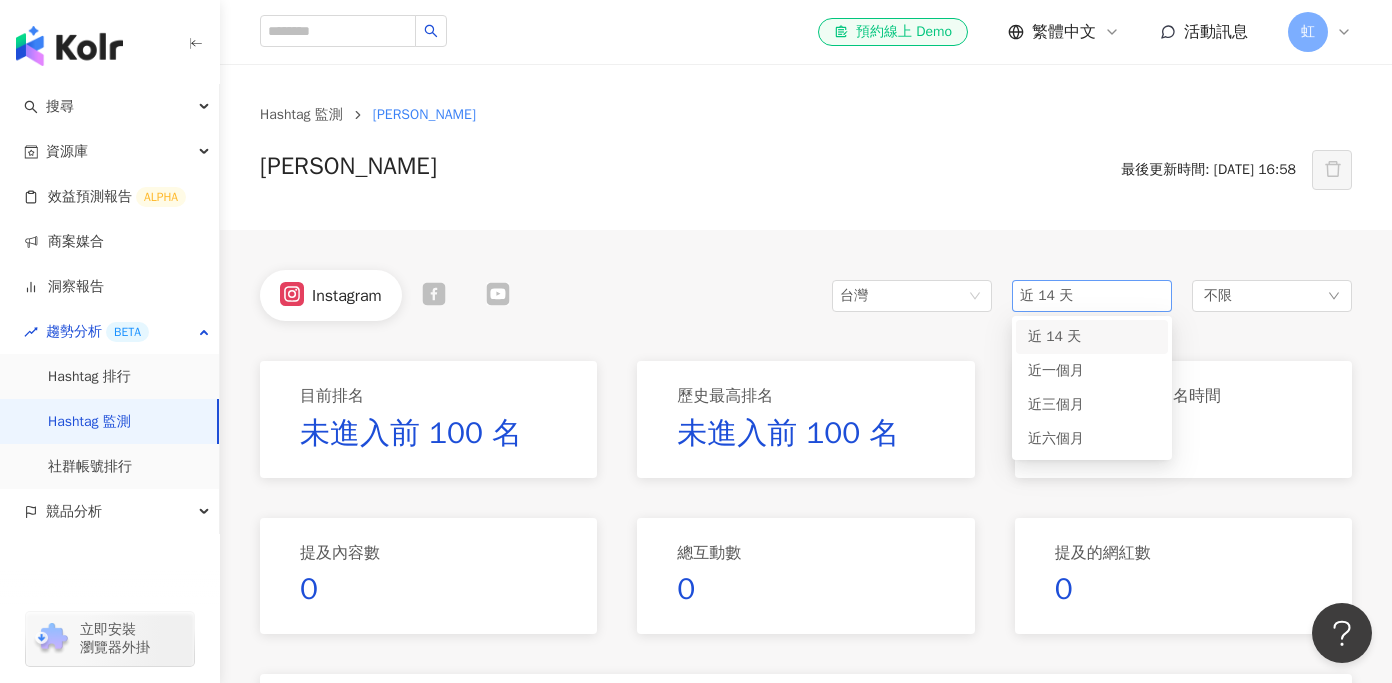 click on "近 14 天" at bounding box center [1092, 296] 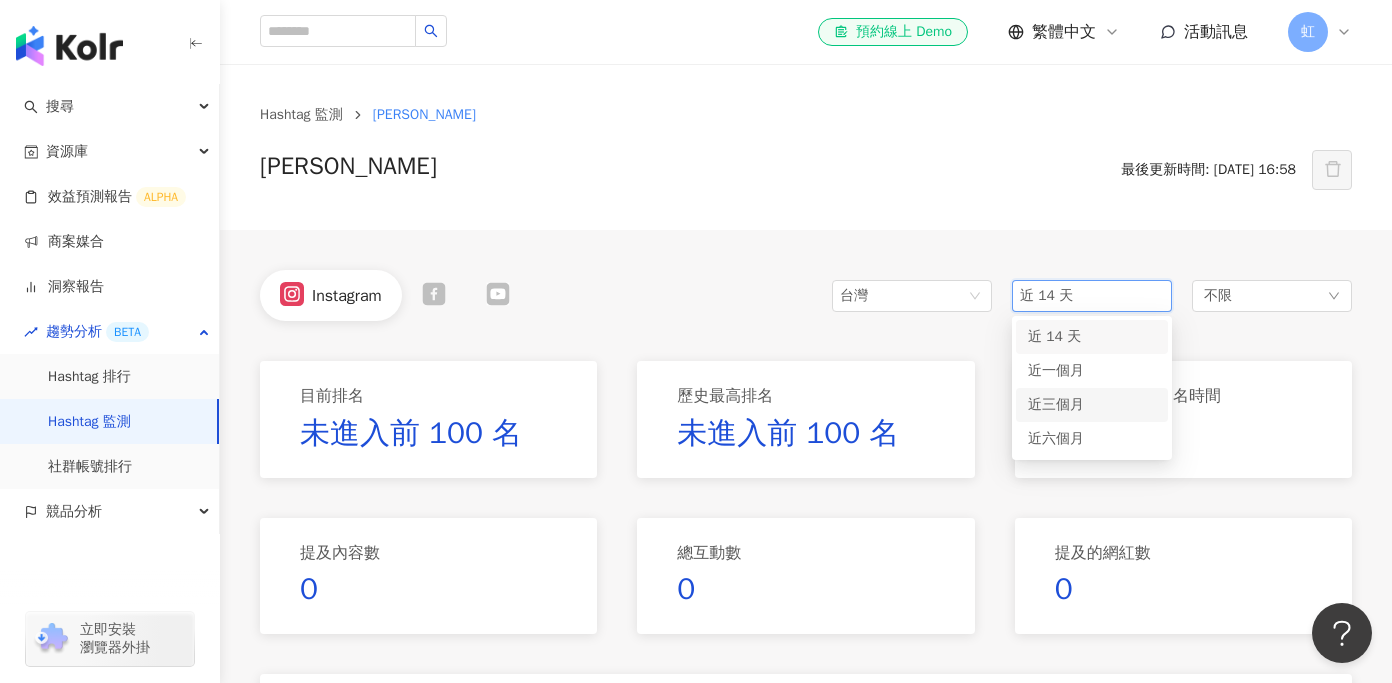 click on "近三個月" at bounding box center [1092, 405] 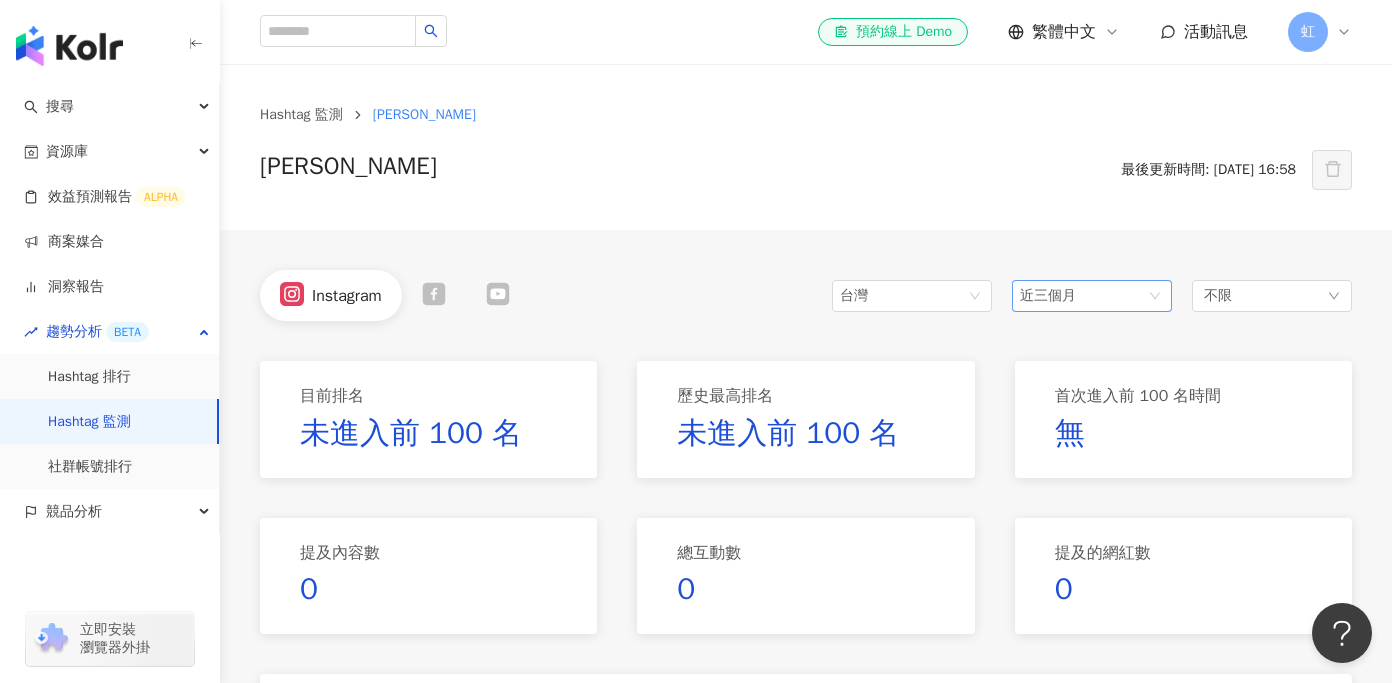 click on "近三個月" at bounding box center [1092, 296] 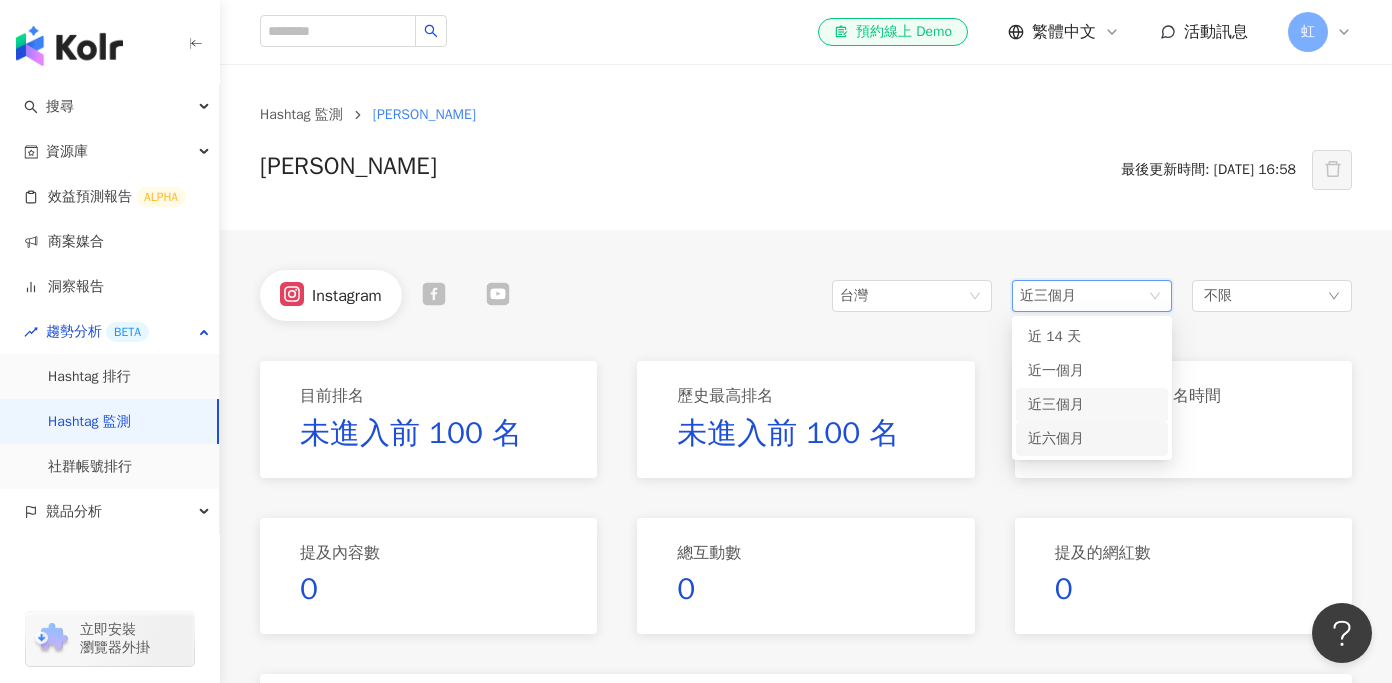 click on "近六個月" at bounding box center (1056, 438) 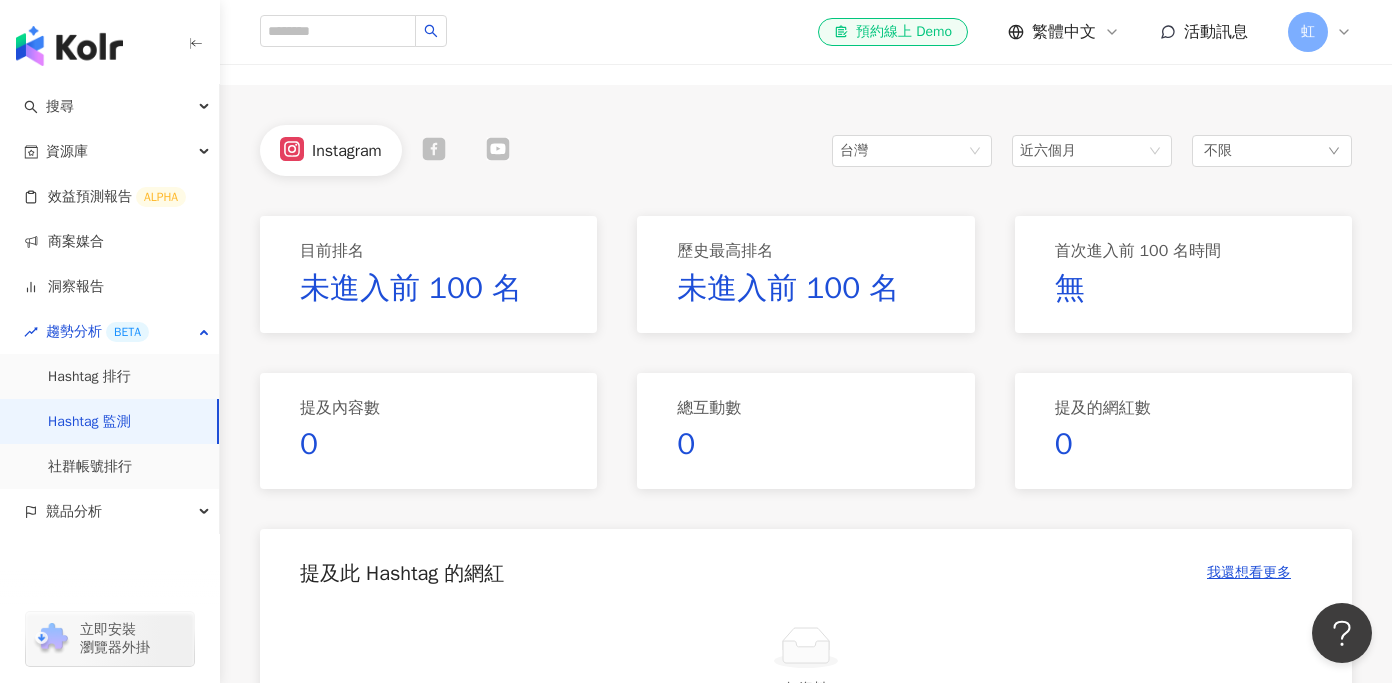 scroll, scrollTop: 0, scrollLeft: 0, axis: both 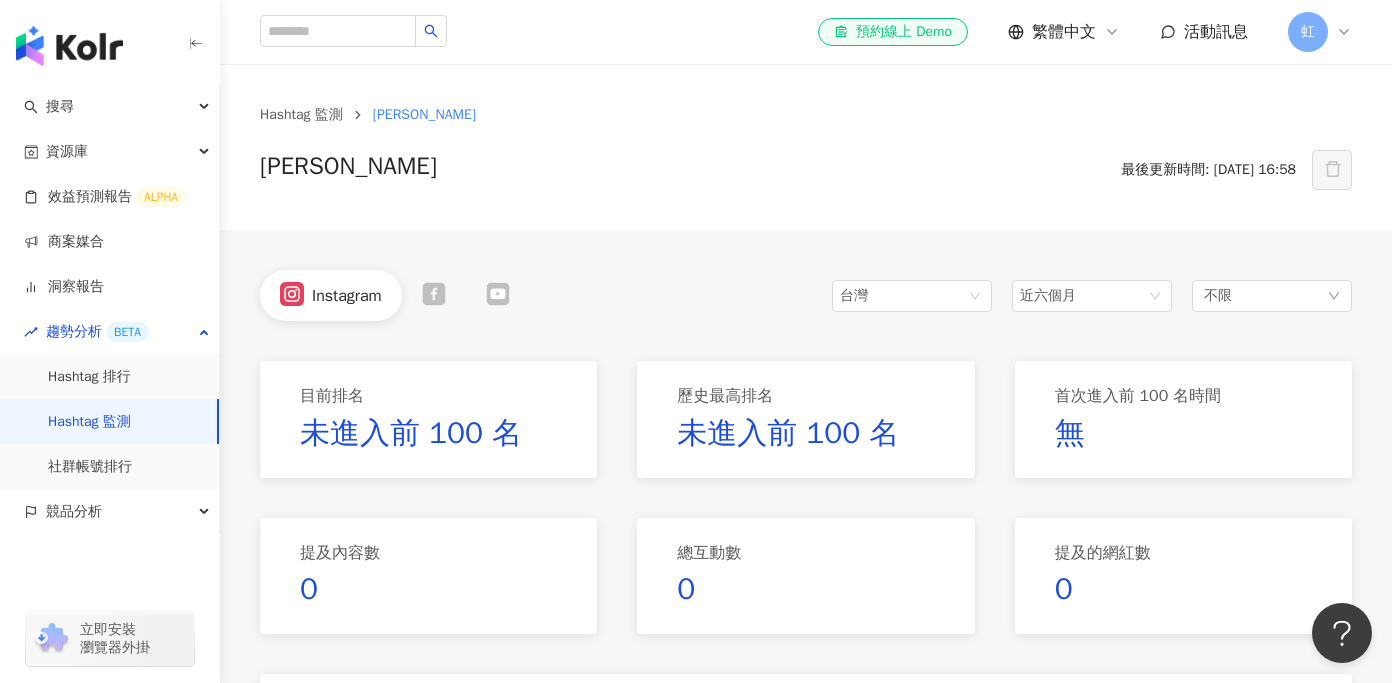 click at bounding box center (498, 295) 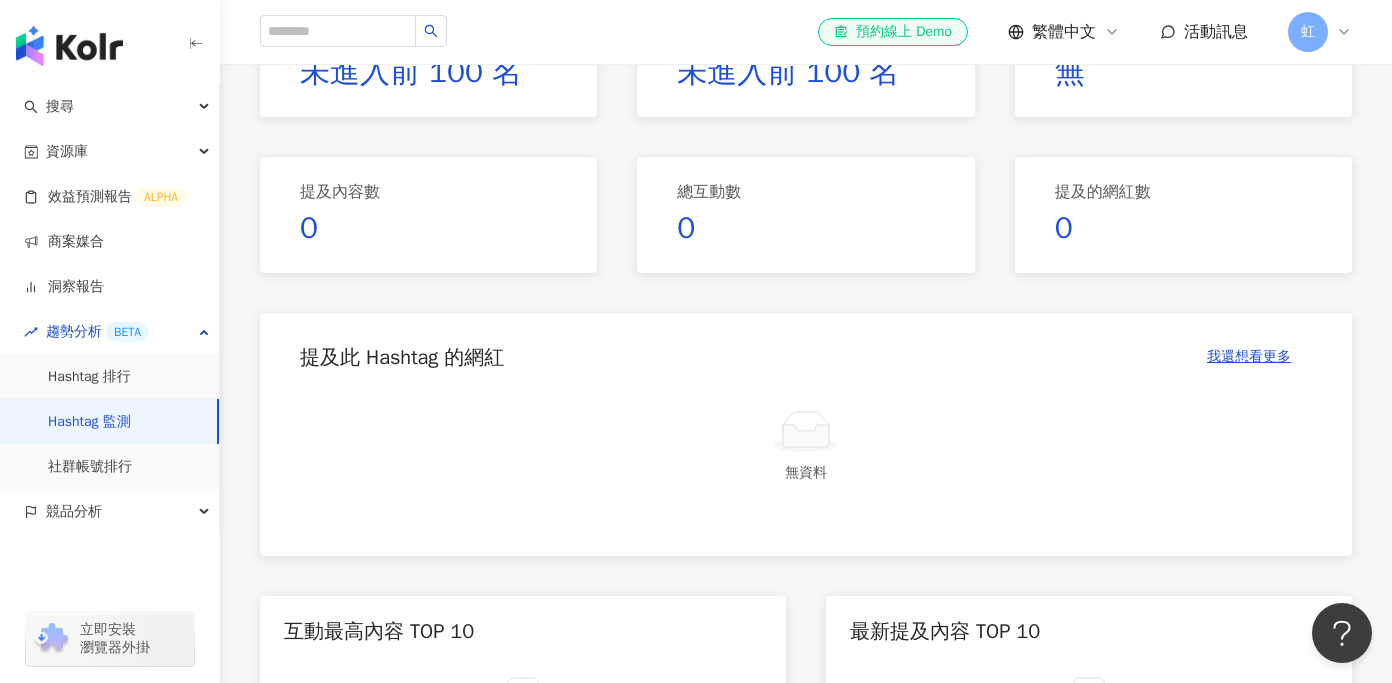 scroll, scrollTop: 0, scrollLeft: 0, axis: both 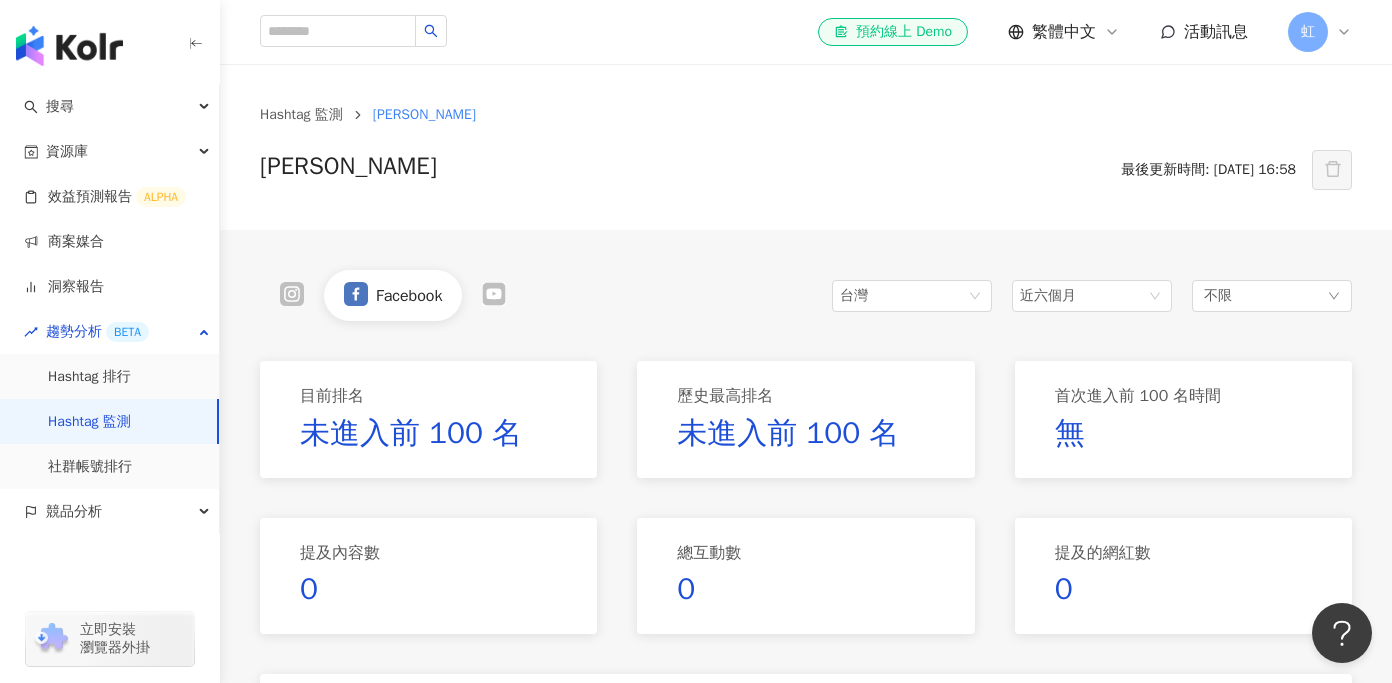 click 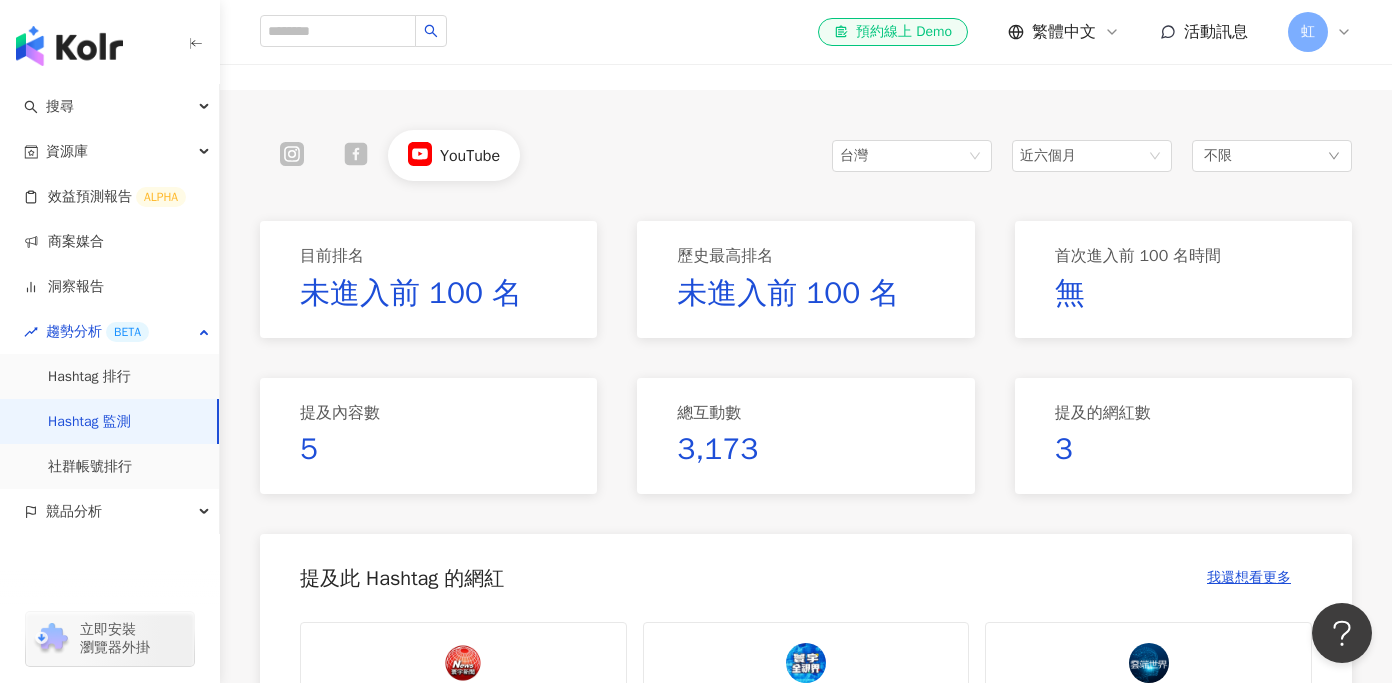 scroll, scrollTop: 0, scrollLeft: 0, axis: both 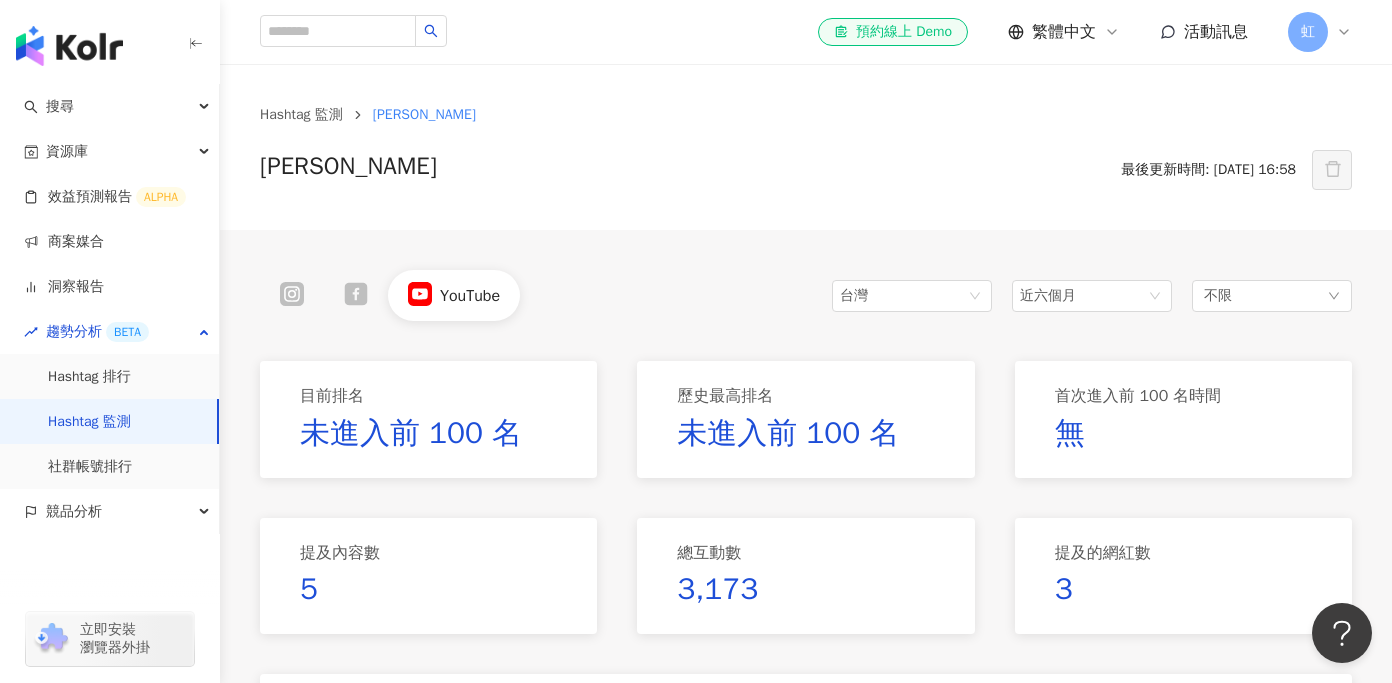 click on "[PERSON_NAME]" at bounding box center (424, 114) 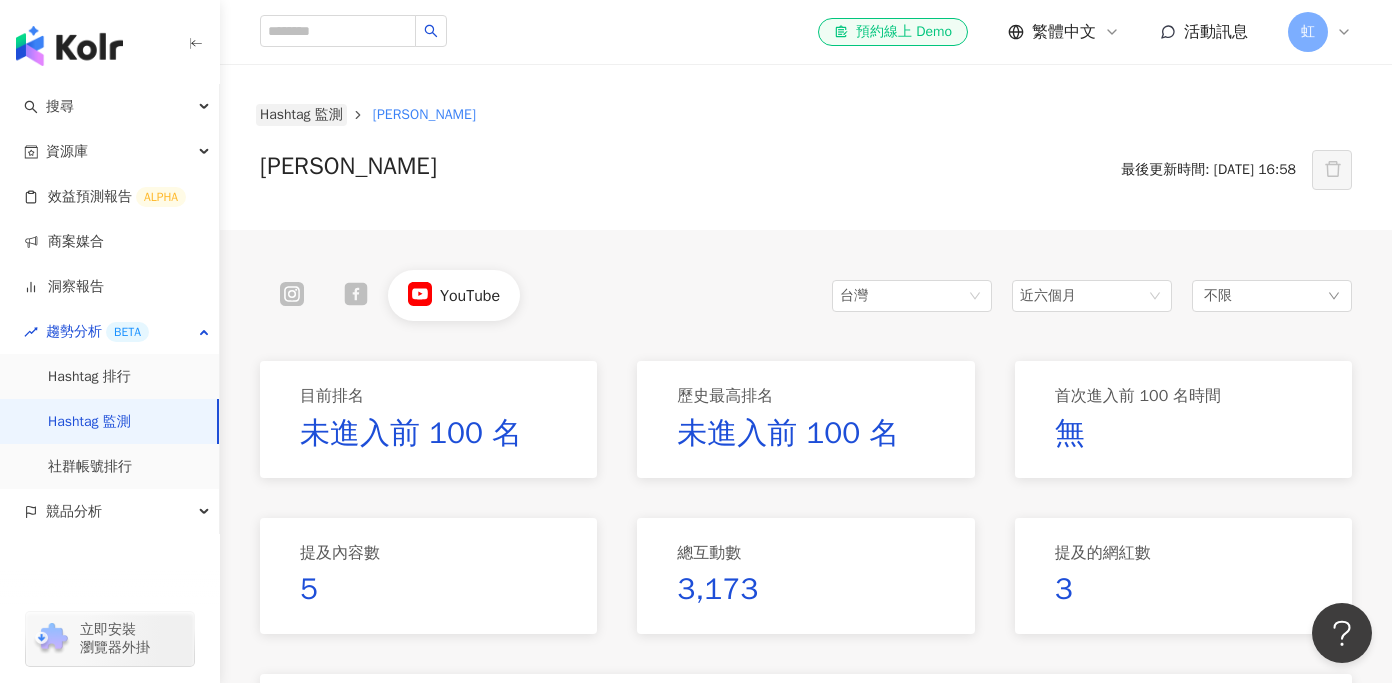 click on "Hashtag 監測" at bounding box center (301, 115) 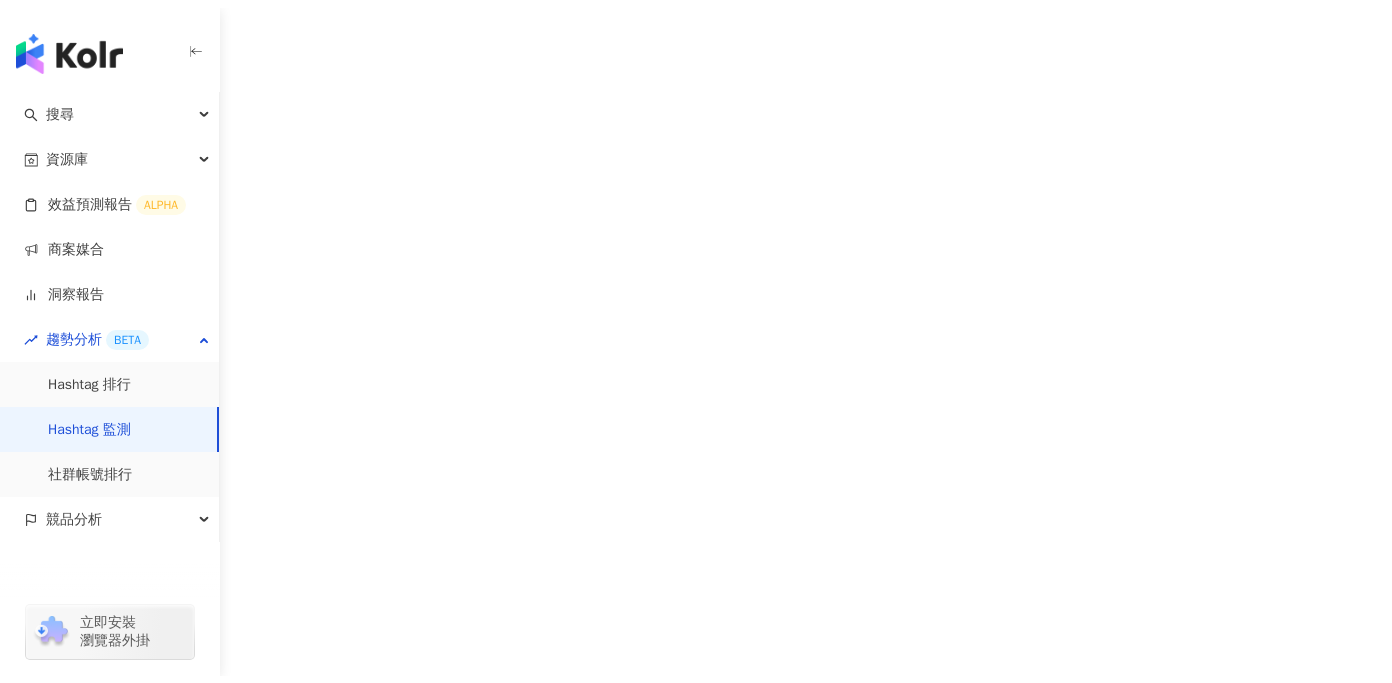 scroll, scrollTop: 0, scrollLeft: 0, axis: both 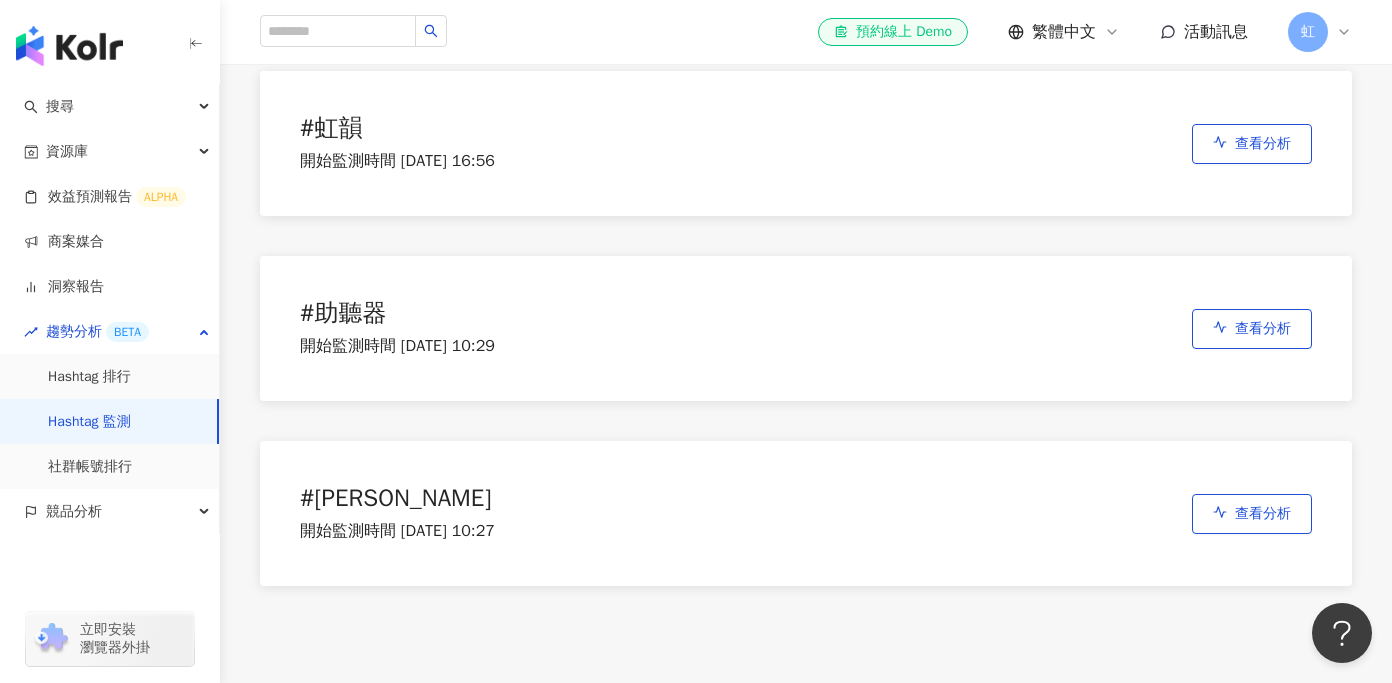 click on "# [PERSON_NAME]" at bounding box center (397, 499) 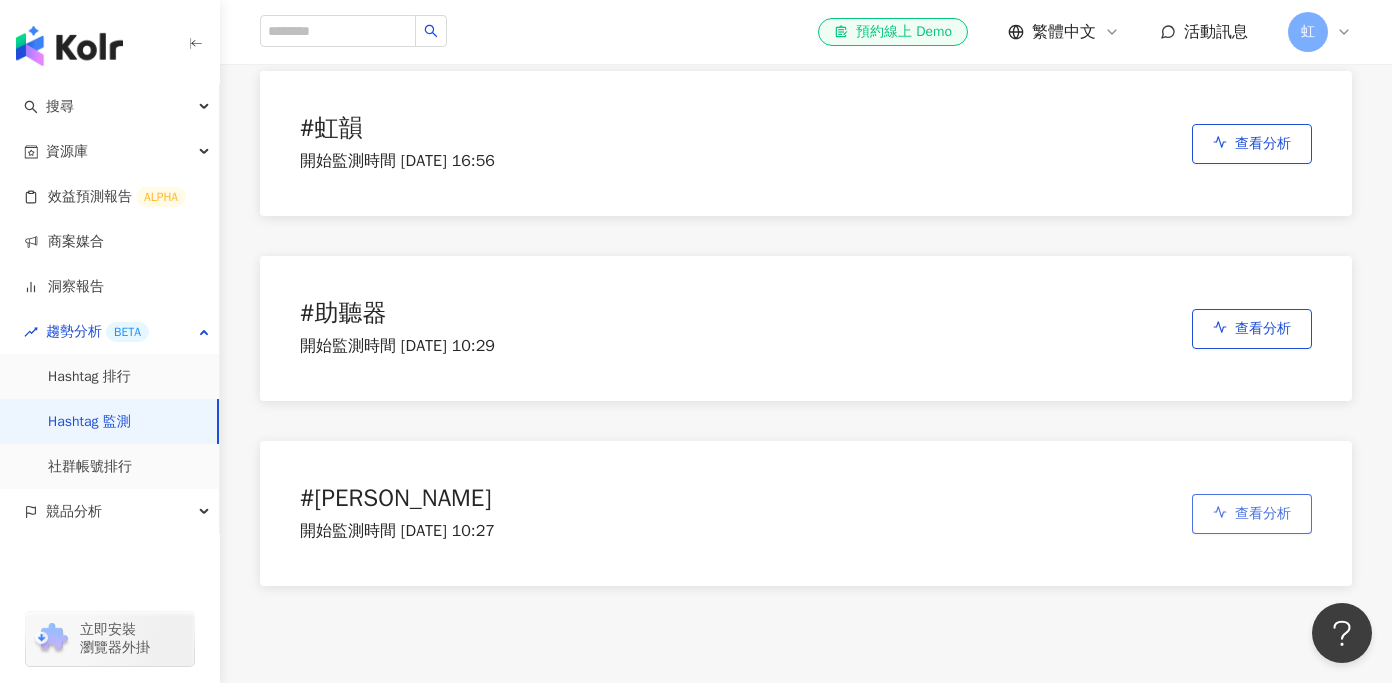click on "查看分析" at bounding box center (1252, 514) 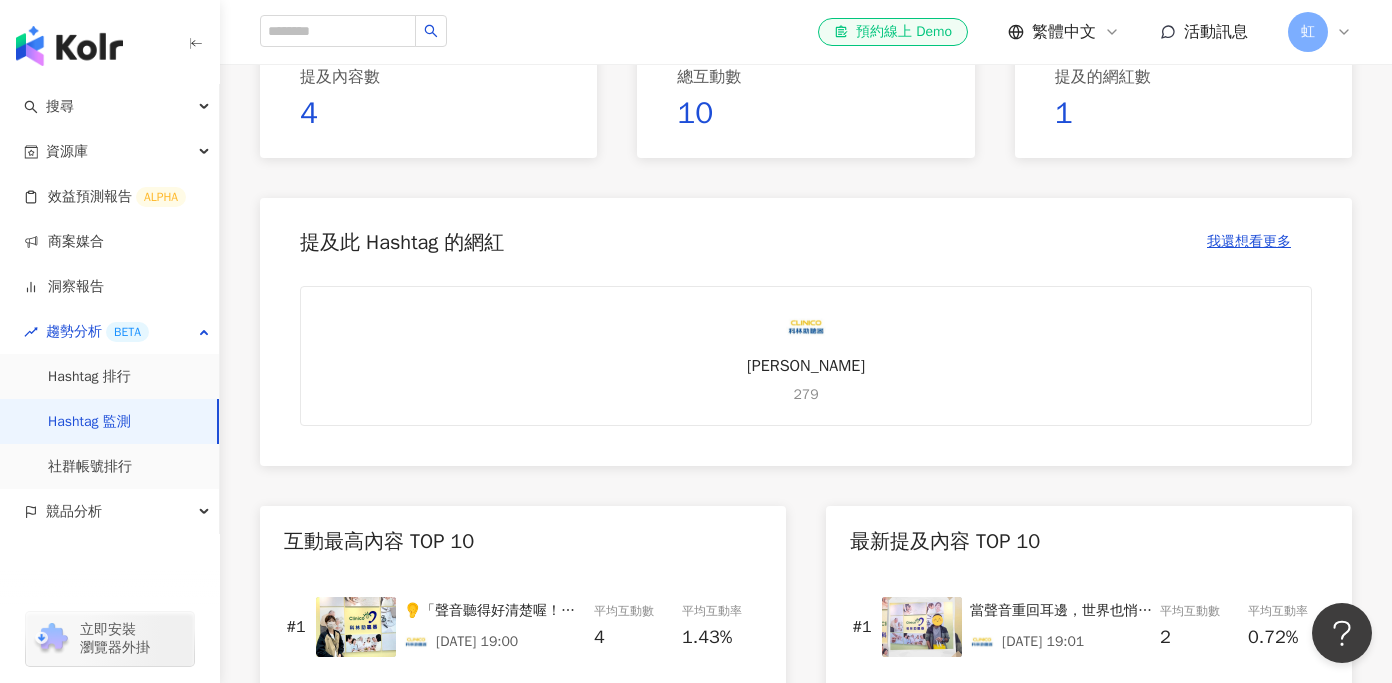 scroll, scrollTop: 165, scrollLeft: 0, axis: vertical 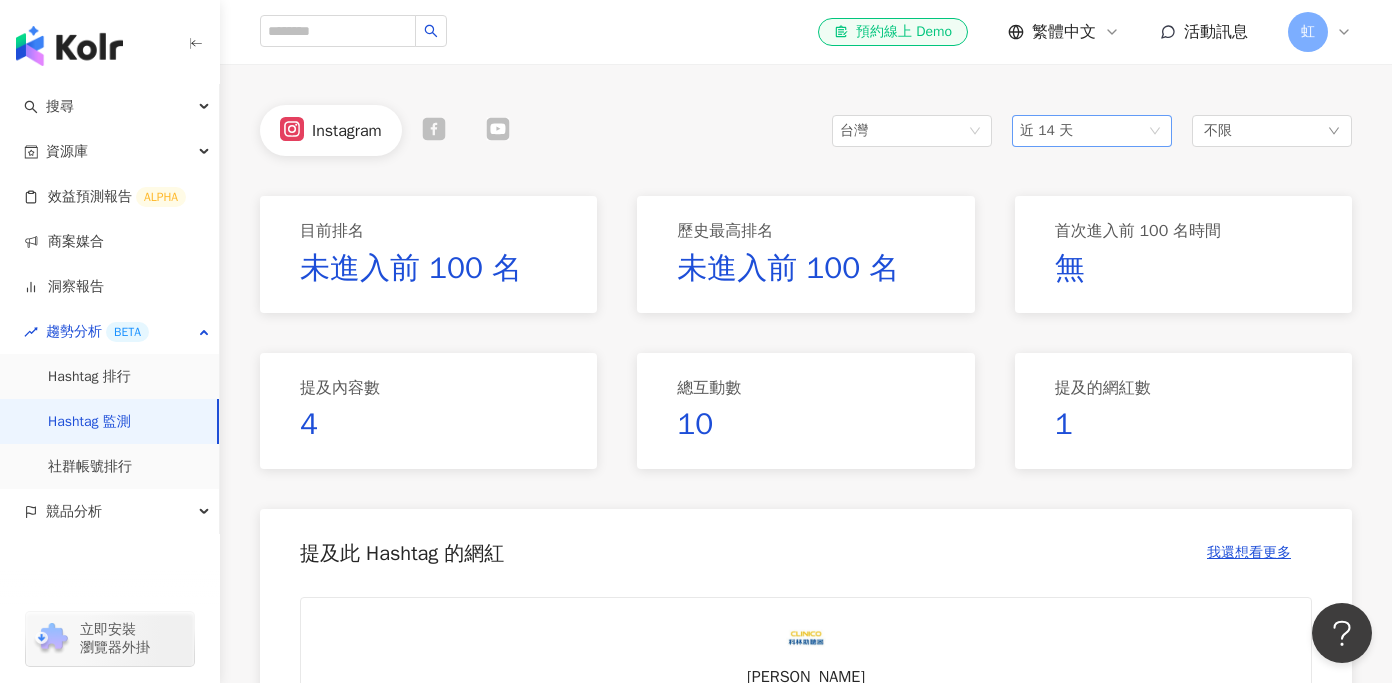 click on "近 14 天" at bounding box center [1092, 131] 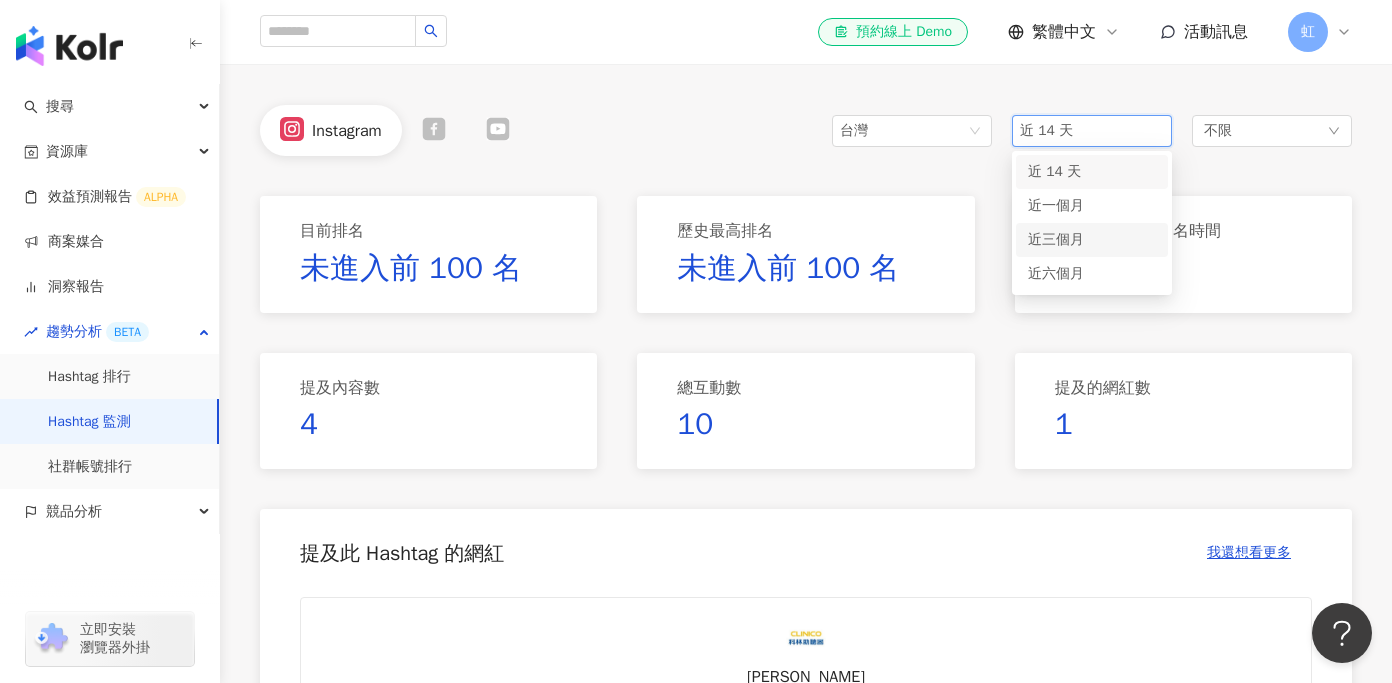 click on "近六個月" at bounding box center (1056, 273) 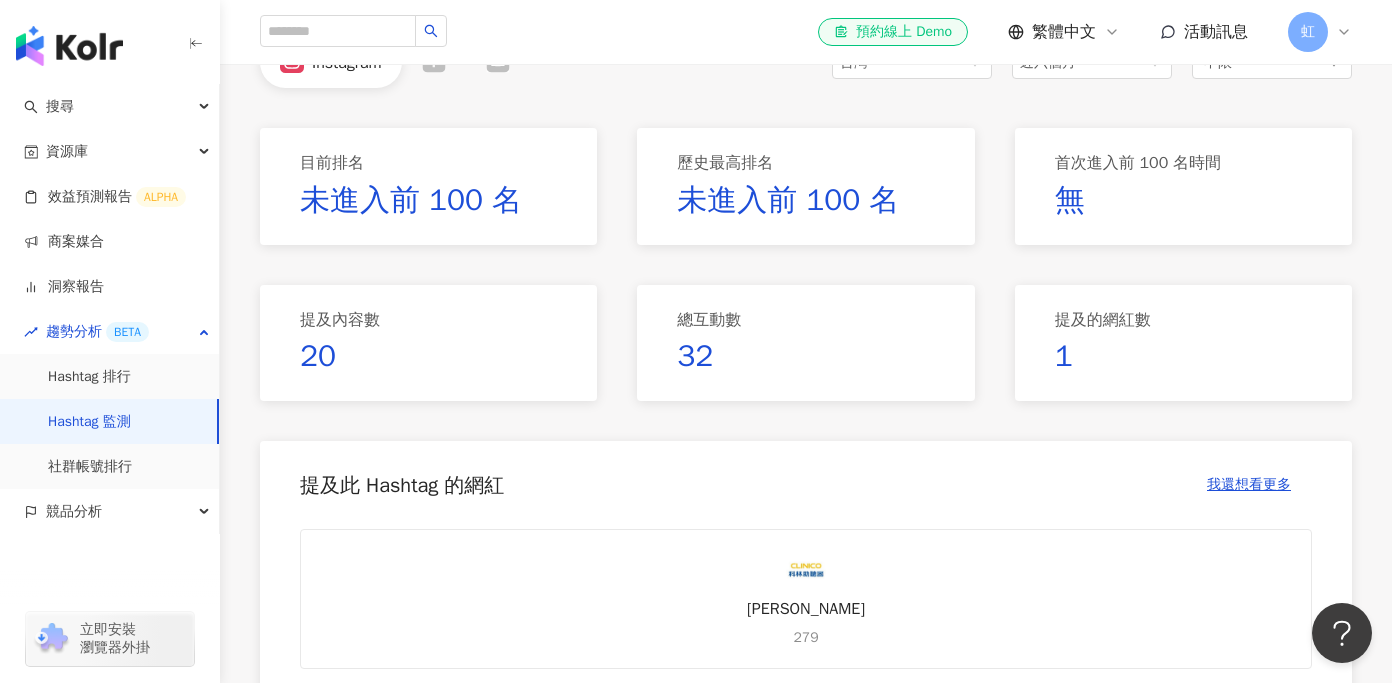 scroll, scrollTop: 0, scrollLeft: 0, axis: both 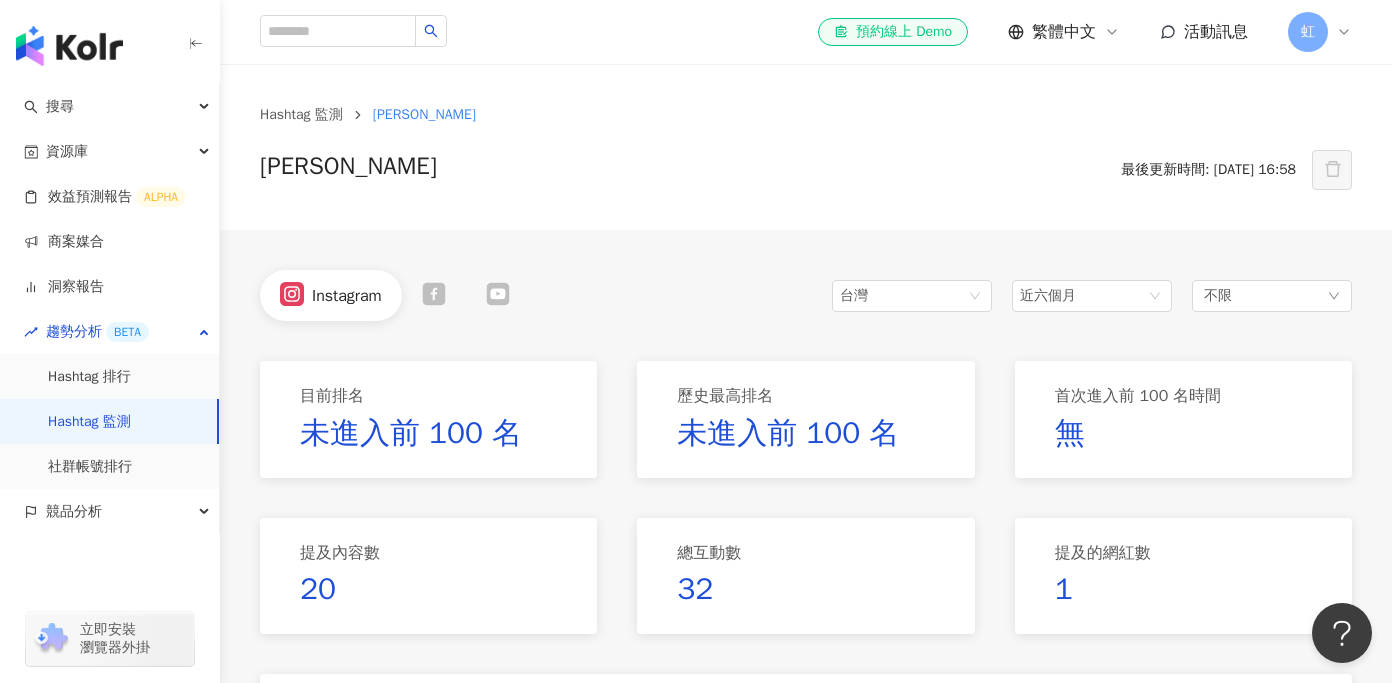 click 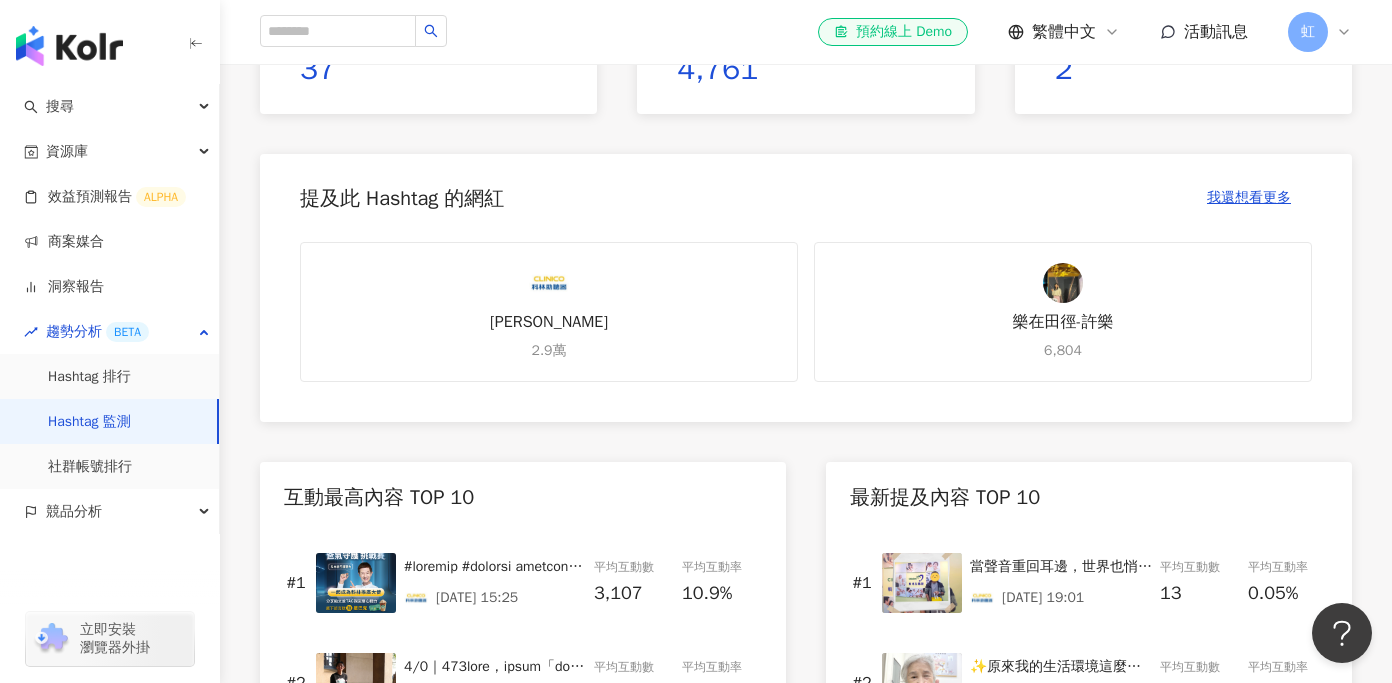 scroll, scrollTop: 0, scrollLeft: 0, axis: both 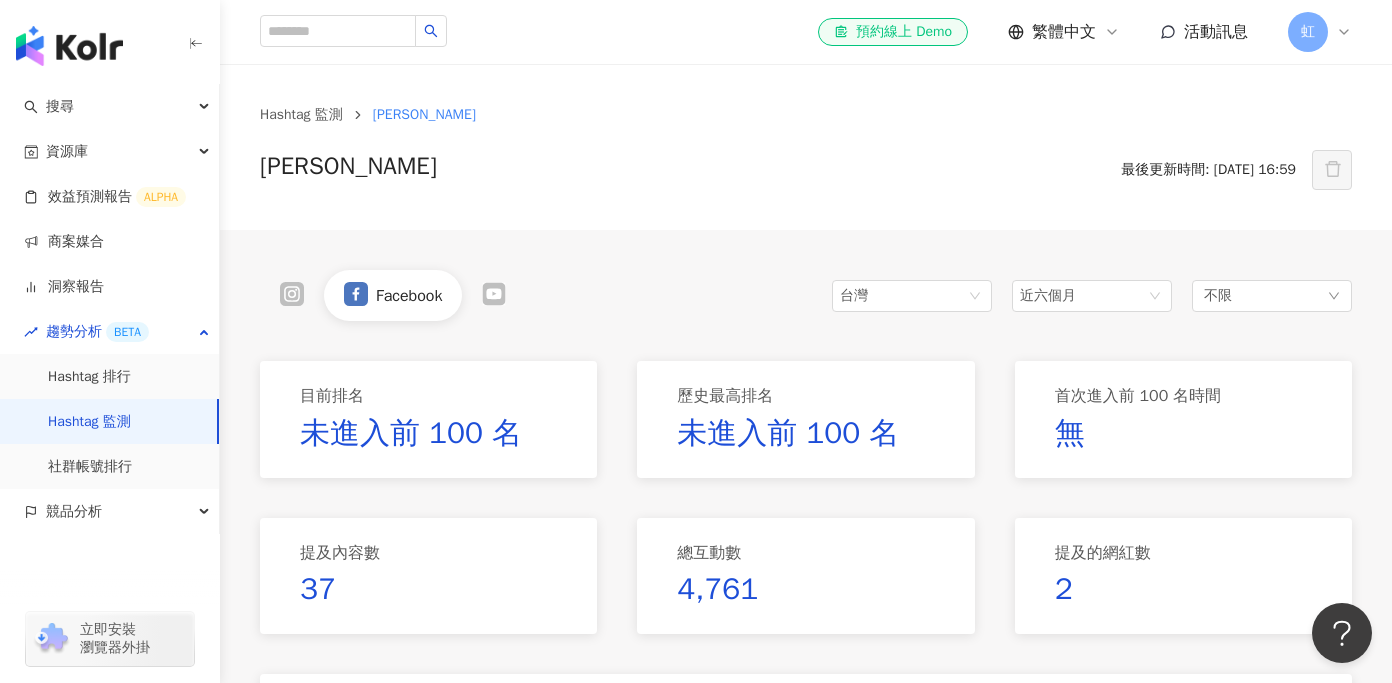 click 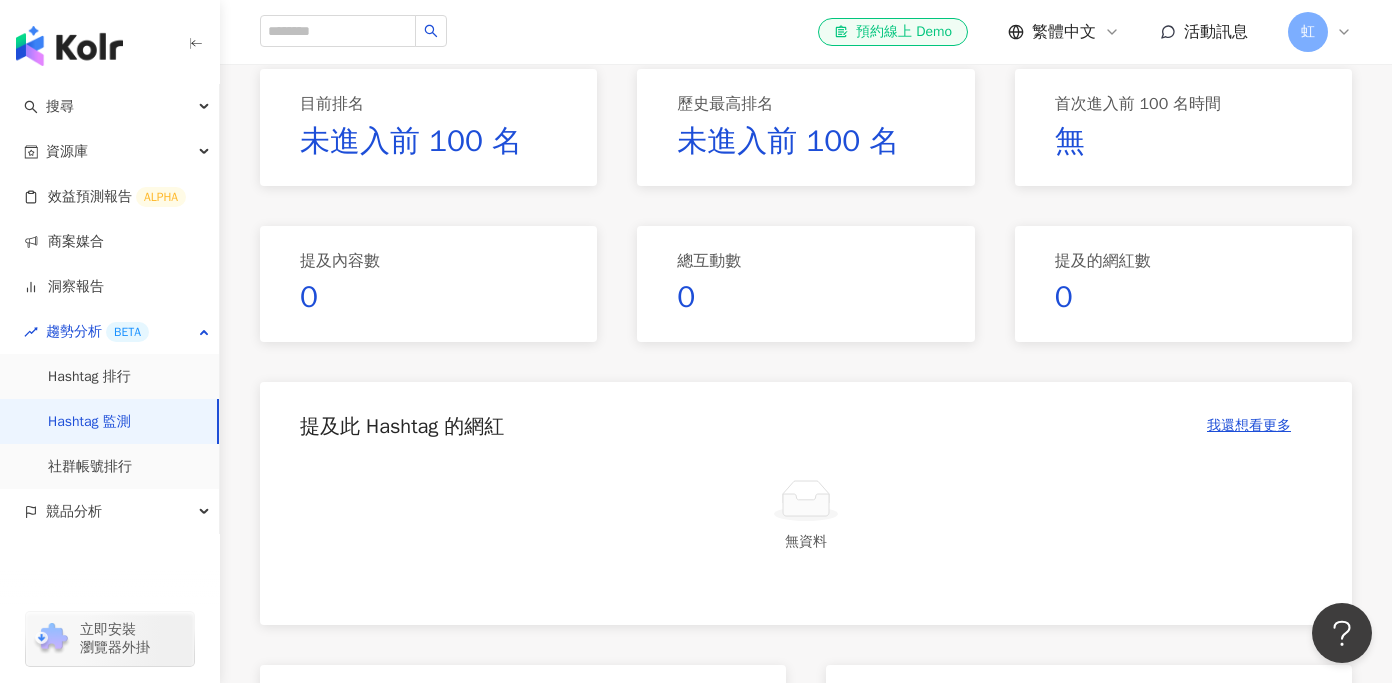 scroll, scrollTop: 0, scrollLeft: 0, axis: both 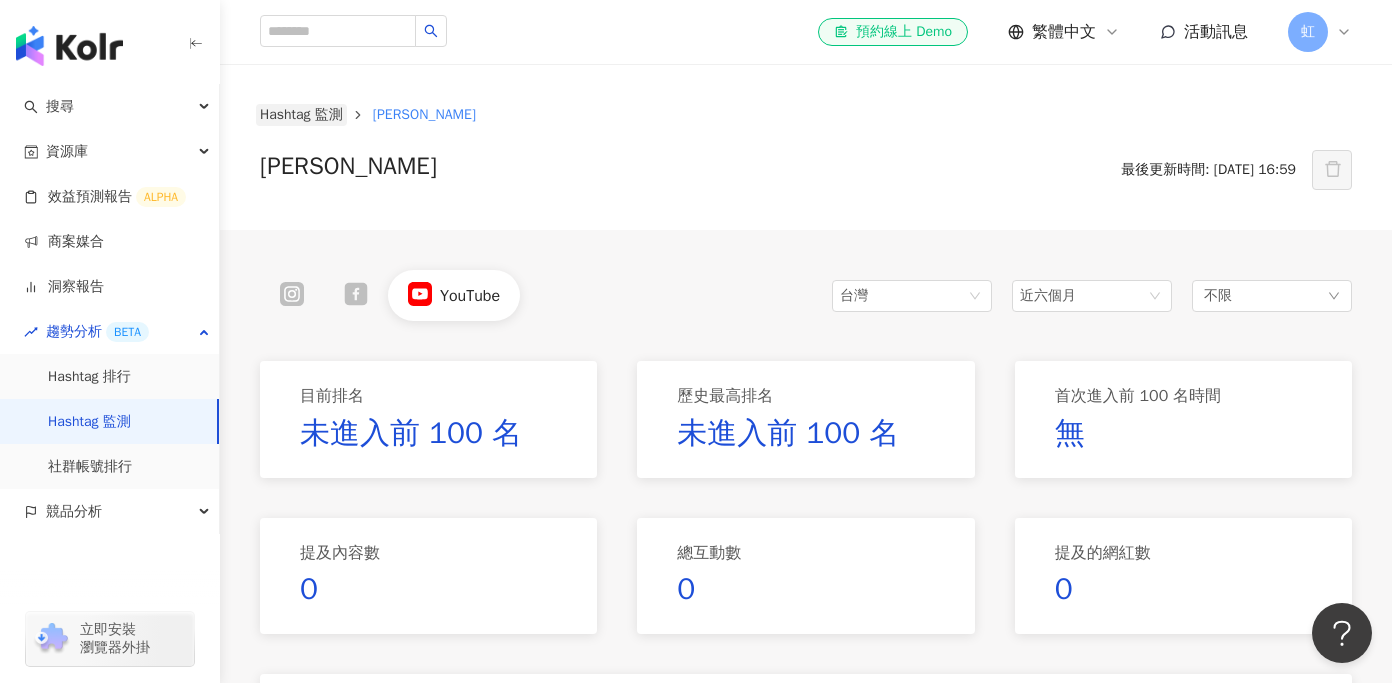 click on "Hashtag 監測" at bounding box center (301, 115) 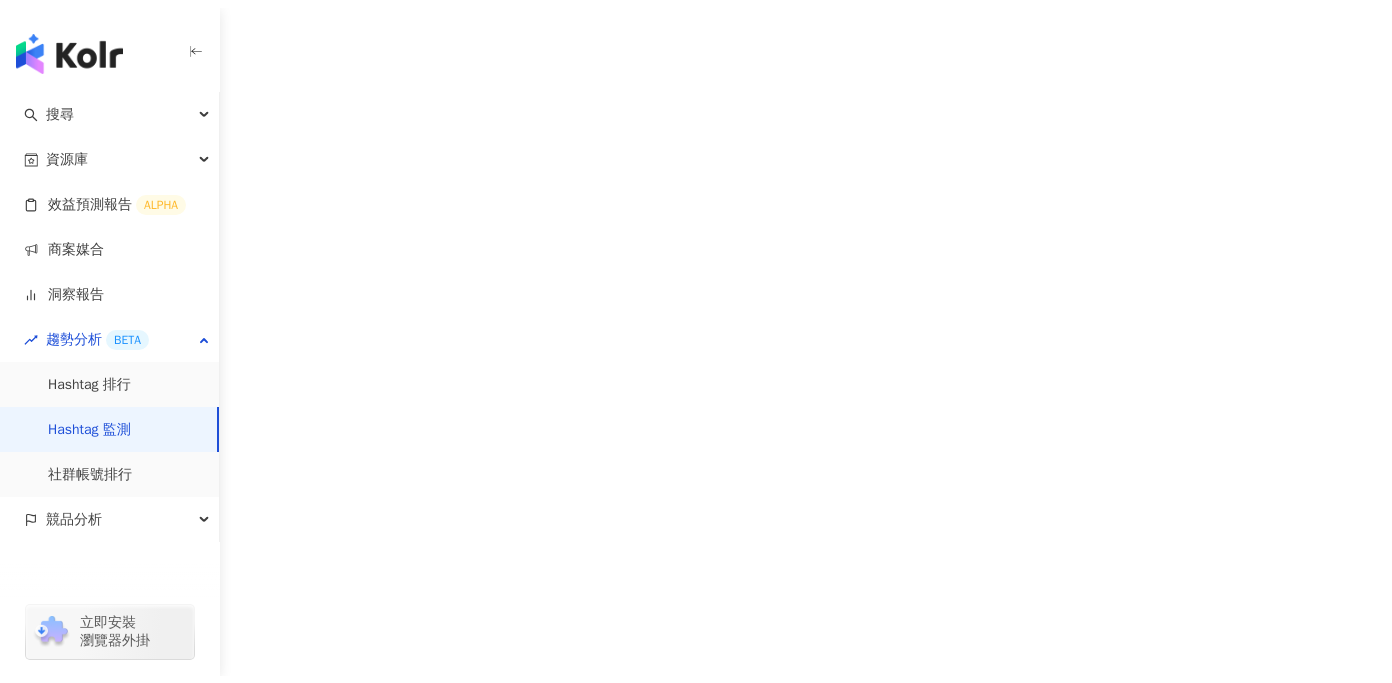 scroll, scrollTop: 0, scrollLeft: 0, axis: both 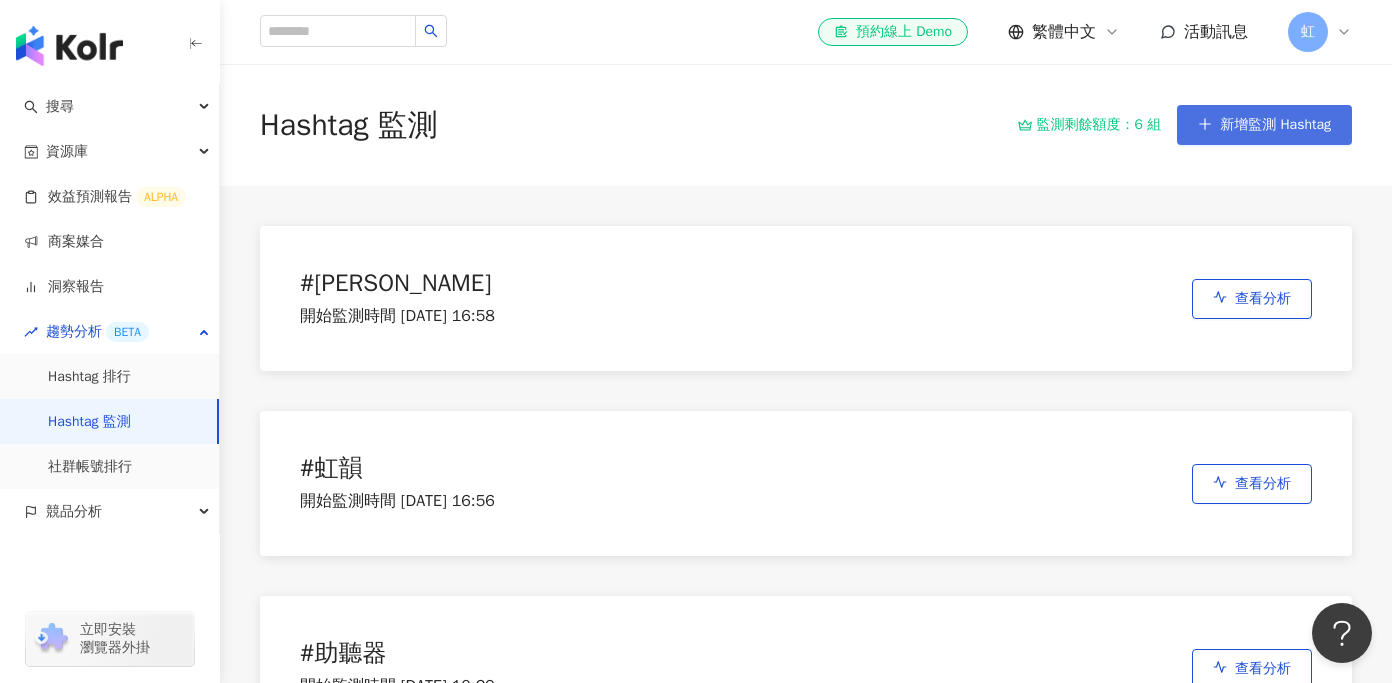 click on "新增監測 Hashtag" at bounding box center [1264, 125] 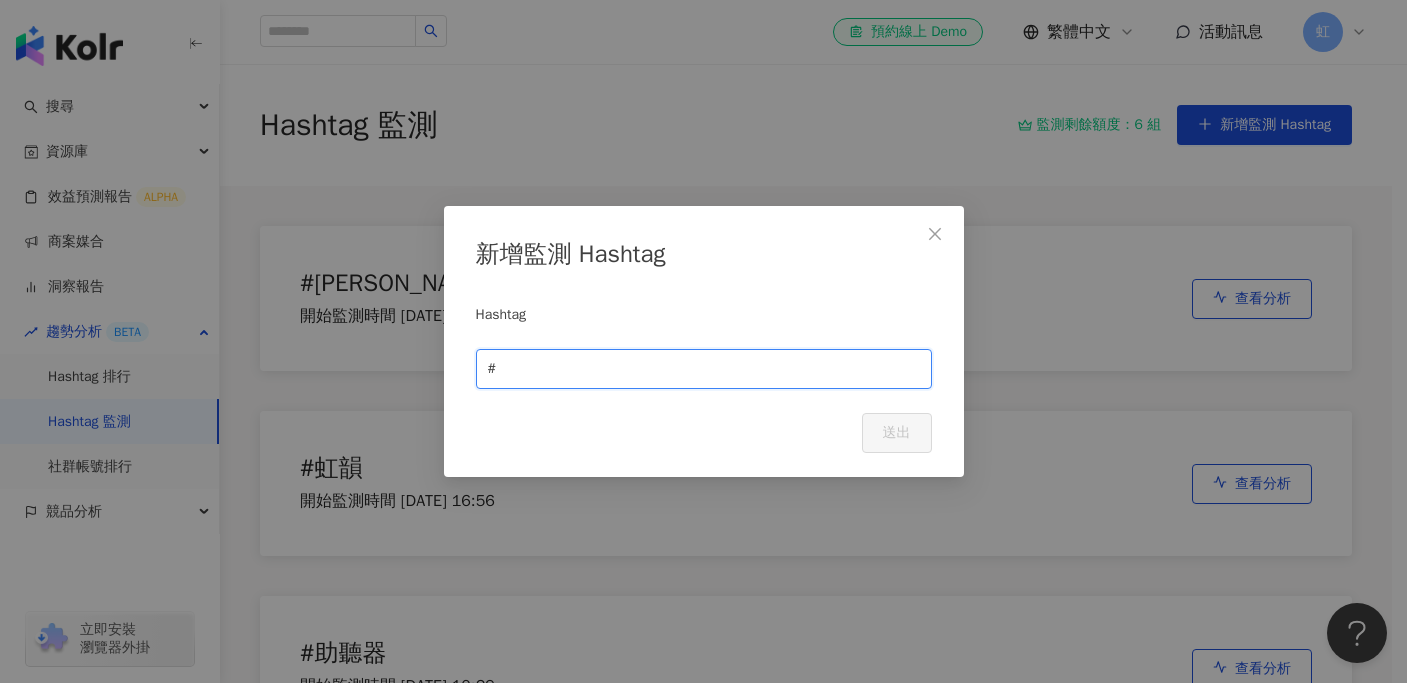 click at bounding box center (710, 369) 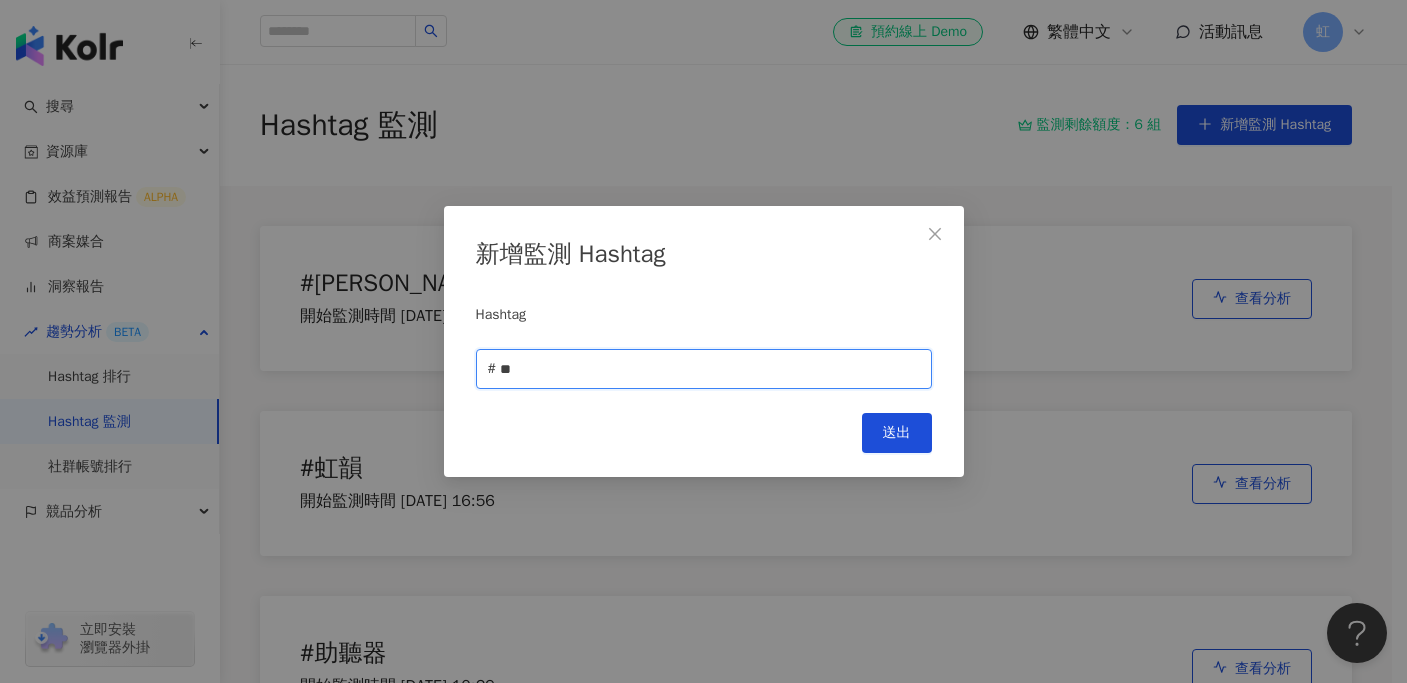 type on "*" 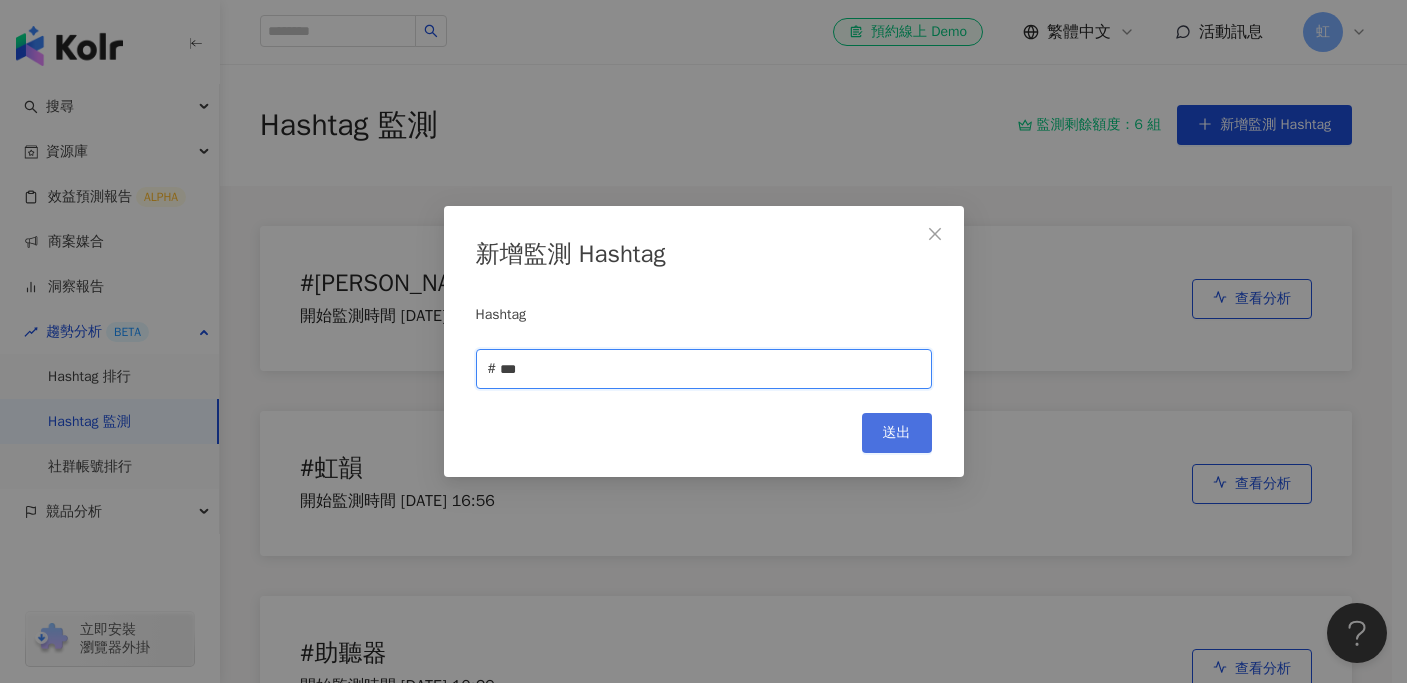 type on "***" 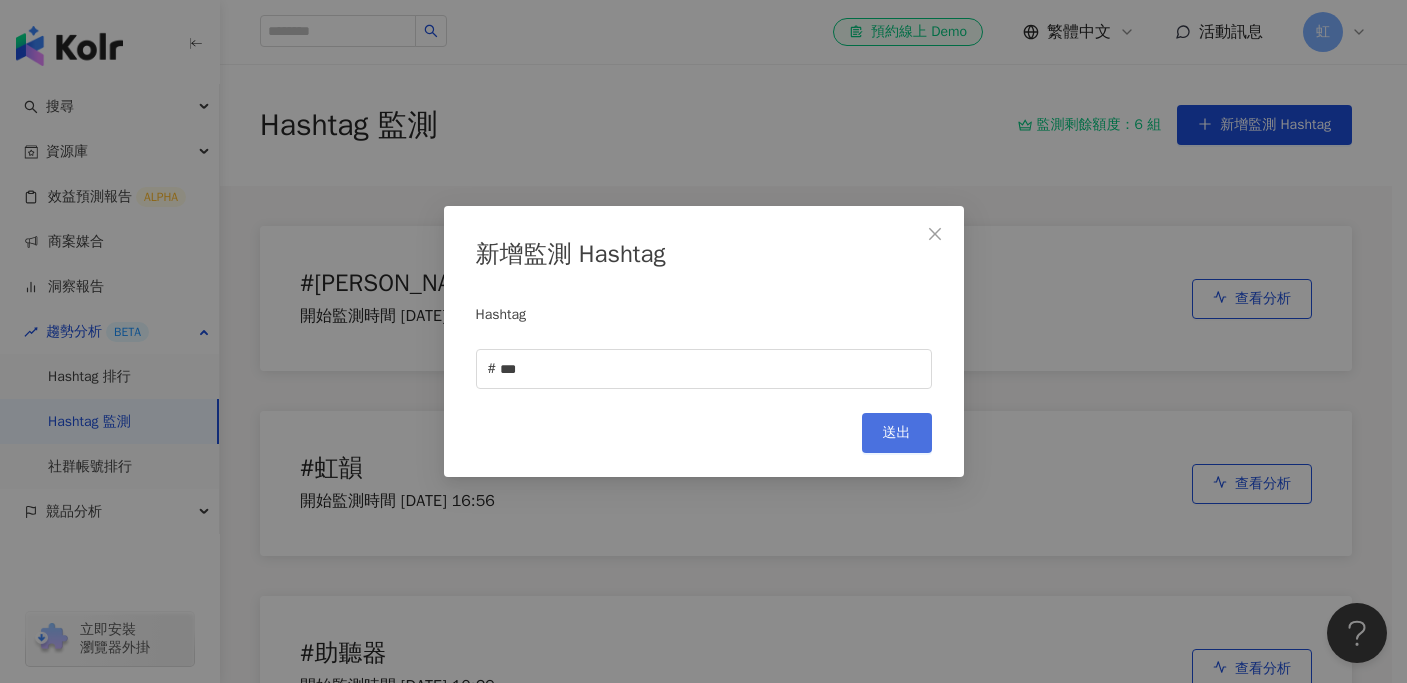 click on "送出" at bounding box center (897, 433) 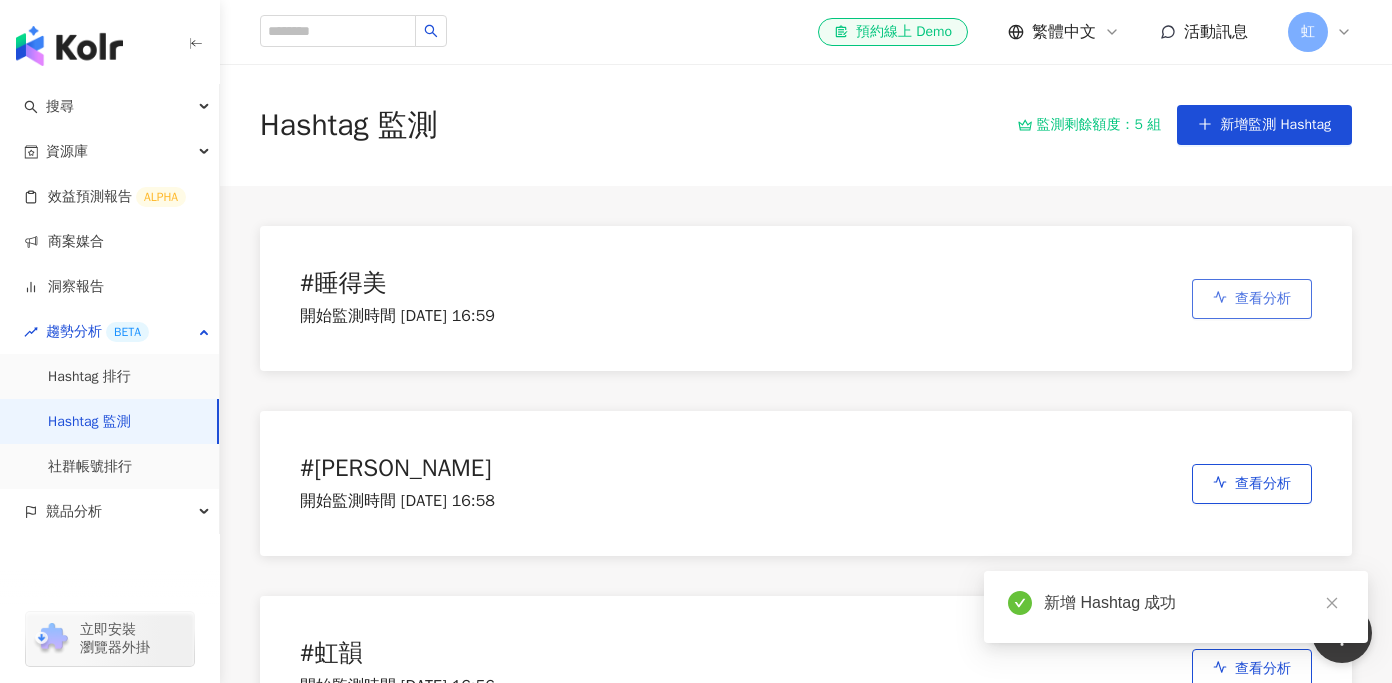 click on "查看分析" at bounding box center [1252, 299] 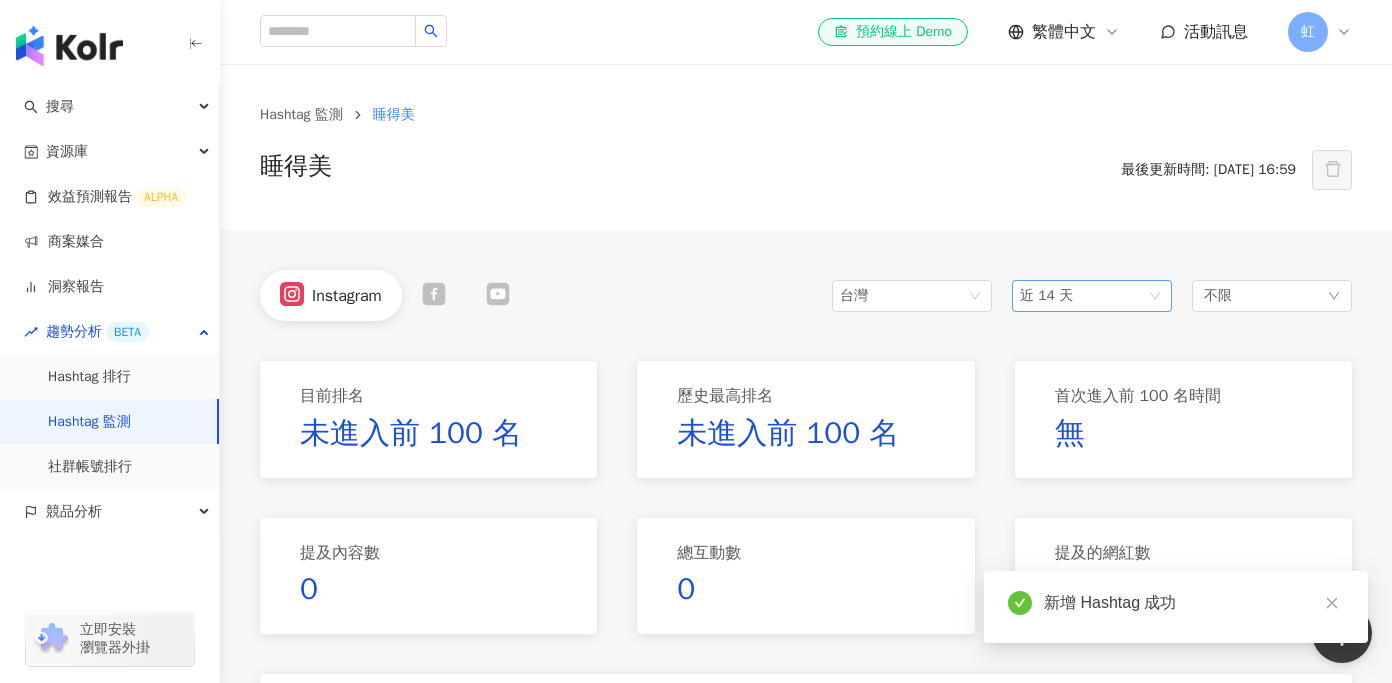 click on "近 14 天" at bounding box center [1046, 295] 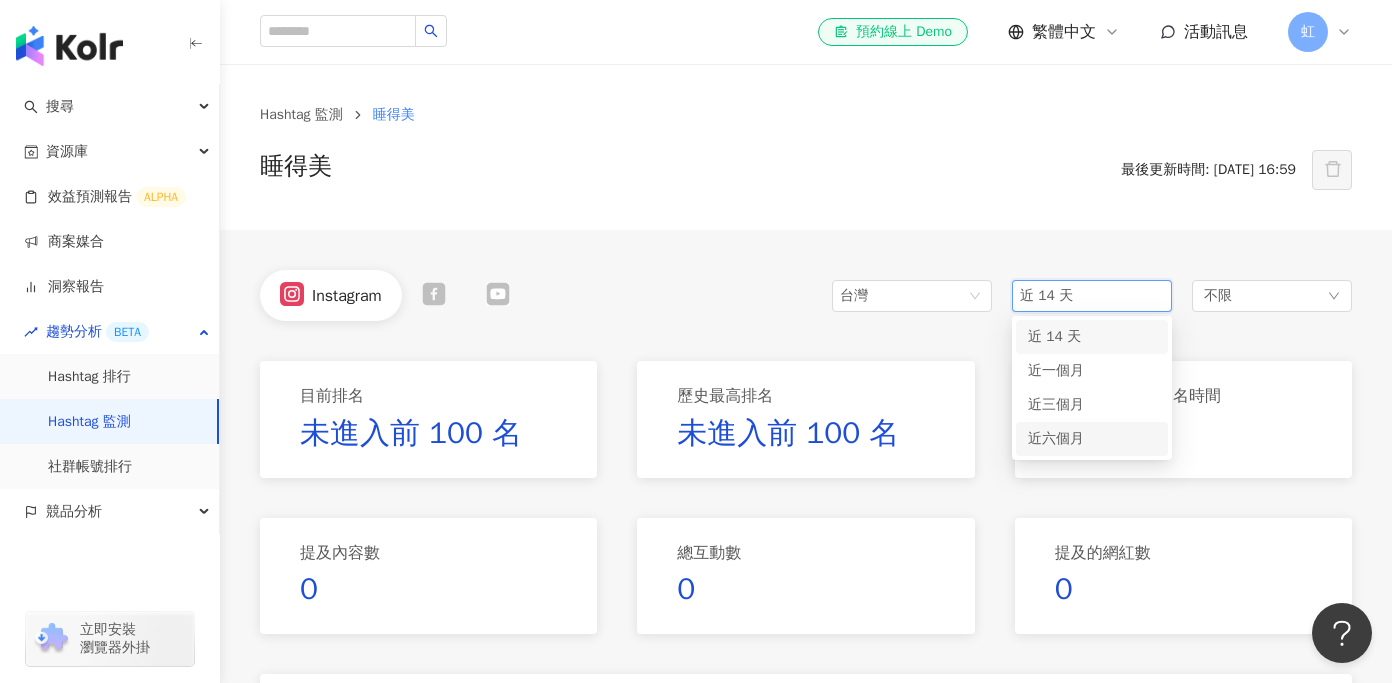 click on "近六個月" at bounding box center (1092, 439) 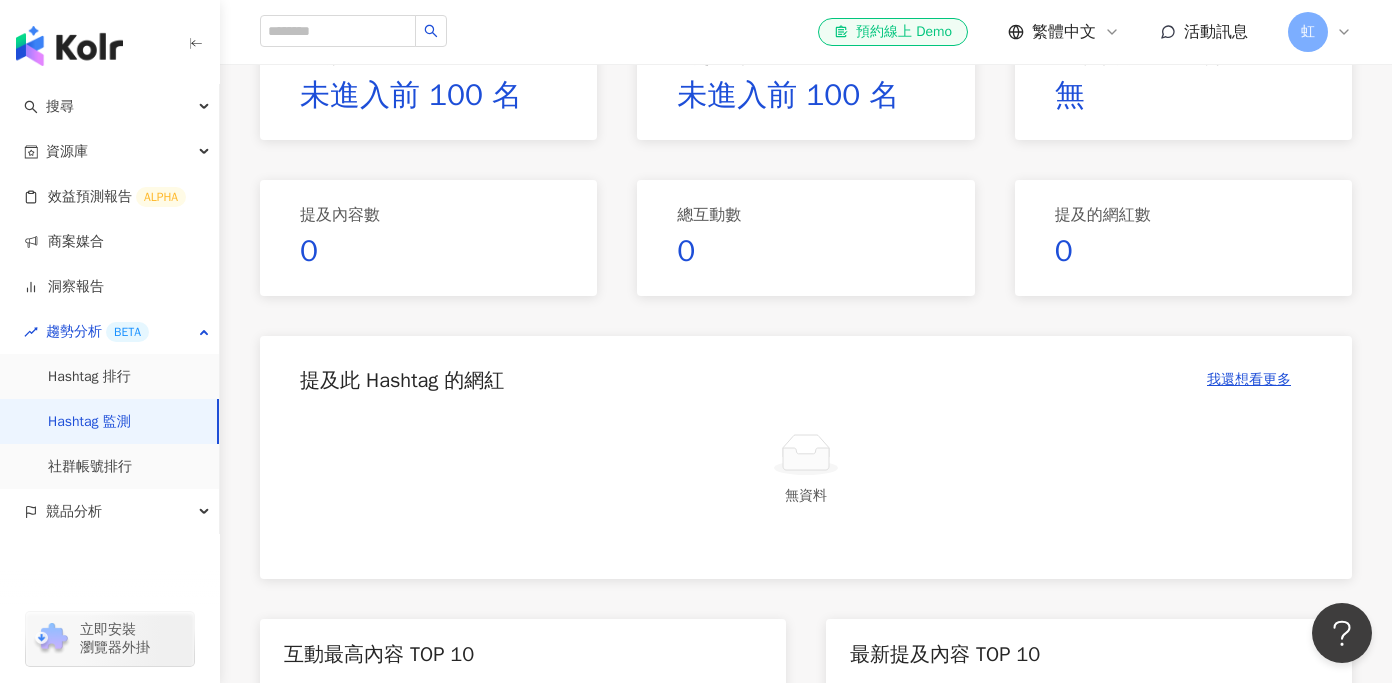 scroll, scrollTop: 0, scrollLeft: 0, axis: both 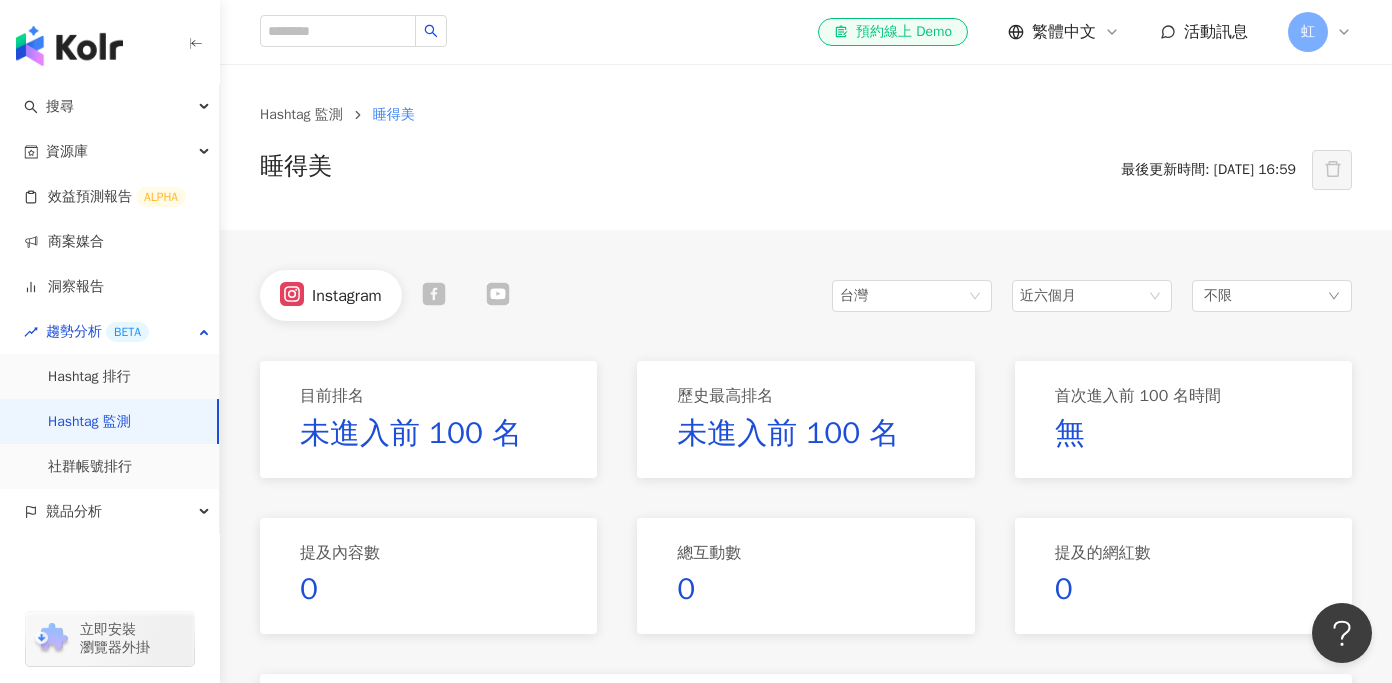 click 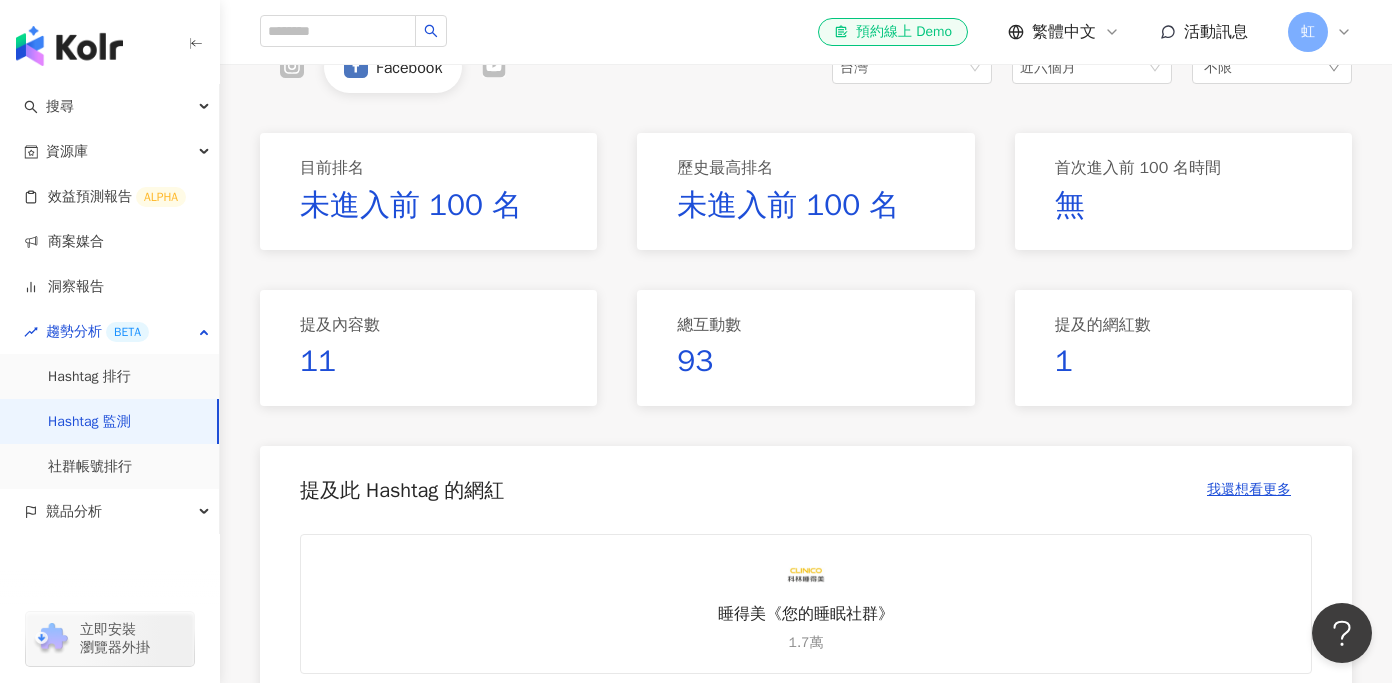 scroll, scrollTop: 0, scrollLeft: 0, axis: both 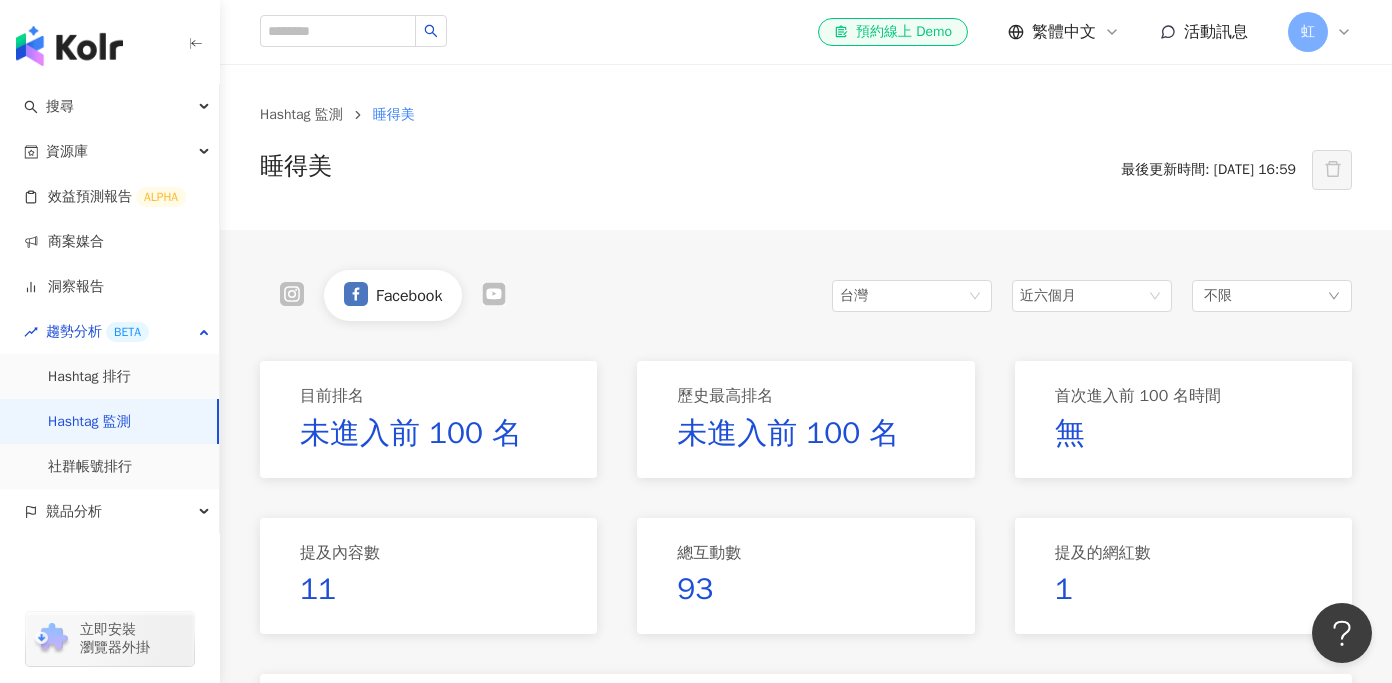 click 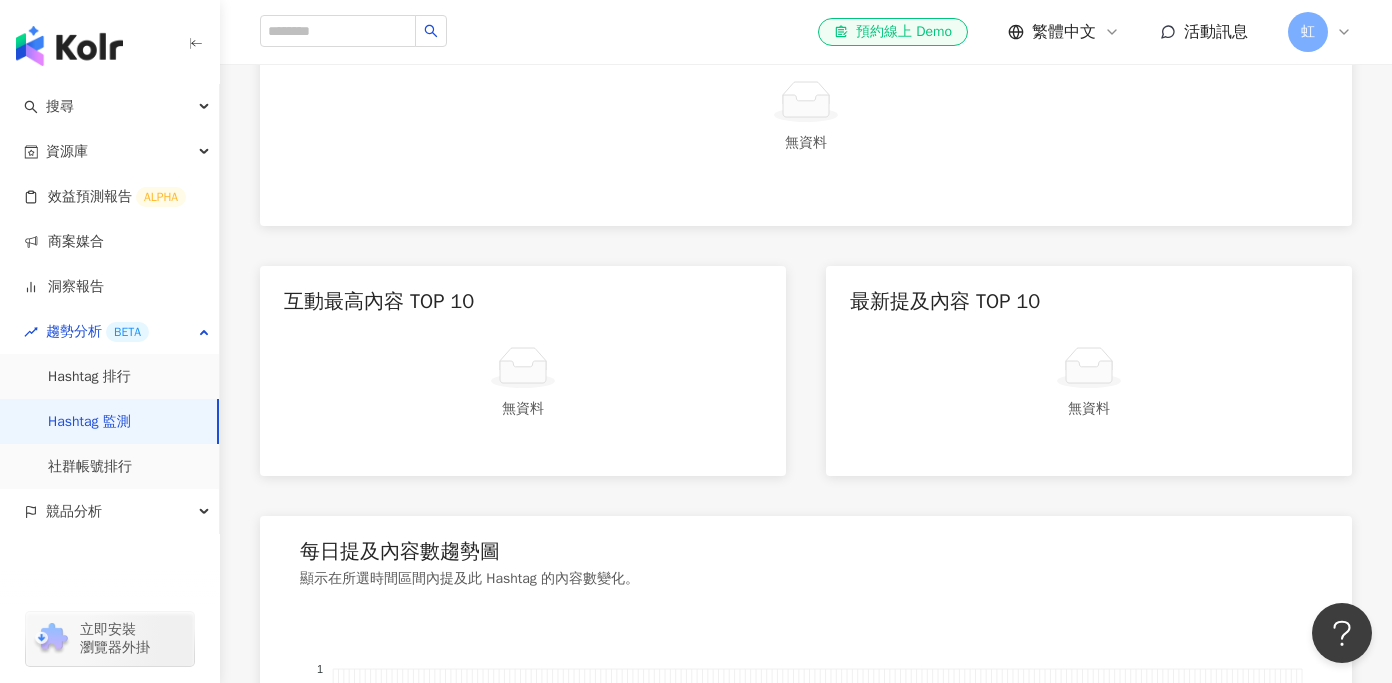 scroll, scrollTop: 0, scrollLeft: 0, axis: both 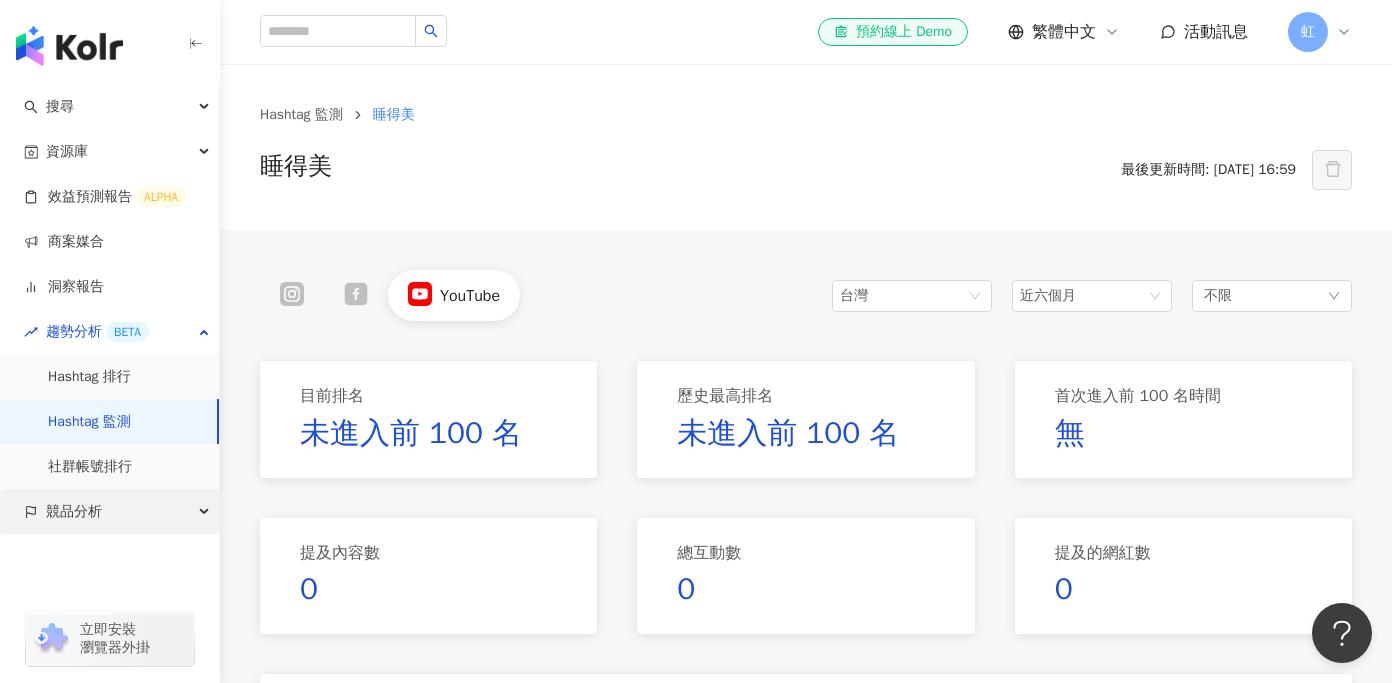 click on "競品分析" at bounding box center (109, 511) 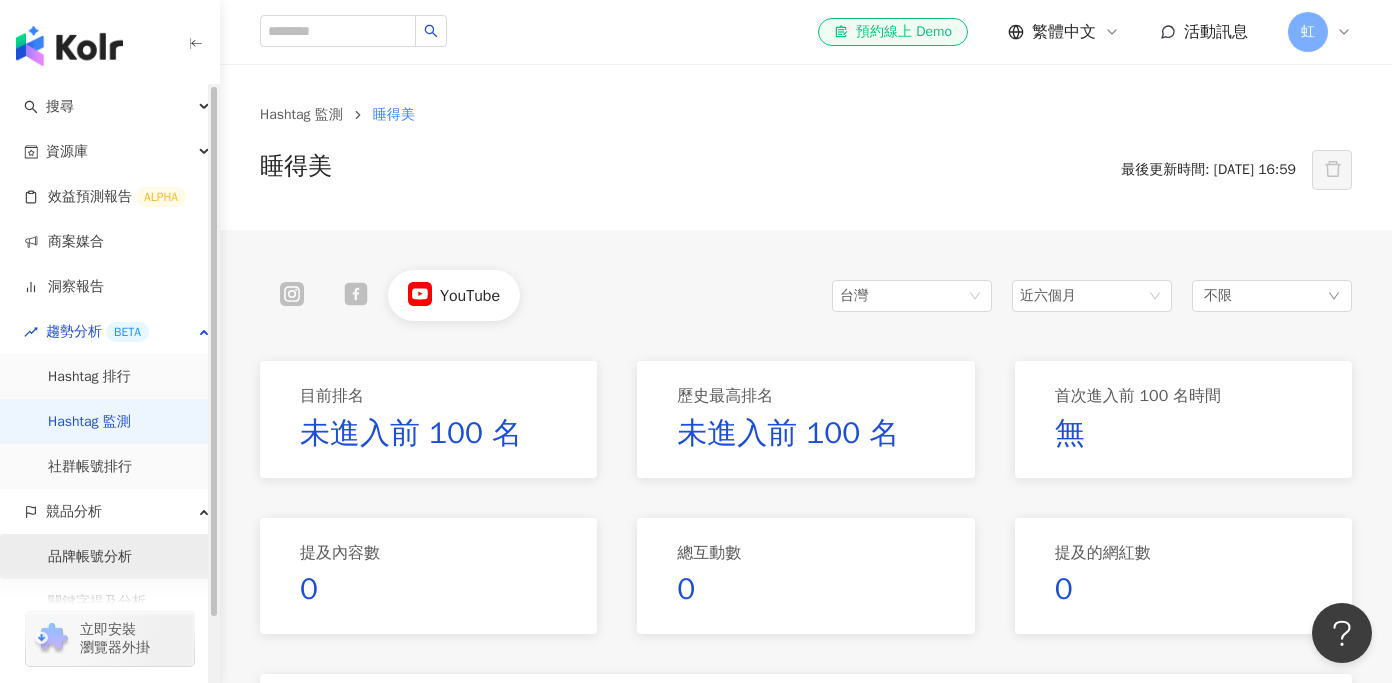 scroll, scrollTop: 73, scrollLeft: 0, axis: vertical 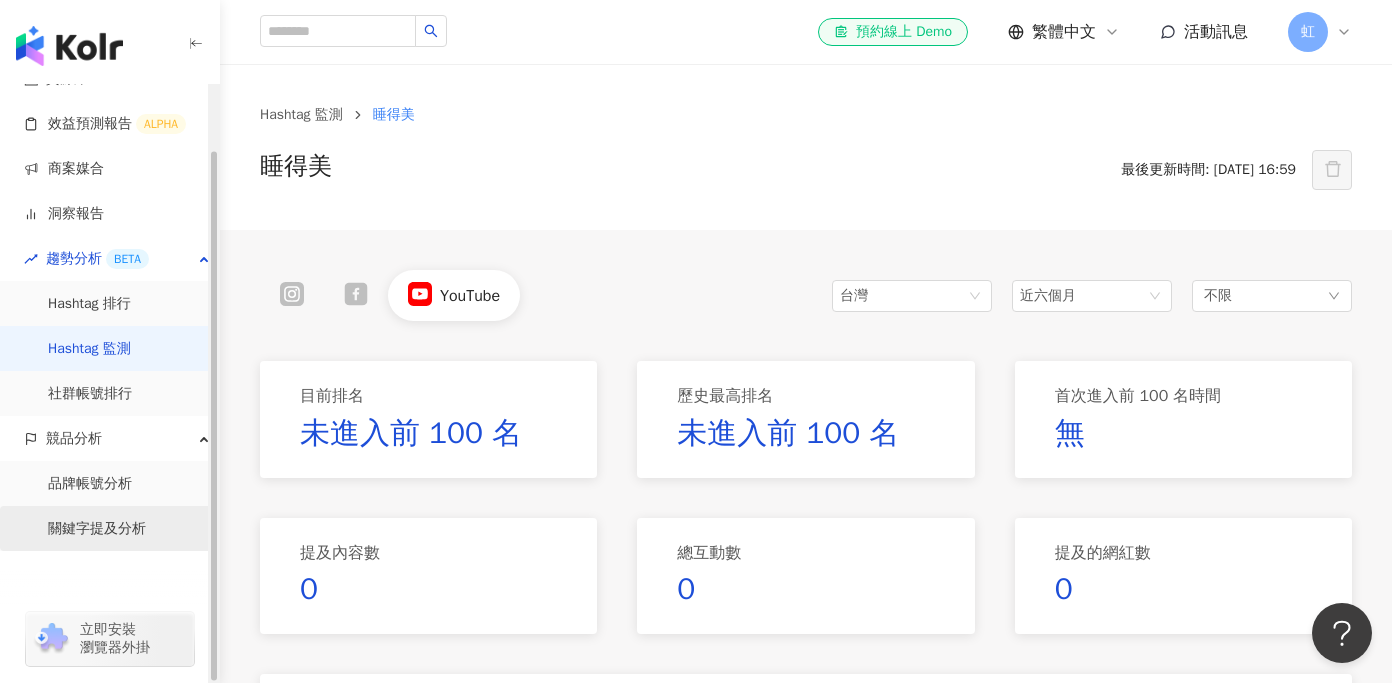 click on "關鍵字提及分析" at bounding box center (97, 529) 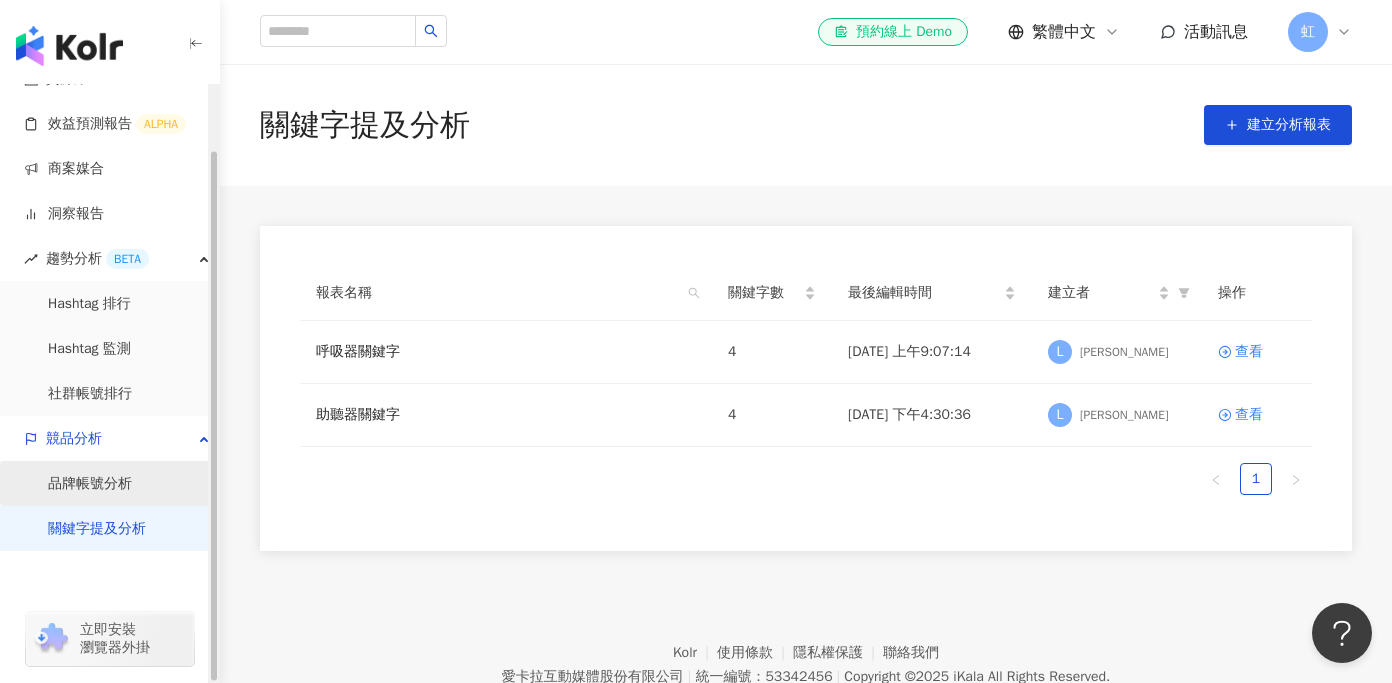 click on "品牌帳號分析" at bounding box center (90, 484) 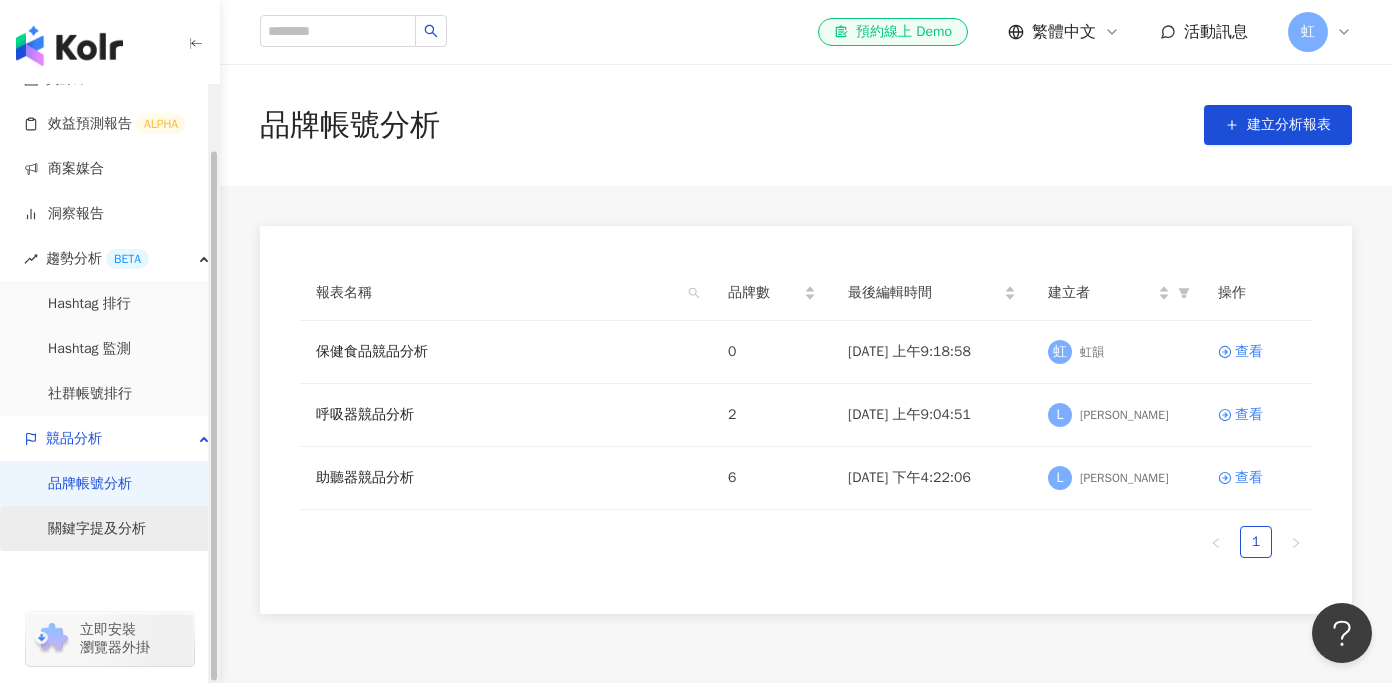 click on "關鍵字提及分析" at bounding box center [97, 529] 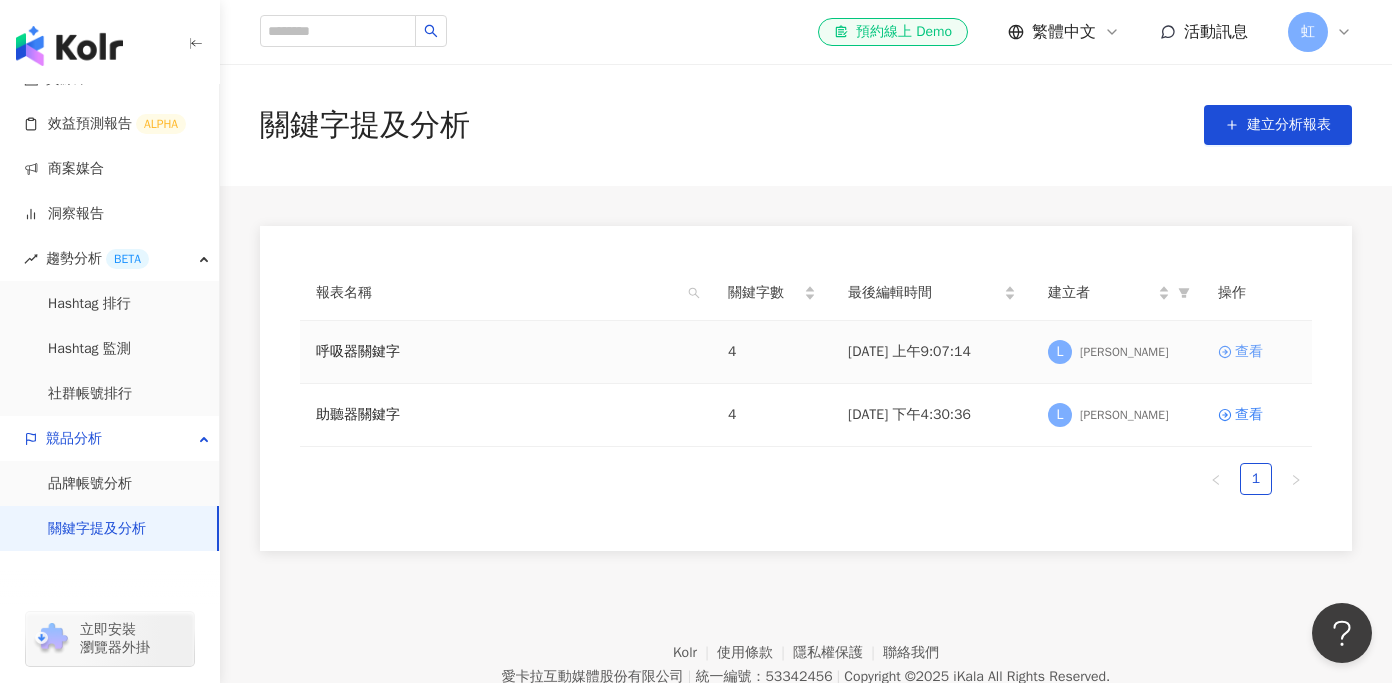 click on "查看" at bounding box center [1249, 352] 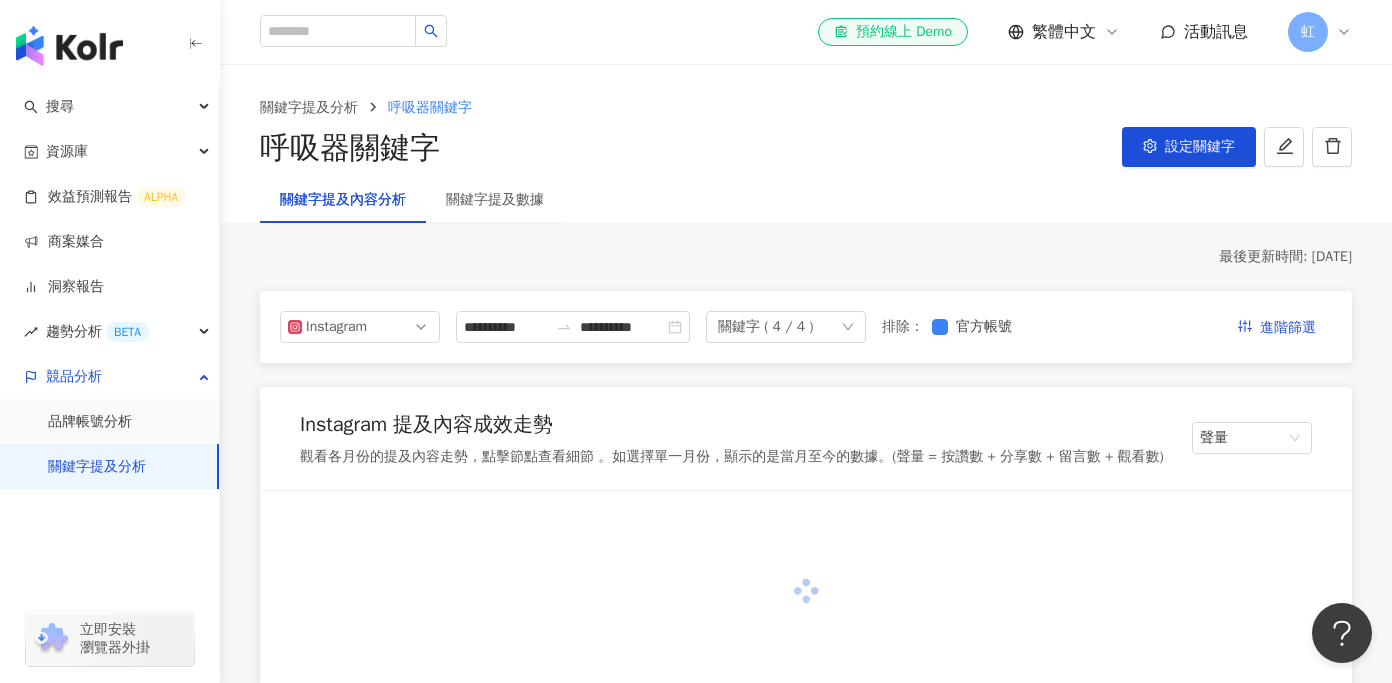 click 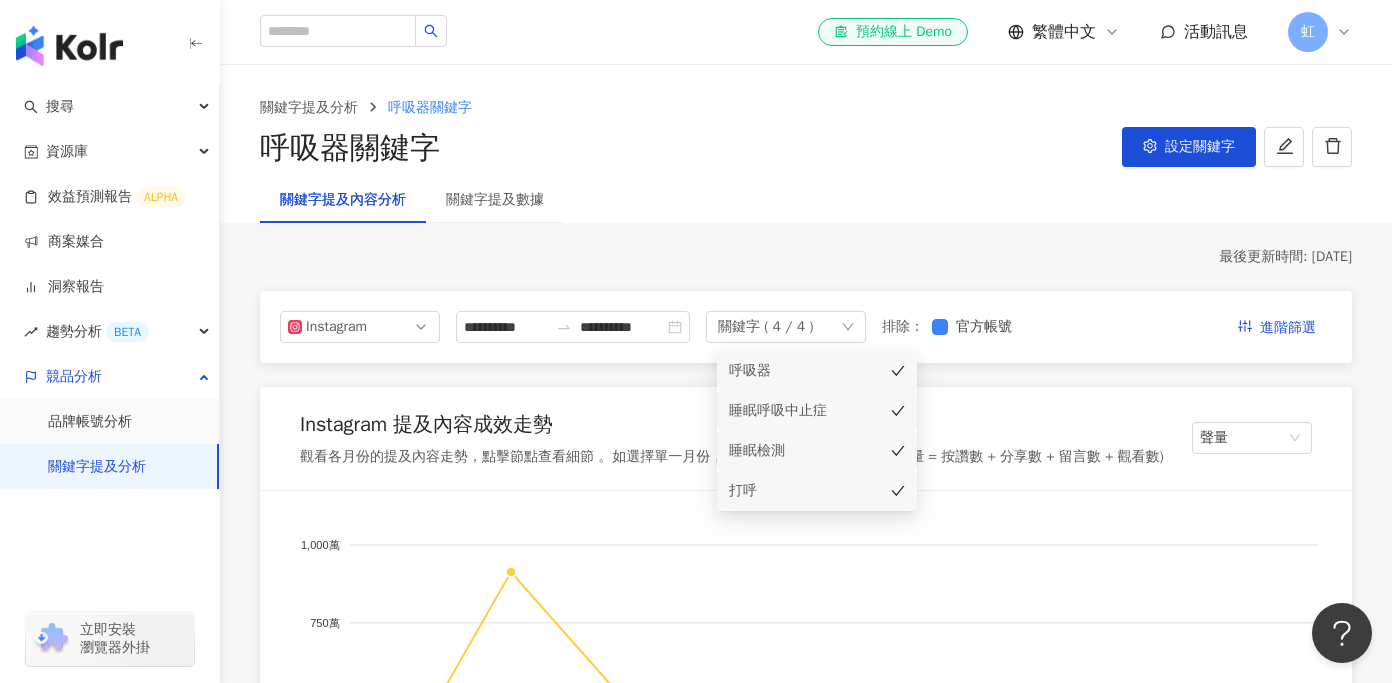 click on "睡眠呼吸中止症" at bounding box center (789, 411) 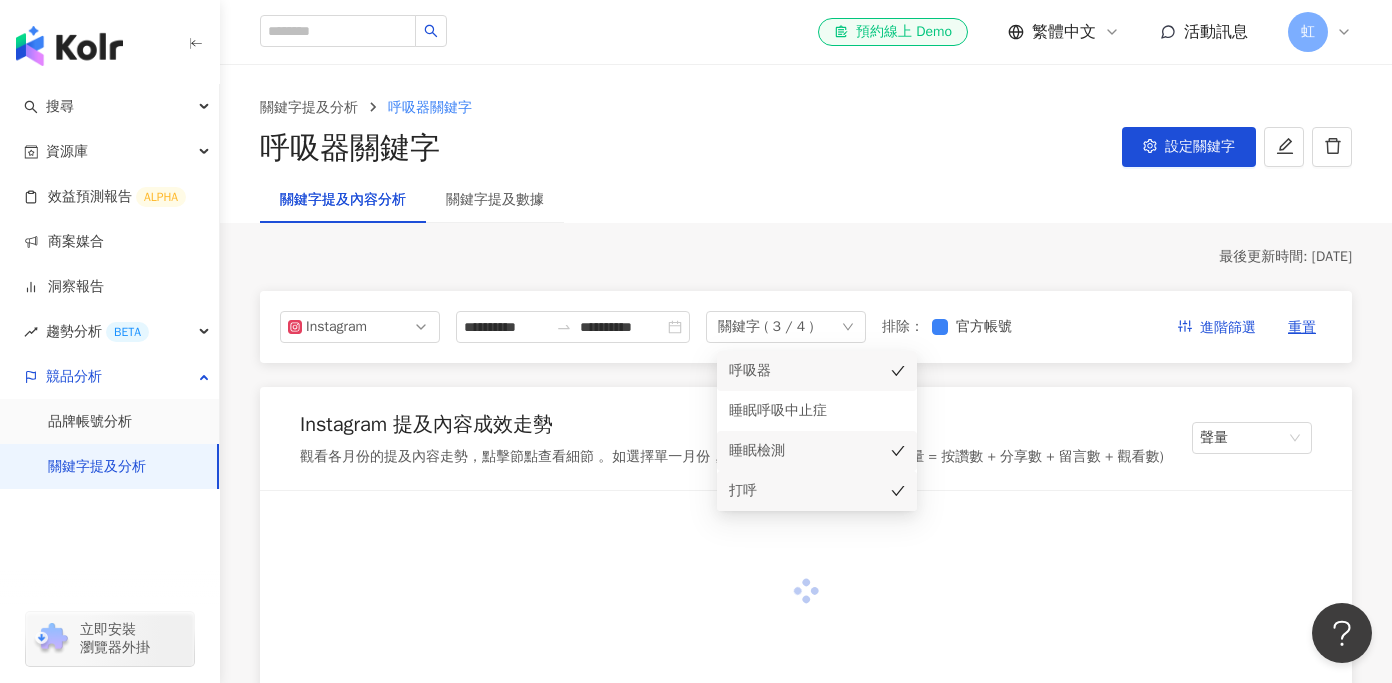click on "打呼" at bounding box center (789, 491) 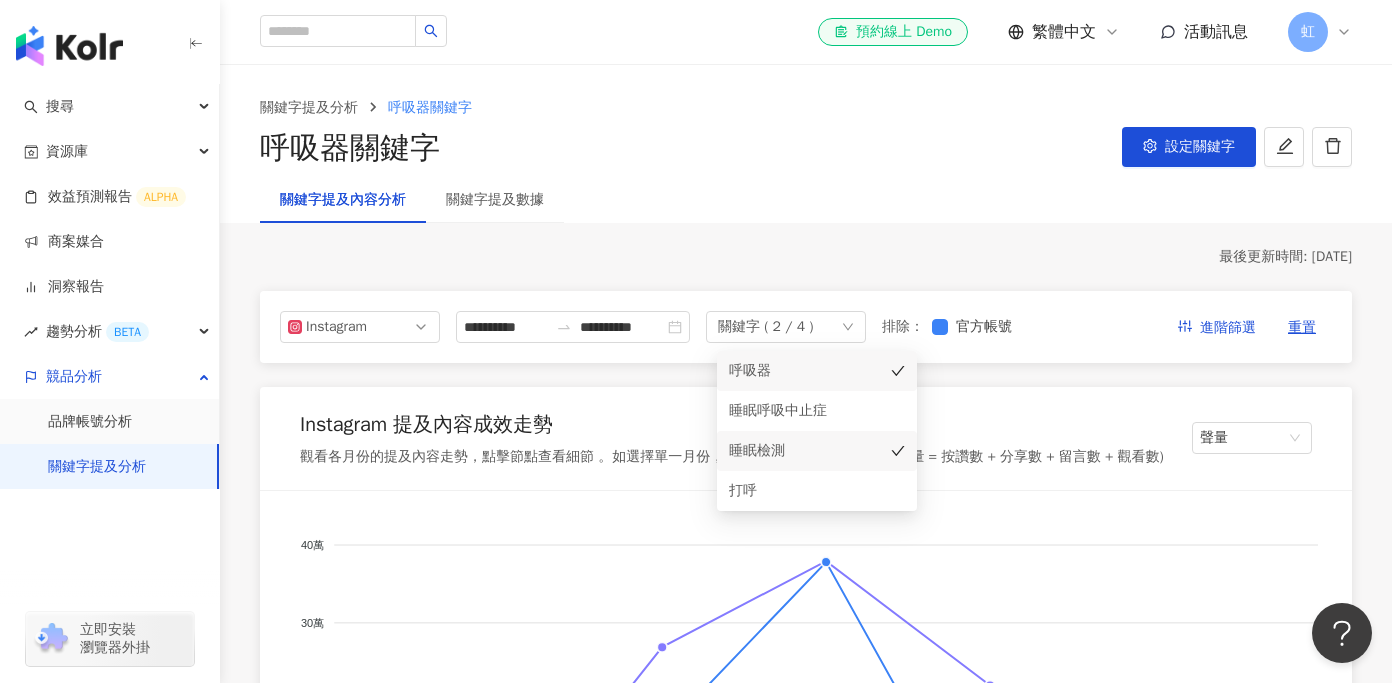 click on "**********" at bounding box center [806, 2676] 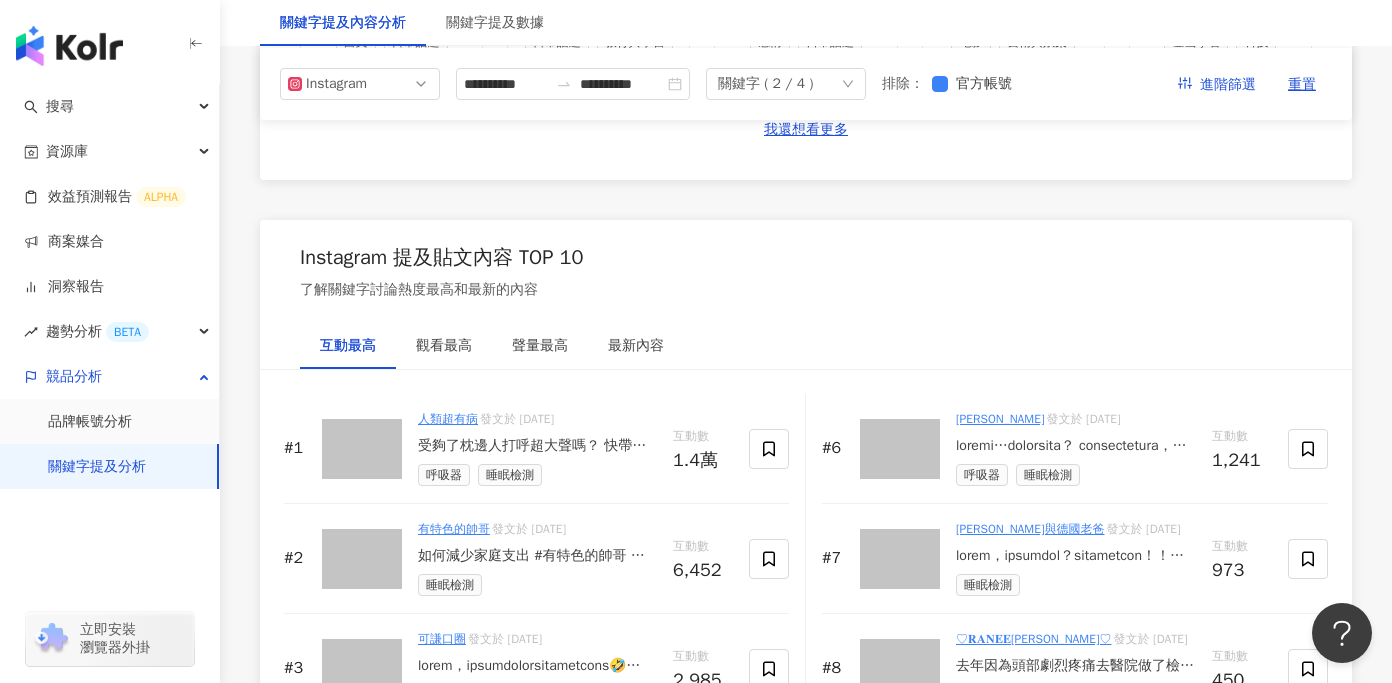 scroll, scrollTop: 2827, scrollLeft: 0, axis: vertical 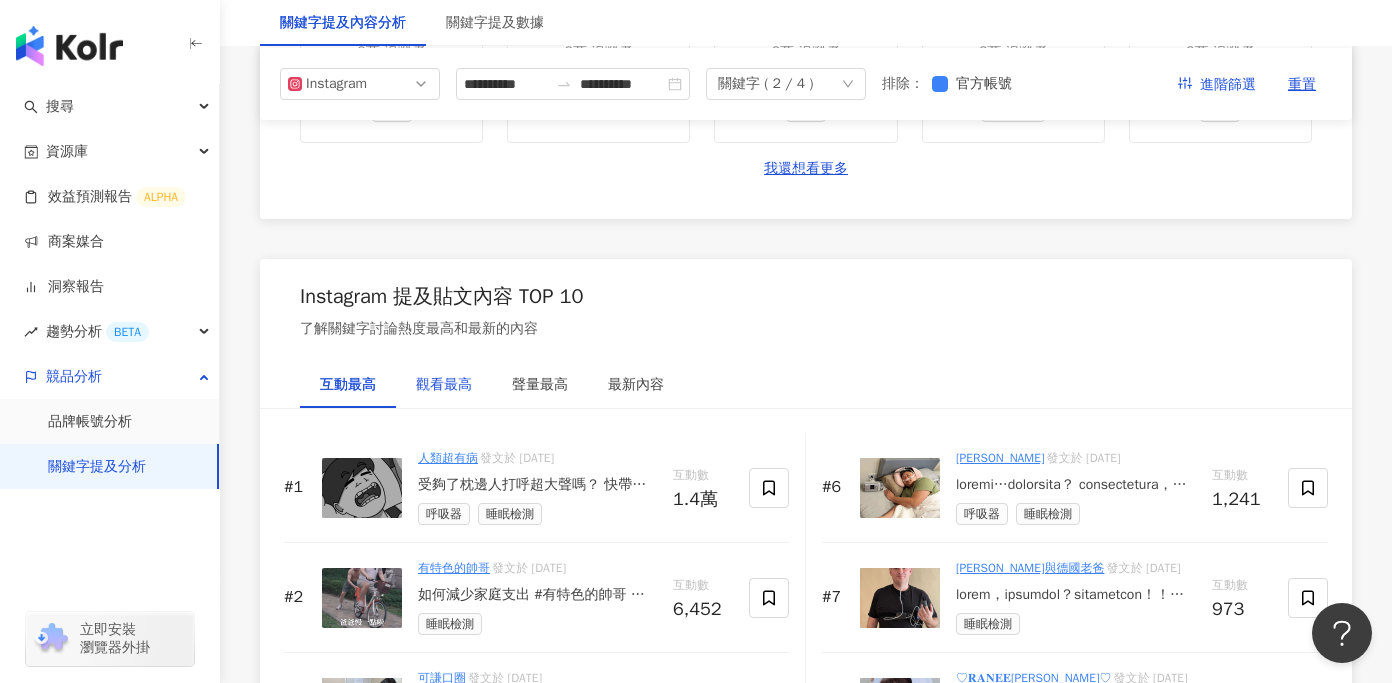 click on "觀看最高" at bounding box center (444, 385) 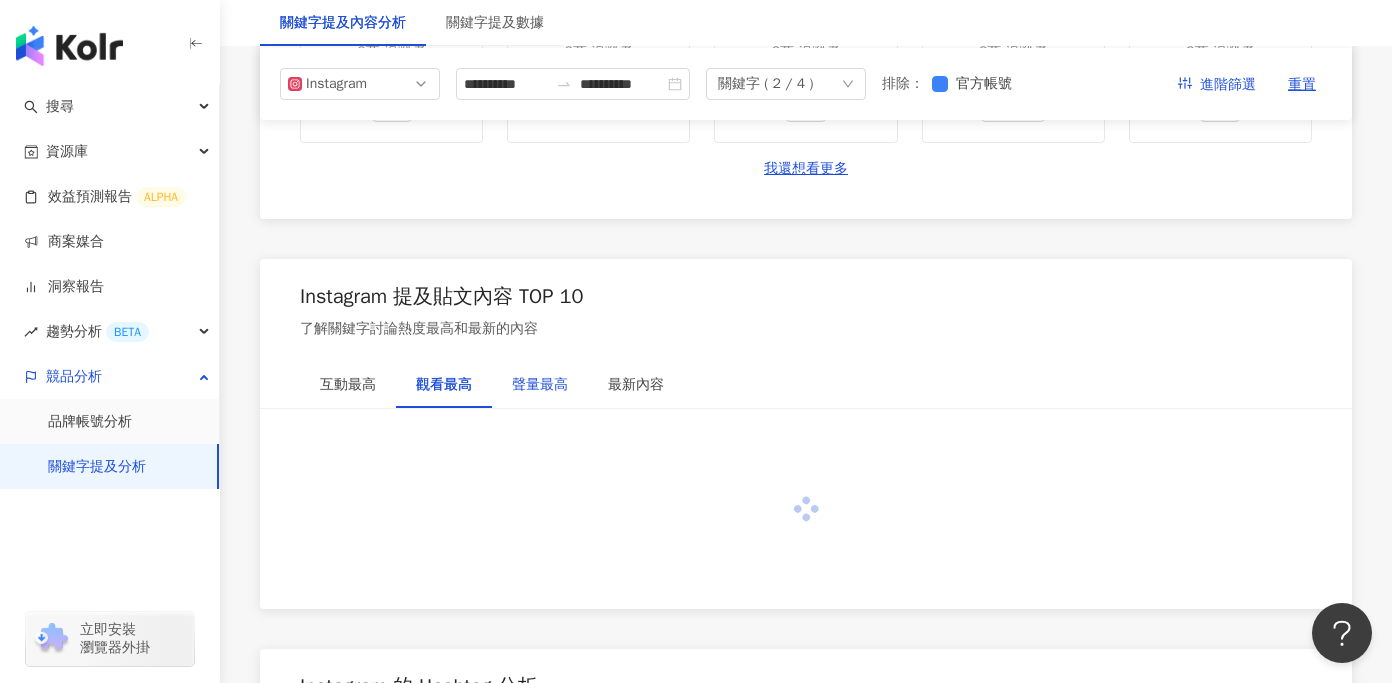 click on "聲量最高" at bounding box center [540, 385] 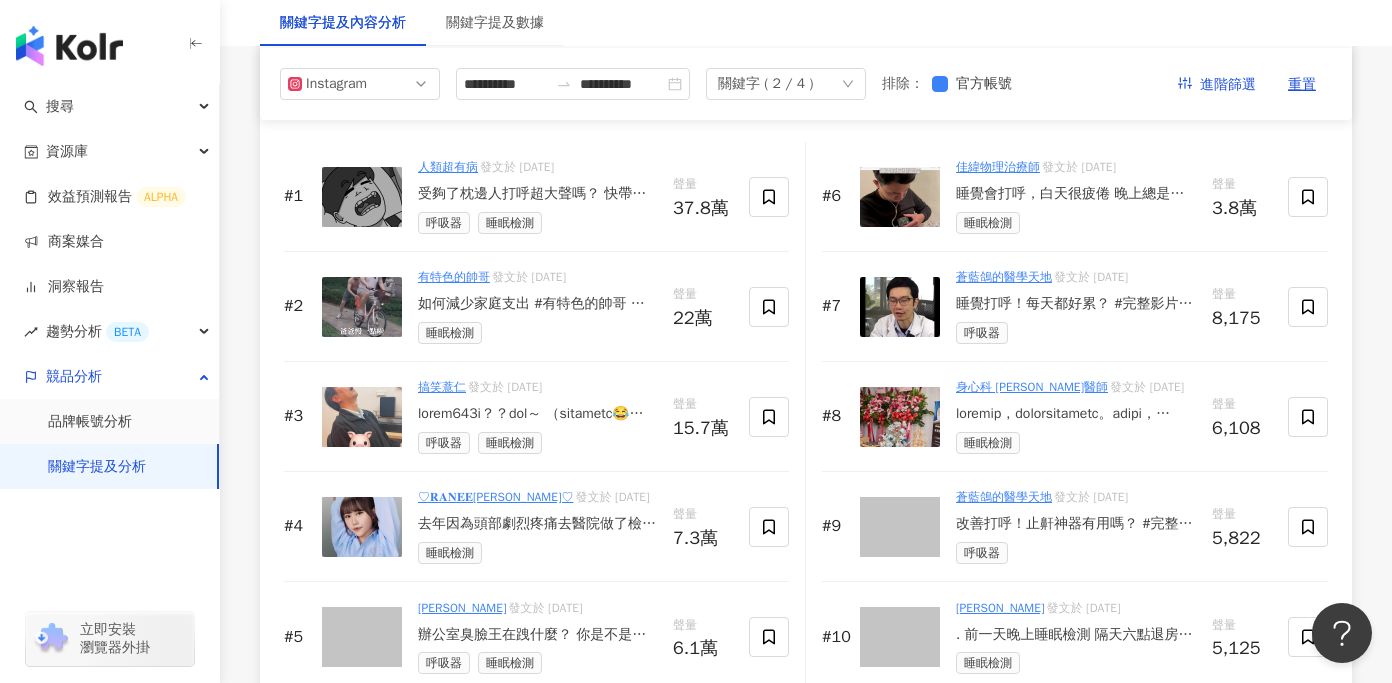 scroll, scrollTop: 3116, scrollLeft: 0, axis: vertical 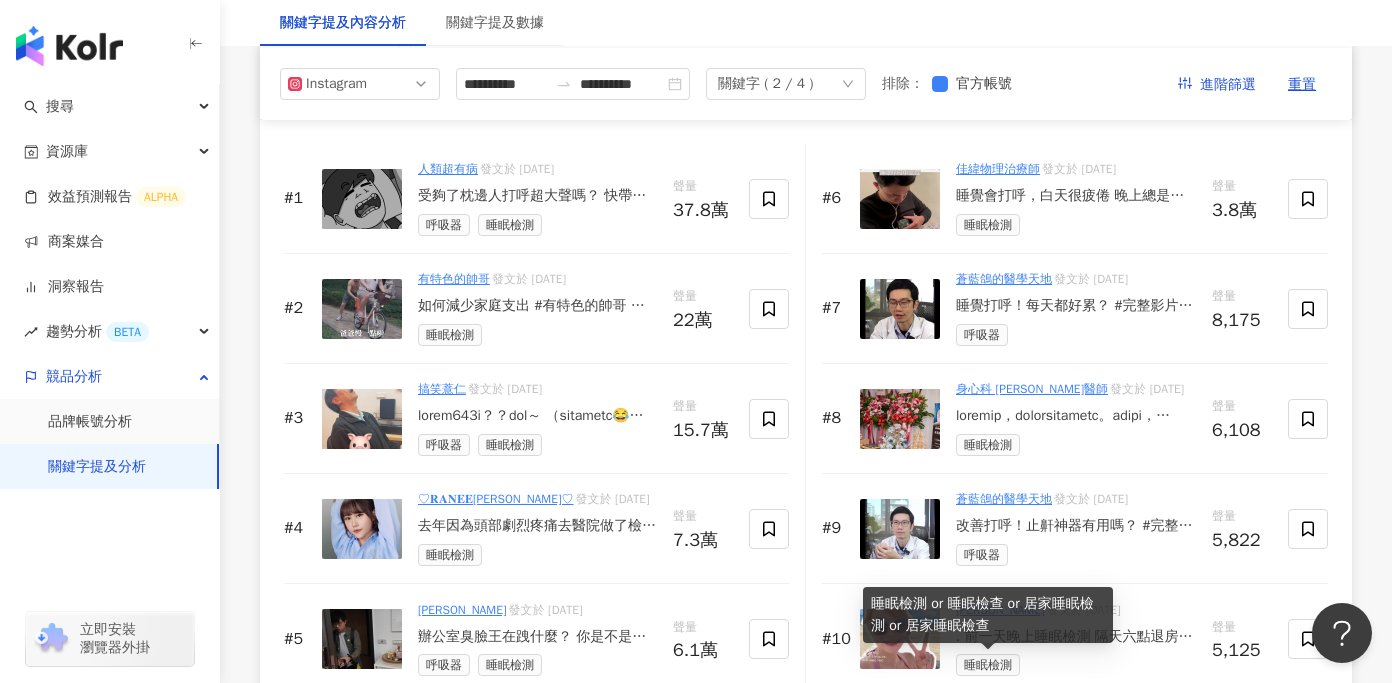 click on "睡眠檢測" at bounding box center [988, 665] 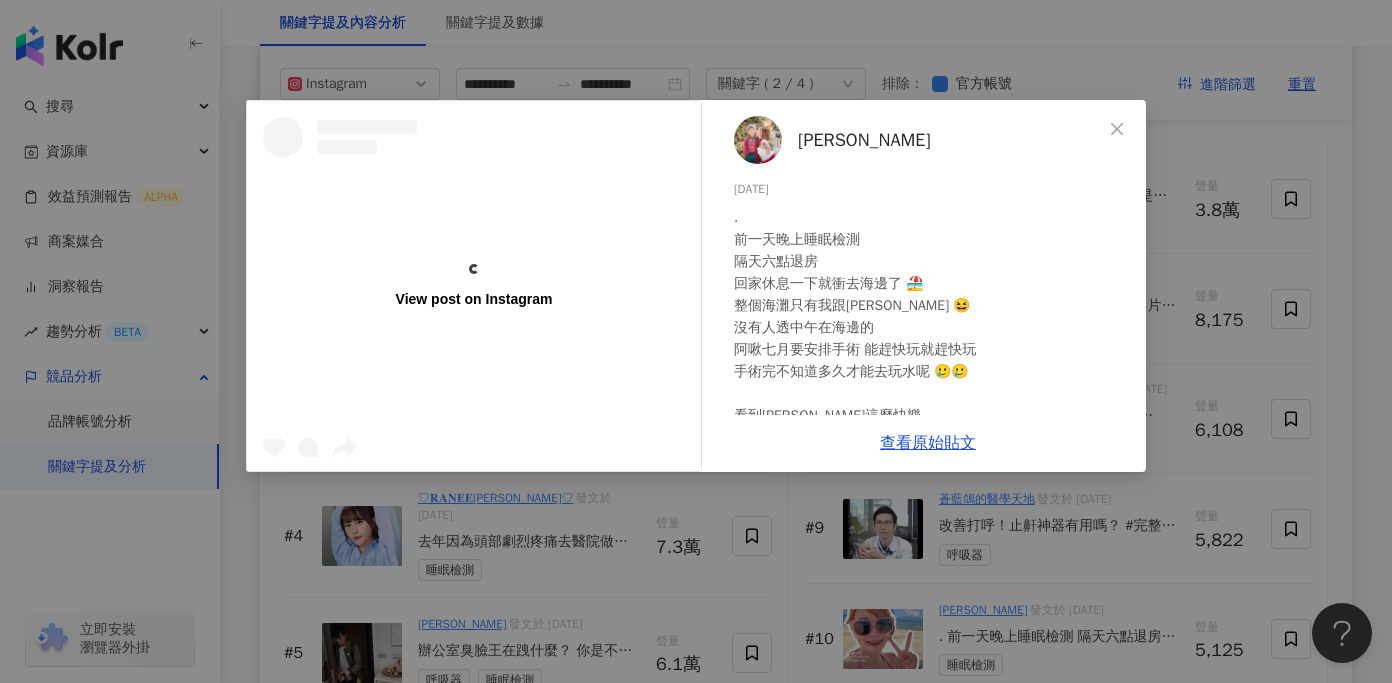 scroll, scrollTop: 64, scrollLeft: 0, axis: vertical 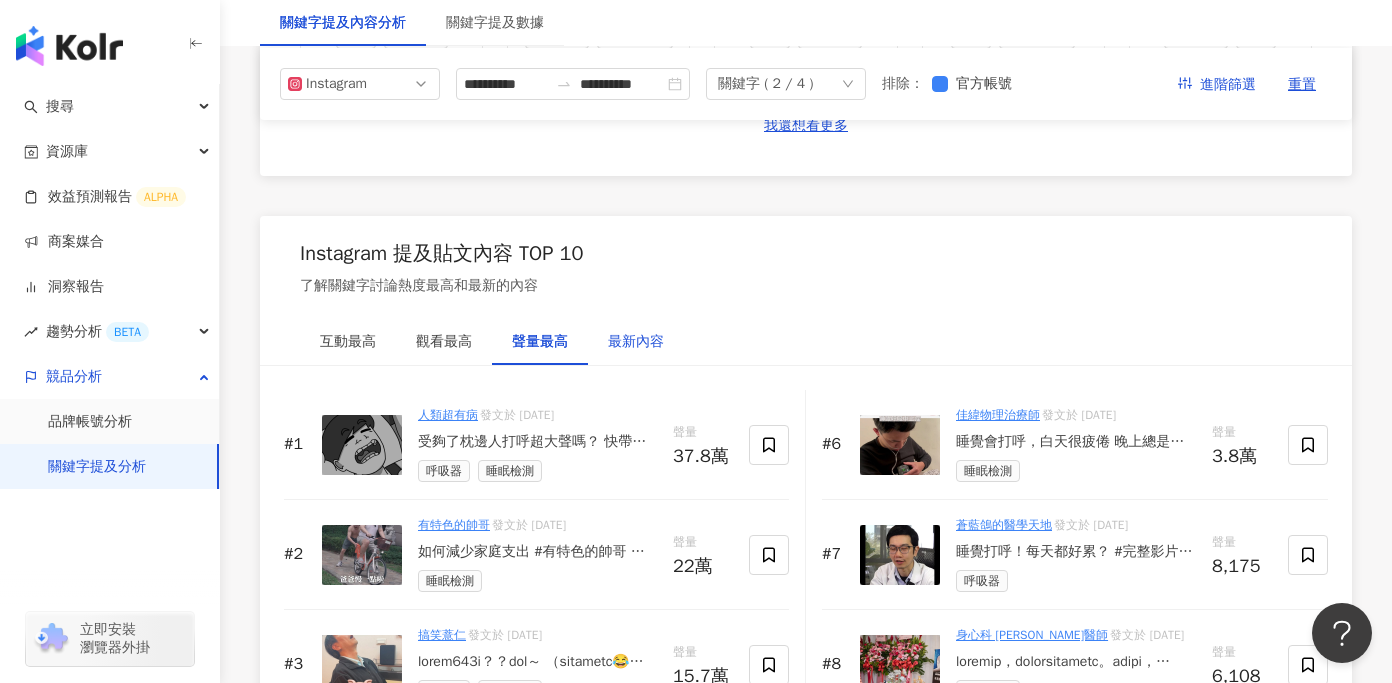click on "最新內容" at bounding box center (636, 342) 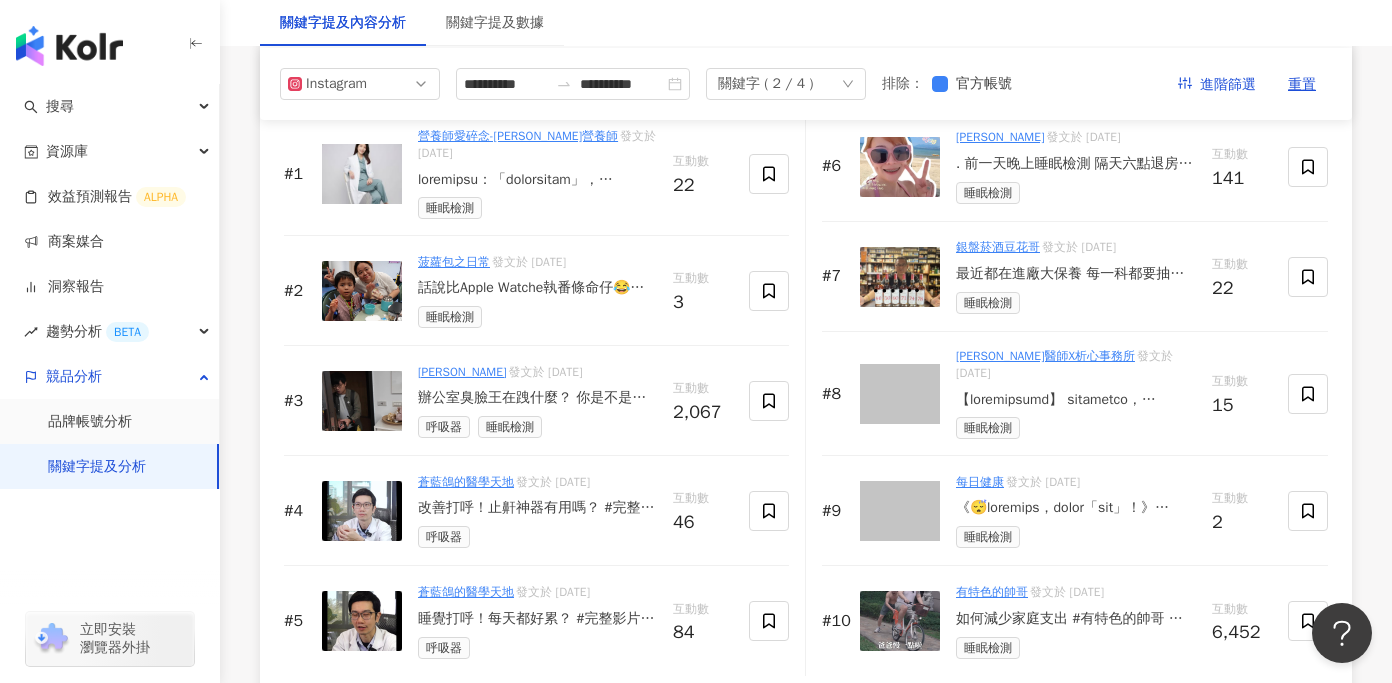 scroll, scrollTop: 3132, scrollLeft: 0, axis: vertical 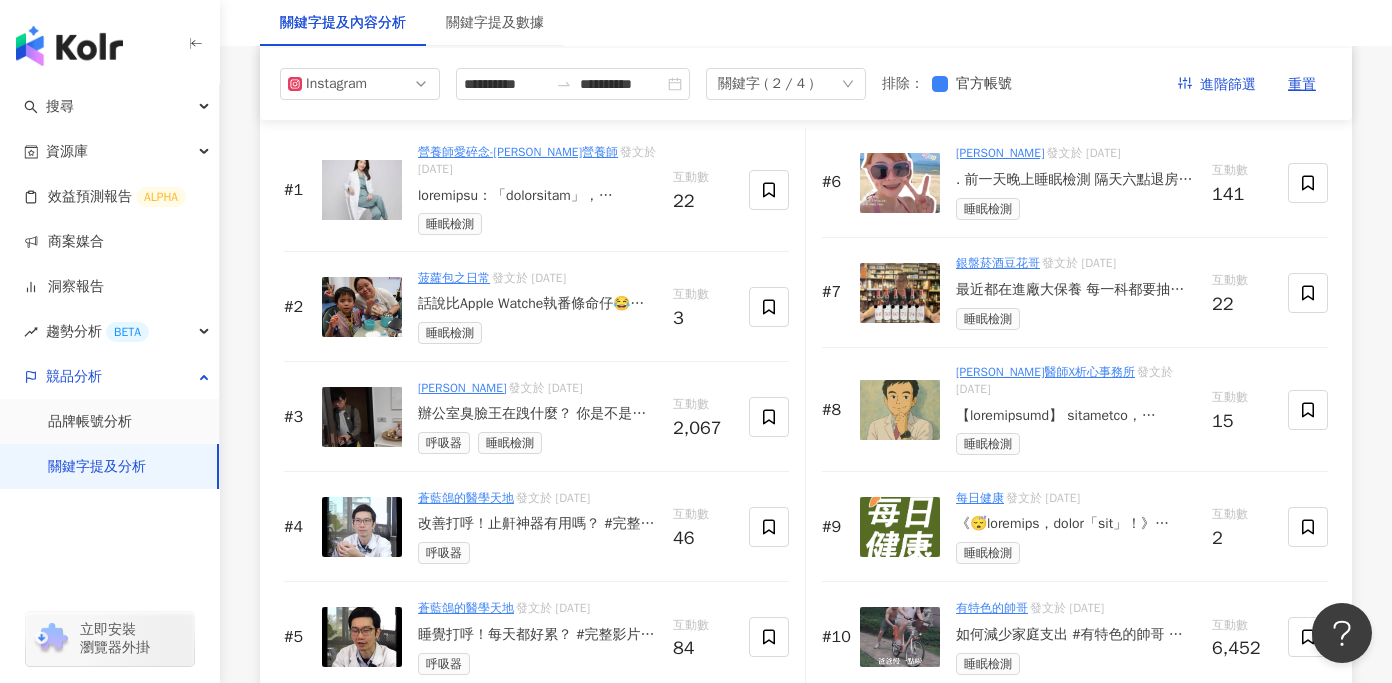 click at bounding box center [537, 196] 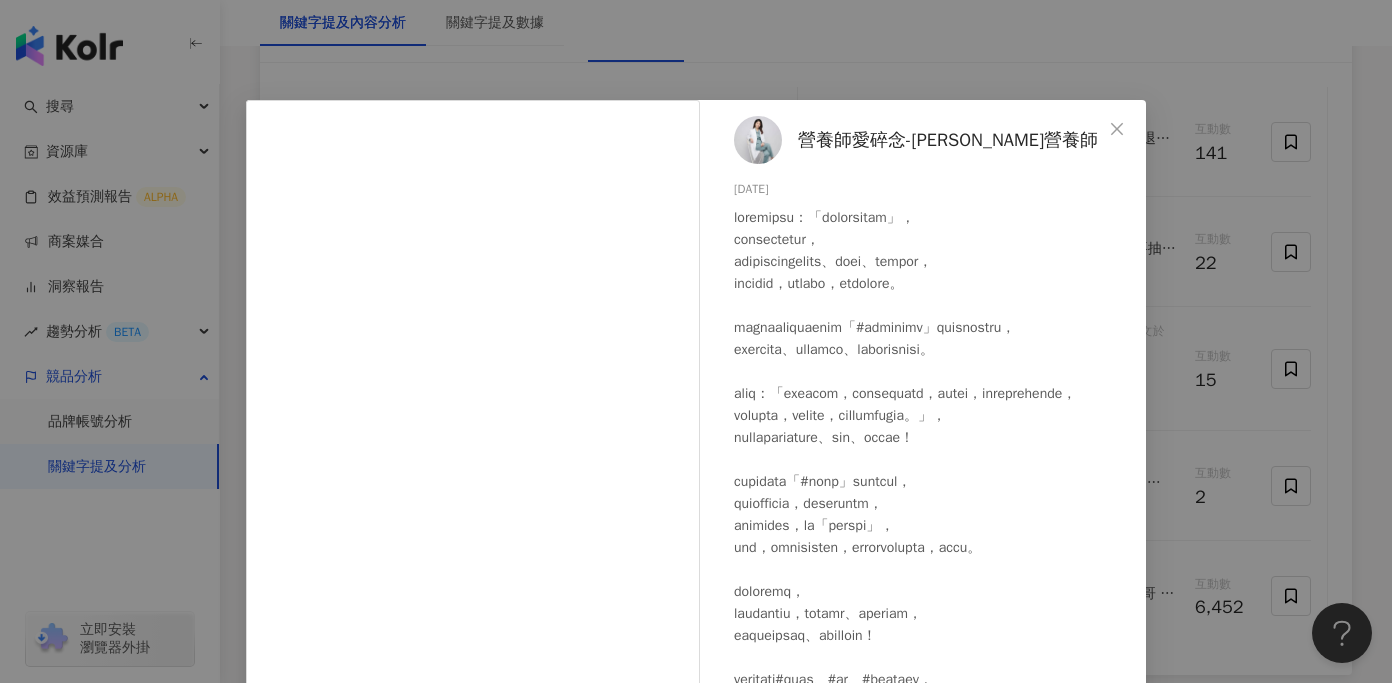 scroll, scrollTop: 3182, scrollLeft: 0, axis: vertical 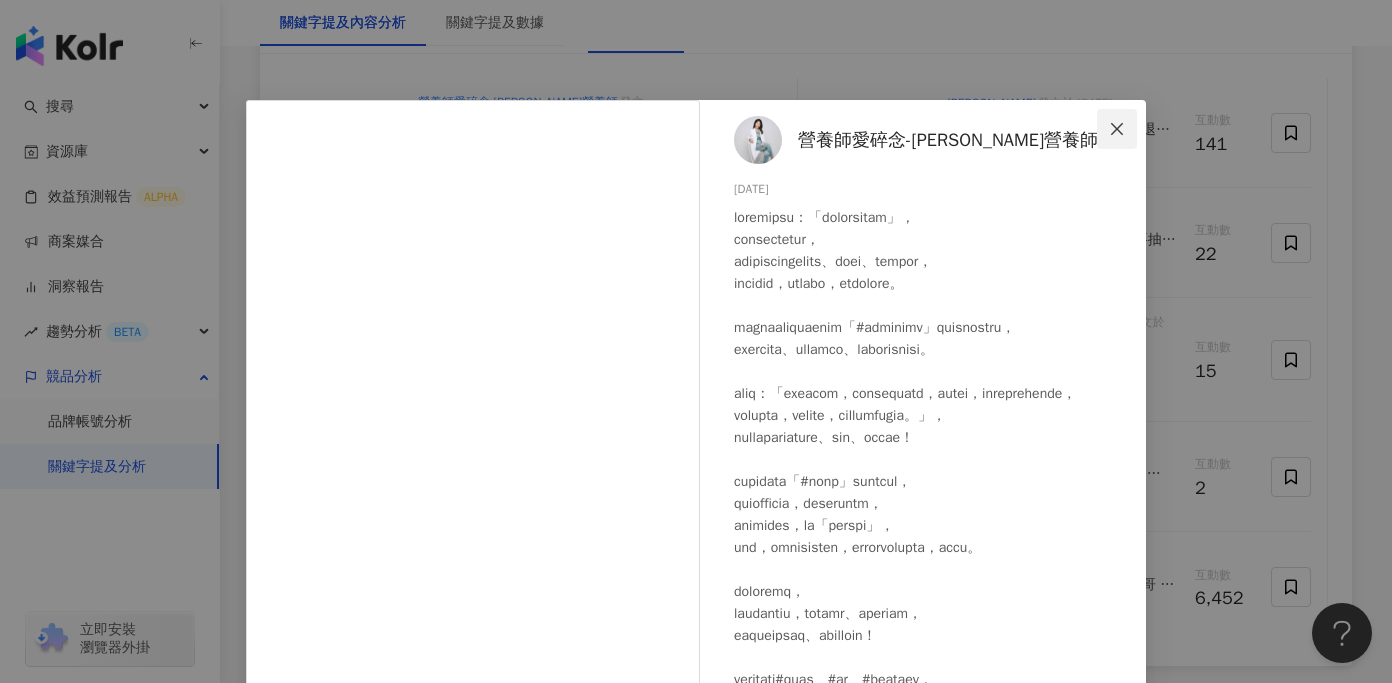 click 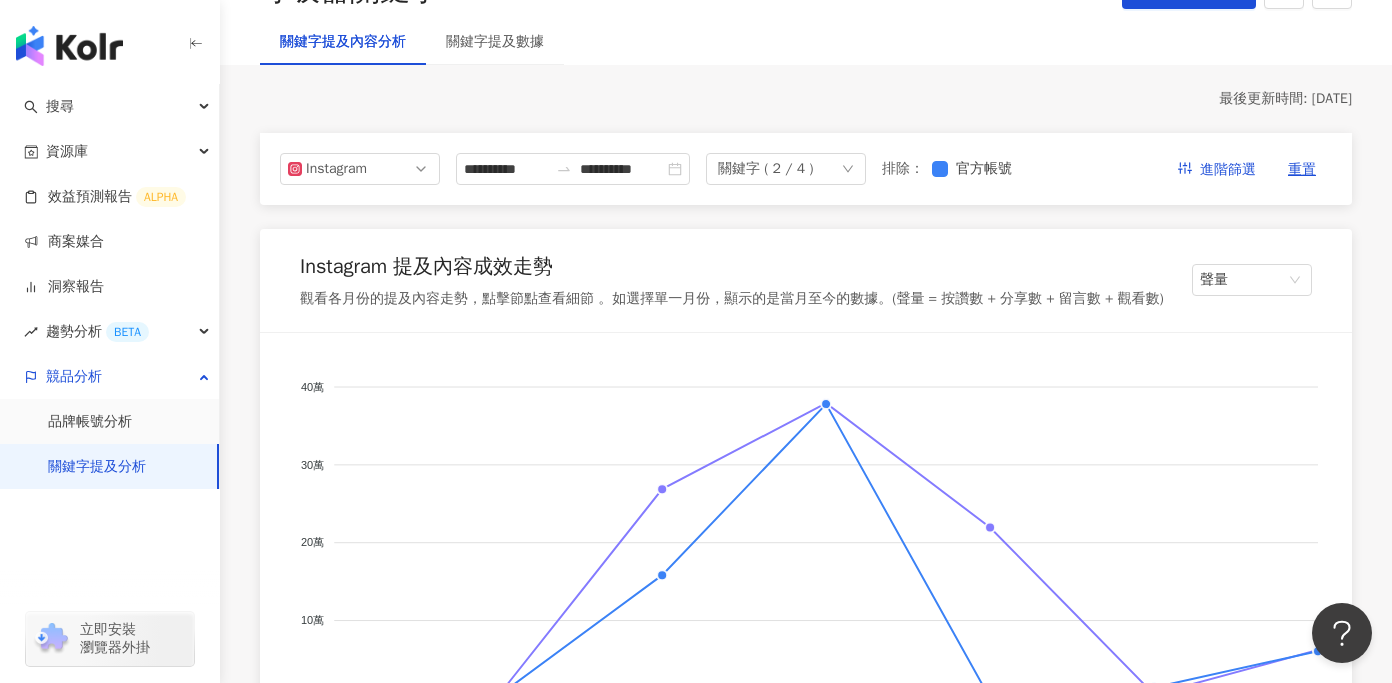 scroll, scrollTop: 0, scrollLeft: 0, axis: both 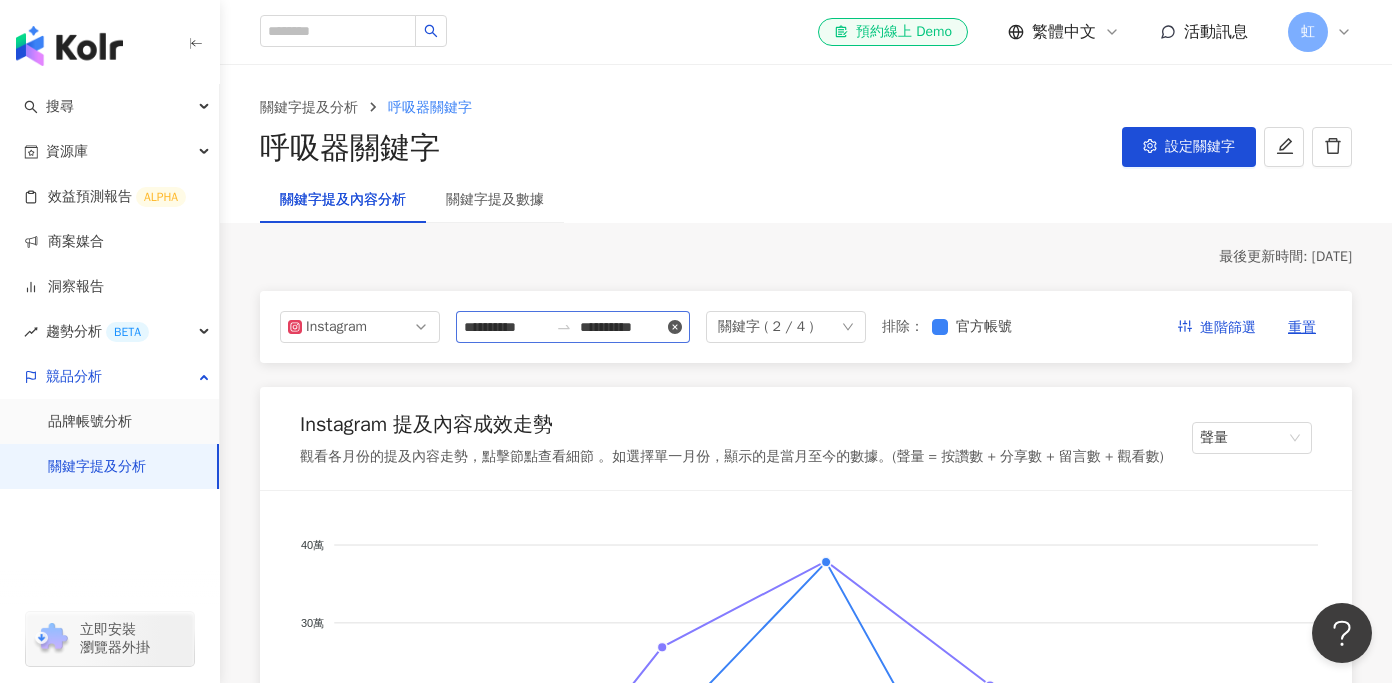 click 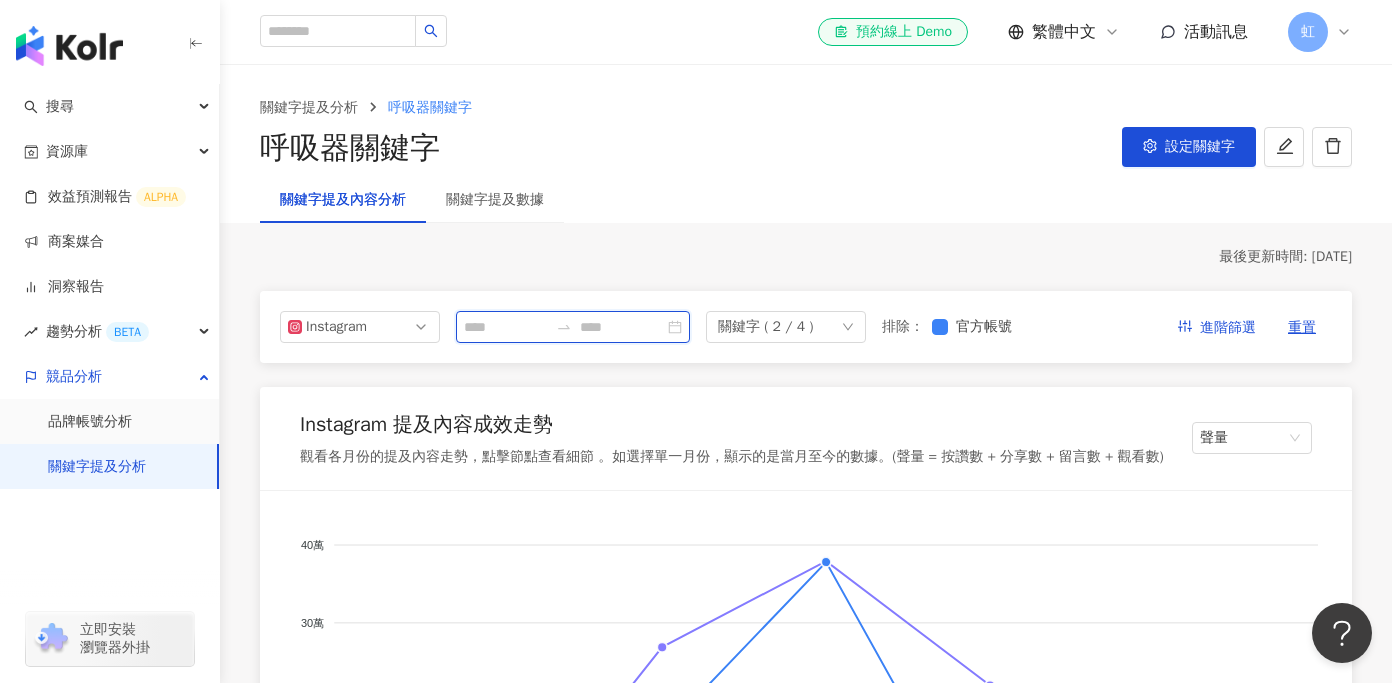 click at bounding box center [622, 327] 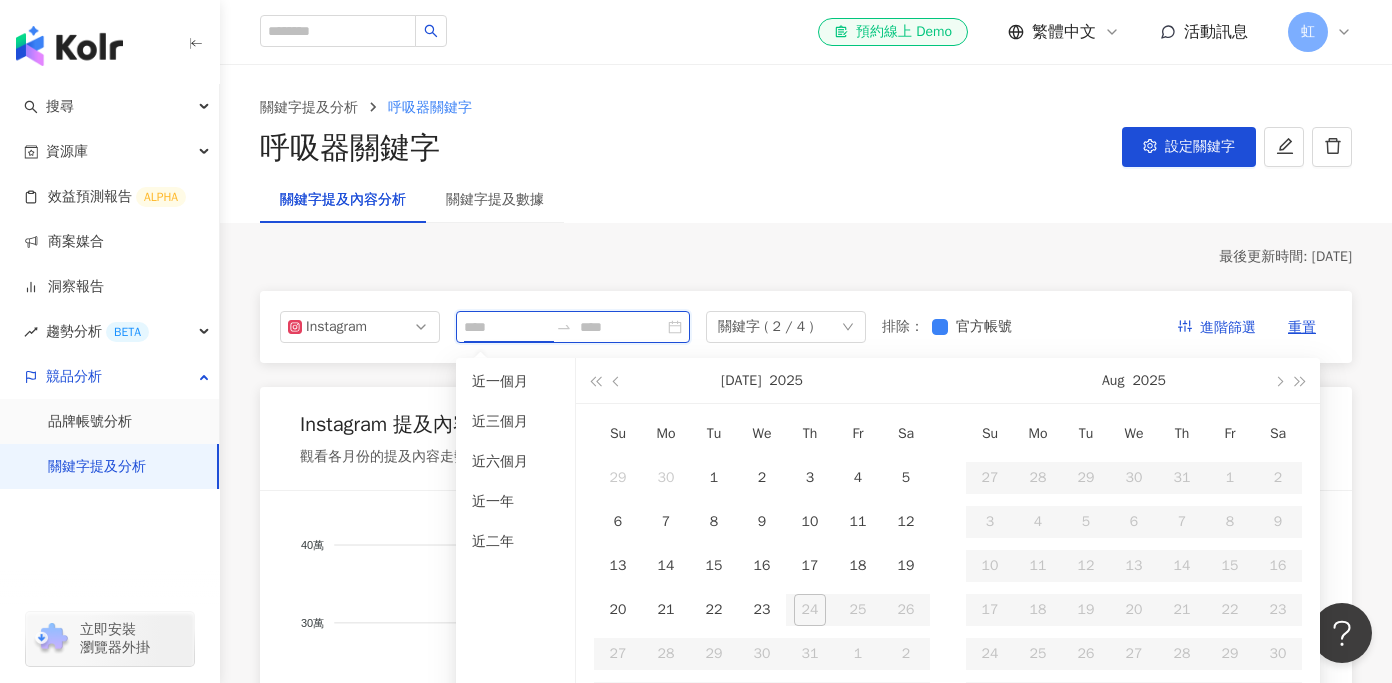 click at bounding box center [506, 327] 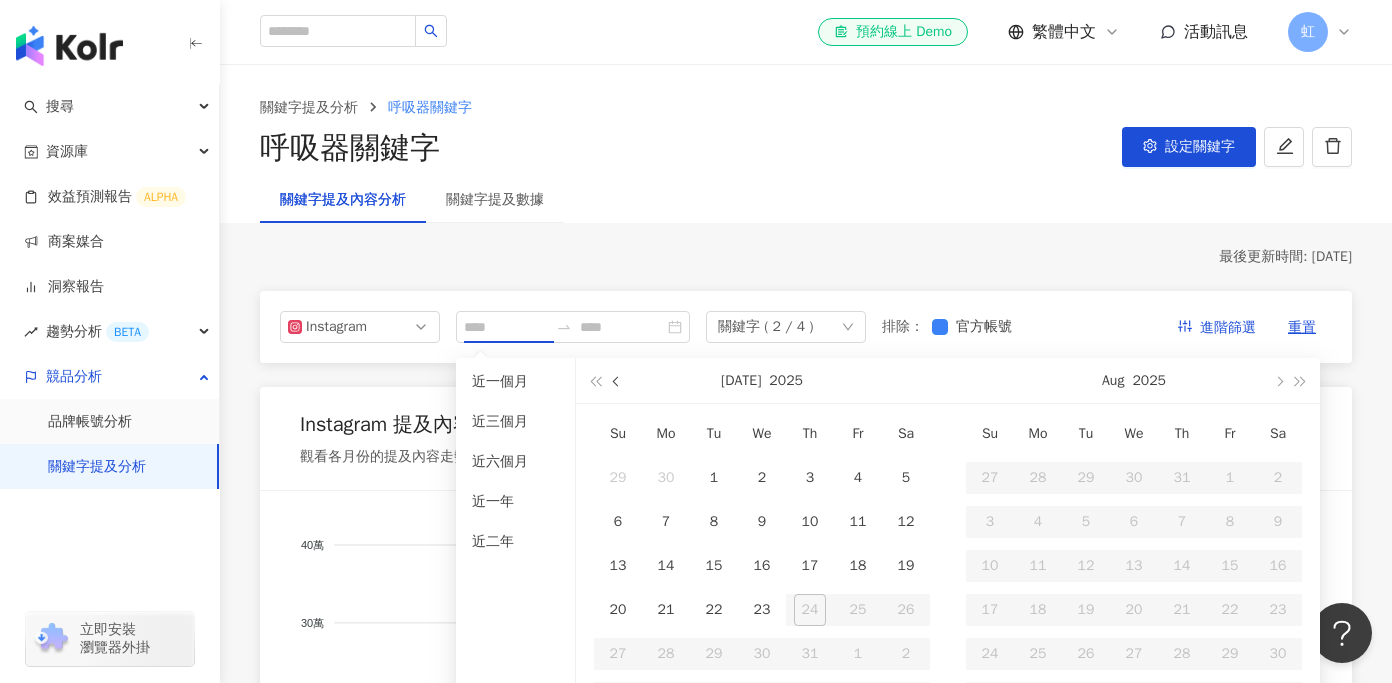 click at bounding box center (618, 381) 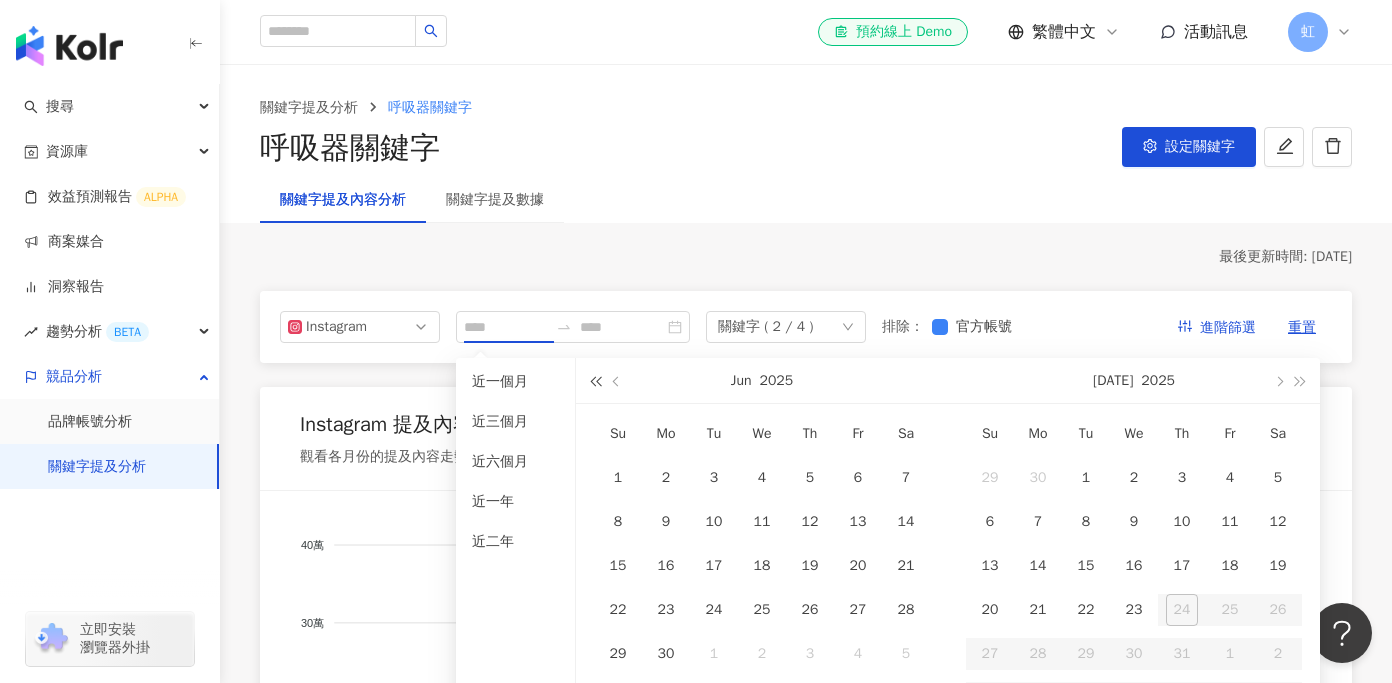 click at bounding box center (595, 380) 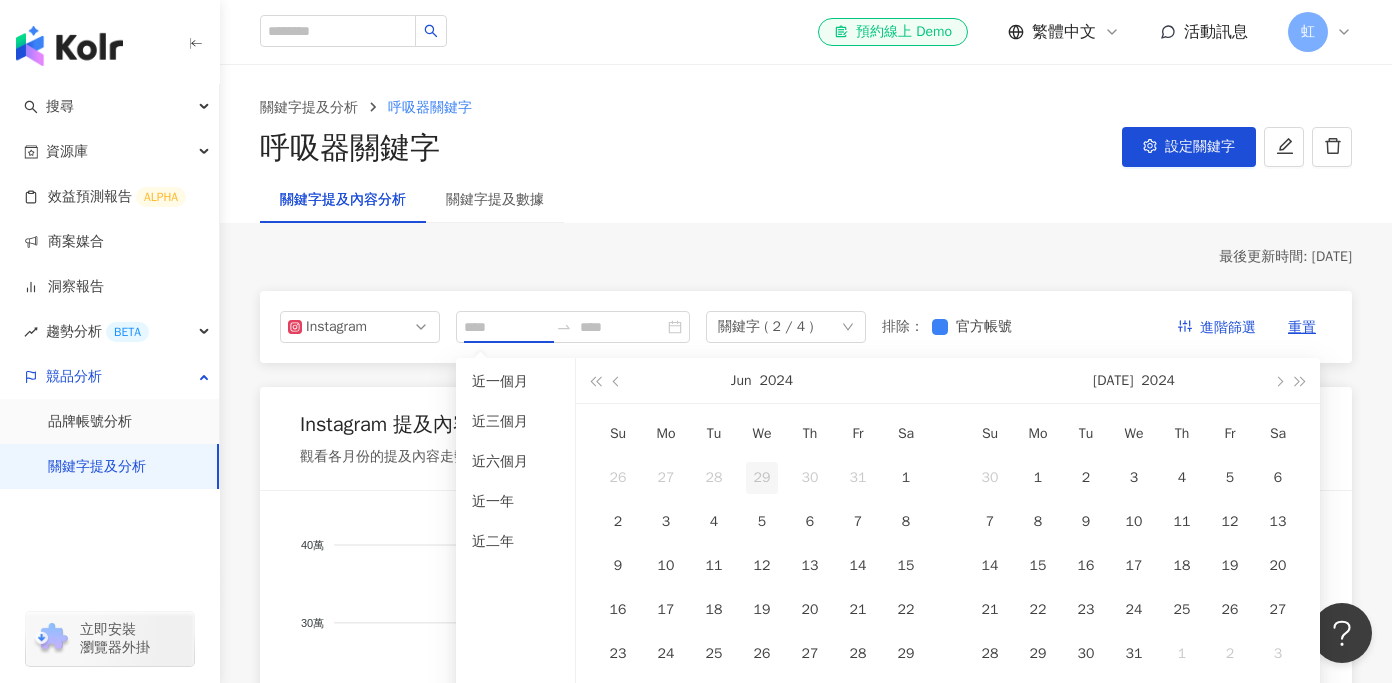 type on "**********" 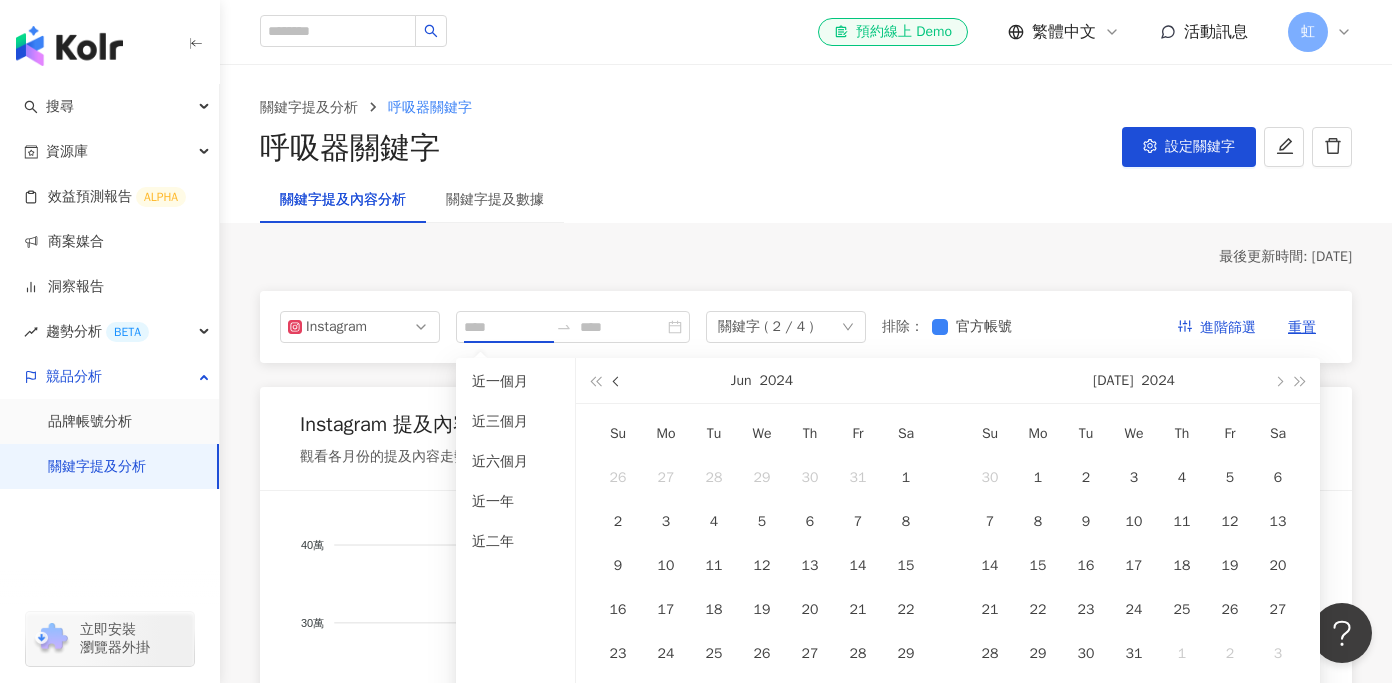 click at bounding box center [617, 380] 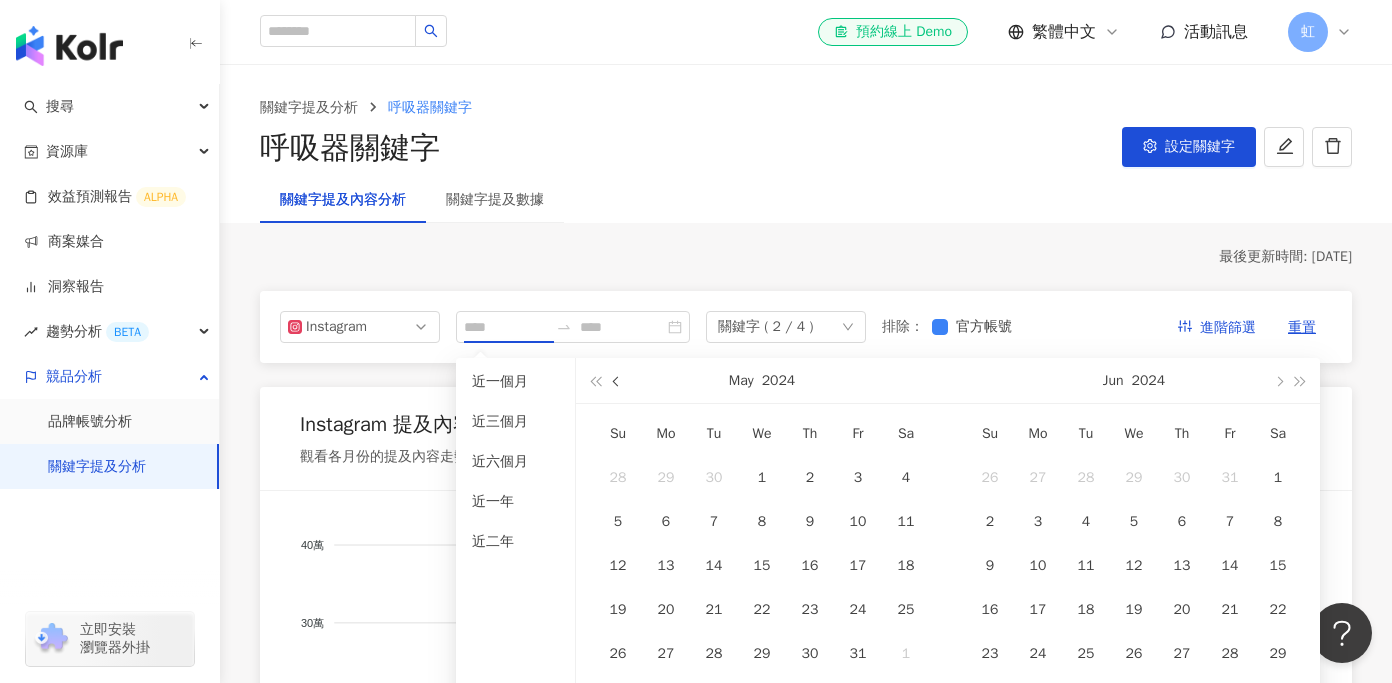 click at bounding box center (617, 380) 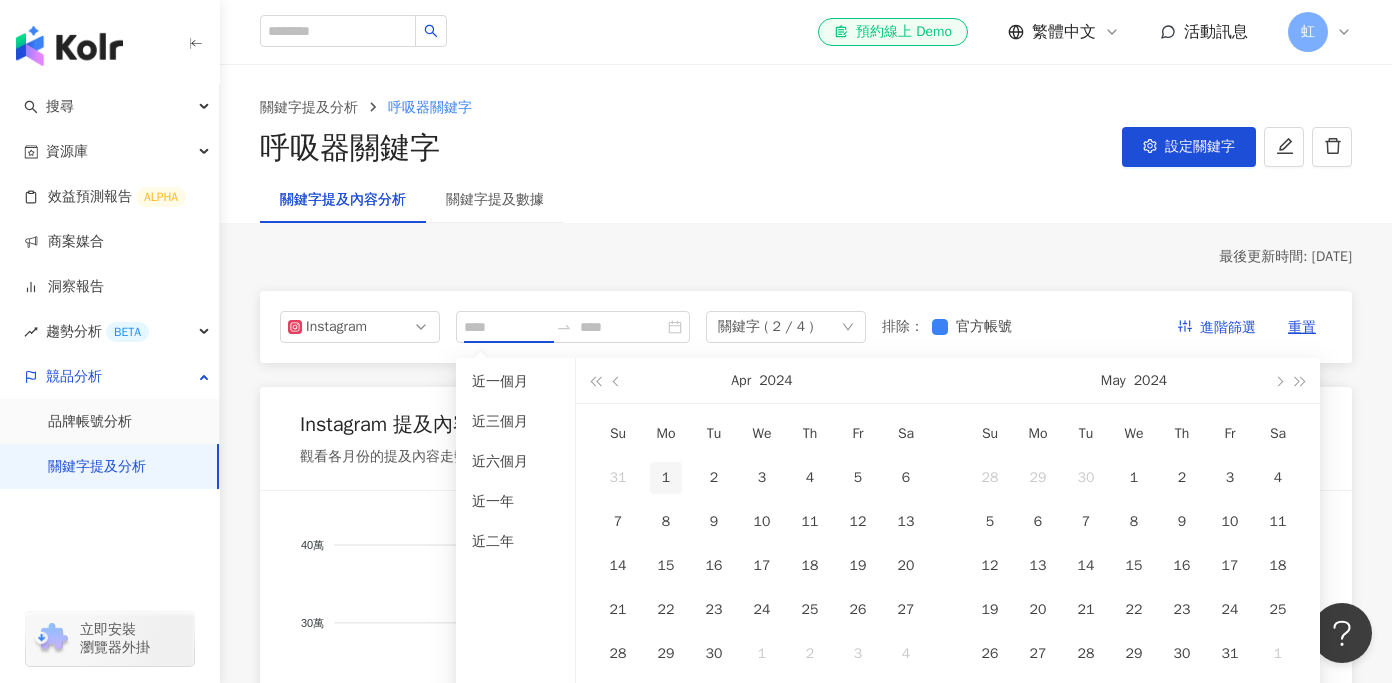 type on "**********" 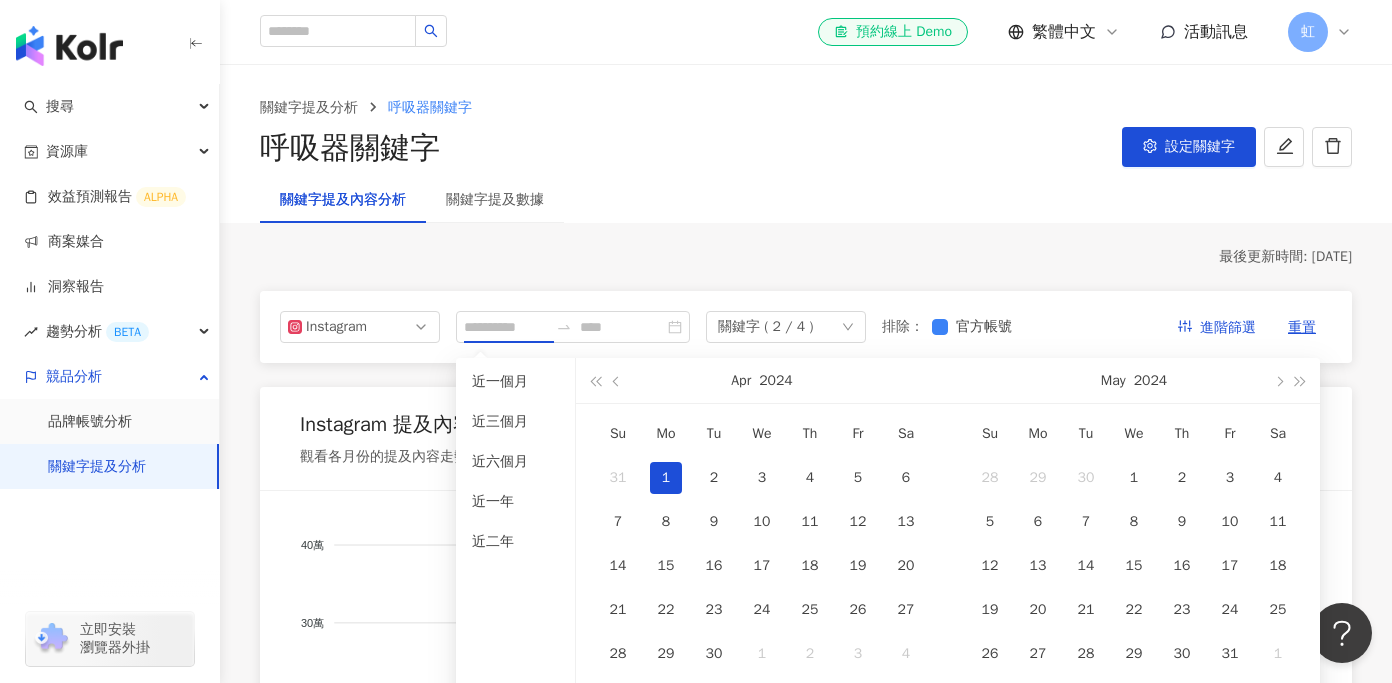 click on "1" at bounding box center (666, 478) 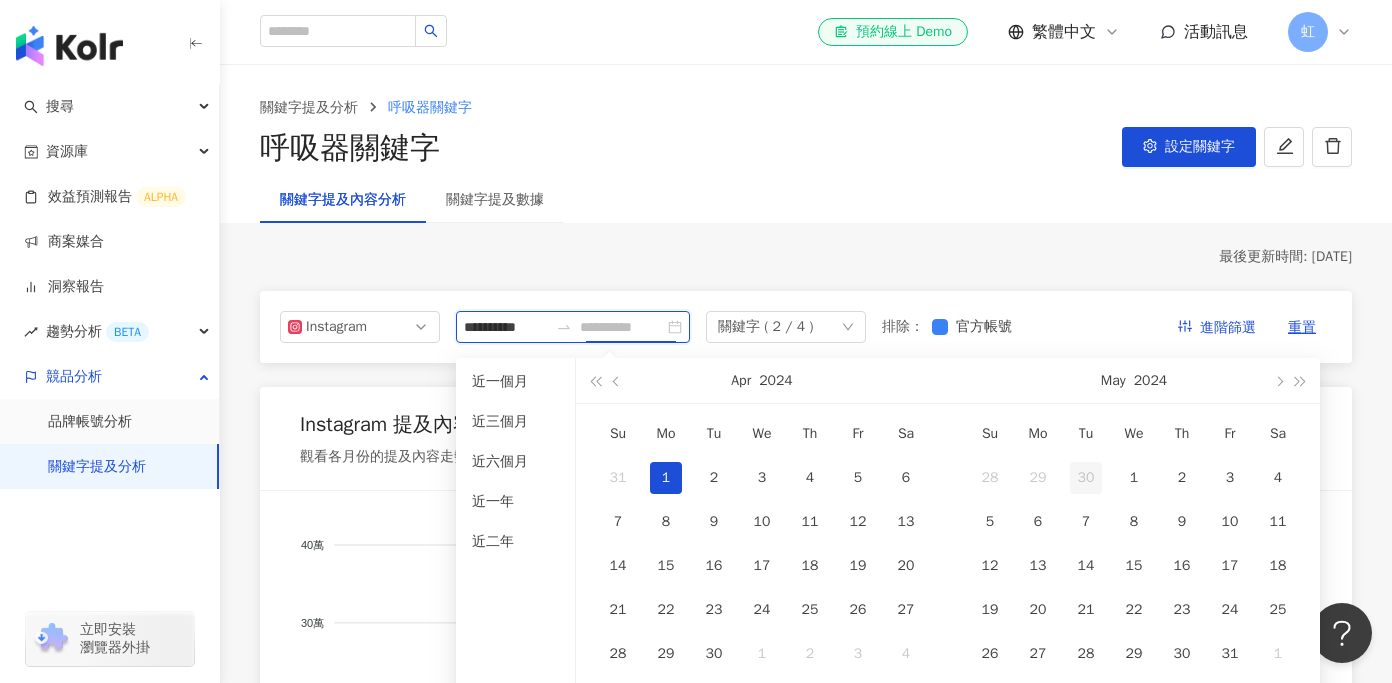 type on "**********" 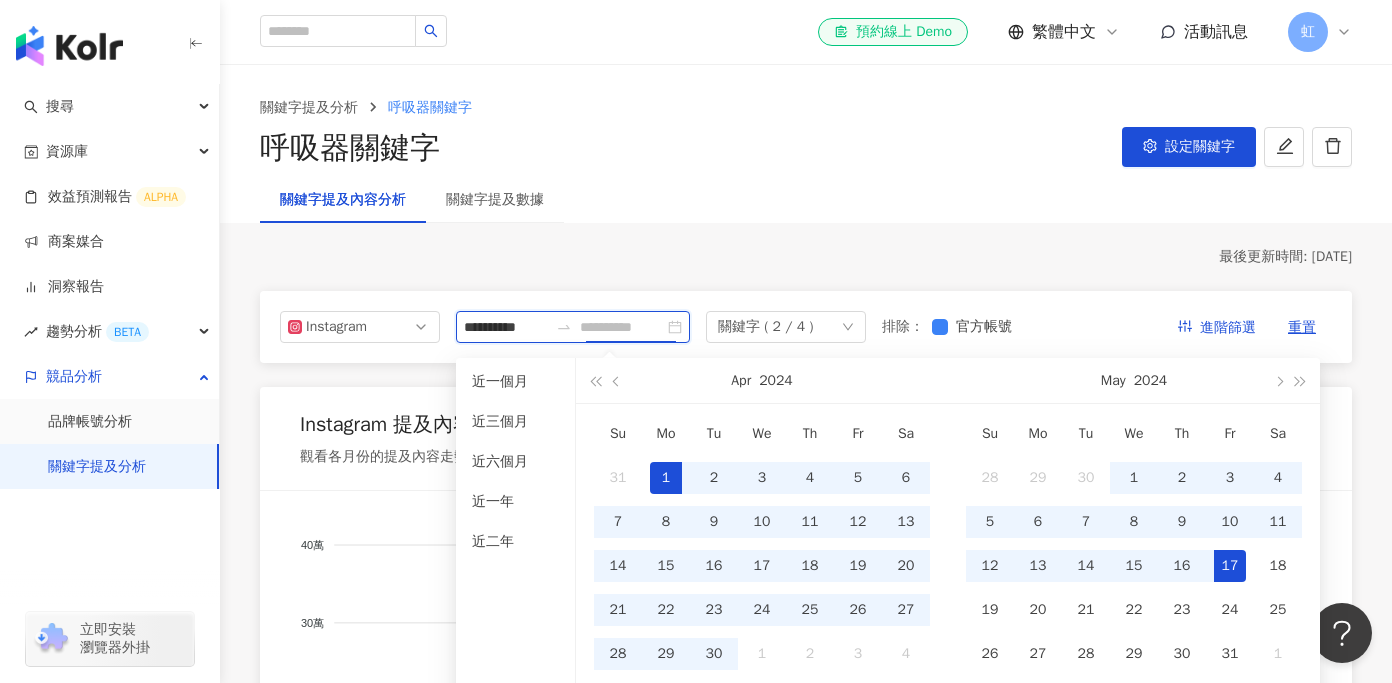 type on "**********" 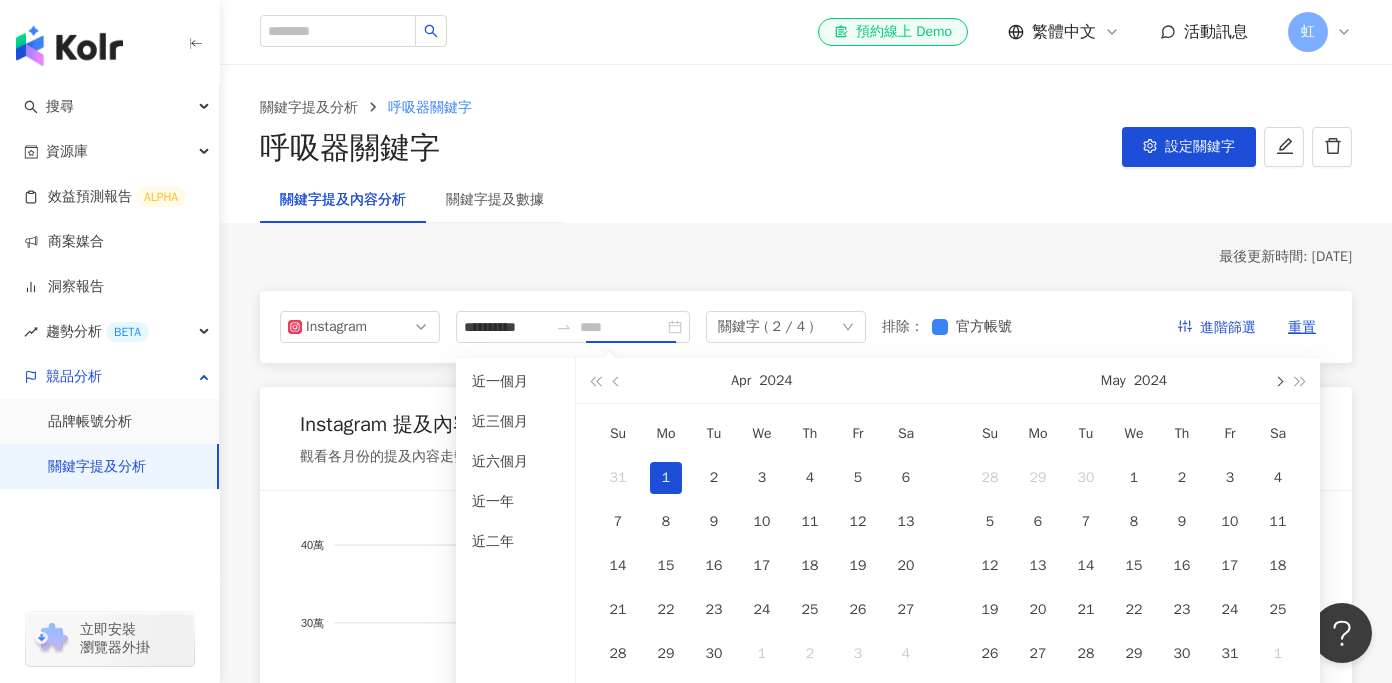 click at bounding box center (1278, 381) 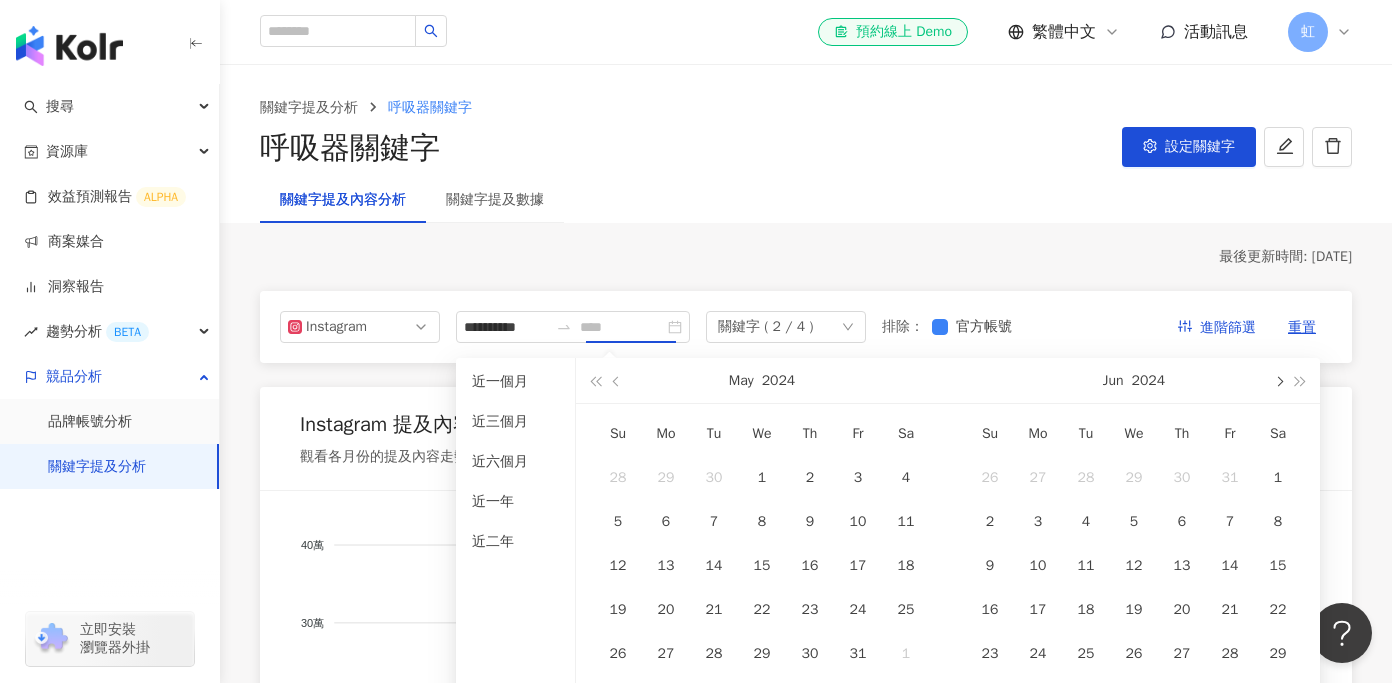 click at bounding box center (1278, 381) 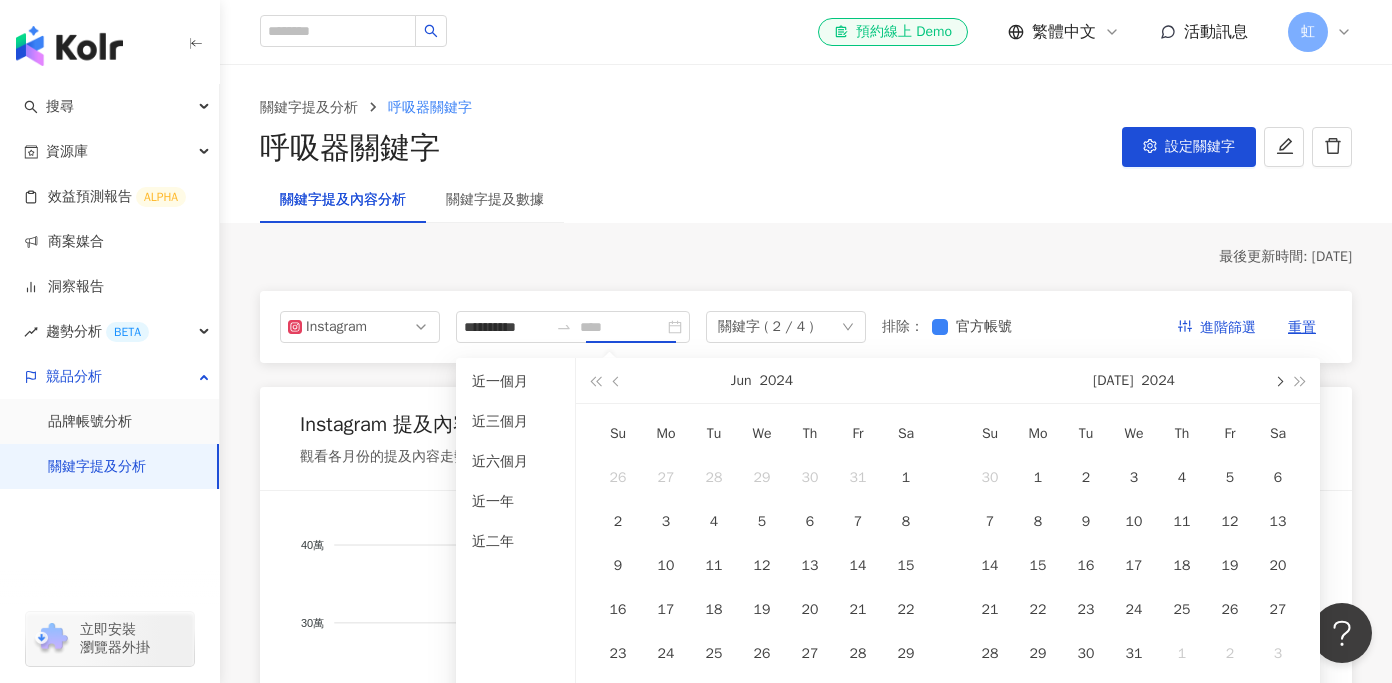 click at bounding box center [1278, 381] 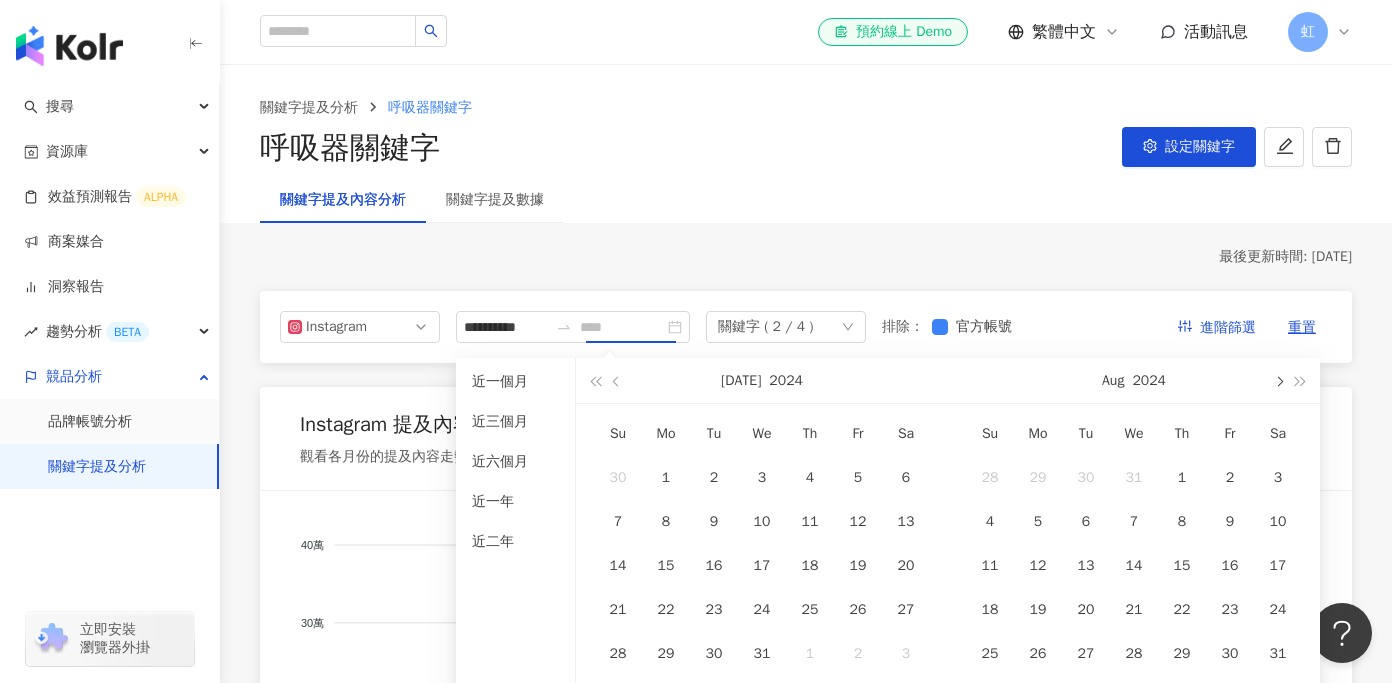 click at bounding box center (1278, 381) 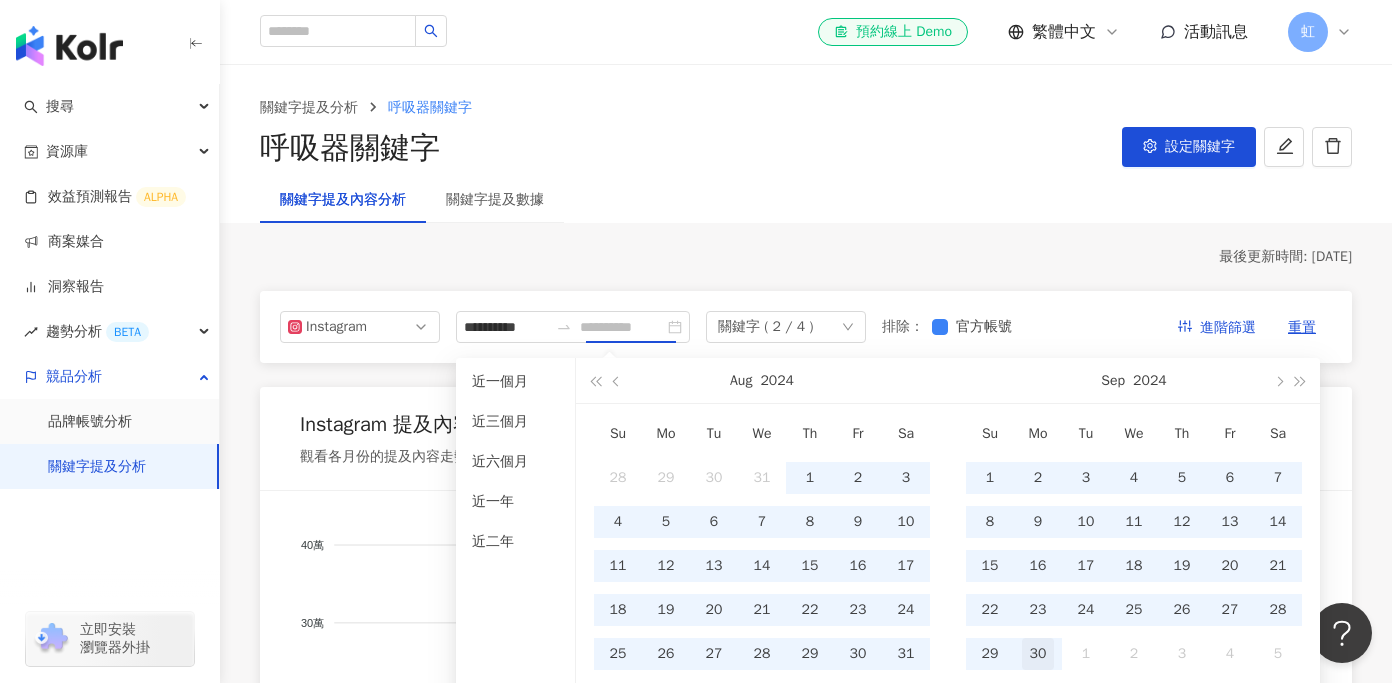 type on "**********" 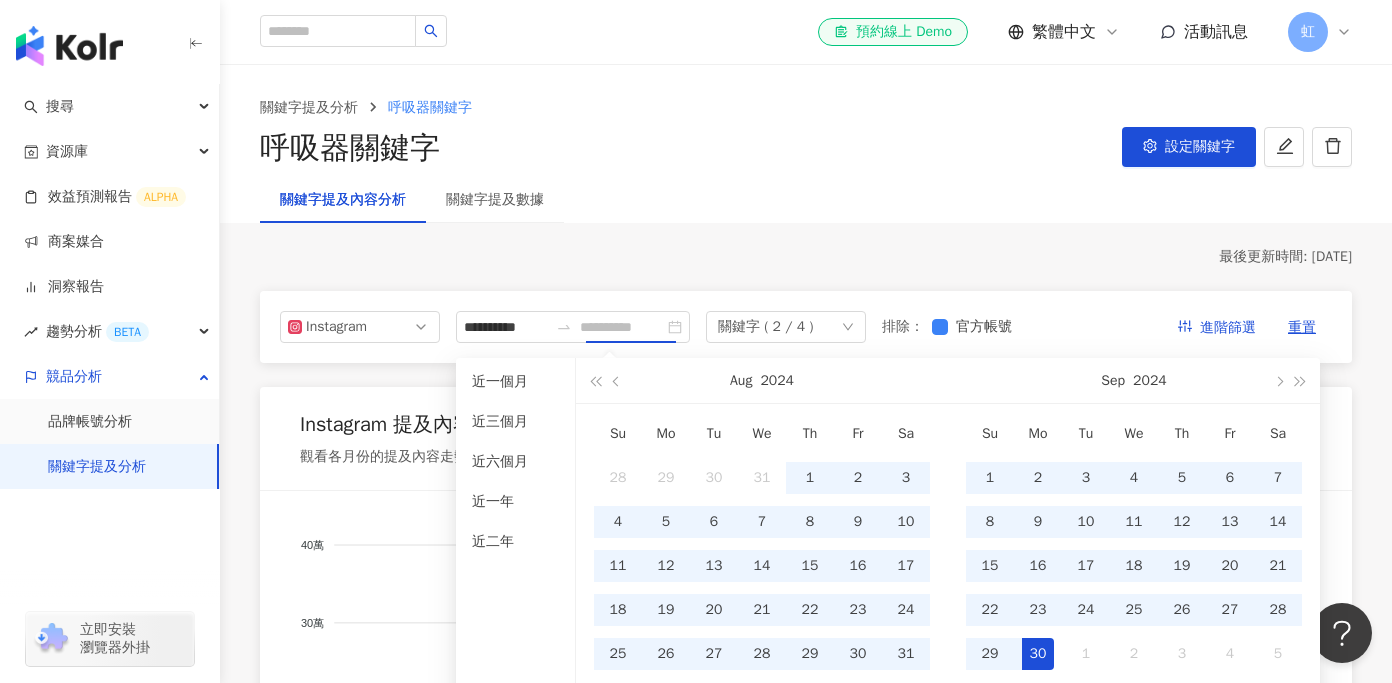 click on "30" at bounding box center [1038, 654] 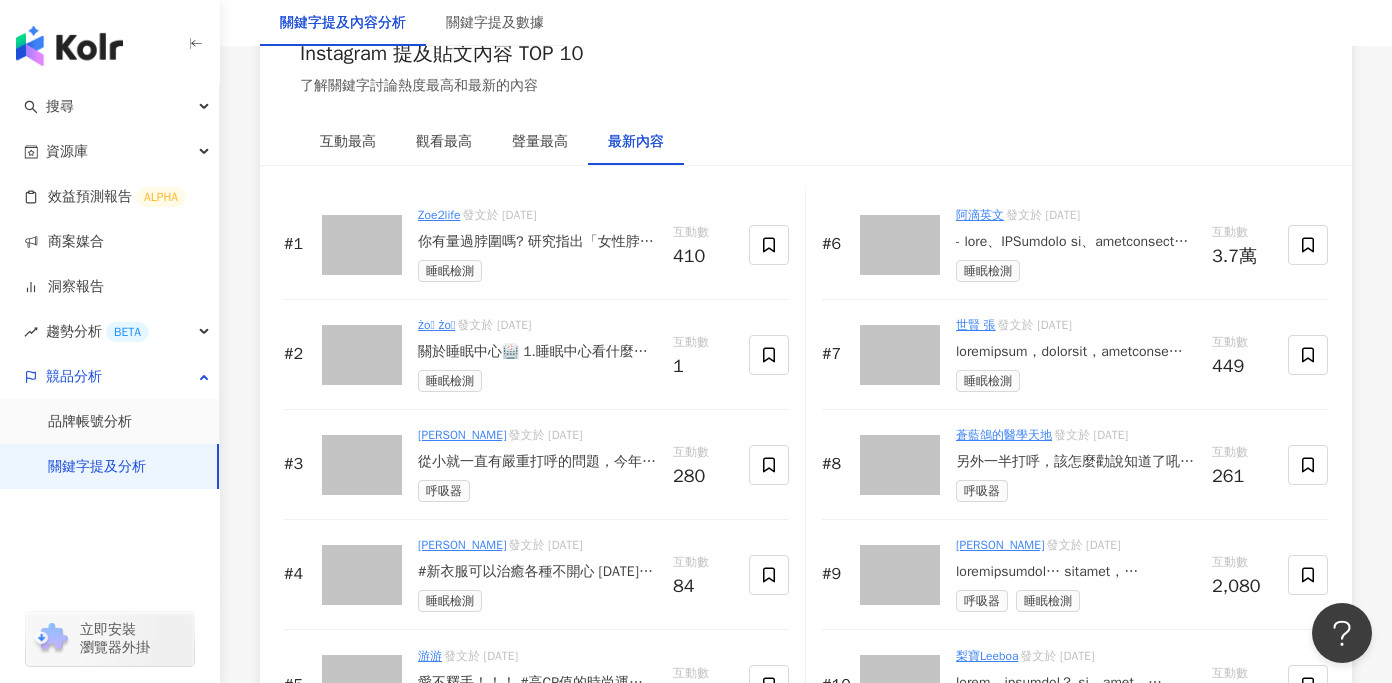 scroll, scrollTop: 3074, scrollLeft: 0, axis: vertical 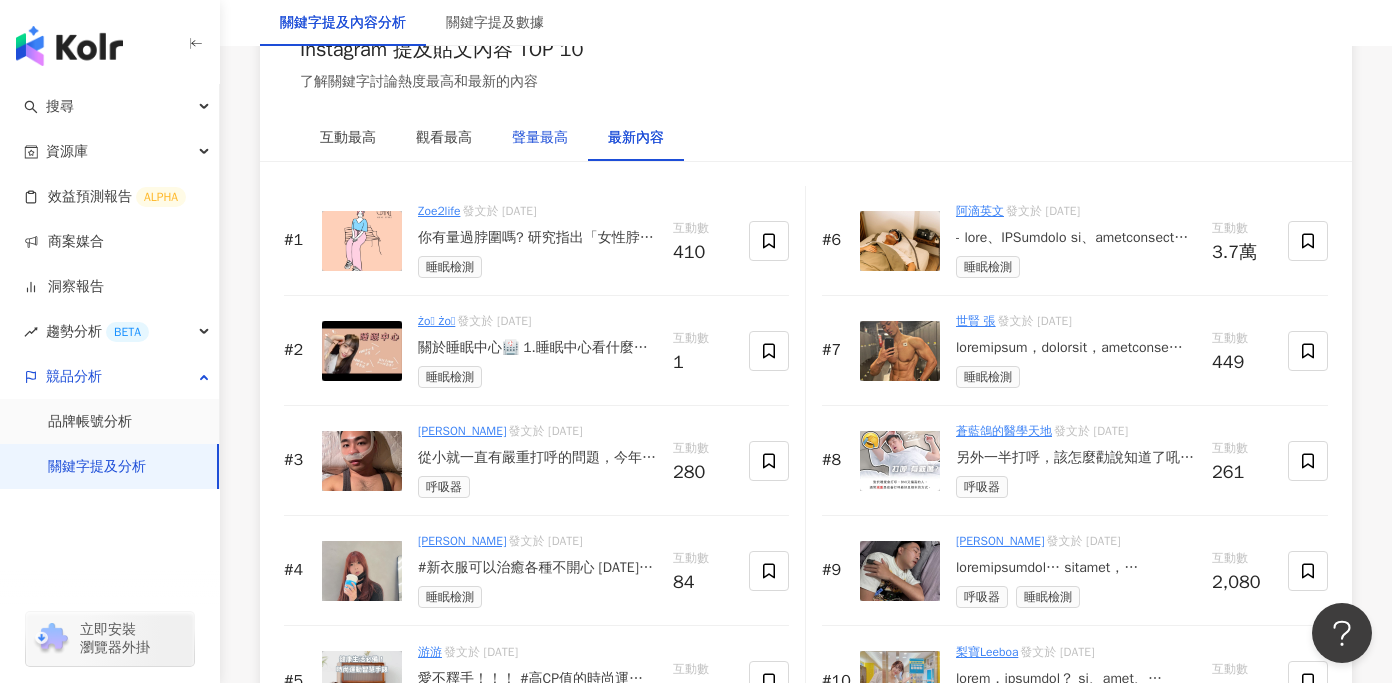 click on "聲量最高" at bounding box center [540, 138] 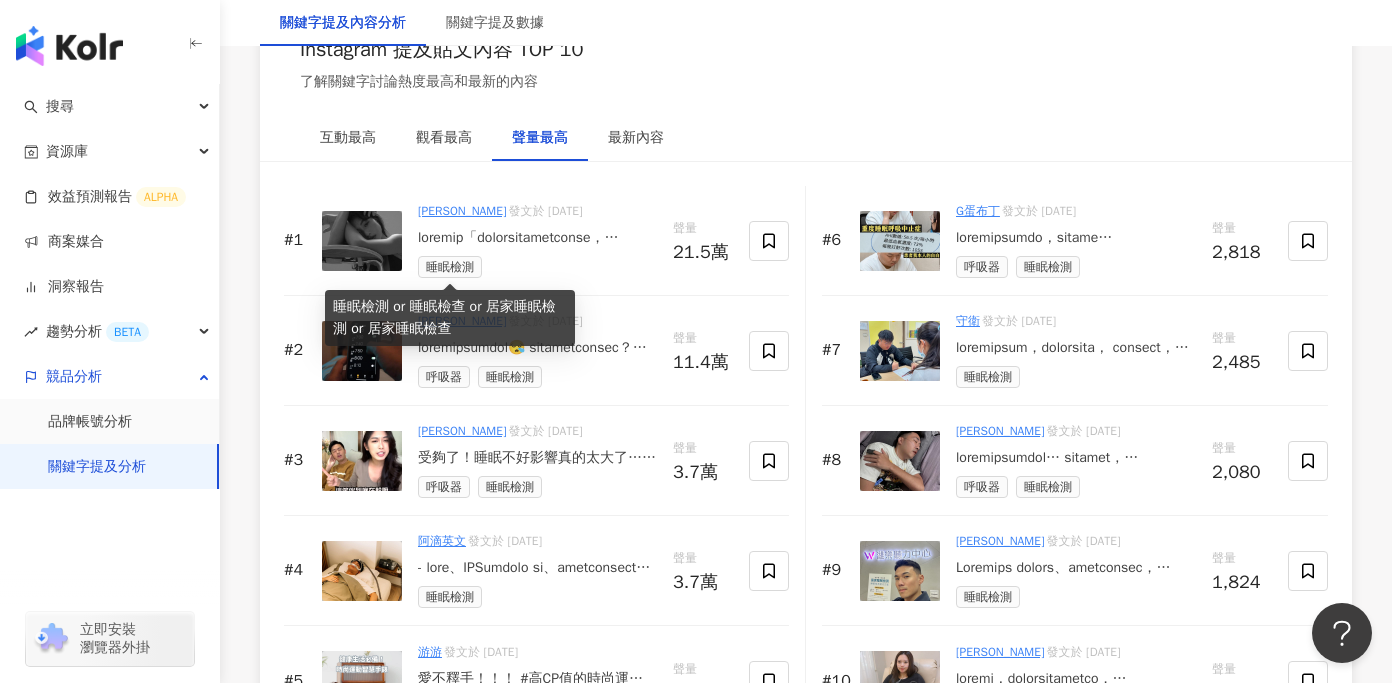 click on "睡眠檢測" at bounding box center [450, 267] 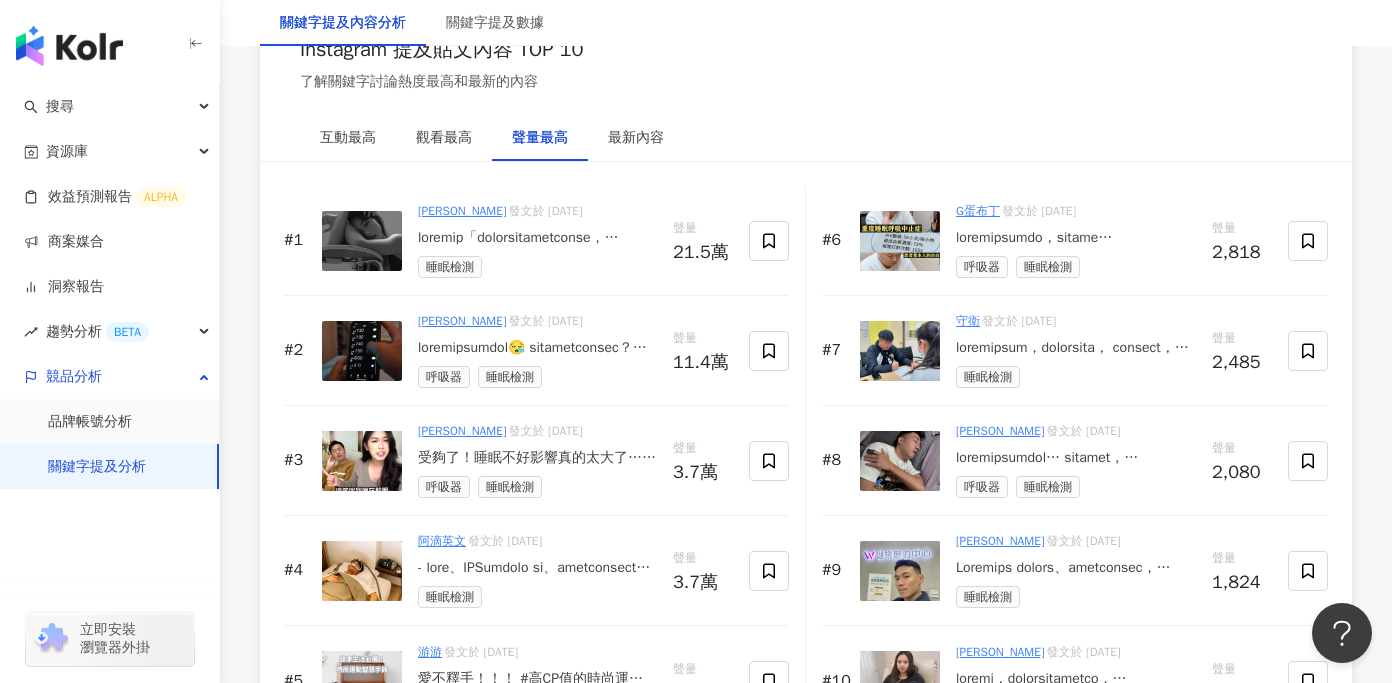 click at bounding box center (537, 238) 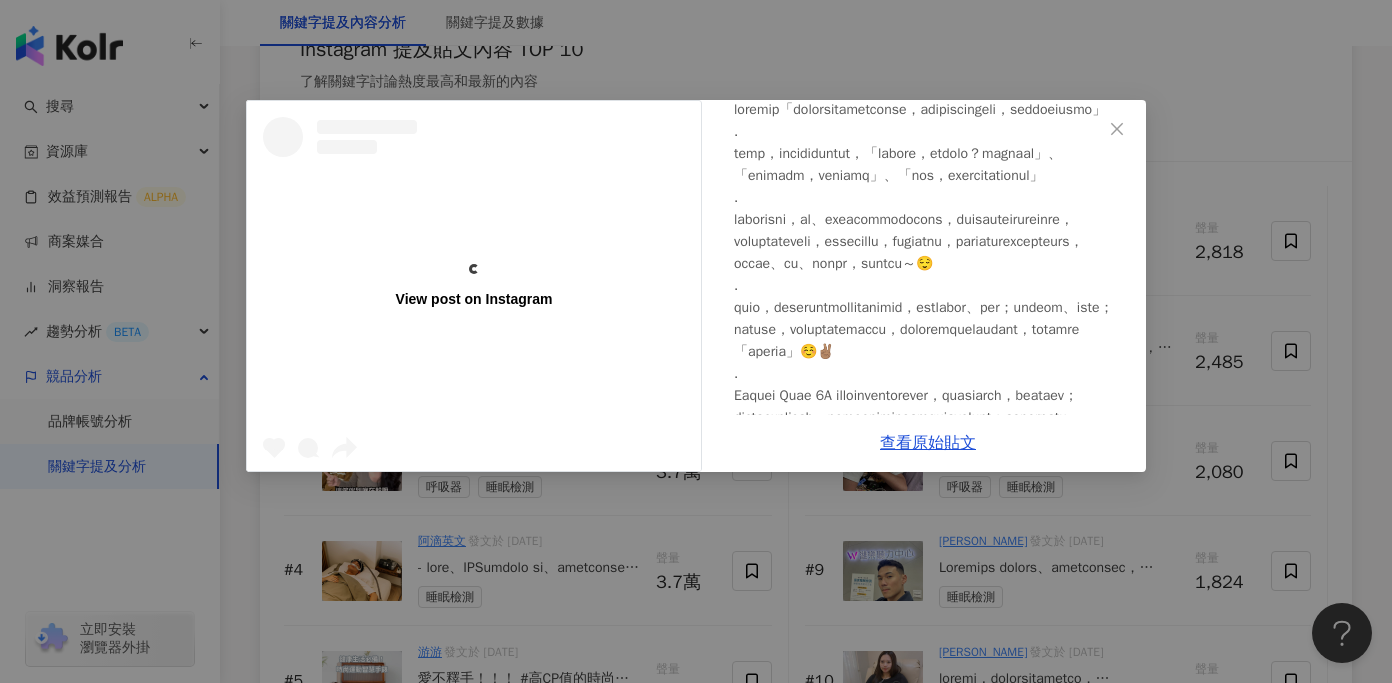 scroll, scrollTop: 39, scrollLeft: 0, axis: vertical 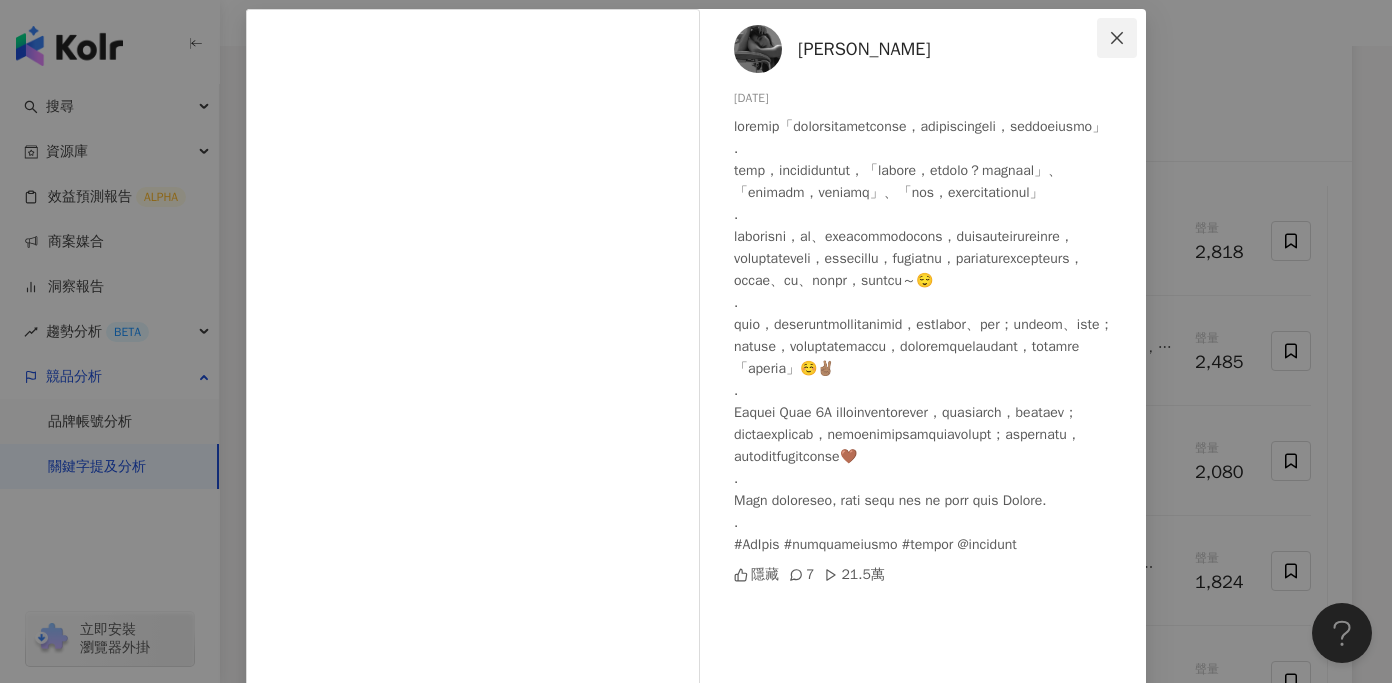 click 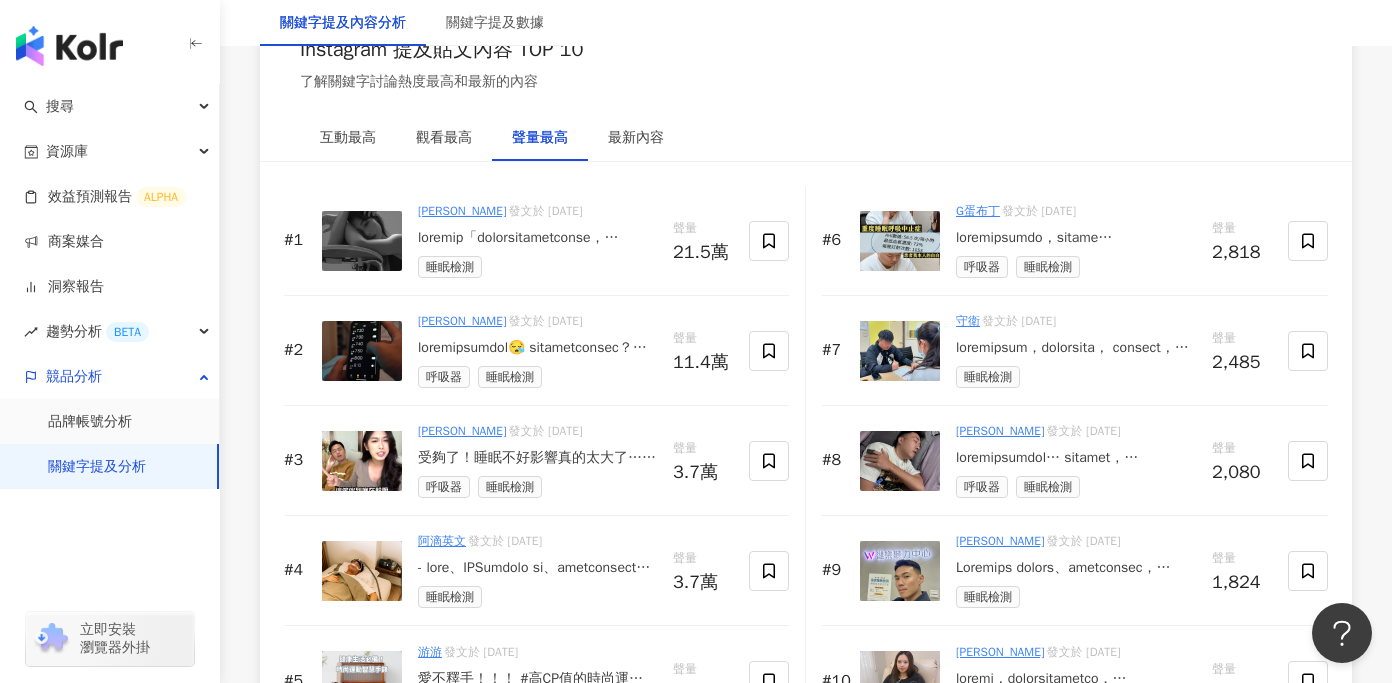click at bounding box center (1076, 238) 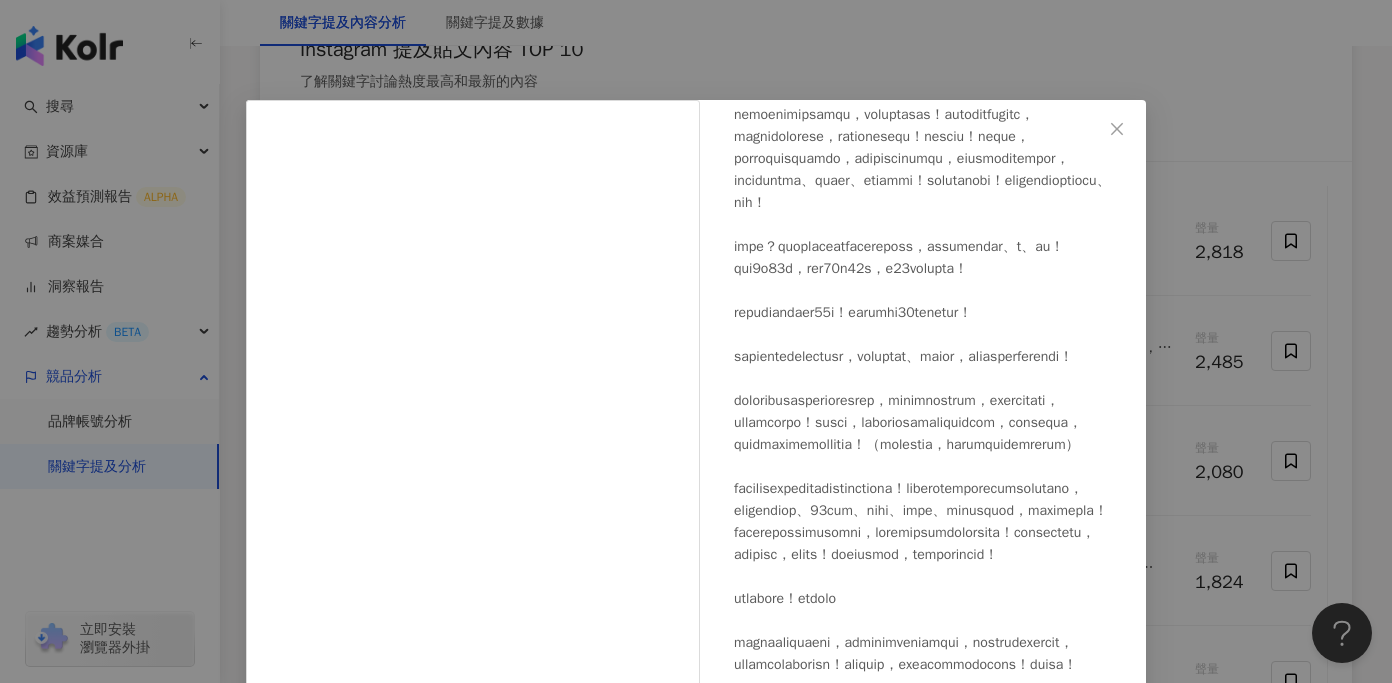 scroll, scrollTop: 917, scrollLeft: 0, axis: vertical 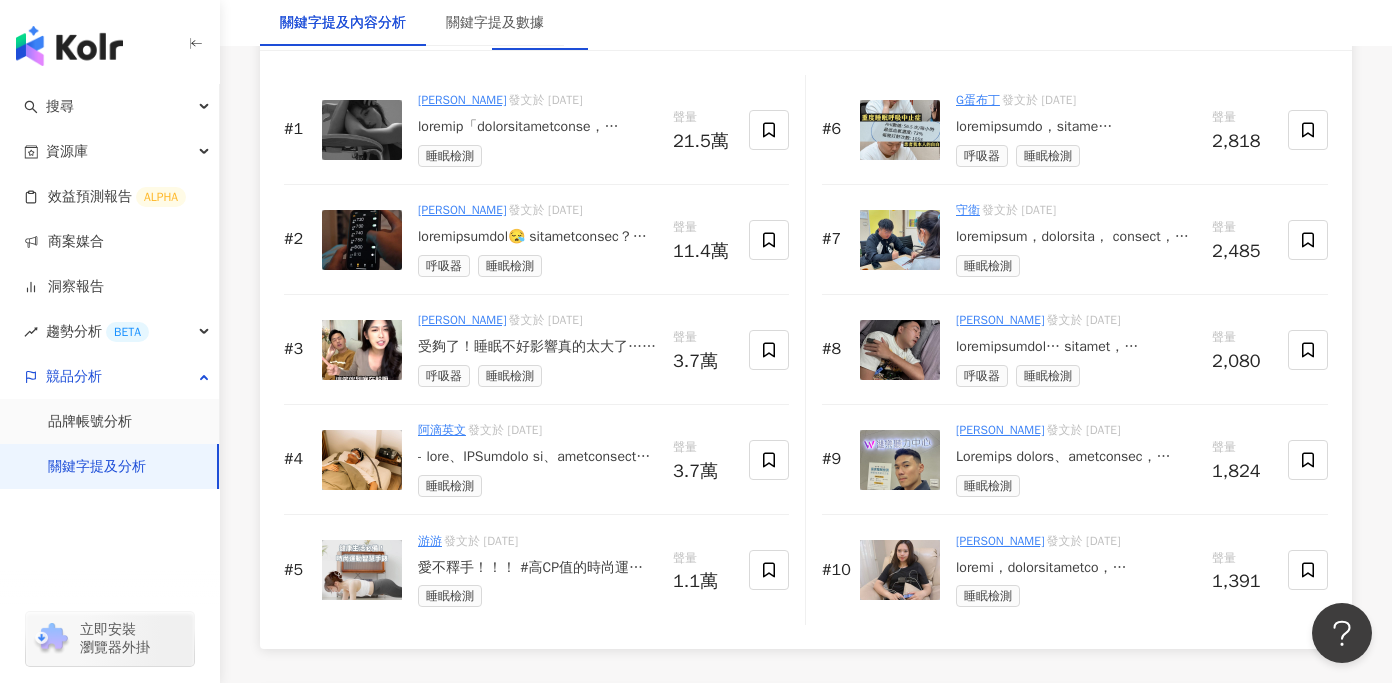 click on "愛不釋手！！！
#高CP值的時尚運動智慧手錶
《Amazfit華米》Active⌚️
我已經實戴了兩個禮拜了！
讓我每天更有活力、更健康💪
跟你們分享我最喜歡的幾個功能特色
💖續航力長達14天！！！
💖價格真香！
💖外型輕薄、時尚好穿搭
💖1.75吋大螢幕、顯示清楚、操作滑順
💖睡眠檢測
💖女性健康功能
（排卵期/生理期/孕期管理/體重紀錄/身體品質指數）
💖運動紀錄🧘‍♀️
（高達120多種的運動模式！）
💖喝水紀錄💦
（還會提醒我該喝水了呢！）
還有很多實用功能喲！
完全就是我的隨身健康管家🥹🫶
現在點選 @amazfit.wearable 至自我介紹欄位點擊連結到官網就可以查看最新優惠
momo跟pchome直接搜尋amazfit也可以買到喔
#Amazfit #Active #華米#智慧手錶 #時尚手錶 #運動手錶 #zepp" at bounding box center [537, 568] 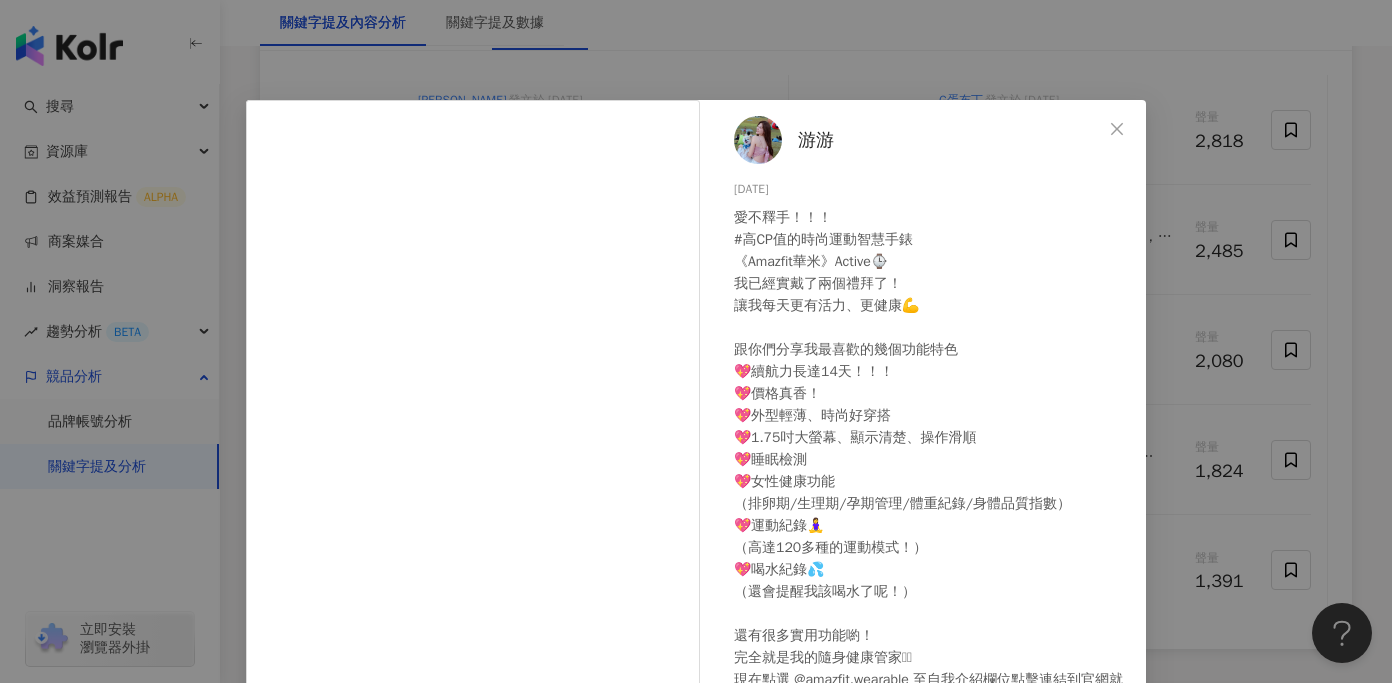 scroll, scrollTop: 39, scrollLeft: 0, axis: vertical 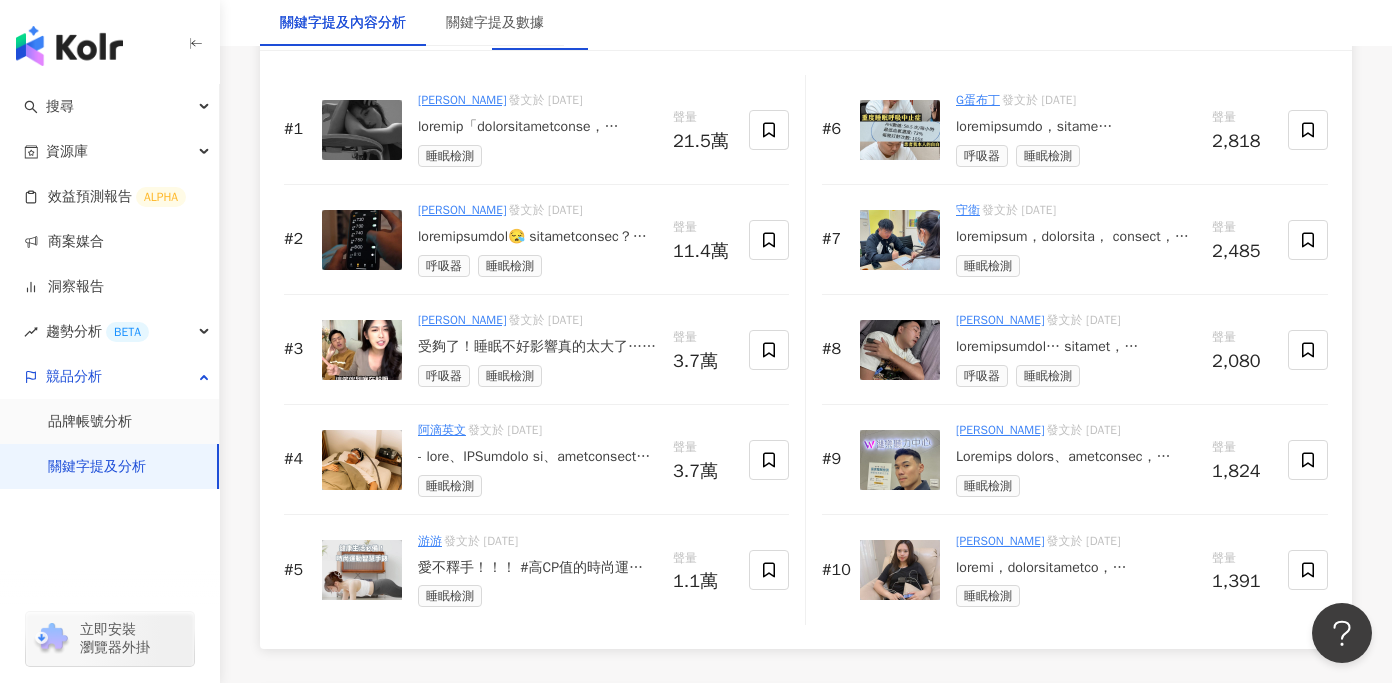 click at bounding box center [1076, 568] 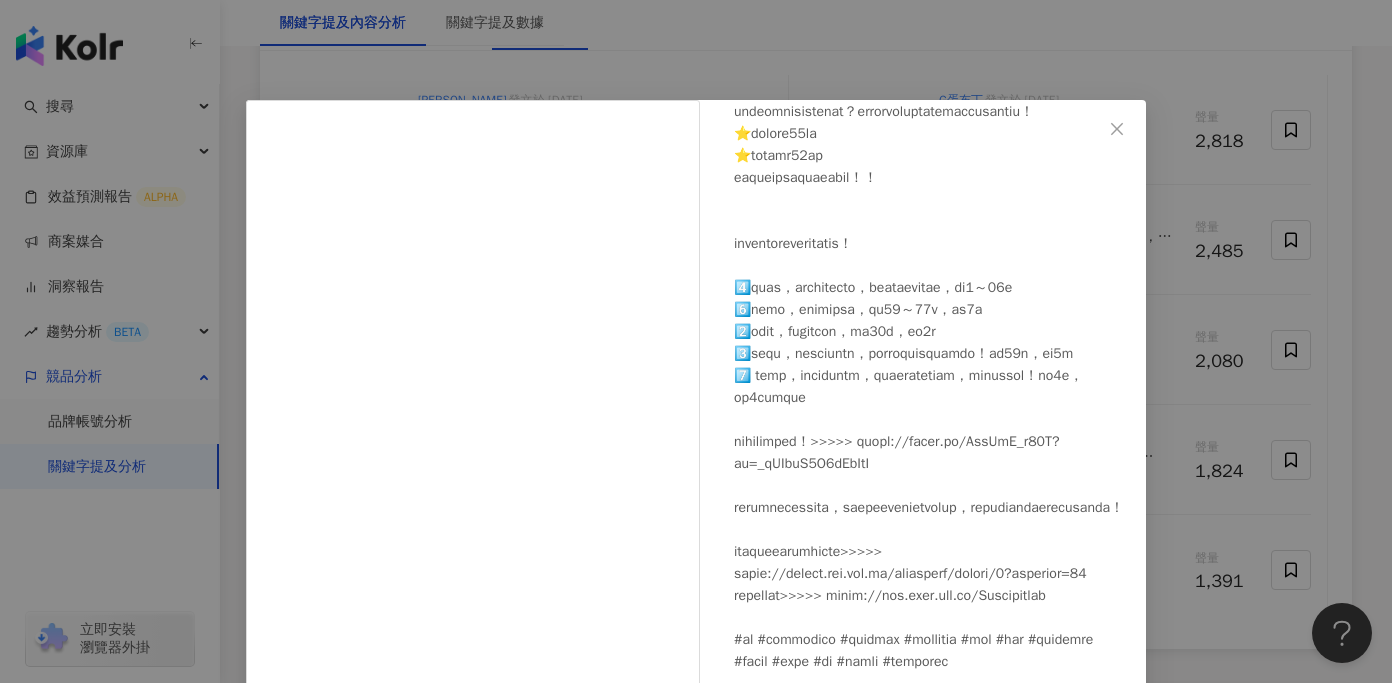 scroll, scrollTop: 722, scrollLeft: 0, axis: vertical 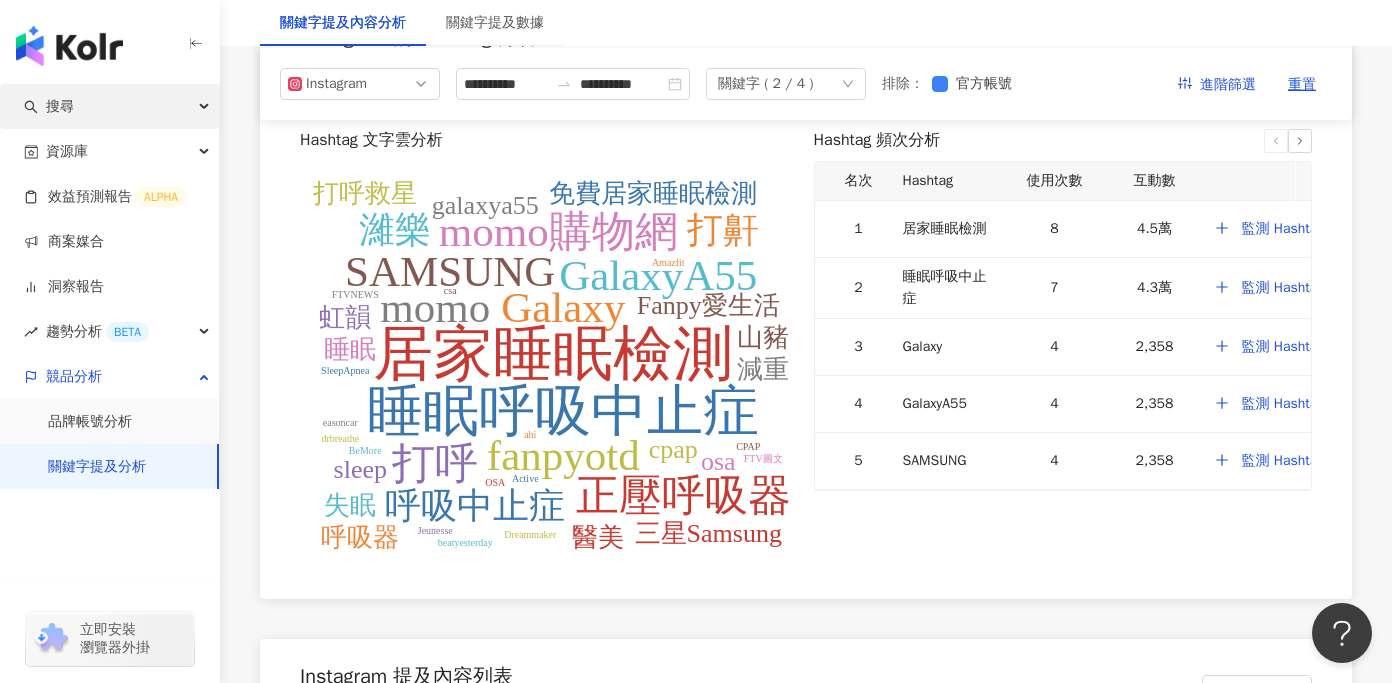 click on "搜尋" at bounding box center (109, 106) 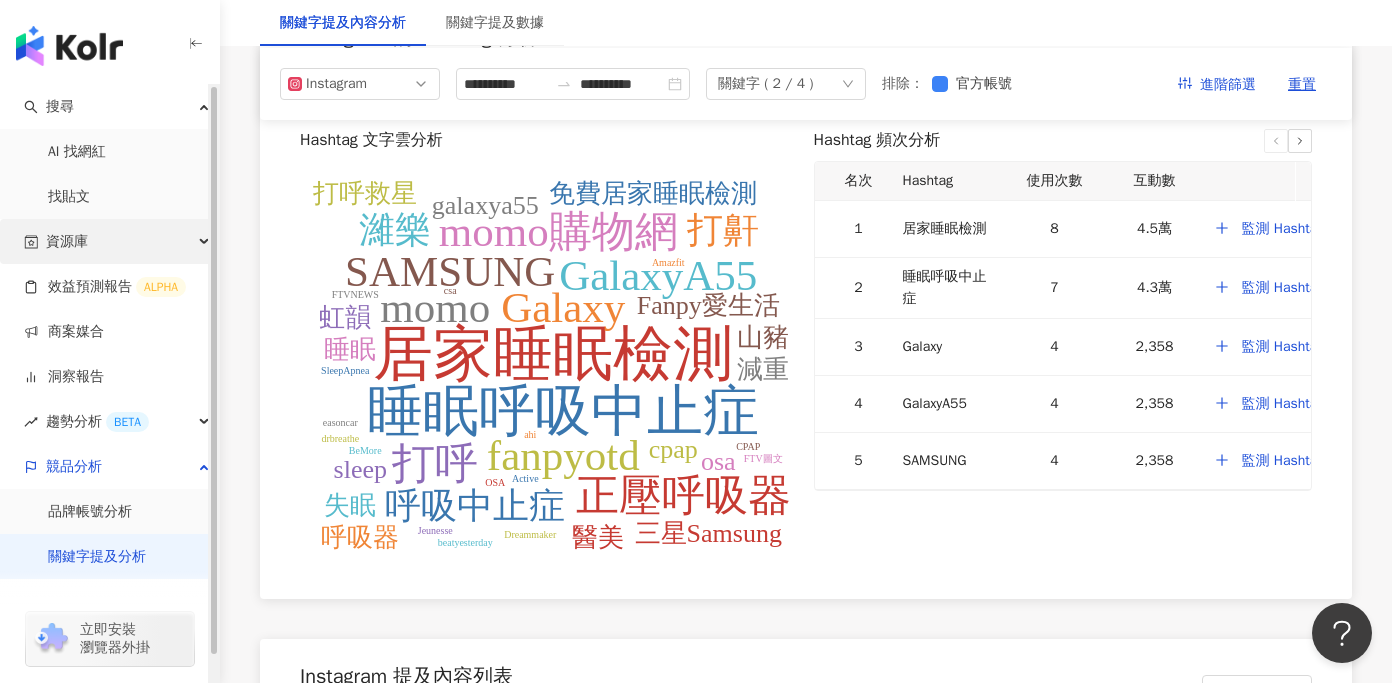 click on "資源庫" at bounding box center [109, 241] 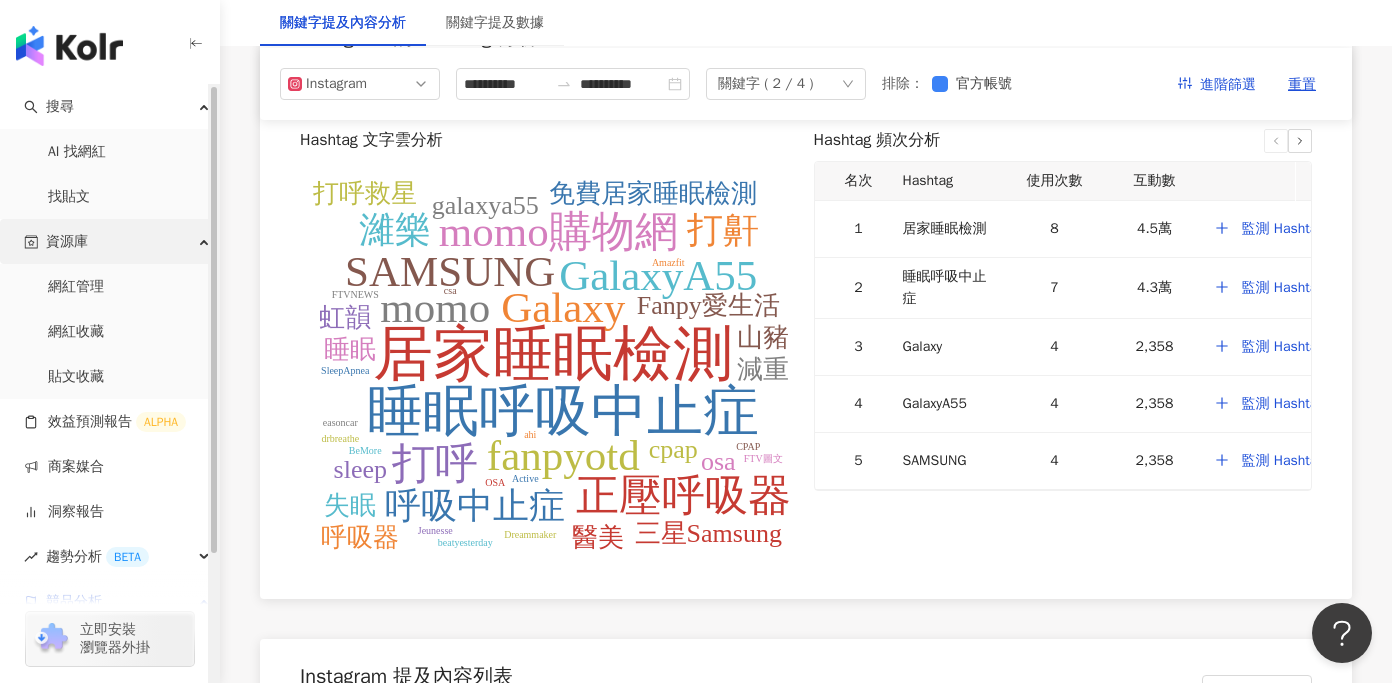 click on "資源庫" at bounding box center [109, 241] 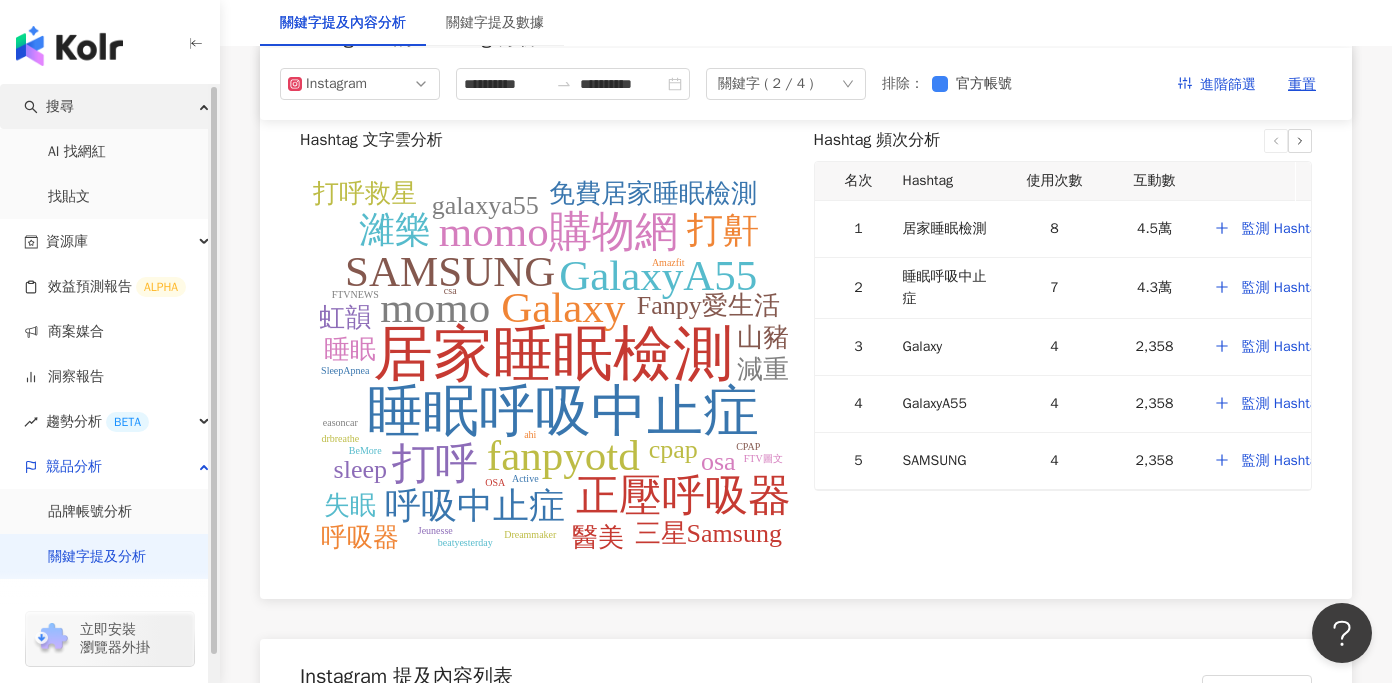 click on "搜尋" at bounding box center [109, 106] 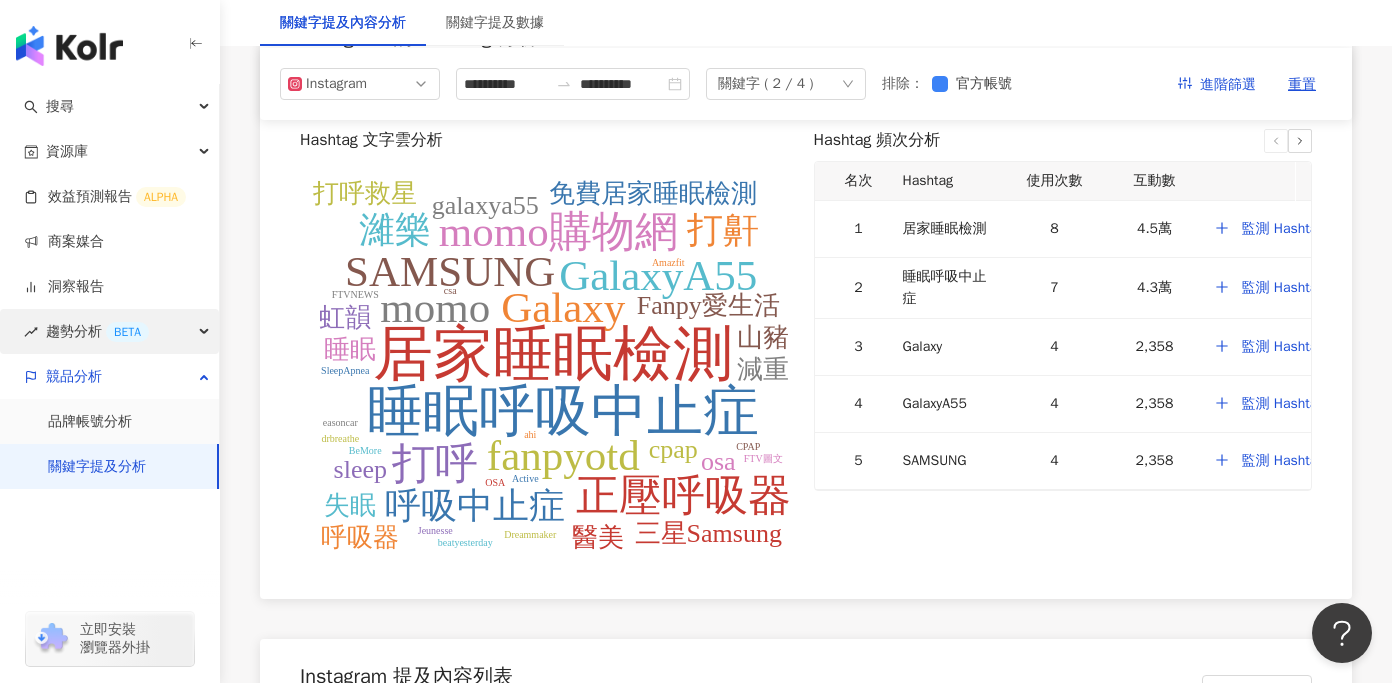 click on "趨勢分析 BETA" at bounding box center (109, 331) 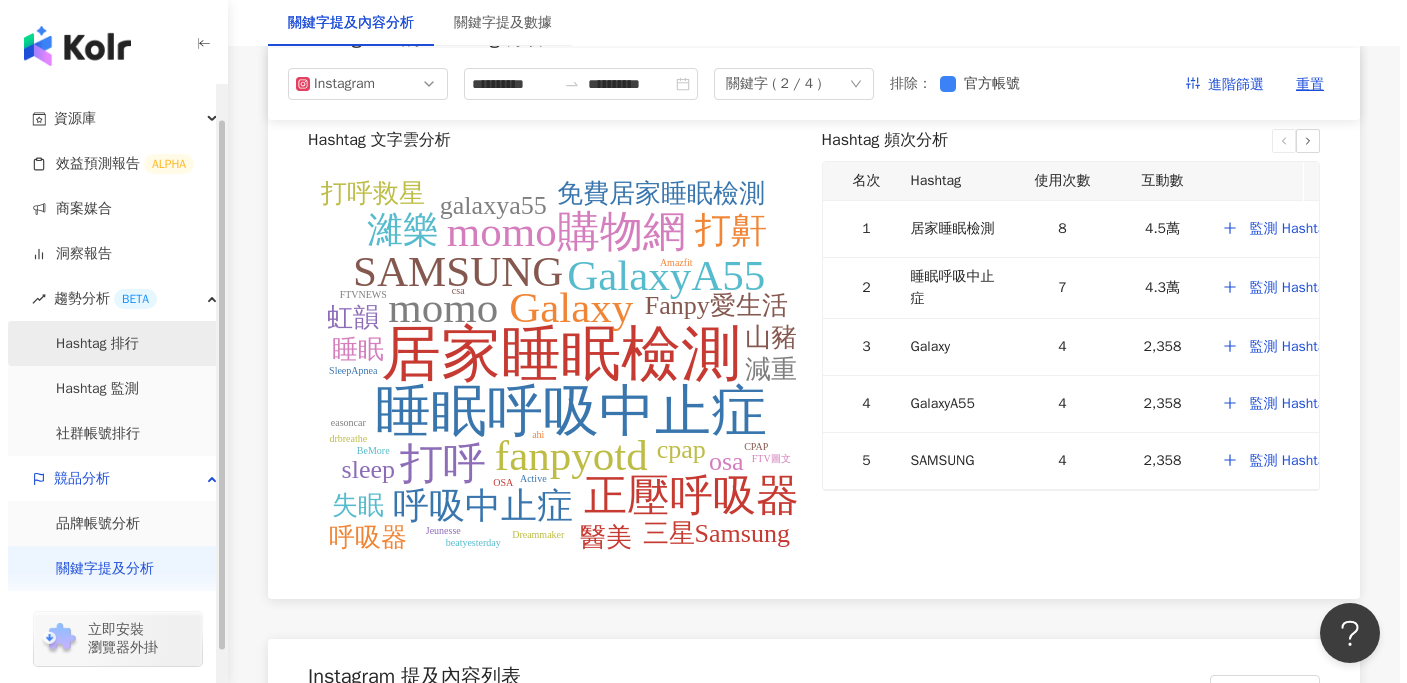 scroll, scrollTop: 30, scrollLeft: 0, axis: vertical 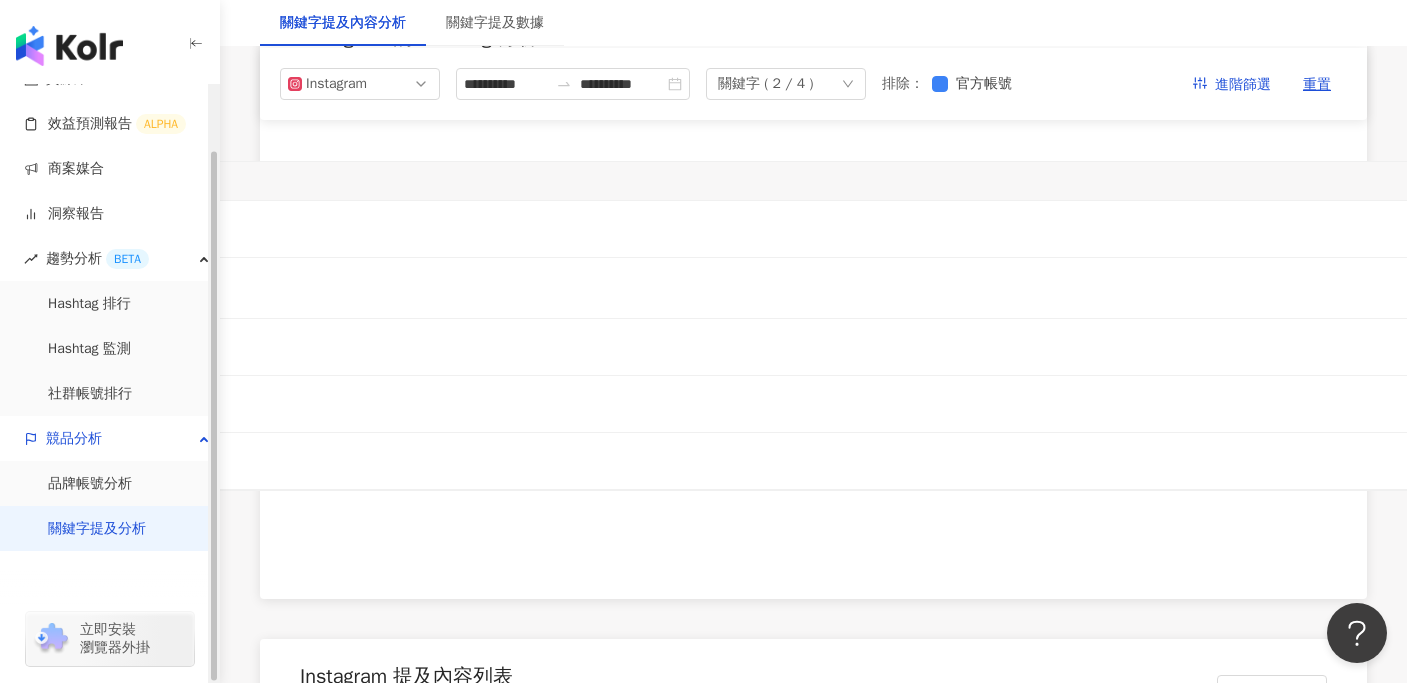 click on "**********" at bounding box center (813, -945) 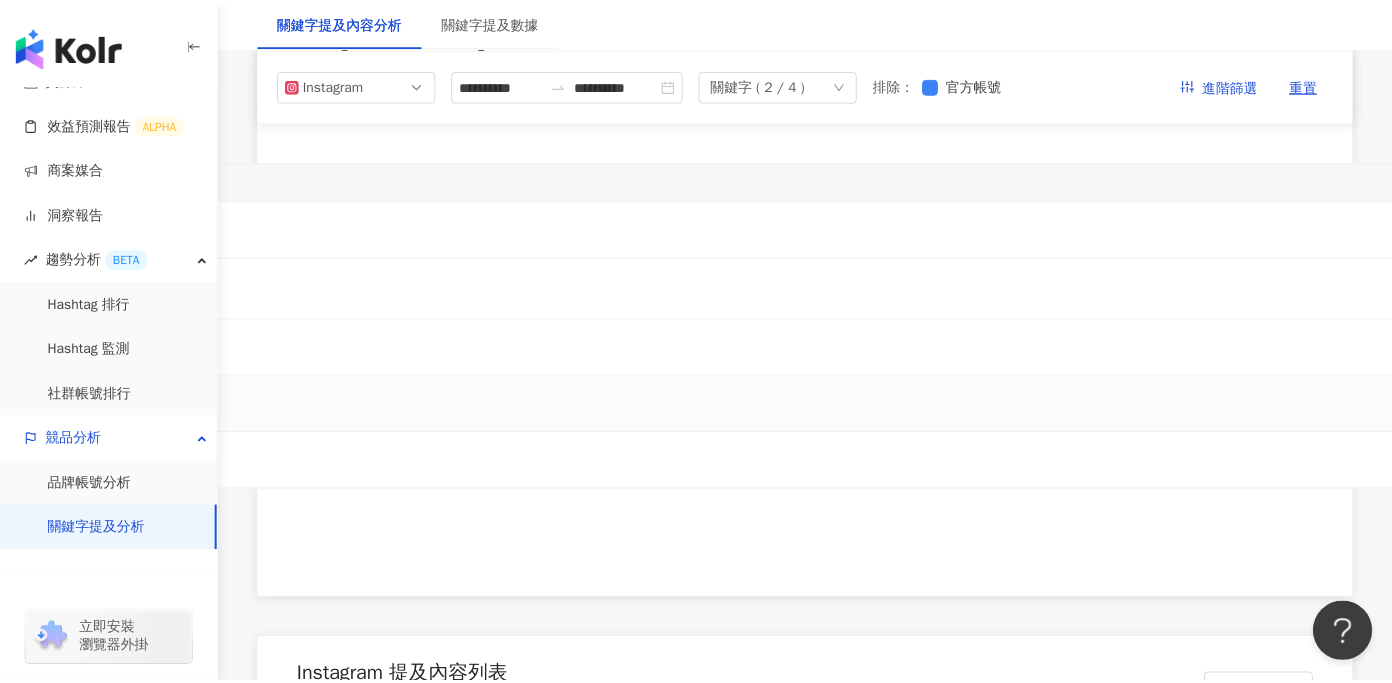 scroll, scrollTop: 0, scrollLeft: 0, axis: both 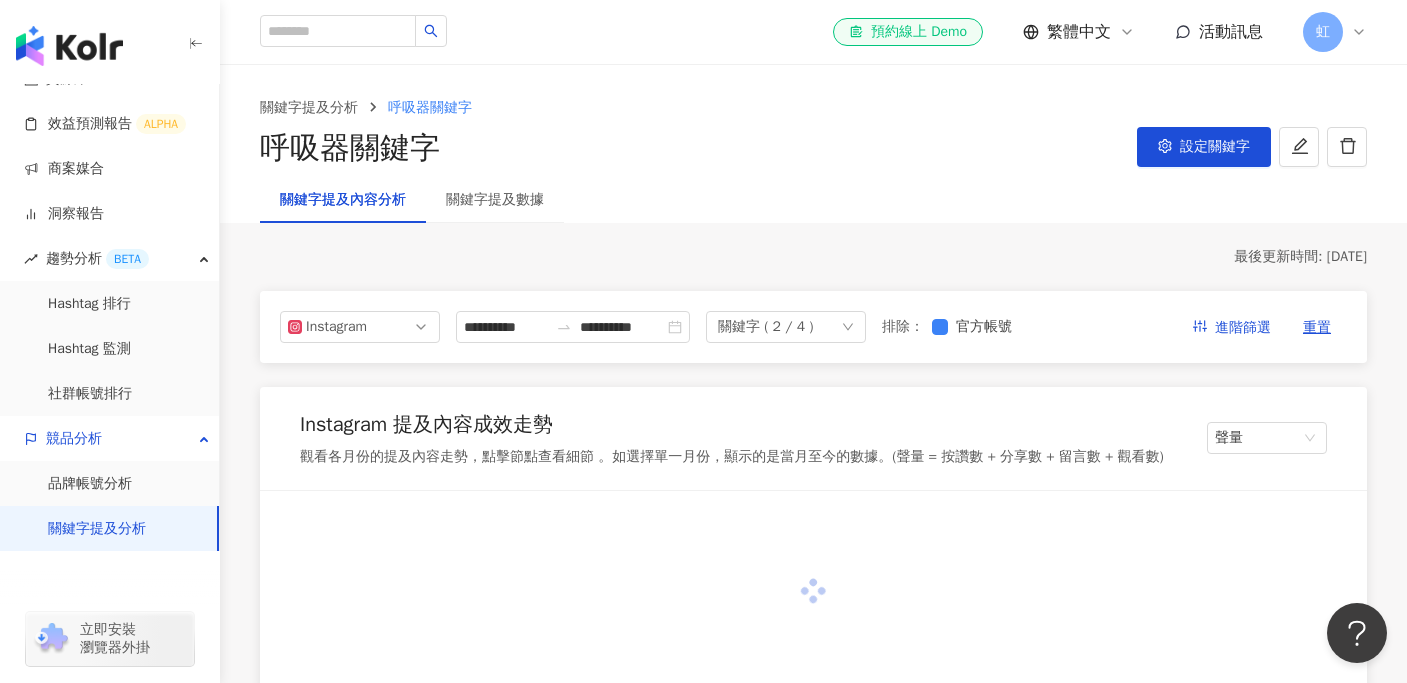 type on "**********" 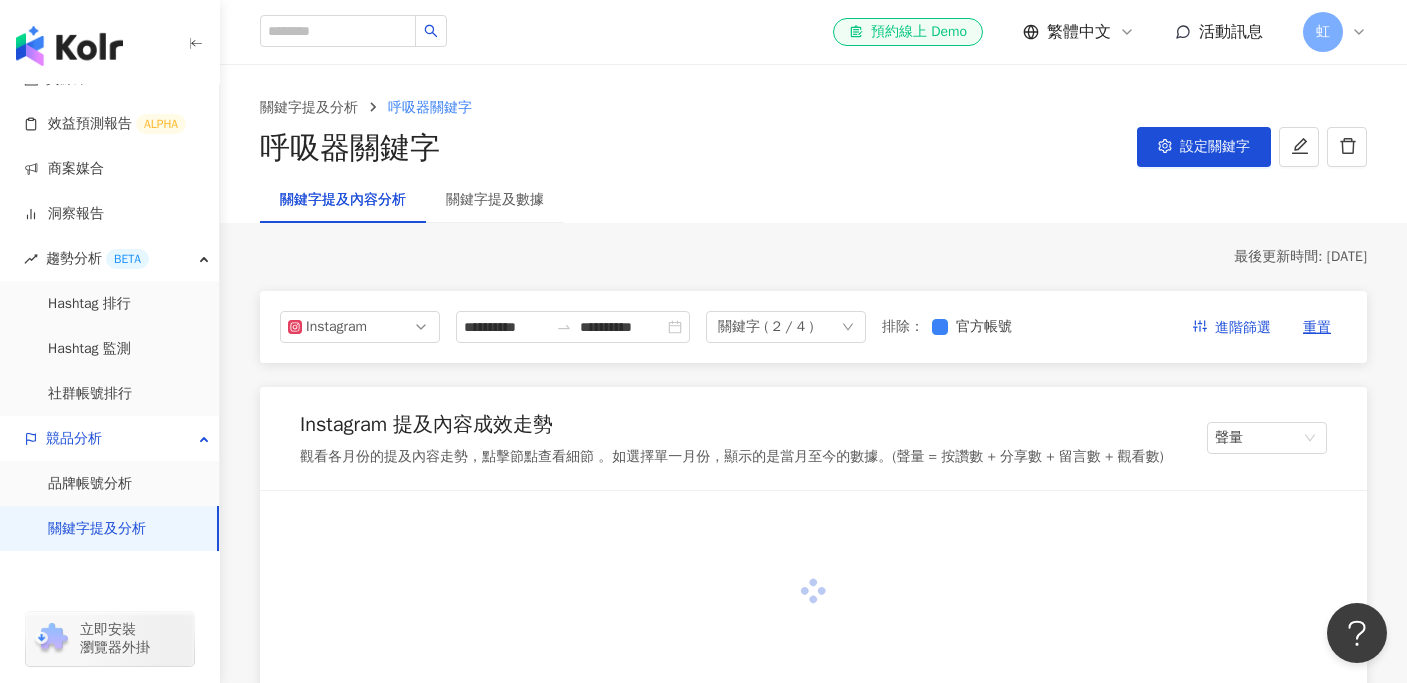 type on "**********" 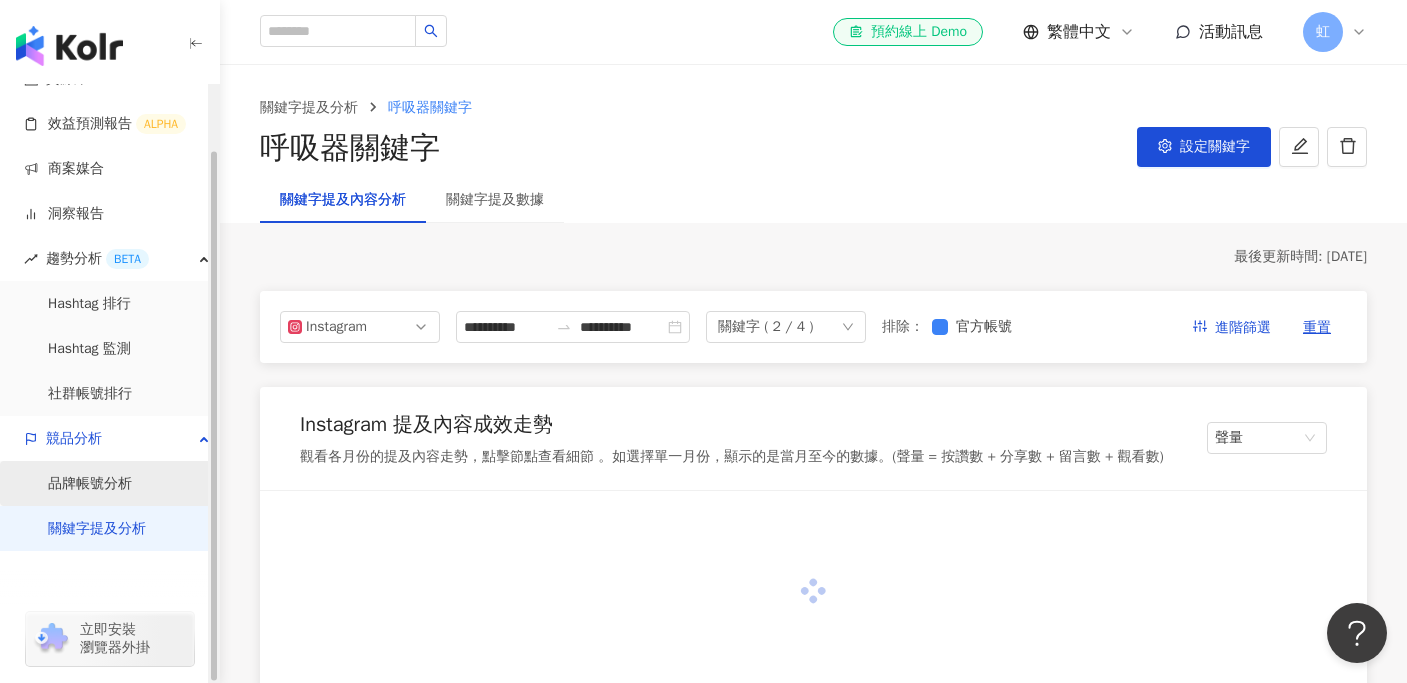 click on "品牌帳號分析" at bounding box center (90, 484) 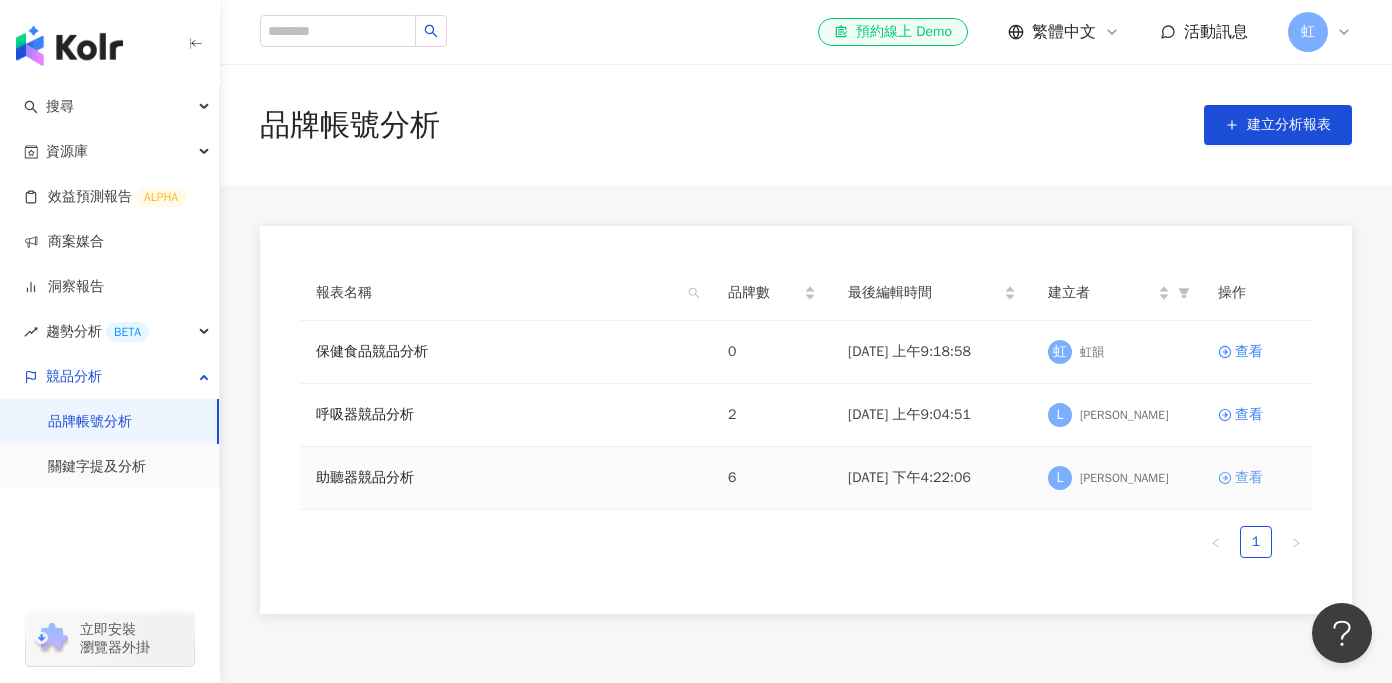 click on "查看" at bounding box center [1249, 478] 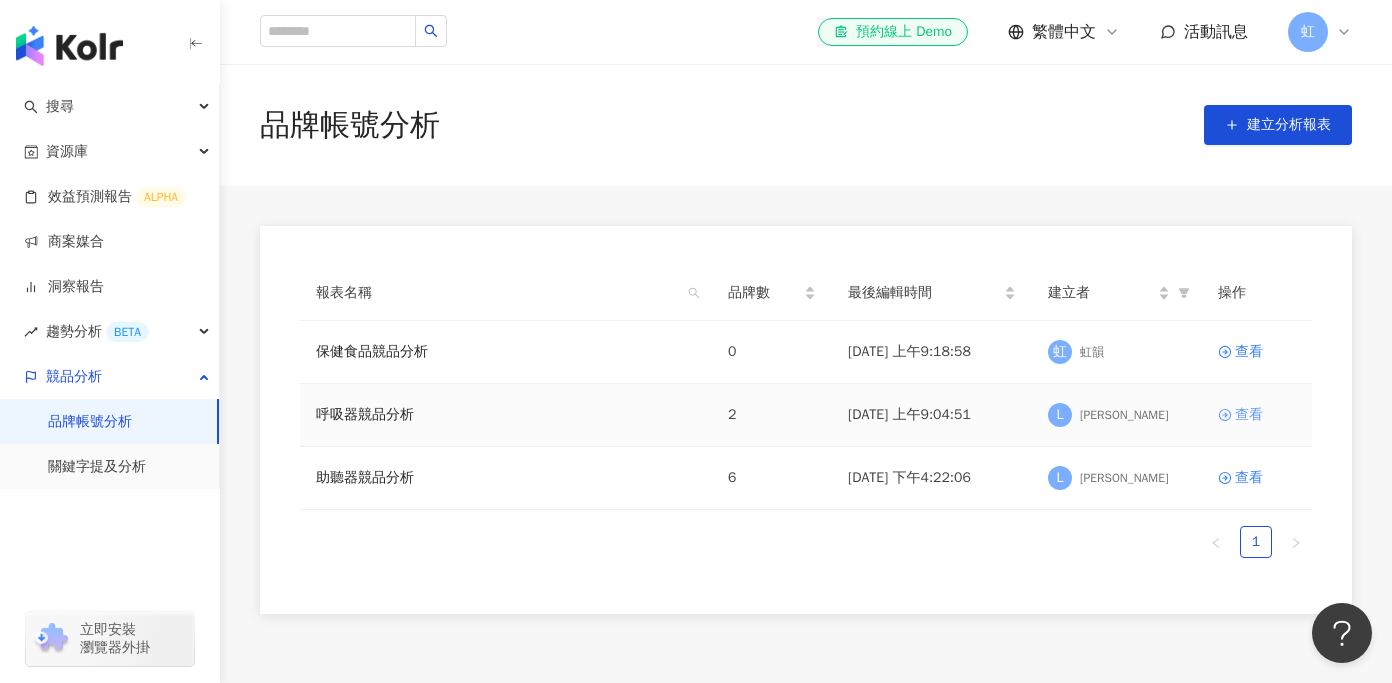 click on "查看" at bounding box center [1249, 415] 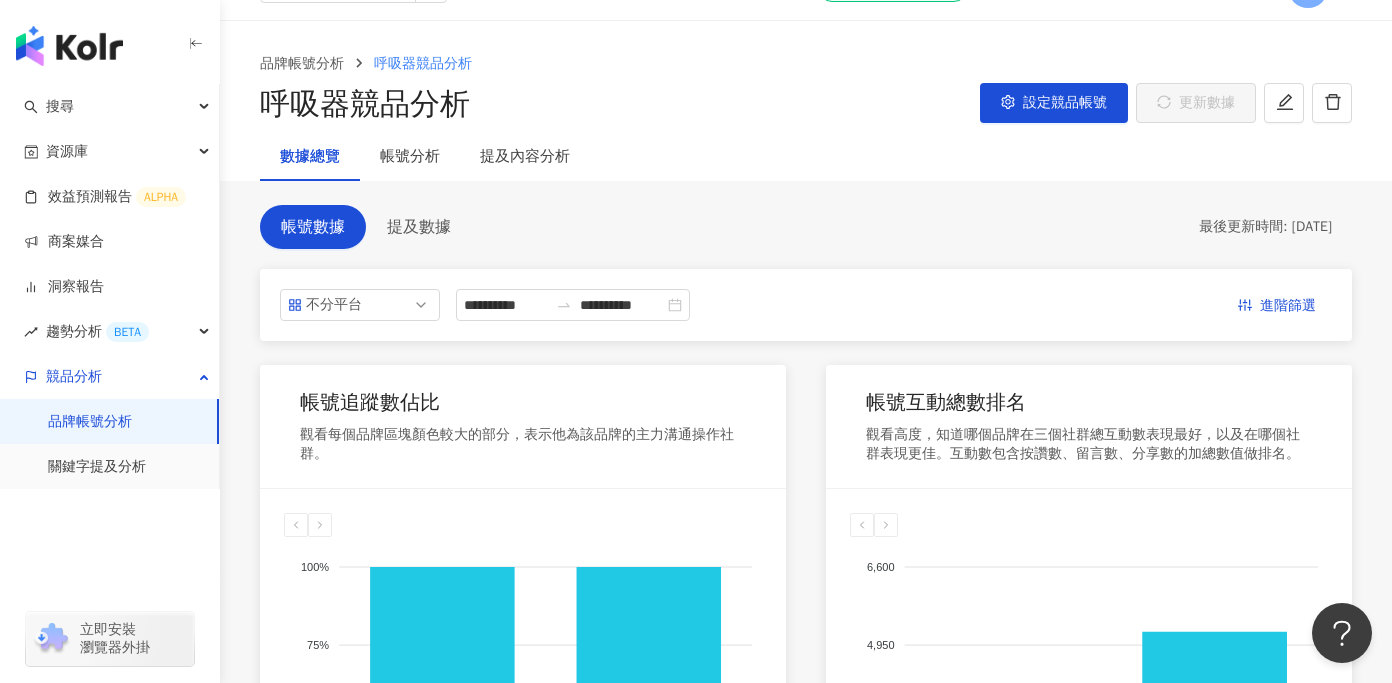 scroll, scrollTop: 42, scrollLeft: 0, axis: vertical 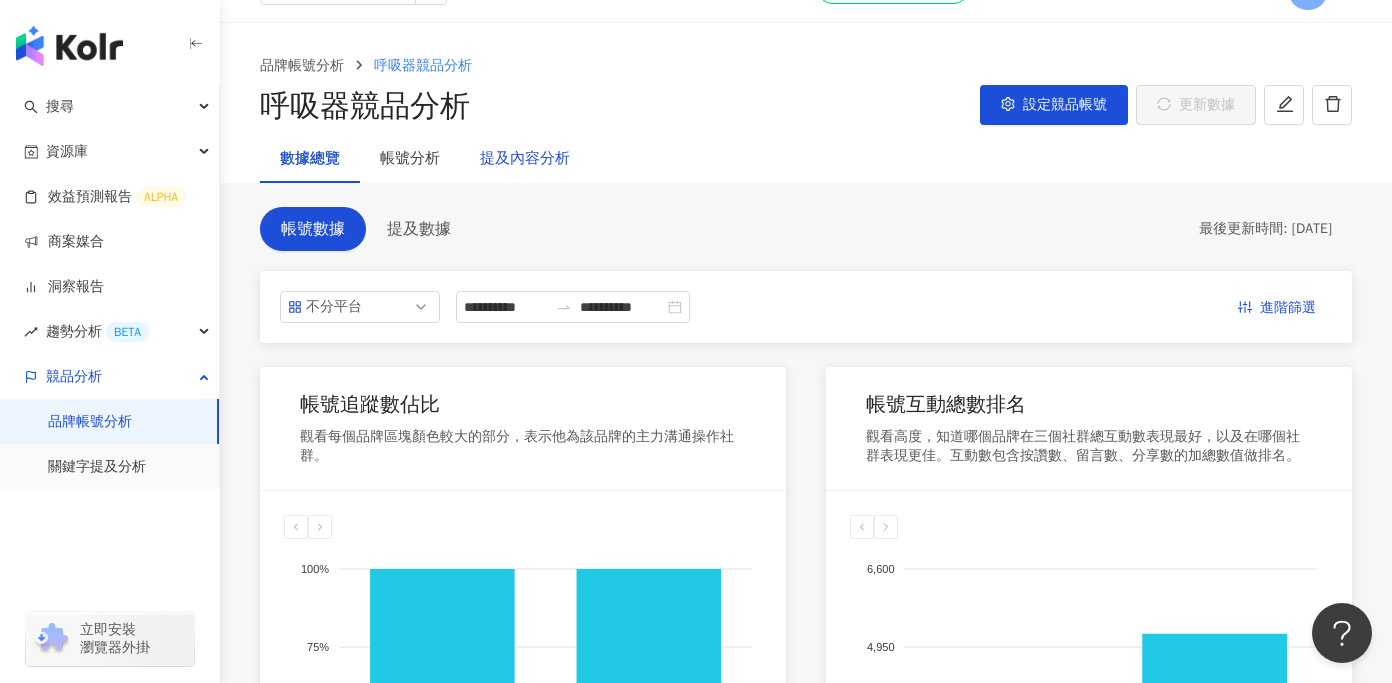 click on "提及內容分析" at bounding box center [525, 159] 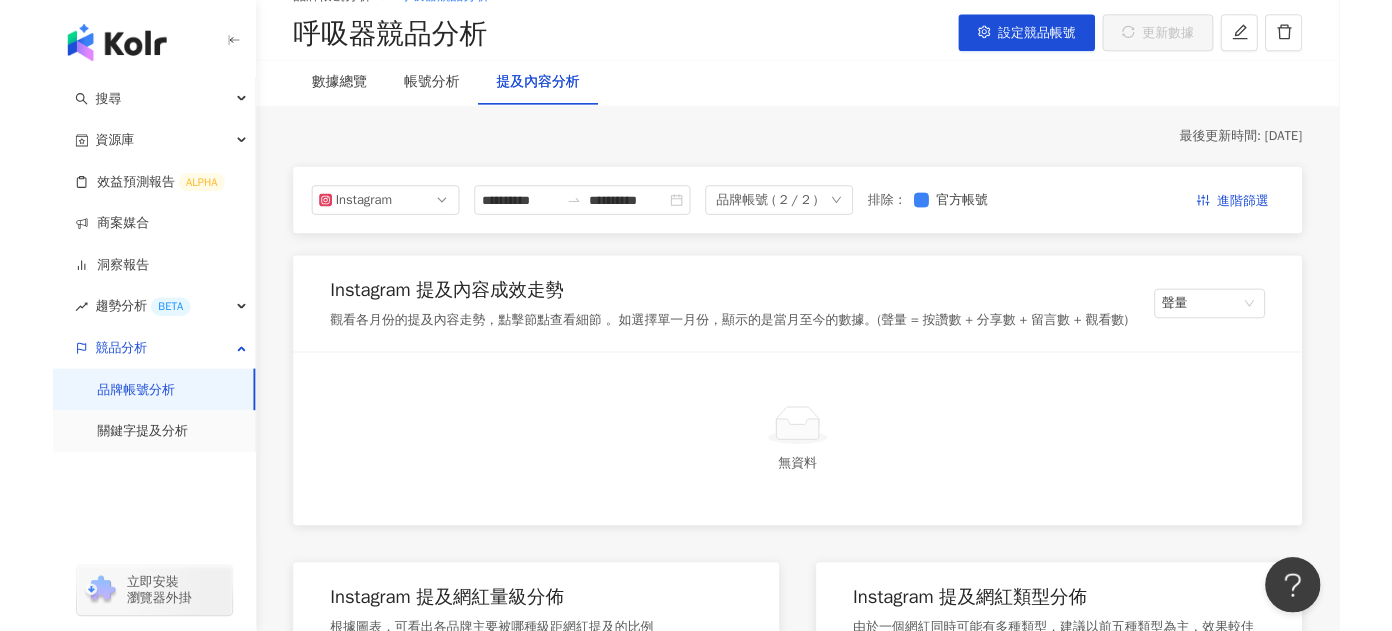scroll, scrollTop: 97, scrollLeft: 0, axis: vertical 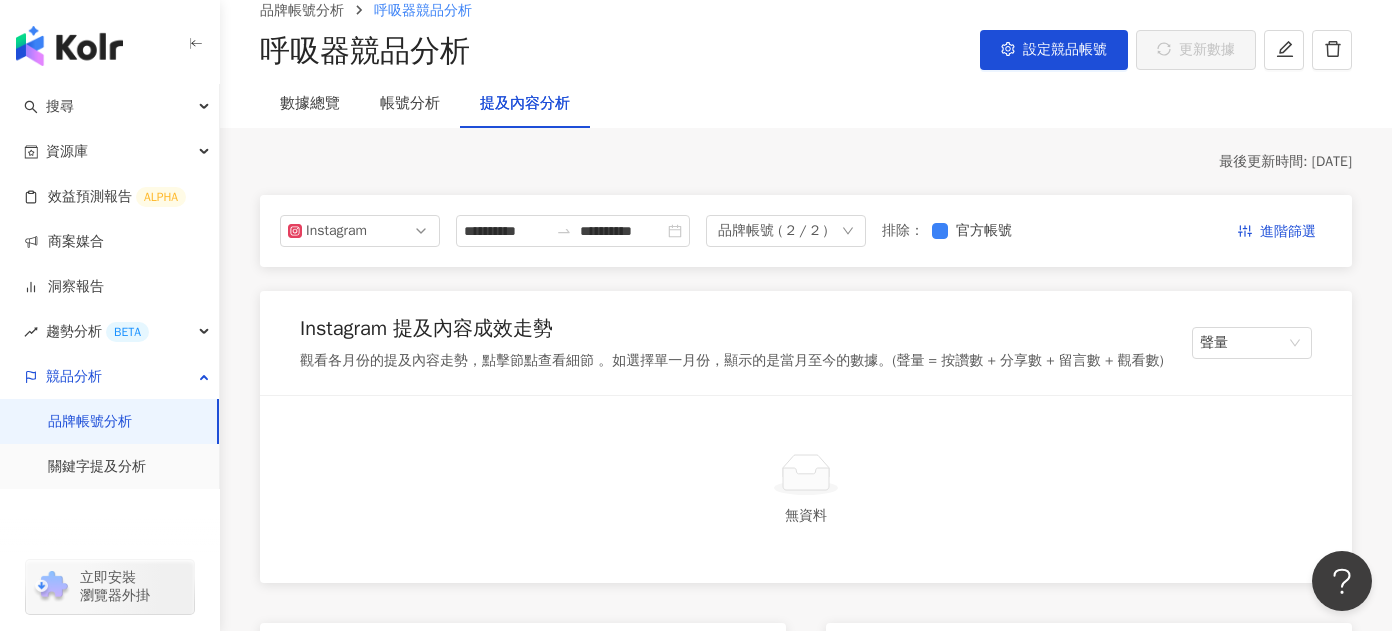 click on "品牌帳號
( 2 / 2 )" at bounding box center [786, 231] 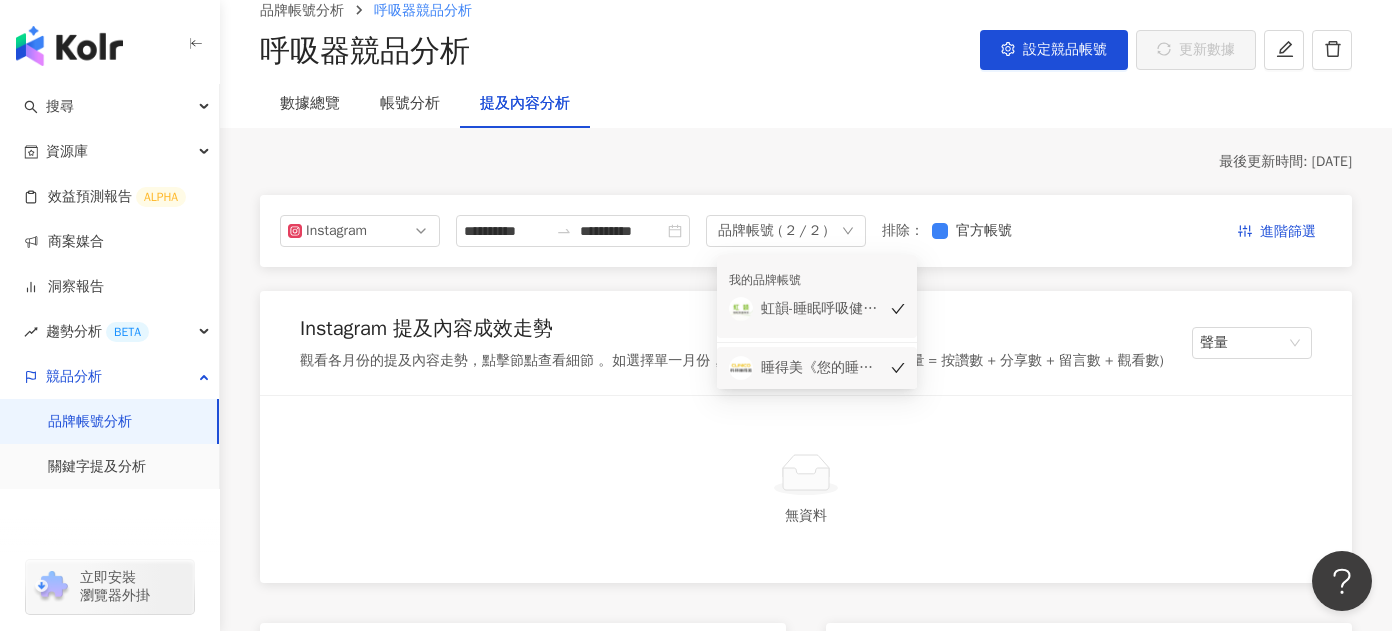 click 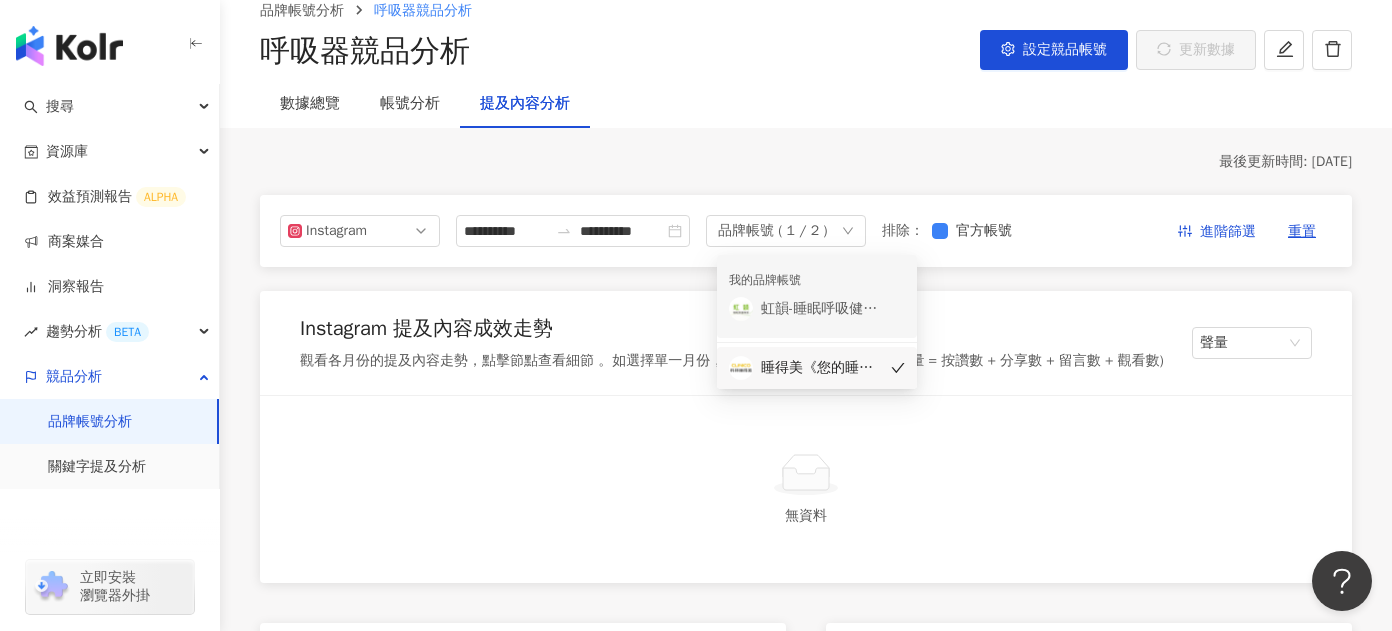 click on "**********" at bounding box center [806, 1539] 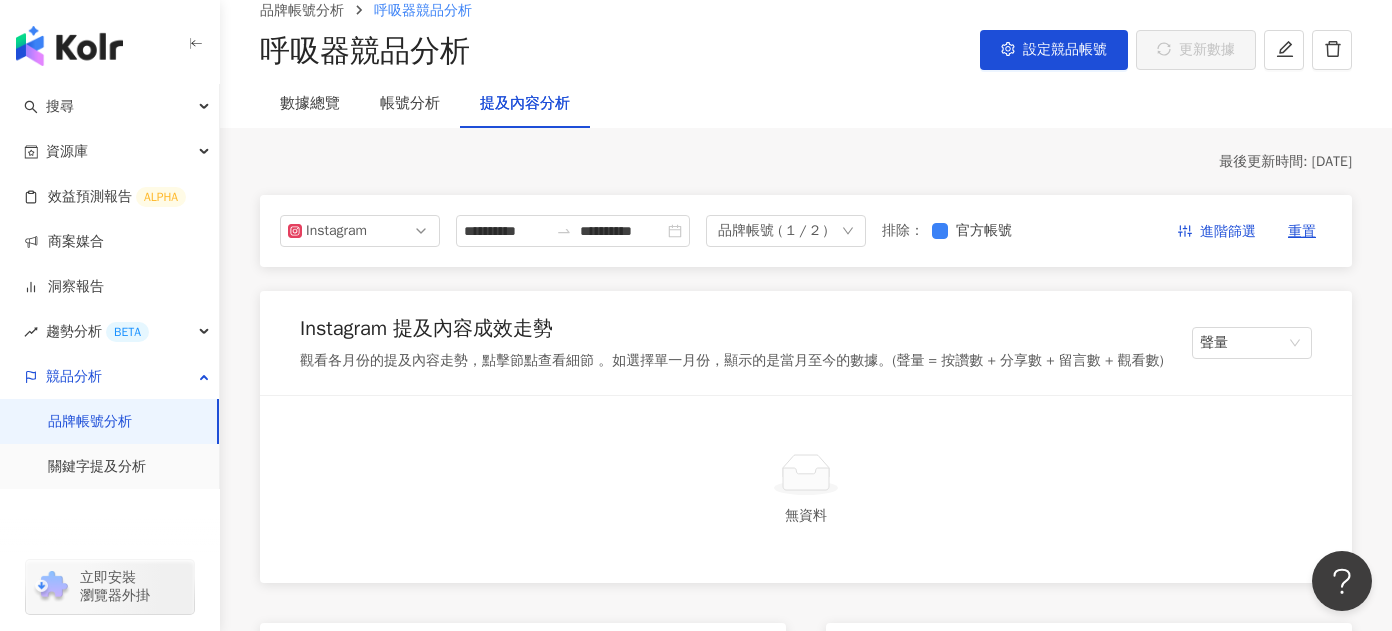 scroll, scrollTop: 121, scrollLeft: 0, axis: vertical 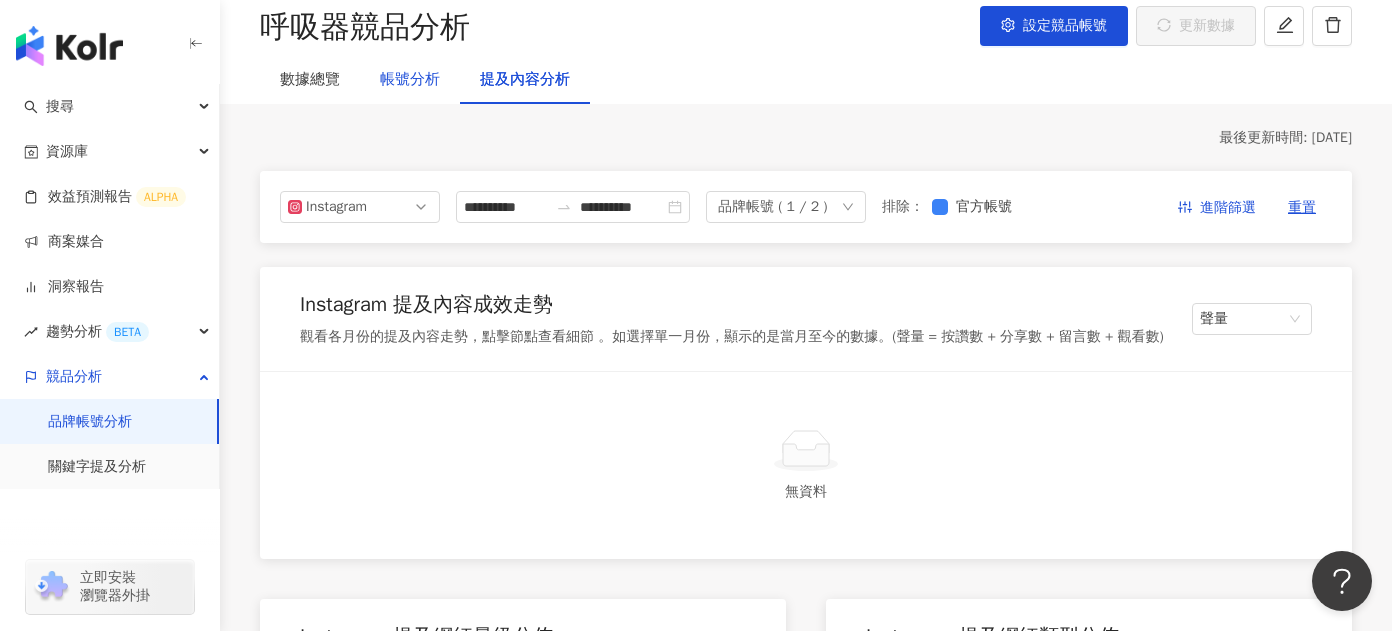 click on "帳號分析" at bounding box center [410, 80] 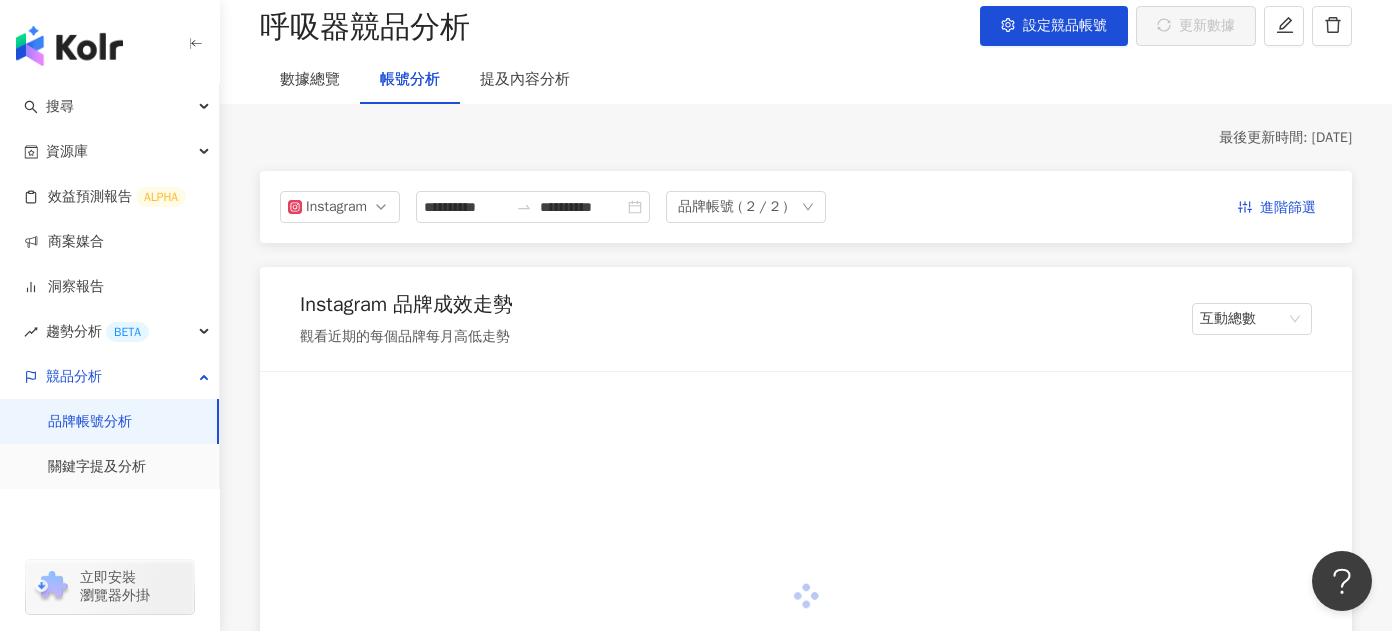 scroll, scrollTop: 0, scrollLeft: 0, axis: both 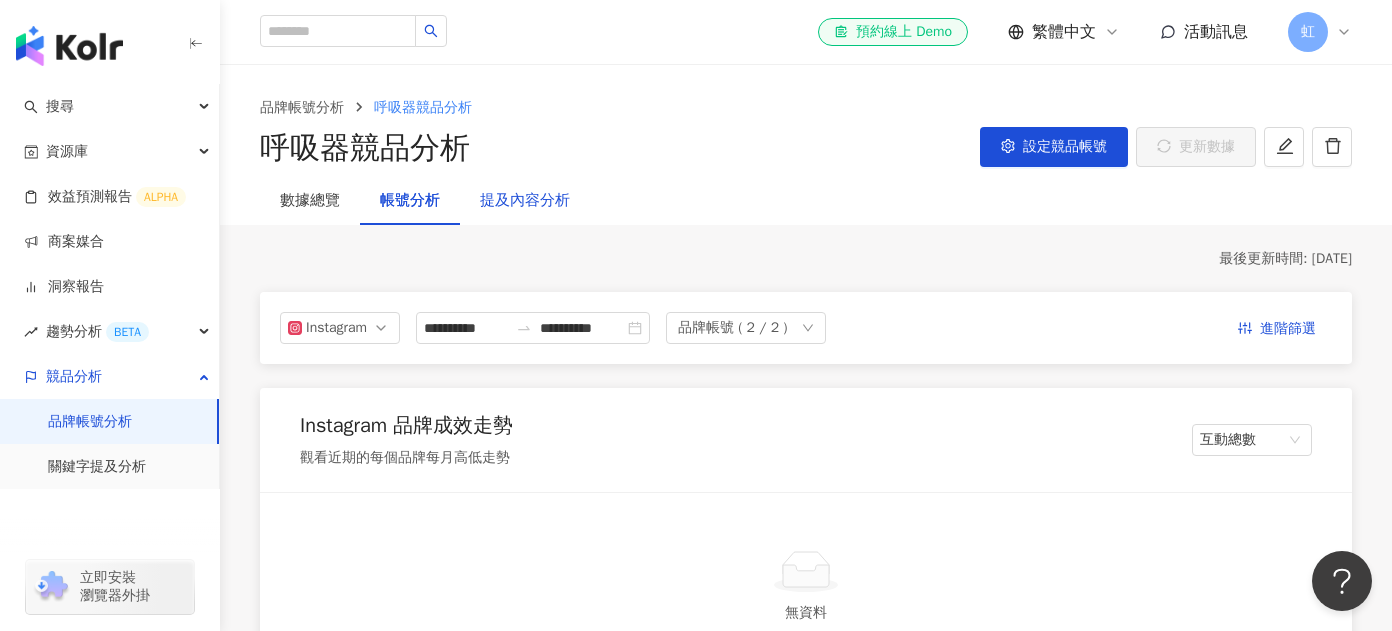 click on "提及內容分析" at bounding box center [525, 201] 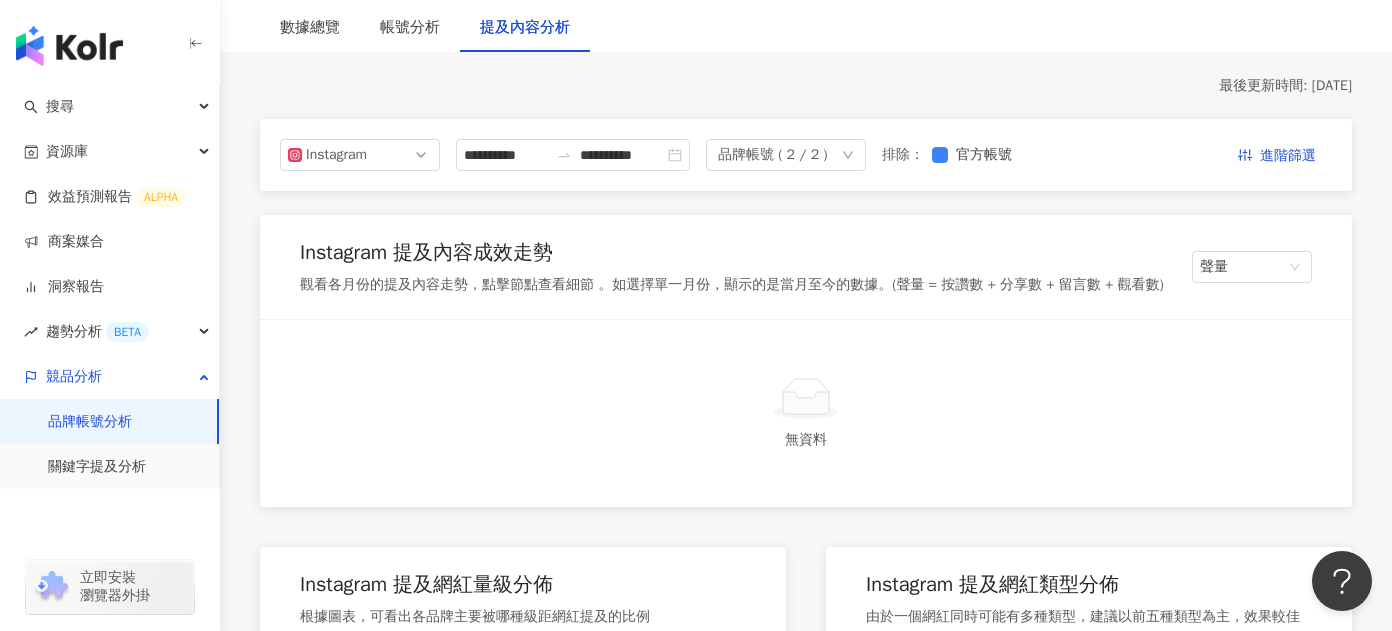 scroll, scrollTop: 89, scrollLeft: 0, axis: vertical 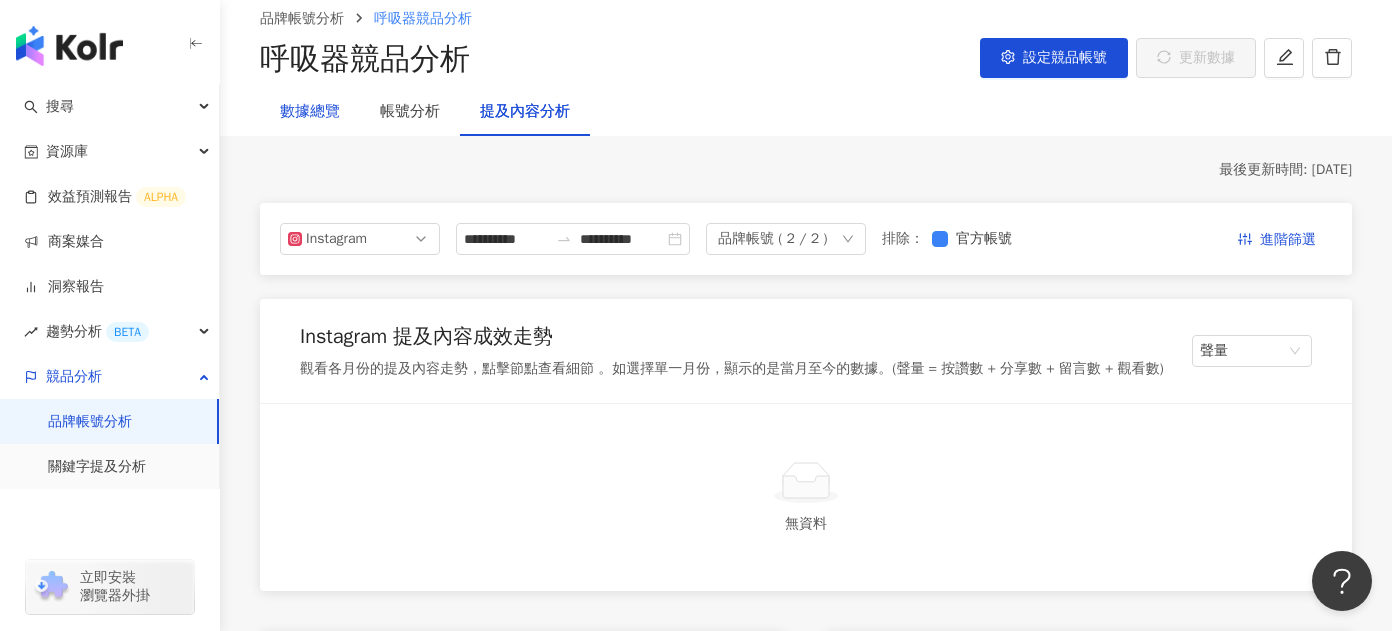 click on "數據總覽" at bounding box center [310, 112] 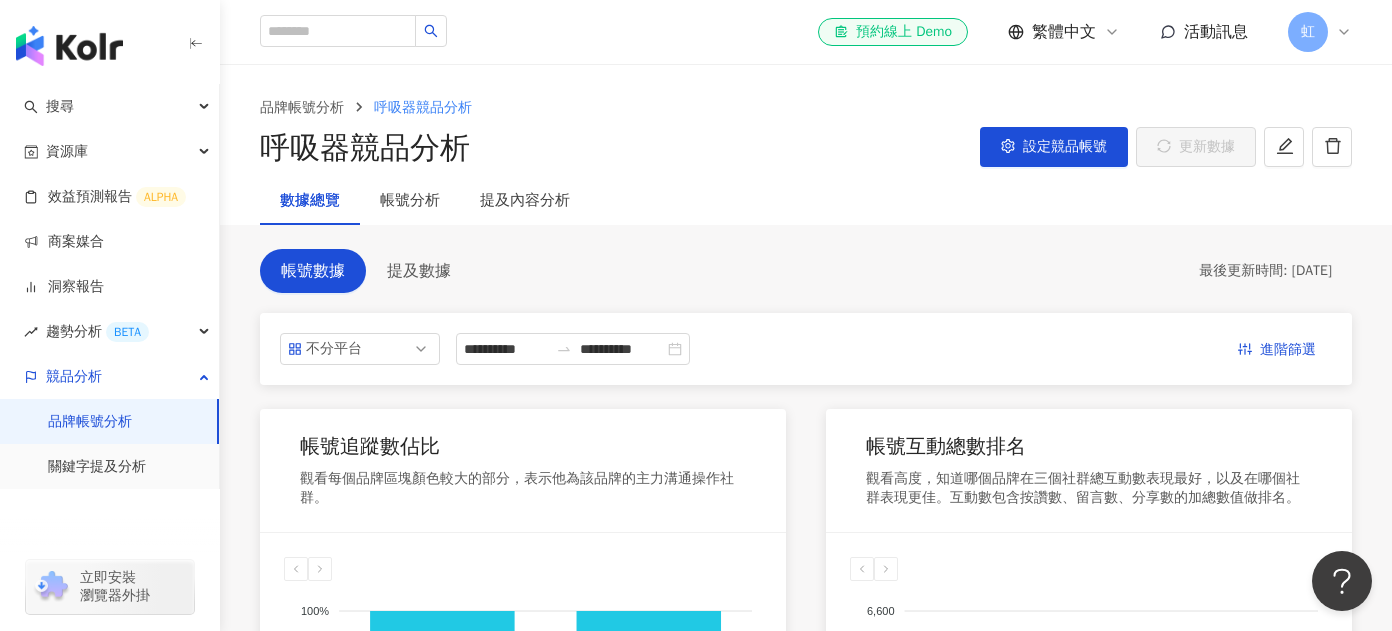 scroll, scrollTop: 78, scrollLeft: 0, axis: vertical 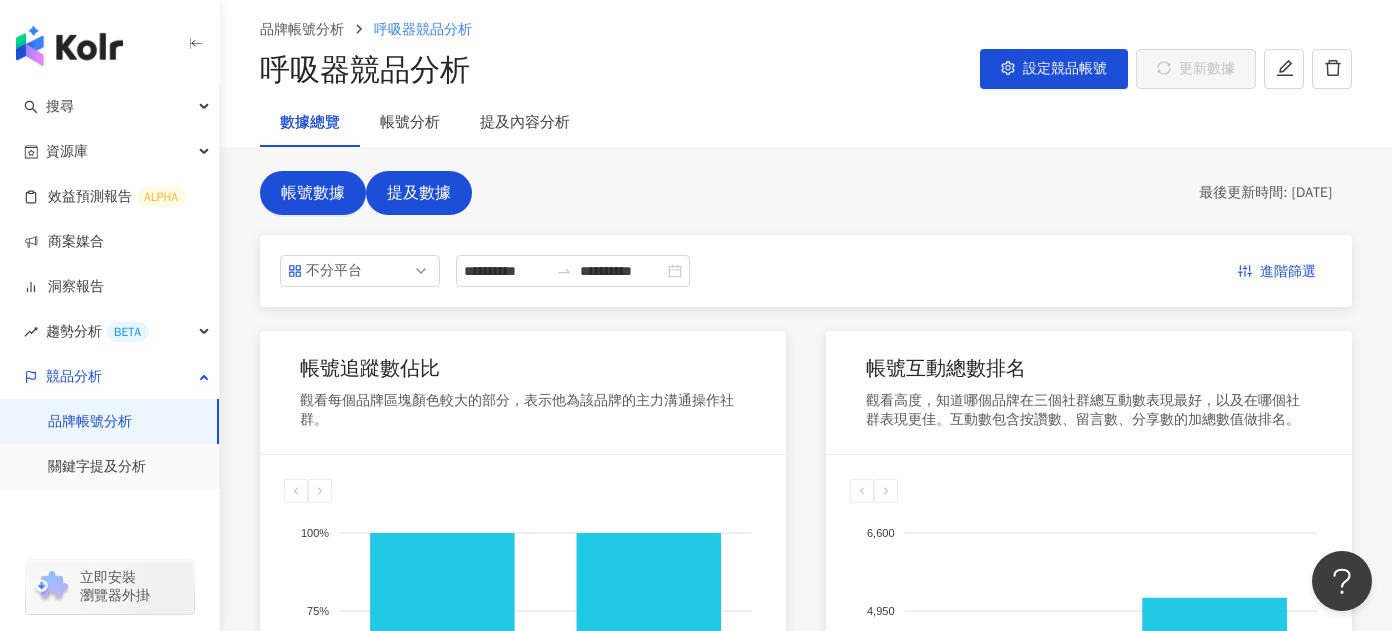 click on "提及數據" at bounding box center (419, 193) 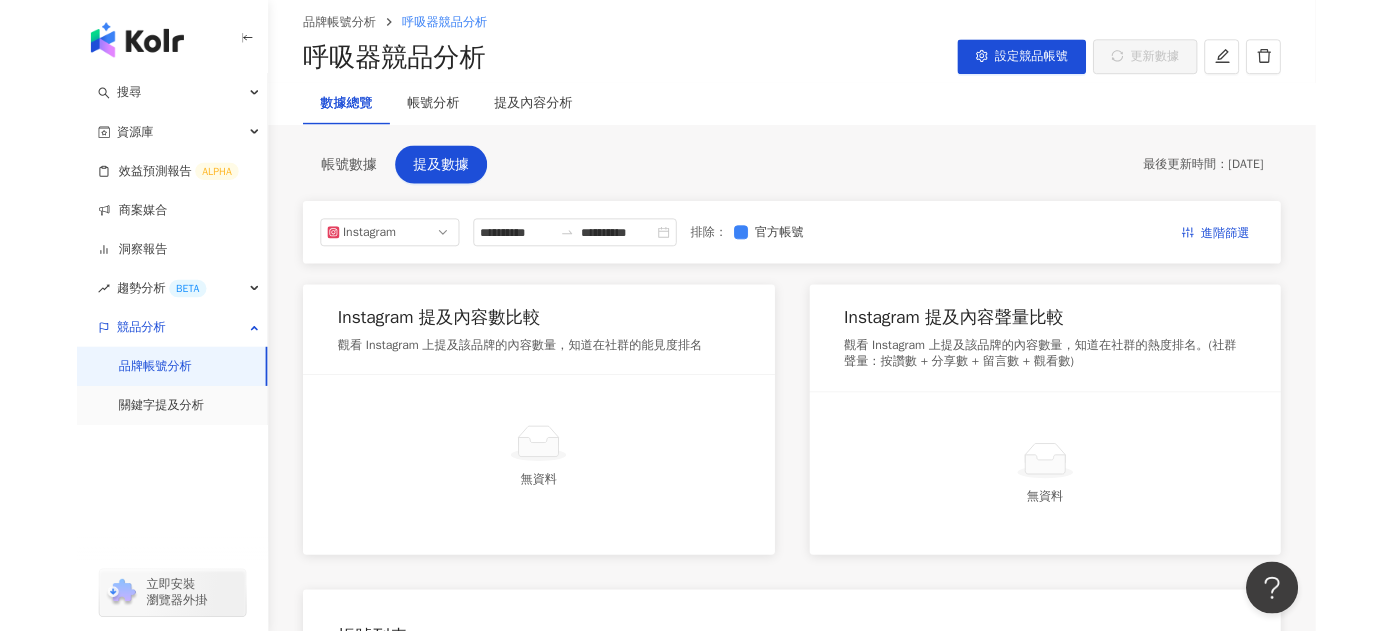 scroll, scrollTop: 0, scrollLeft: 0, axis: both 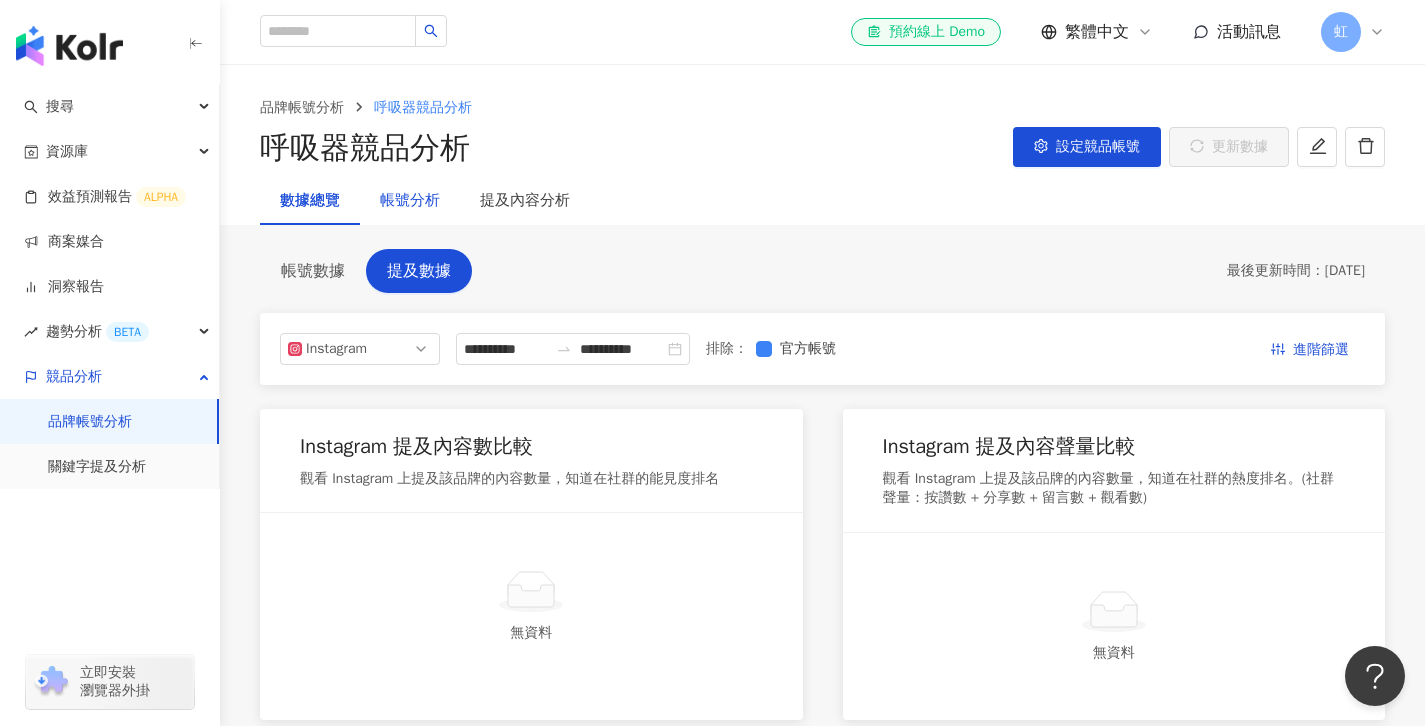 click on "帳號分析" at bounding box center [410, 201] 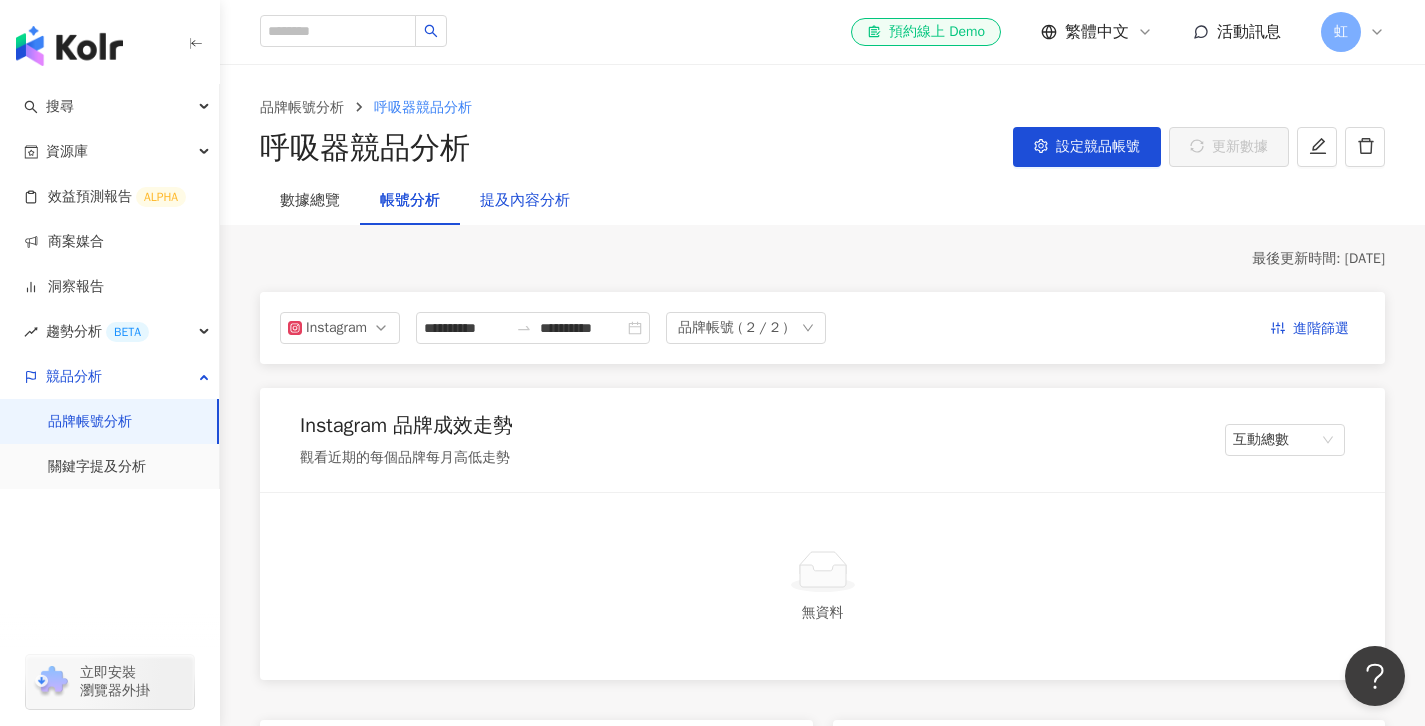 click on "提及內容分析" at bounding box center (525, 201) 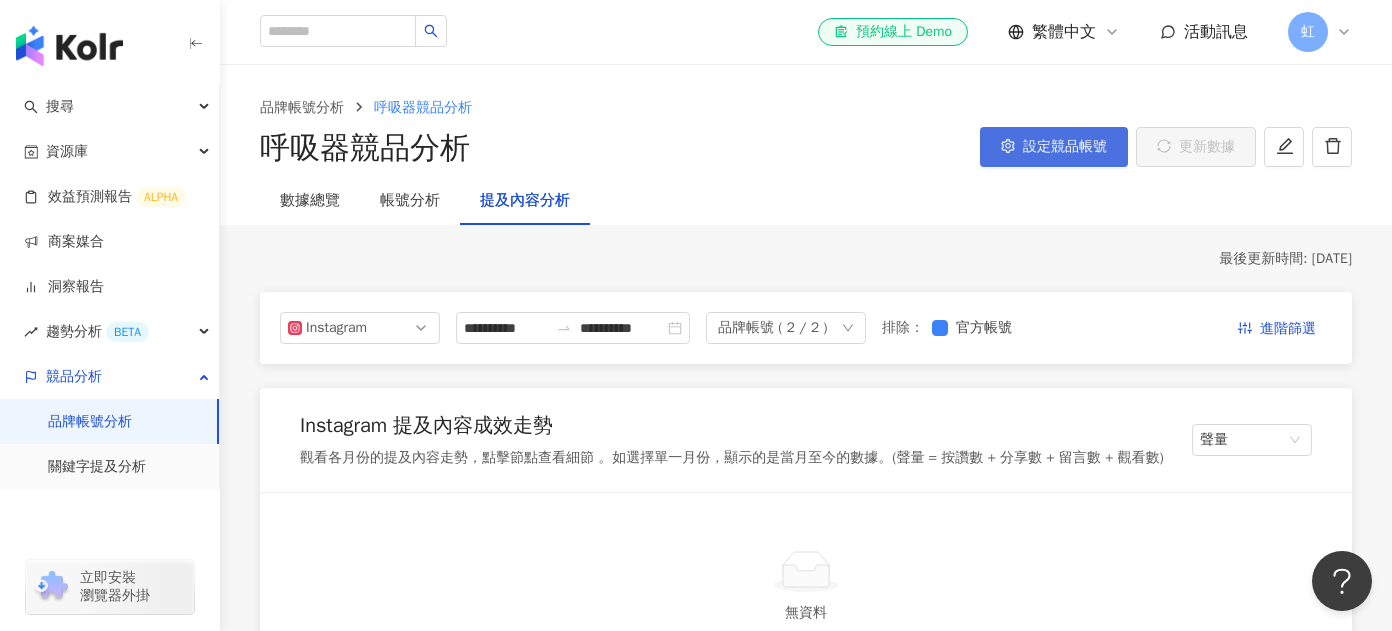 click on "設定競品帳號" at bounding box center (1065, 147) 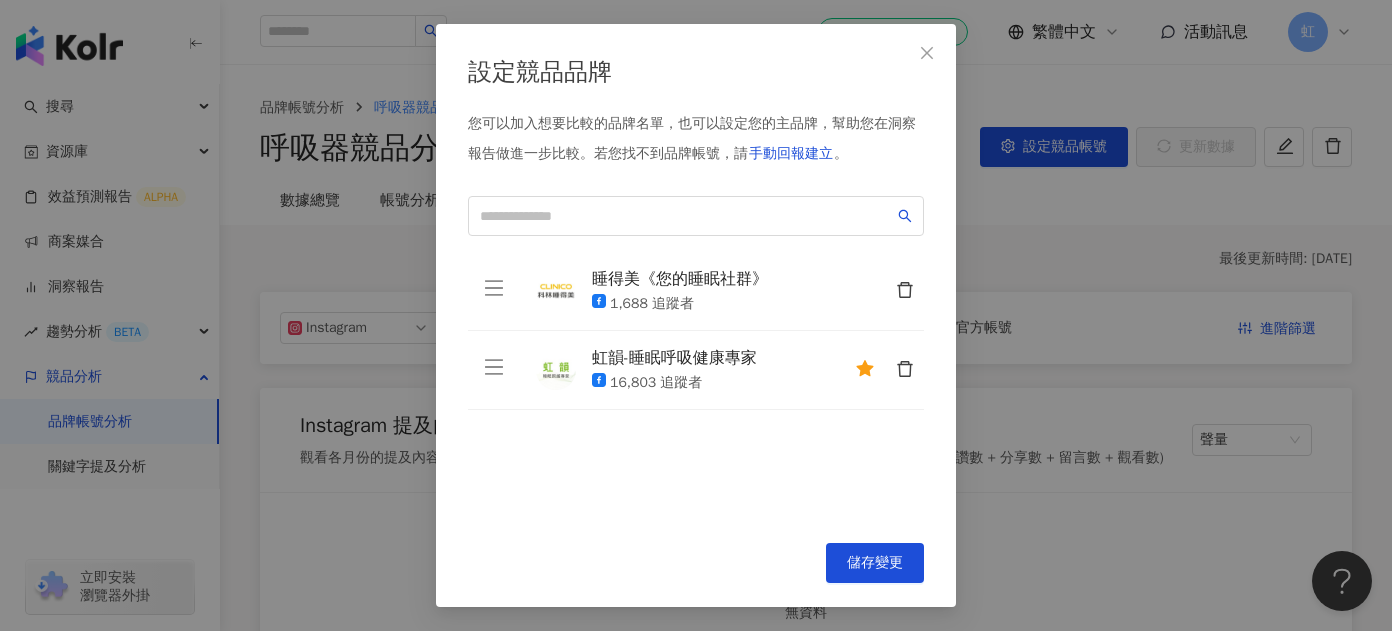 click 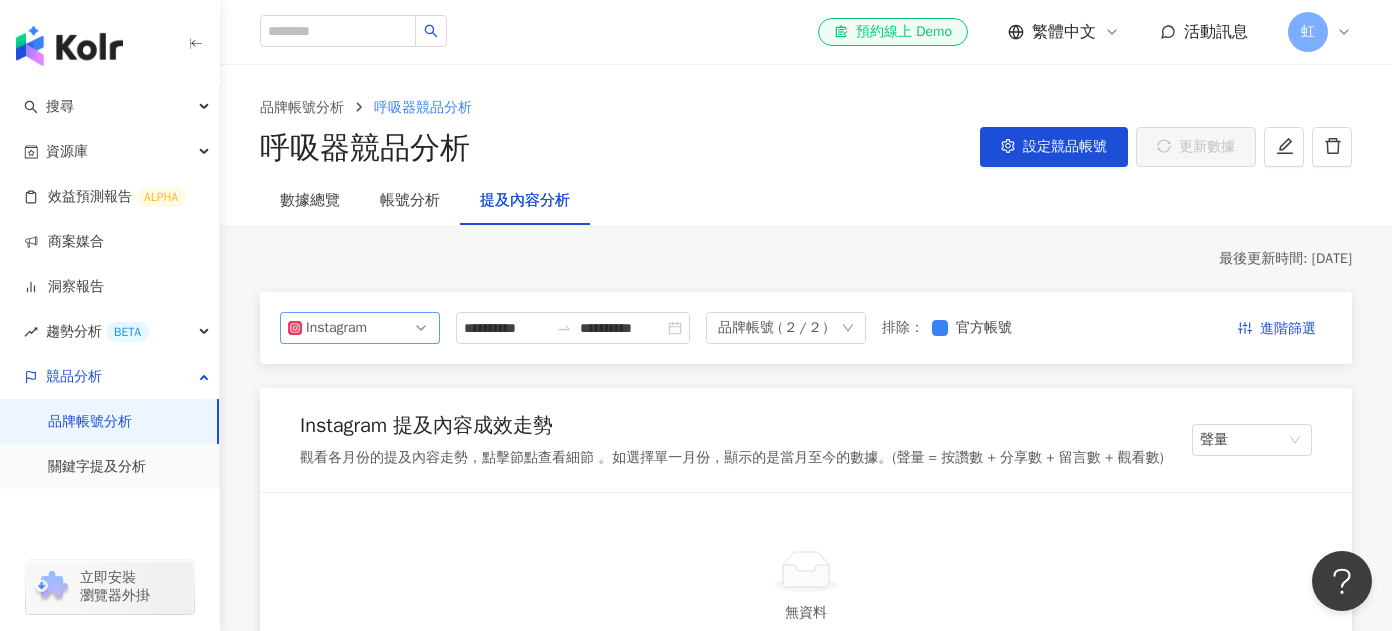 click on "Instagram" at bounding box center (338, 328) 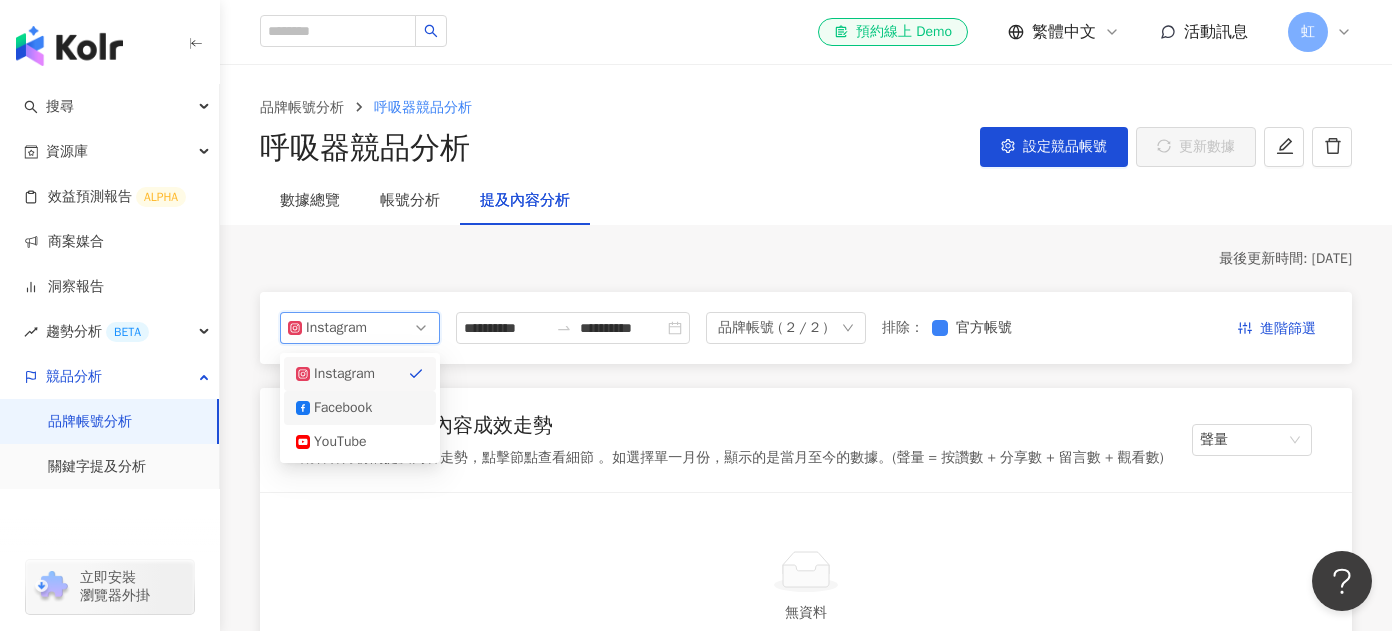 click on "Facebook" at bounding box center [346, 408] 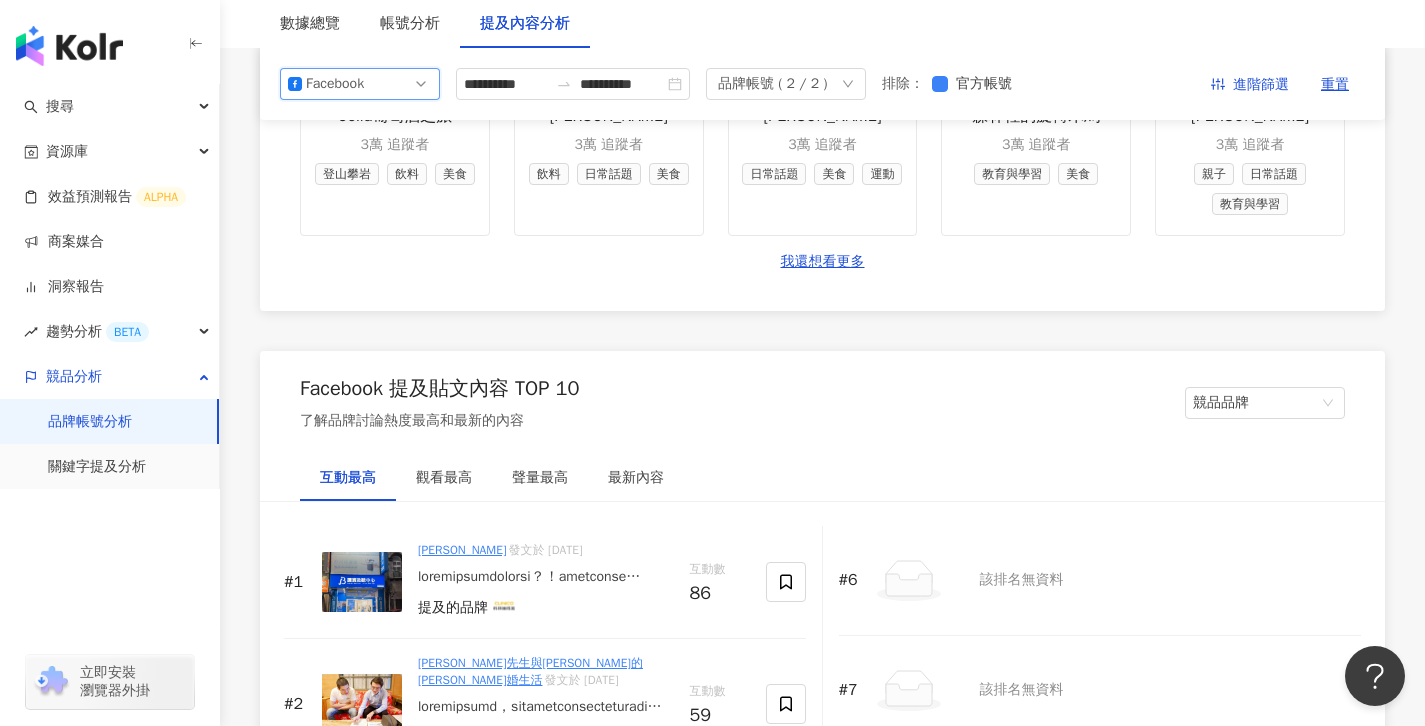 scroll, scrollTop: 2725, scrollLeft: 0, axis: vertical 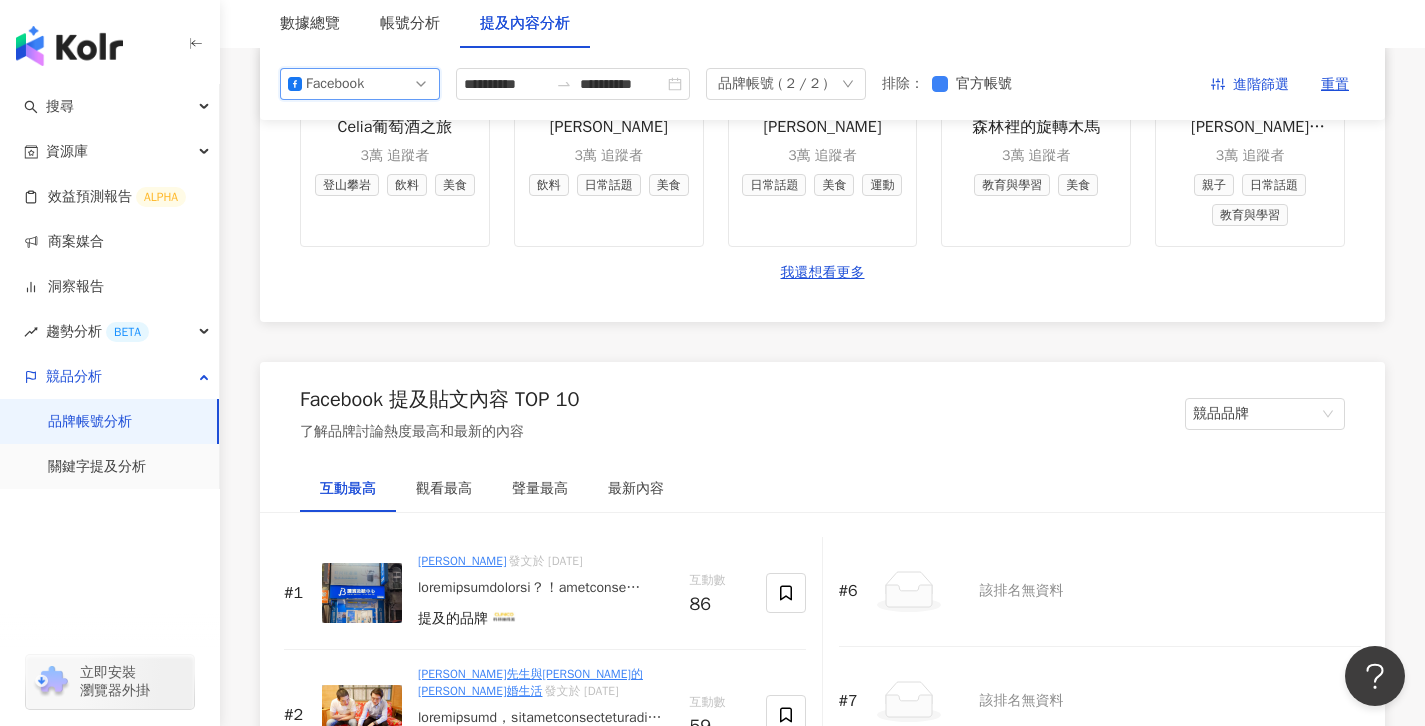click on "**********" at bounding box center (822, -62) 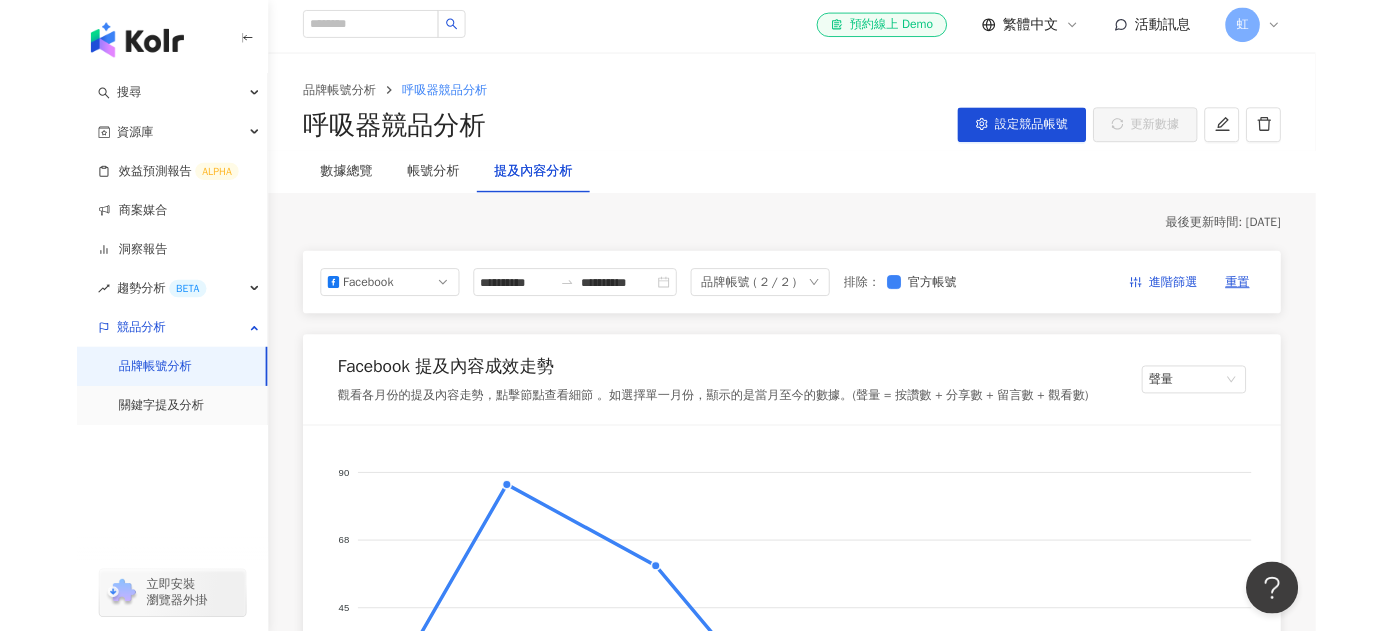 scroll, scrollTop: 0, scrollLeft: 0, axis: both 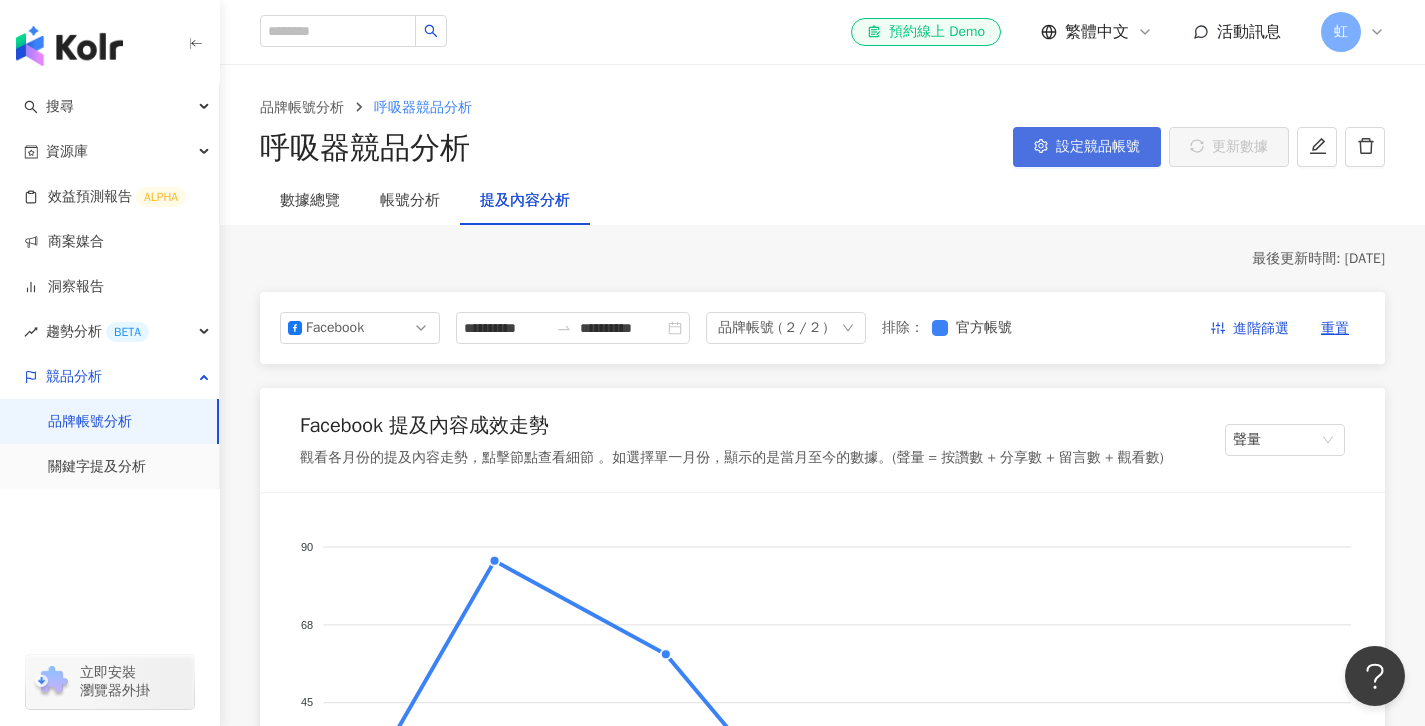 click on "設定競品帳號" at bounding box center [1087, 147] 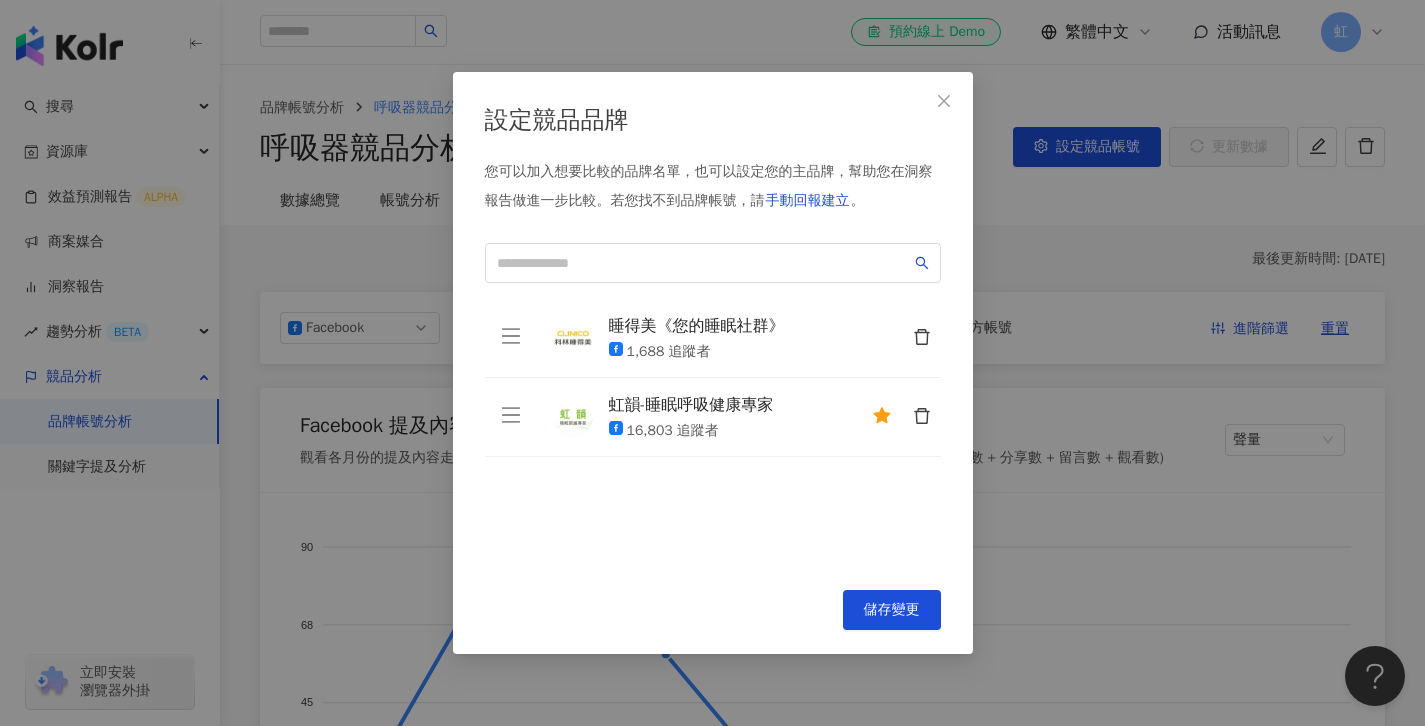 click on "您可以加入想要比較的品牌名單，也可以設定您的主品牌，幫助您在洞察報告做進一步比較。 若您找不到品牌帳號，請 手動回報建立 。 睡得美《您的睡眠社群》 1,688 追蹤者 虹韻-睡眠呼吸健康專家 16,803 追蹤者
To pick up a draggable item, press the space bar.
While dragging, use the arrow keys to move the item.
Press space again to drop the item in its new position, or press escape to cancel." at bounding box center (713, 364) 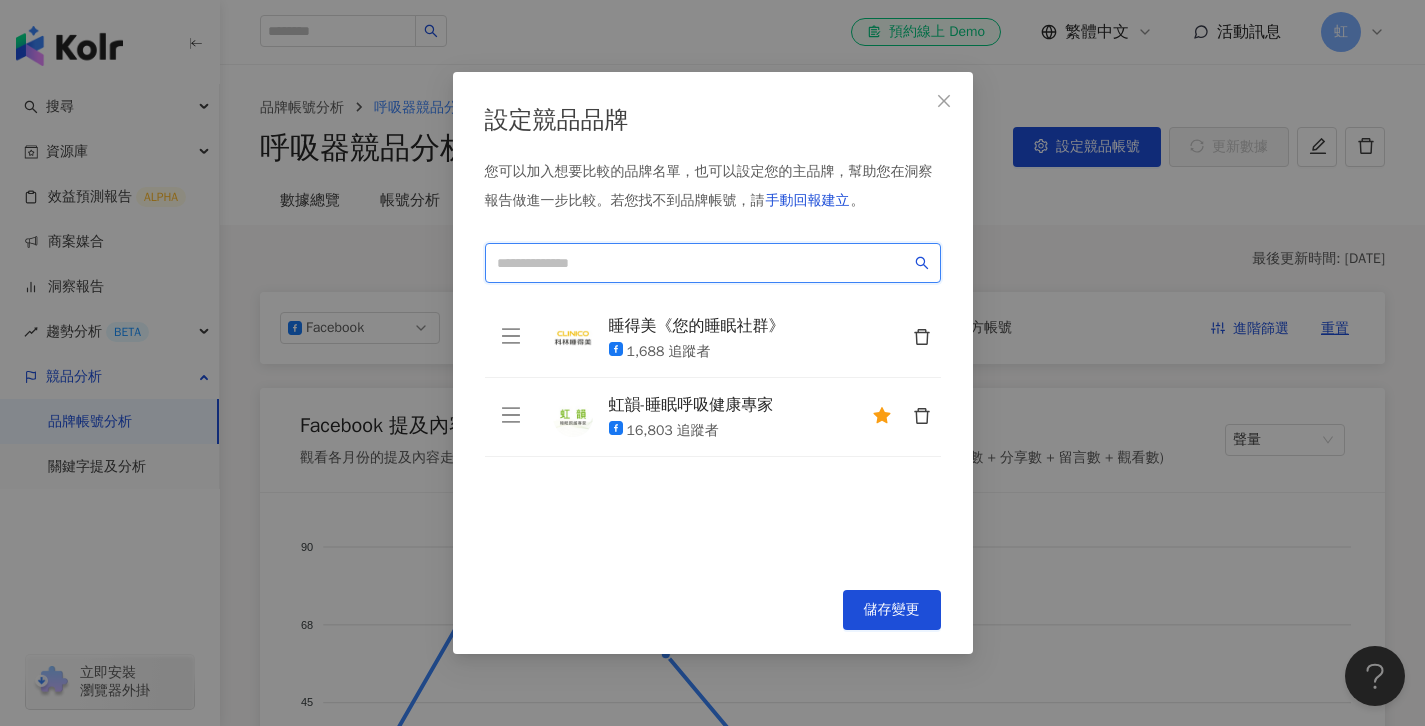 click at bounding box center [704, 263] 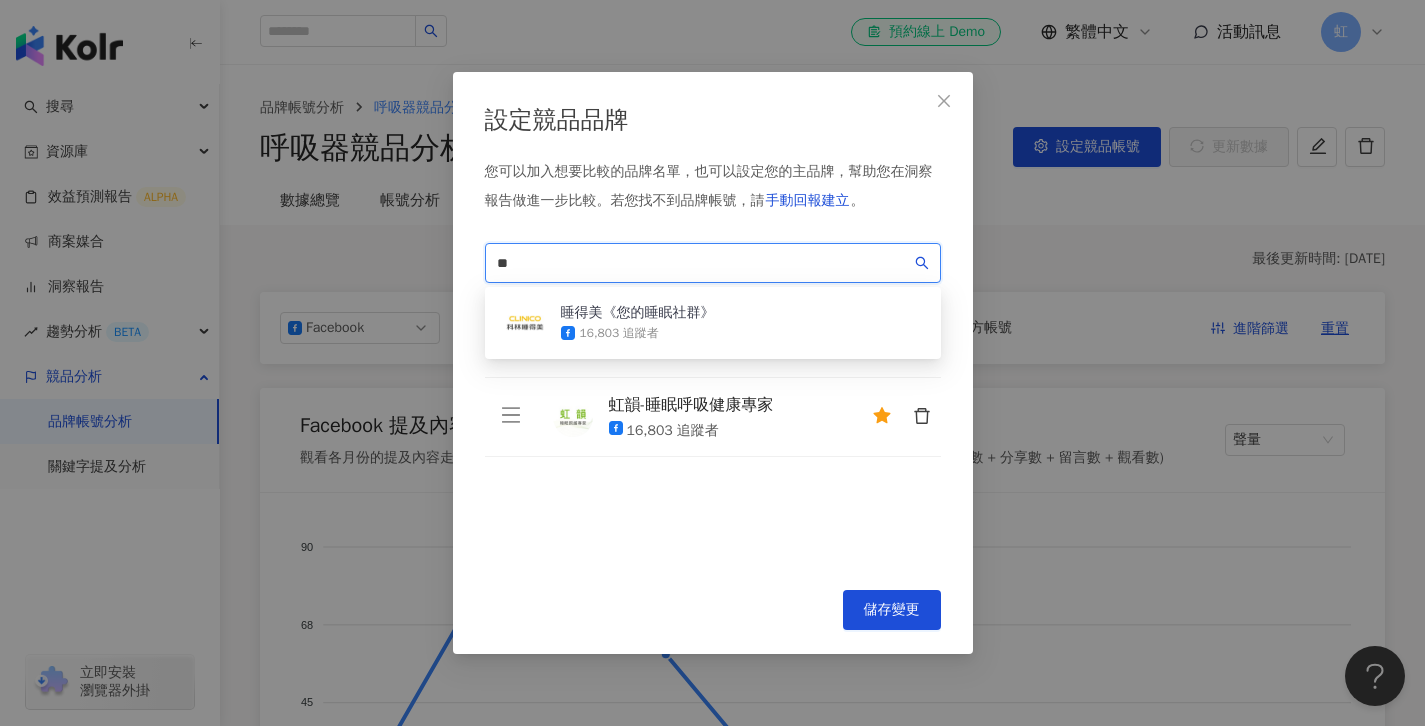 type on "*" 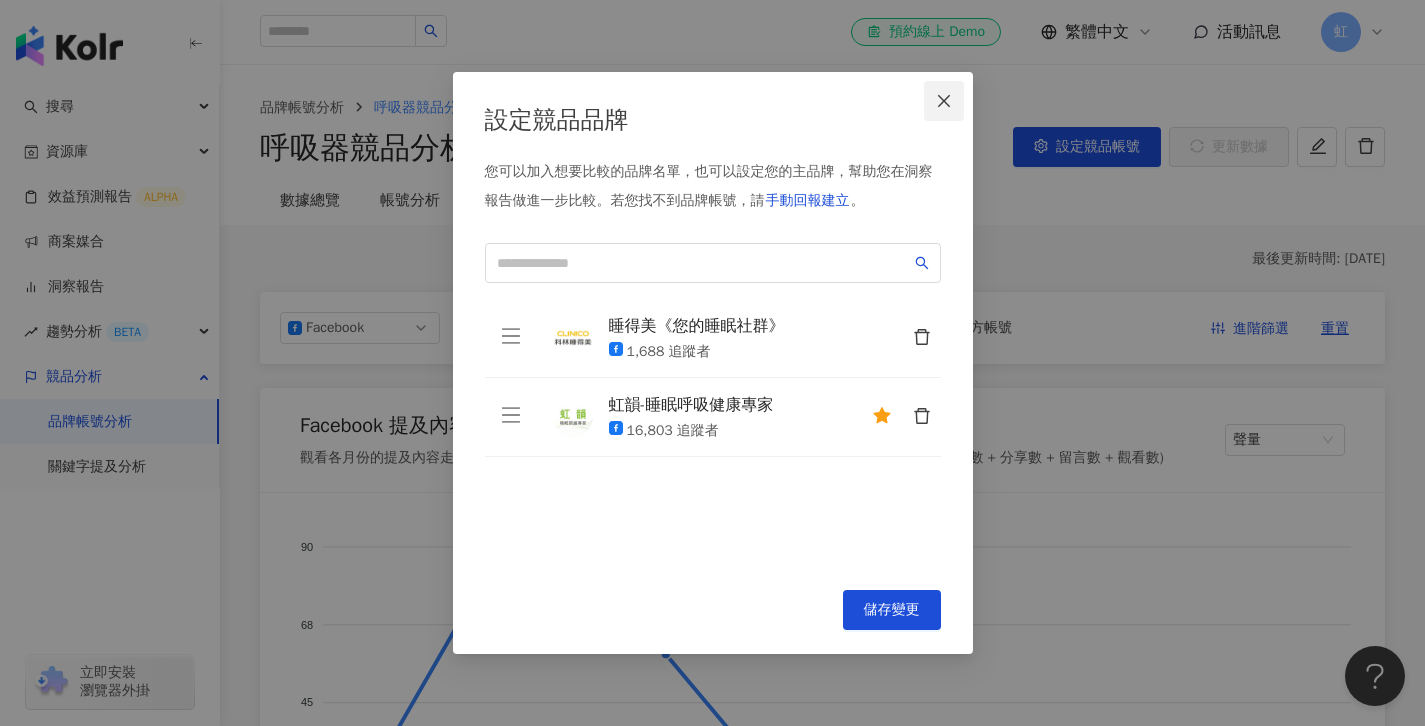 click 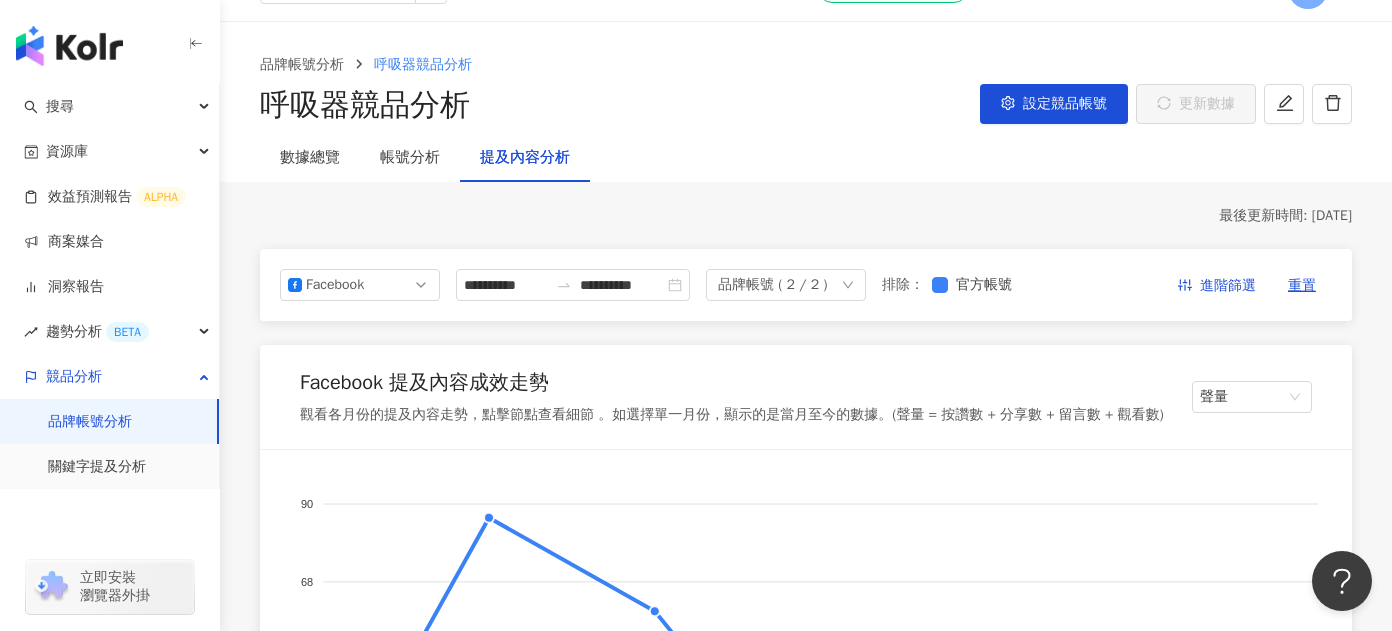scroll, scrollTop: 37, scrollLeft: 0, axis: vertical 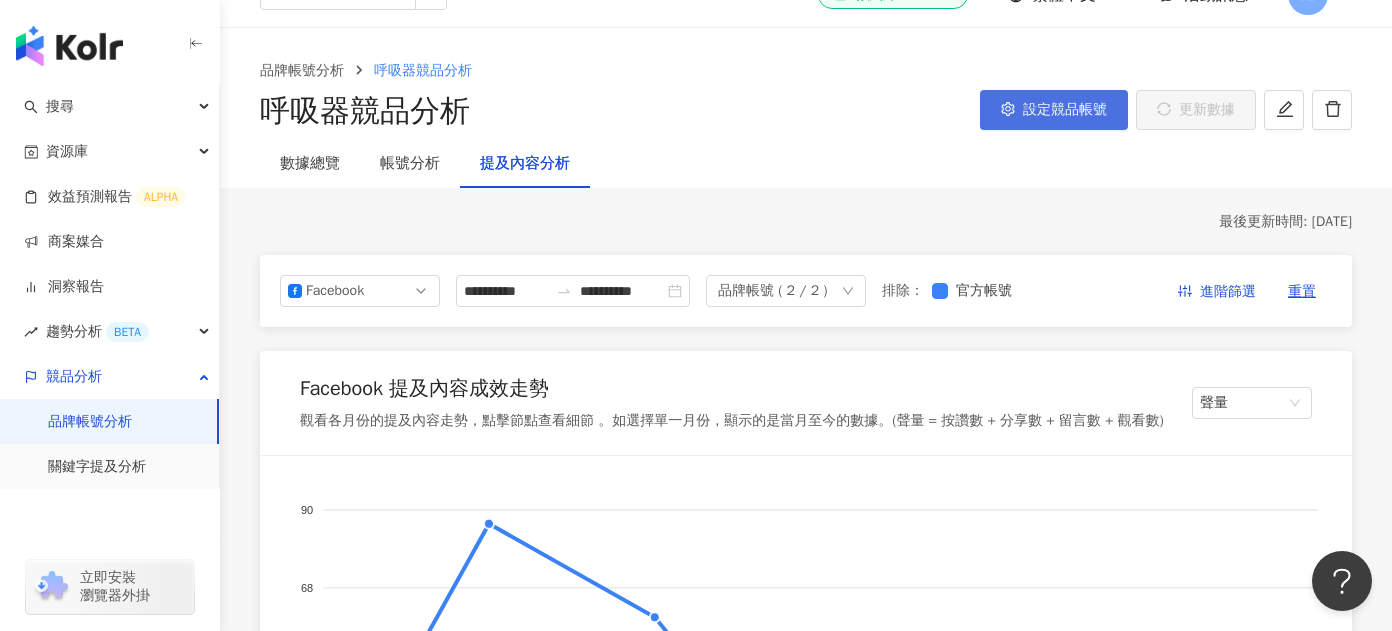click on "設定競品帳號" at bounding box center (1054, 110) 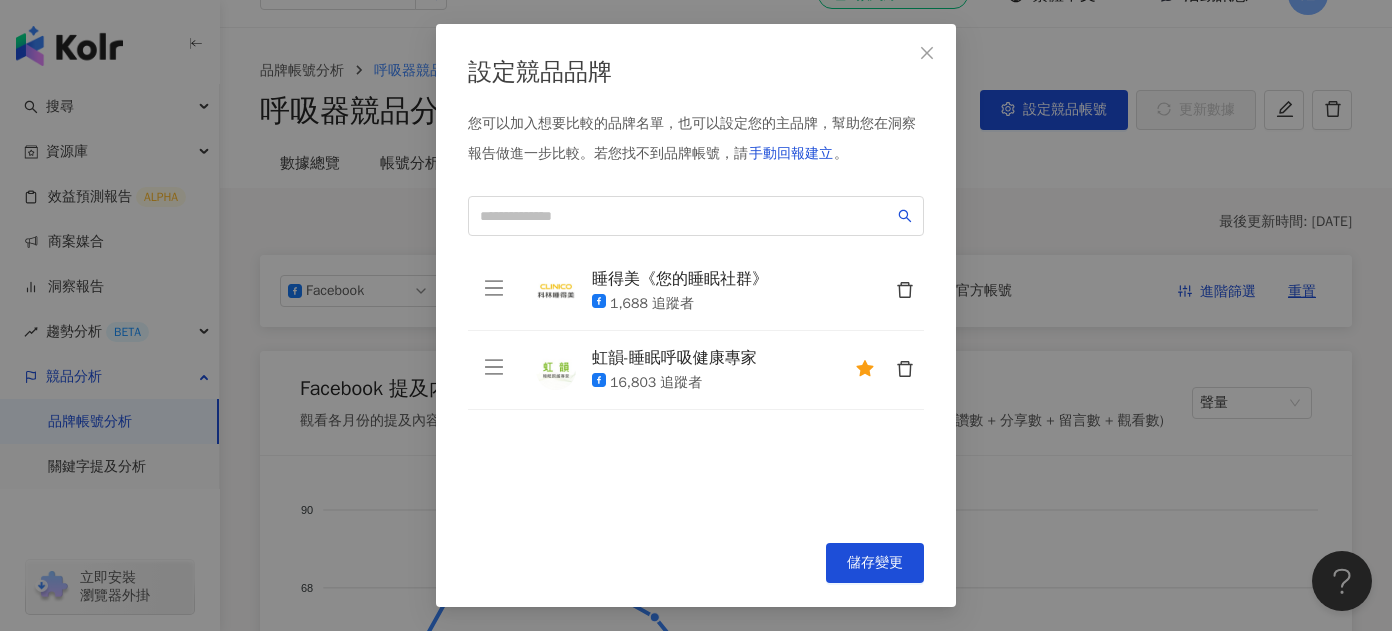 click on "1,688 追蹤者" at bounding box center (652, 304) 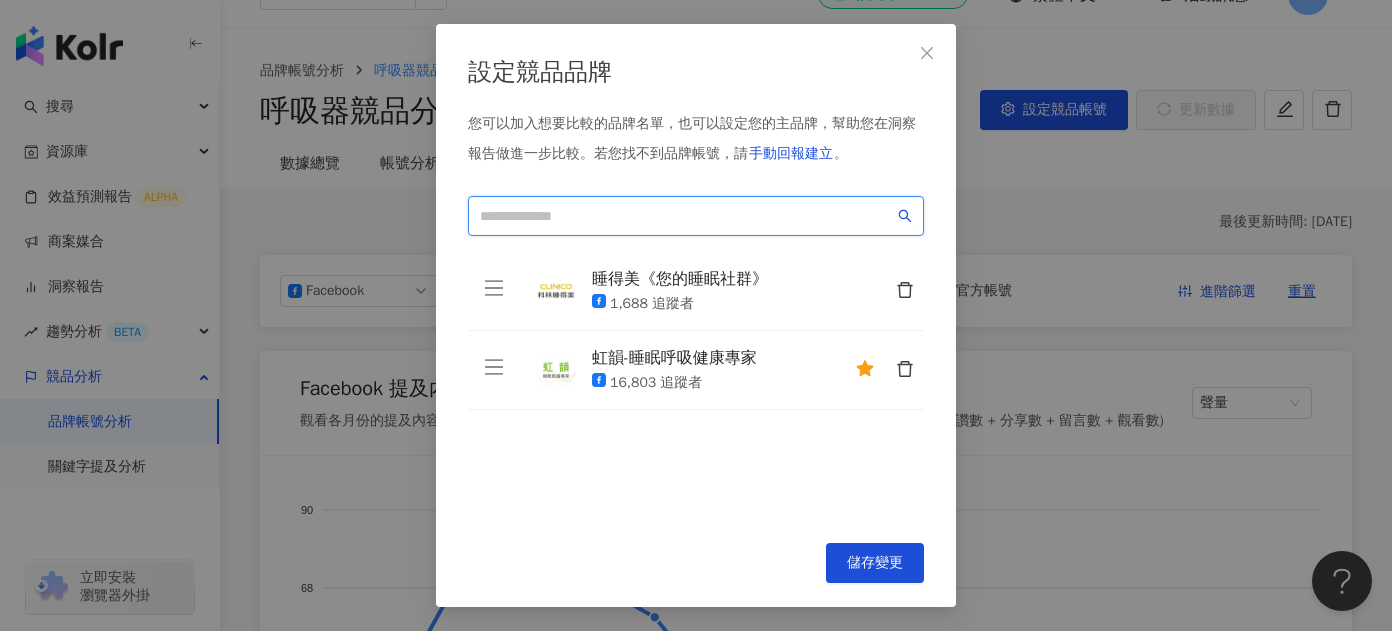 click at bounding box center (687, 216) 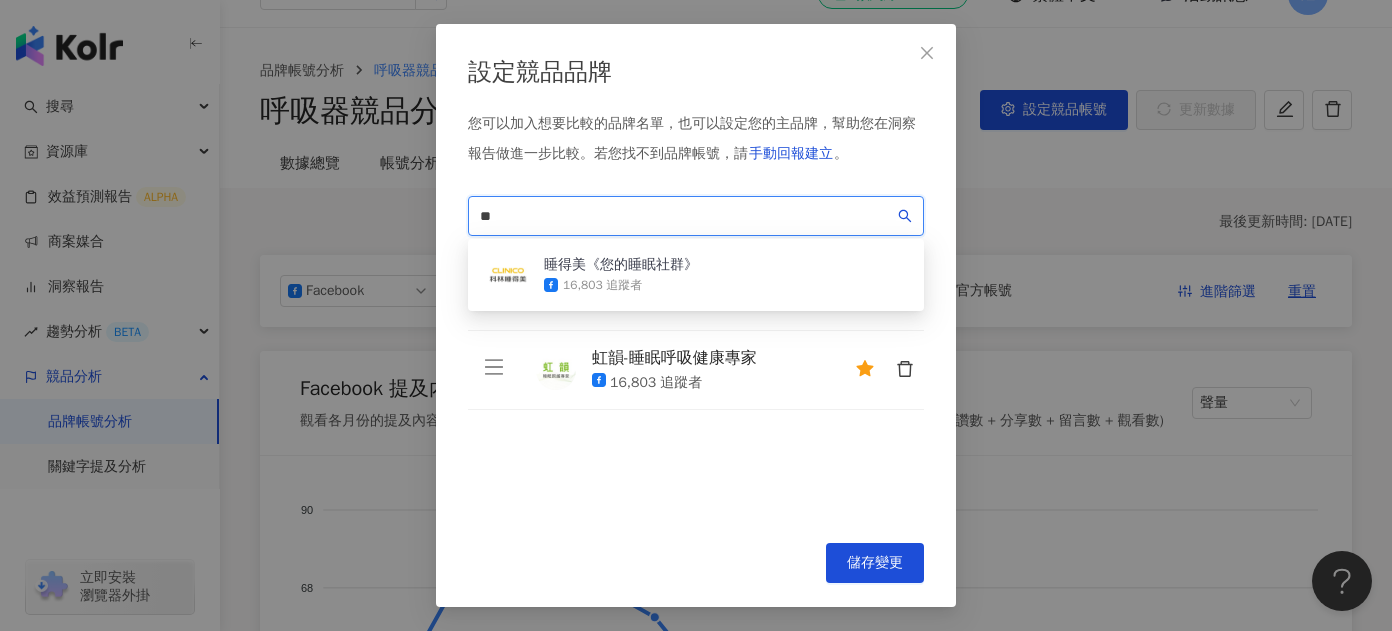 type on "*" 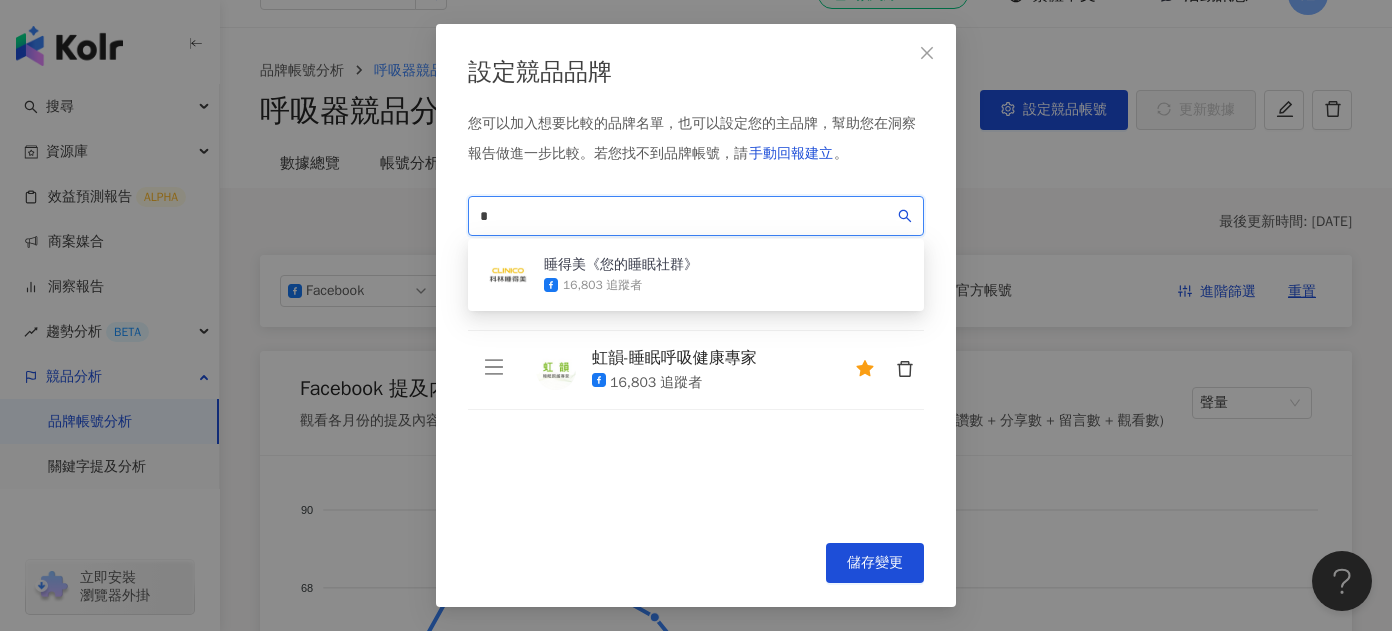 type 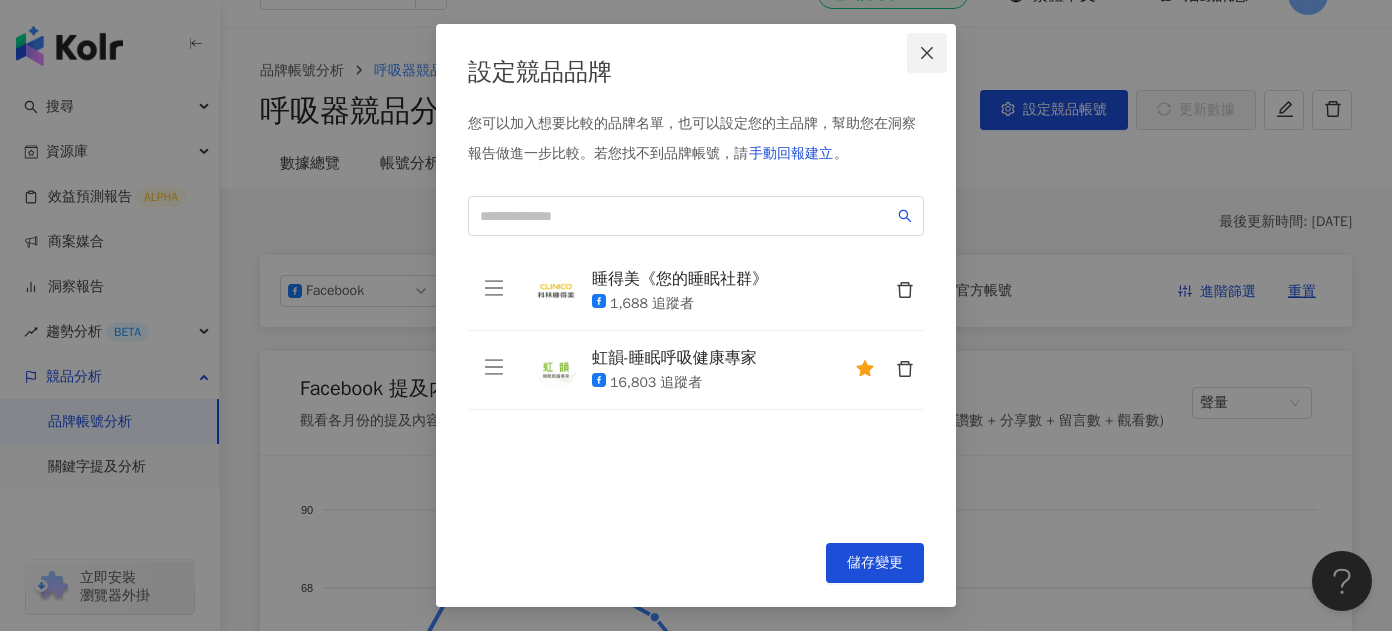 click at bounding box center (927, 53) 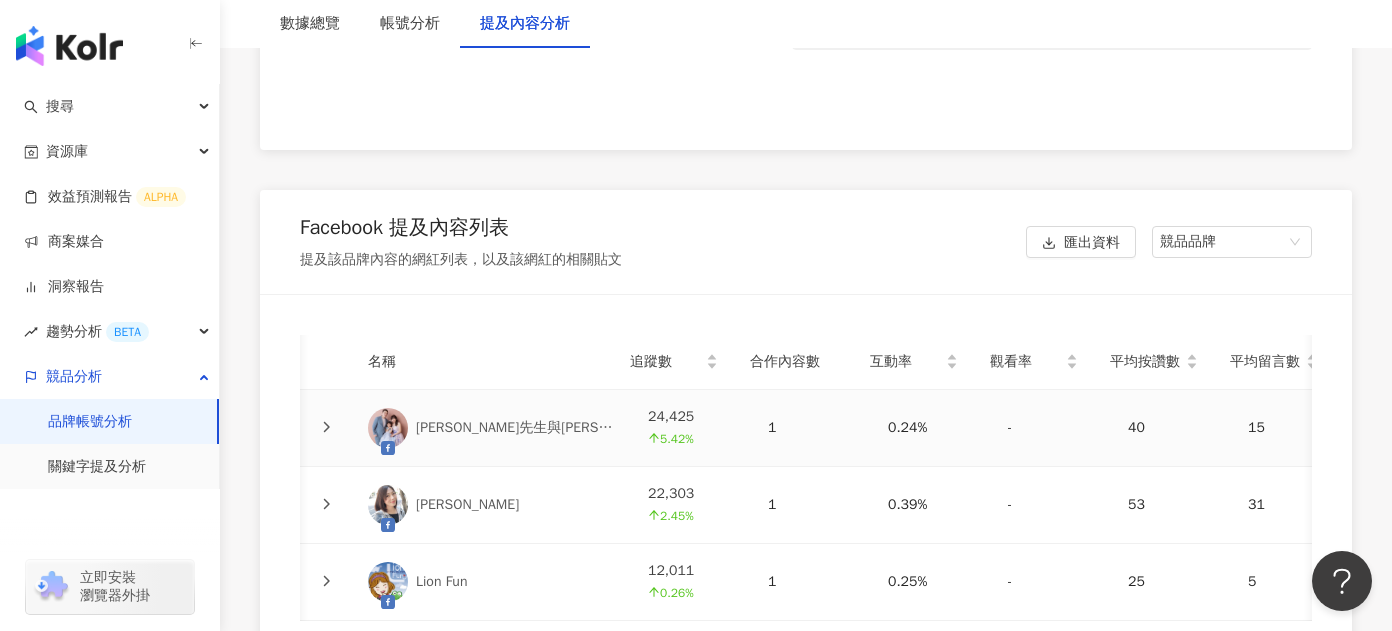scroll, scrollTop: 4422, scrollLeft: 0, axis: vertical 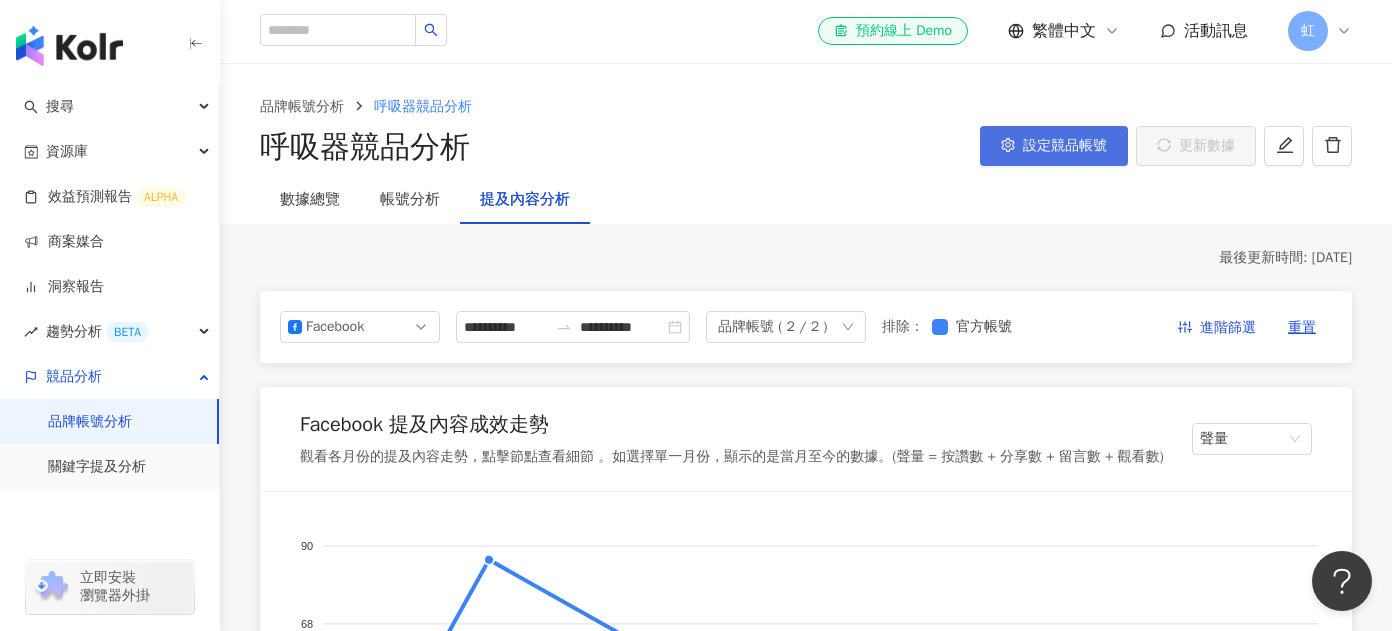 click on "設定競品帳號" at bounding box center (1054, 146) 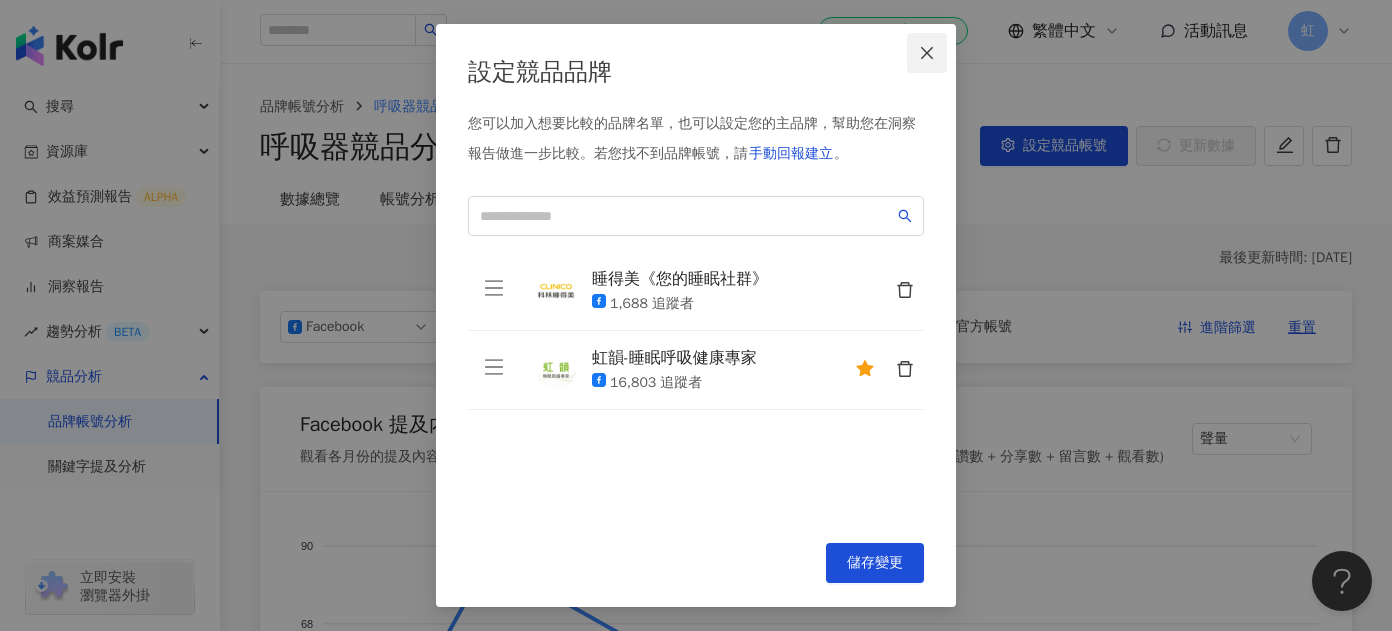 click 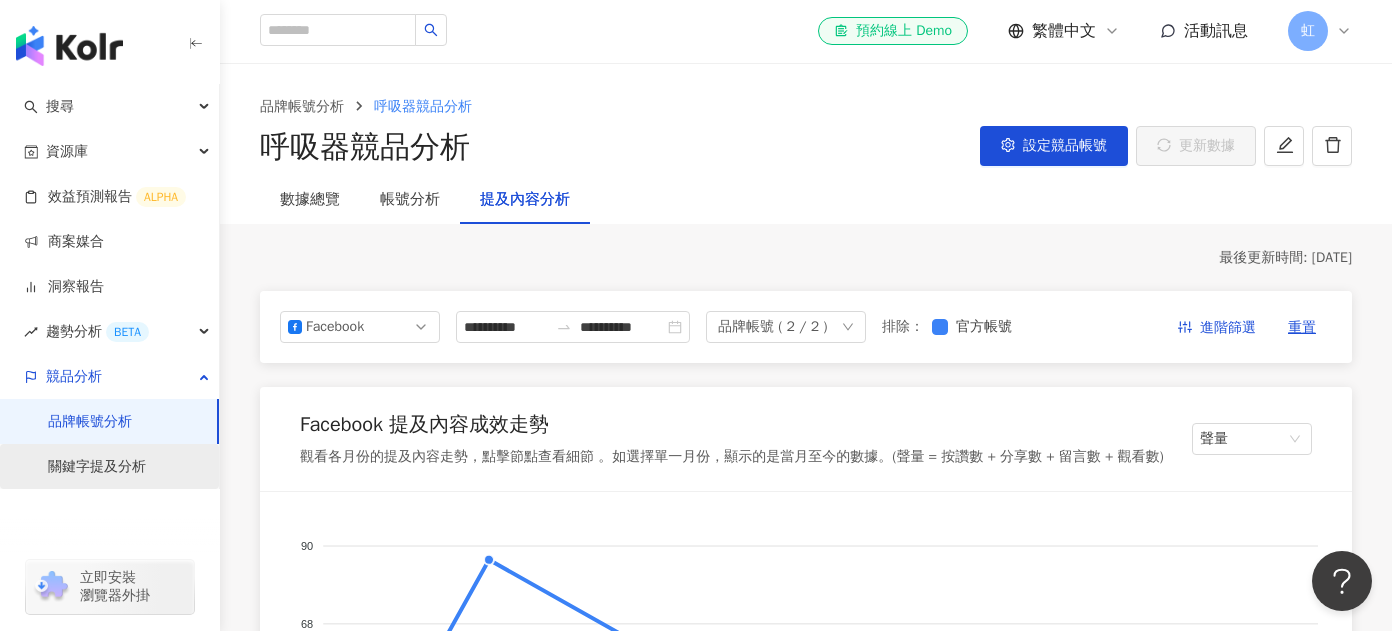 click on "關鍵字提及分析" at bounding box center (97, 467) 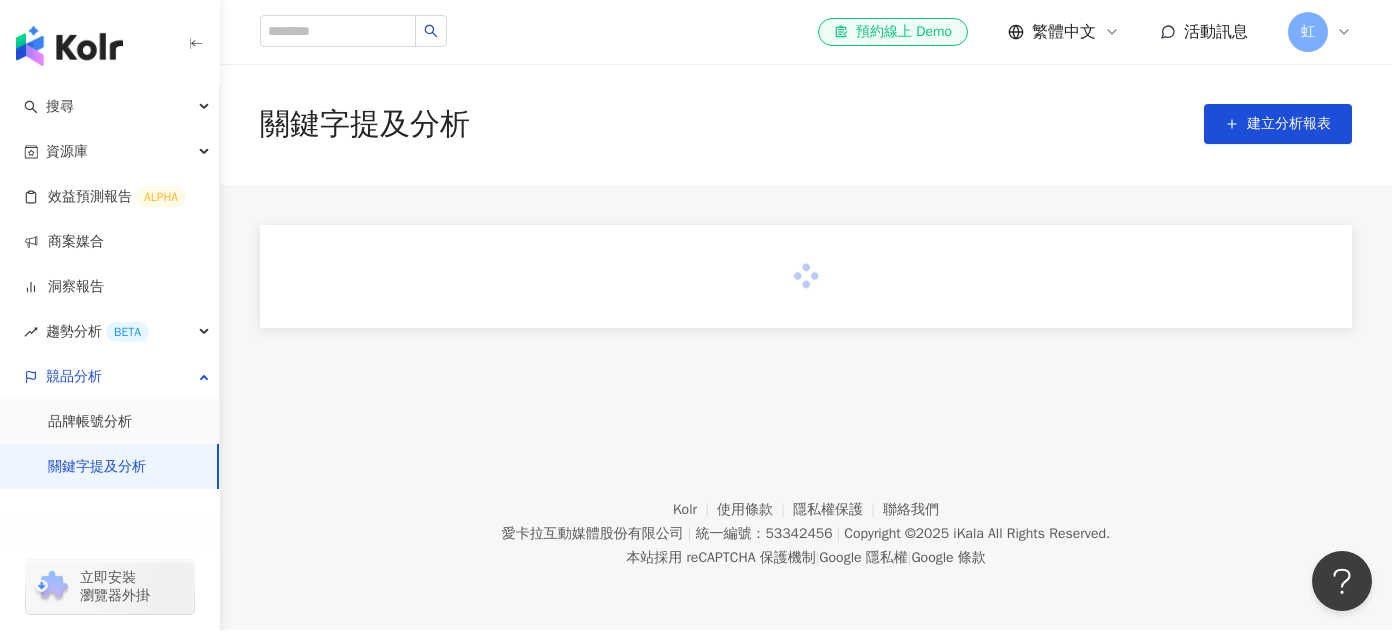 scroll, scrollTop: 0, scrollLeft: 0, axis: both 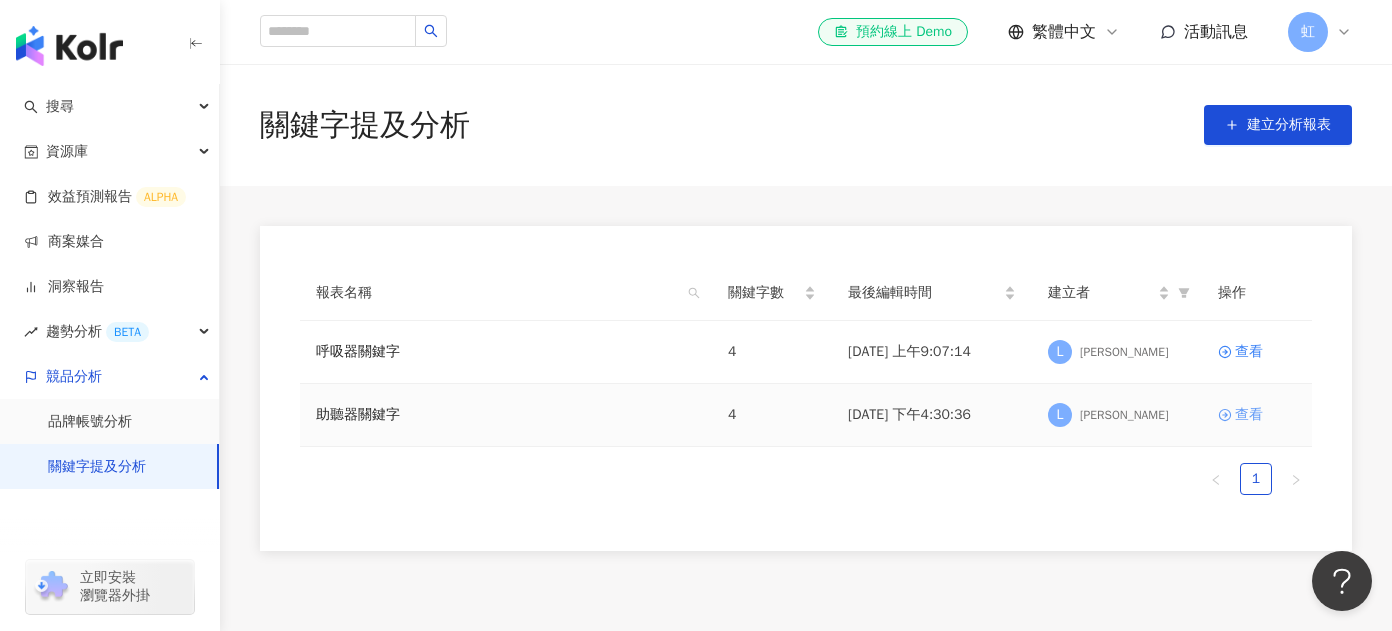 click on "查看" at bounding box center (1249, 415) 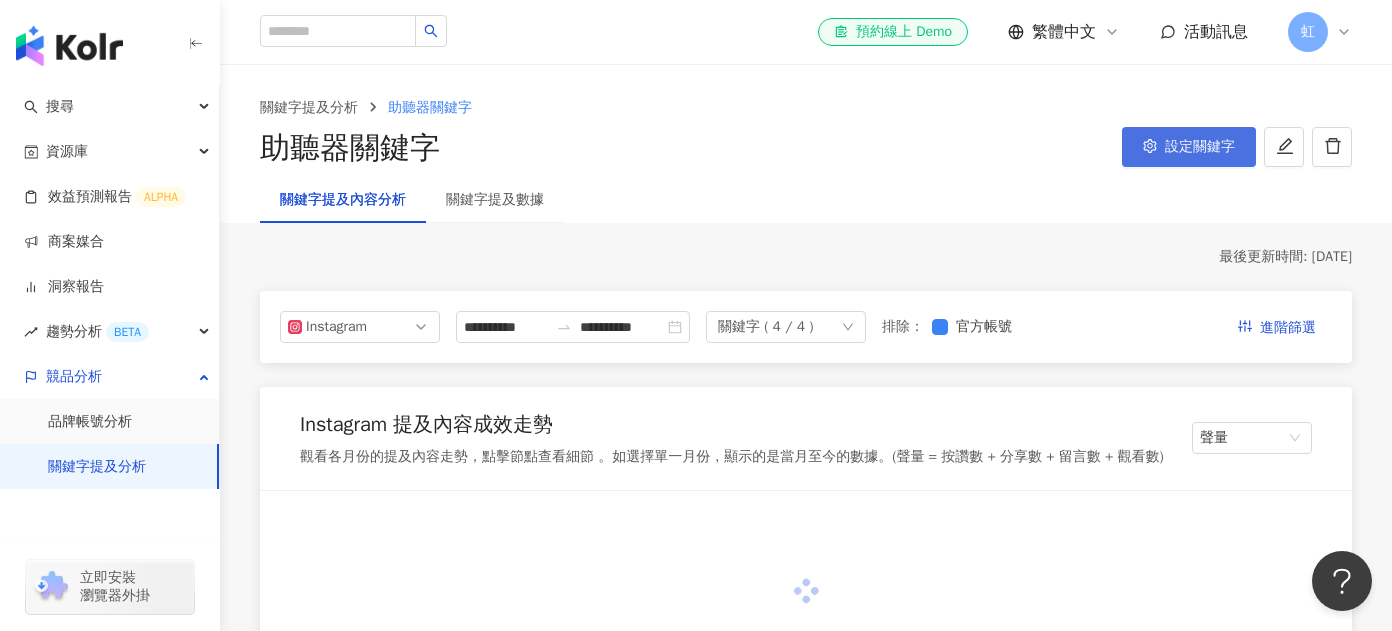 click on "設定關鍵字" at bounding box center [1189, 147] 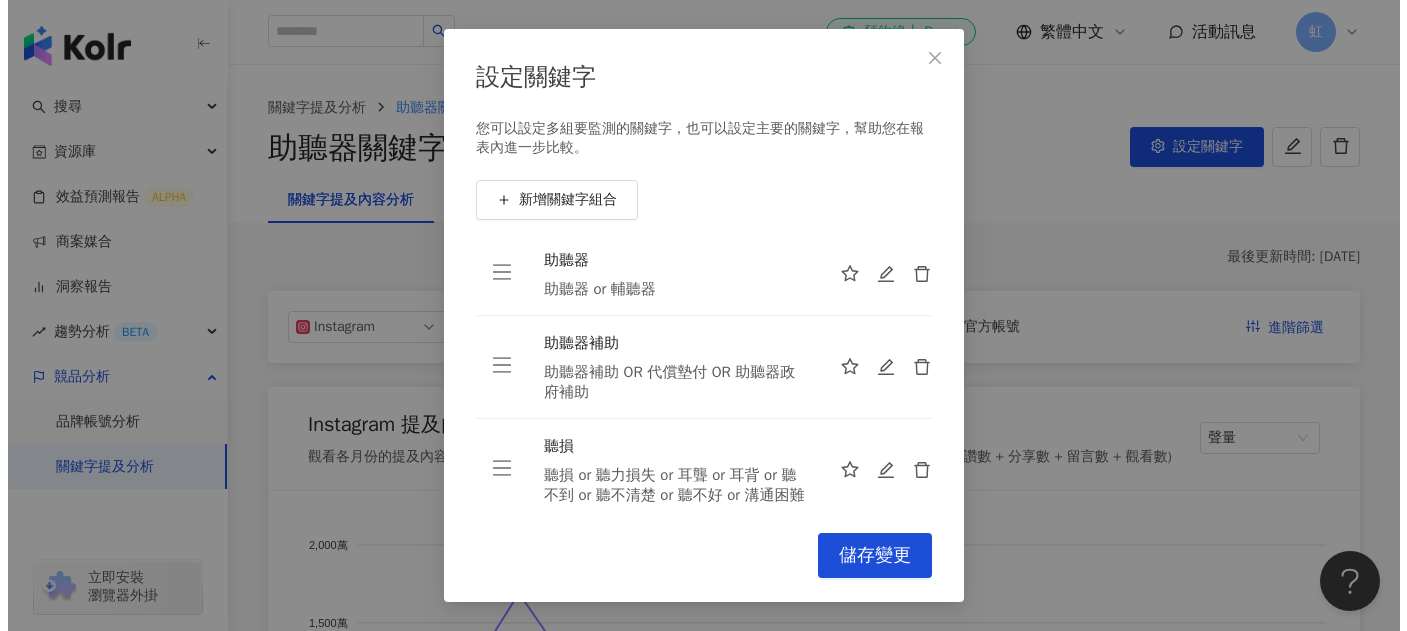 scroll, scrollTop: 4, scrollLeft: 0, axis: vertical 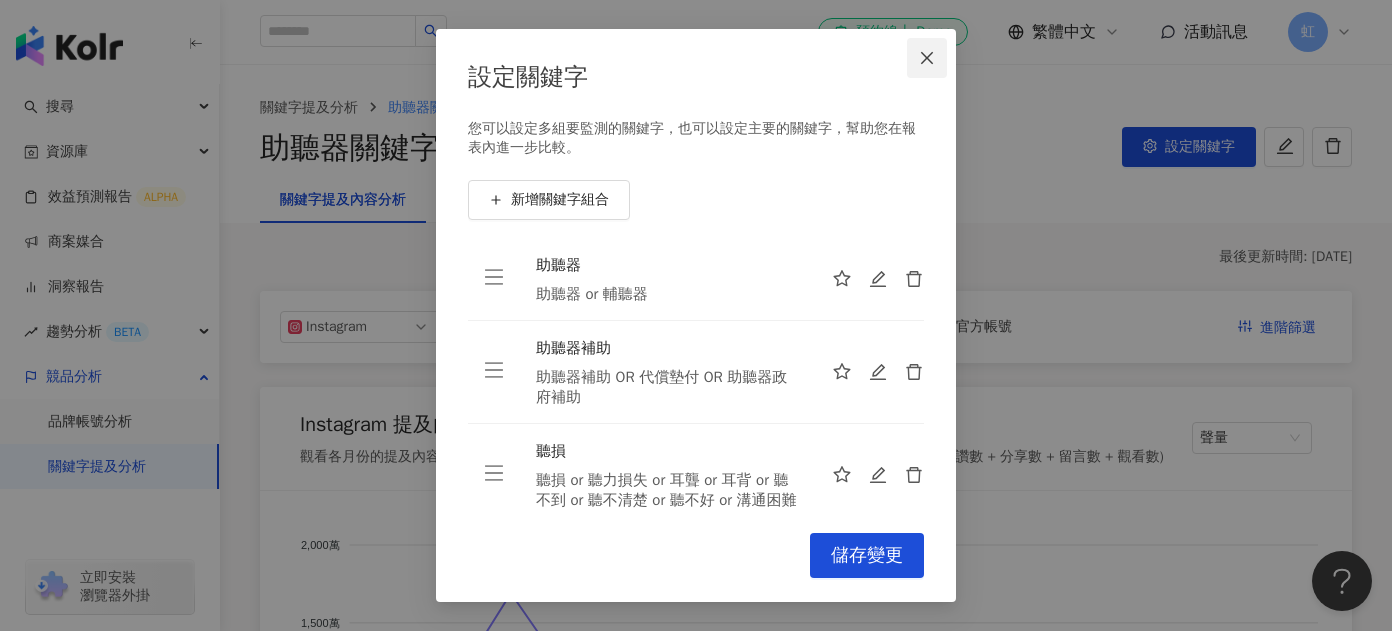 click at bounding box center (927, 58) 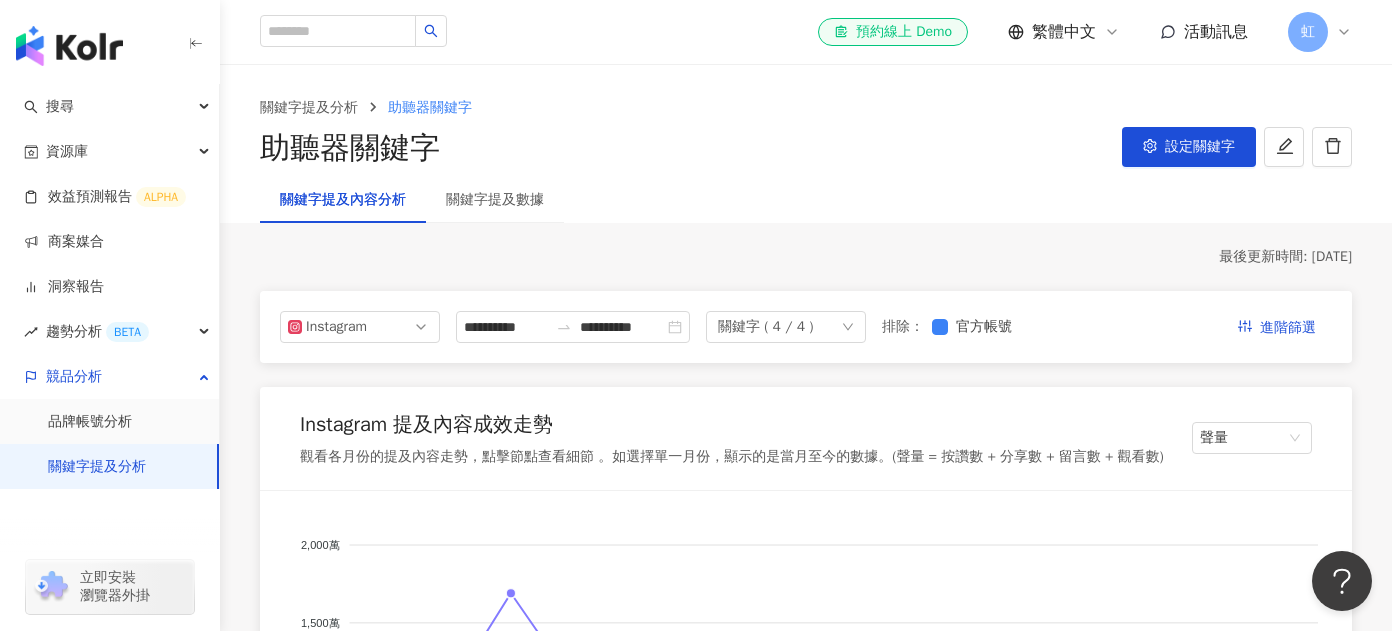 click on "關鍵字
( 4 / 4 )" at bounding box center (786, 327) 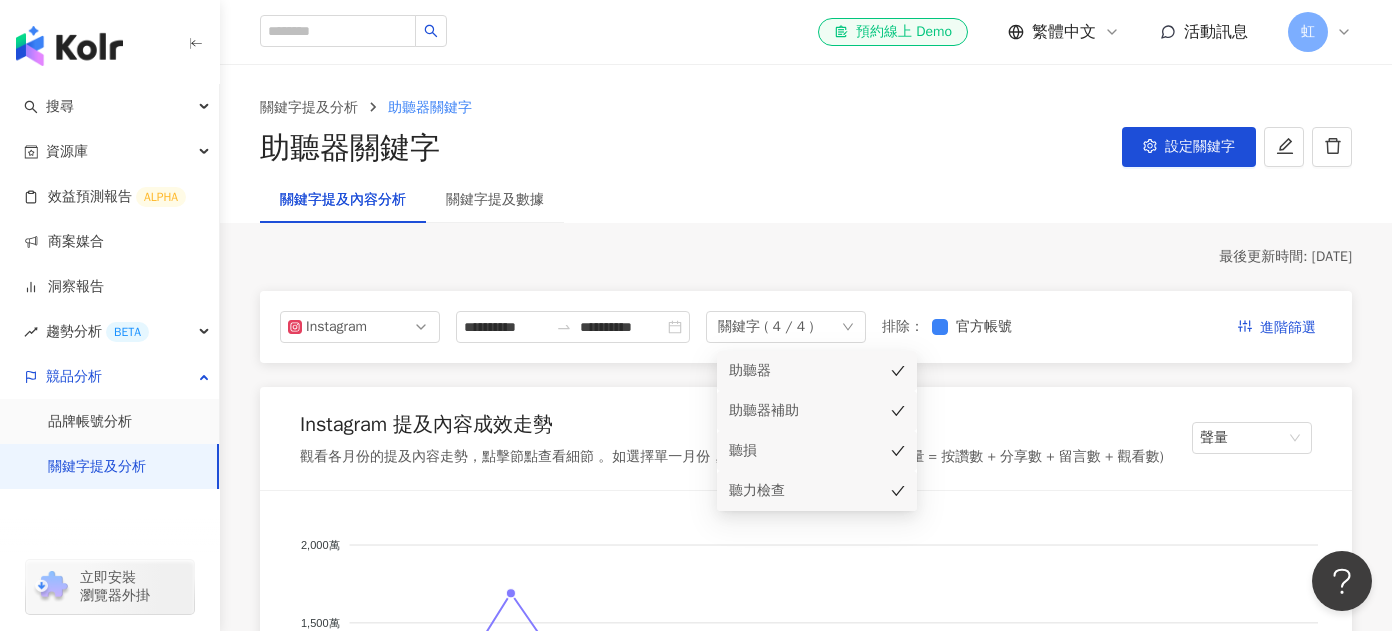 click on "最後更新時間: [DATE]" at bounding box center (806, 257) 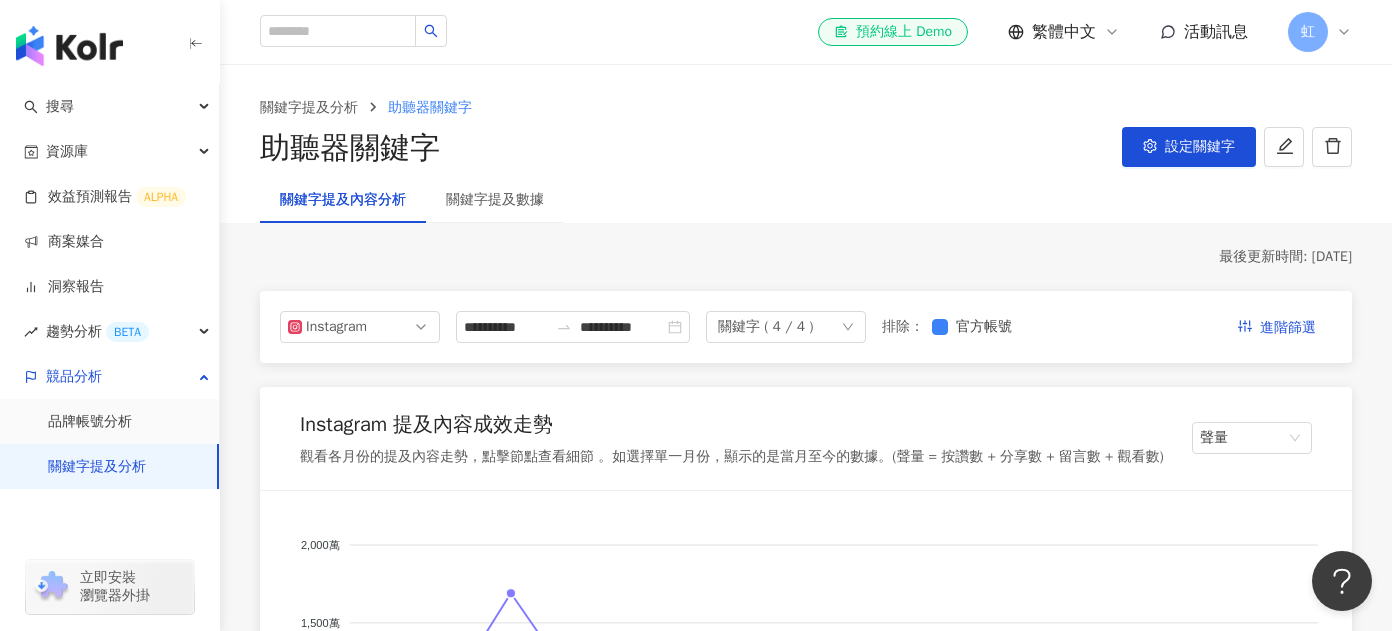 click on "關鍵字
( 4 / 4 )" at bounding box center [765, 327] 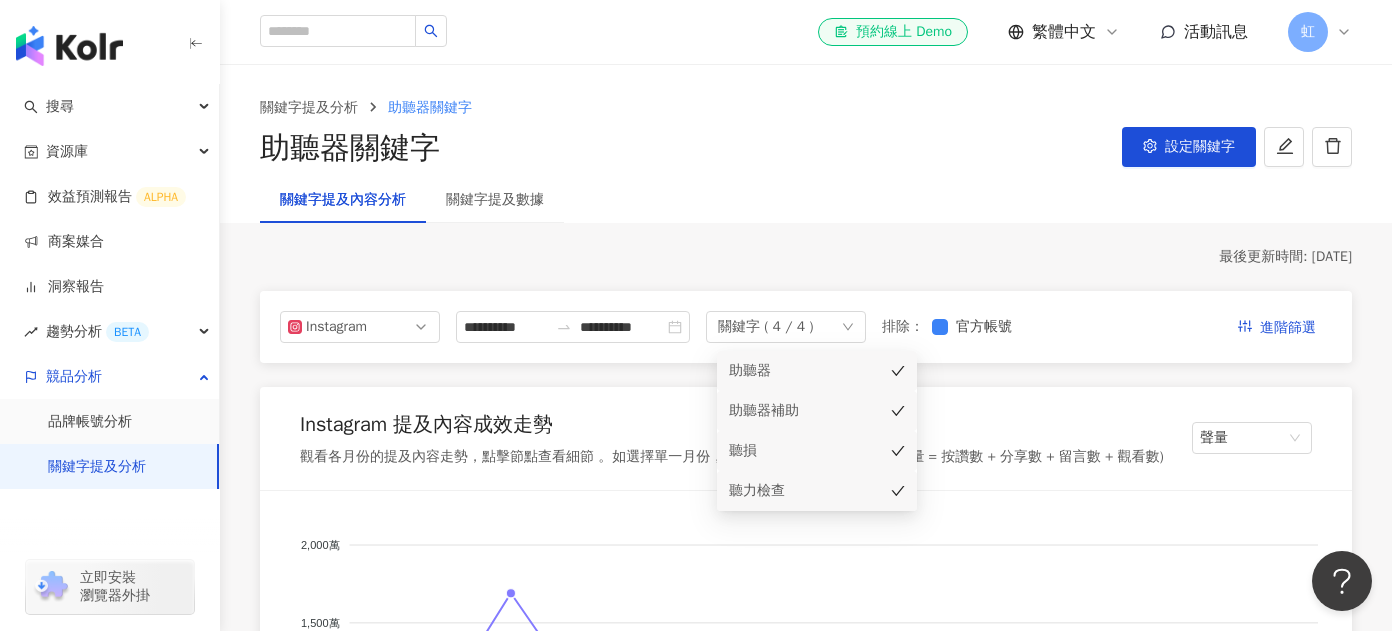 click on "**********" at bounding box center [806, 2929] 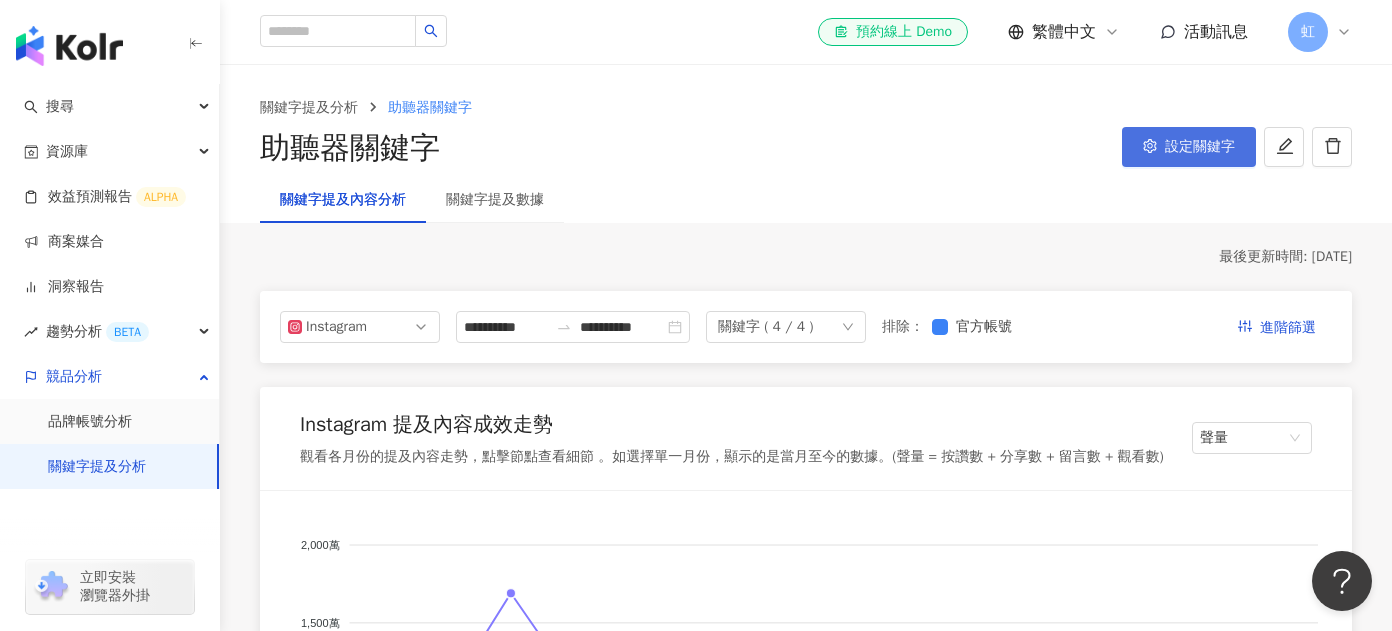 click on "設定關鍵字" at bounding box center (1189, 147) 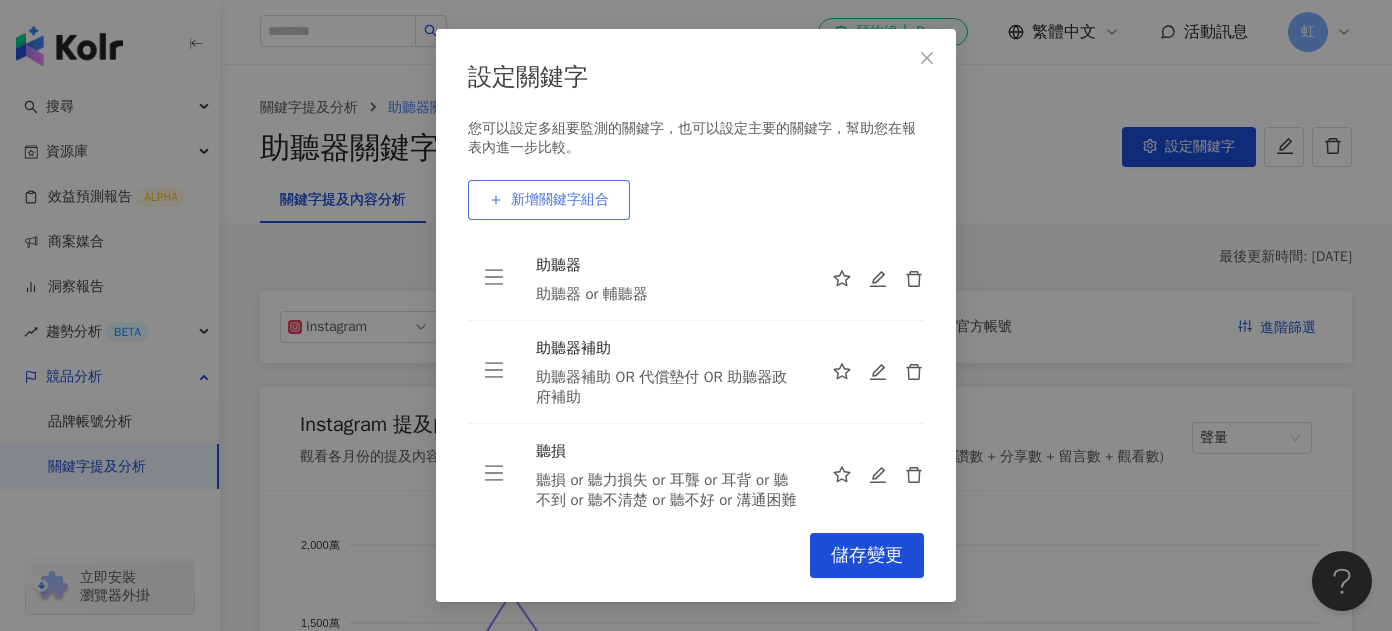 click on "新增關鍵字組合" at bounding box center [560, 200] 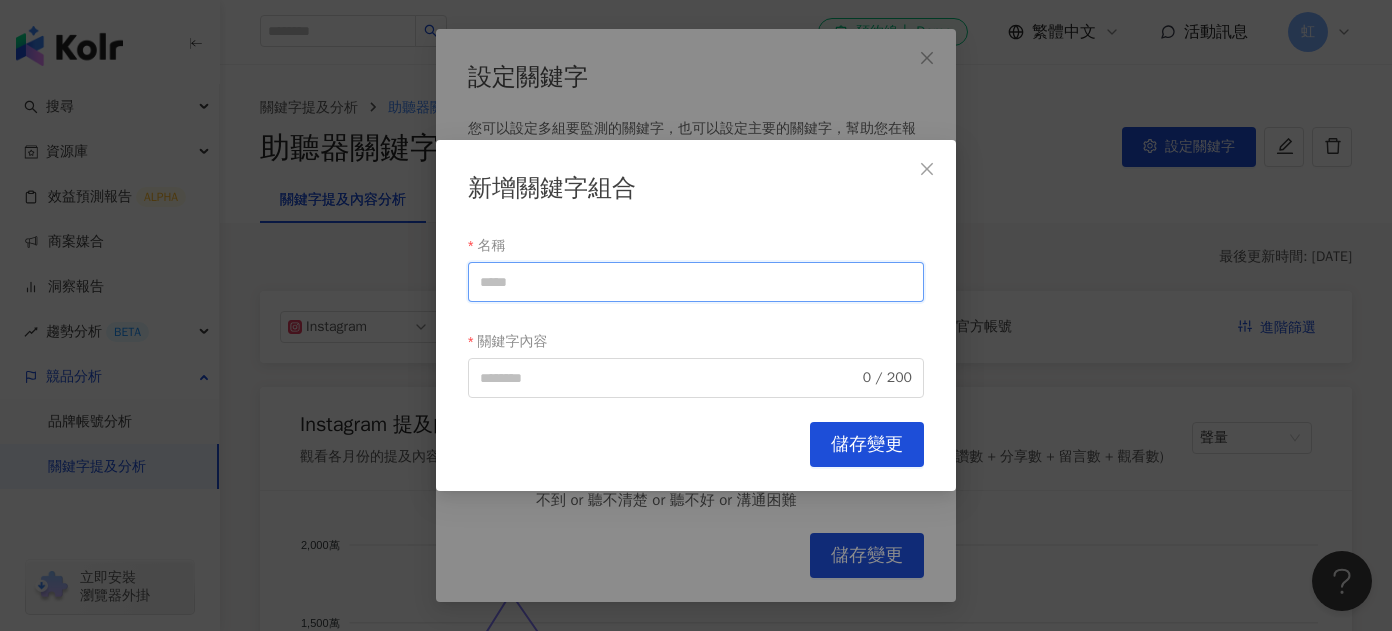 click on "名稱" at bounding box center (696, 282) 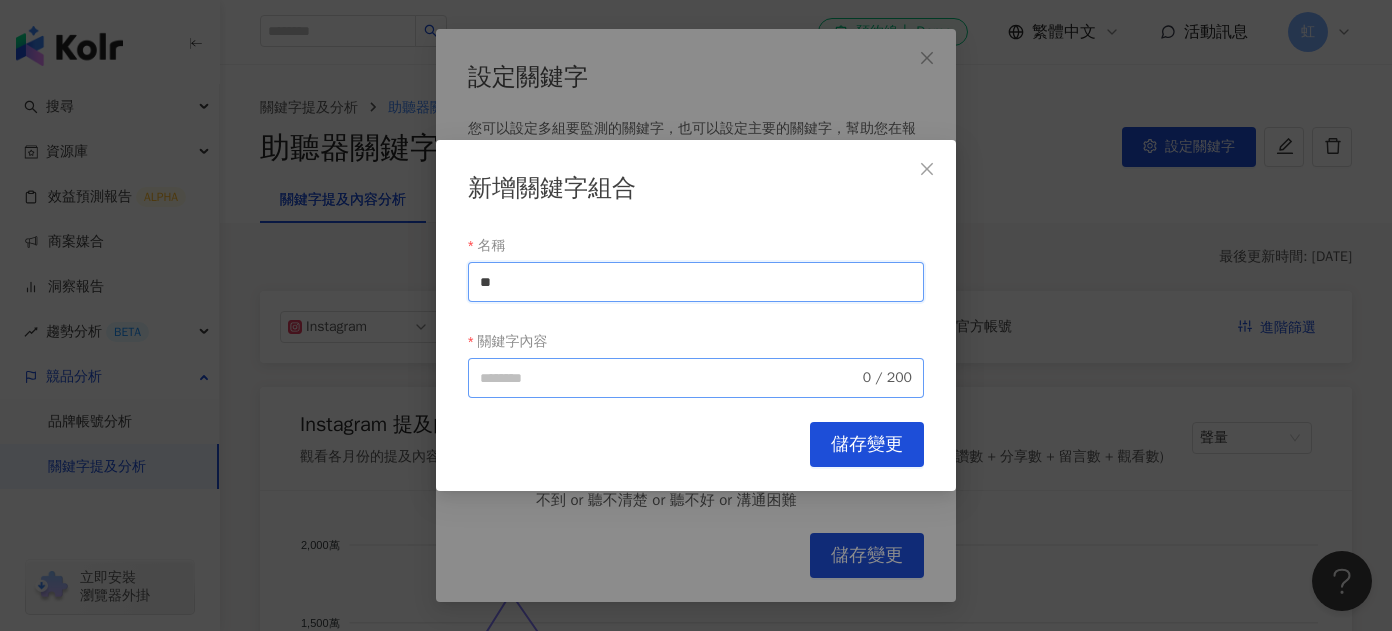 type on "**" 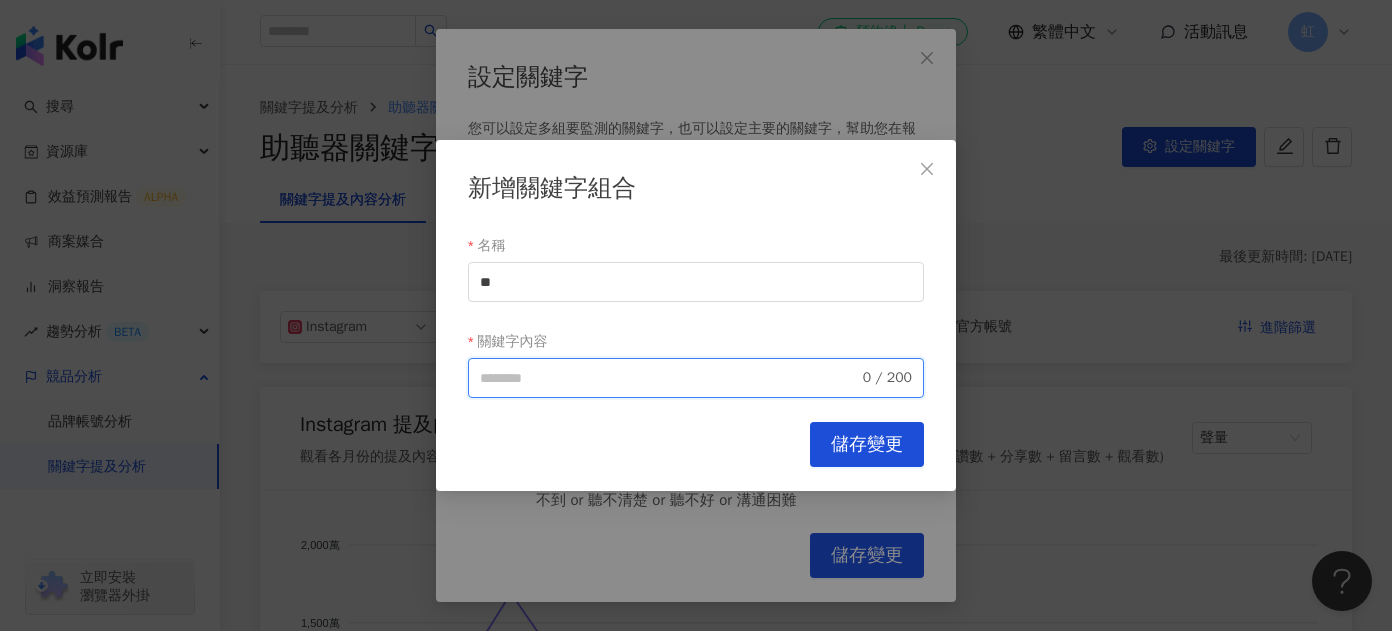 click on "關鍵字內容" at bounding box center (669, 378) 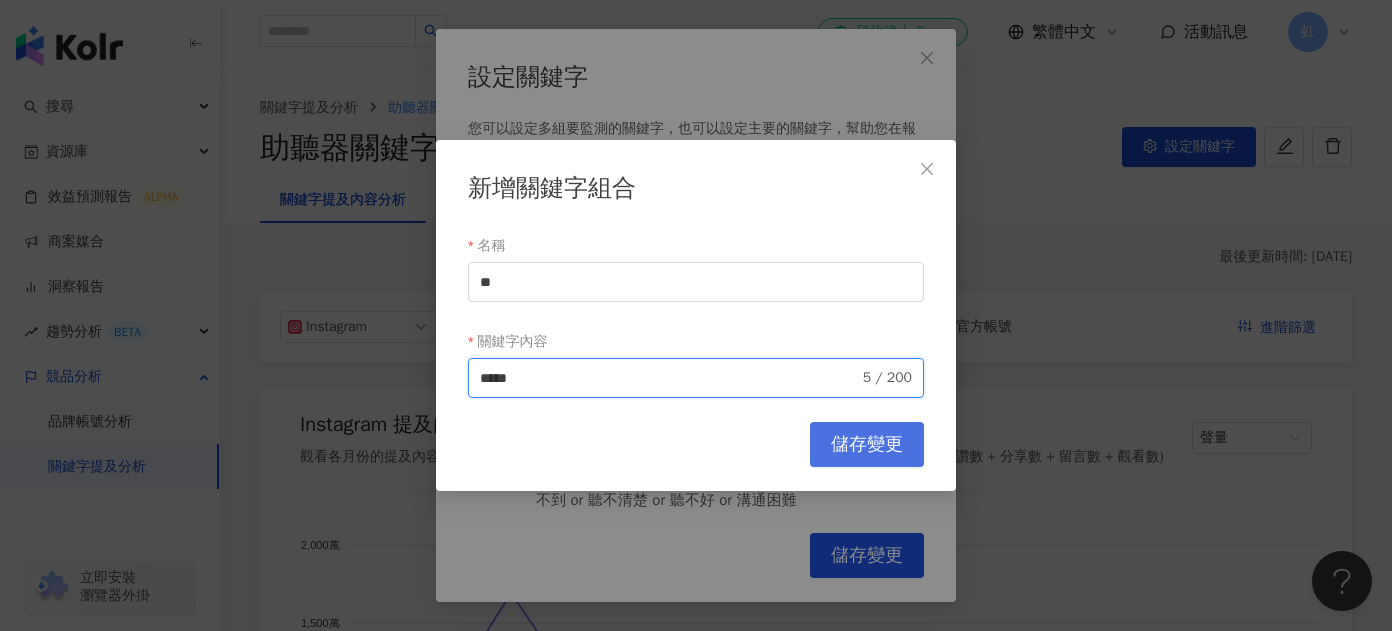 type on "*****" 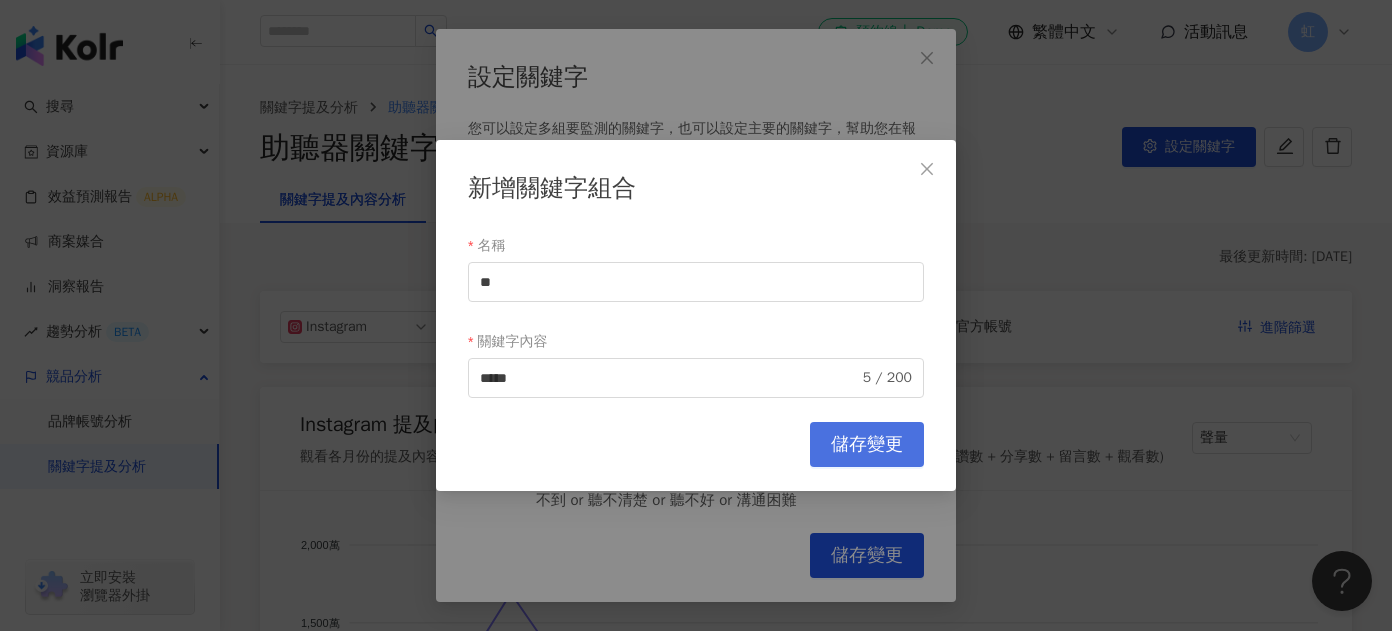 click on "儲存變更" at bounding box center [867, 444] 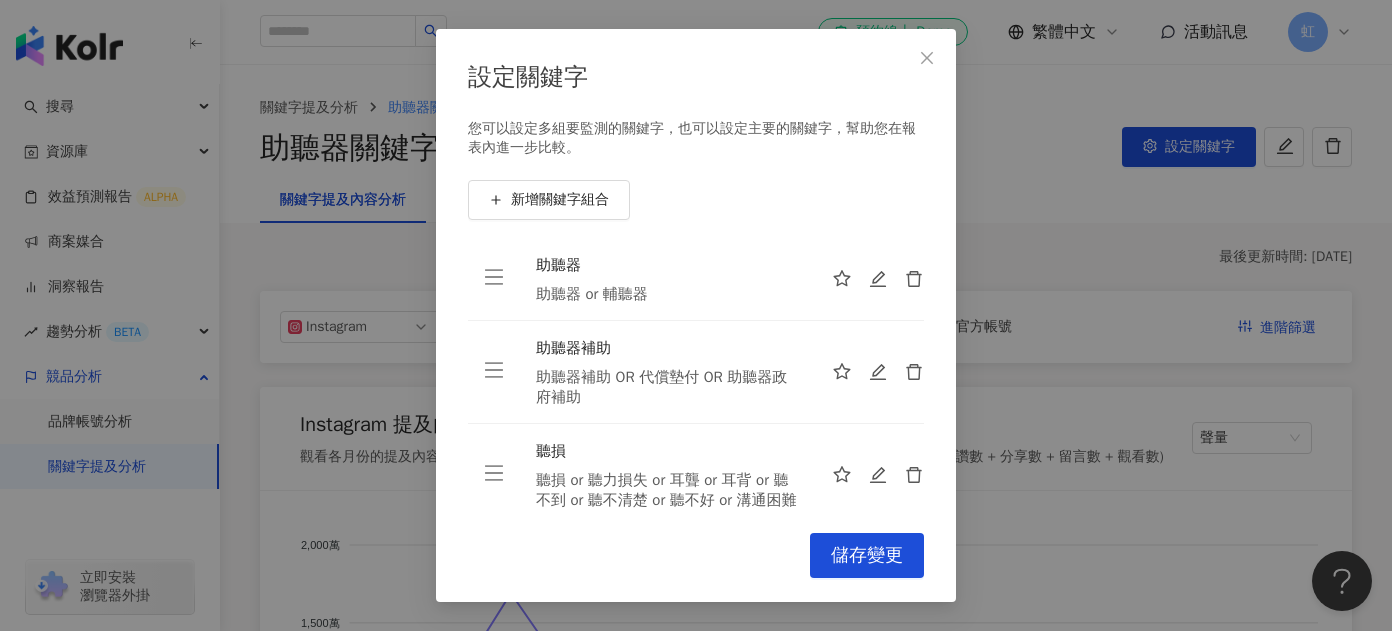 drag, startPoint x: 932, startPoint y: 52, endPoint x: 677, endPoint y: 184, distance: 287.13934 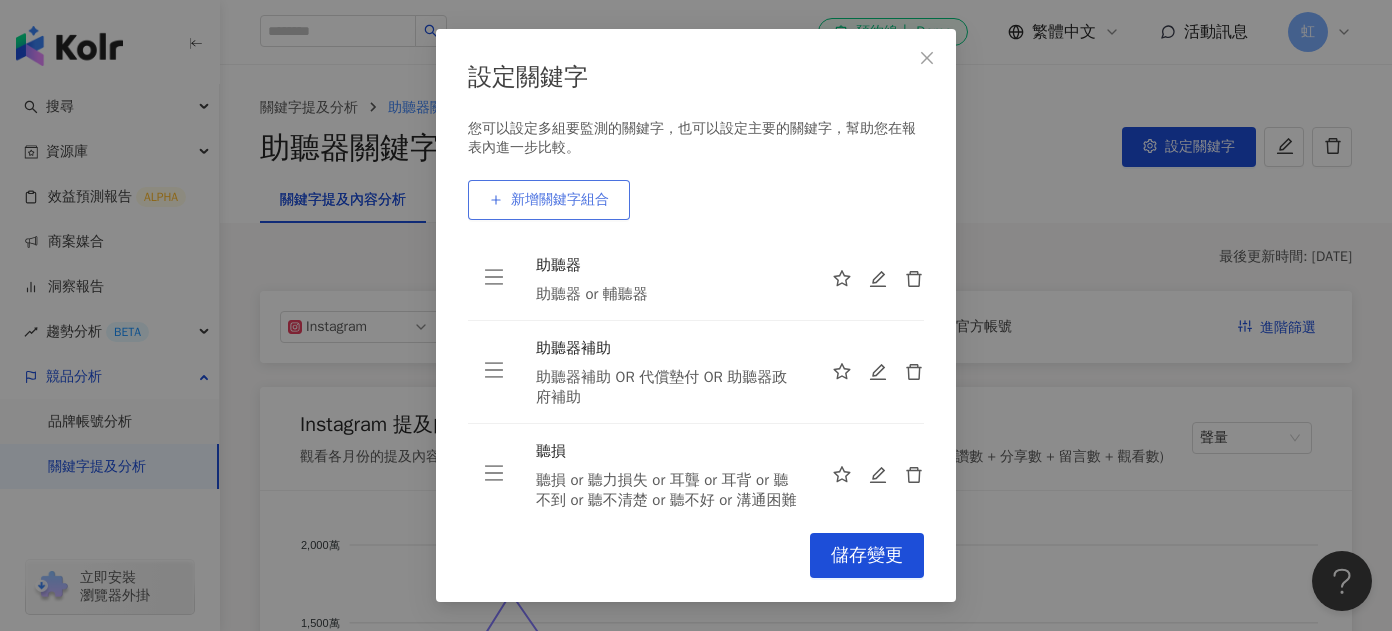 click on "新增關鍵字組合" at bounding box center [560, 200] 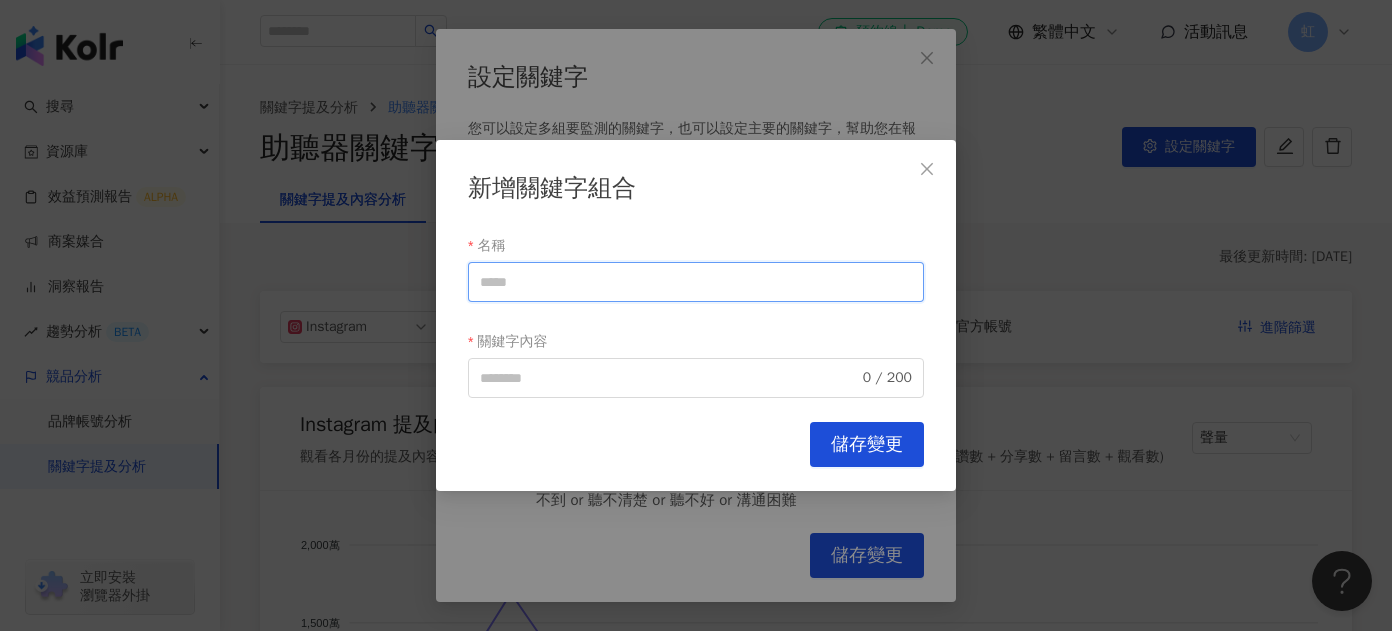 click on "名稱" at bounding box center (696, 282) 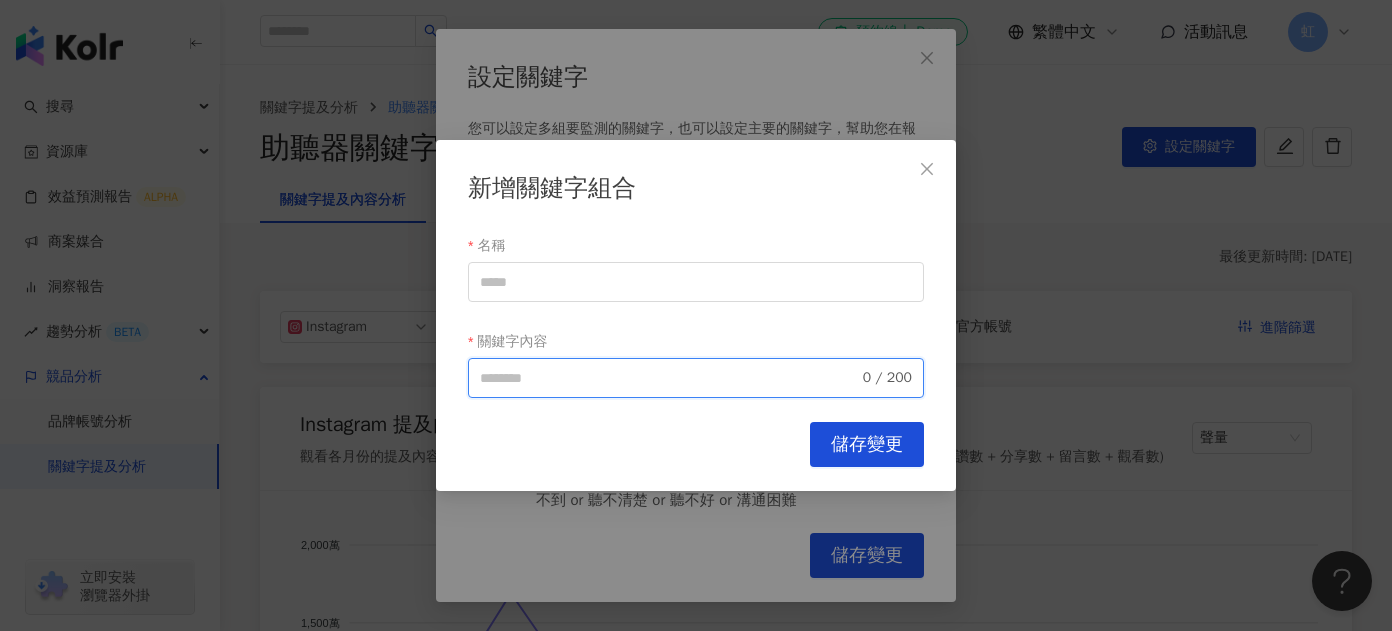 click on "關鍵字內容" at bounding box center (669, 378) 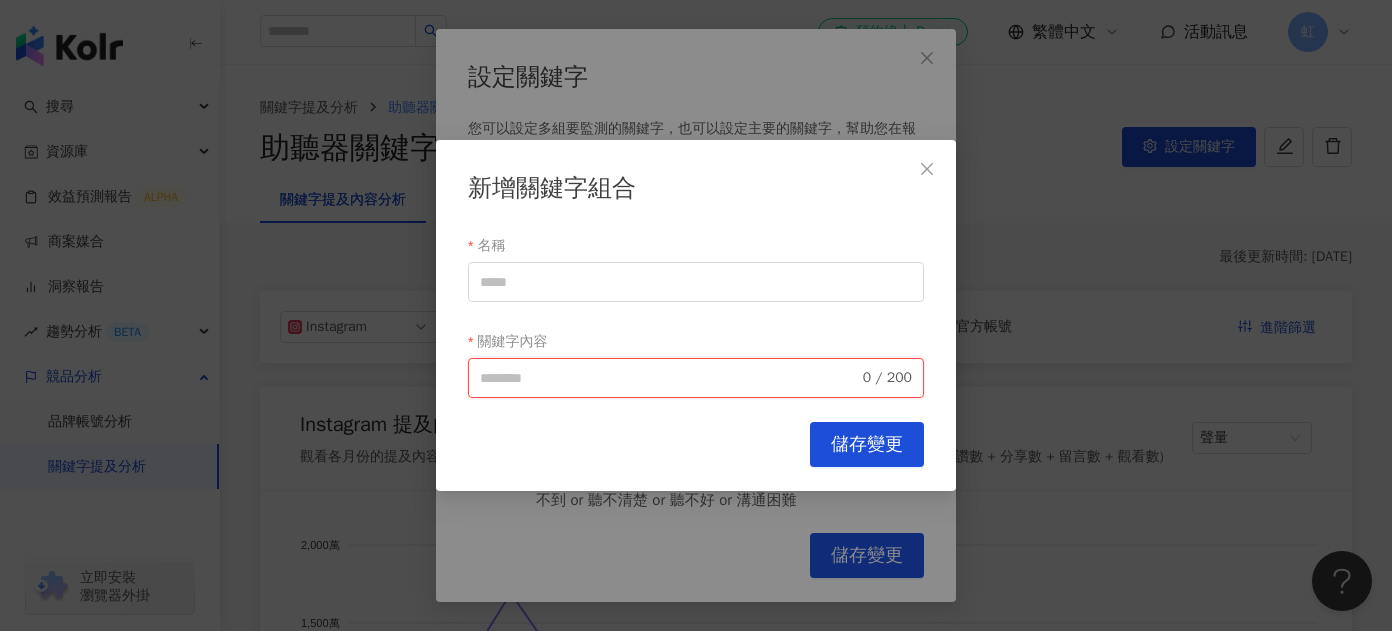 type on "*" 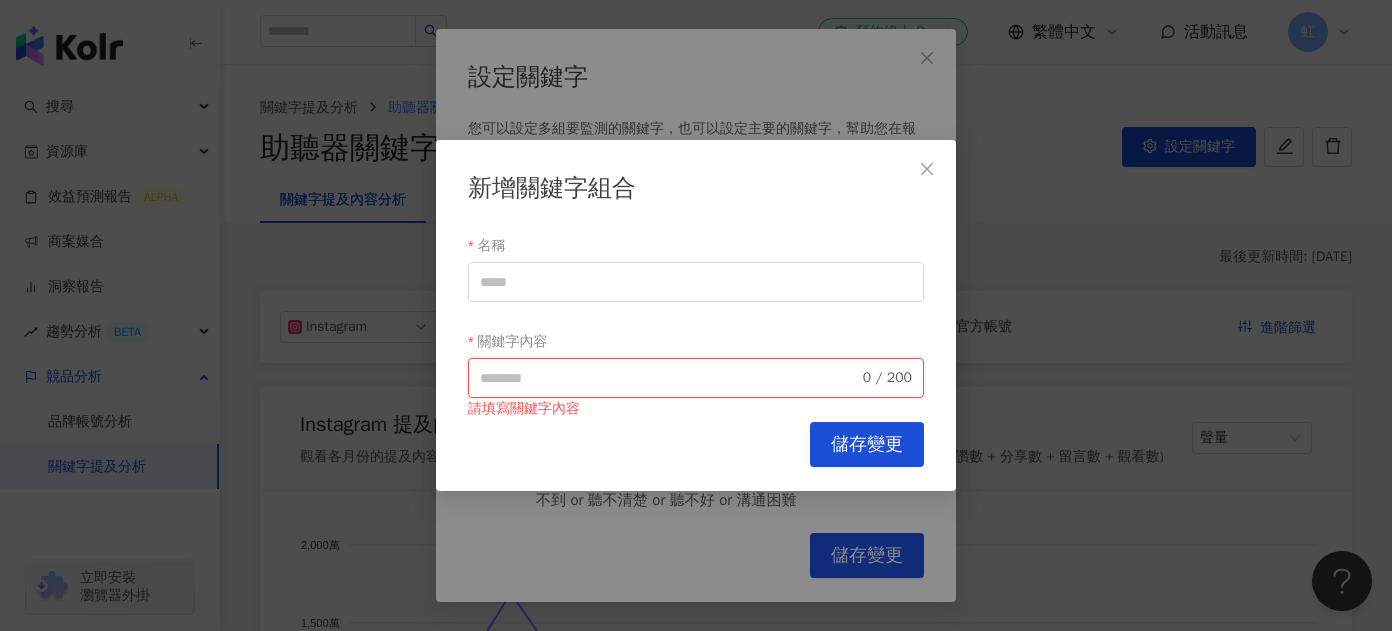 type on "*" 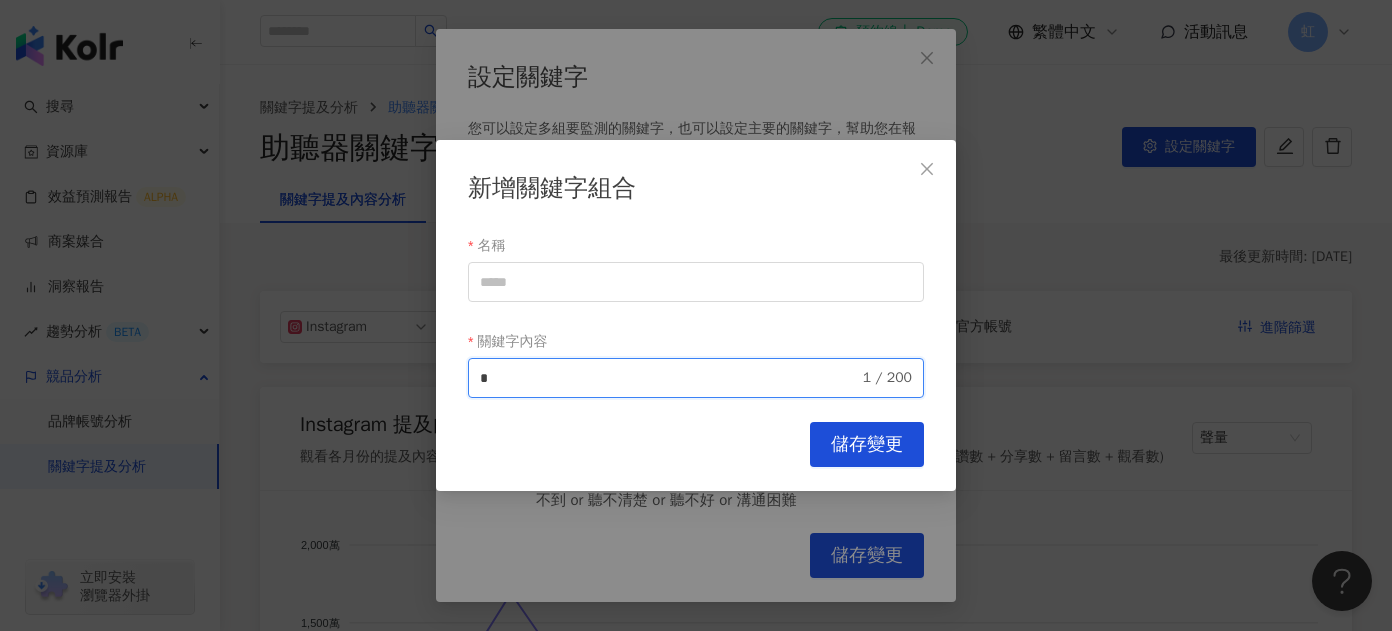 type 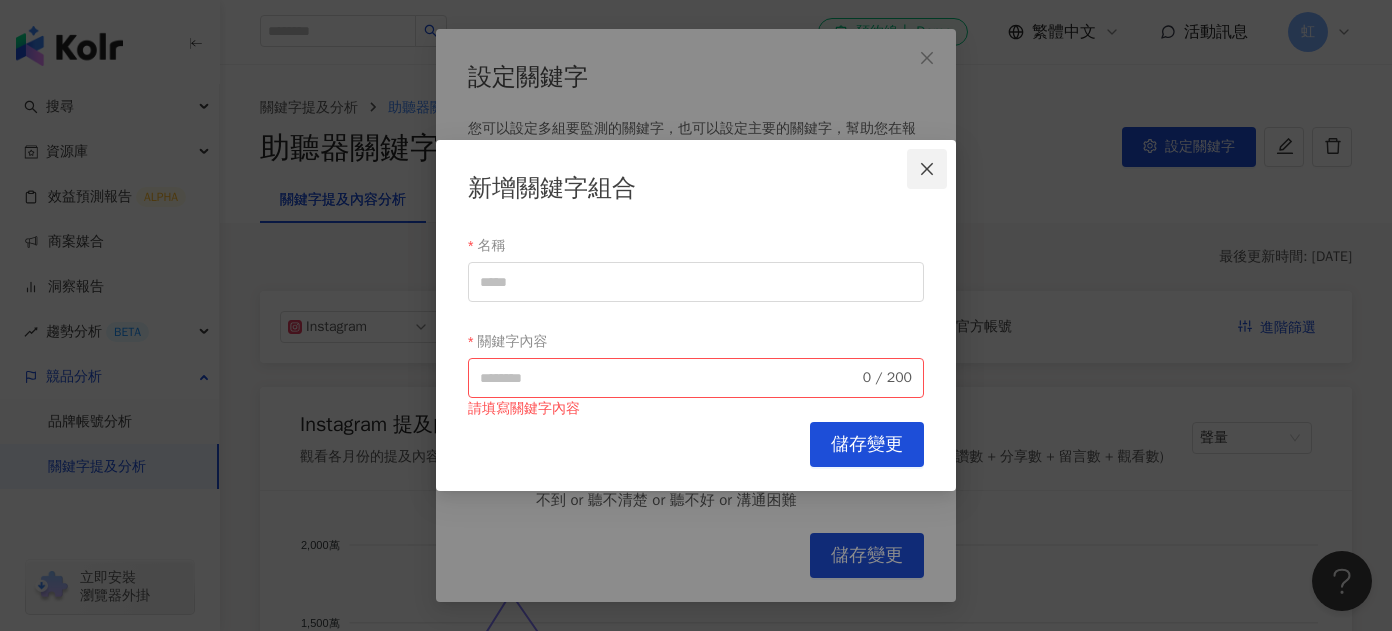 click 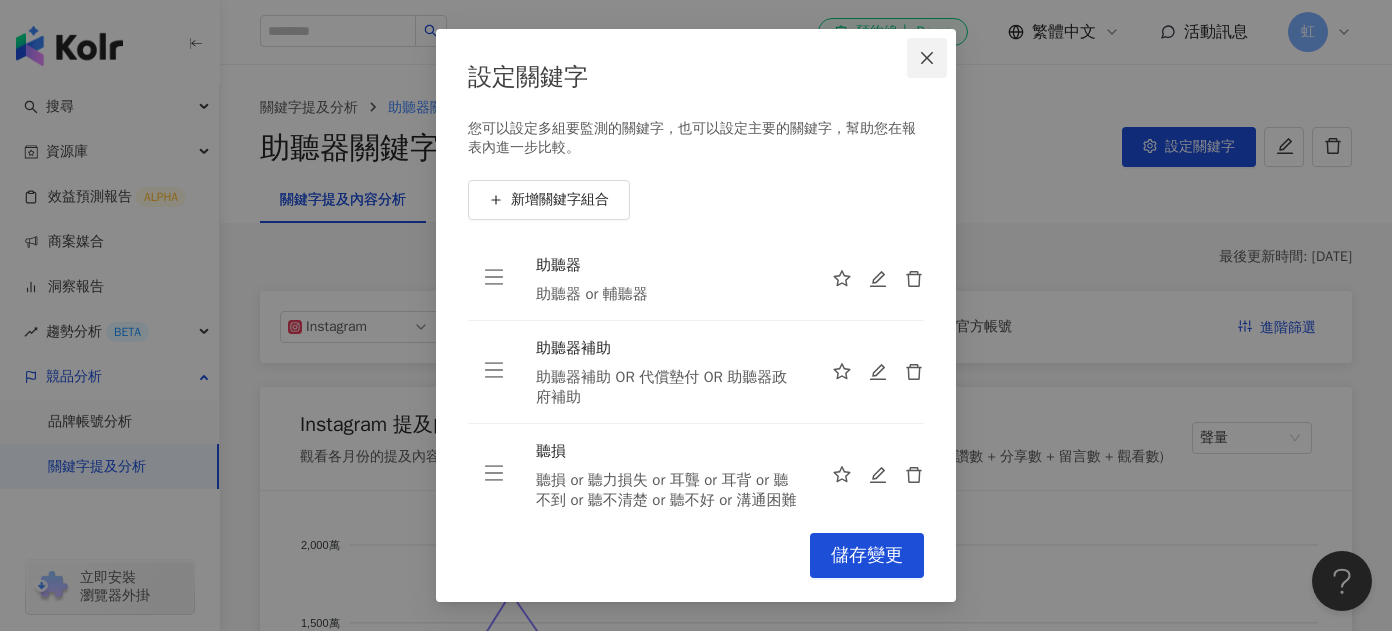 click at bounding box center (927, 58) 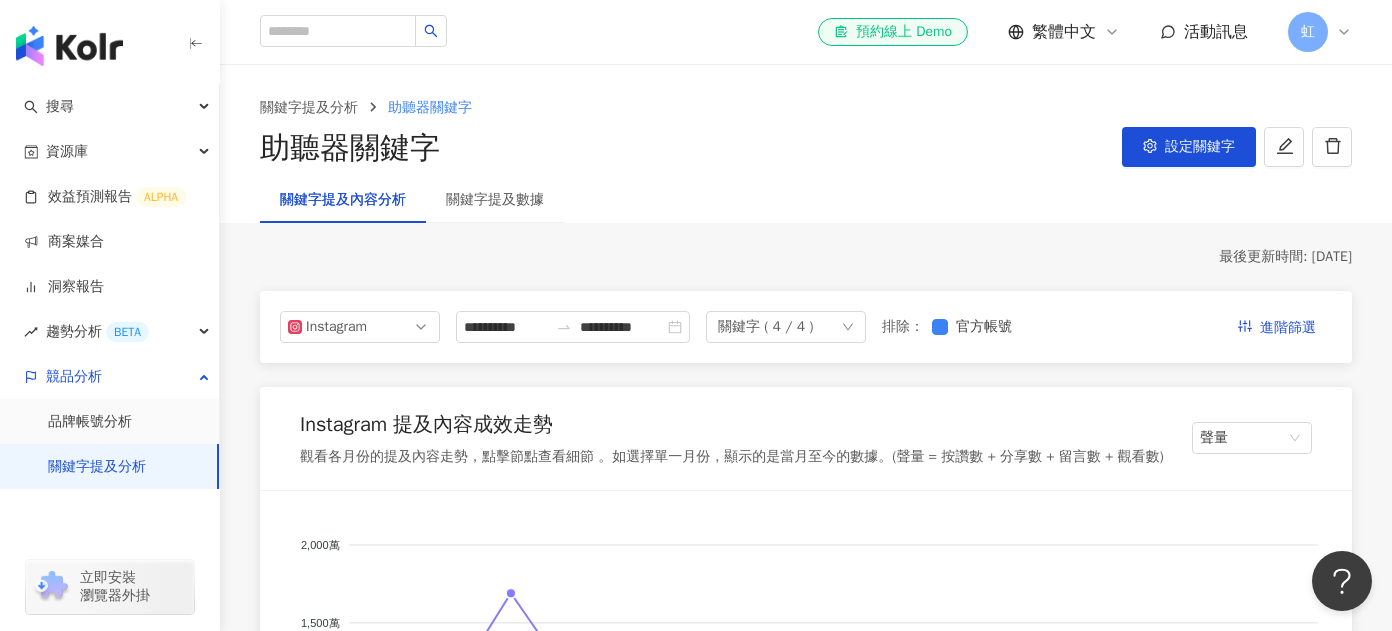 click at bounding box center (69, 46) 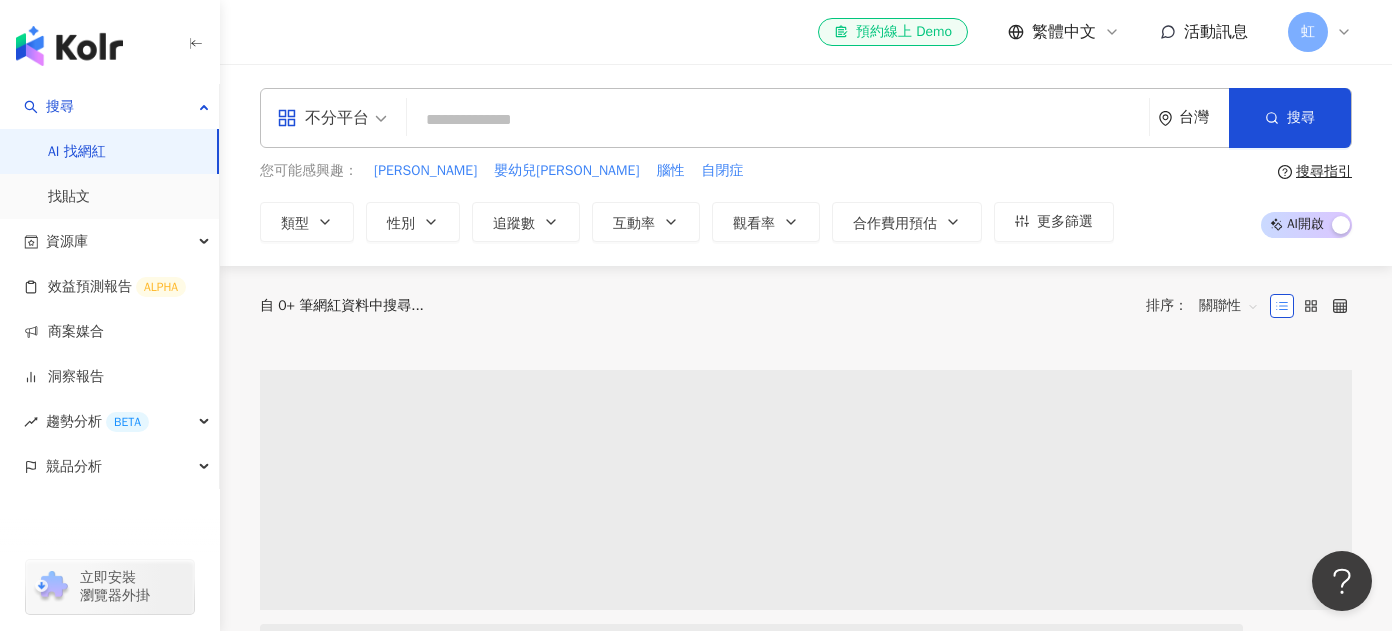 click on "搜尋指引" at bounding box center [1324, 172] 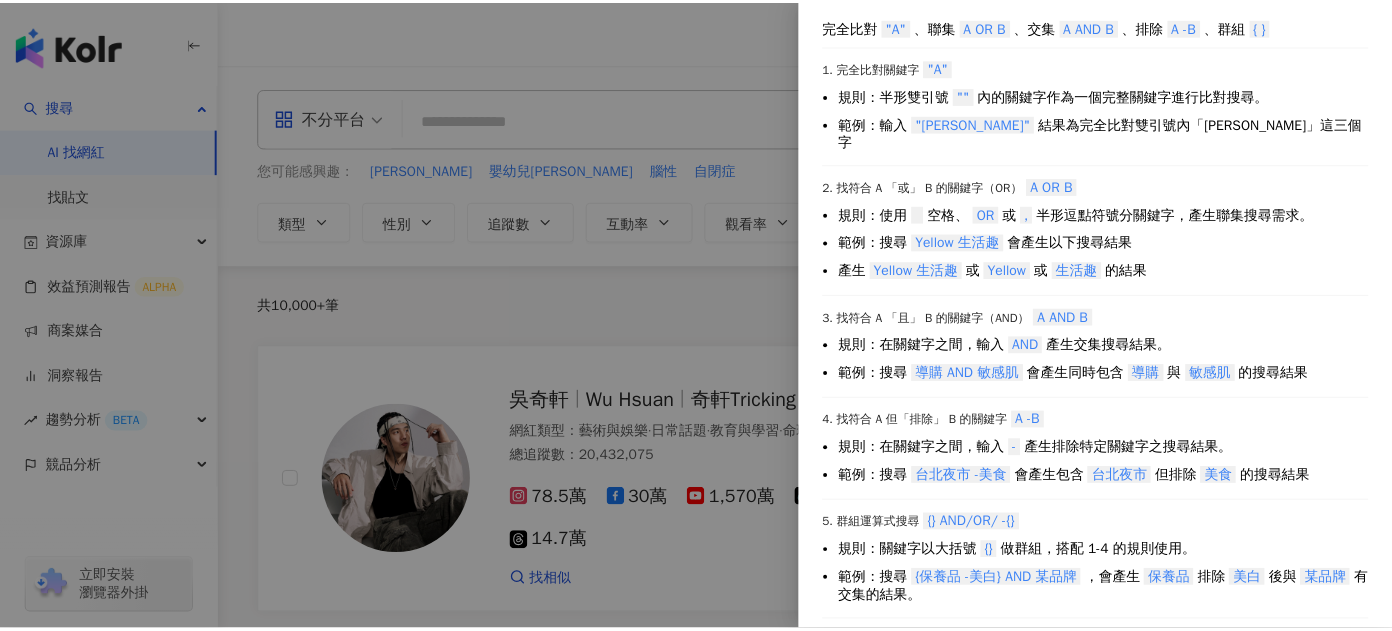 scroll, scrollTop: 43, scrollLeft: 0, axis: vertical 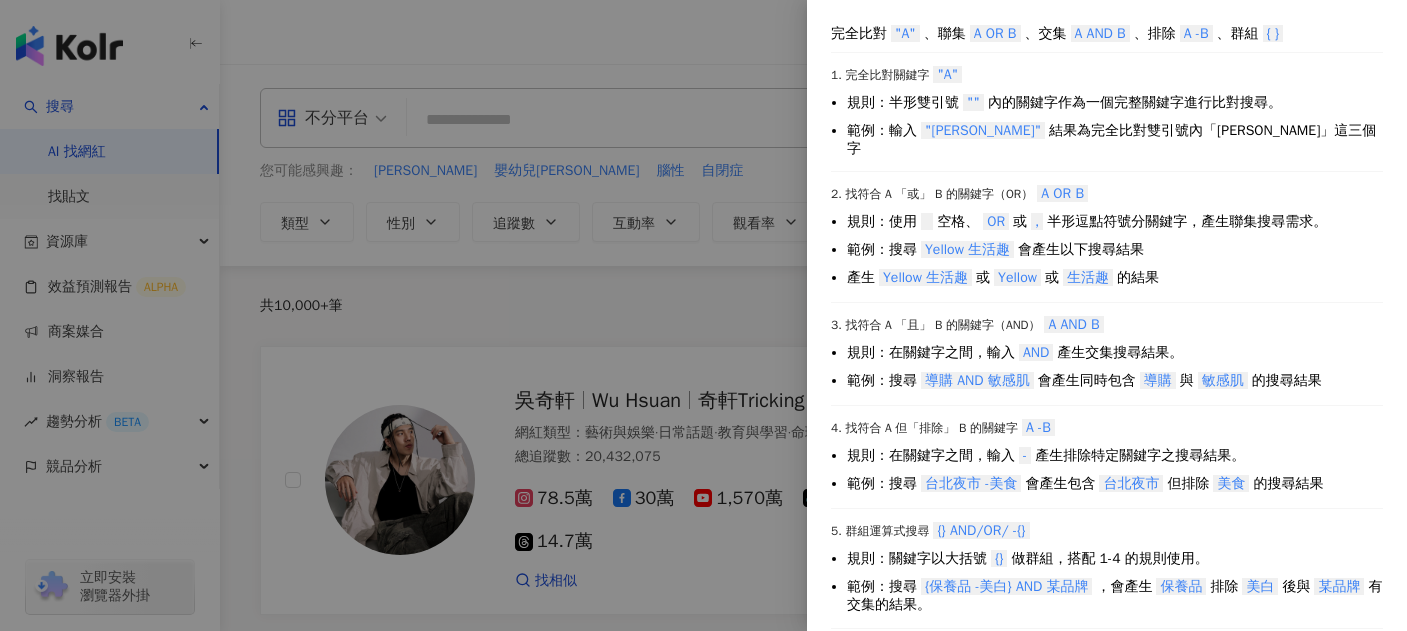 click at bounding box center (703, 315) 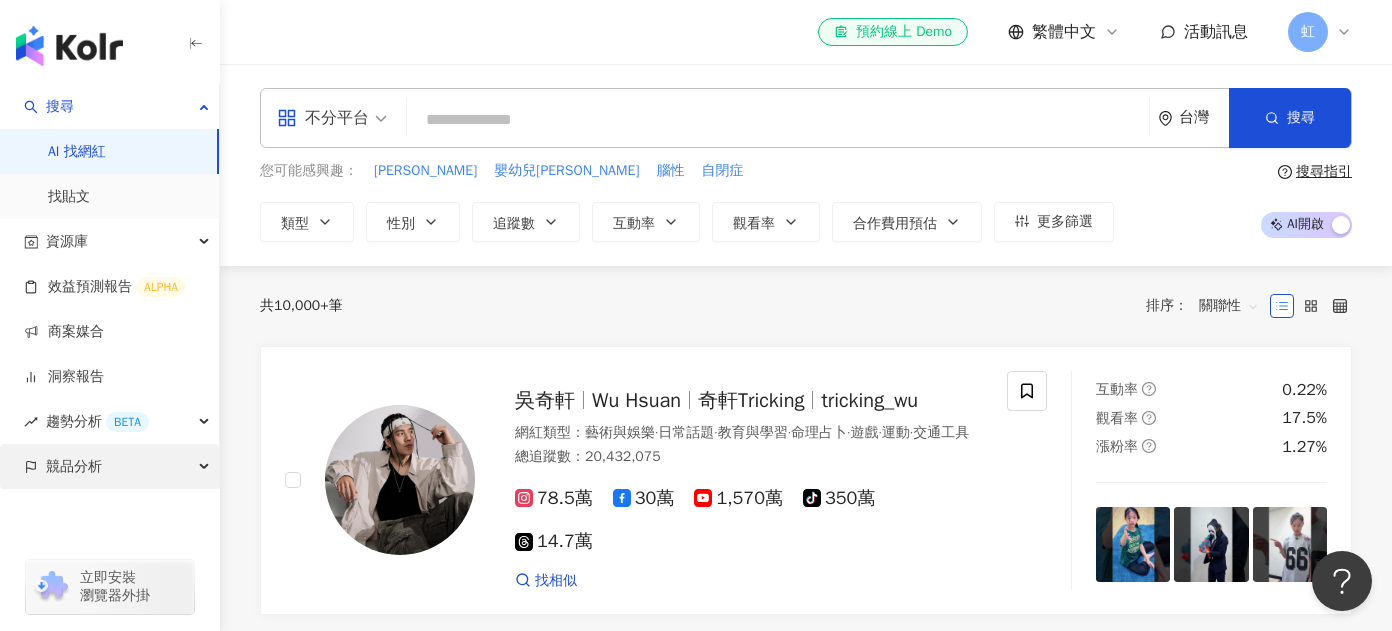 click on "競品分析" at bounding box center (74, 466) 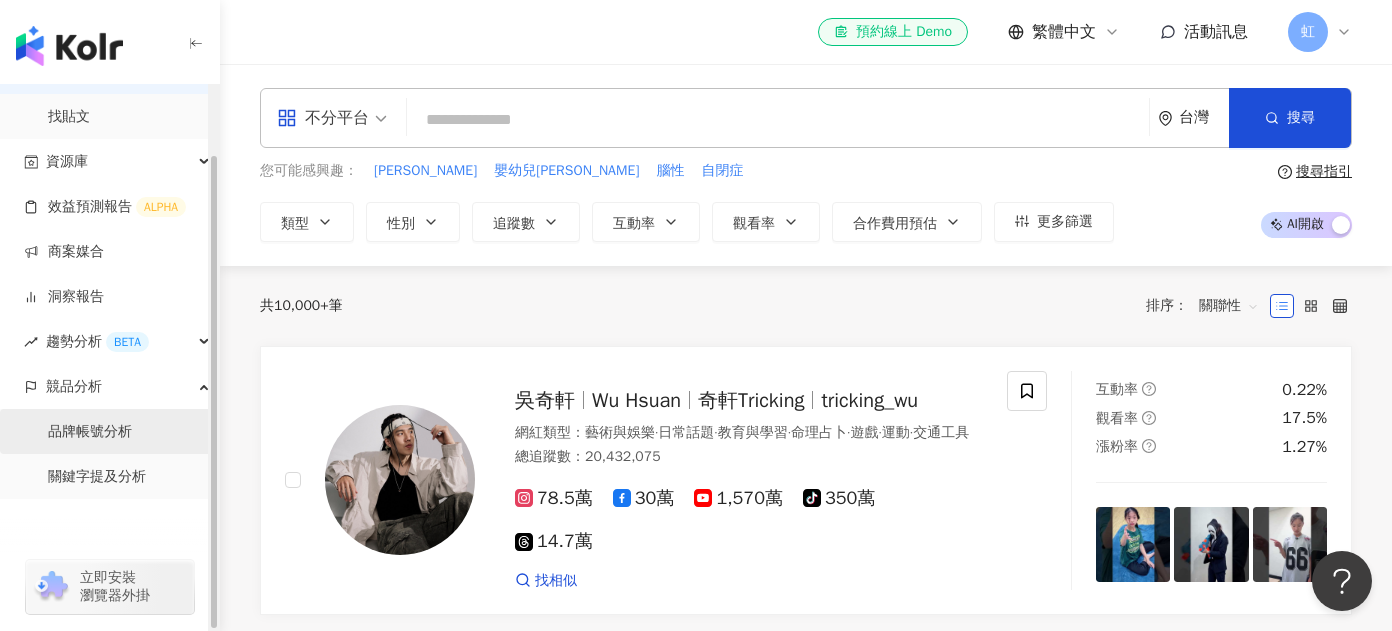 scroll, scrollTop: 79, scrollLeft: 0, axis: vertical 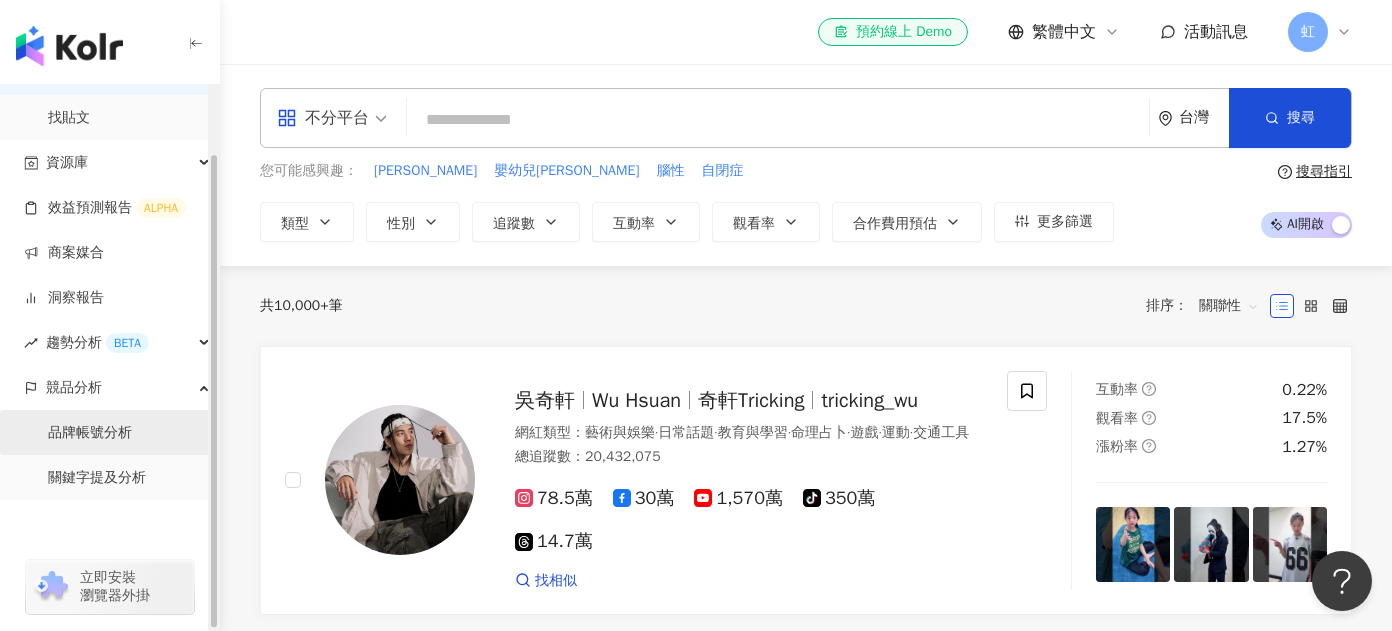 click on "品牌帳號分析" at bounding box center (90, 433) 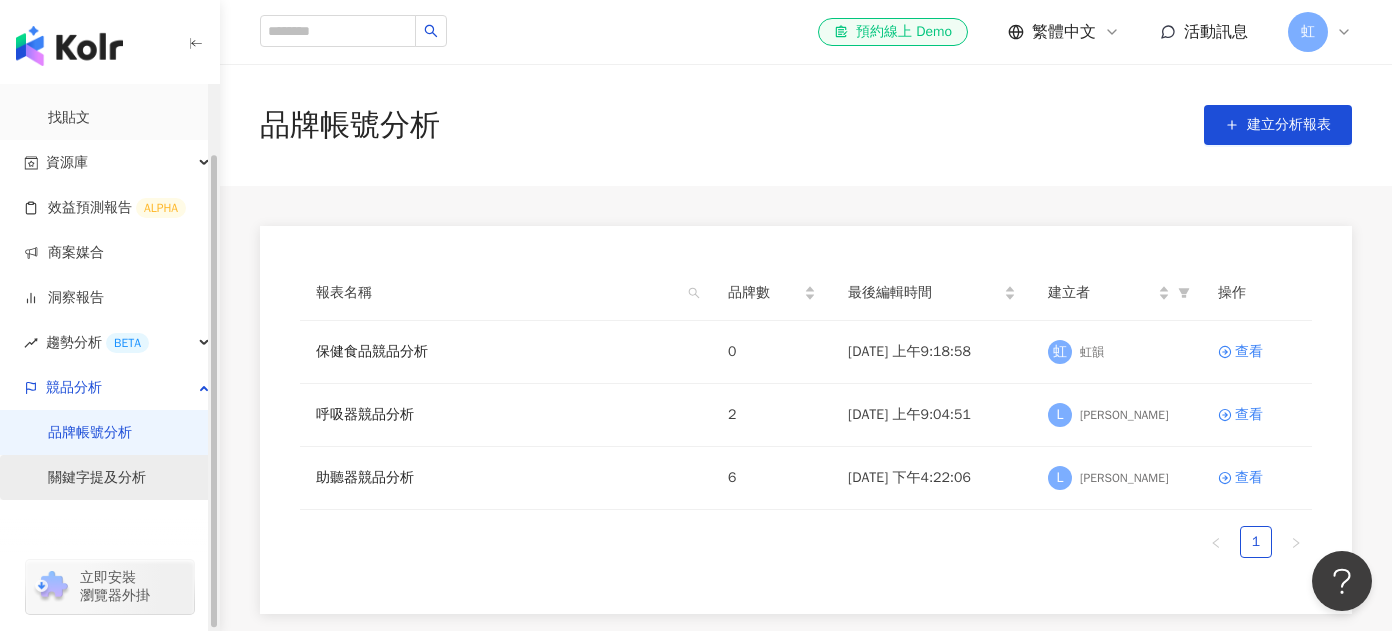 click on "關鍵字提及分析" at bounding box center [97, 478] 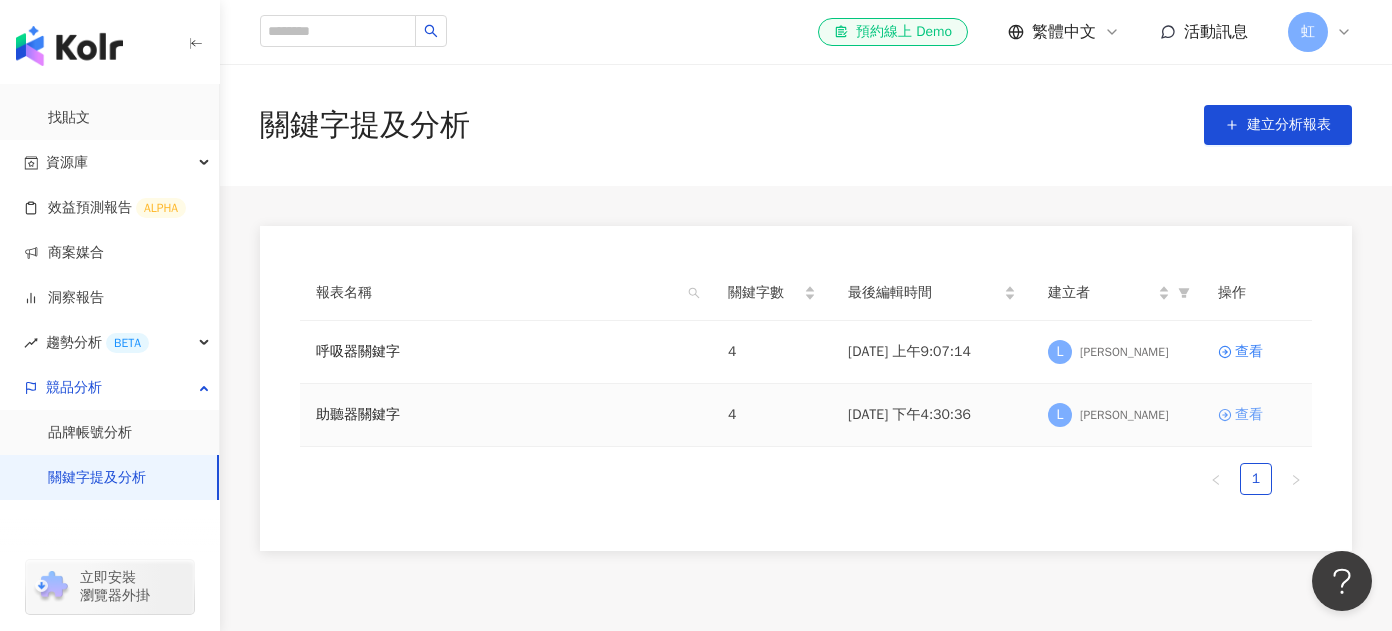 click on "查看" at bounding box center [1249, 415] 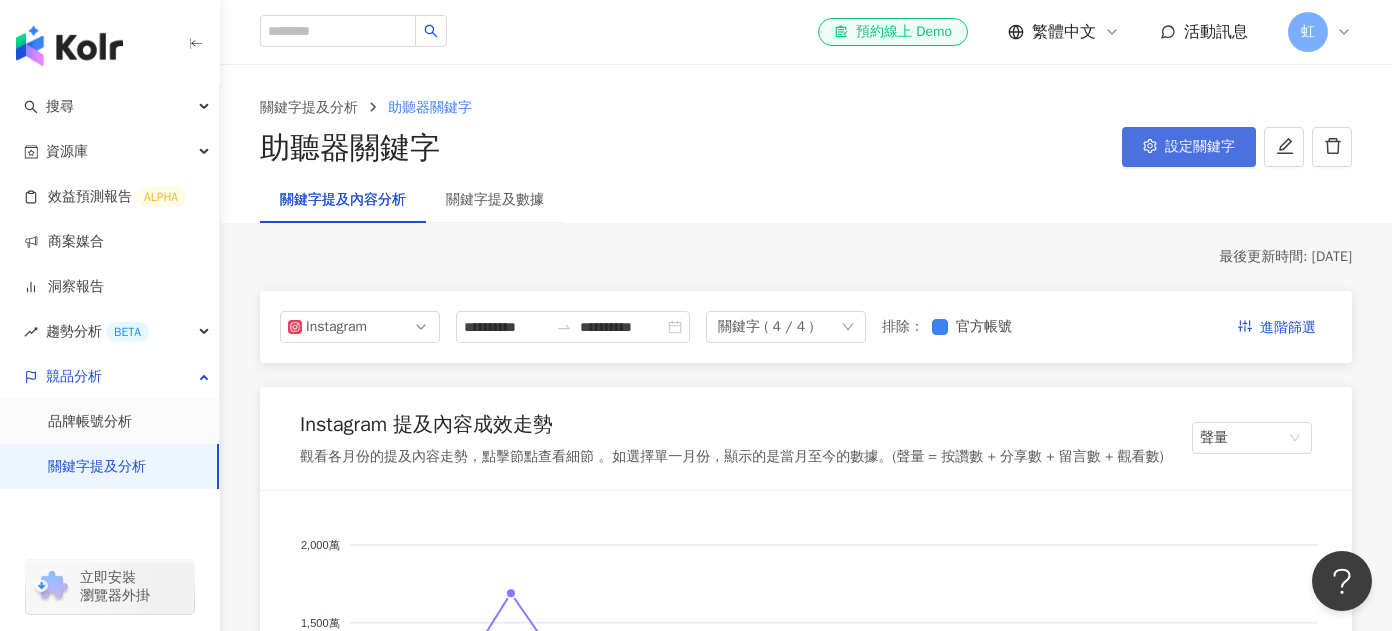 click on "設定關鍵字" at bounding box center (1189, 147) 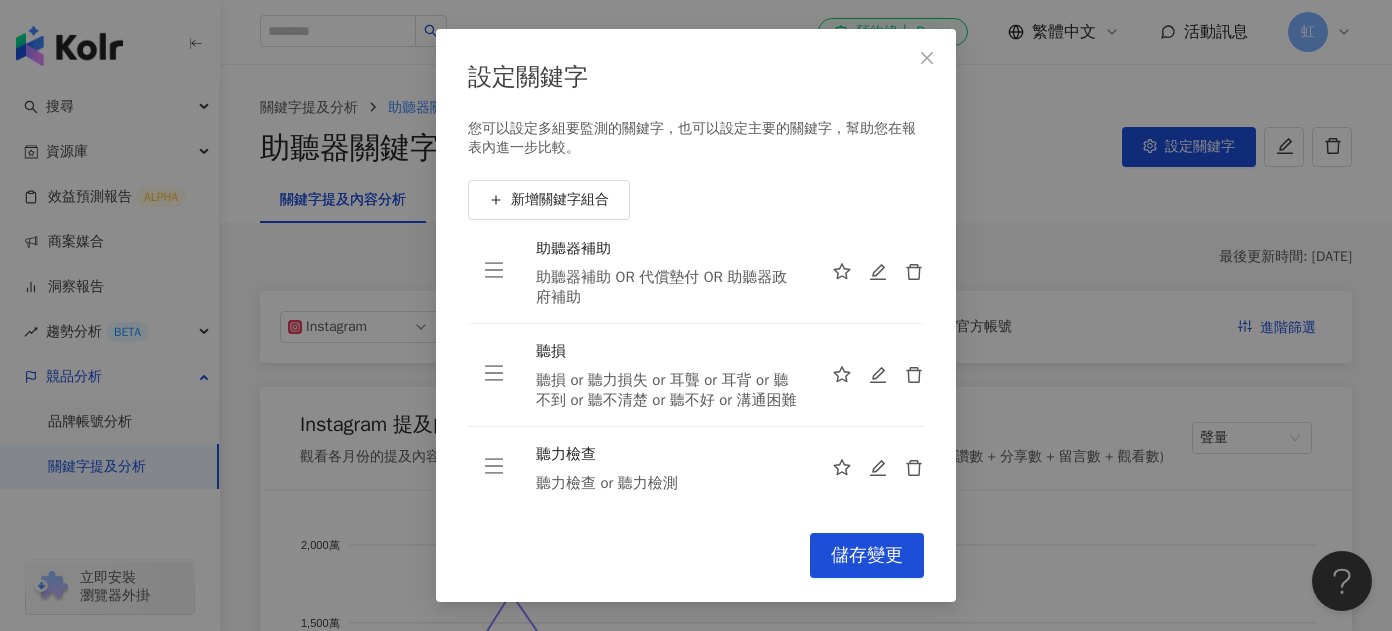 scroll, scrollTop: 125, scrollLeft: 0, axis: vertical 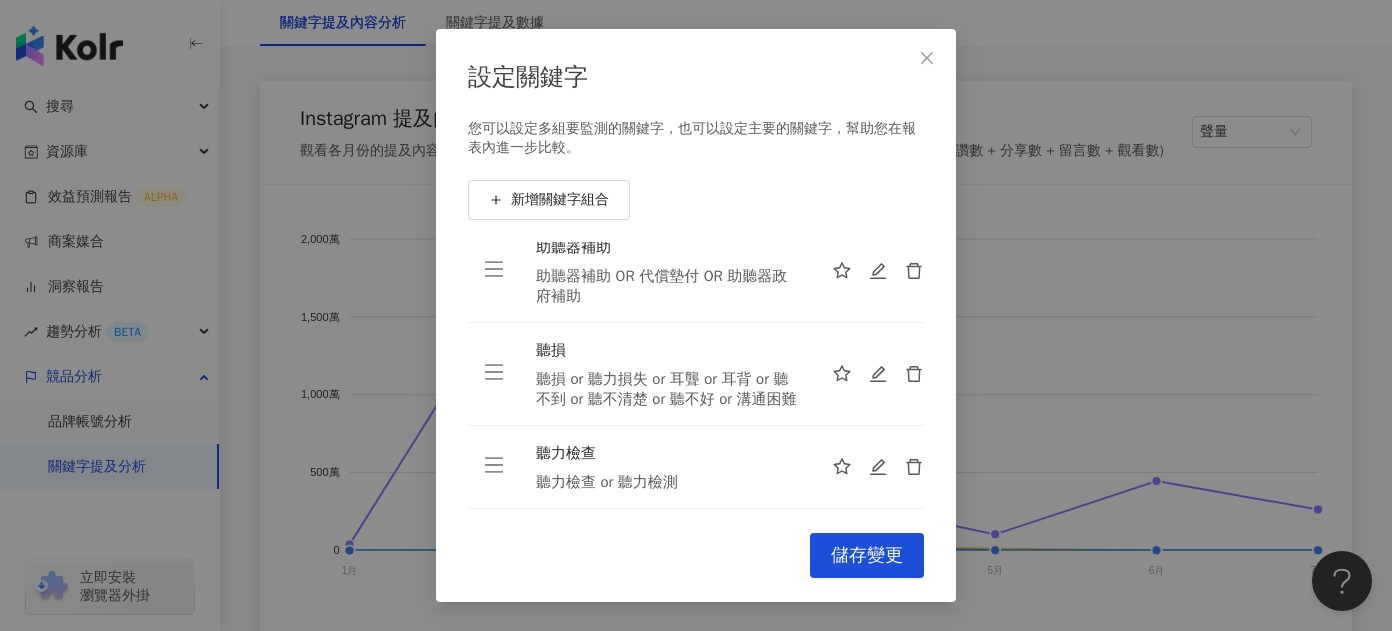 click on "您可以設定多組要監測的關鍵字，也可以設定主要的關鍵字，幫助您在報表內進一步比較。 新增關鍵字組合 助聽器 助聽器 or 輔聽器 助聽器補助 助聽器補助 OR 代償墊付 OR 助聽器政府補助 聽損 聽損 or 聽力損失 or 耳聾 or 耳背 or 聽不到 or 聽不清楚 or 聽不好 or 溝通困難 聽力檢查 聽力檢查 or 聽力檢測
To pick up a draggable item, press the space bar.
While dragging, use the arrow keys to move the item.
Press space again to drop the item in its new position, or press escape to cancel." at bounding box center (696, 314) 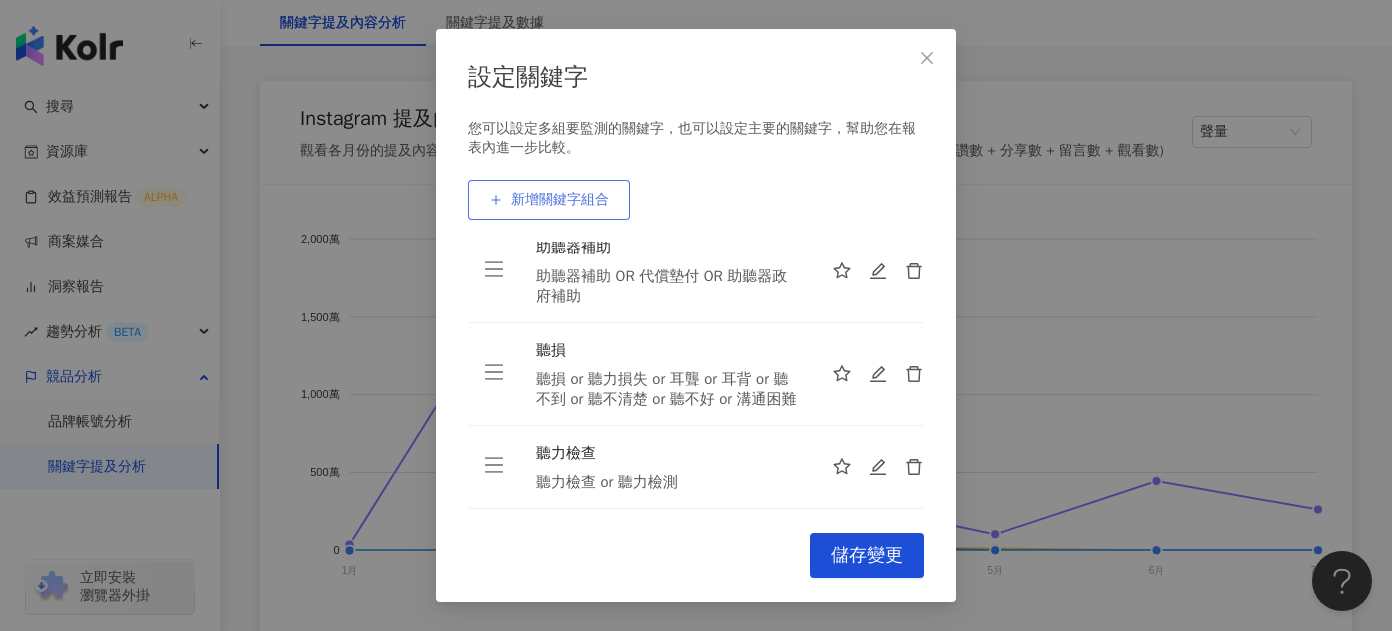 click on "新增關鍵字組合" at bounding box center [560, 200] 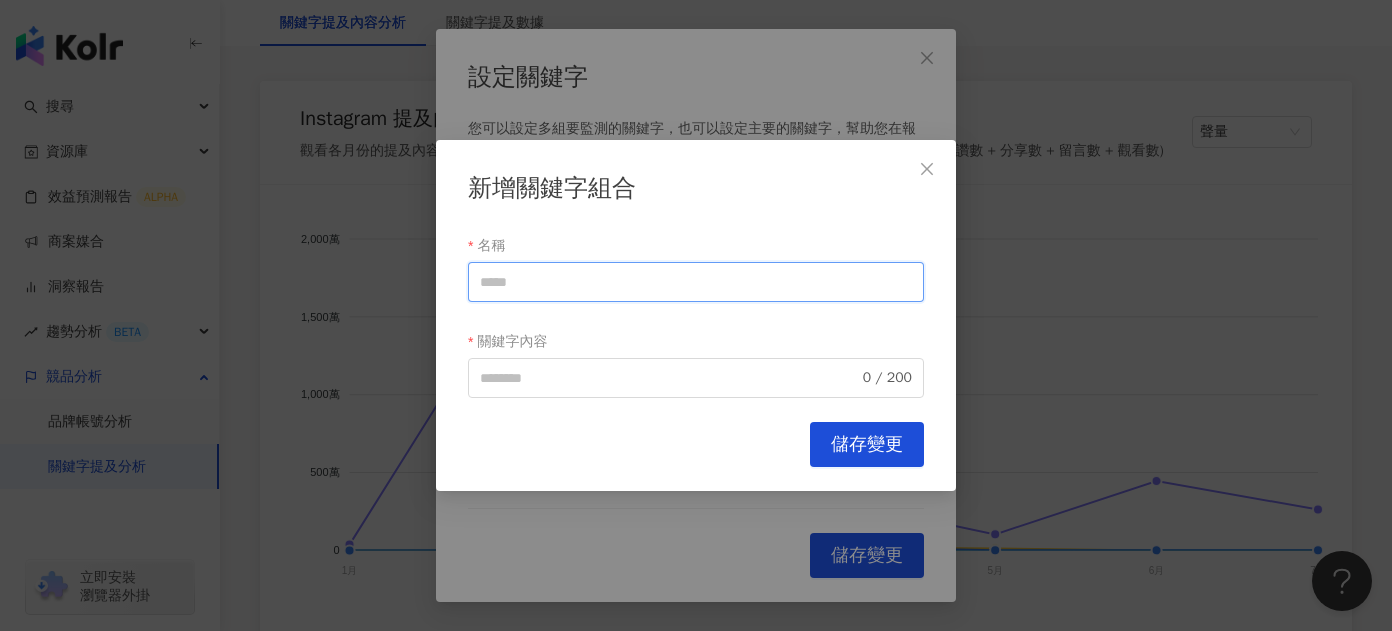 click on "名稱" at bounding box center [696, 282] 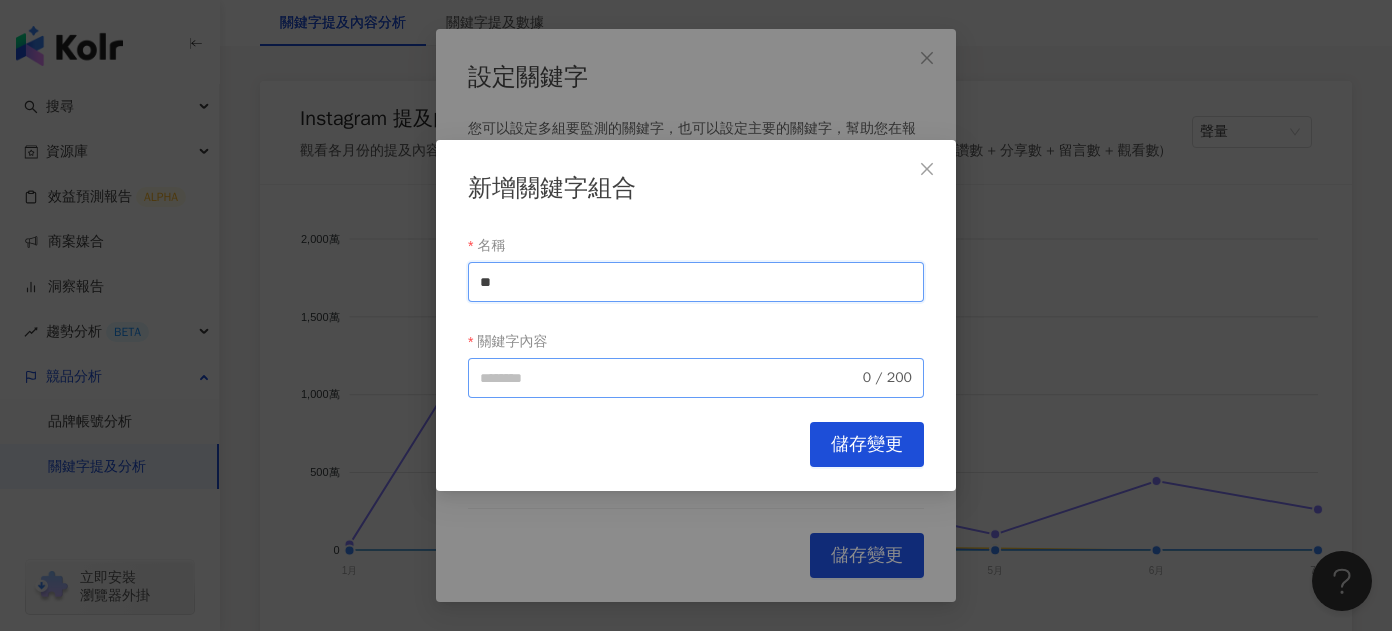 type on "**" 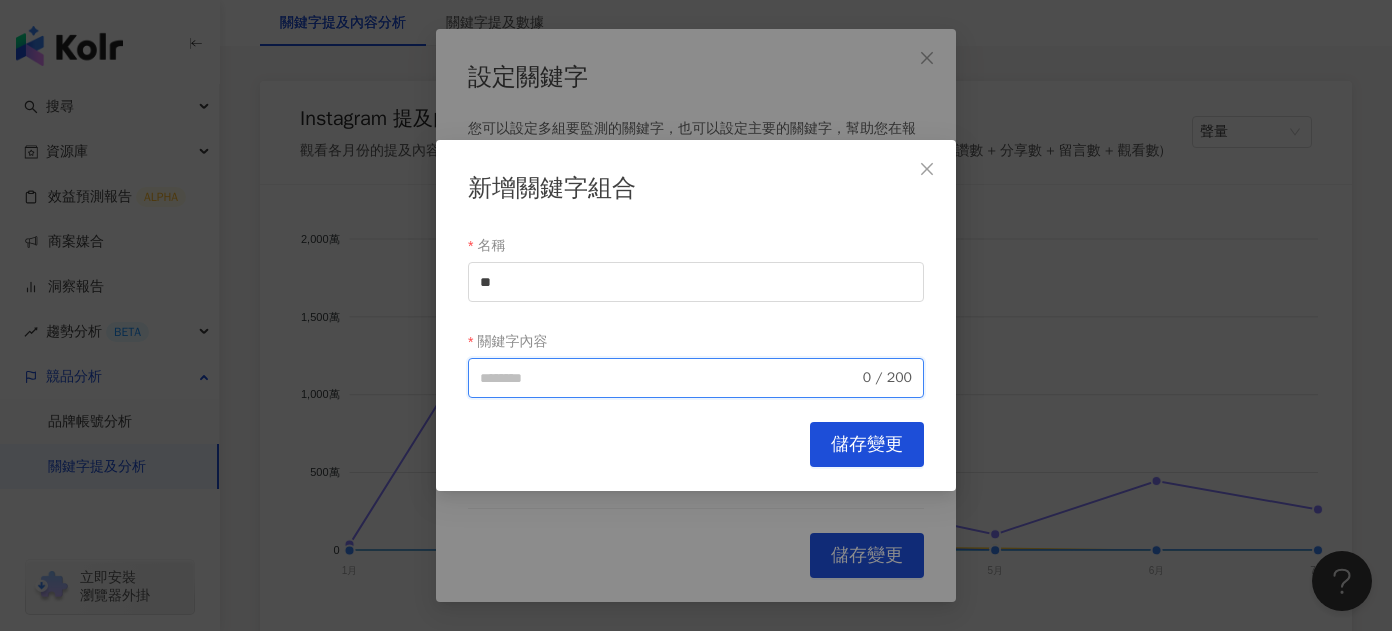 click on "關鍵字內容" at bounding box center (669, 378) 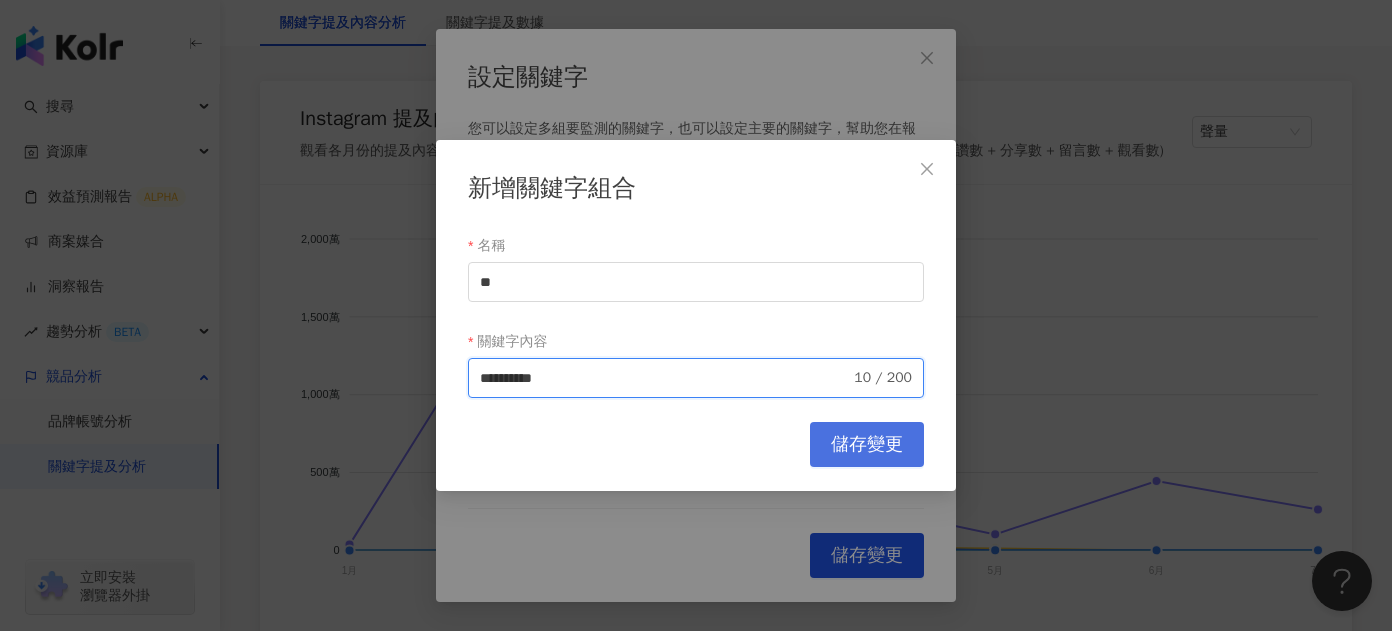 type on "**********" 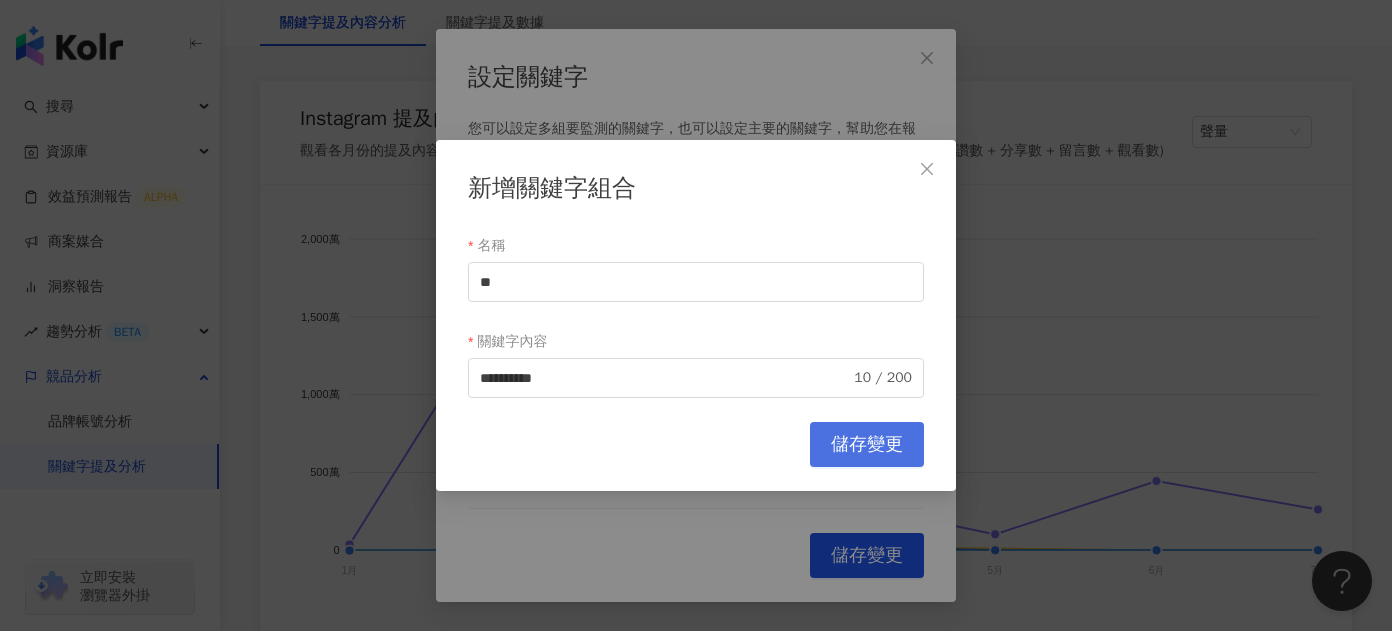 click on "儲存變更" at bounding box center (867, 445) 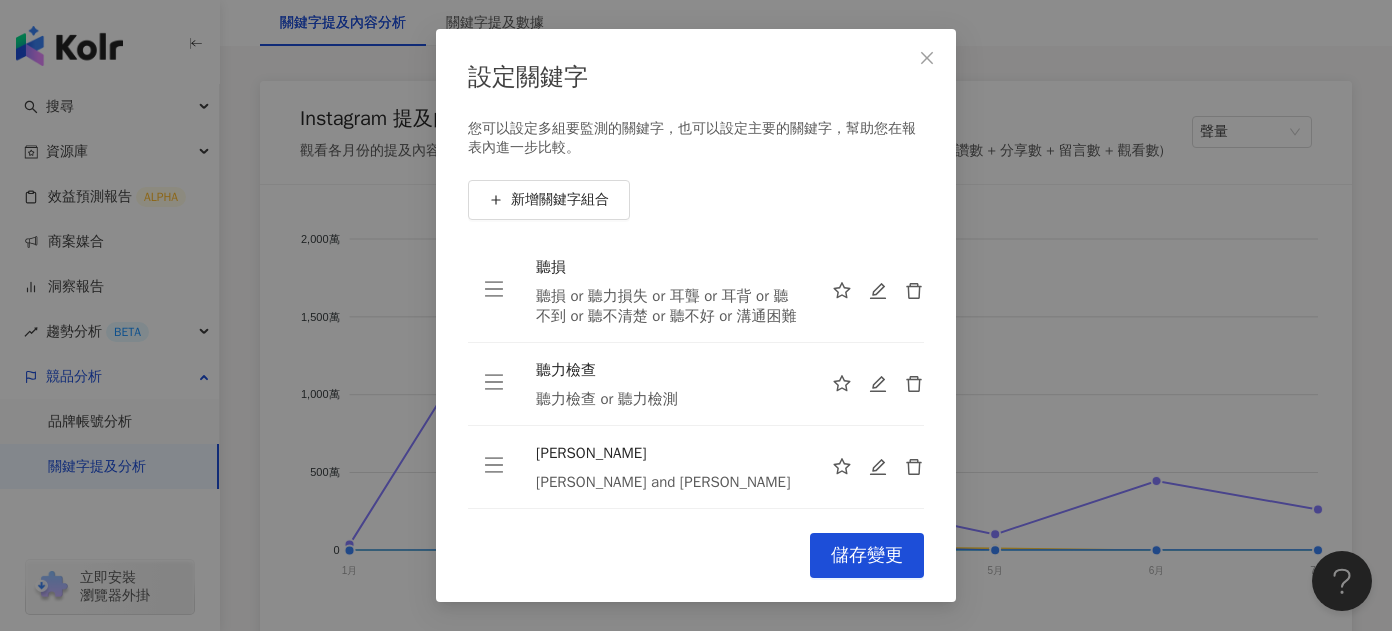 scroll, scrollTop: 0, scrollLeft: 0, axis: both 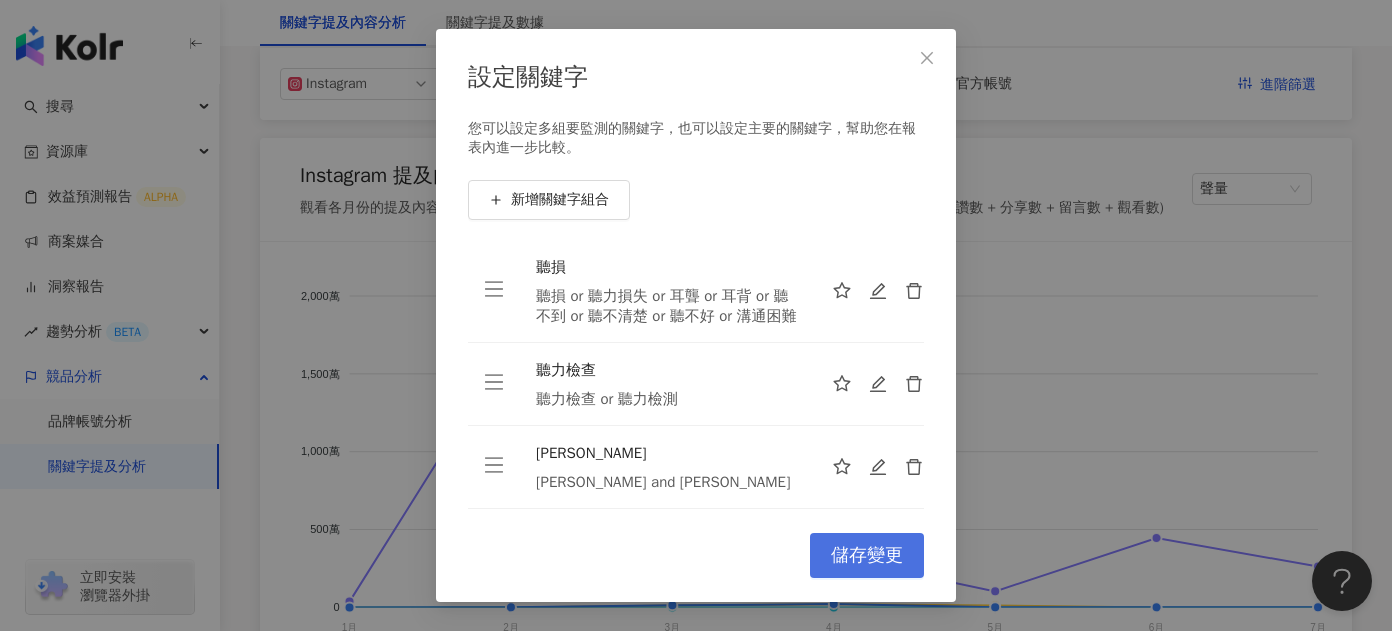 click on "儲存變更" at bounding box center (867, 556) 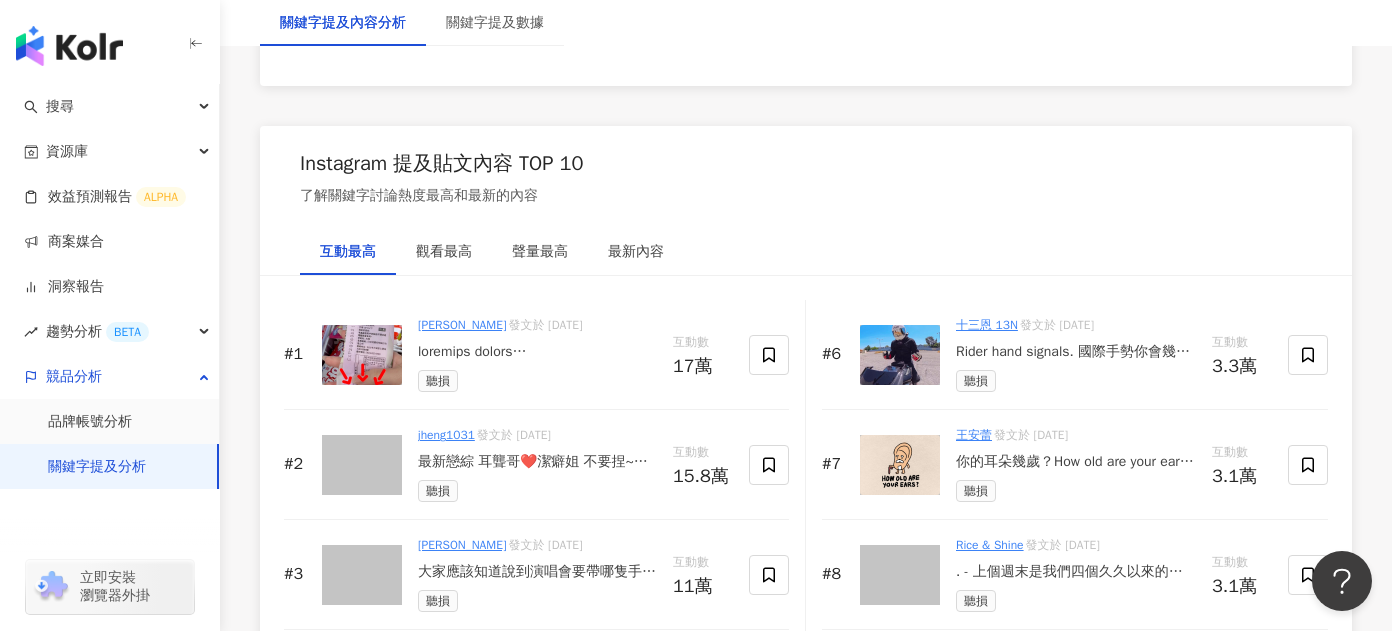 scroll, scrollTop: 2963, scrollLeft: 0, axis: vertical 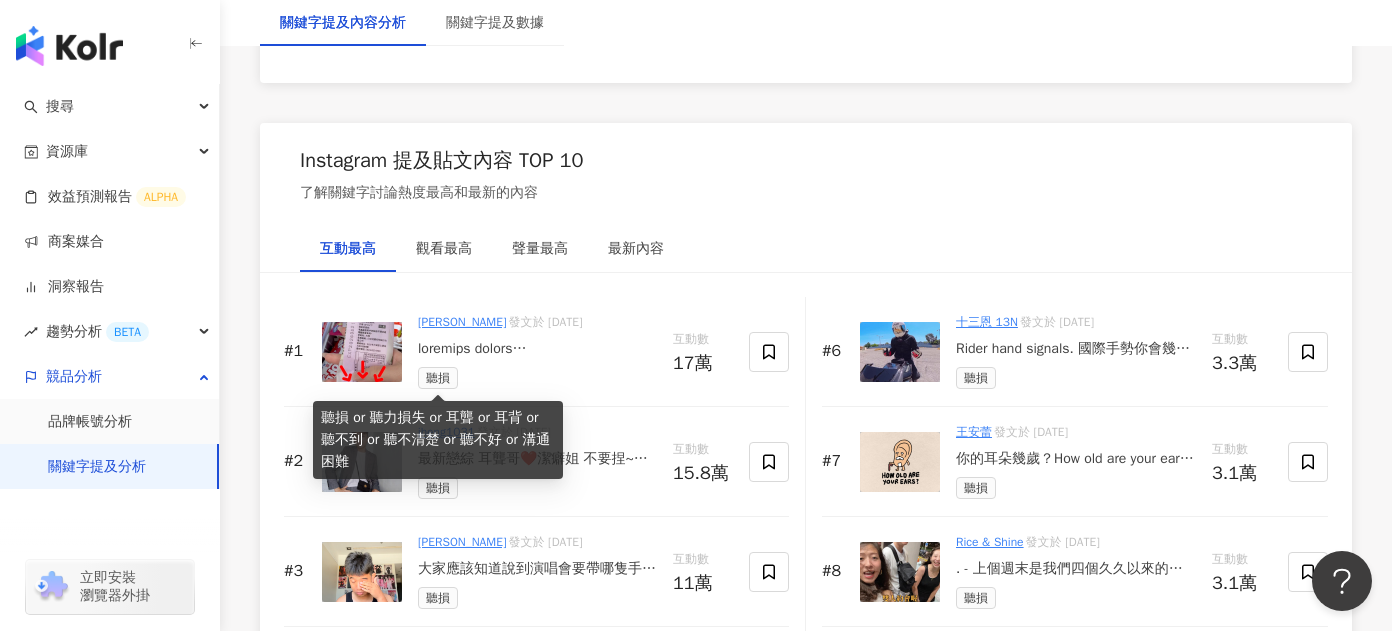 click on "聽損" at bounding box center [438, 378] 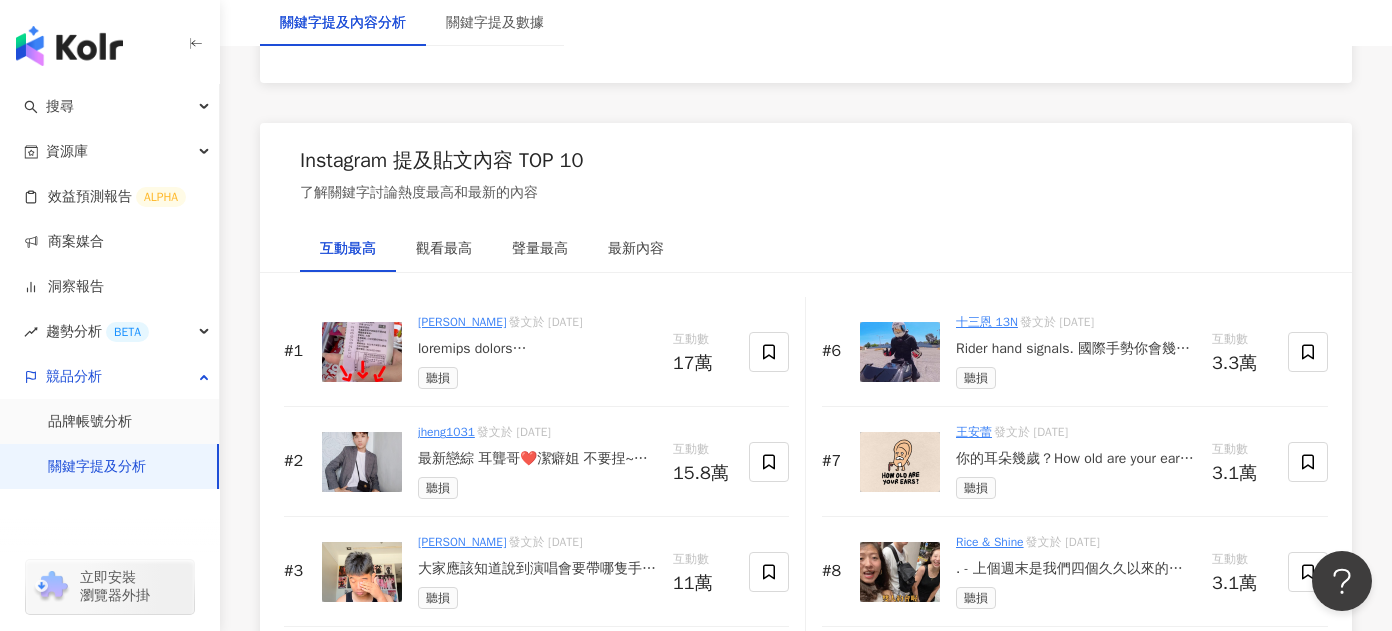 click at bounding box center [537, 349] 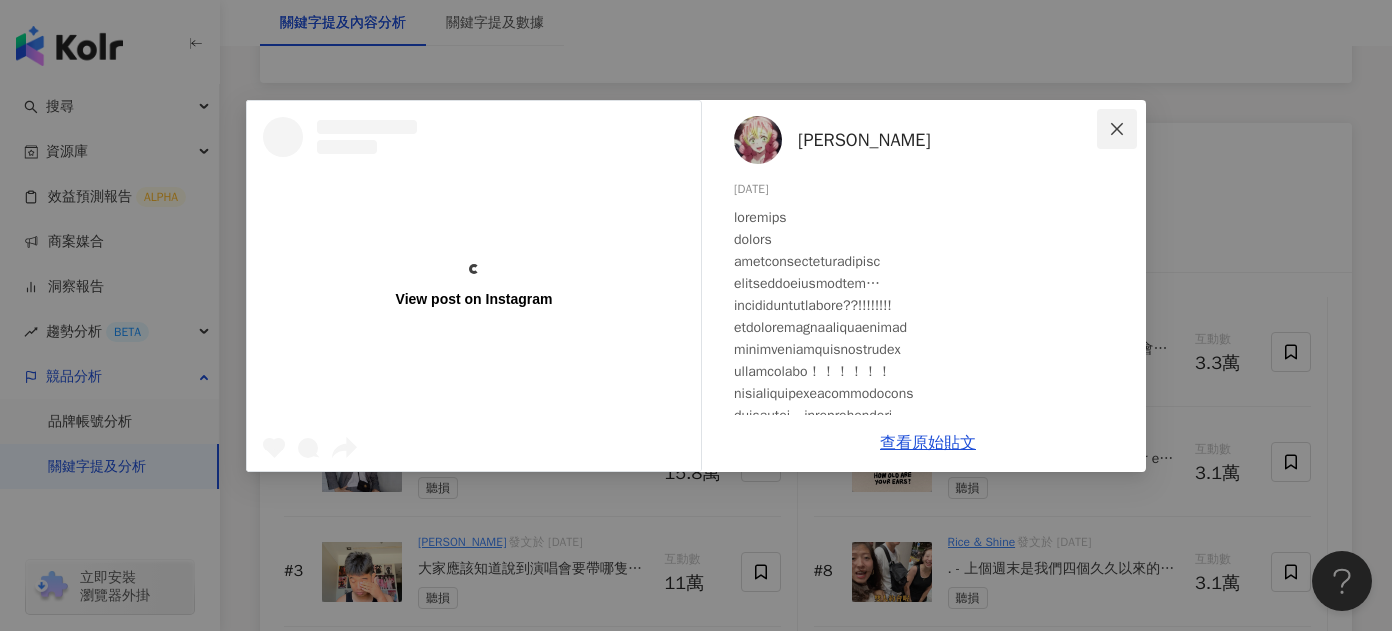 click 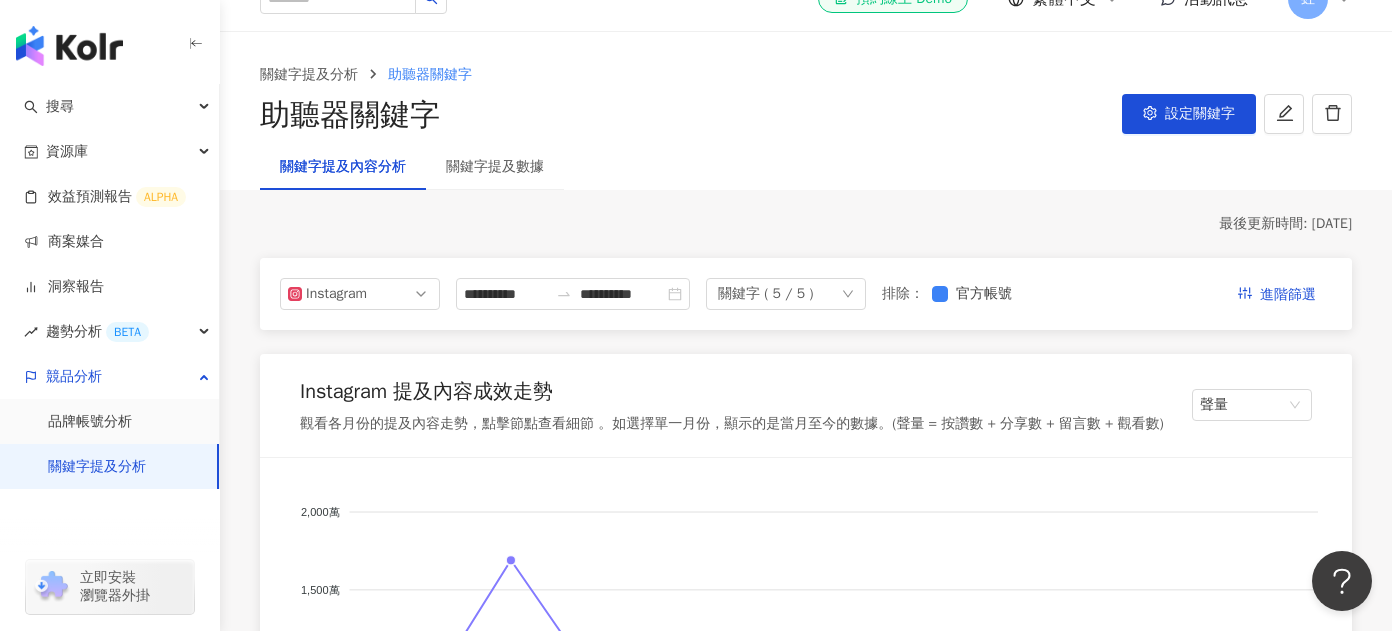 scroll, scrollTop: 0, scrollLeft: 0, axis: both 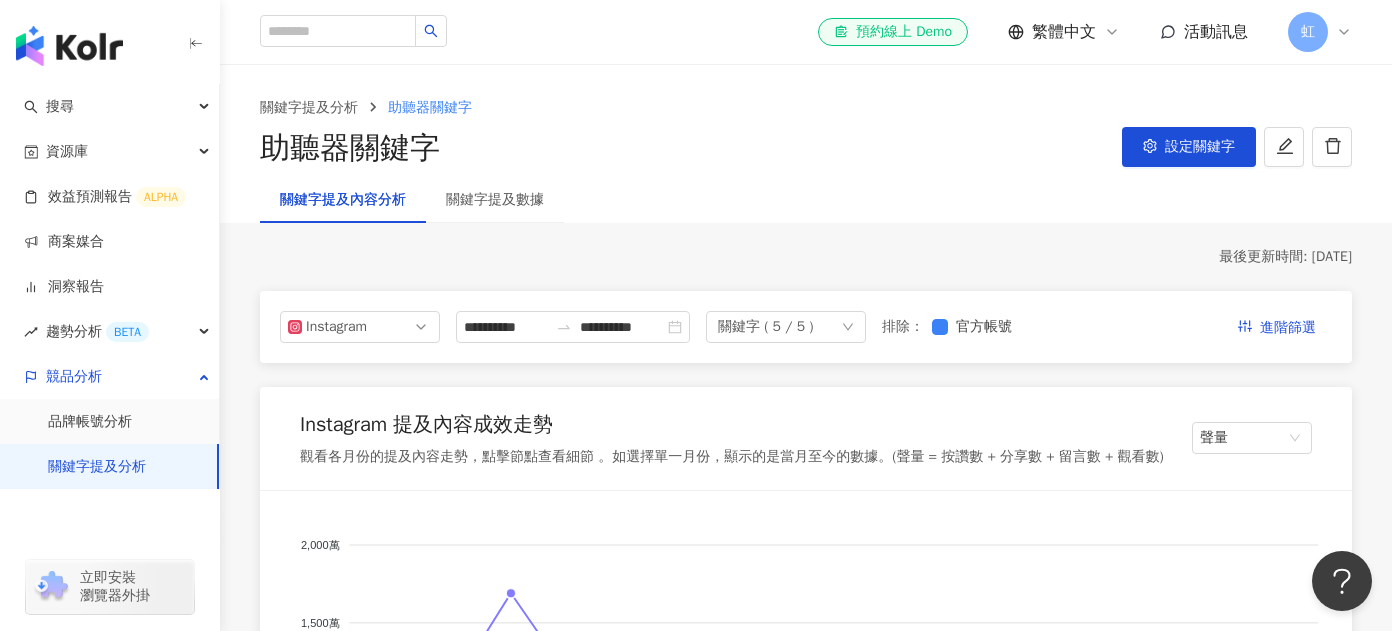 click on "關鍵字
( 5 / 5 )" at bounding box center (765, 327) 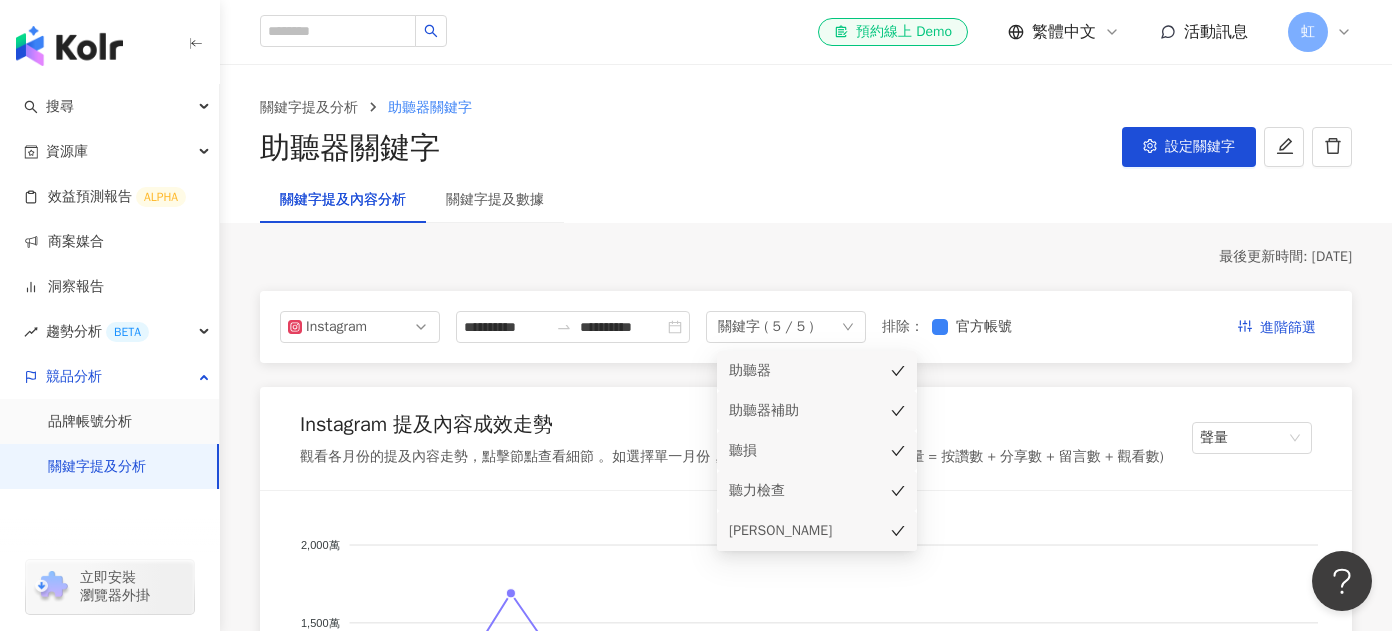 click on "助聽器" at bounding box center (817, 371) 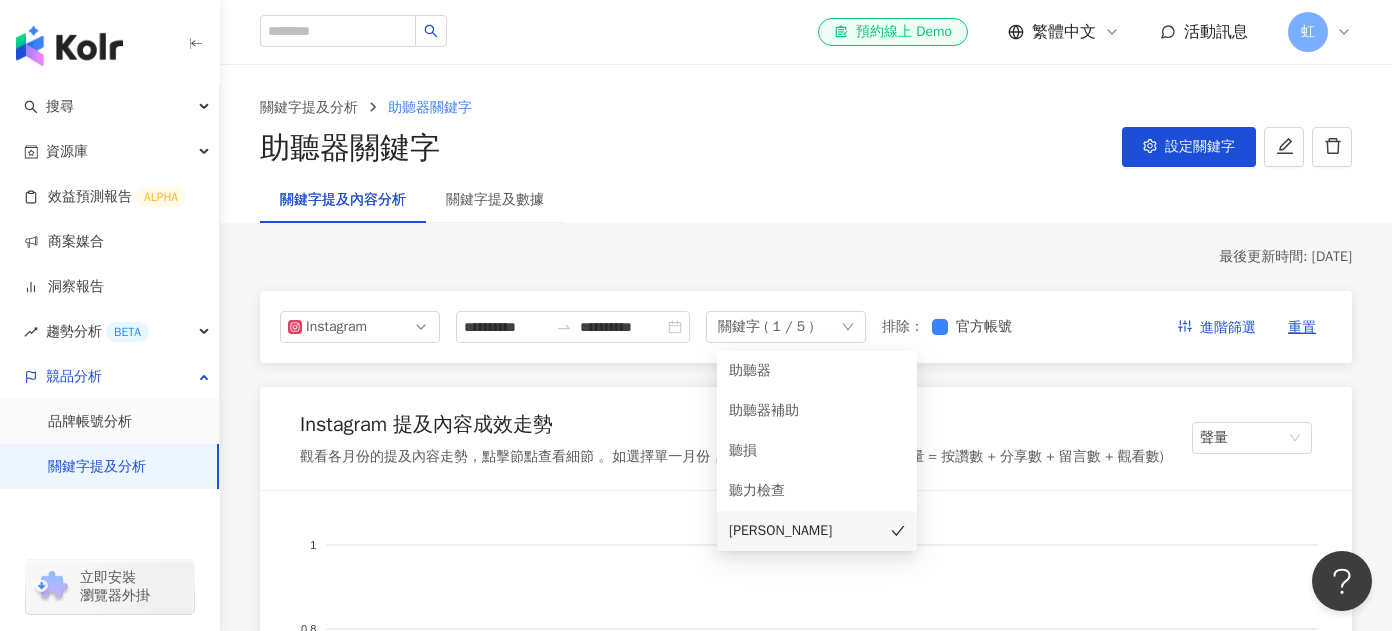 click on "Instagram 提及內容成效走勢 觀看各月份的提及內容走勢，點擊節點查看細節 。如選擇單一月份，顯示的是當月至今的數據。(聲量 = 按讚數 + 分享數 + 留言數 + 觀看數) 聲量 1 1 0.8 0.8 0.5 0.5 0.3 0.3 0 0 1月 1月 2月 2月 3月 3月 4月 4月 5月 5月 6月 6月 7月 7月 點擊上方節點，查看當月主要聲量來源 Instagram 提及網紅量級分佈 根據圖表，可看出各關鍵字主要被哪種級距網紅提及的比例 奈米 (<1萬) 微型 (1萬-3萬) 小型 (3萬-5萬) 中小型 (5萬-10萬) 中型 (10萬-30萬) 中大型 (30萬-50萬) 大型 (50萬-100萬) 百萬  (>100萬) 100% 100% 75% 75% 50% 50% 25% 25% 0% 0% 科林 科林 Instagram 提及網紅類型分佈 由於一個網紅同時可能有多種類型，建議以前五種類型為主，效果較佳 無資料 Instagram 關鍵字預估合作費用 根據圖表可看出各關鍵字預估合作費用 預設排序 幣別 ： 新台幣 ( TWD ) 1 1 0.8 0.8 0.5 0.5 0.3 0.3 0 0 - 科林 VV" at bounding box center [806, 2552] 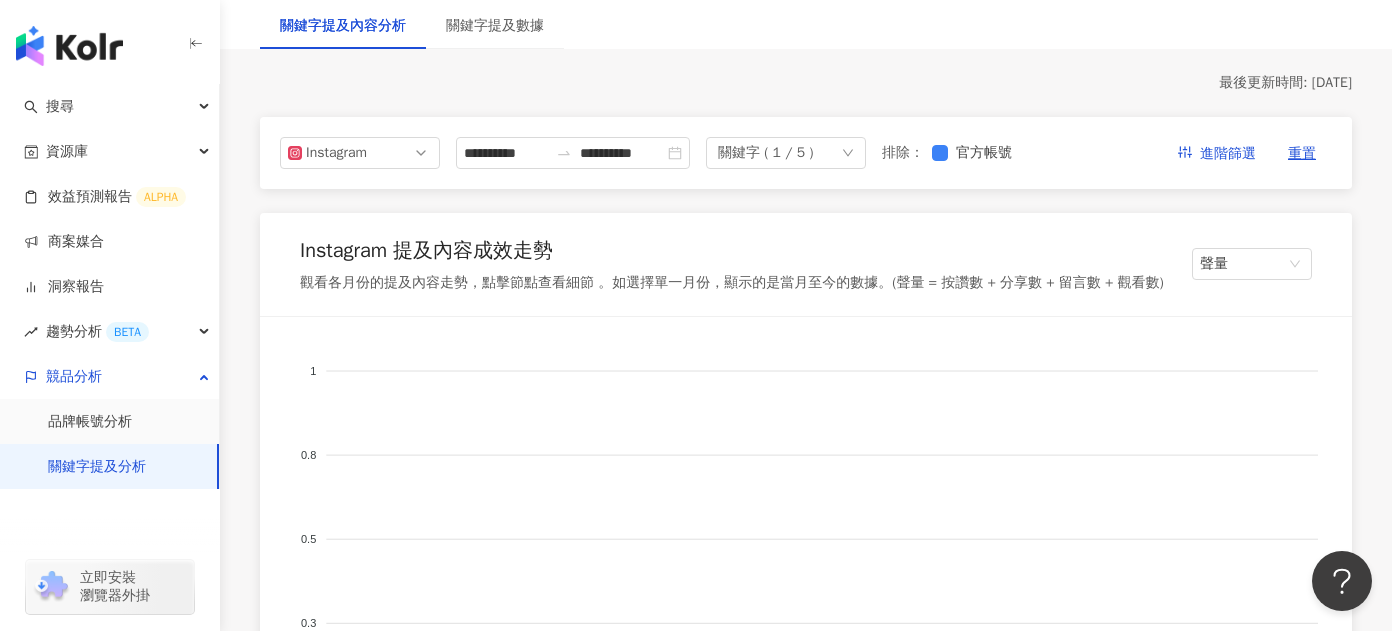 scroll, scrollTop: 166, scrollLeft: 0, axis: vertical 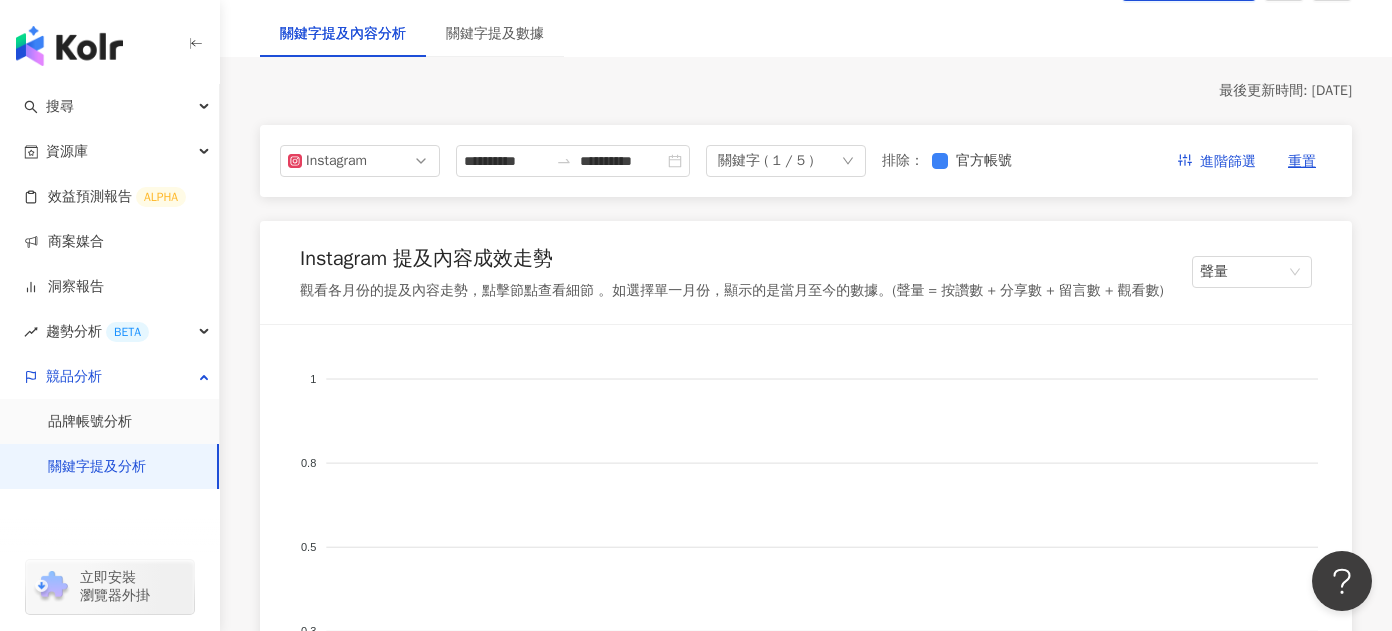 click on "關鍵字
( 1 / 5 )" at bounding box center (765, 161) 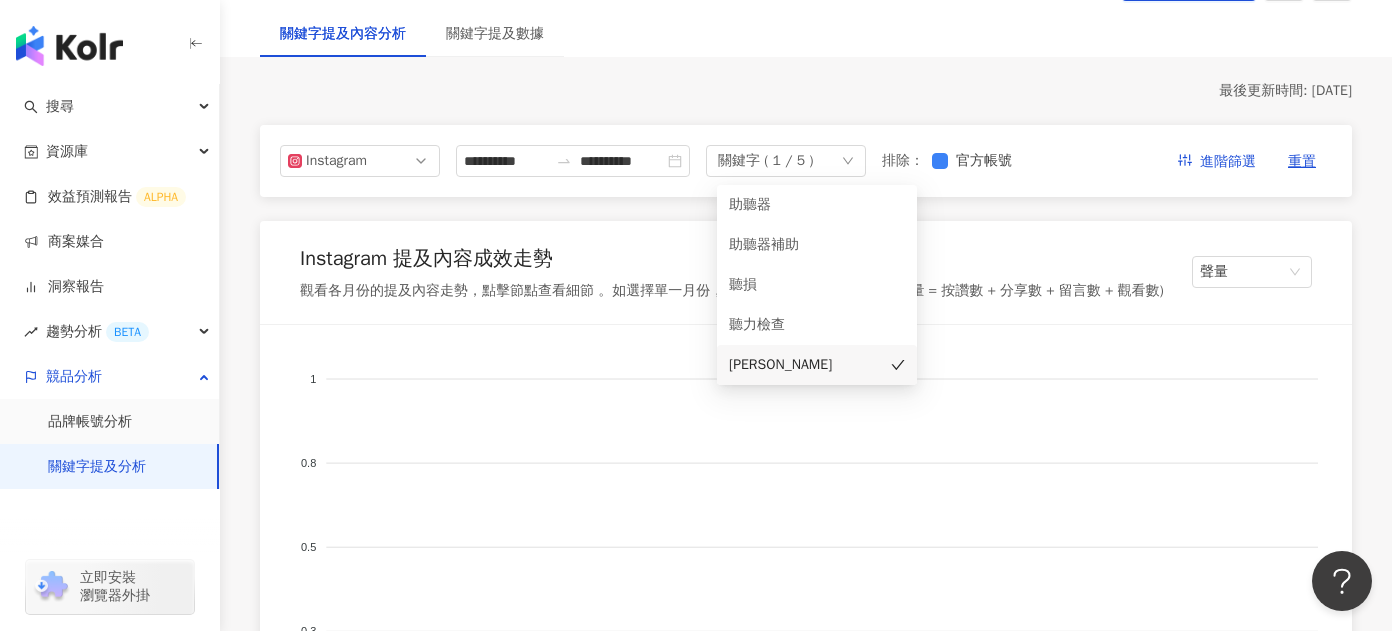 click on "Instagram 提及內容成效走勢 觀看各月份的提及內容走勢，點擊節點查看細節 。如選擇單一月份，顯示的是當月至今的數據。(聲量 = 按讚數 + 分享數 + 留言數 + 觀看數) 聲量" at bounding box center [806, 273] 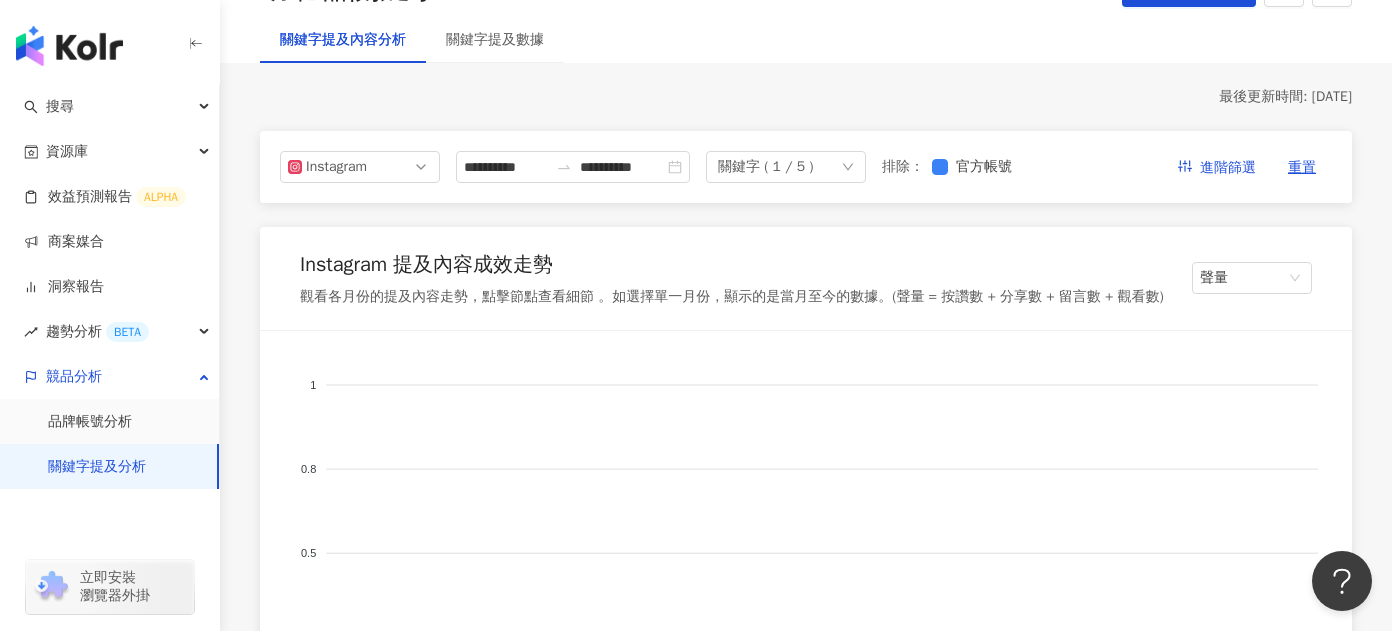 scroll, scrollTop: 140, scrollLeft: 0, axis: vertical 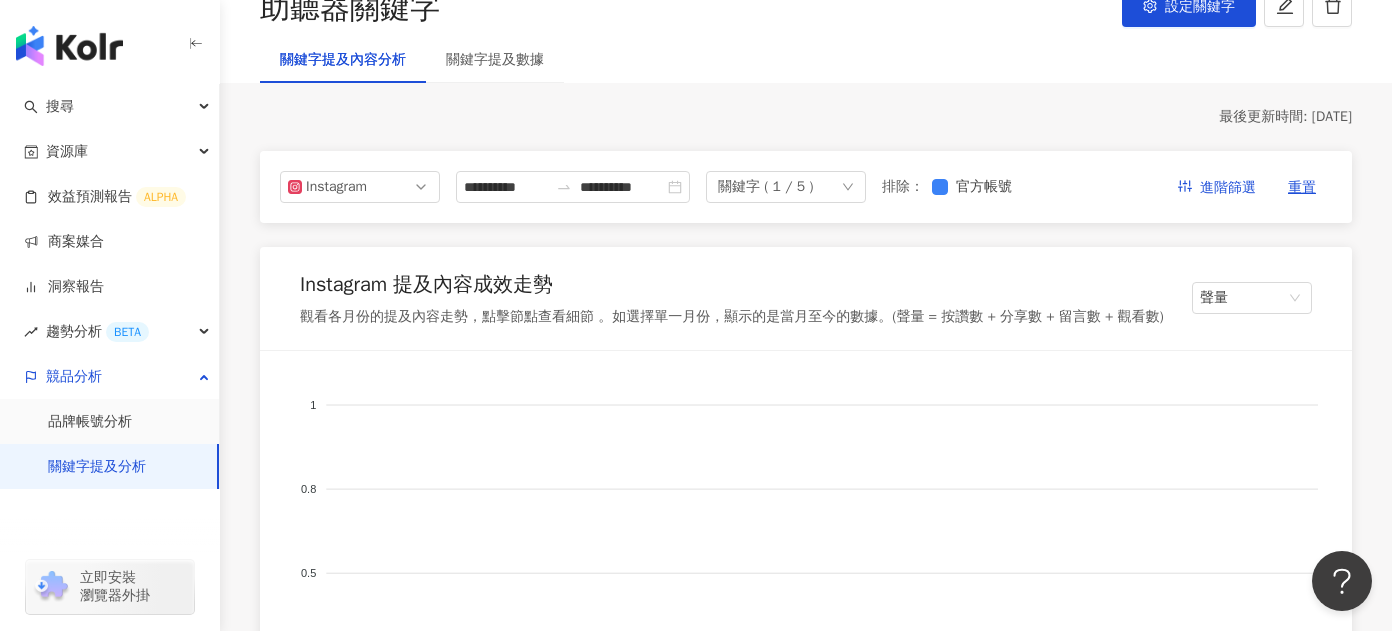 click on "關鍵字
( 1 / 5 )" at bounding box center (765, 187) 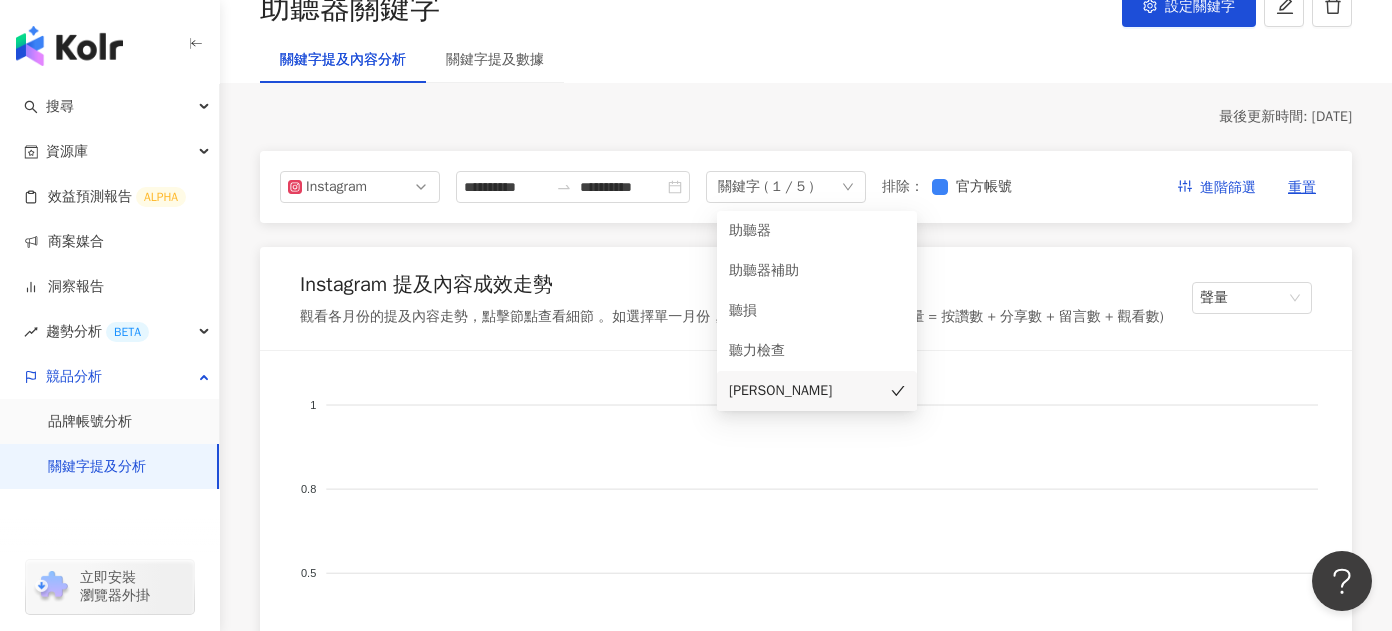 click on "Instagram 提及內容成效走勢 觀看各月份的提及內容走勢，點擊節點查看細節 。如選擇單一月份，顯示的是當月至今的數據。(聲量 = 按讚數 + 分享數 + 留言數 + 觀看數) 聲量 1 1 0.8 0.8 0.5 0.5 0.3 0.3 0 0 1月 1月 2月 2月 3月 3月 4月 4月 5月 5月 6月 6月 7月 7月 3月 科林:  0 點擊上方節點，查看當月主要聲量來源 Instagram 提及網紅量級分佈 根據圖表，可看出各關鍵字主要被哪種級距網紅提及的比例 奈米 (<1萬) 微型 (1萬-3萬) 小型 (3萬-5萬) 中小型 (5萬-10萬) 中型 (10萬-30萬) 中大型 (30萬-50萬) 大型 (50萬-100萬) 百萬  (>100萬) 100% 100% 75% 75% 50% 50% 25% 25% 0% 0% 科林 科林 Instagram 提及網紅類型分佈 由於一個網紅同時可能有多種類型，建議以前五種類型為主，效果較佳 無資料 Instagram 關鍵字預估合作費用 根據圖表可看出各關鍵字預估合作費用 預設排序 幣別 ： 新台幣 ( TWD ) 1 1 0.8 0.8 0.5 0.5 0.3 0.3" at bounding box center [806, 2412] 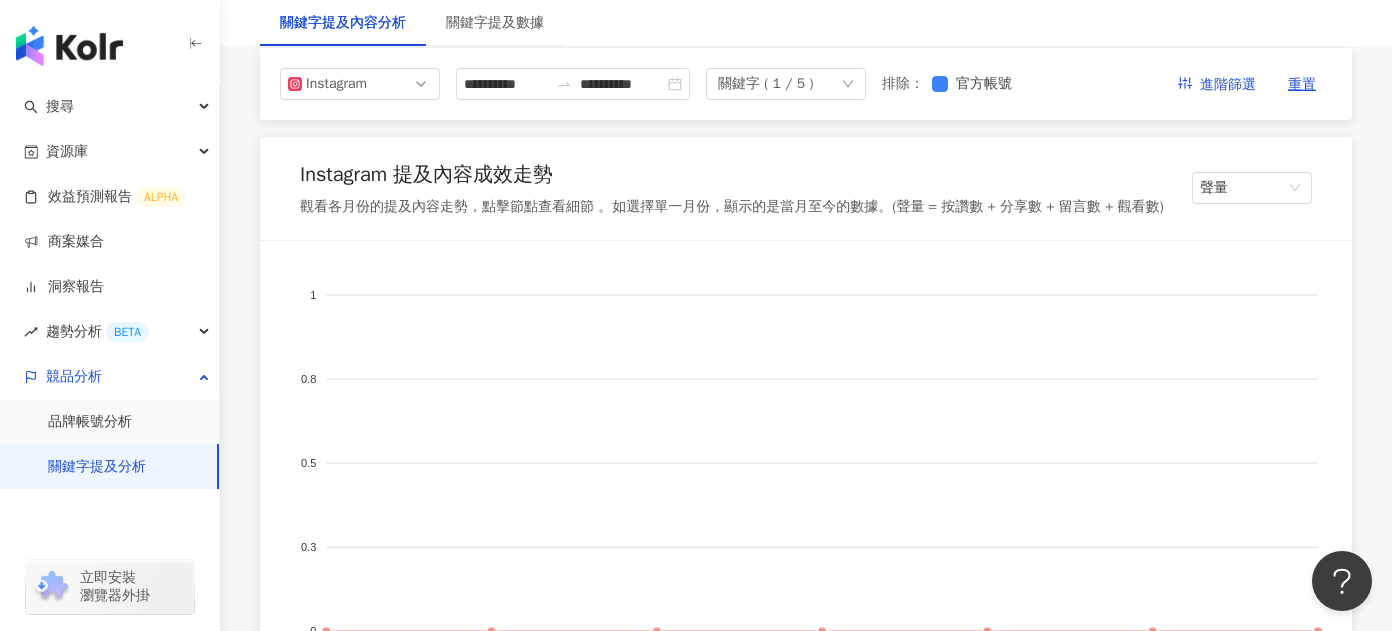 scroll, scrollTop: 0, scrollLeft: 0, axis: both 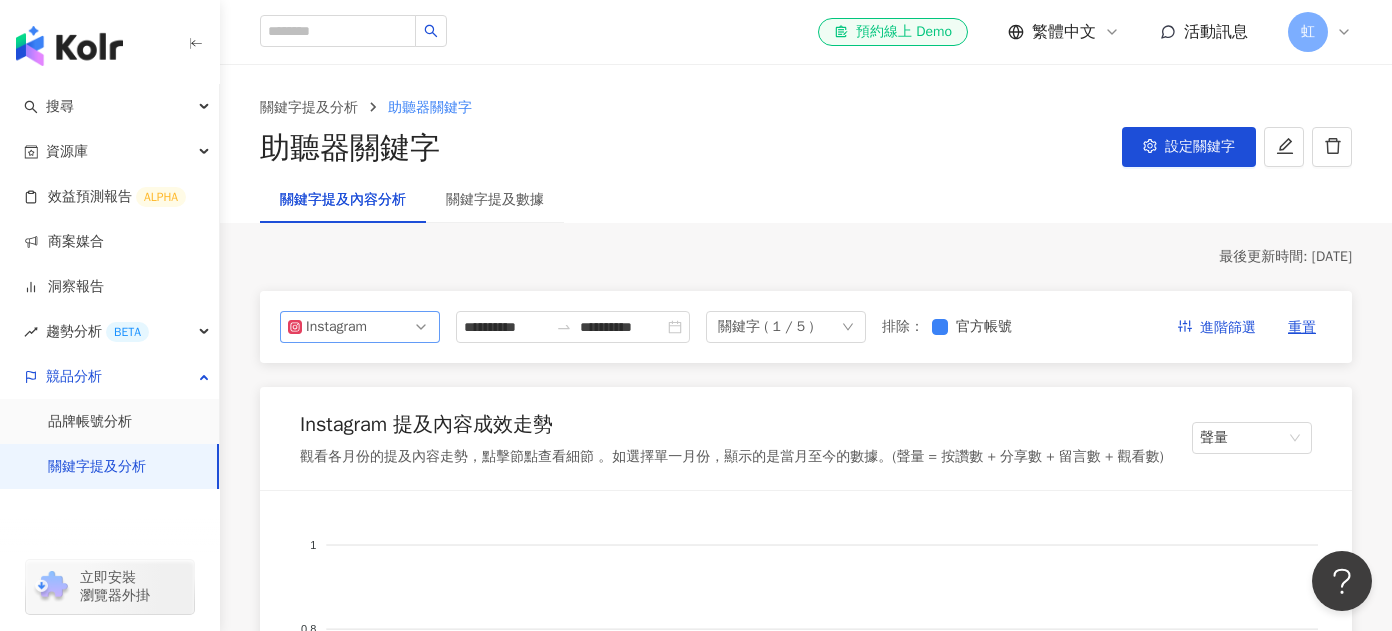 click on "Instagram" at bounding box center (360, 327) 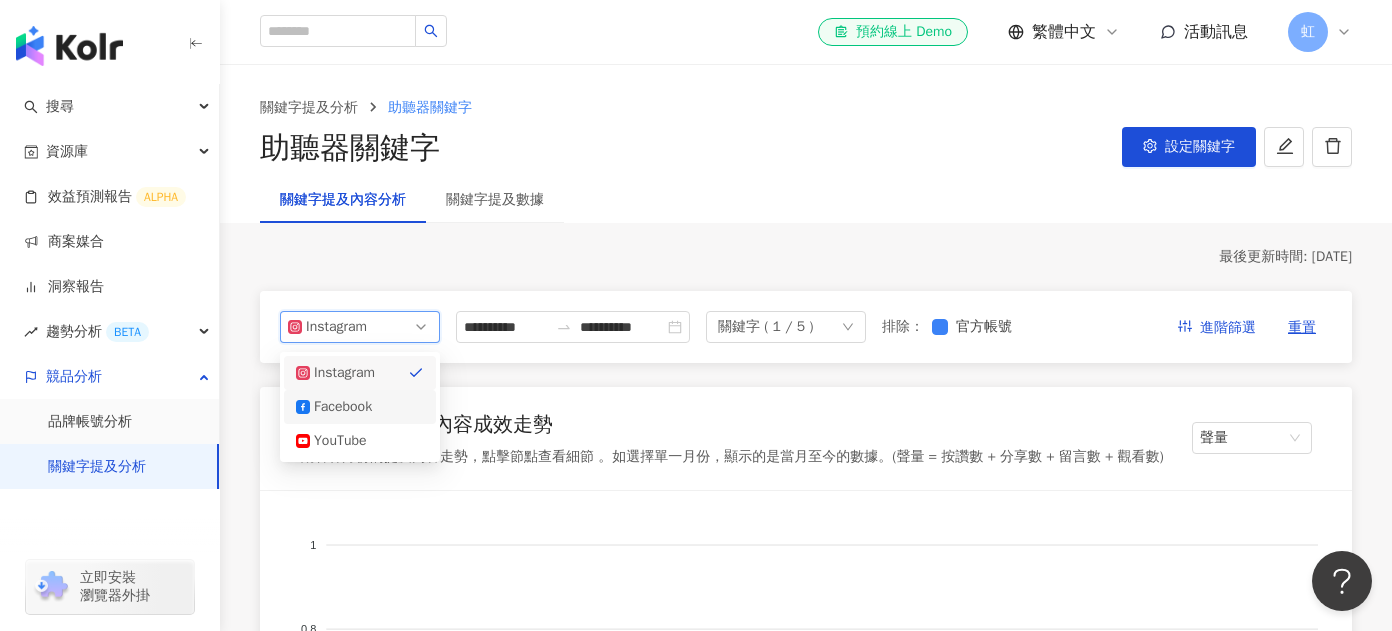 click on "Facebook" at bounding box center (346, 407) 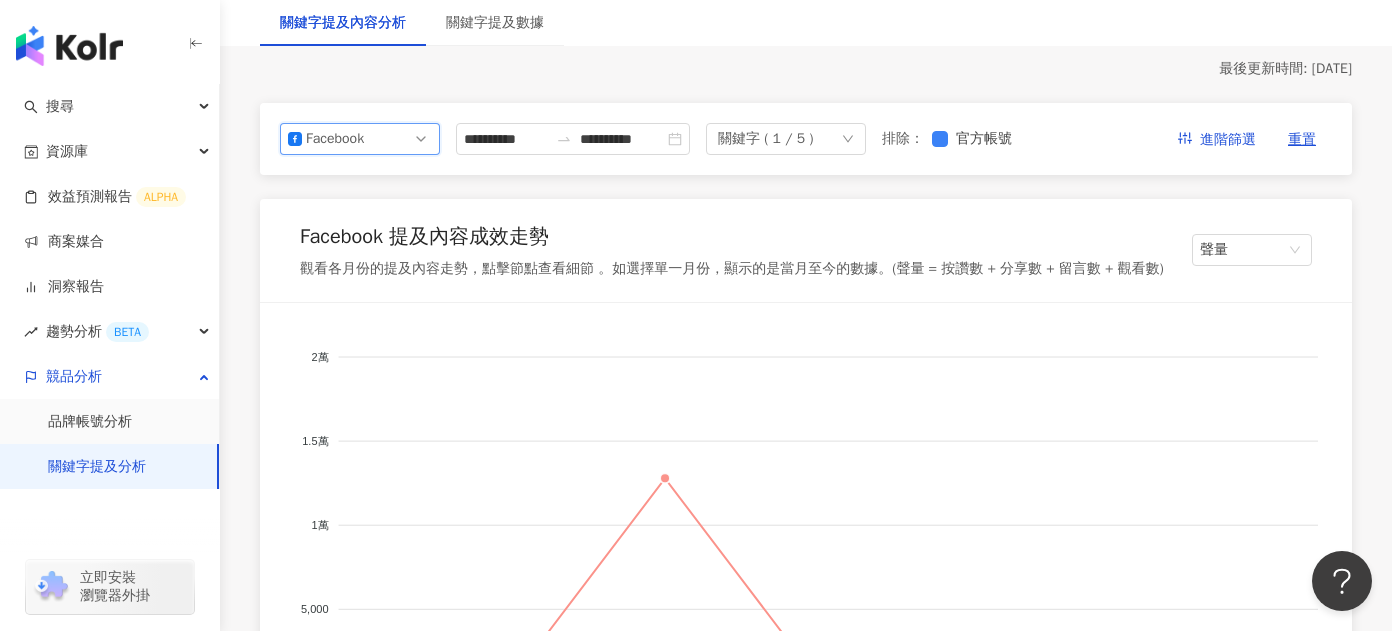 scroll, scrollTop: 117, scrollLeft: 0, axis: vertical 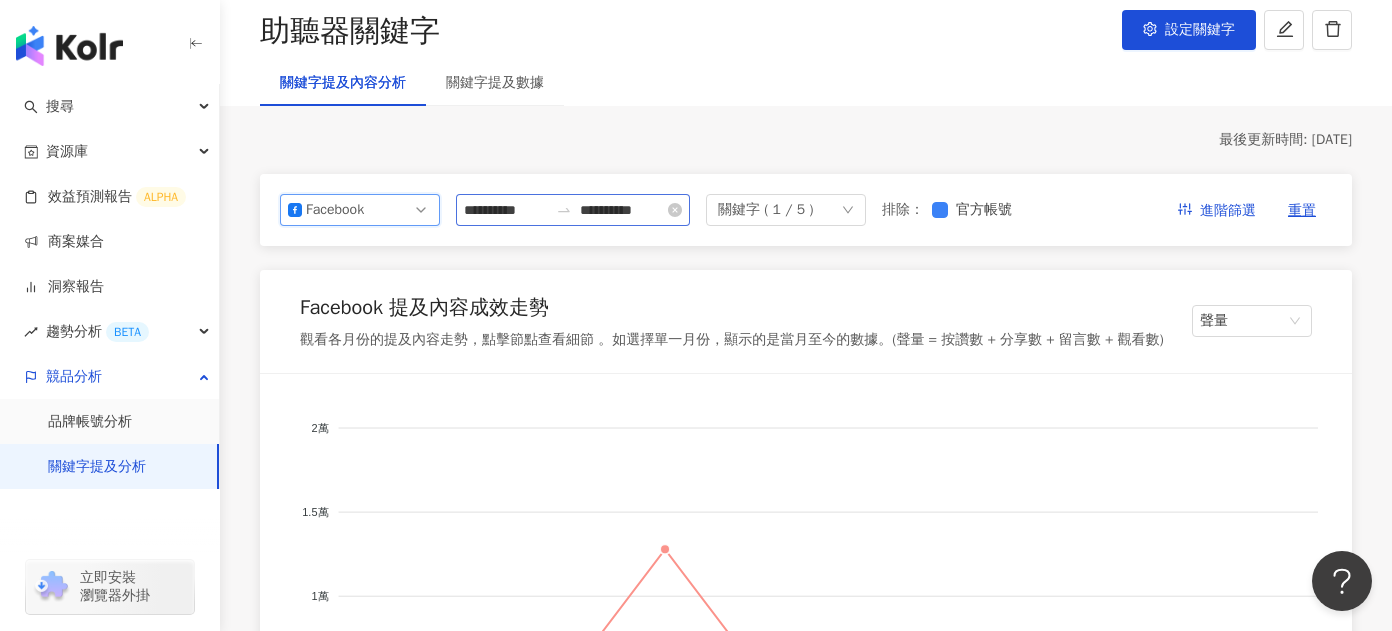 click at bounding box center (564, 210) 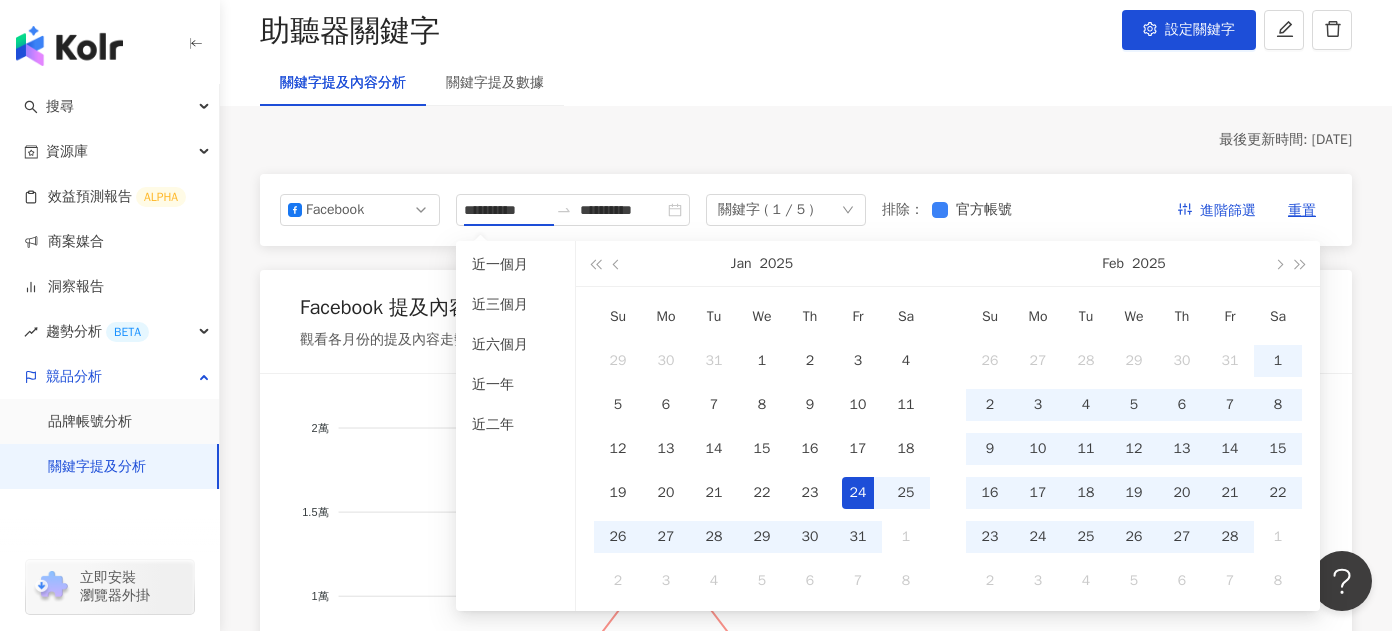 click on "最後更新時間: [DATE]" at bounding box center (806, 140) 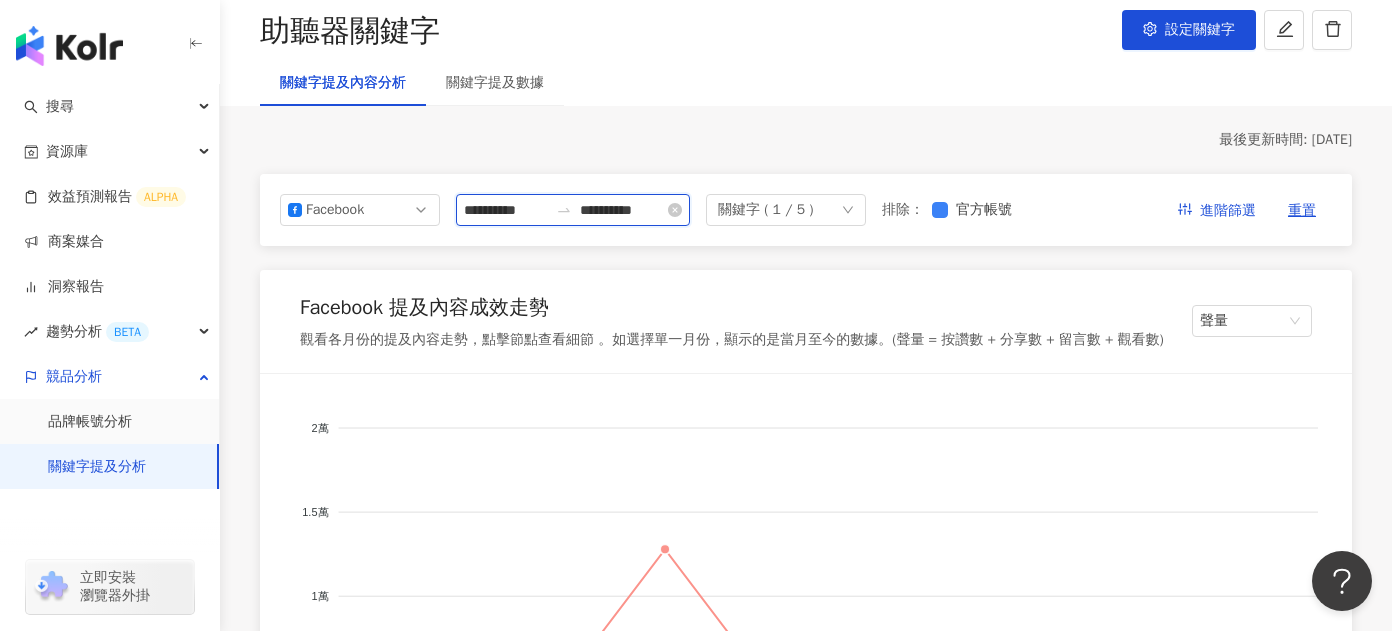 click on "**********" at bounding box center [506, 210] 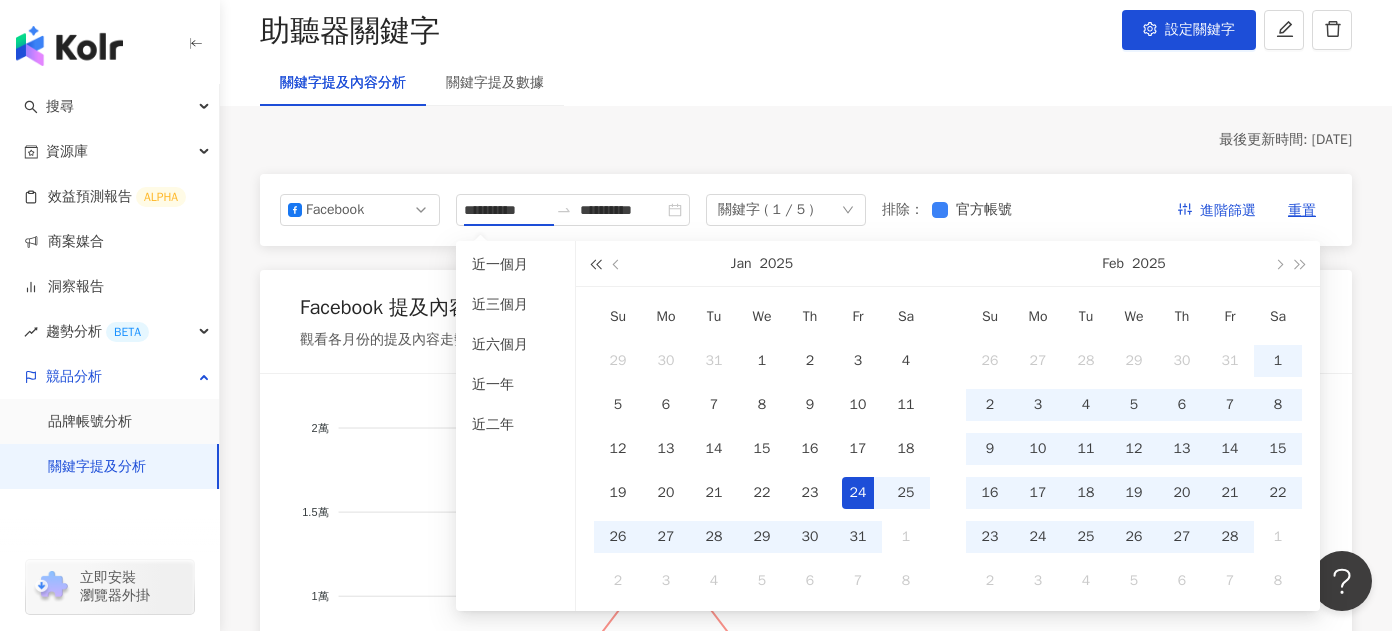 click at bounding box center (595, 263) 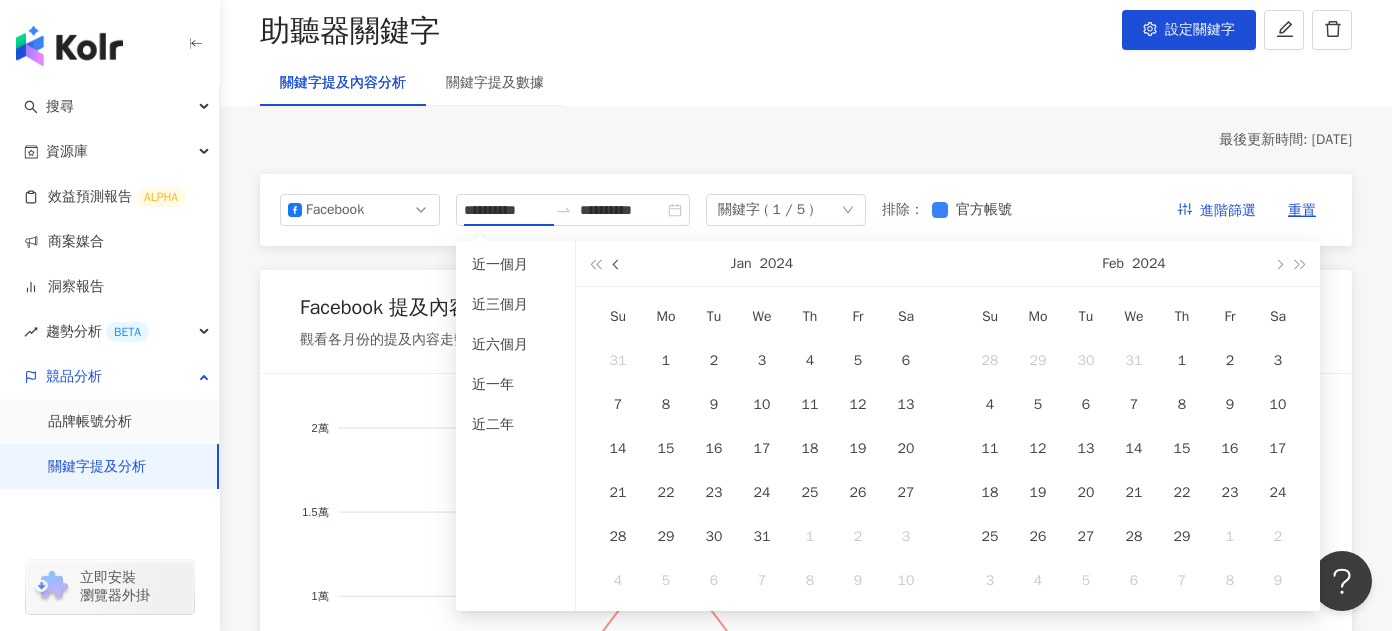 click at bounding box center (618, 264) 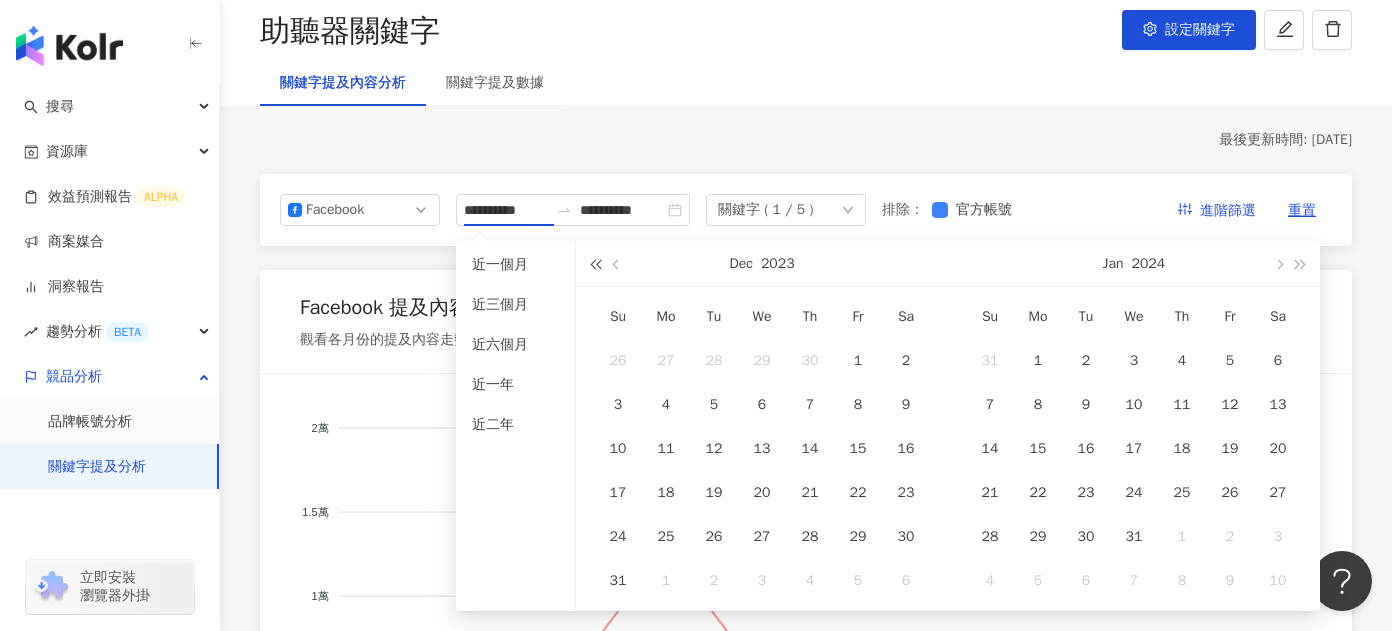 click at bounding box center [595, 264] 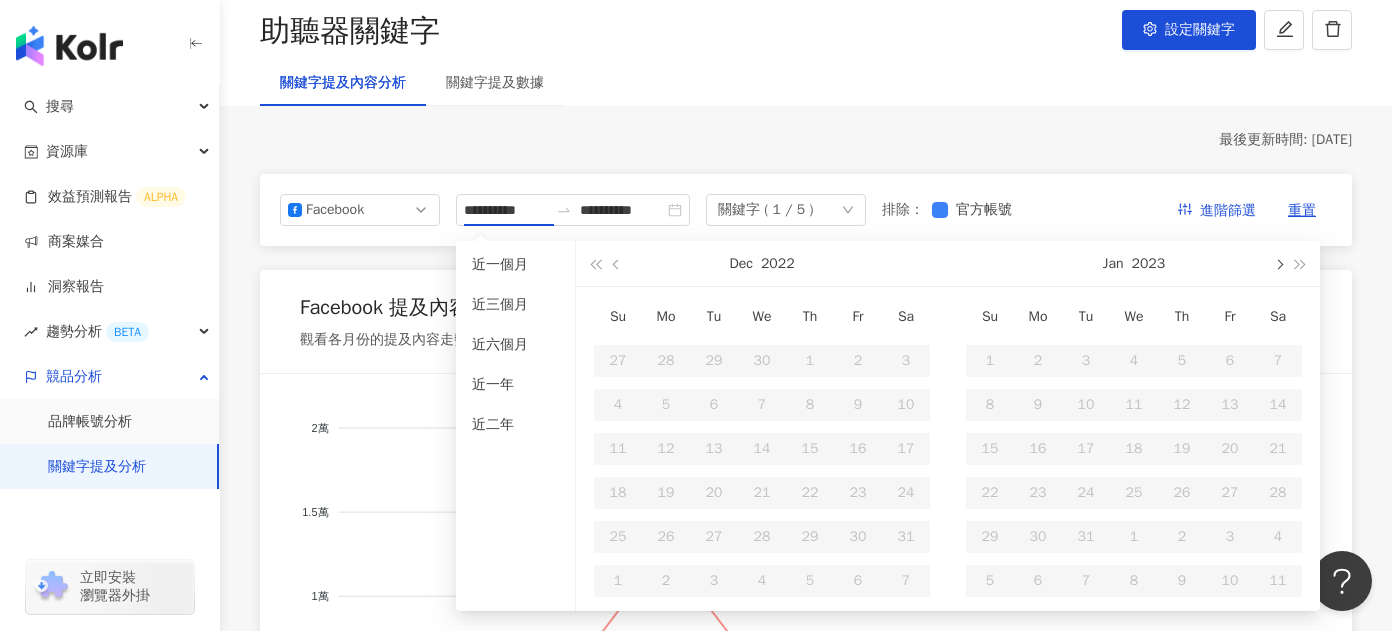 click at bounding box center (1278, 264) 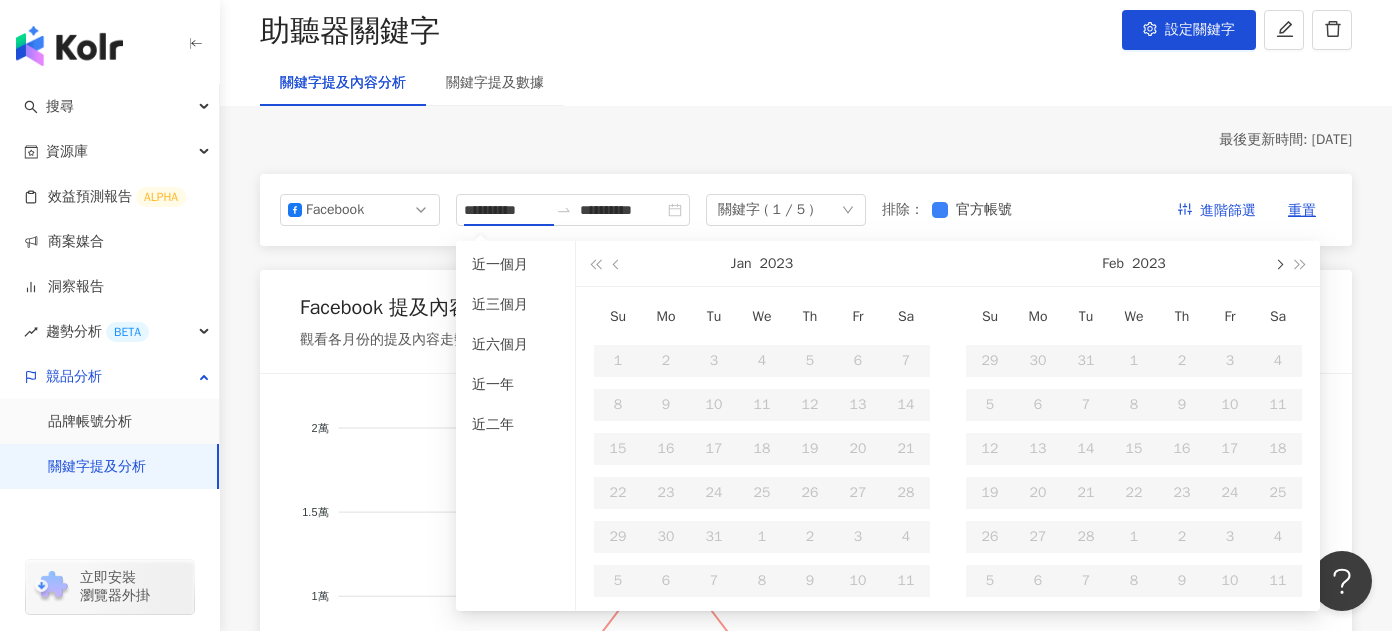 click at bounding box center (1278, 263) 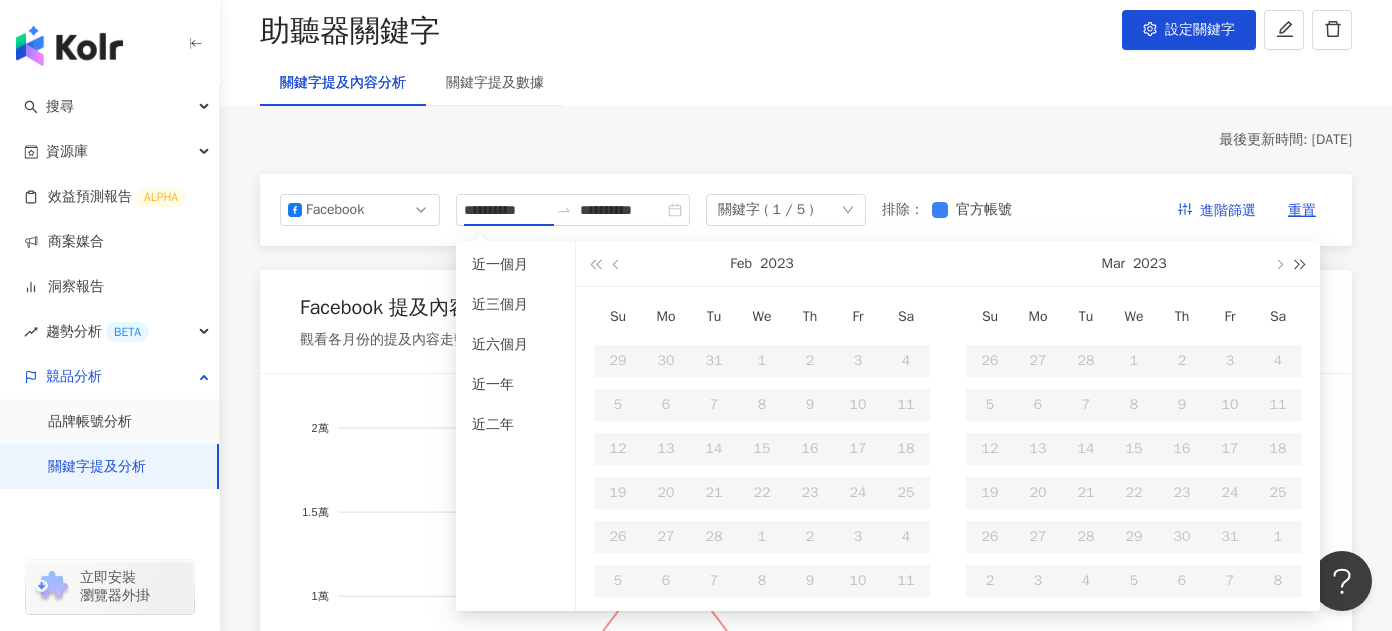 click at bounding box center [1301, 264] 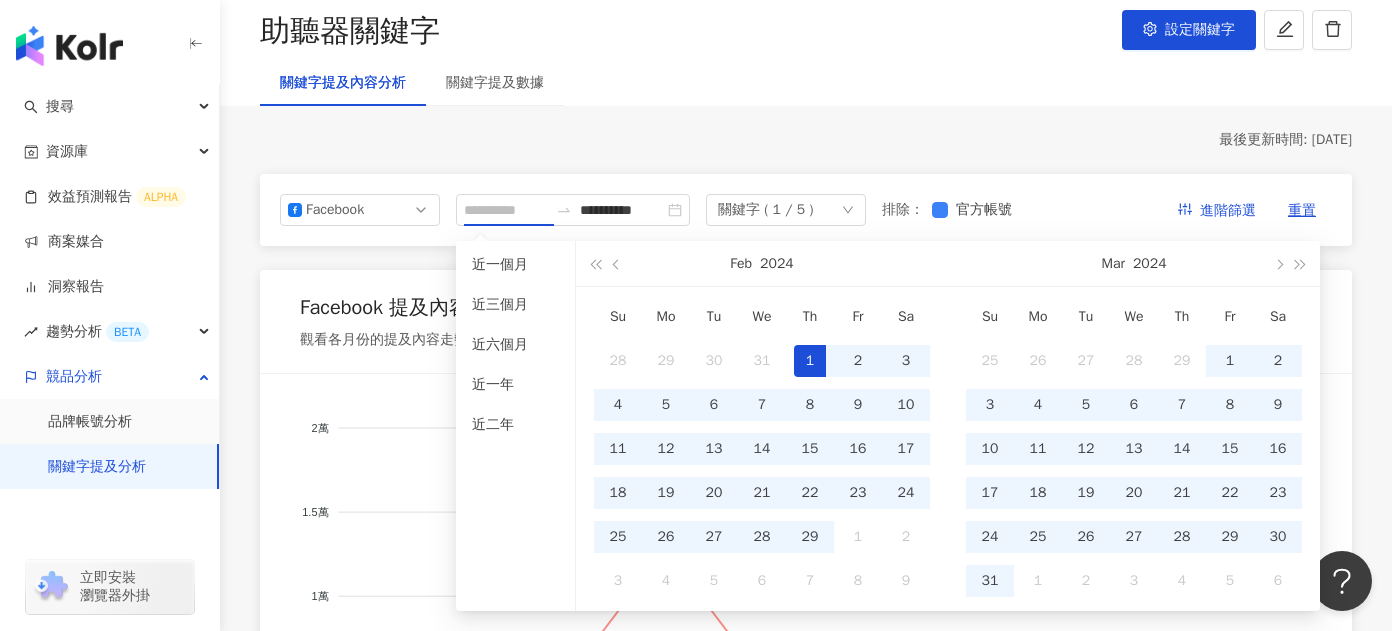 type on "**********" 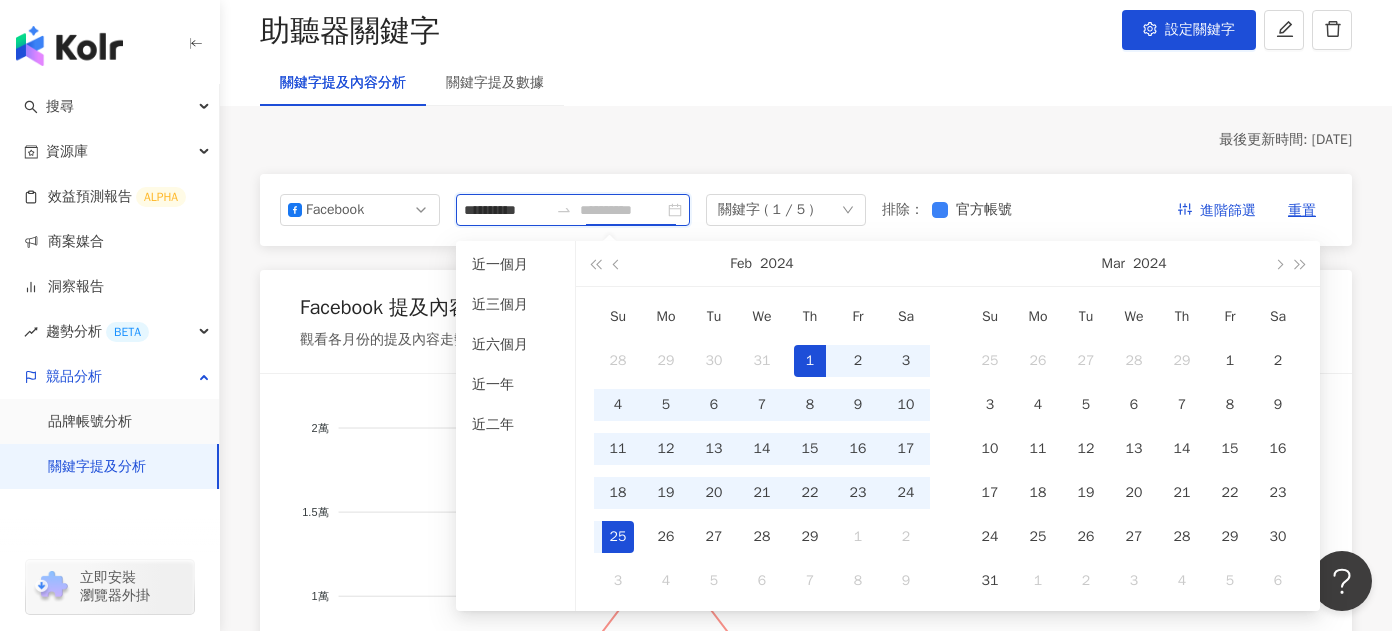type on "**********" 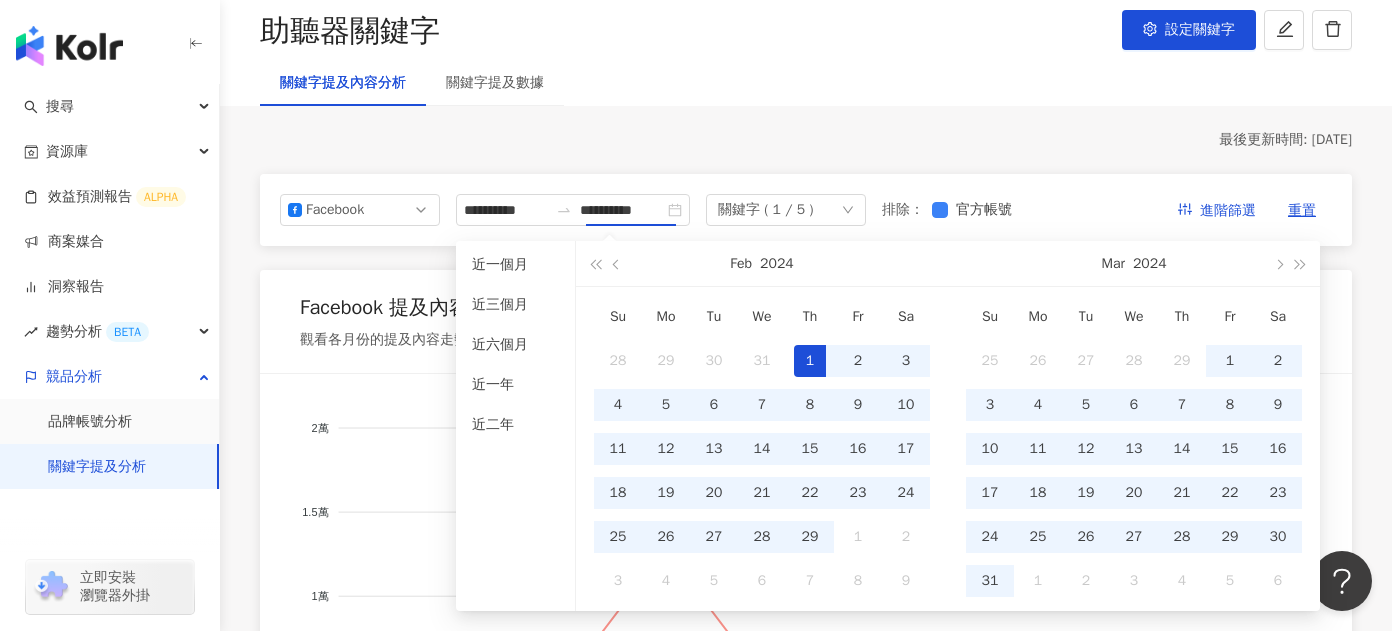 click on "**********" at bounding box center (806, 2413) 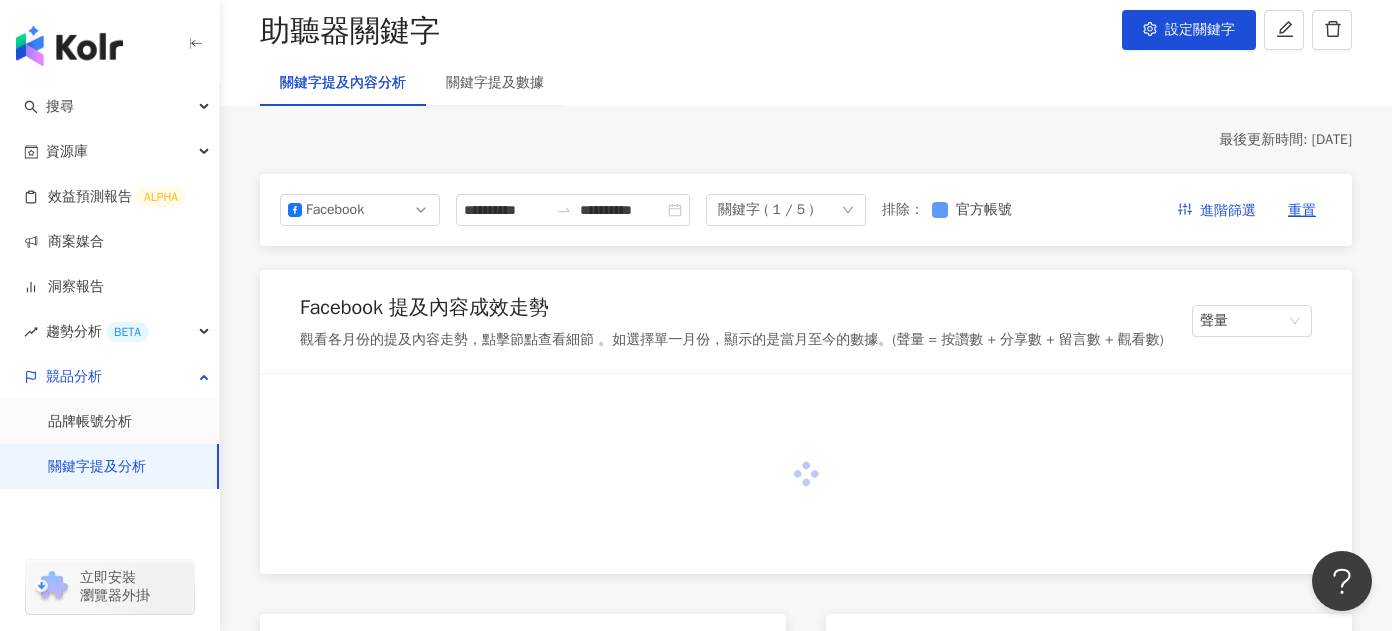 type on "**********" 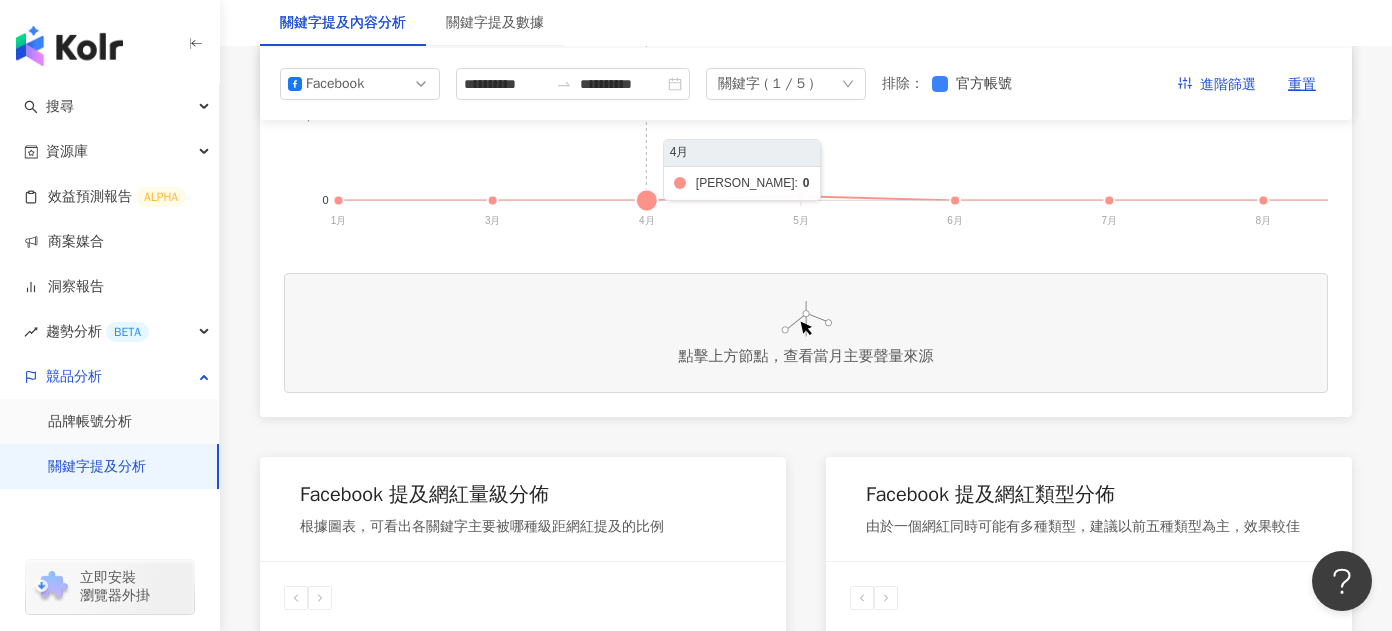 scroll, scrollTop: 288, scrollLeft: 0, axis: vertical 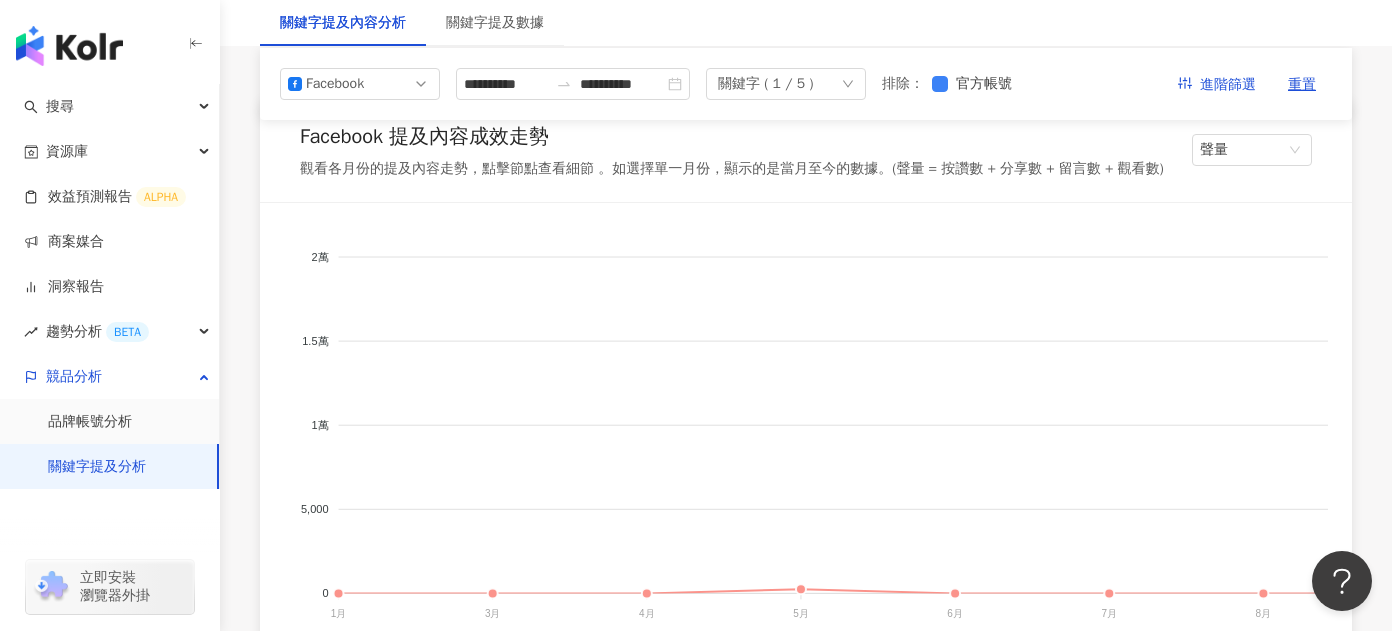 click at bounding box center [69, 46] 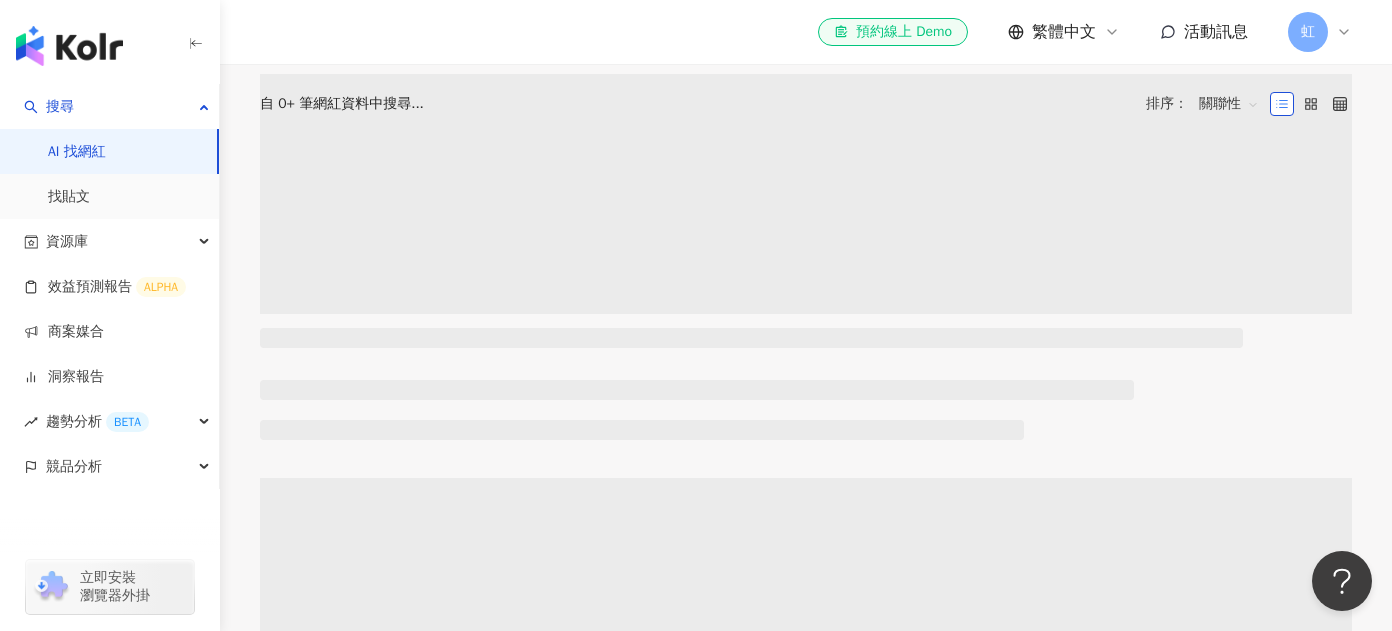 scroll, scrollTop: 0, scrollLeft: 0, axis: both 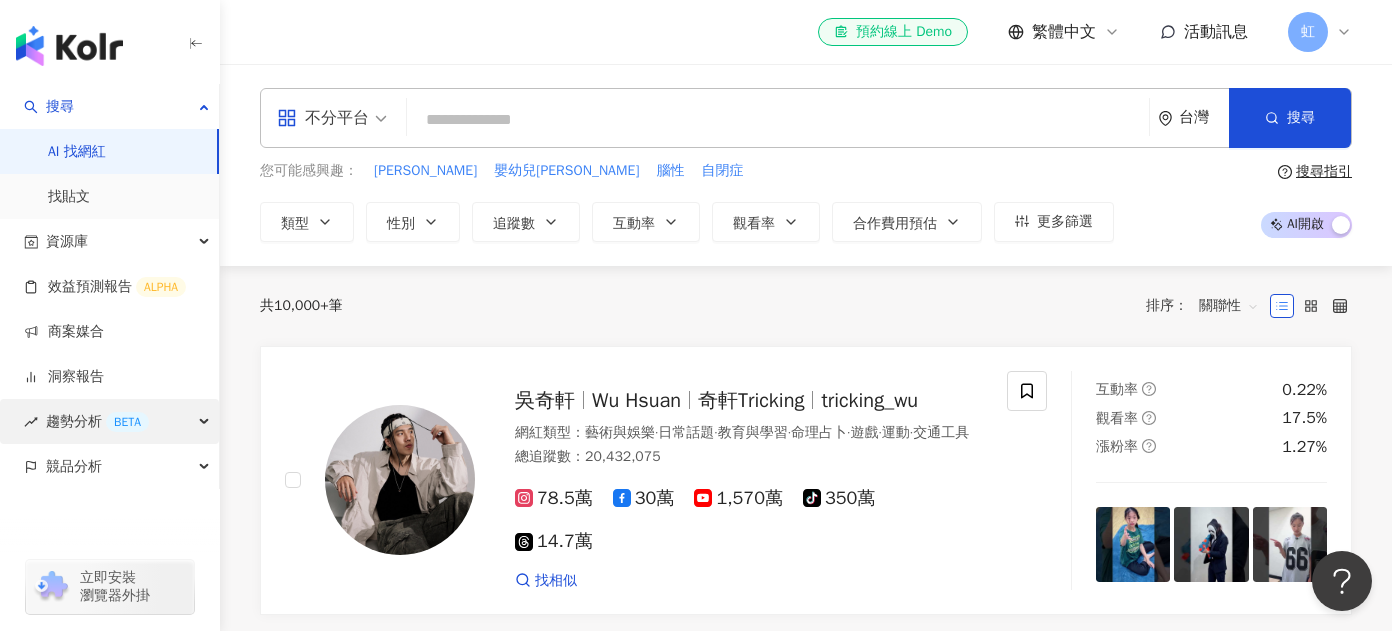 click on "趨勢分析 BETA" at bounding box center [97, 421] 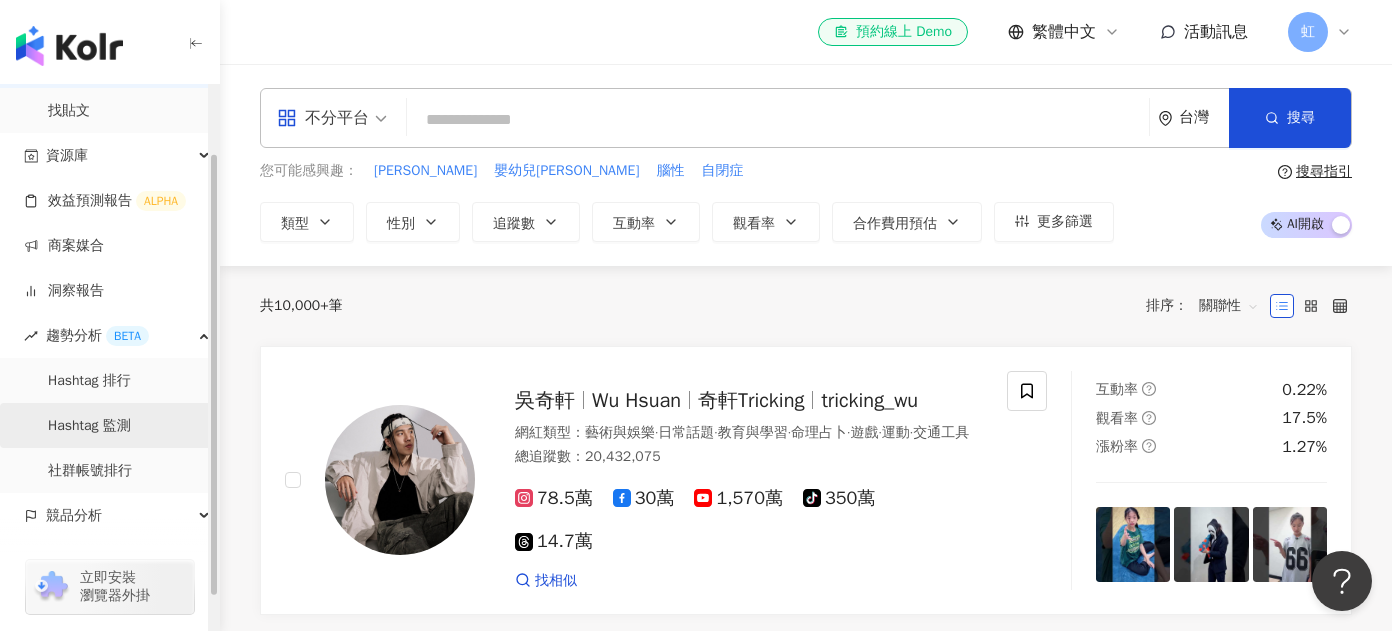 scroll, scrollTop: 84, scrollLeft: 0, axis: vertical 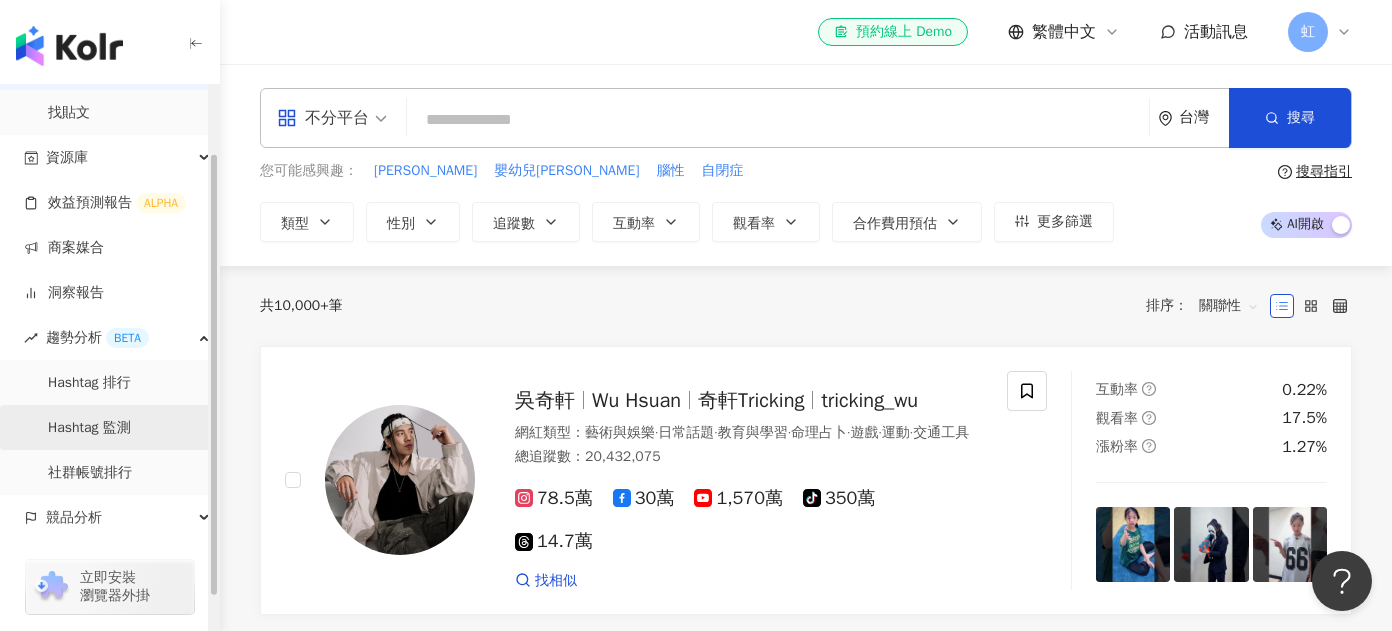 click on "Hashtag 監測" at bounding box center (89, 428) 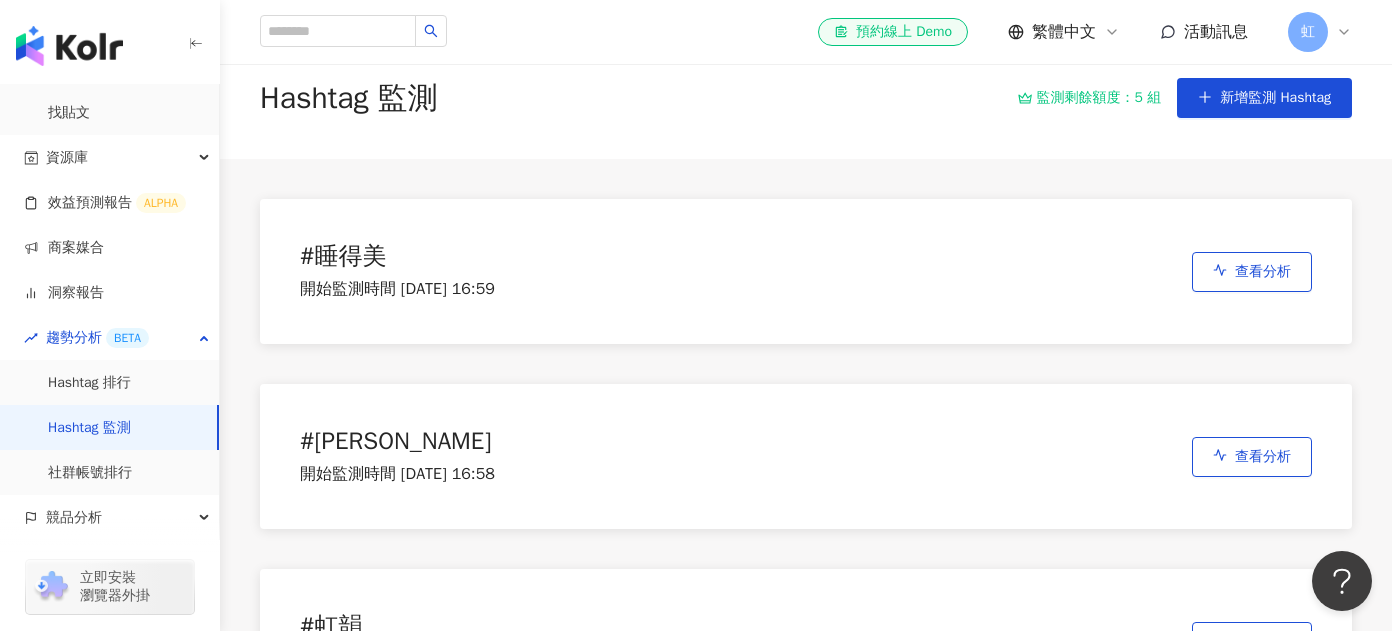 scroll, scrollTop: 25, scrollLeft: 0, axis: vertical 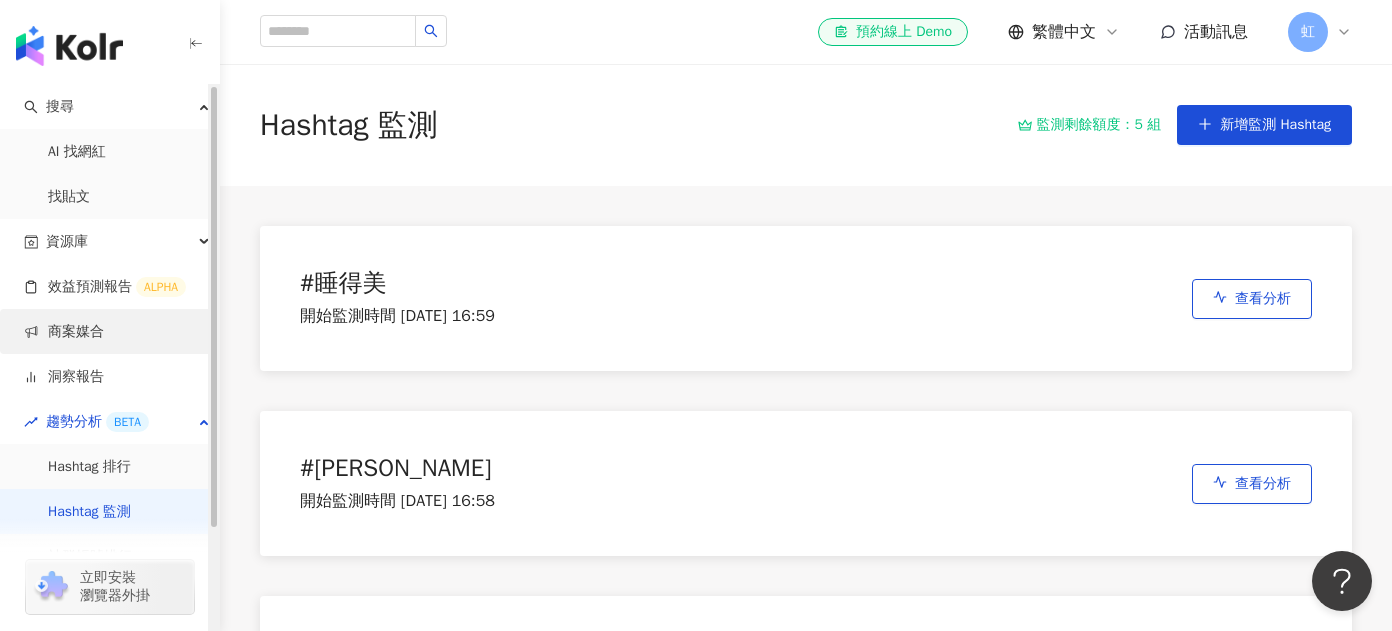 click on "商案媒合" at bounding box center [64, 332] 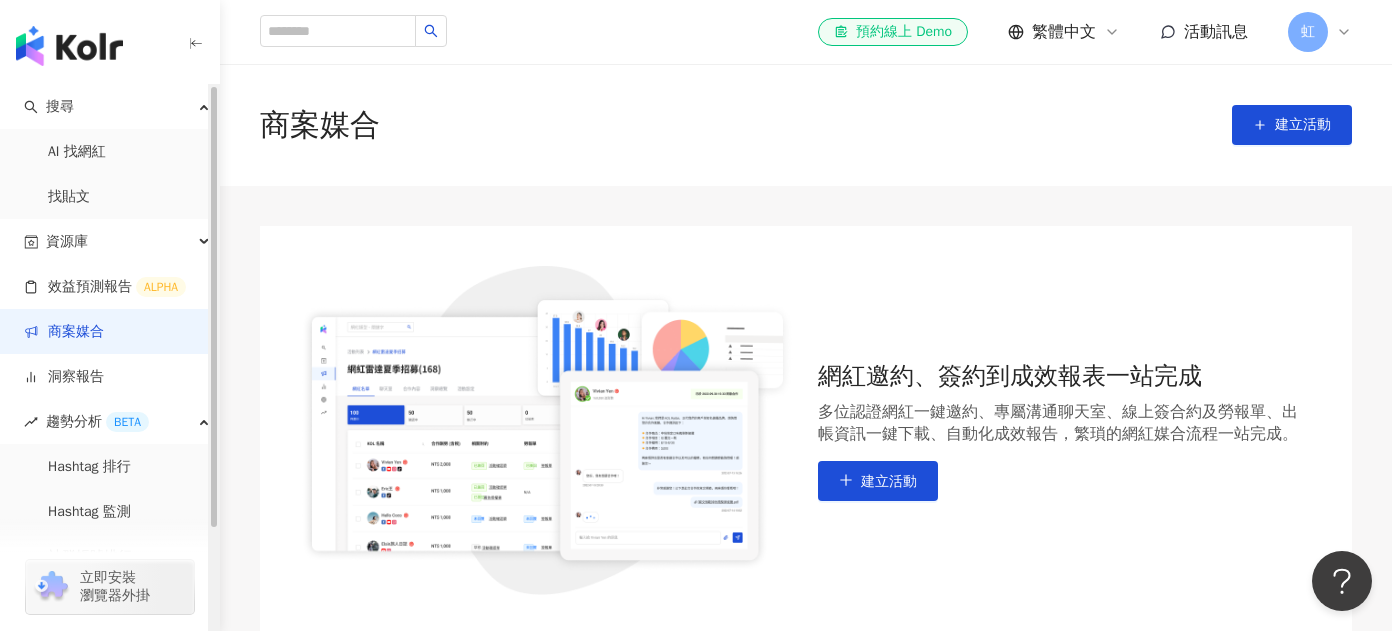 scroll, scrollTop: 226, scrollLeft: 0, axis: vertical 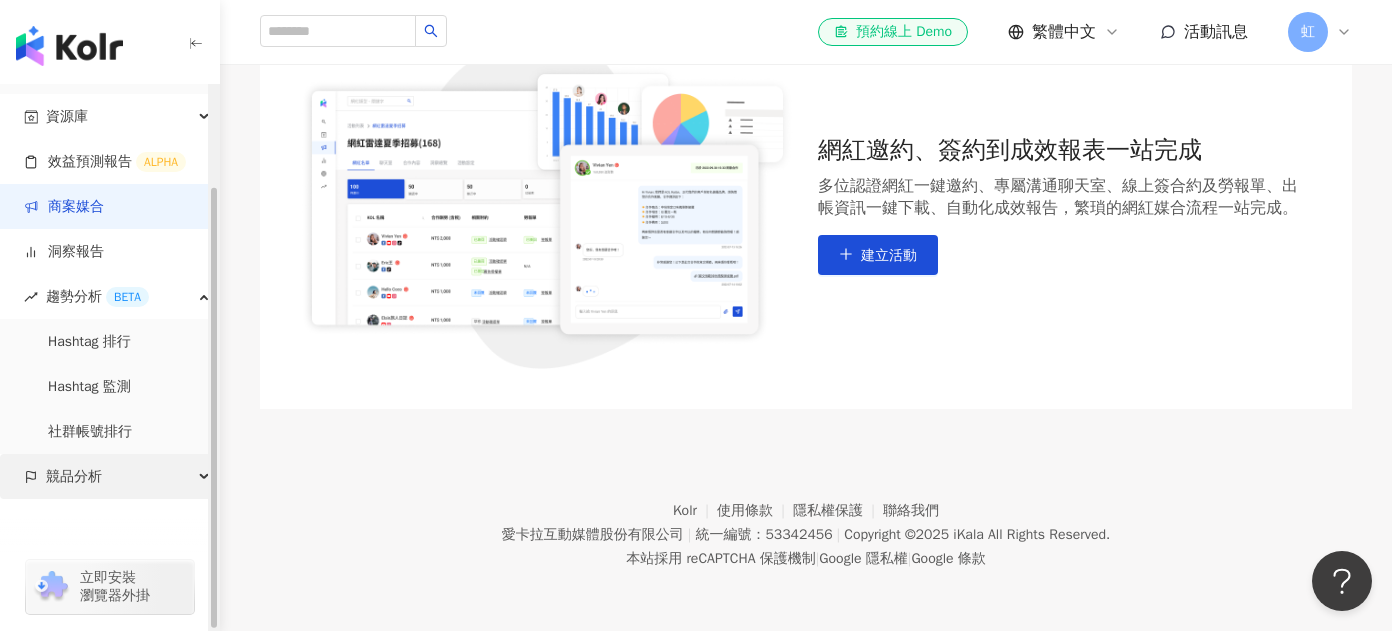 click on "競品分析" at bounding box center (109, 476) 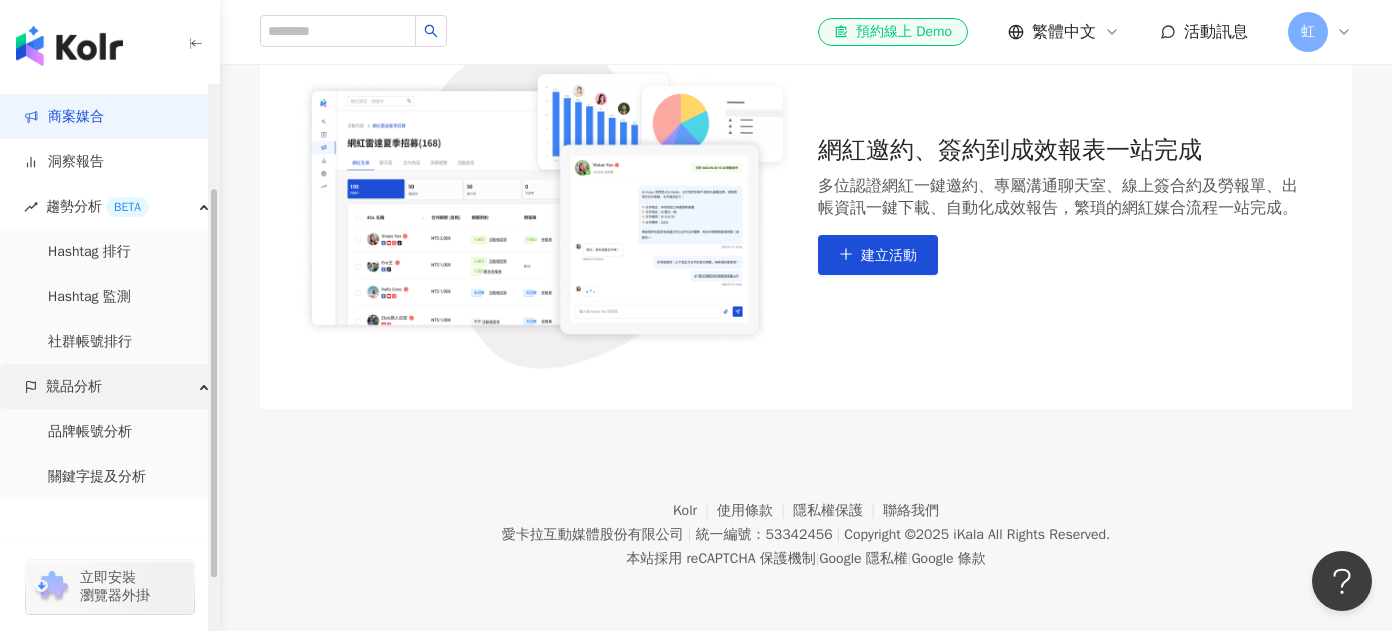 scroll, scrollTop: 0, scrollLeft: 0, axis: both 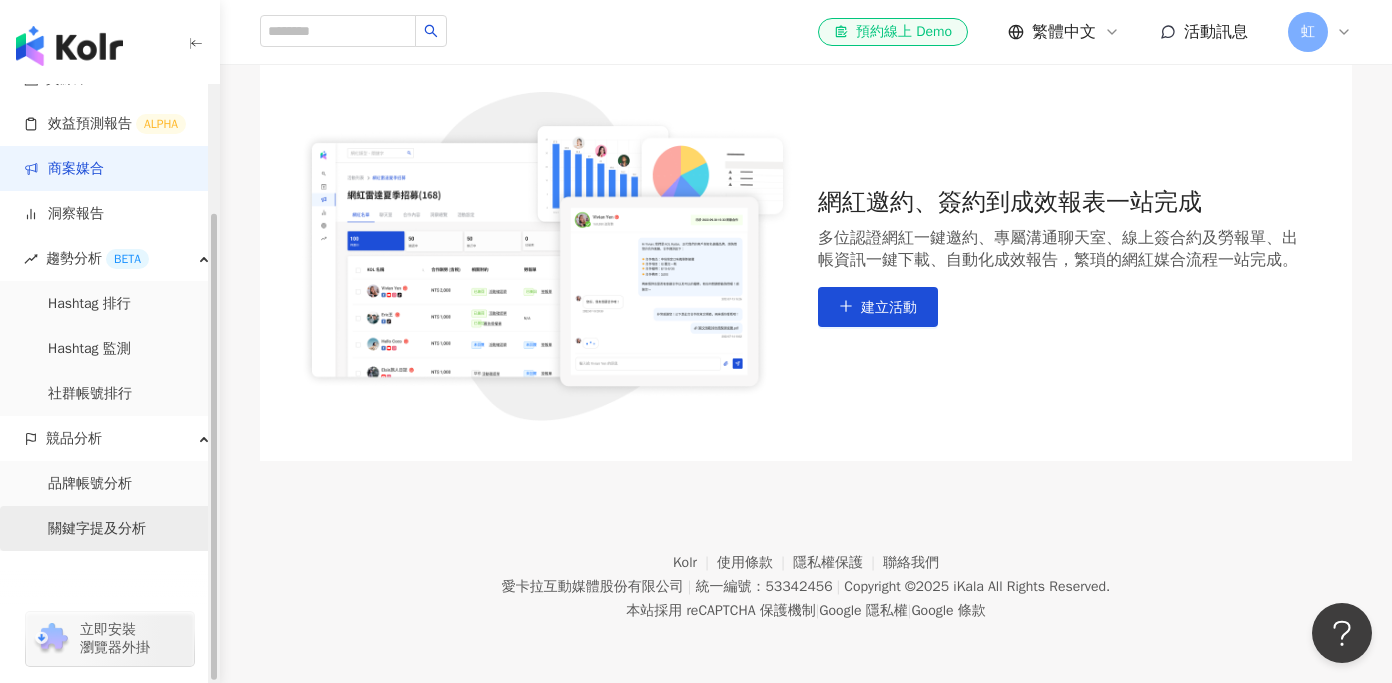 click on "關鍵字提及分析" at bounding box center [97, 529] 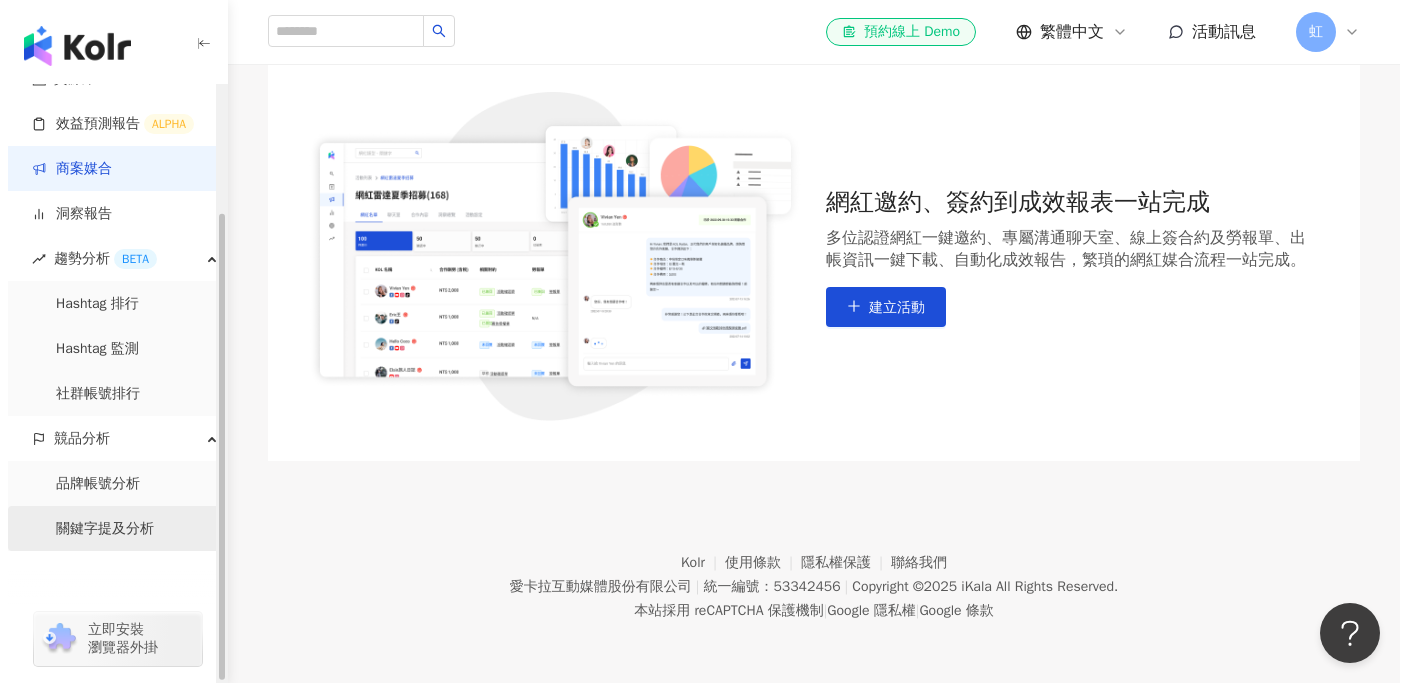 scroll, scrollTop: 0, scrollLeft: 0, axis: both 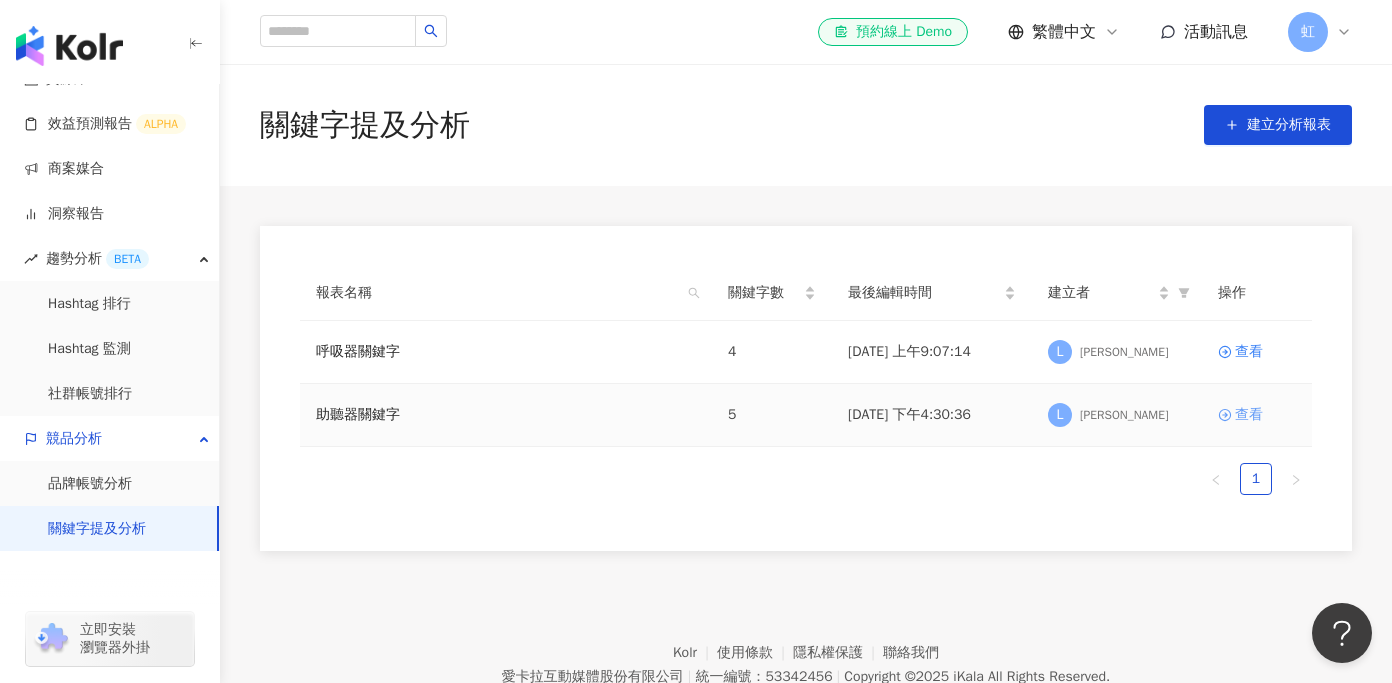 click on "查看" at bounding box center [1249, 415] 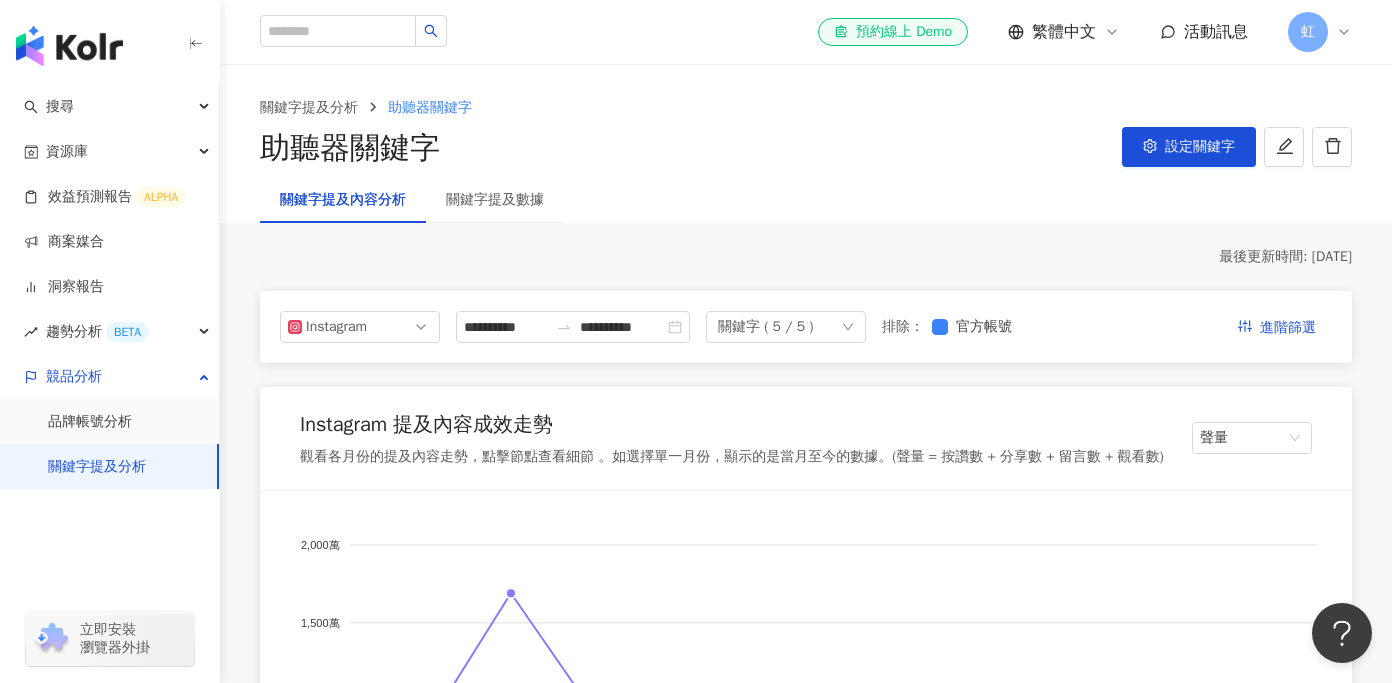 click on "關鍵字提及分析" at bounding box center [97, 467] 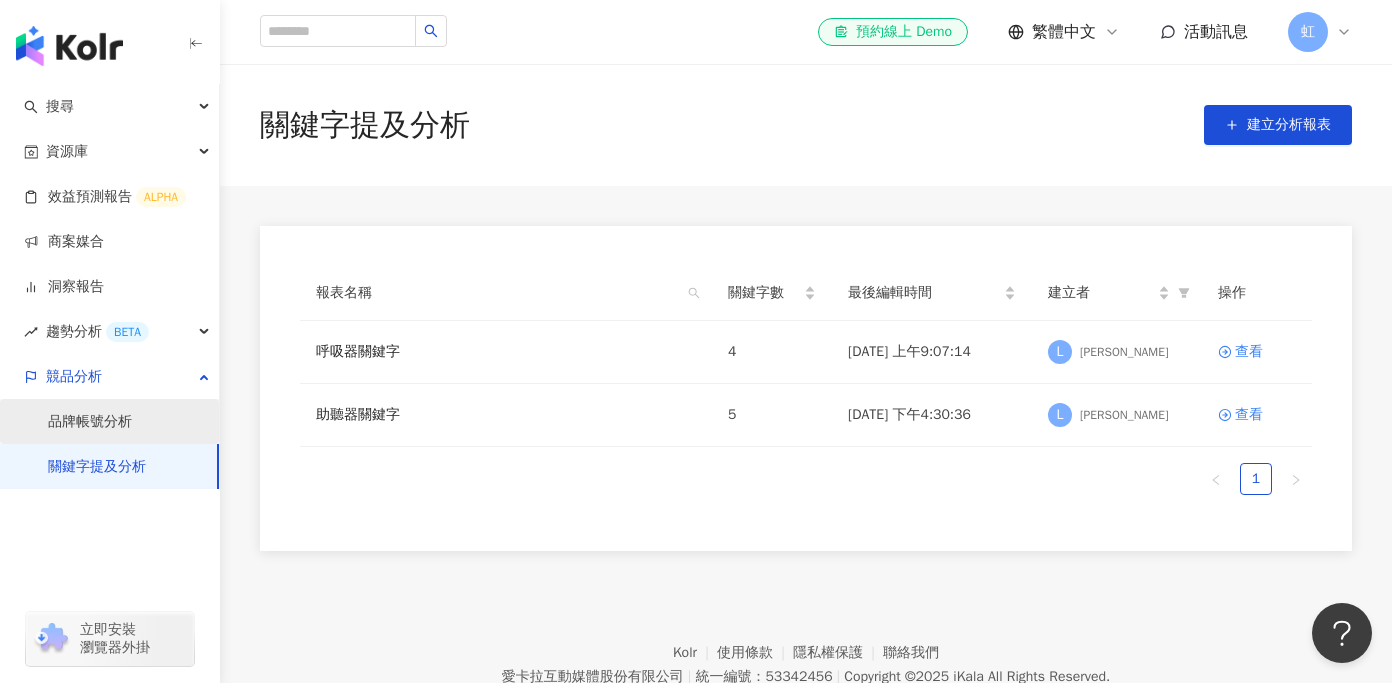 click on "品牌帳號分析" at bounding box center (90, 422) 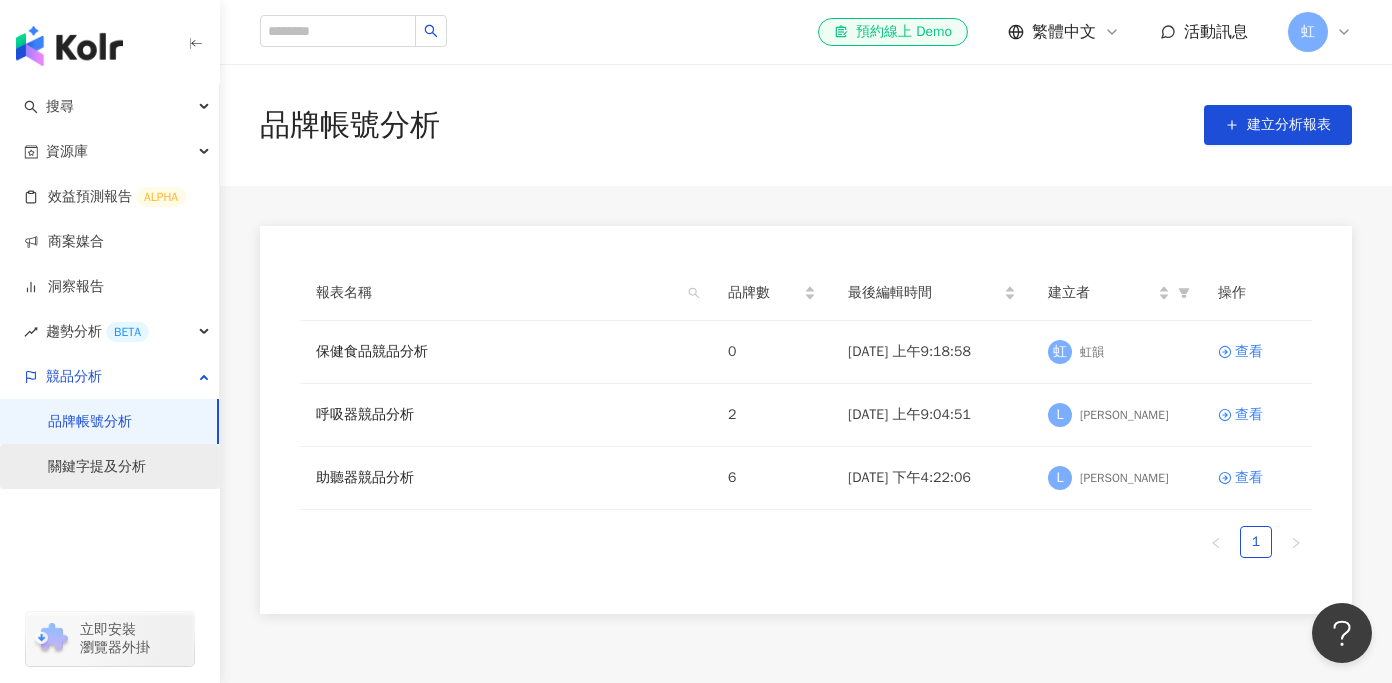 click on "關鍵字提及分析" at bounding box center [97, 467] 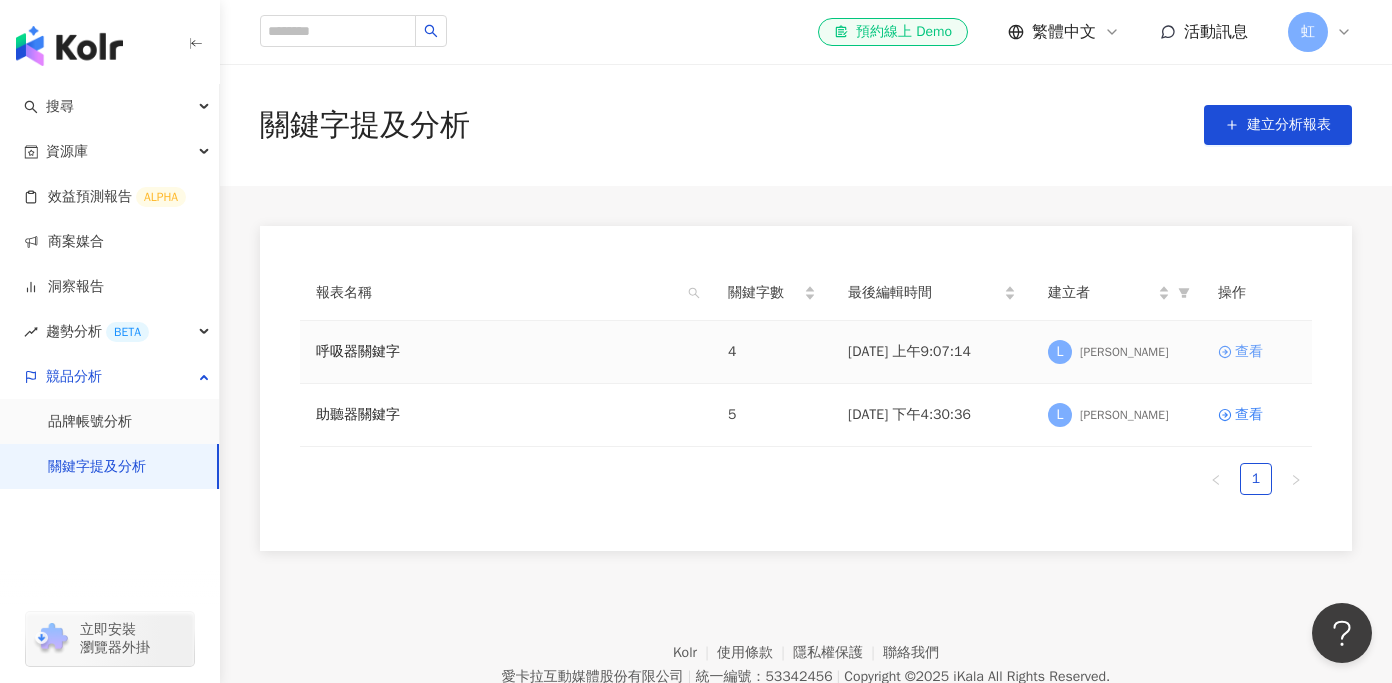 click on "查看" at bounding box center [1249, 352] 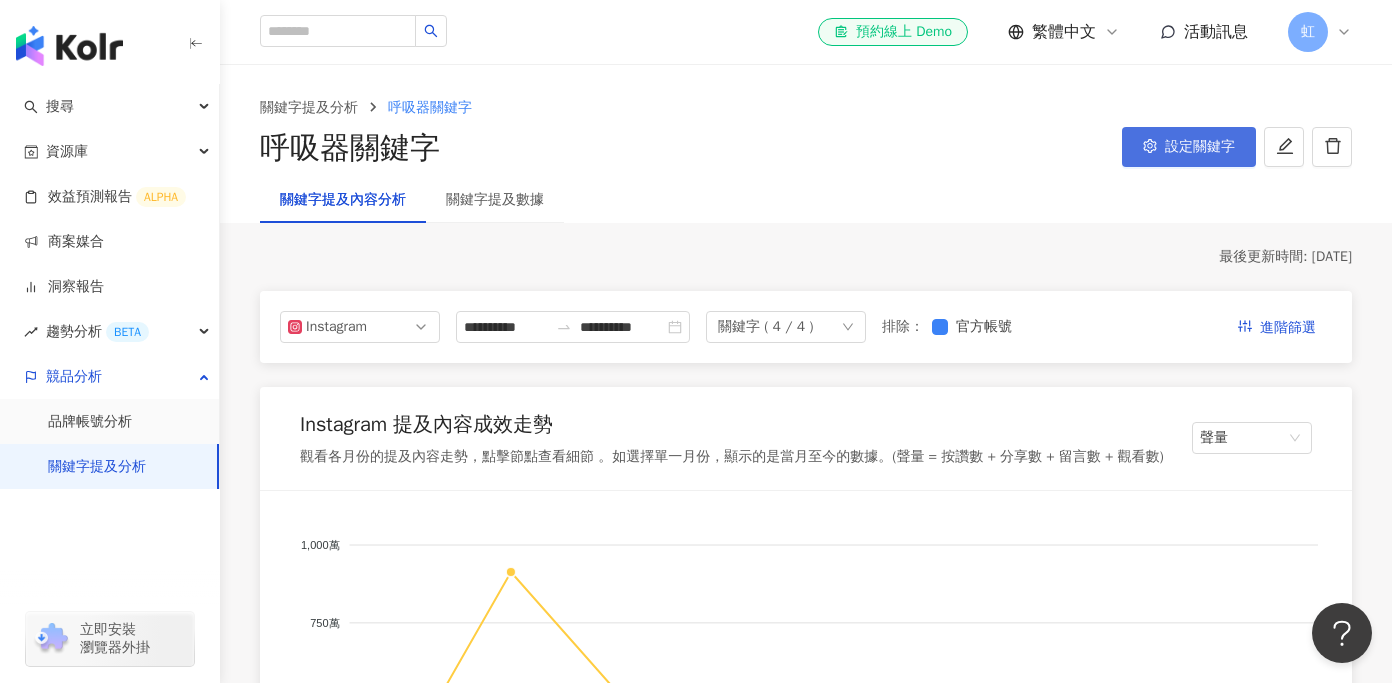 click on "設定關鍵字" at bounding box center [1200, 147] 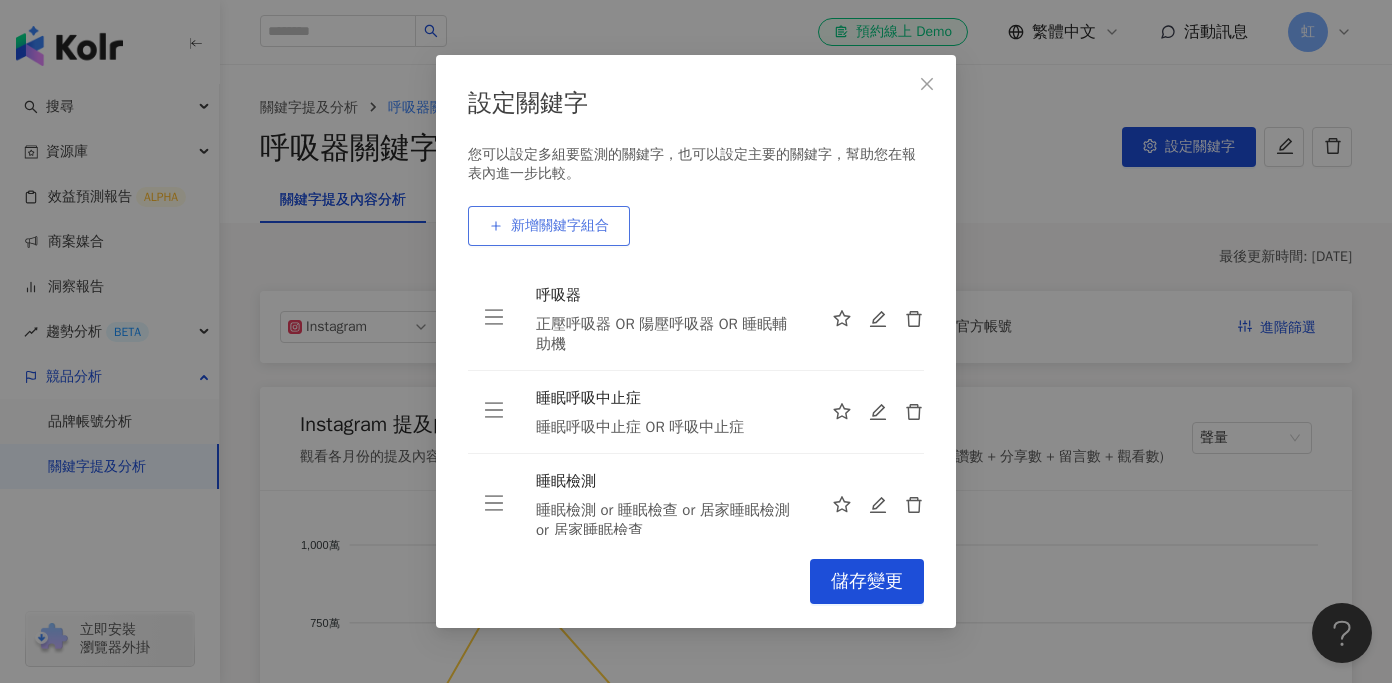 click on "新增關鍵字組合" at bounding box center (560, 226) 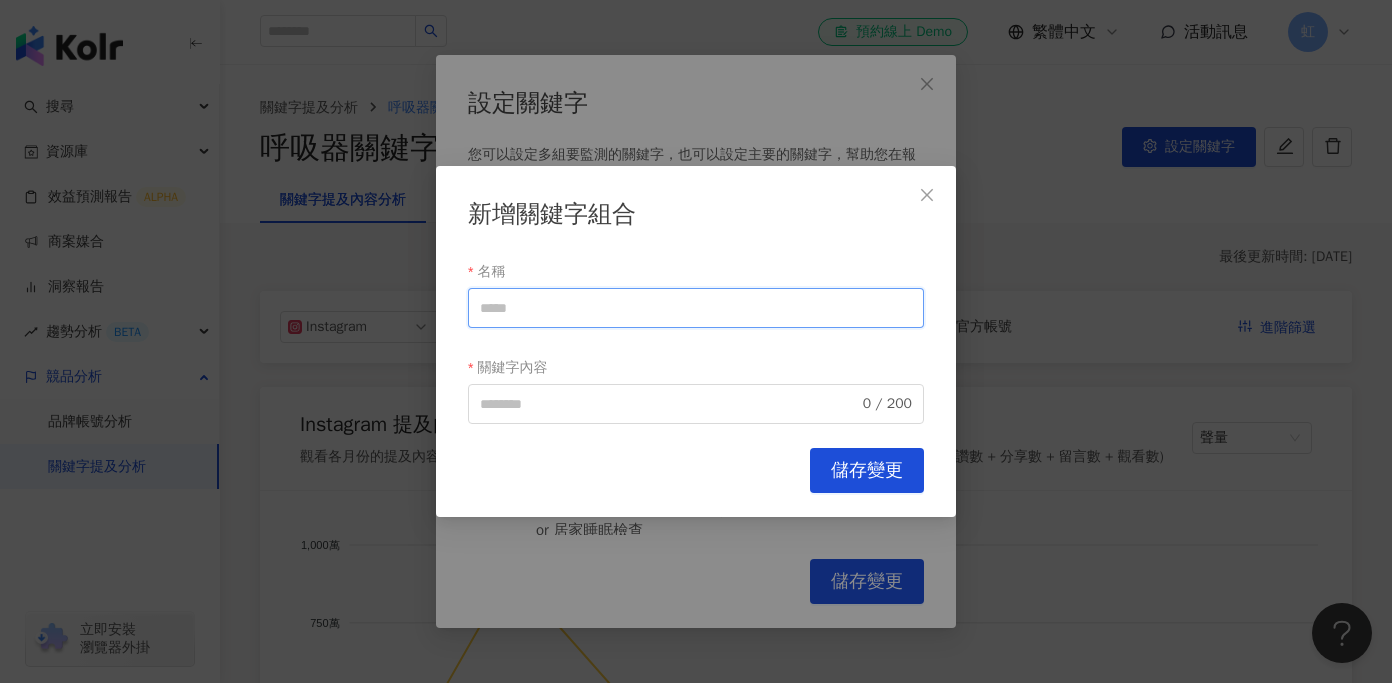 click on "名稱" at bounding box center [696, 308] 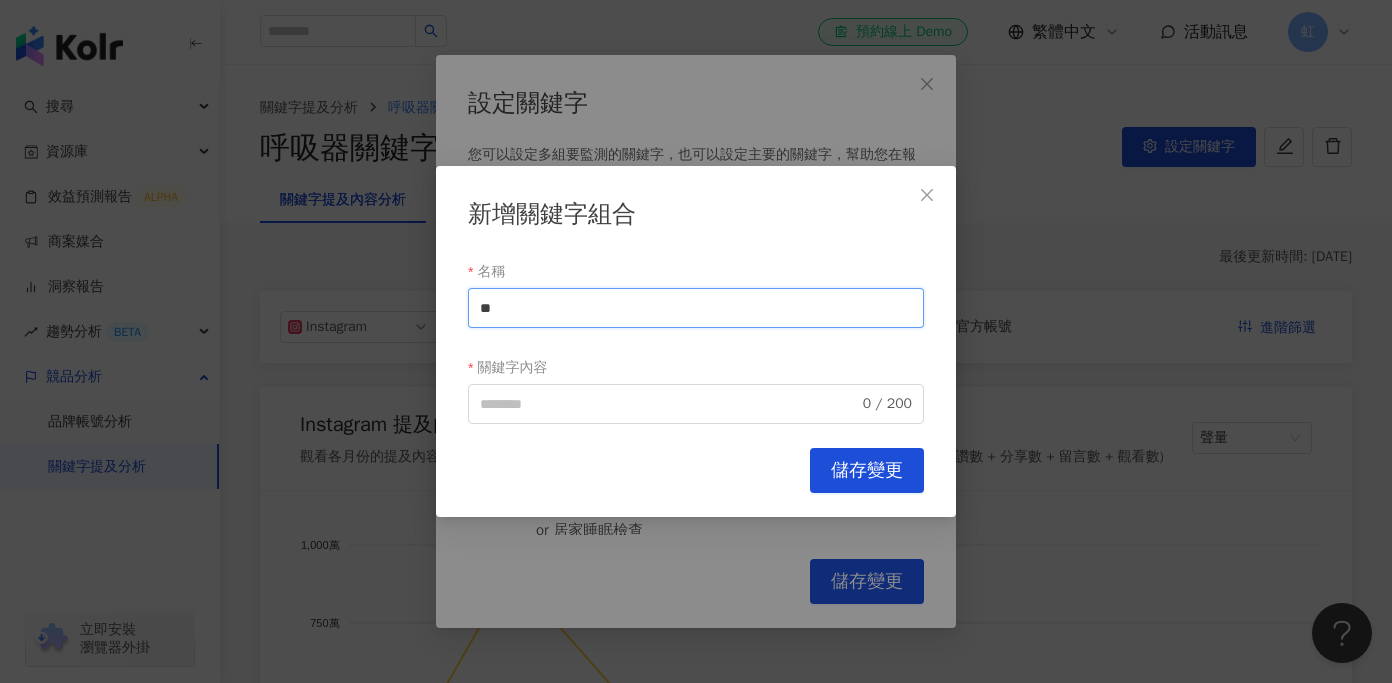 type on "*" 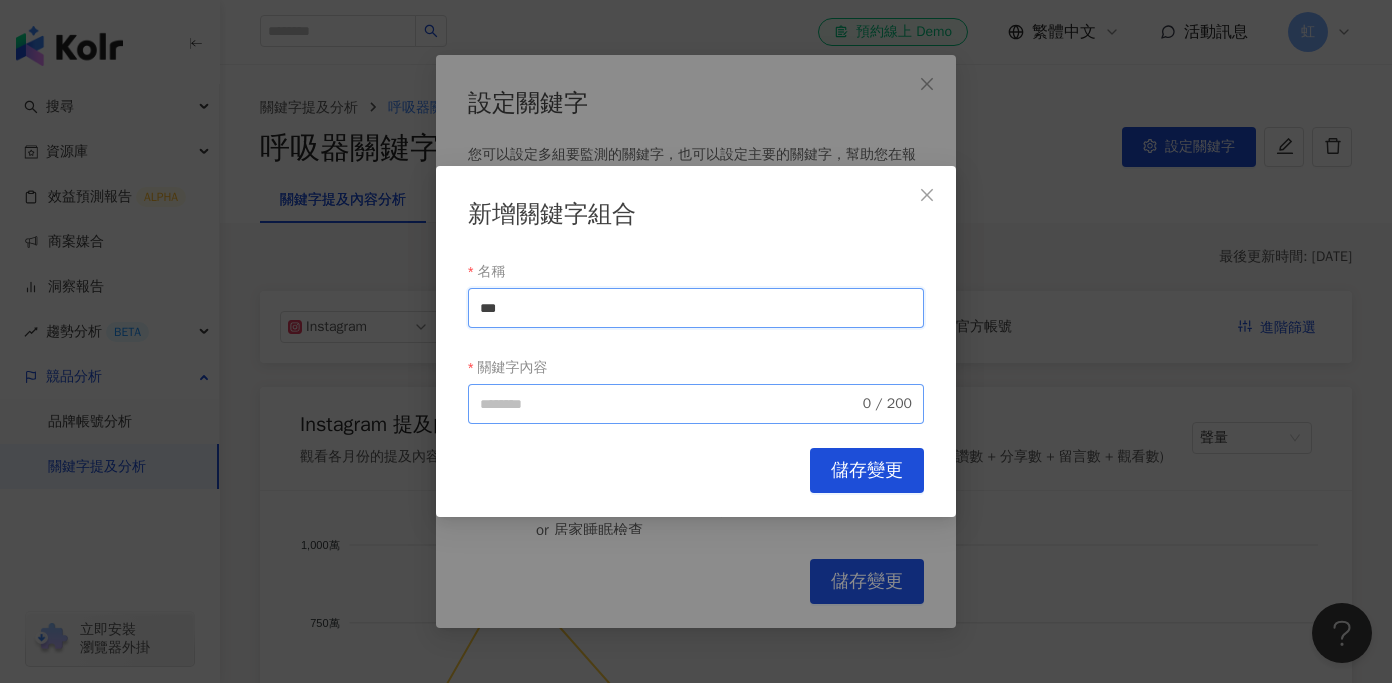 type on "***" 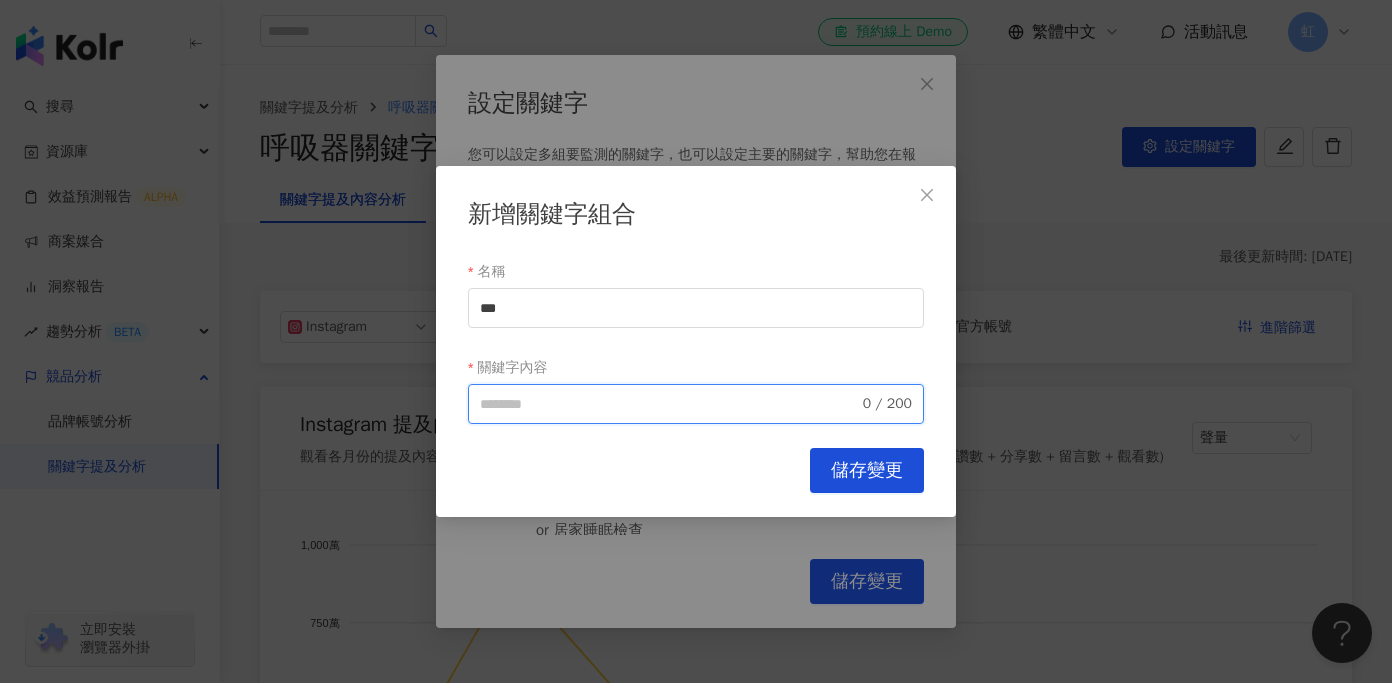 click on "關鍵字內容" at bounding box center (669, 404) 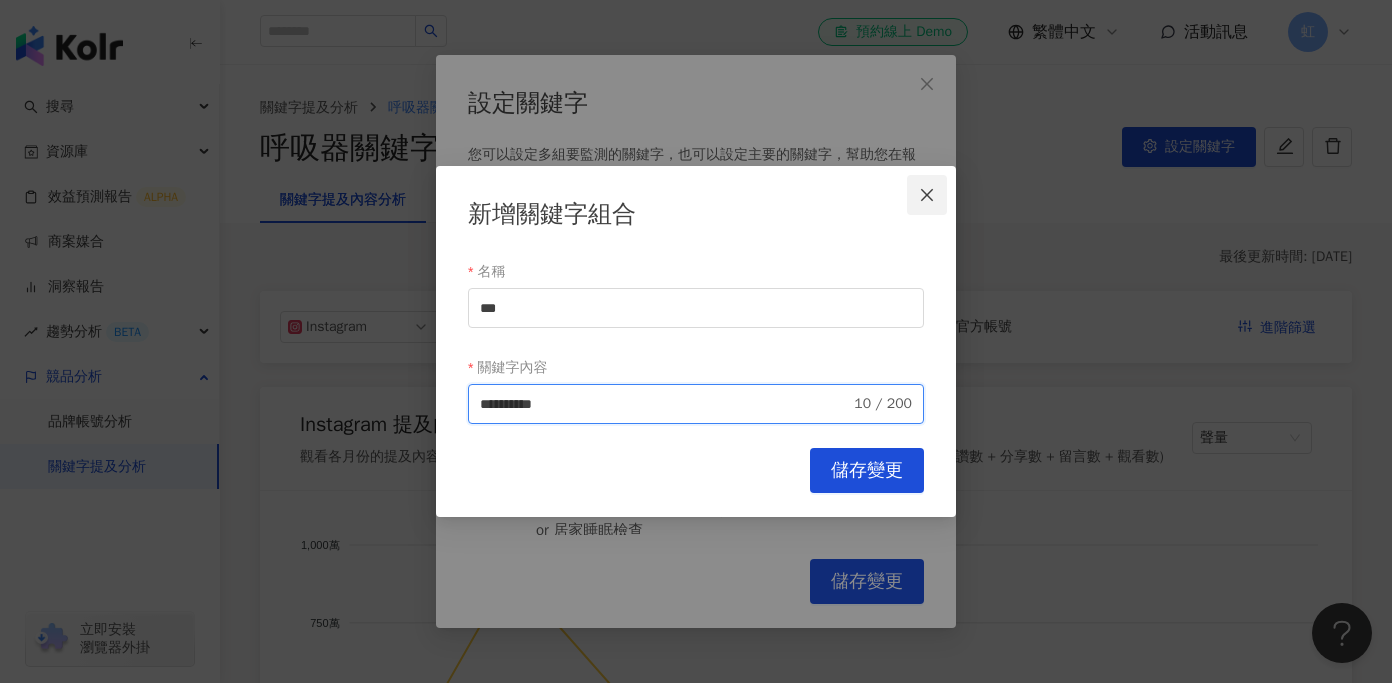 type on "**********" 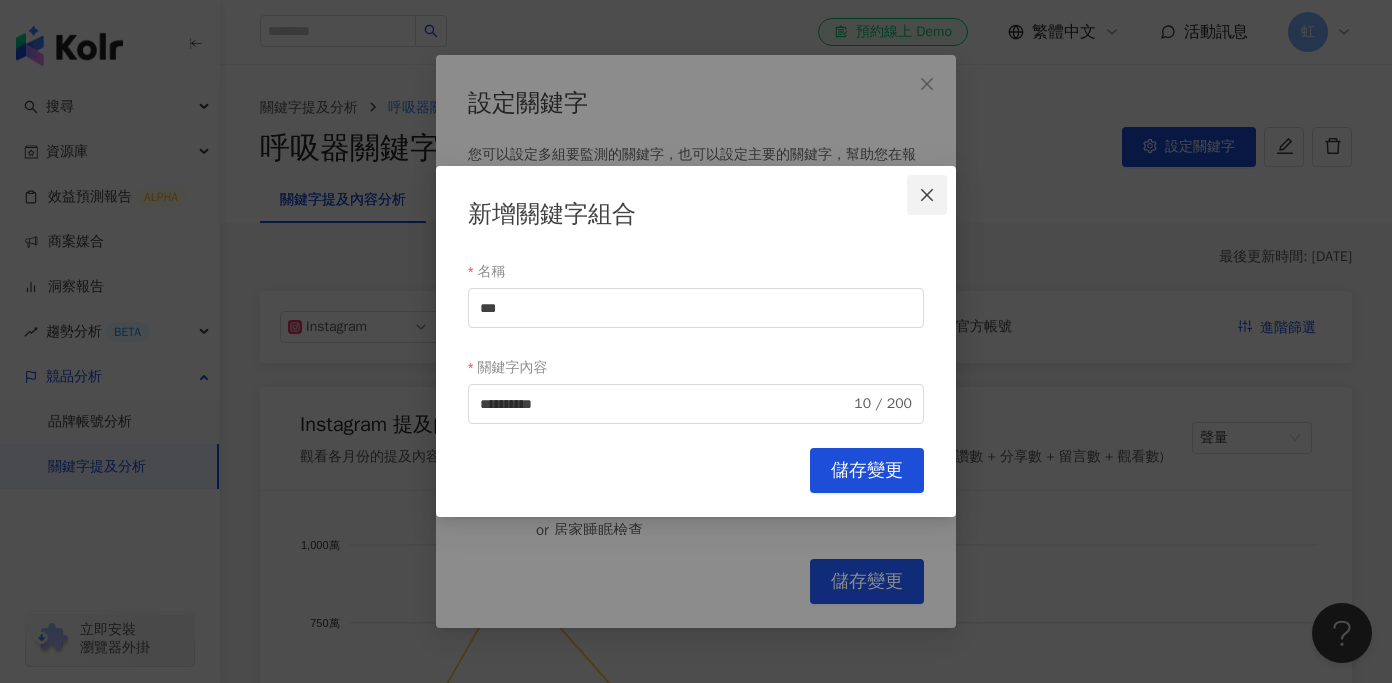 click at bounding box center (927, 195) 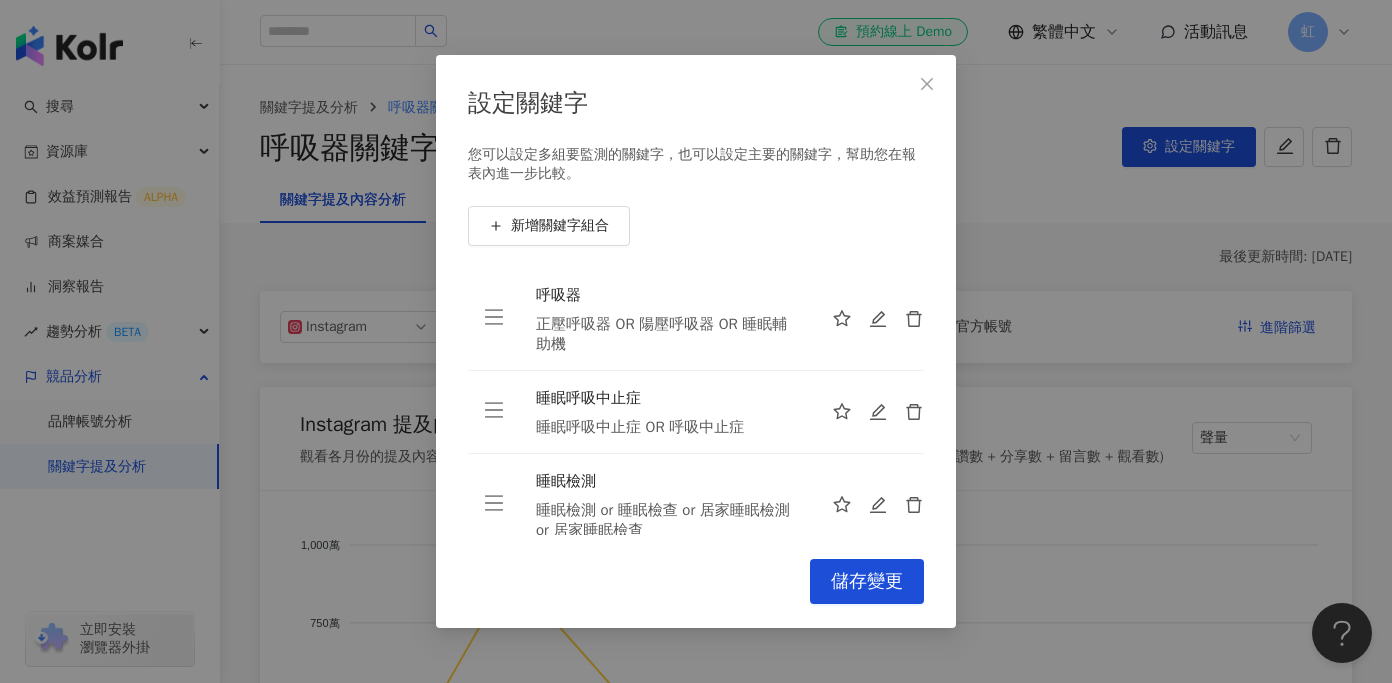 click 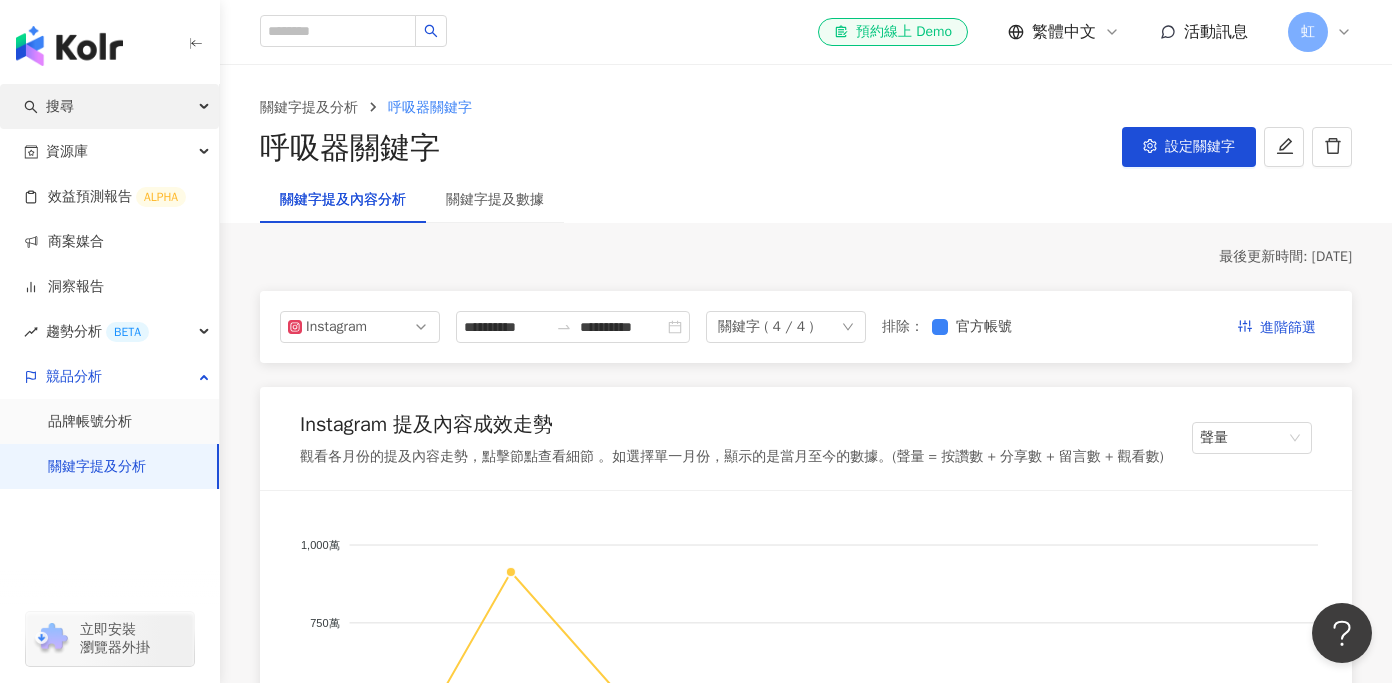 click on "搜尋" at bounding box center (109, 106) 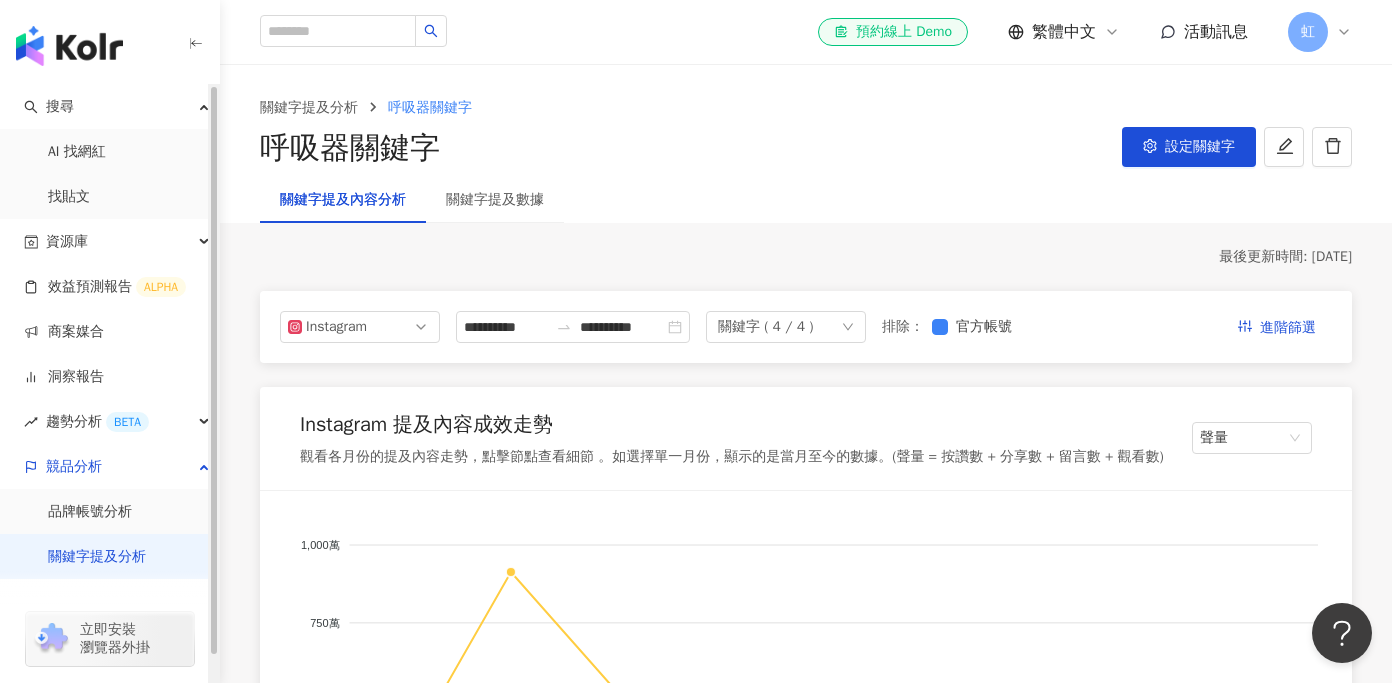 click at bounding box center [69, 46] 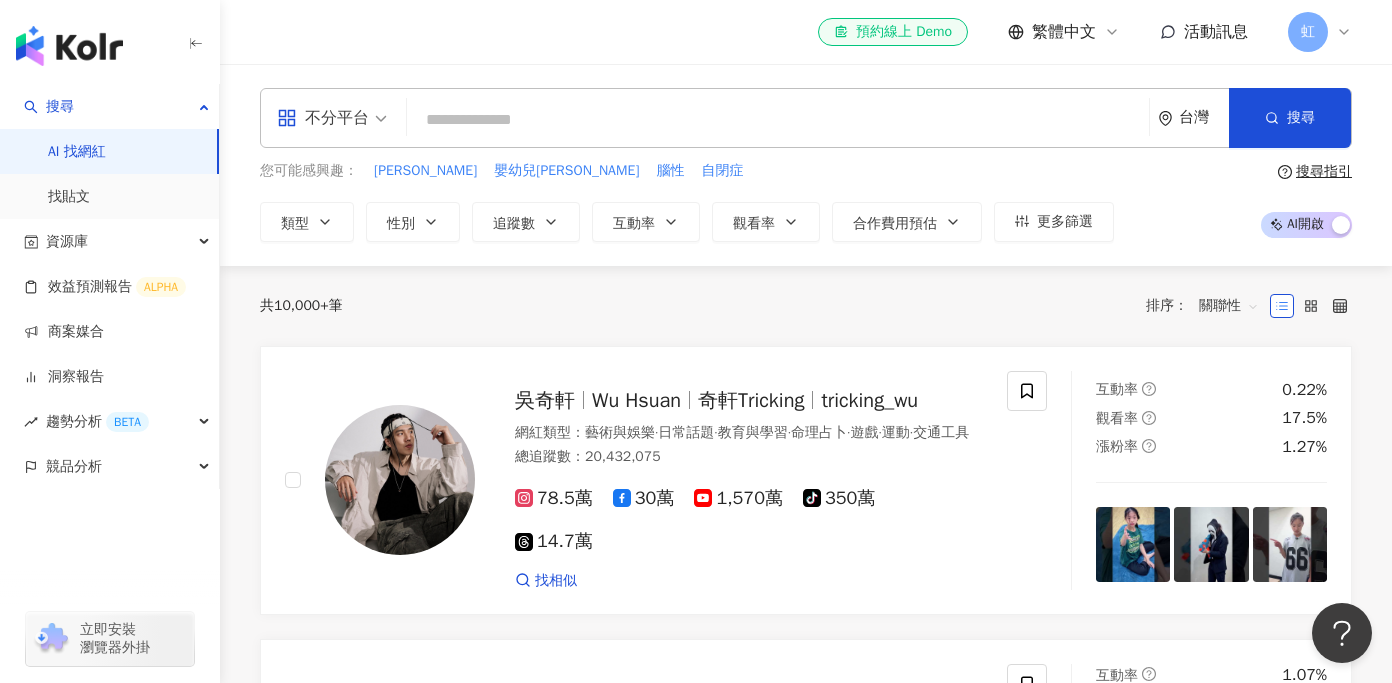 click on "搜尋指引" at bounding box center (1324, 172) 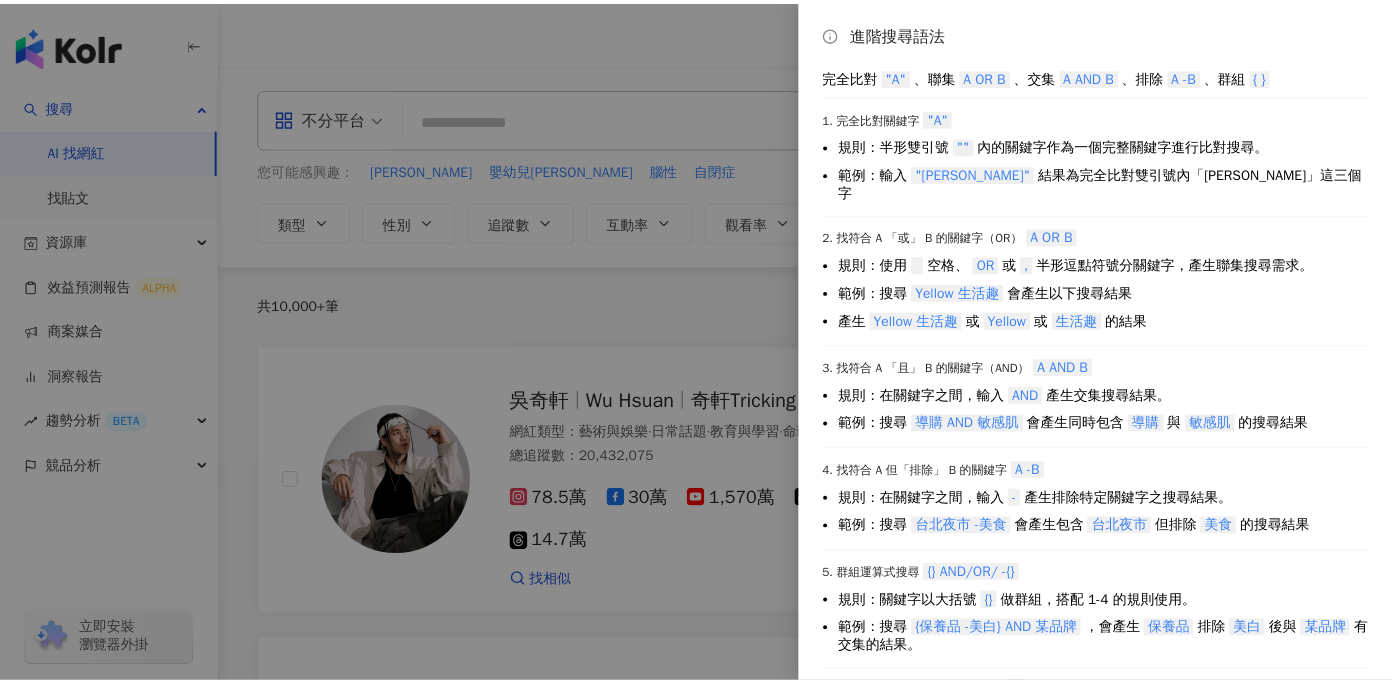 scroll, scrollTop: 12, scrollLeft: 0, axis: vertical 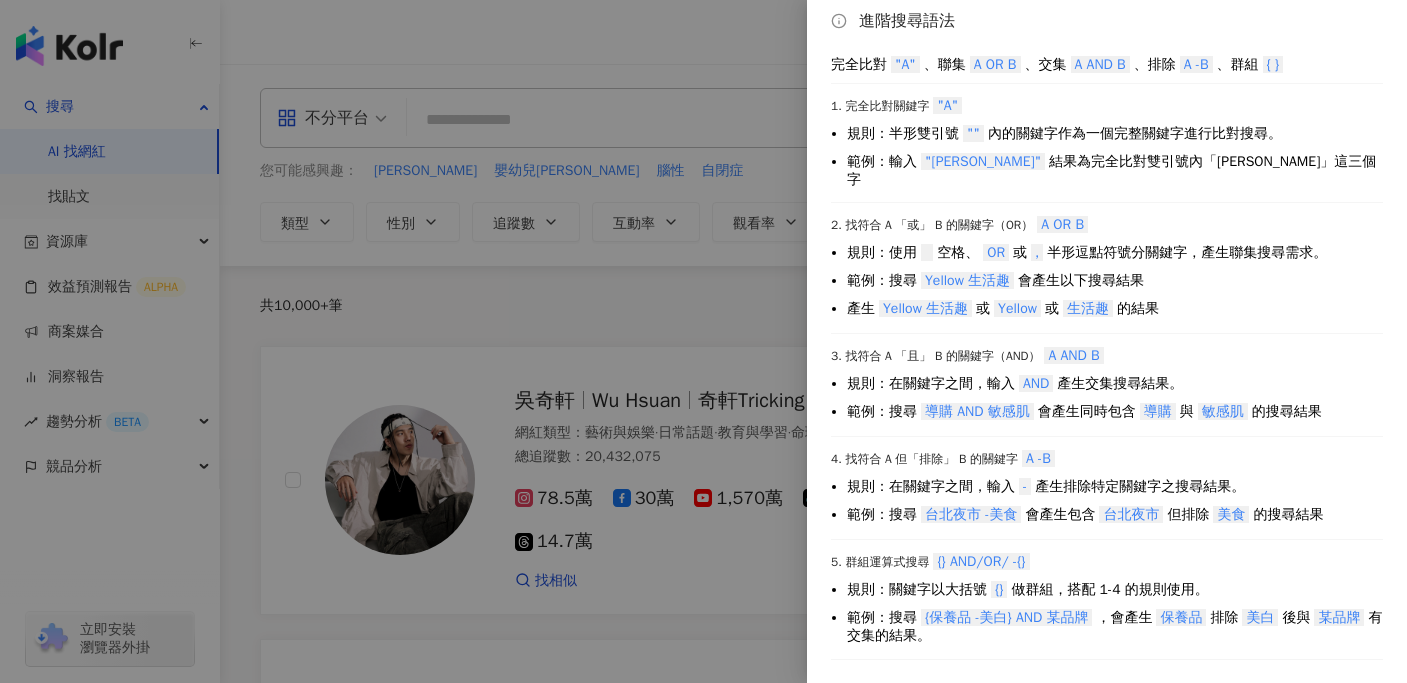 click at bounding box center [703, 341] 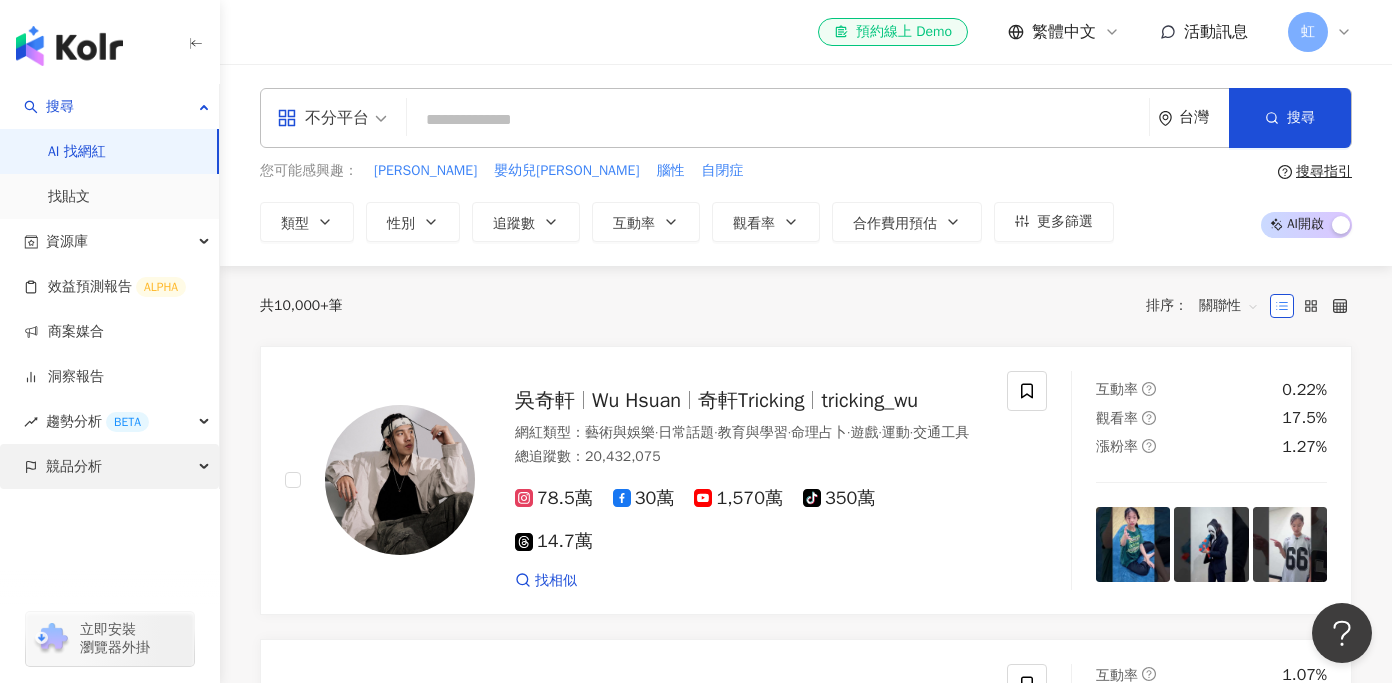 click on "競品分析" at bounding box center [74, 466] 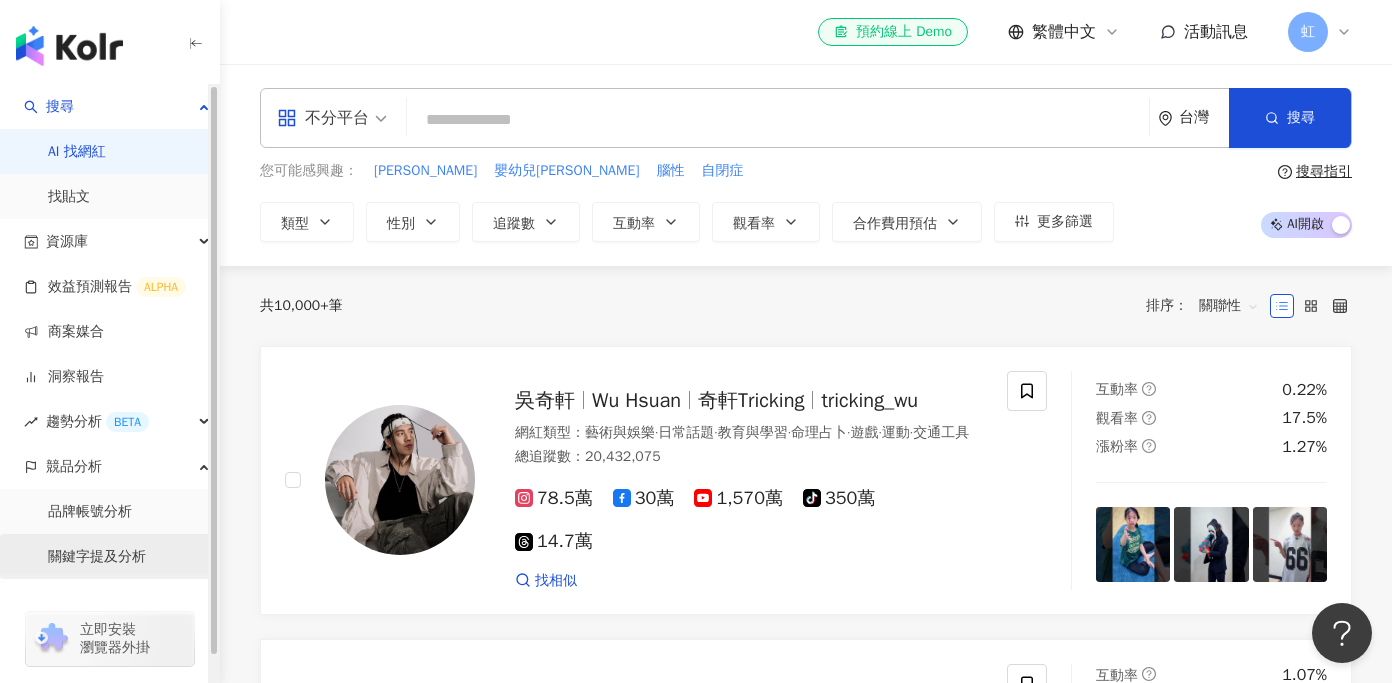 click on "關鍵字提及分析" at bounding box center [97, 557] 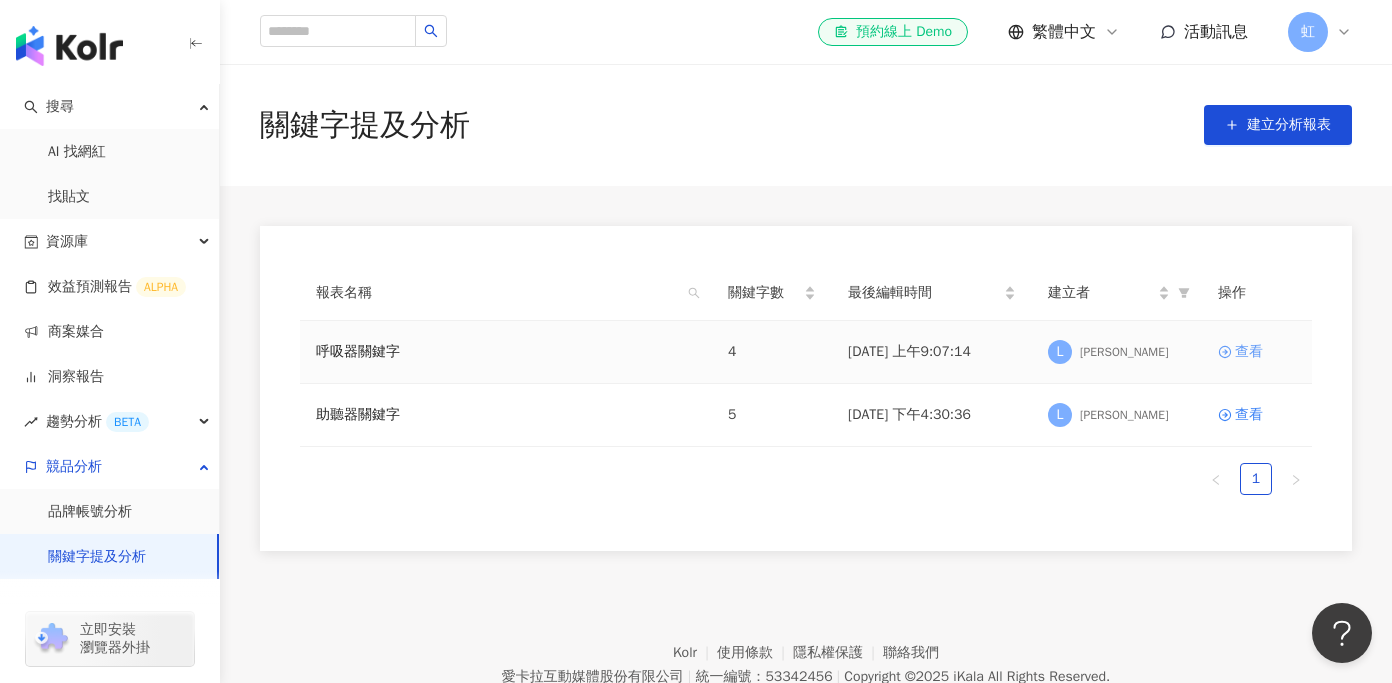 click on "查看" at bounding box center [1249, 352] 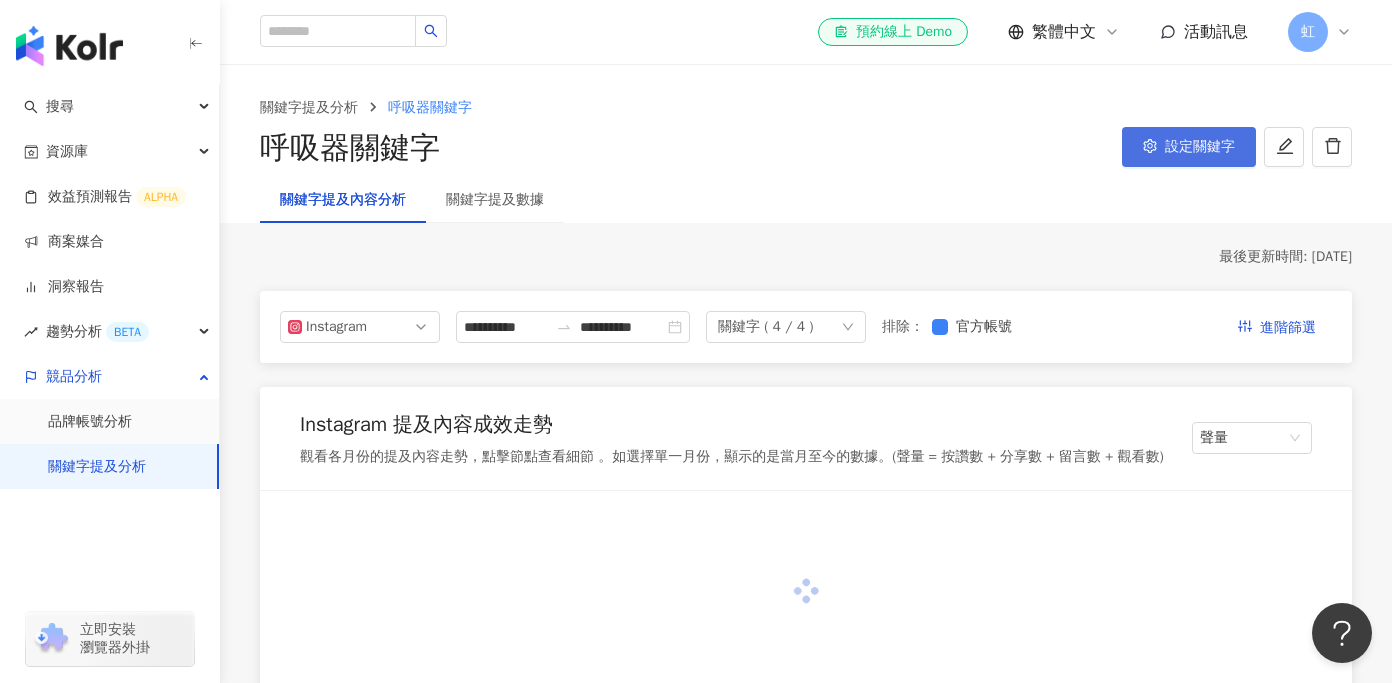 click on "設定關鍵字" at bounding box center [1200, 147] 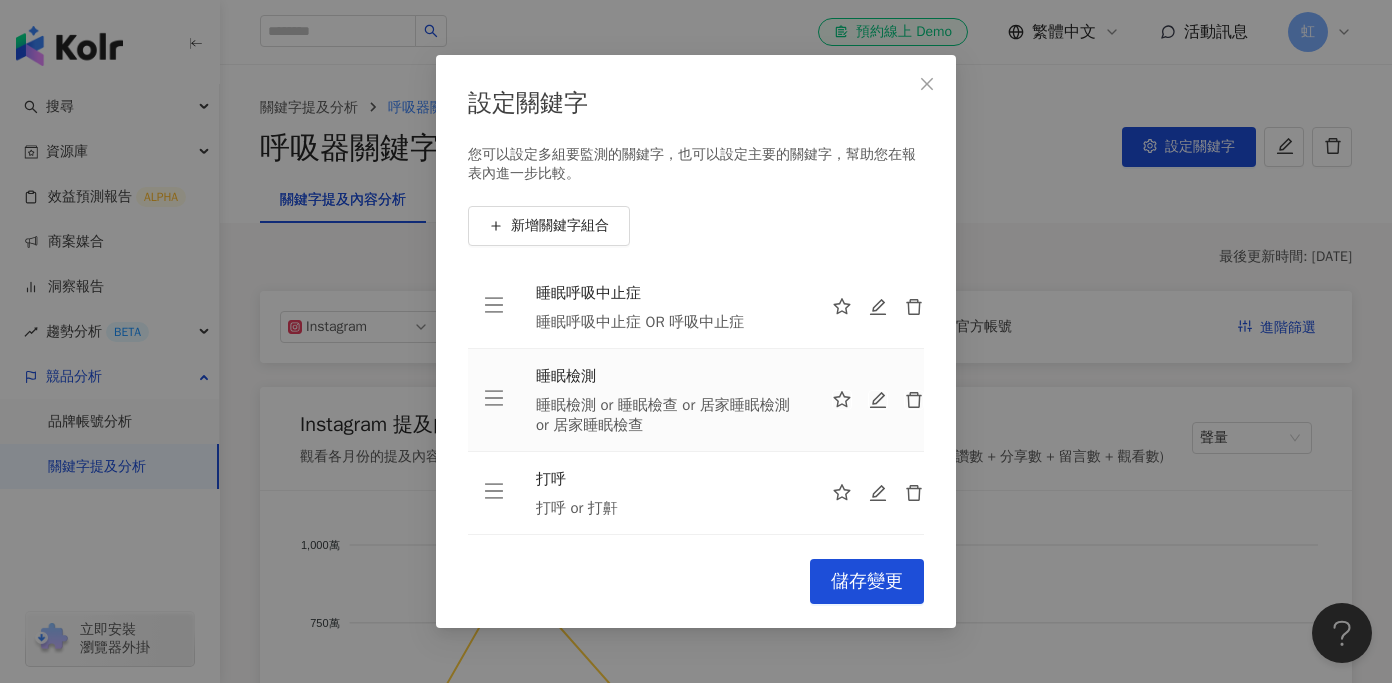 scroll, scrollTop: 0, scrollLeft: 0, axis: both 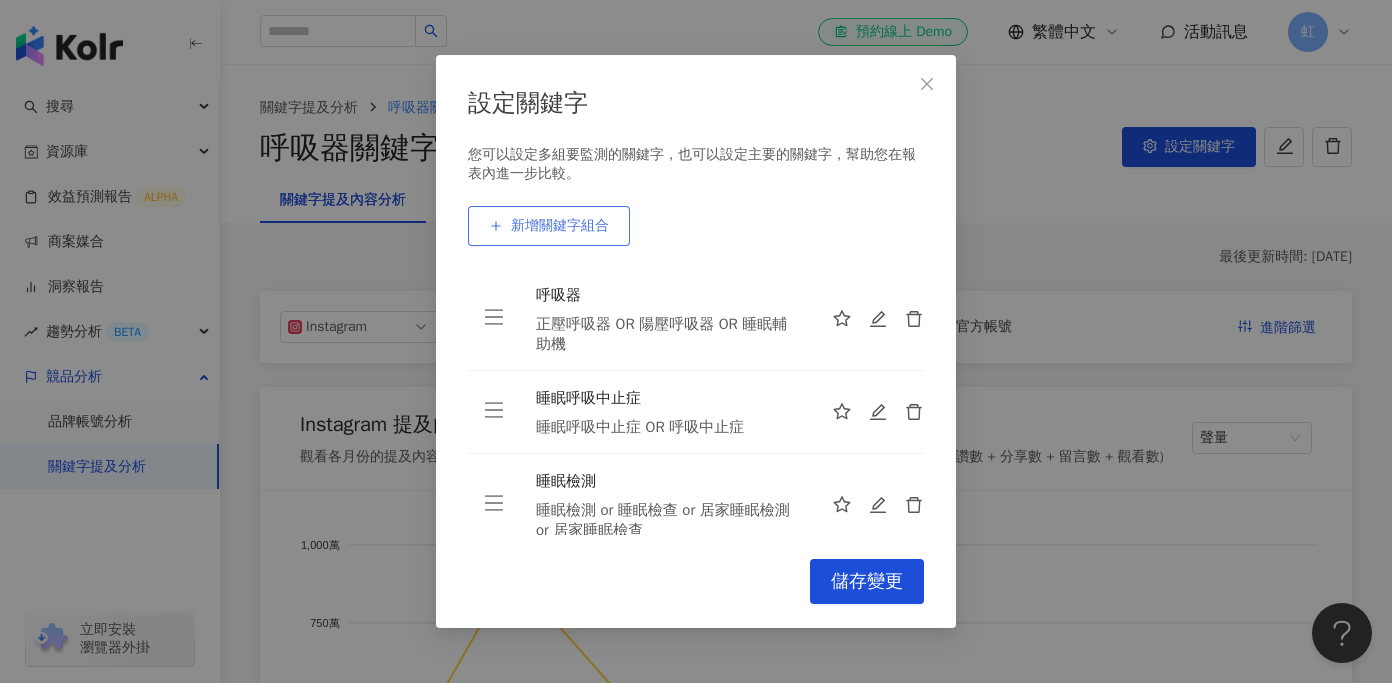 click on "新增關鍵字組合" at bounding box center (560, 226) 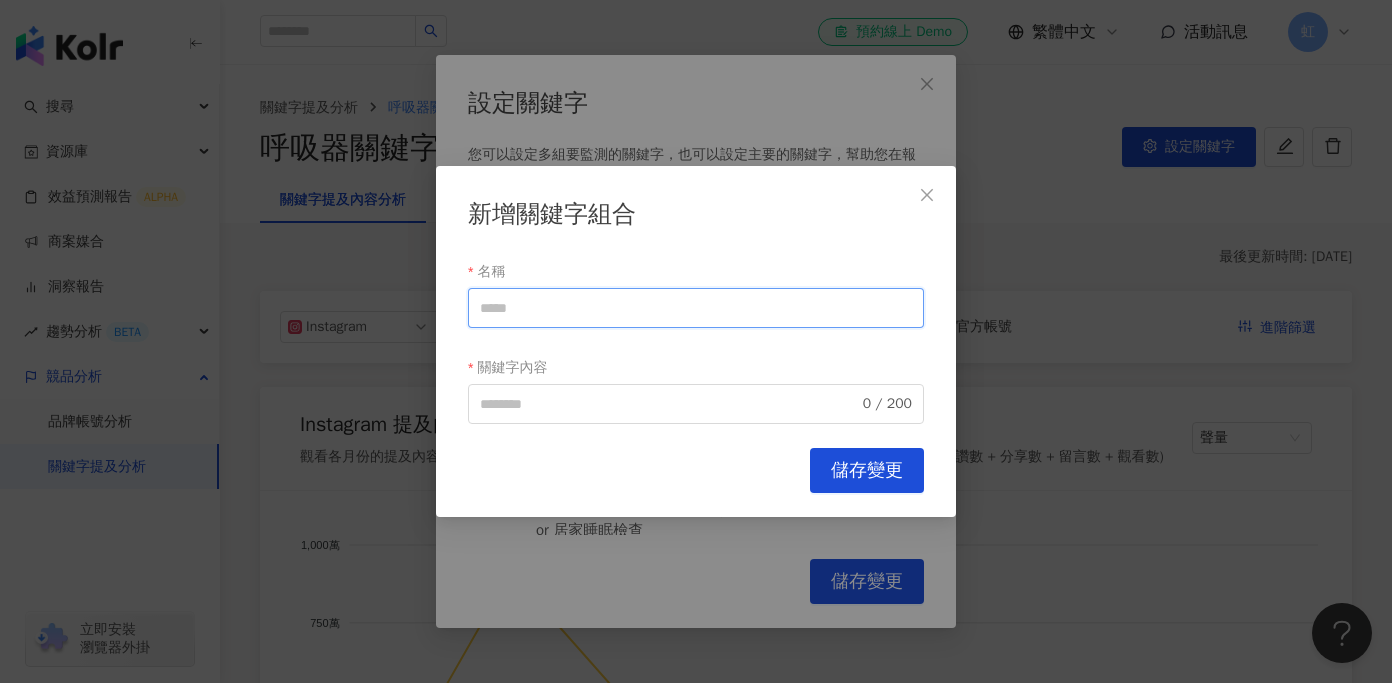 click on "名稱" at bounding box center (696, 308) 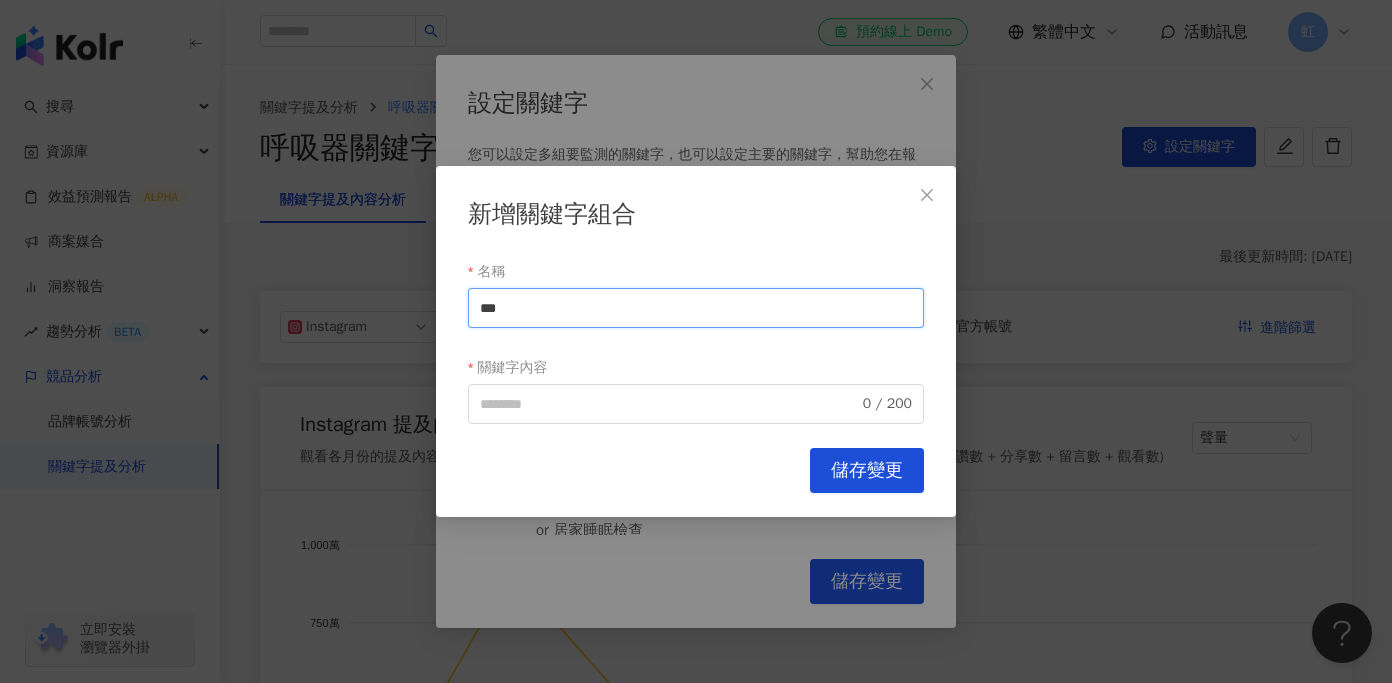 type on "***" 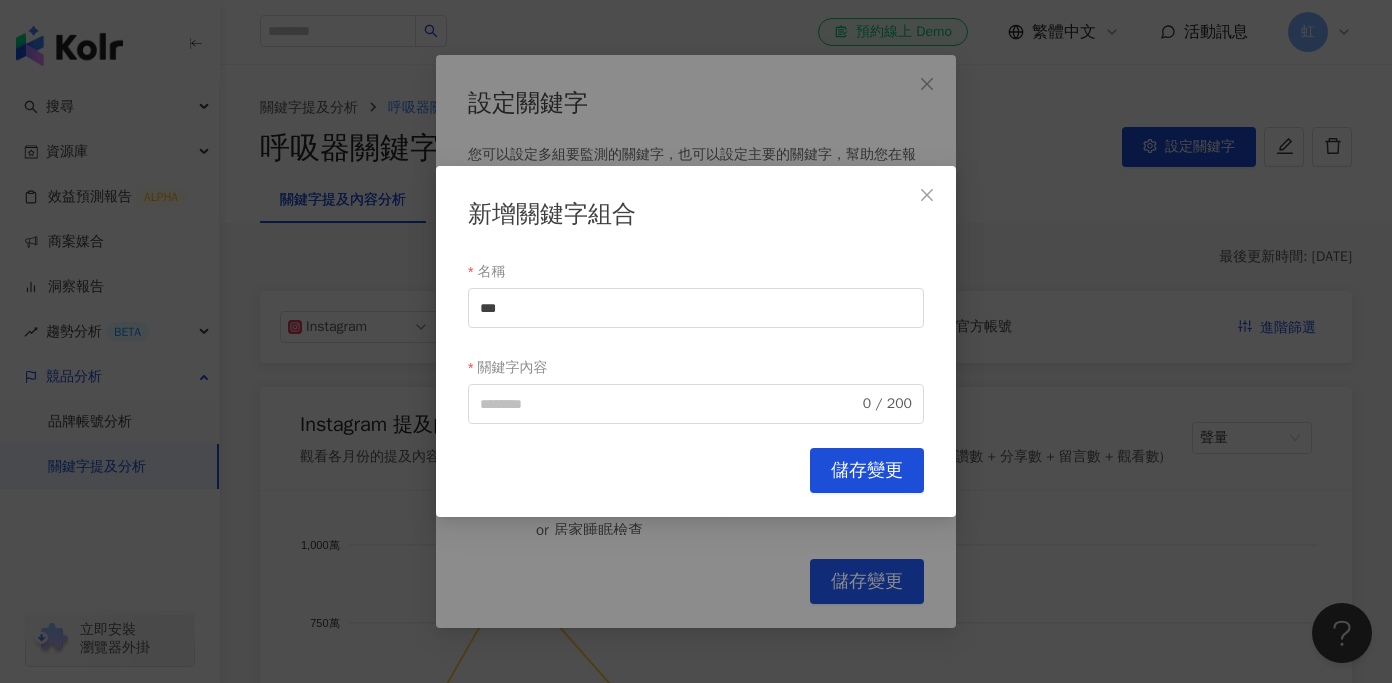 click on "新增關鍵字組合 名稱 *** 關鍵字內容 0 / 200 Cancel 儲存變更" at bounding box center (696, 341) 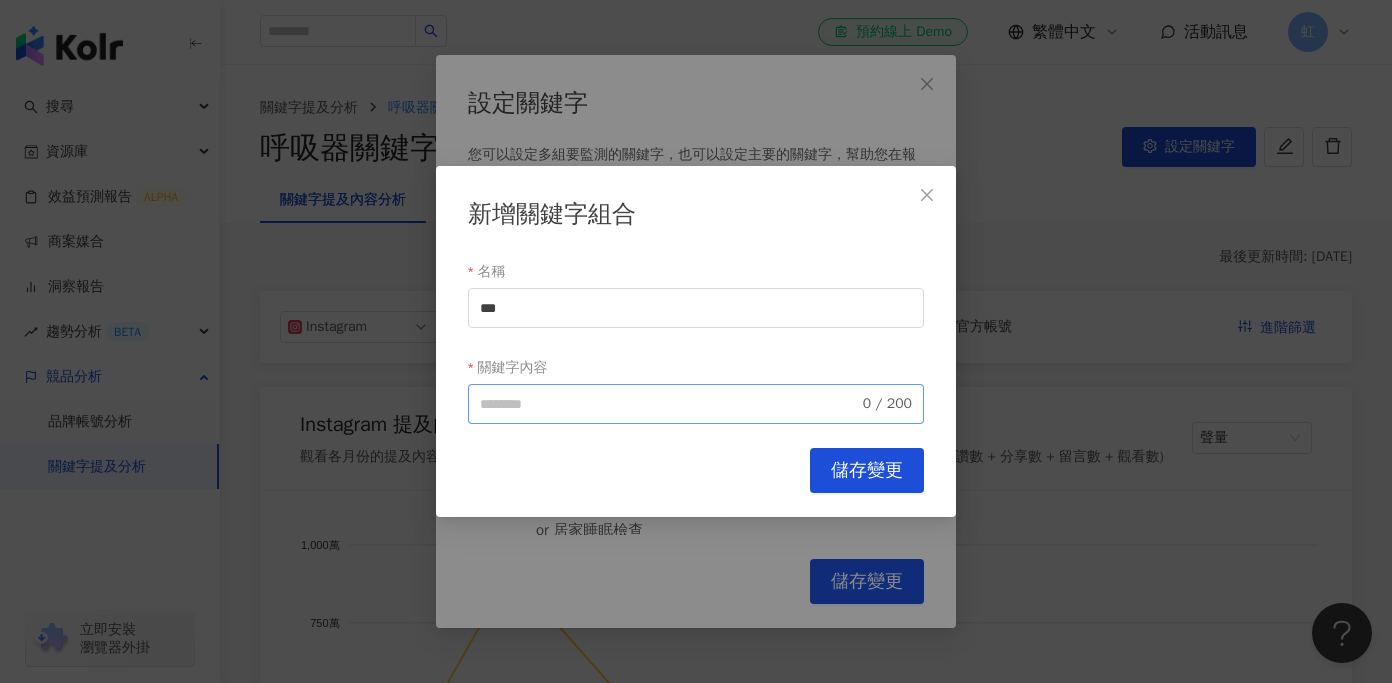 click on "0 / 200" at bounding box center [696, 404] 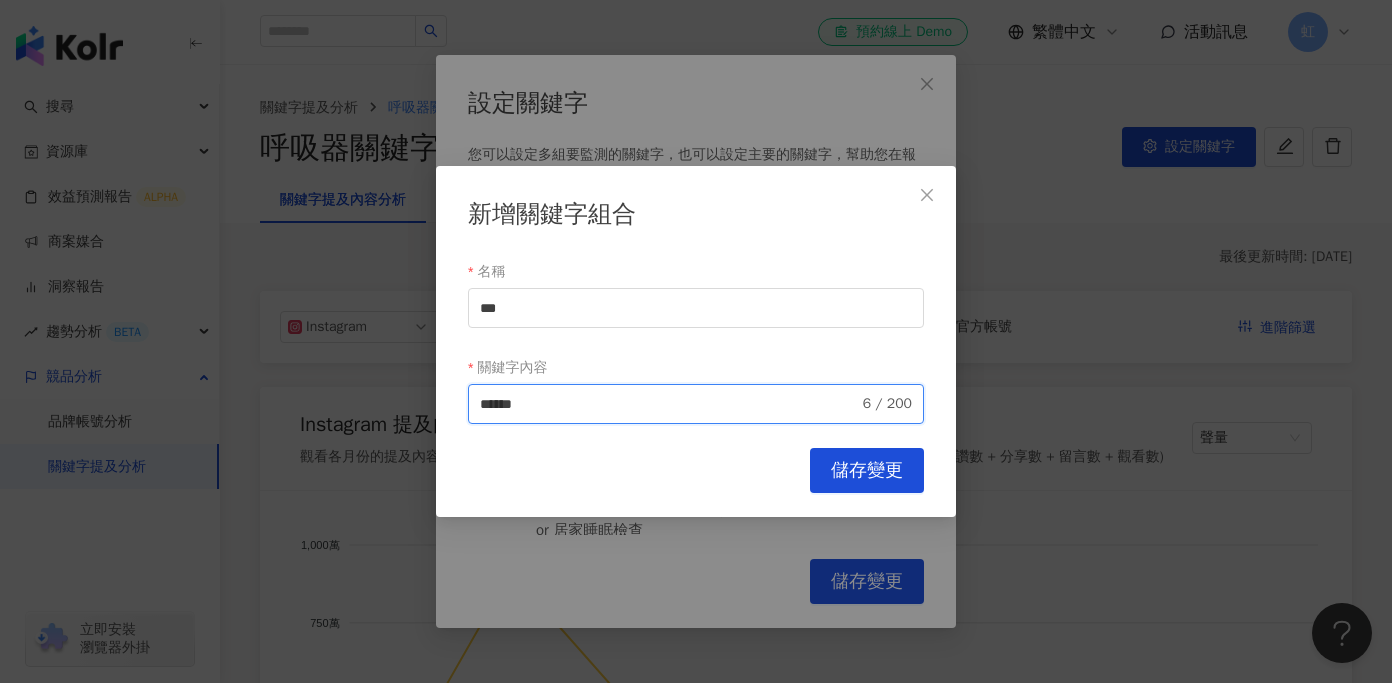 type on "*******" 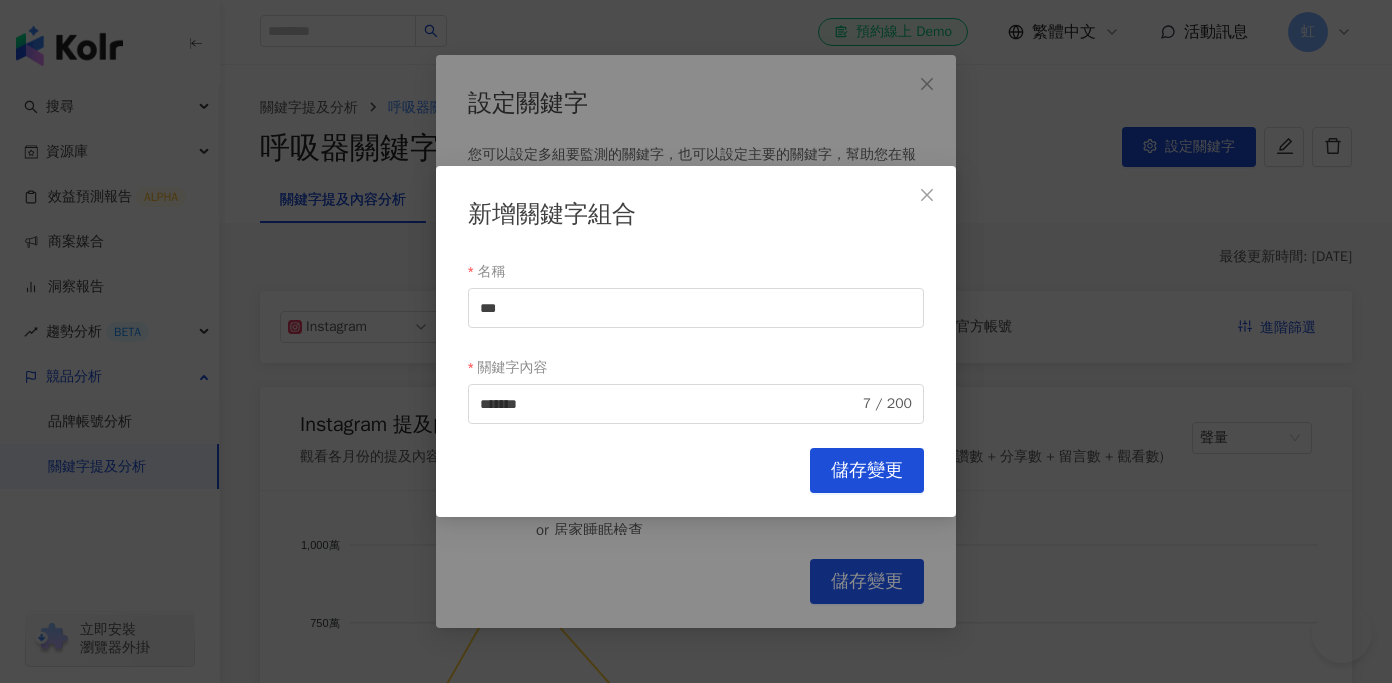 scroll, scrollTop: 0, scrollLeft: 0, axis: both 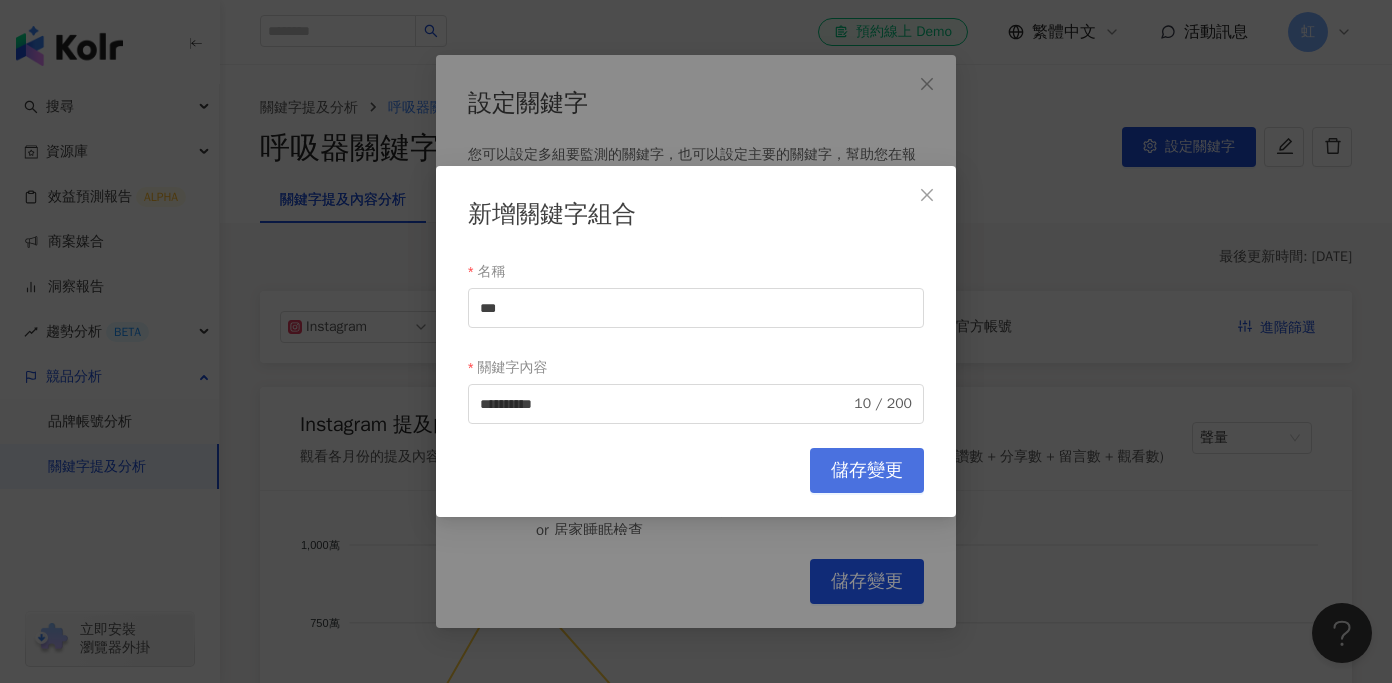 type on "**********" 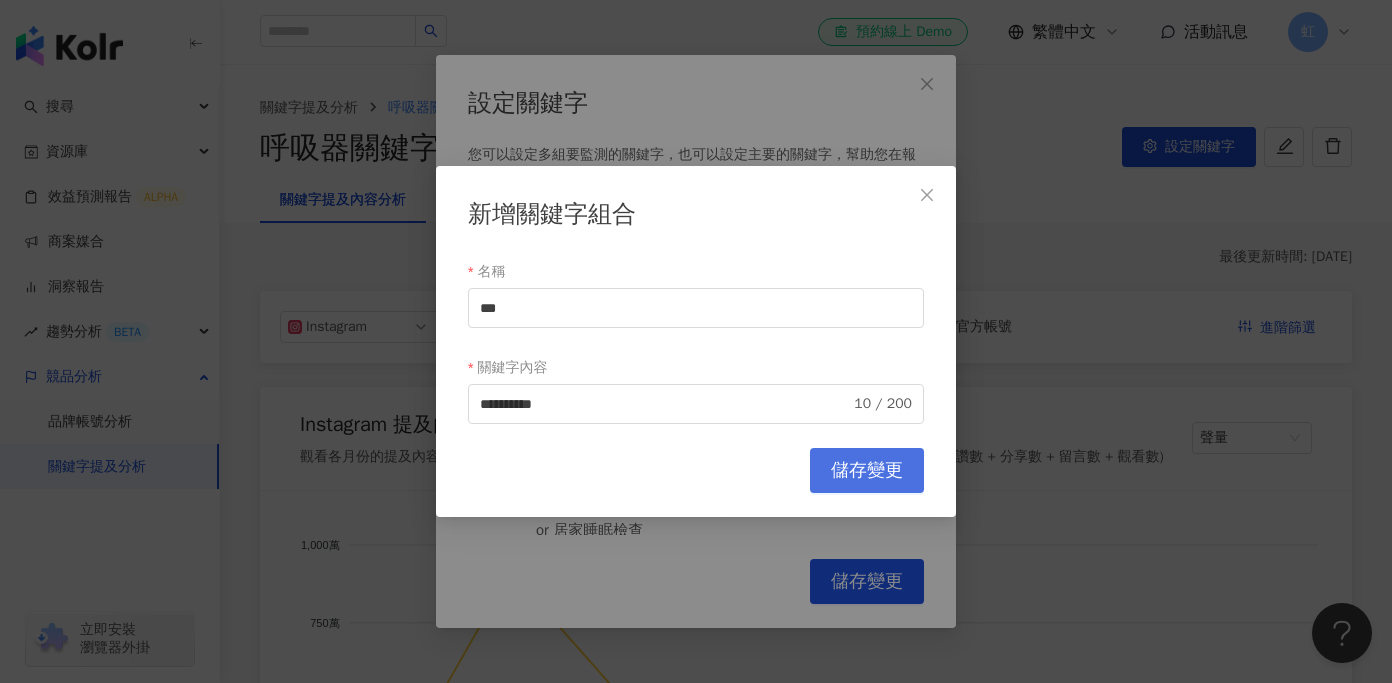 click on "儲存變更" at bounding box center (867, 471) 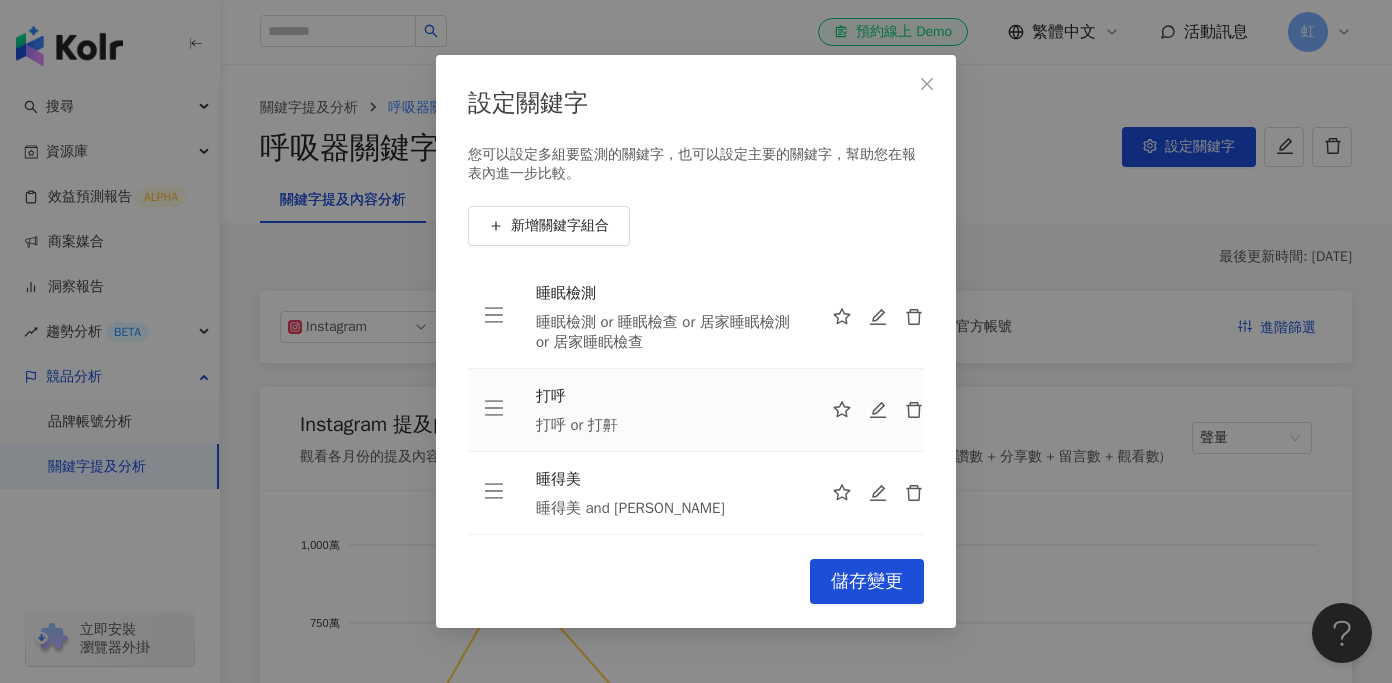 scroll, scrollTop: 188, scrollLeft: 0, axis: vertical 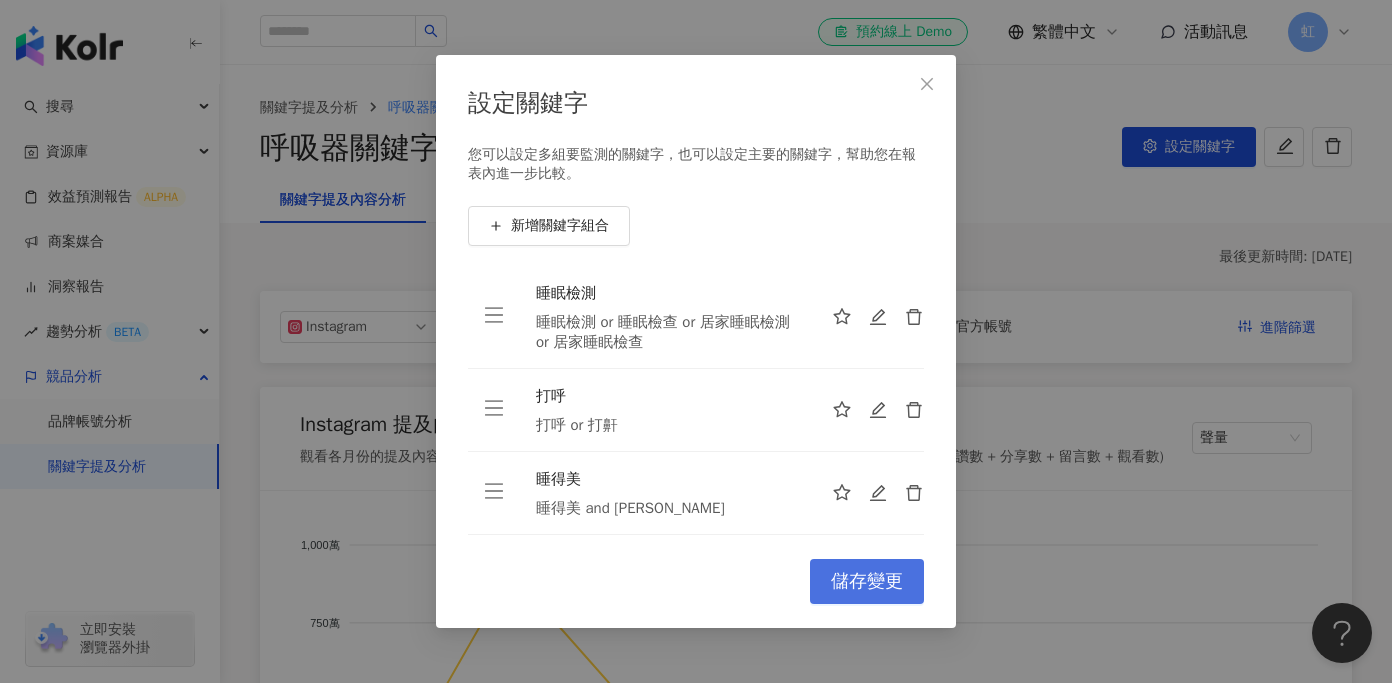 click on "儲存變更" at bounding box center [867, 582] 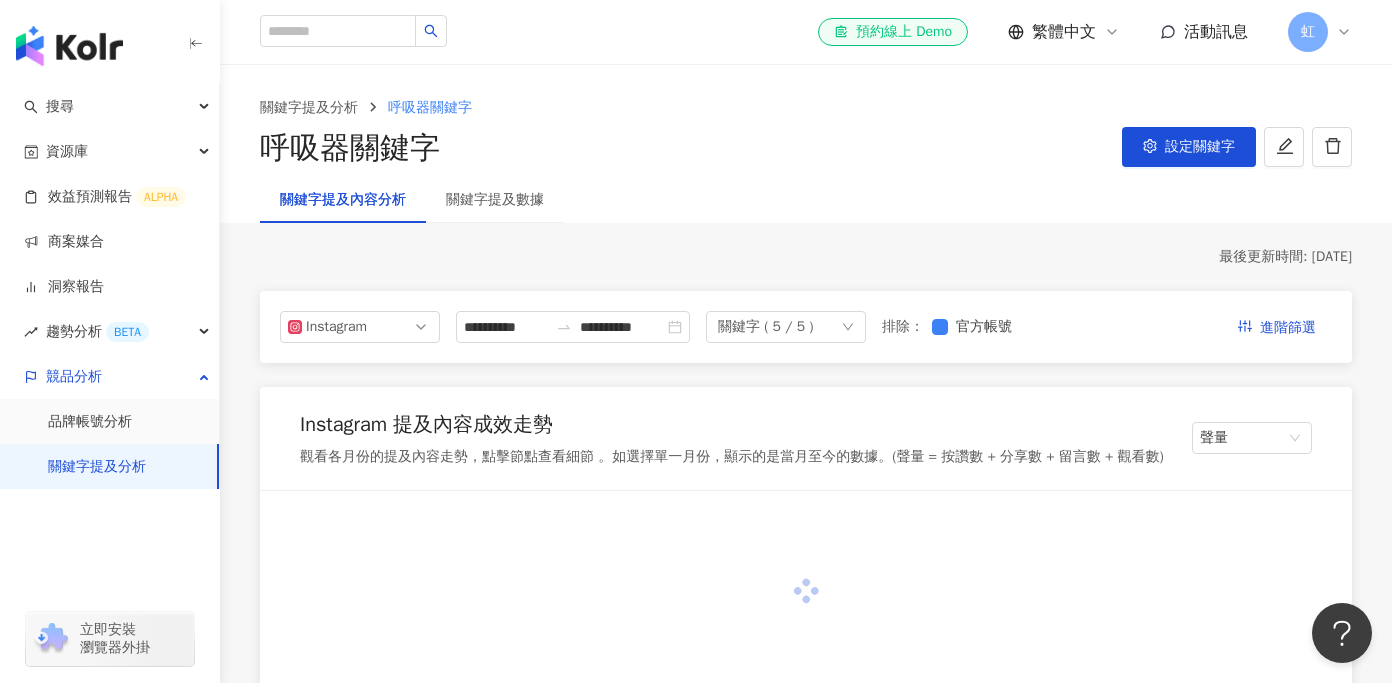 click on "關鍵字
( 5 / 5 )" at bounding box center [786, 327] 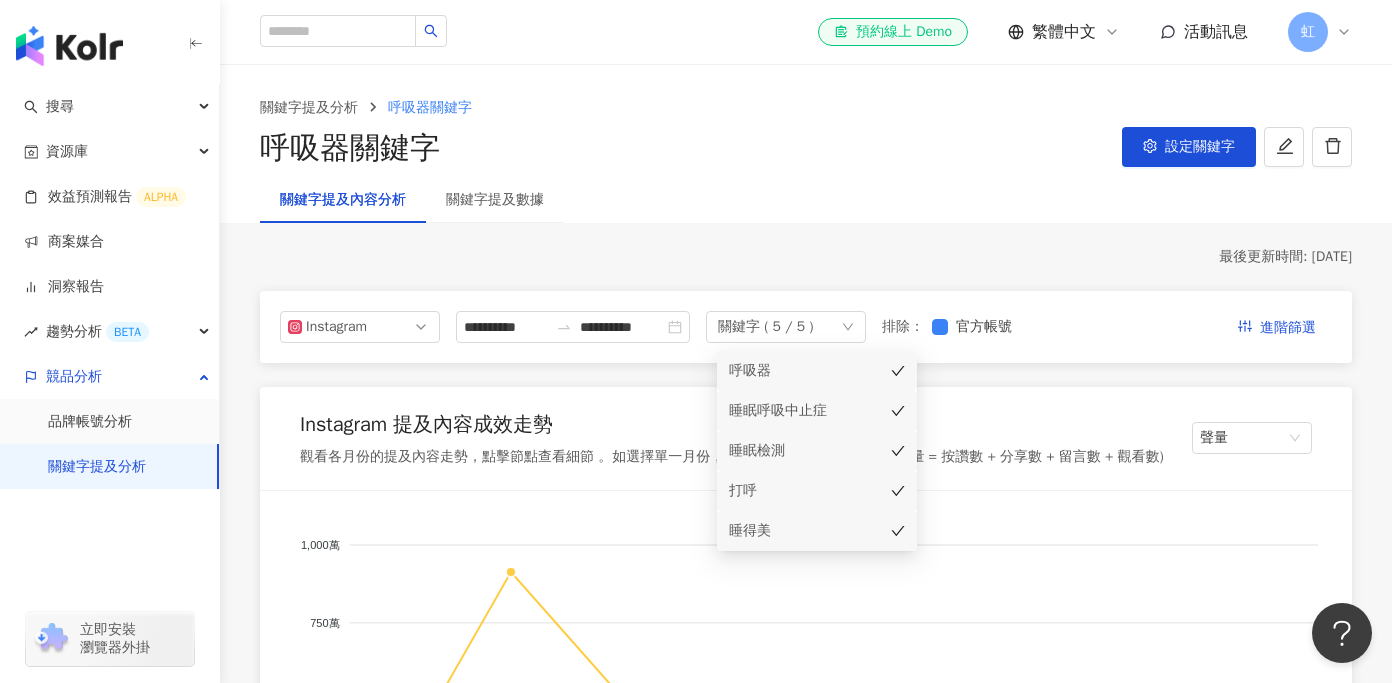 scroll, scrollTop: 58, scrollLeft: 0, axis: vertical 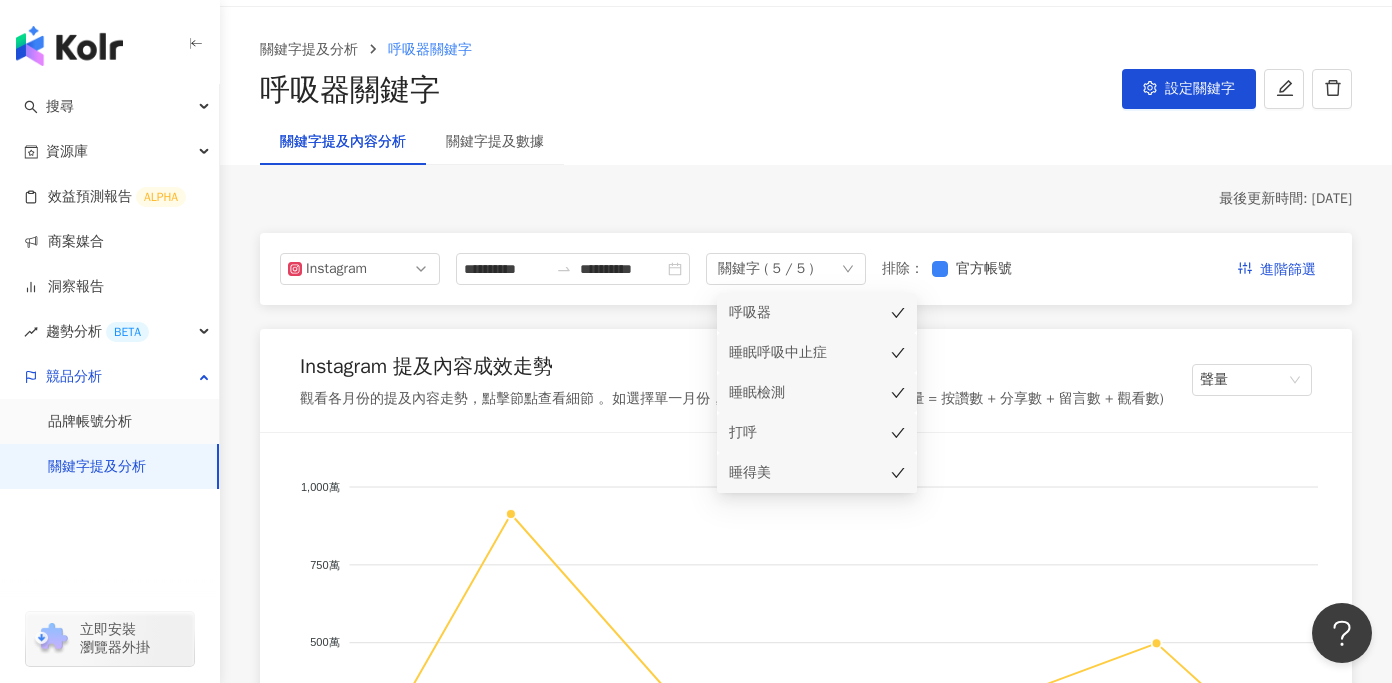 click 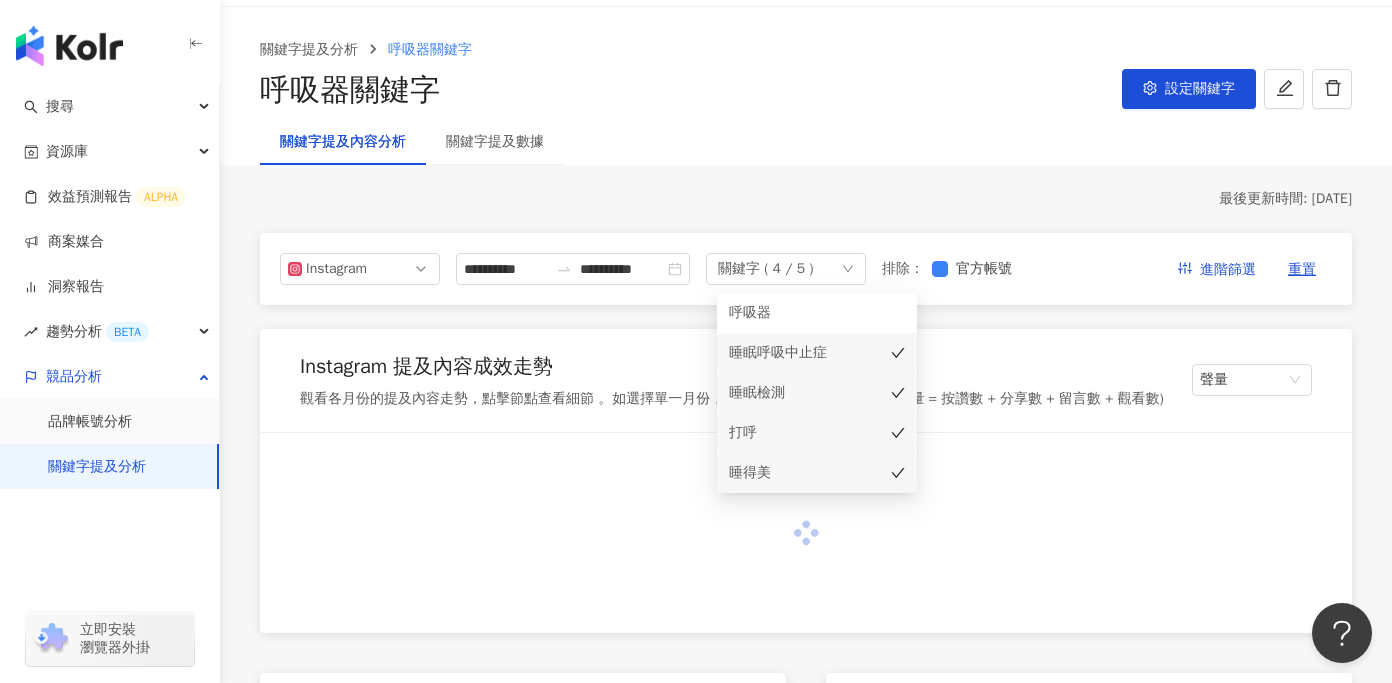 click 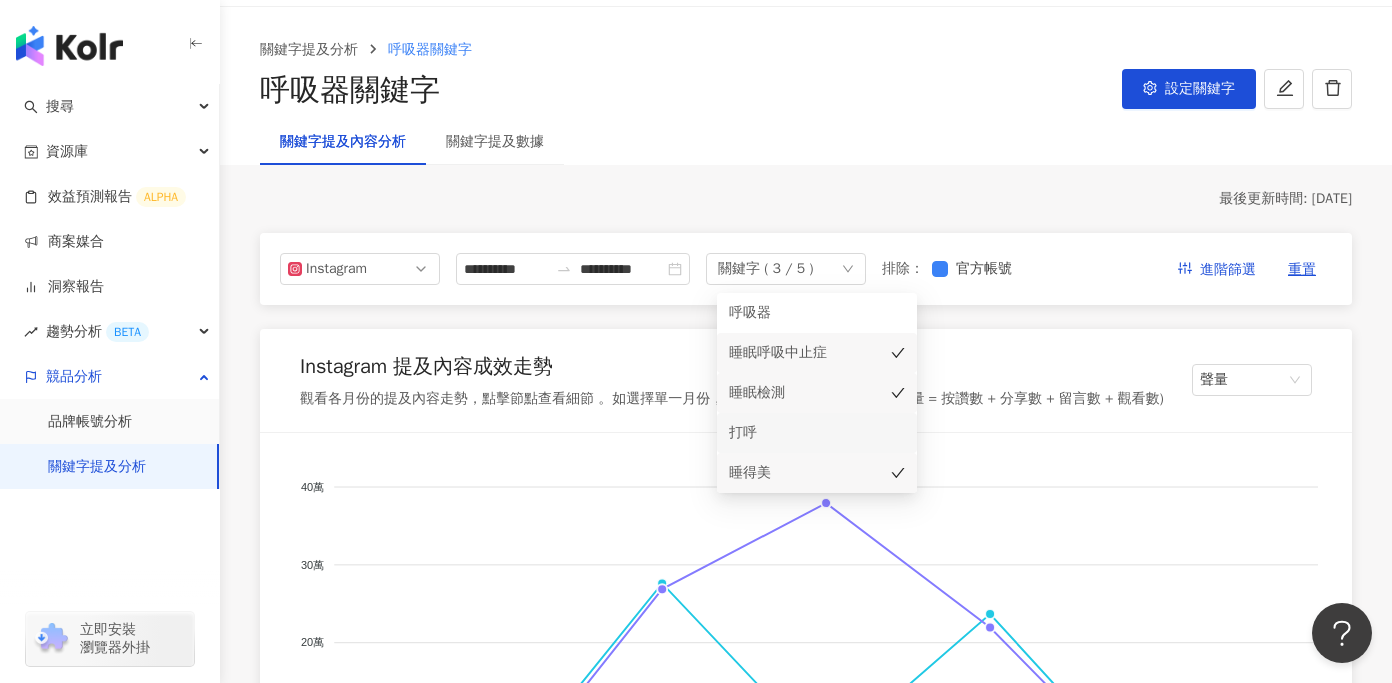 click 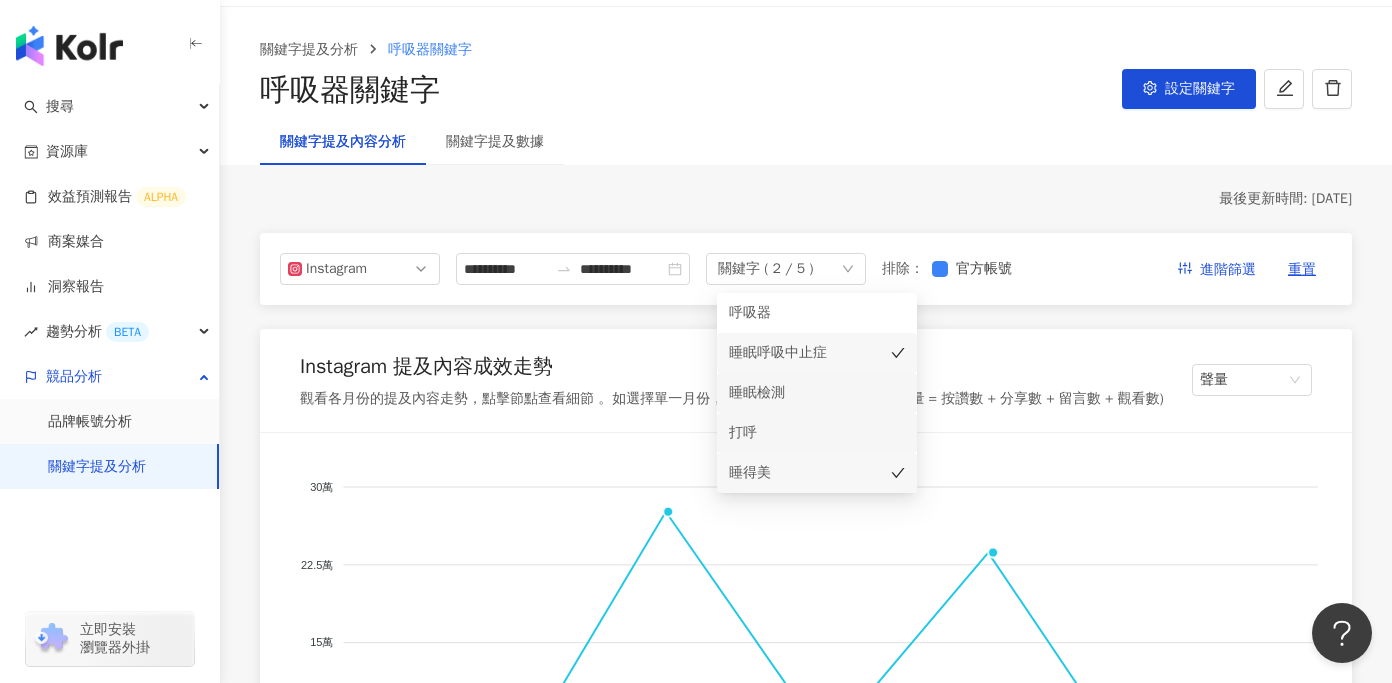 click 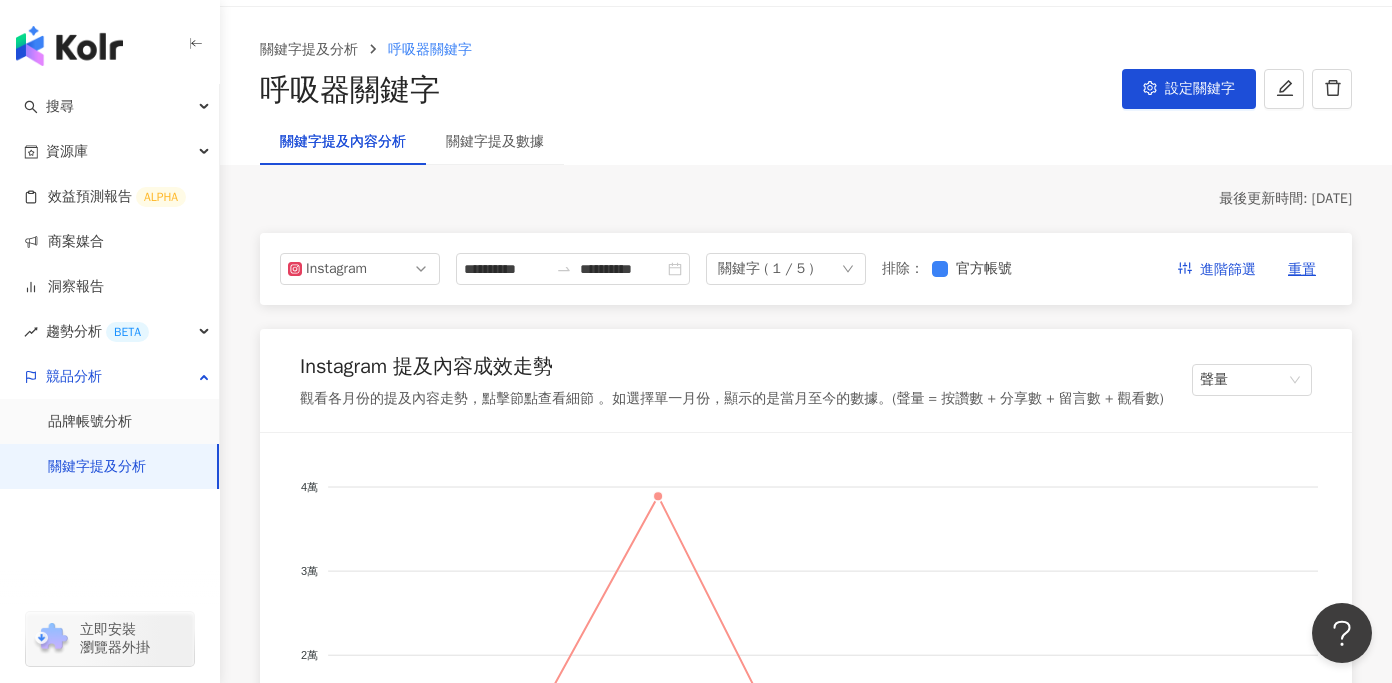 click on "**********" at bounding box center (806, 269) 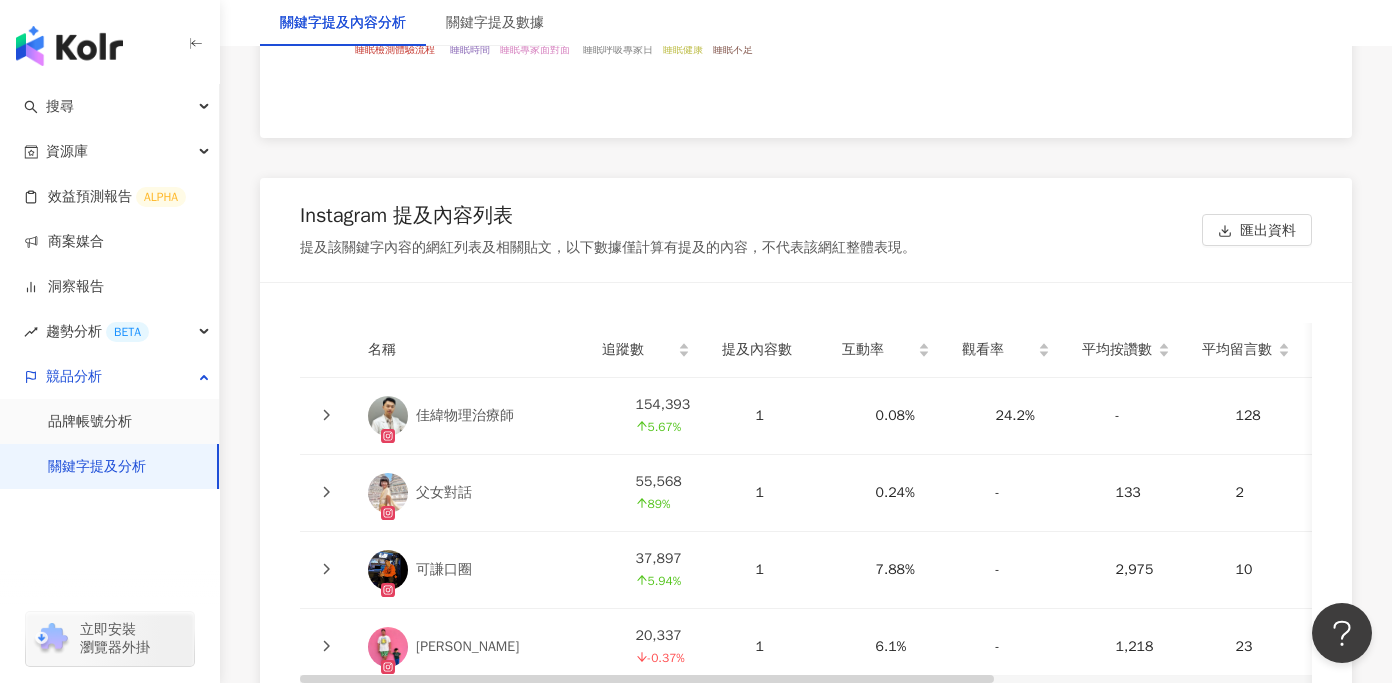 scroll, scrollTop: 4343, scrollLeft: 0, axis: vertical 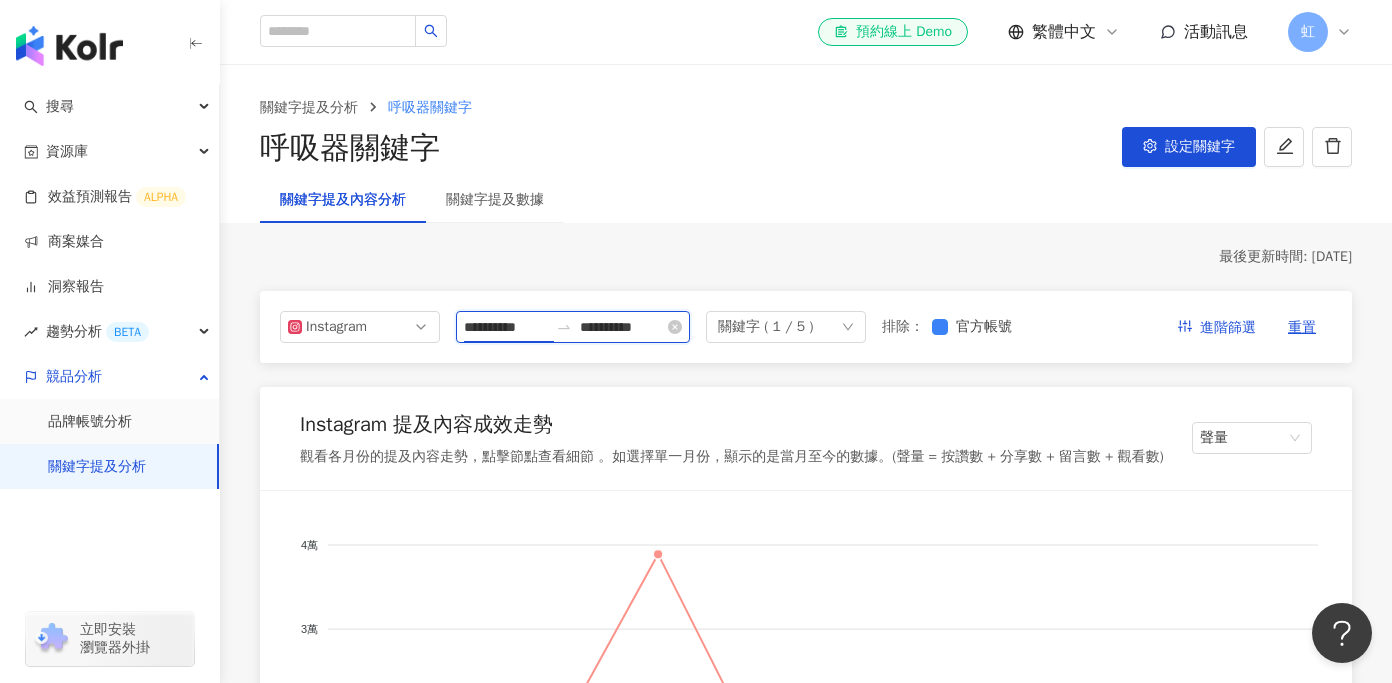click on "**********" at bounding box center [506, 327] 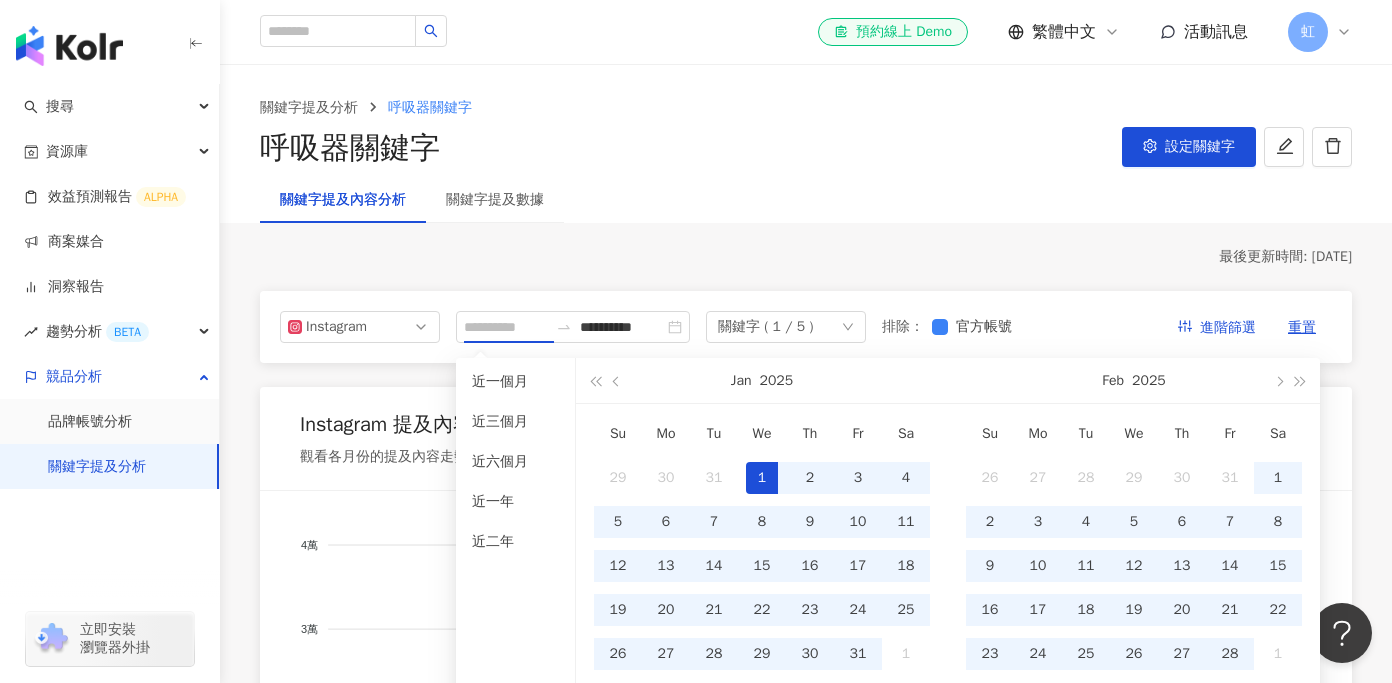 click on "1" at bounding box center [762, 478] 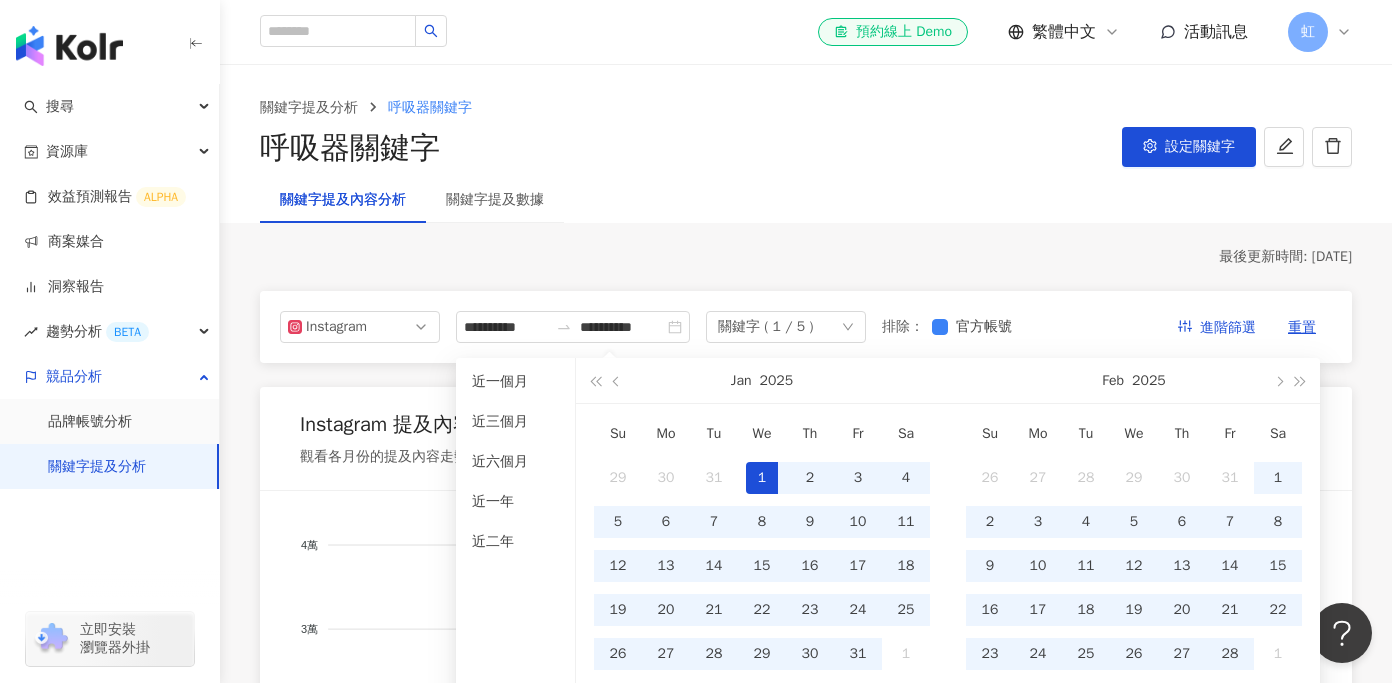 click on "**********" at bounding box center [806, 2775] 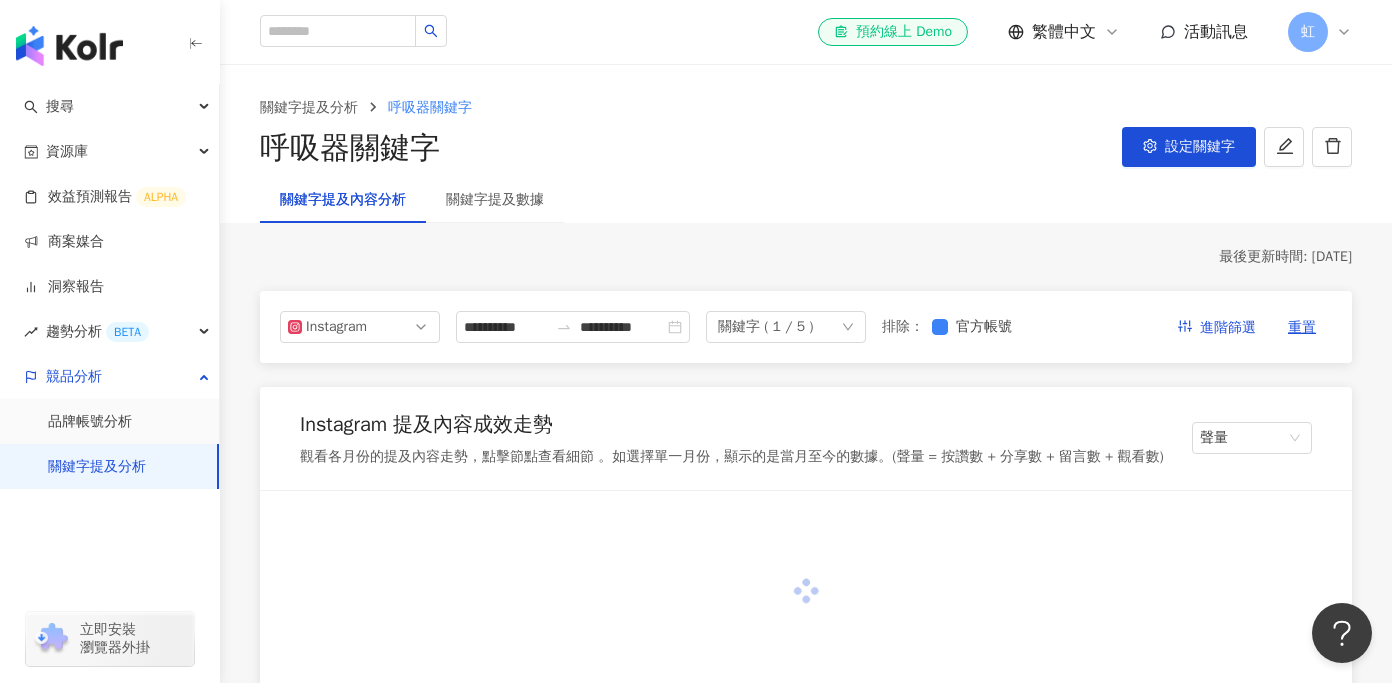 type on "**********" 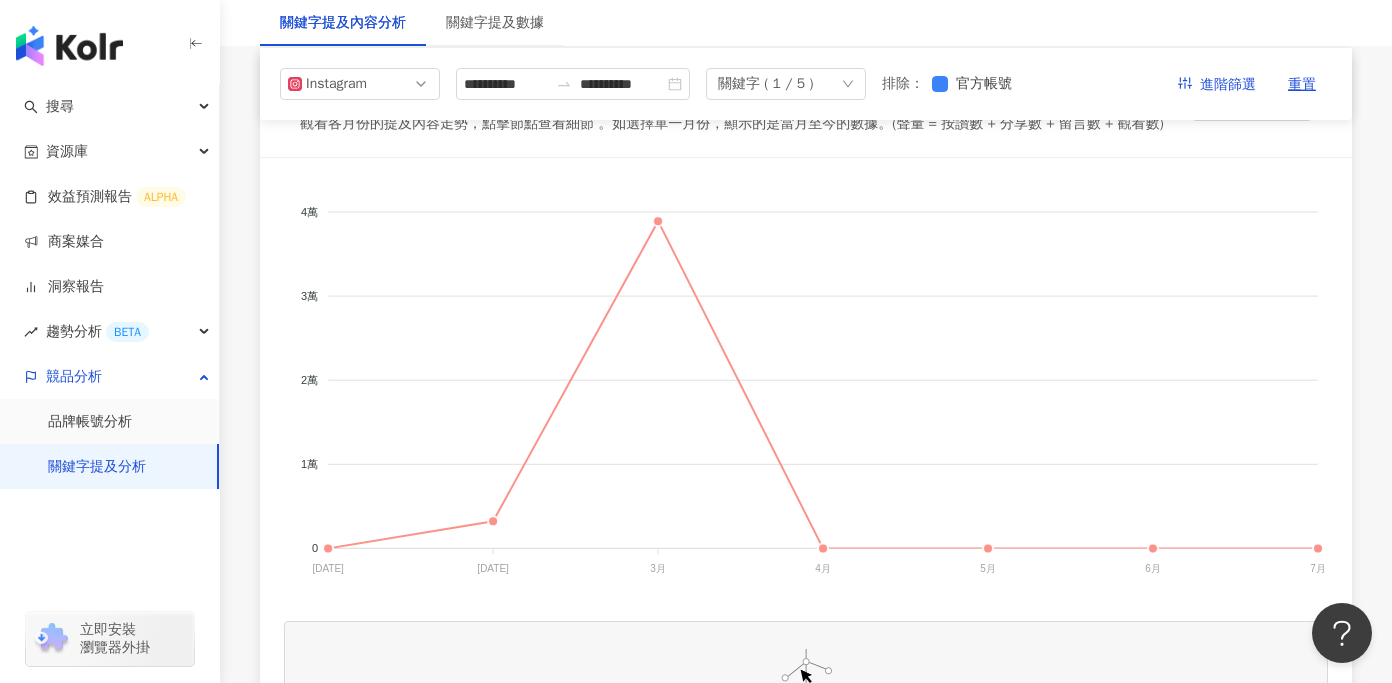 scroll, scrollTop: 81, scrollLeft: 0, axis: vertical 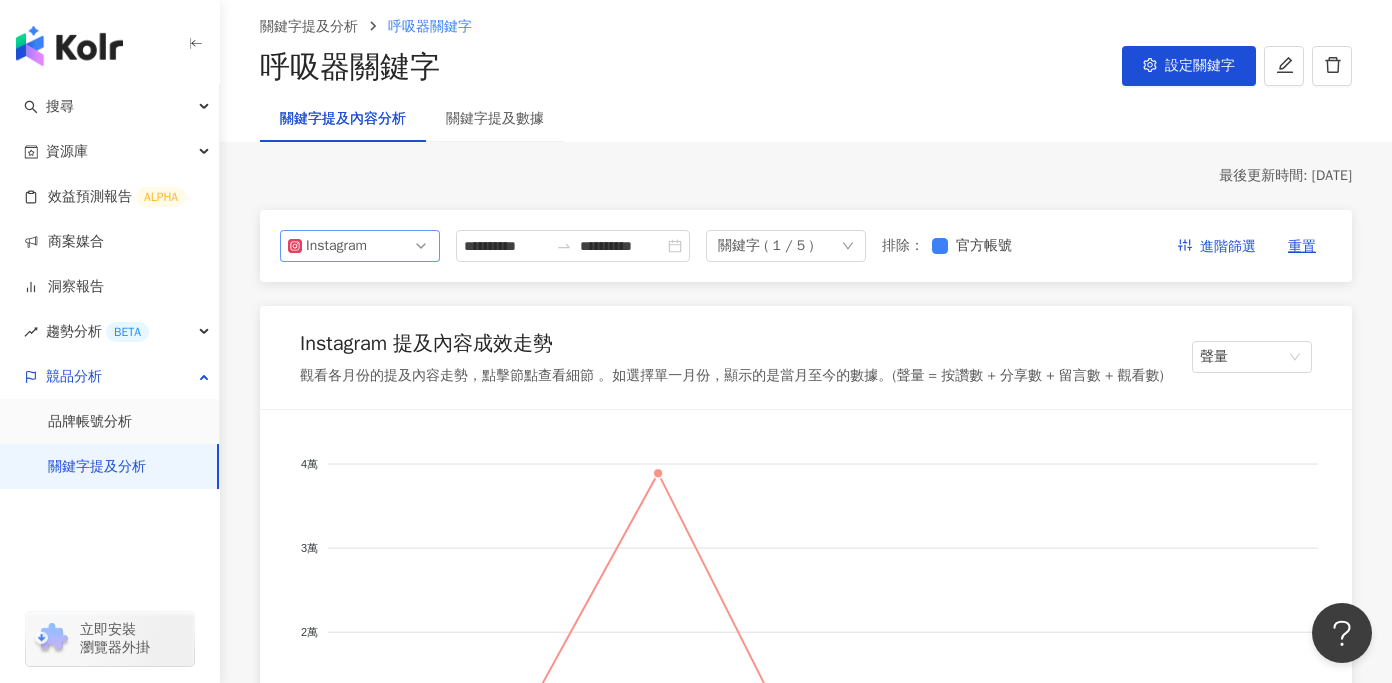 click on "Instagram" at bounding box center [360, 246] 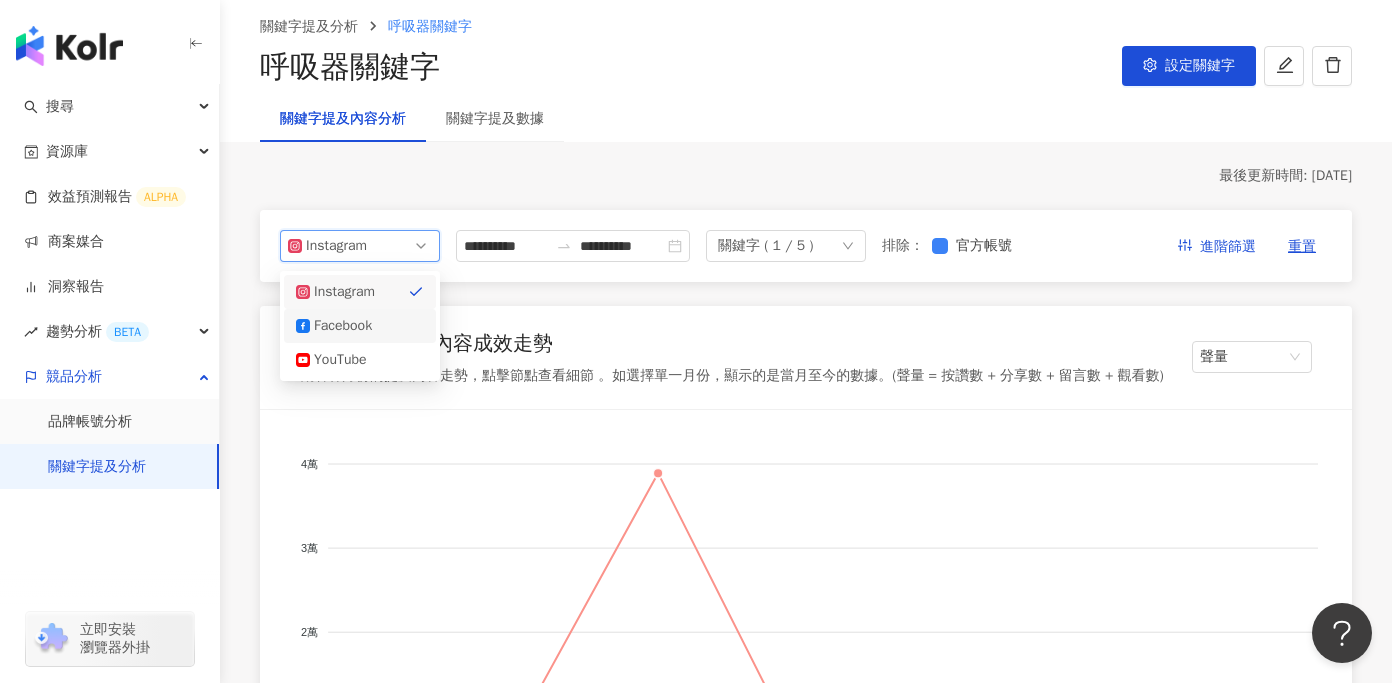 click on "Facebook" at bounding box center (360, 326) 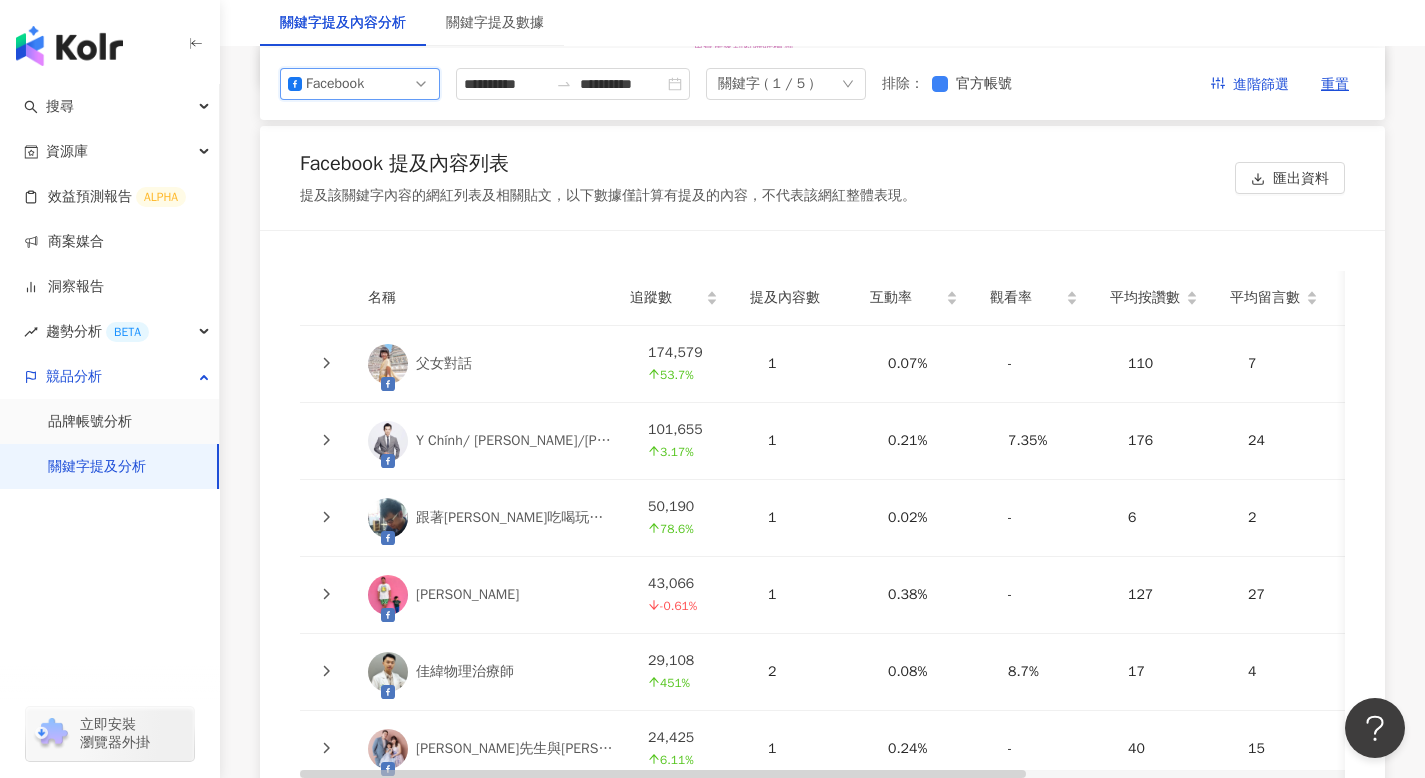 scroll, scrollTop: 4355, scrollLeft: 0, axis: vertical 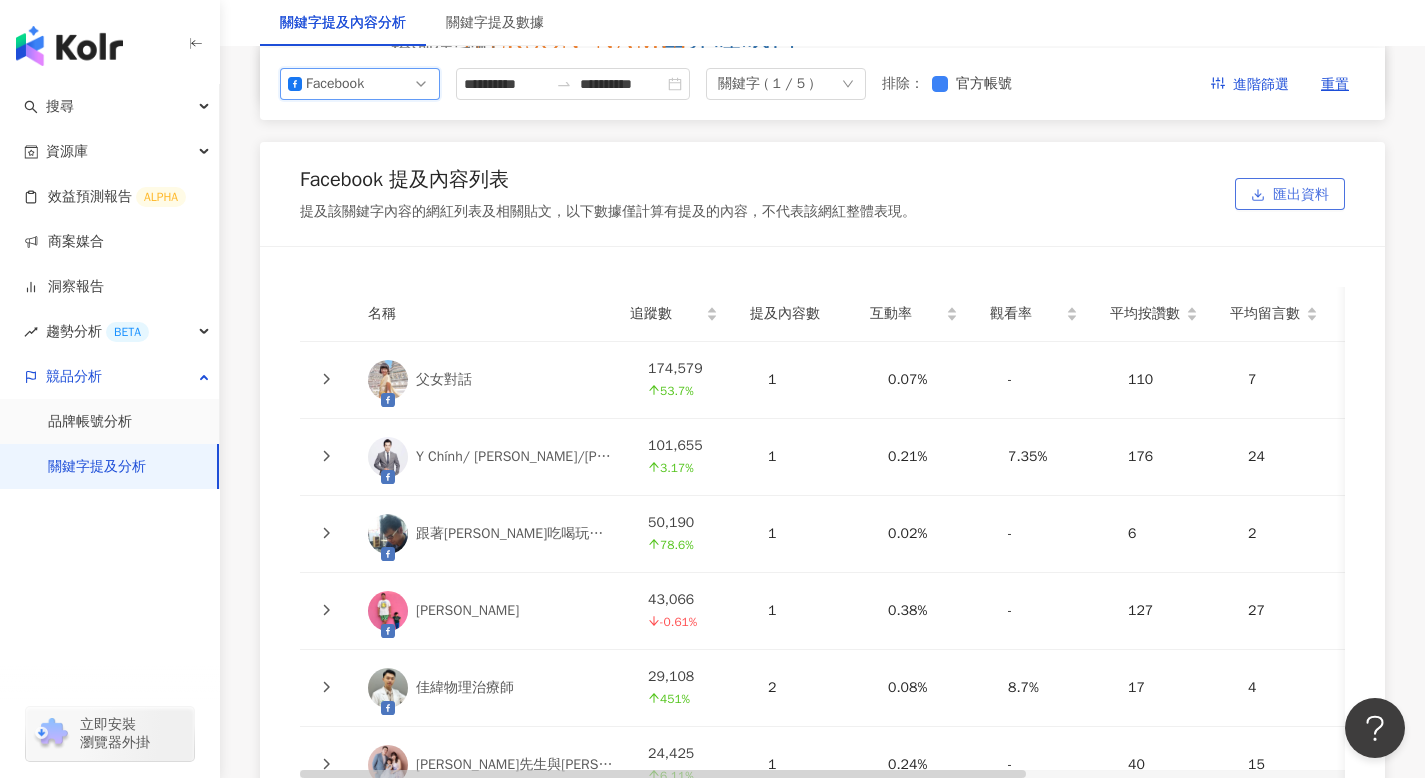click on "匯出資料" at bounding box center (1301, 195) 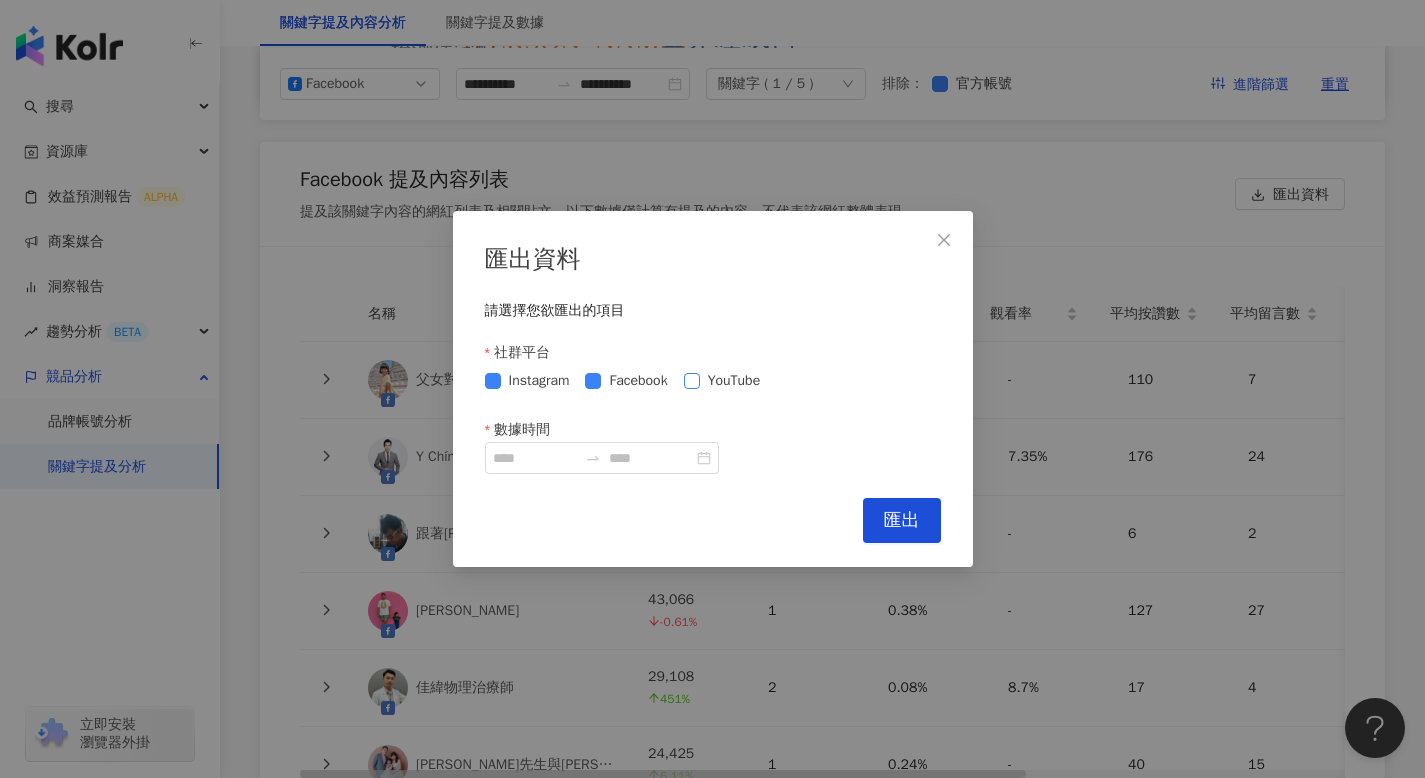 click at bounding box center [692, 381] 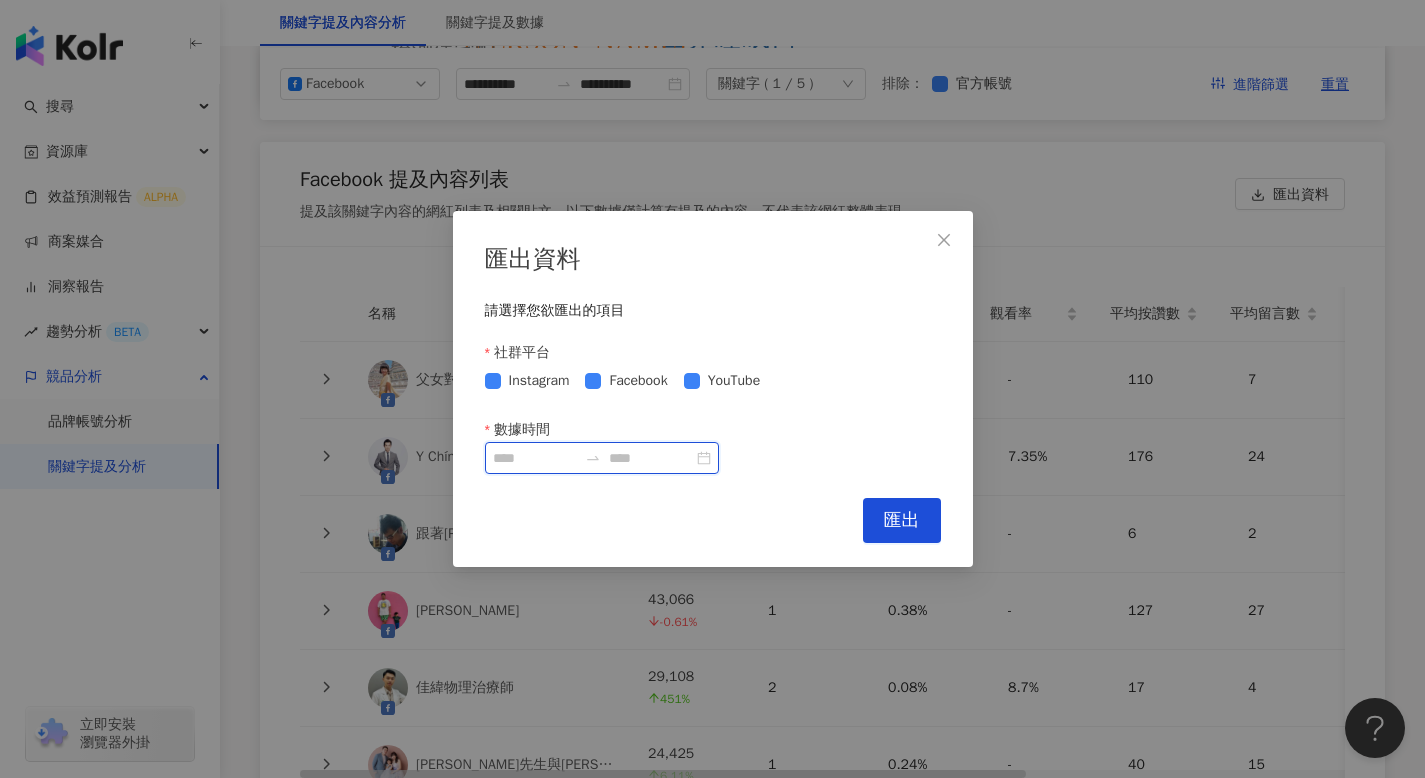 click on "數據時間" at bounding box center (535, 458) 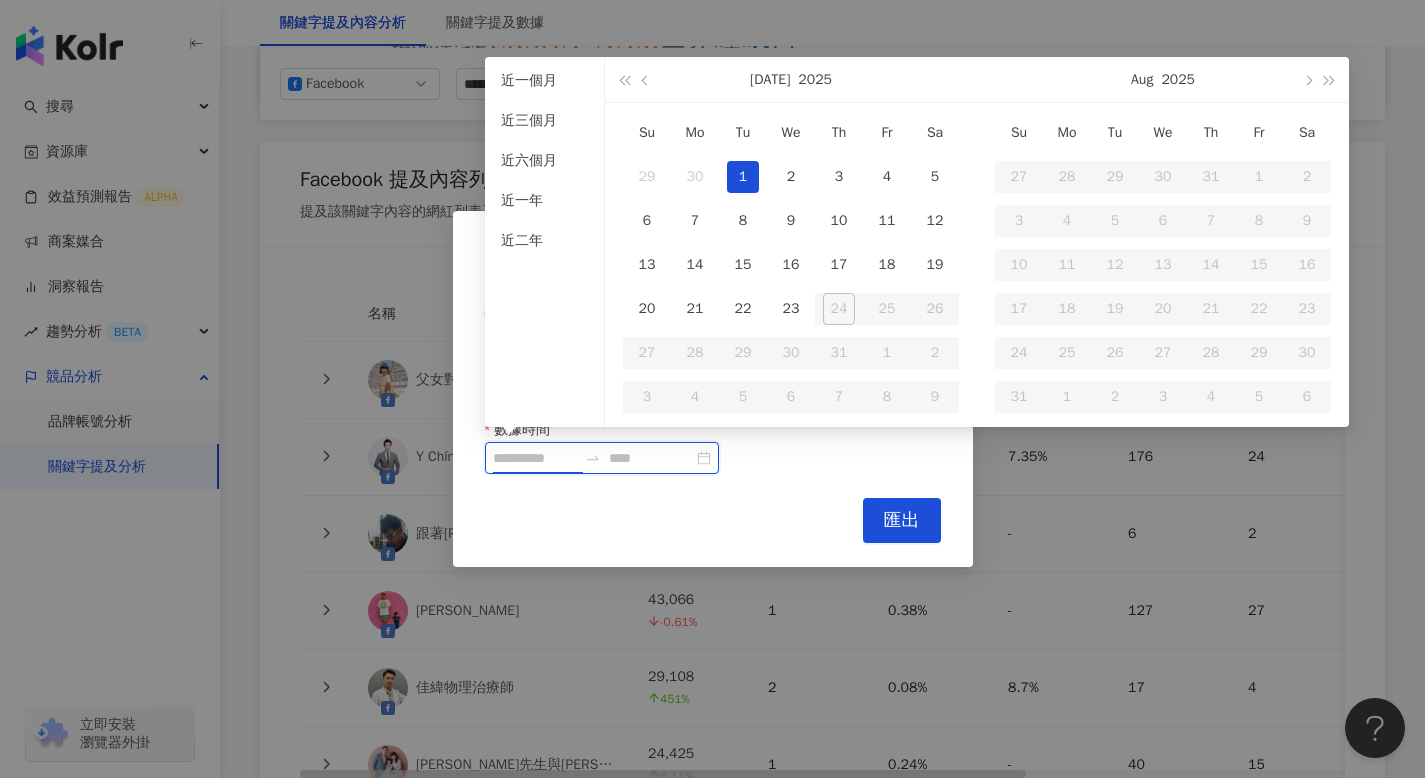 type on "**********" 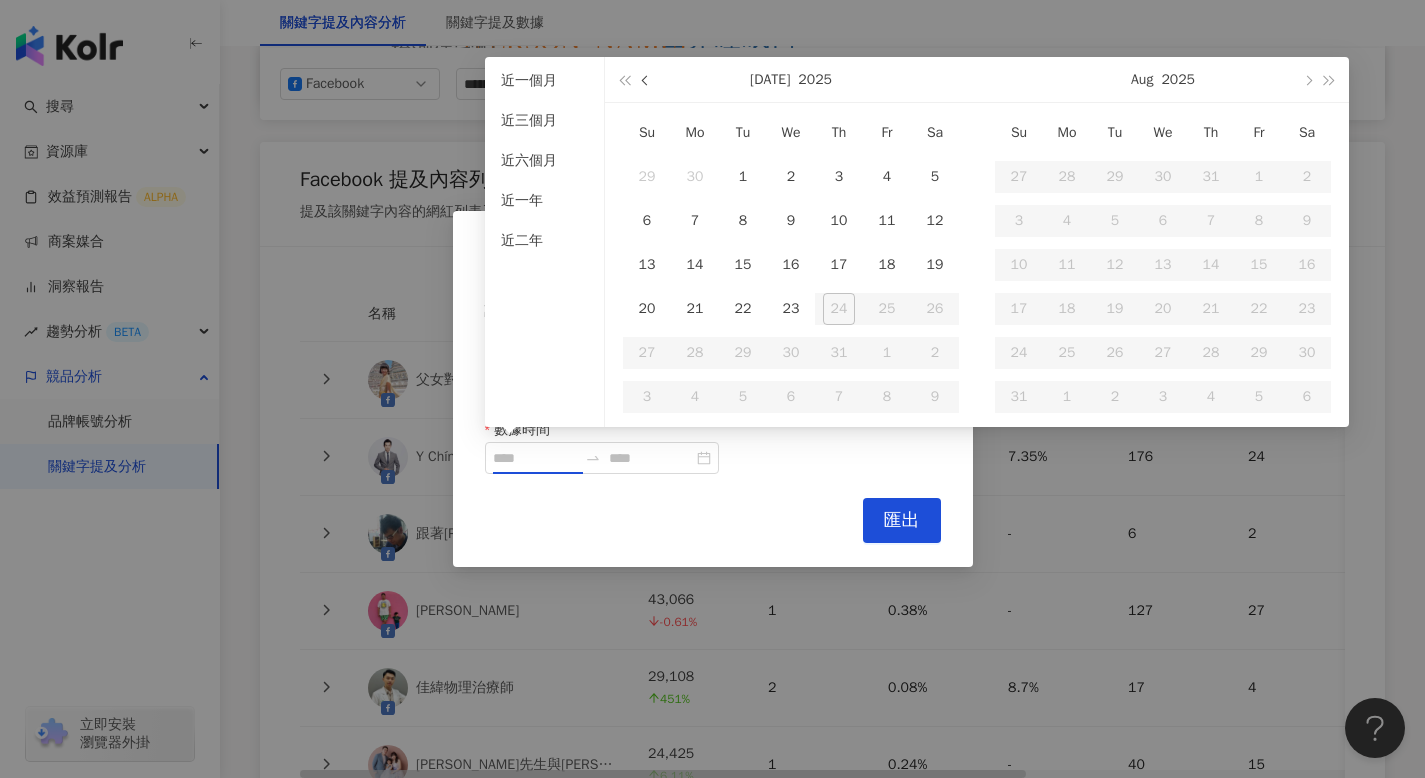 click at bounding box center [646, 79] 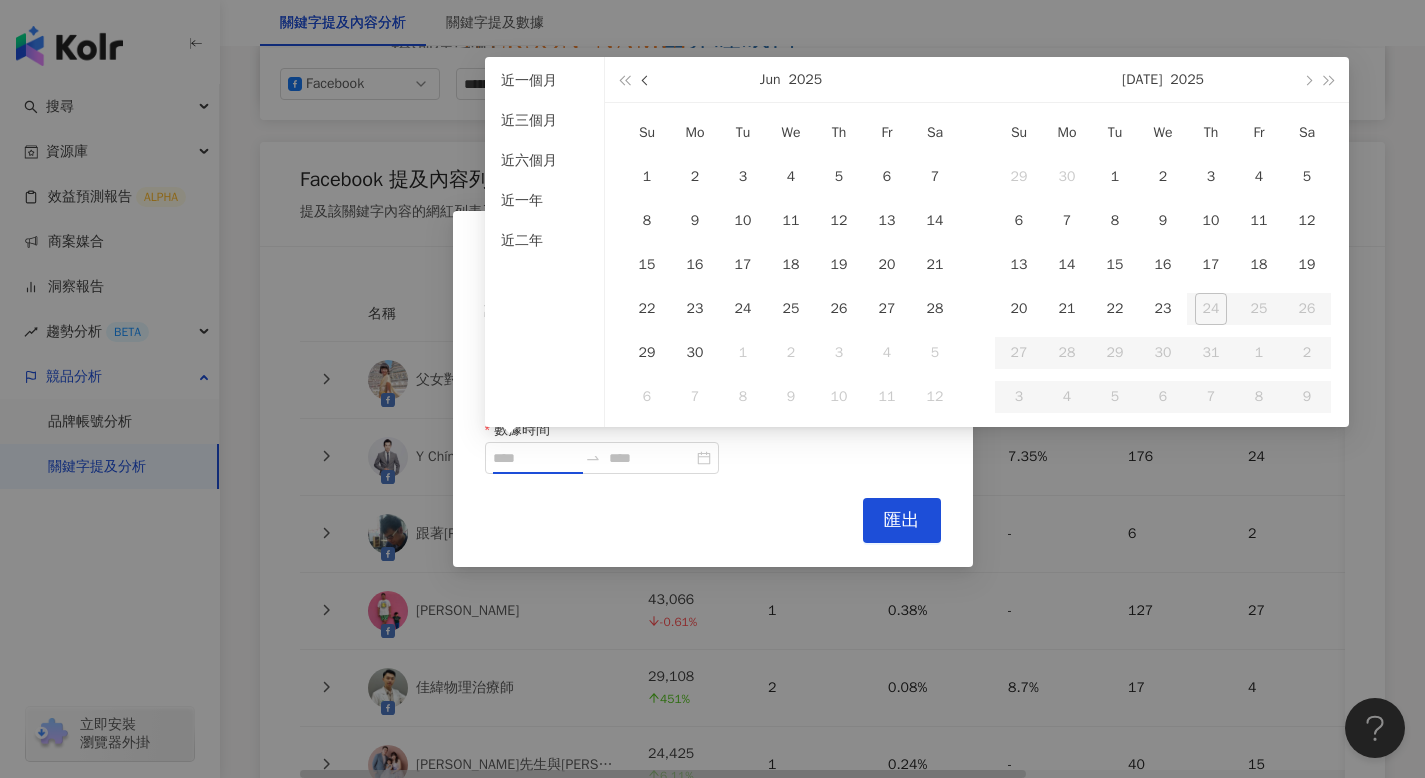 click at bounding box center (646, 79) 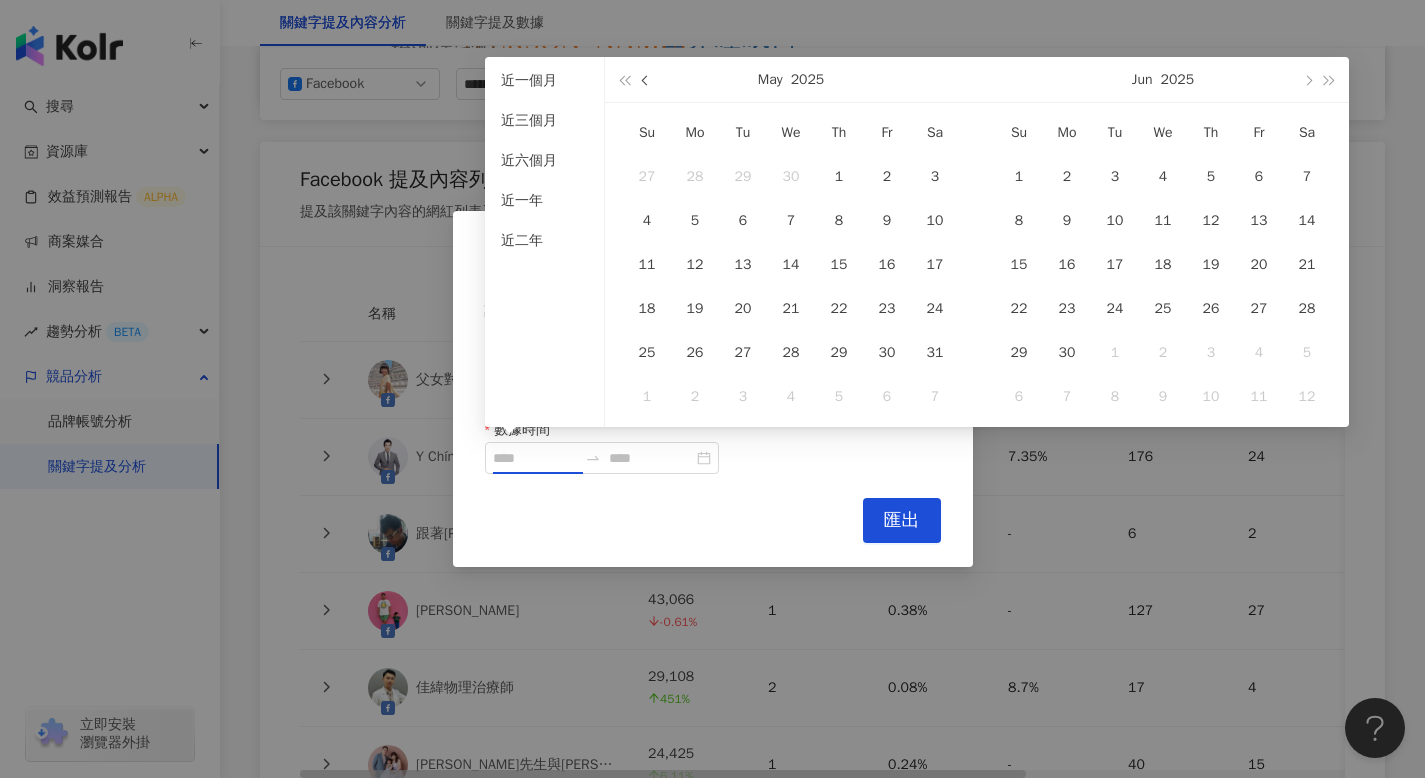 click at bounding box center [646, 79] 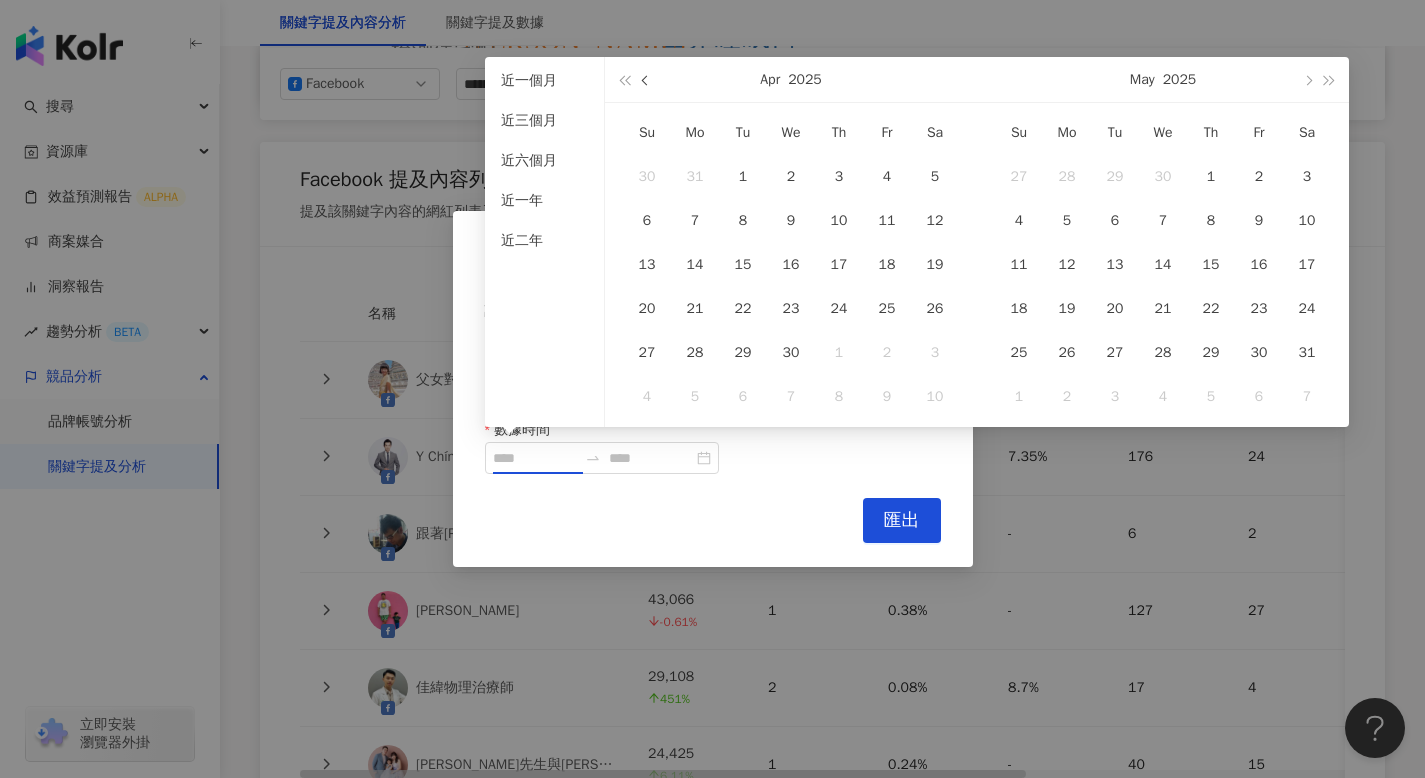 click at bounding box center [646, 79] 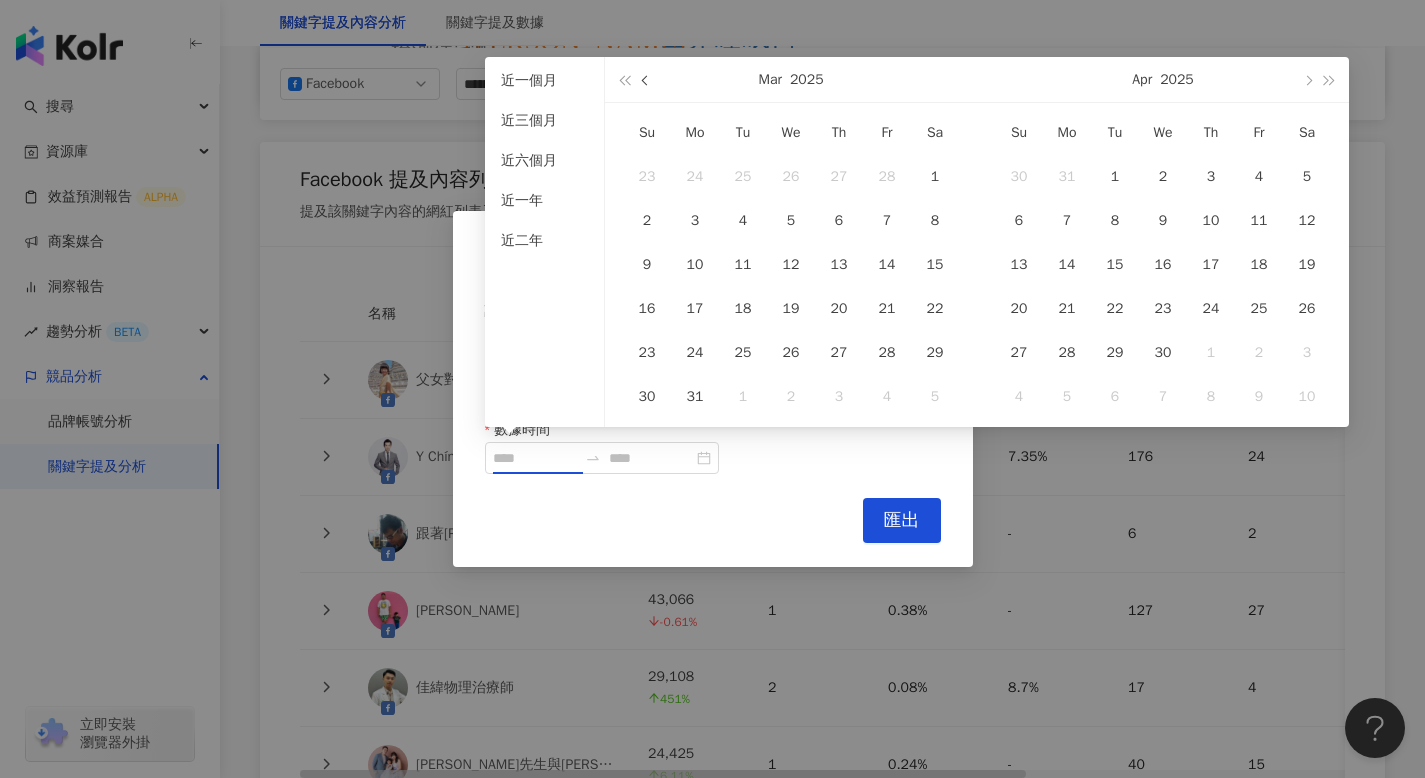 click at bounding box center (646, 79) 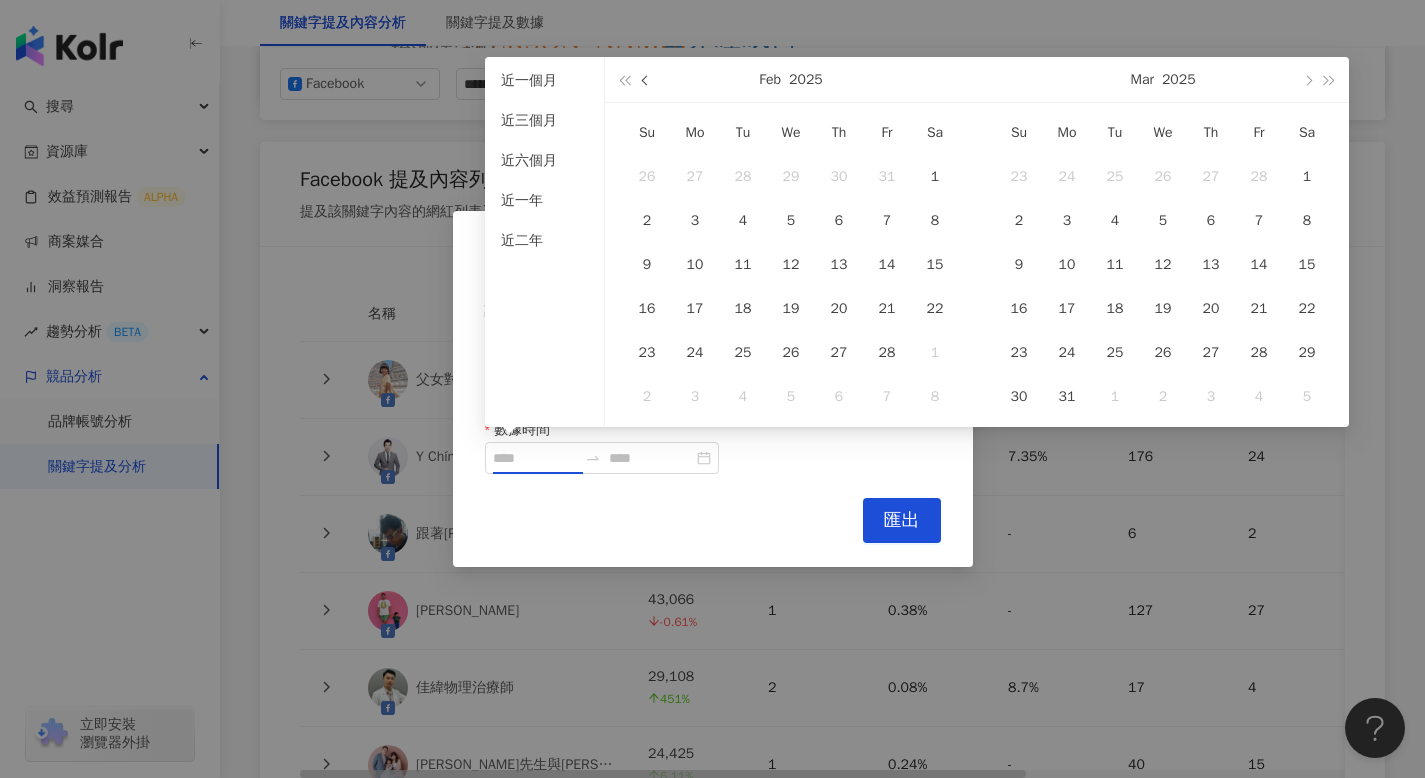 click at bounding box center [646, 79] 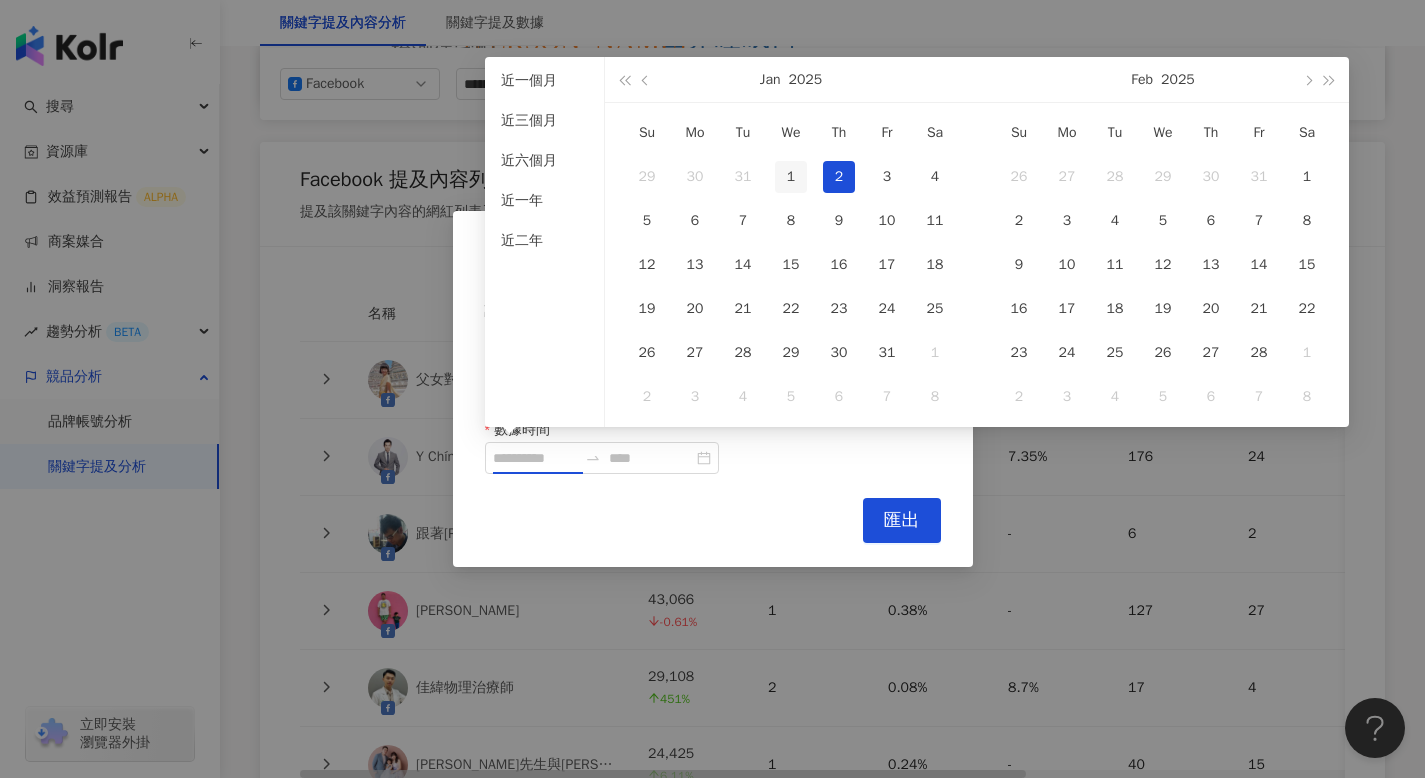 type on "**********" 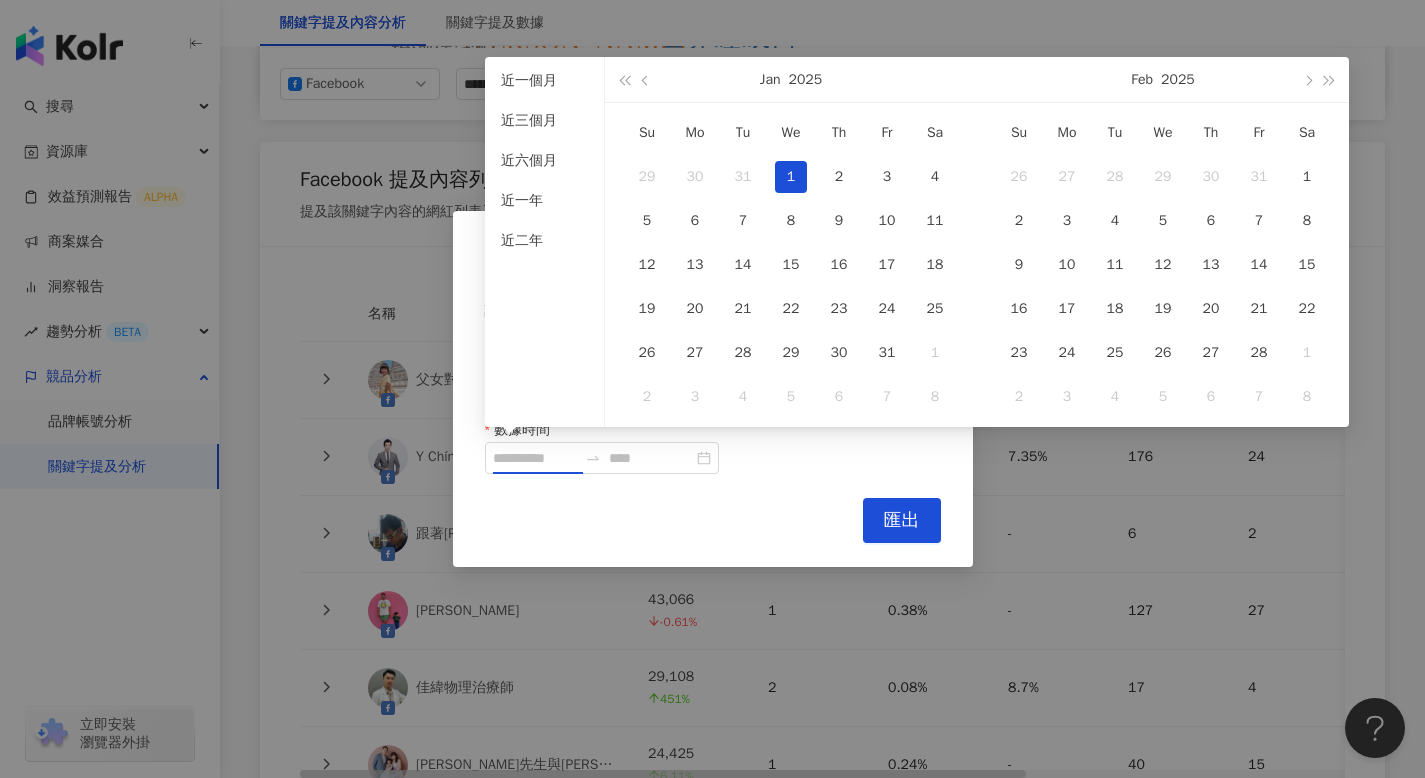 click on "1" at bounding box center [791, 177] 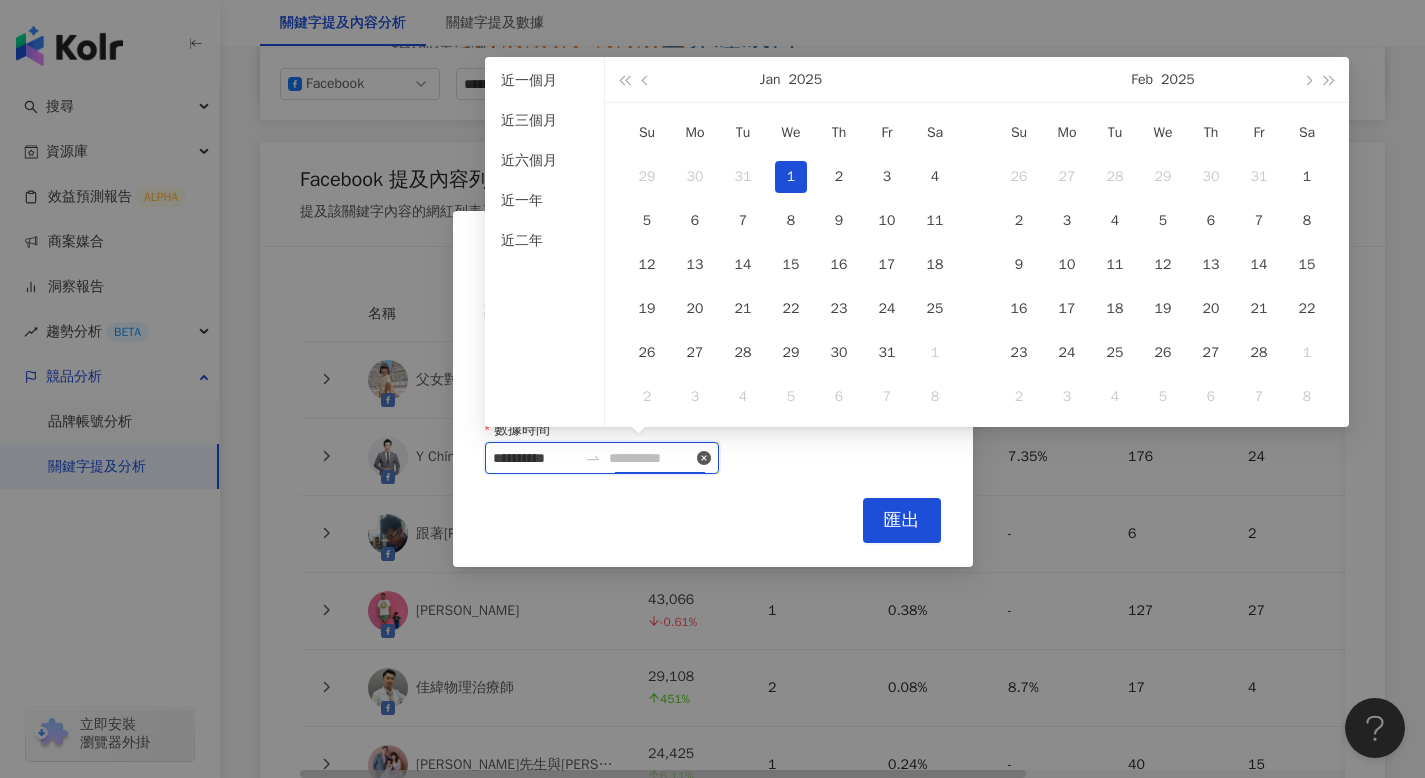 type on "**********" 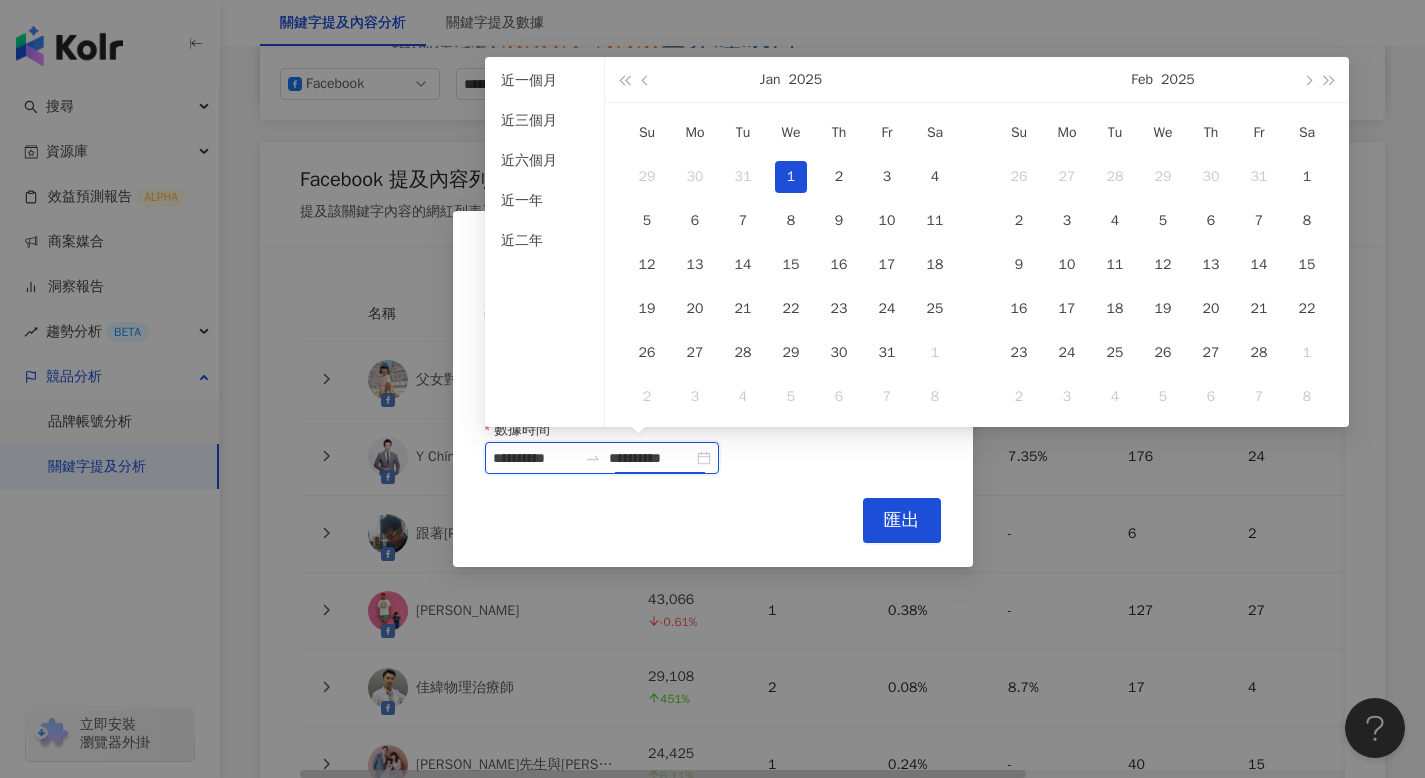 type on "**********" 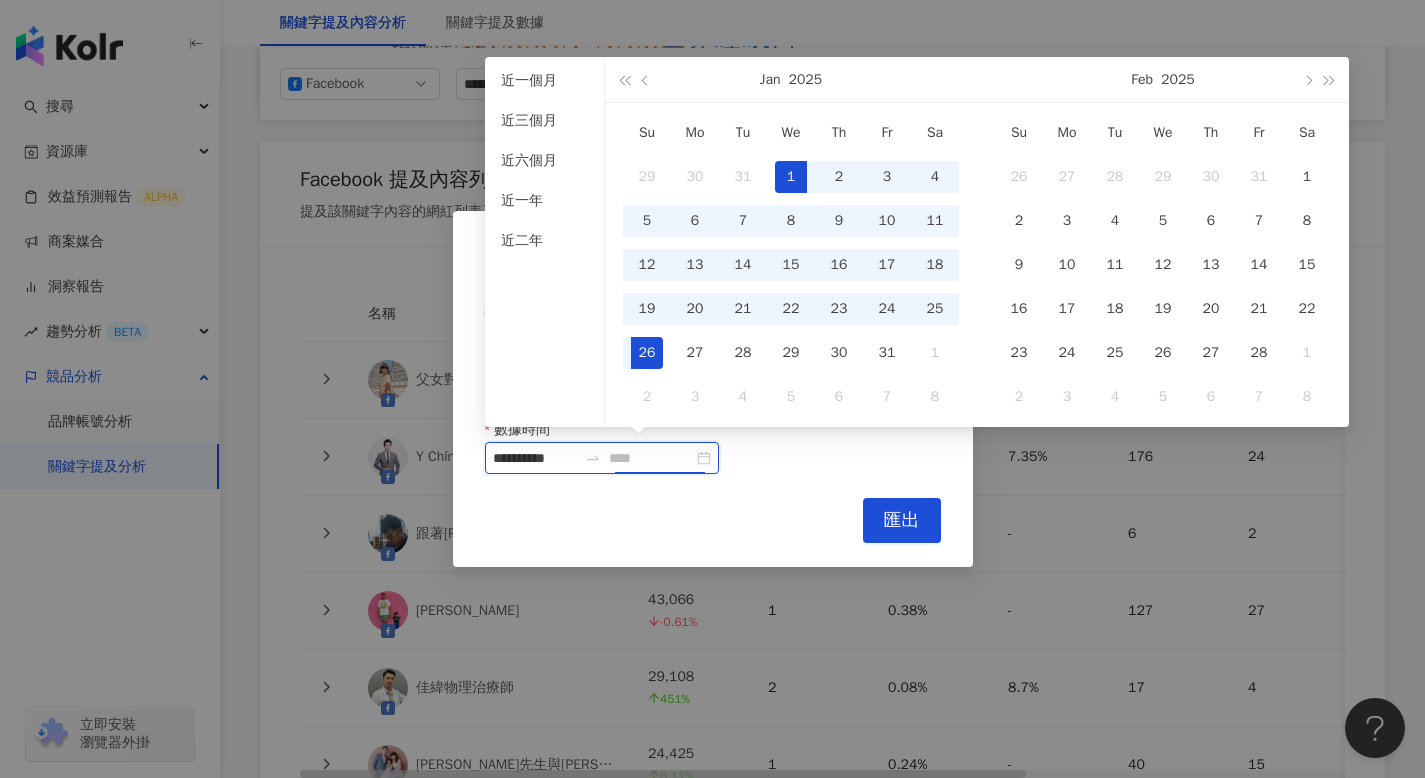 type on "**********" 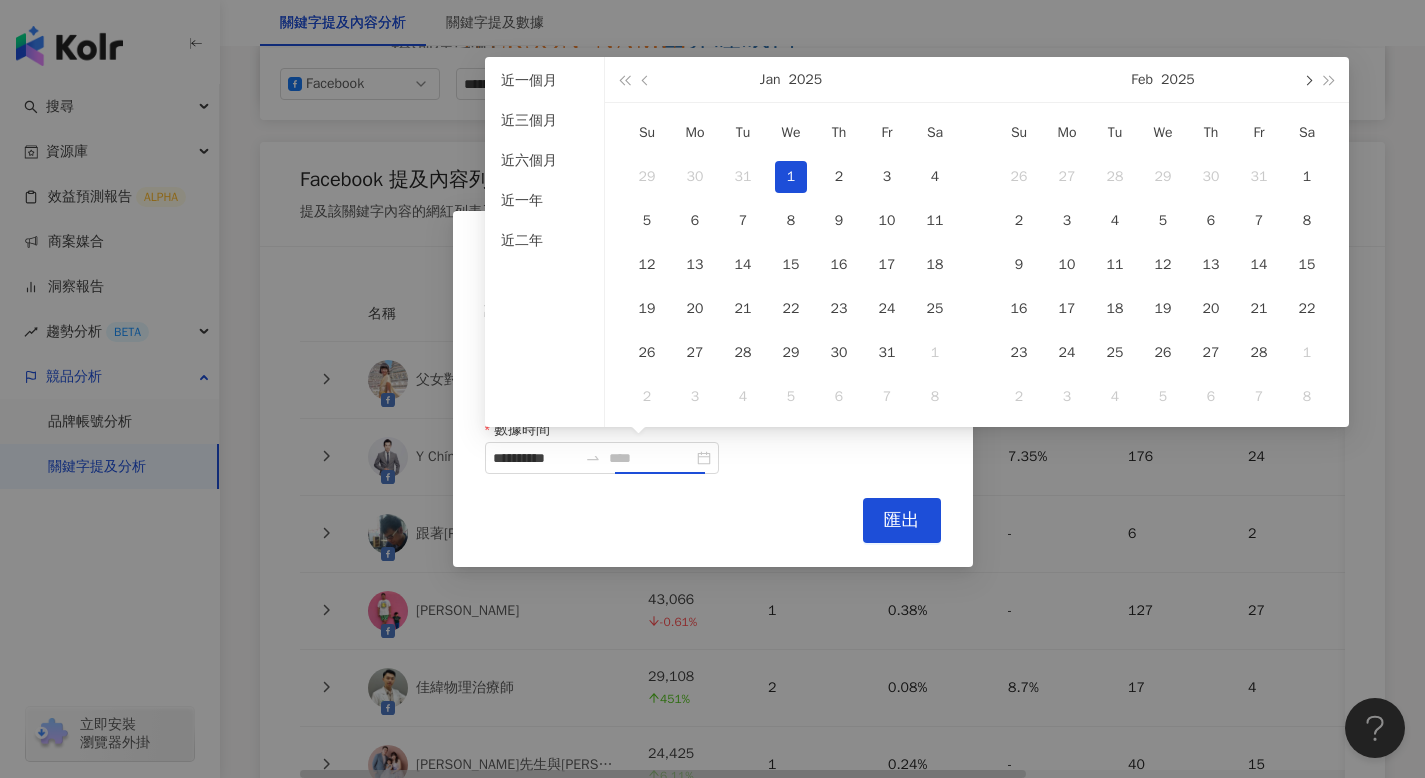 click at bounding box center (1307, 79) 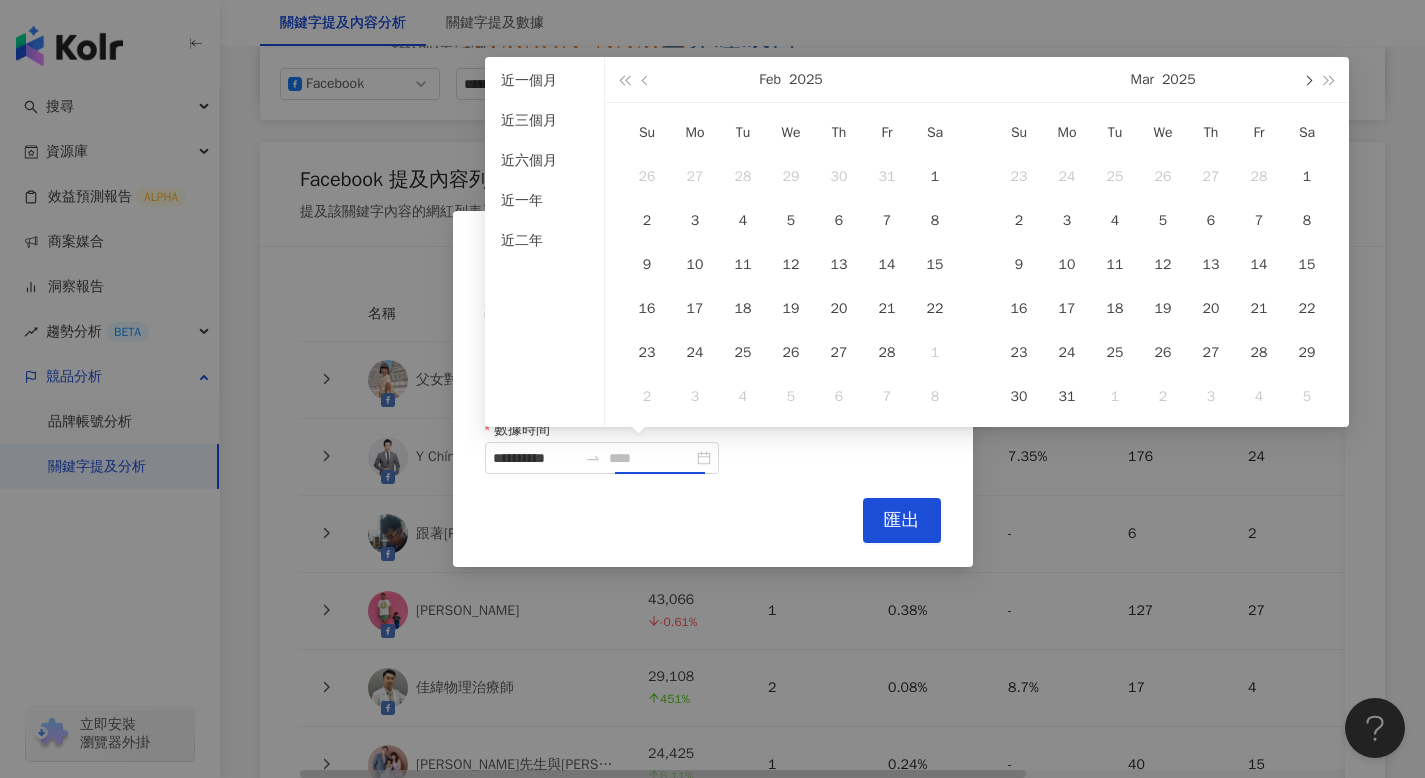click at bounding box center (1307, 79) 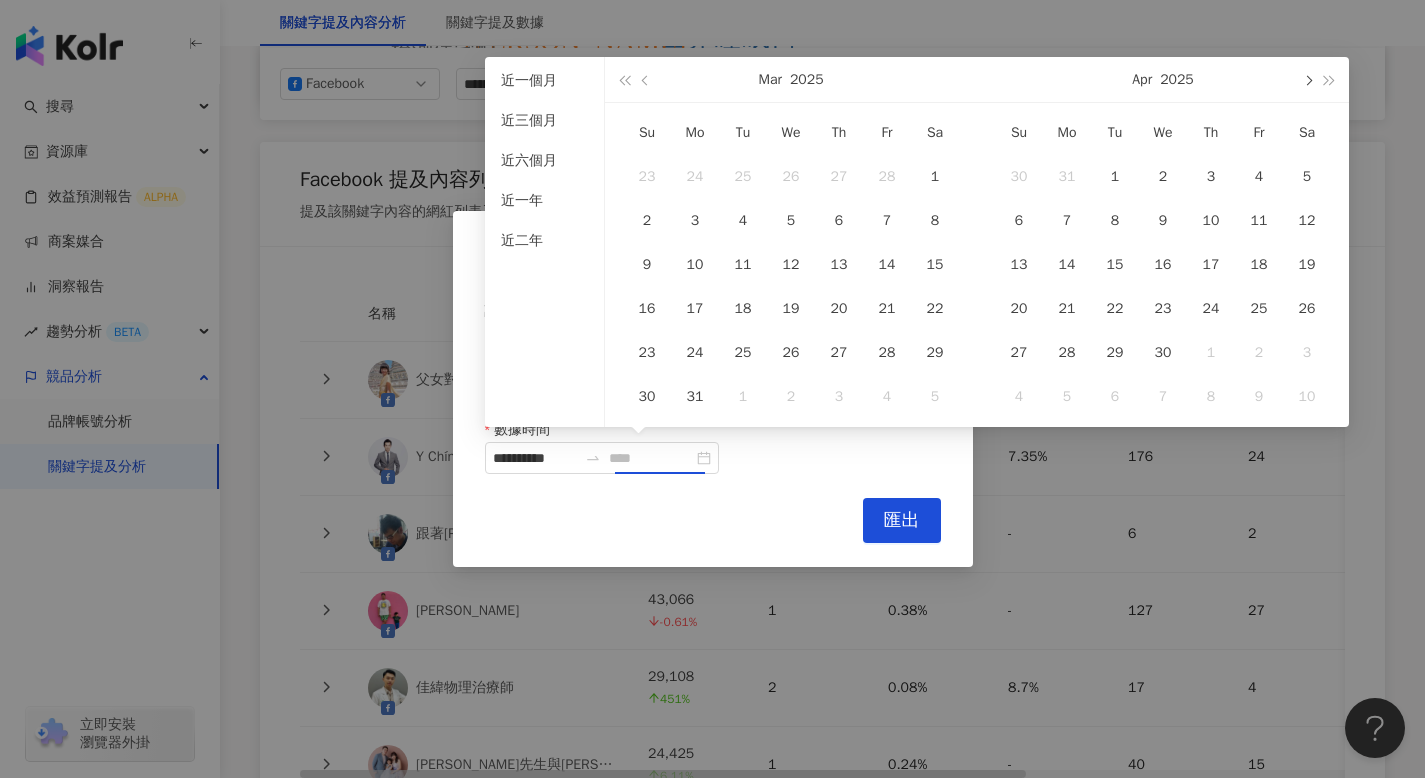 click at bounding box center (1307, 79) 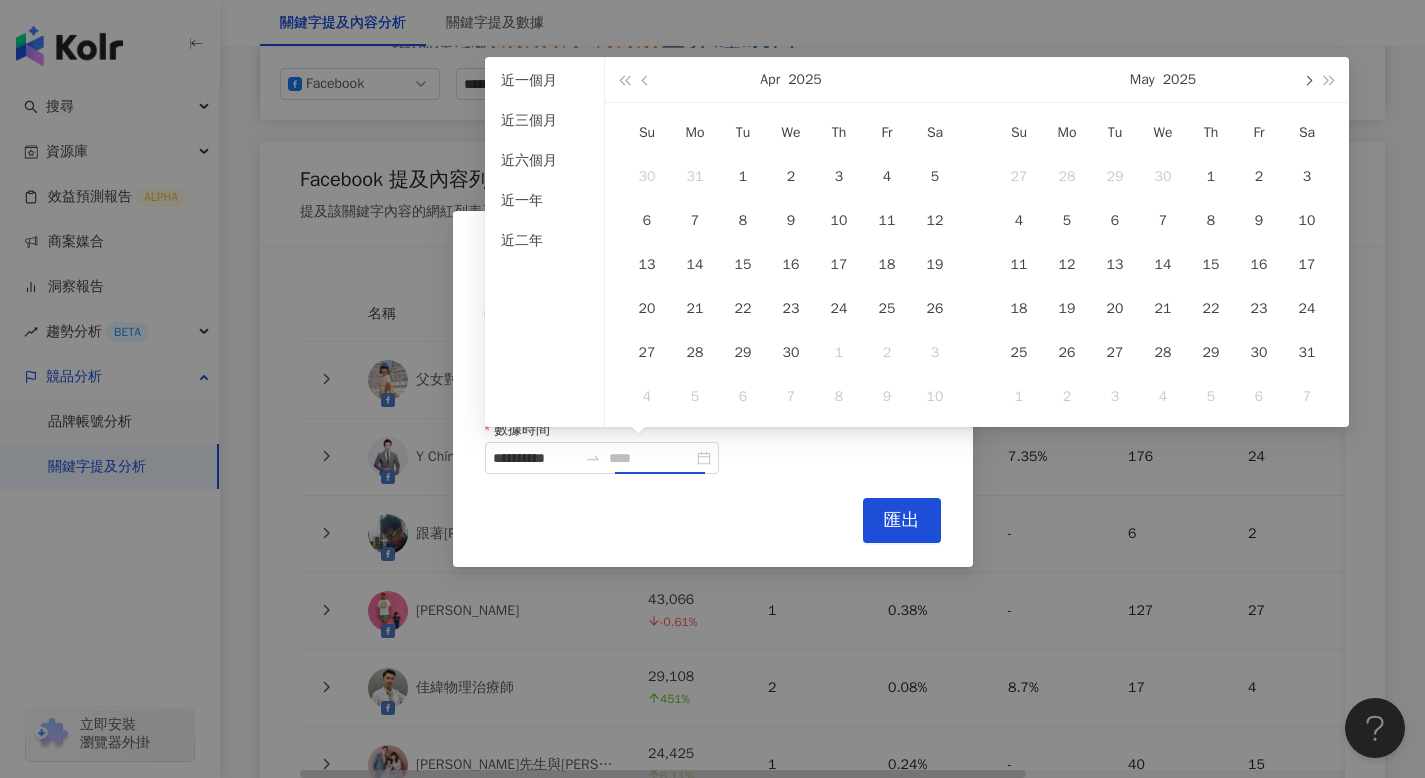 click at bounding box center [1307, 79] 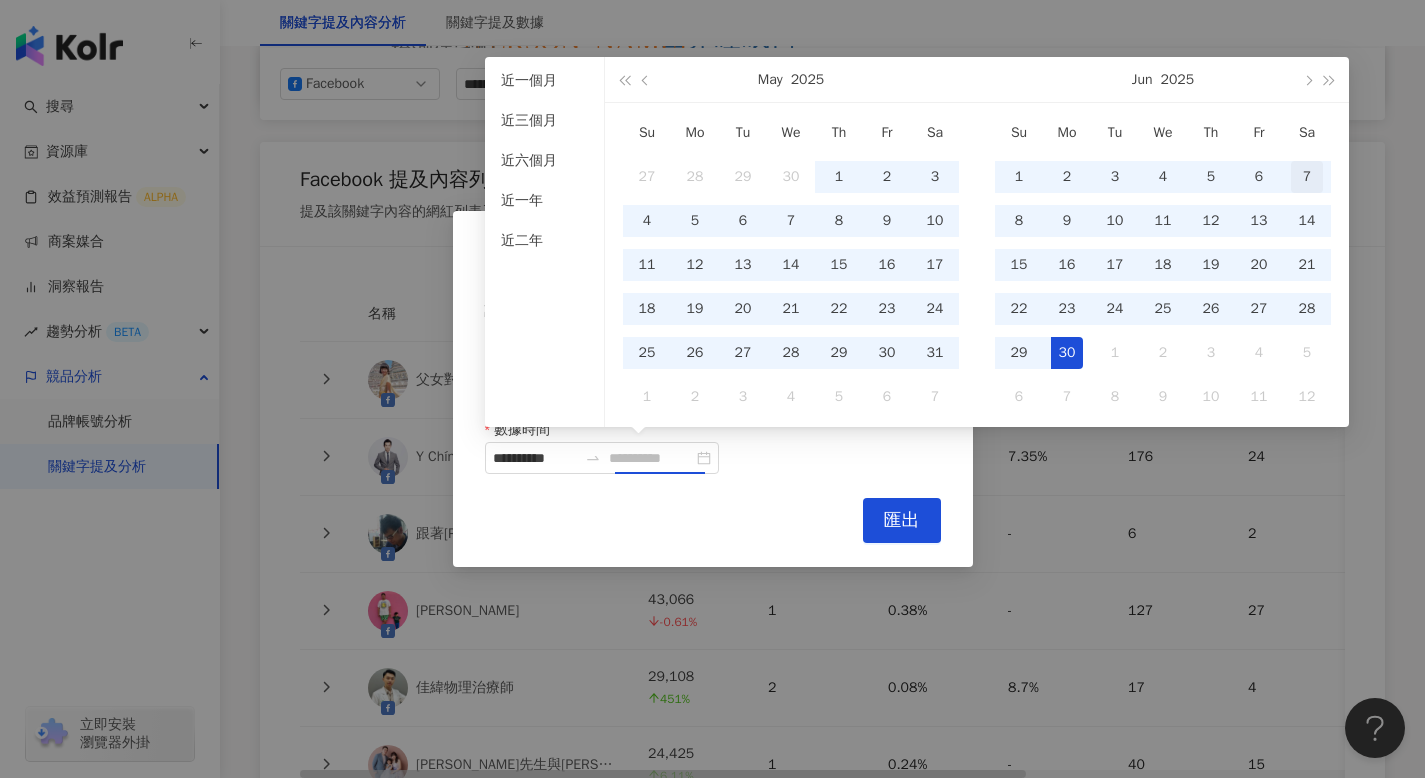 type on "**********" 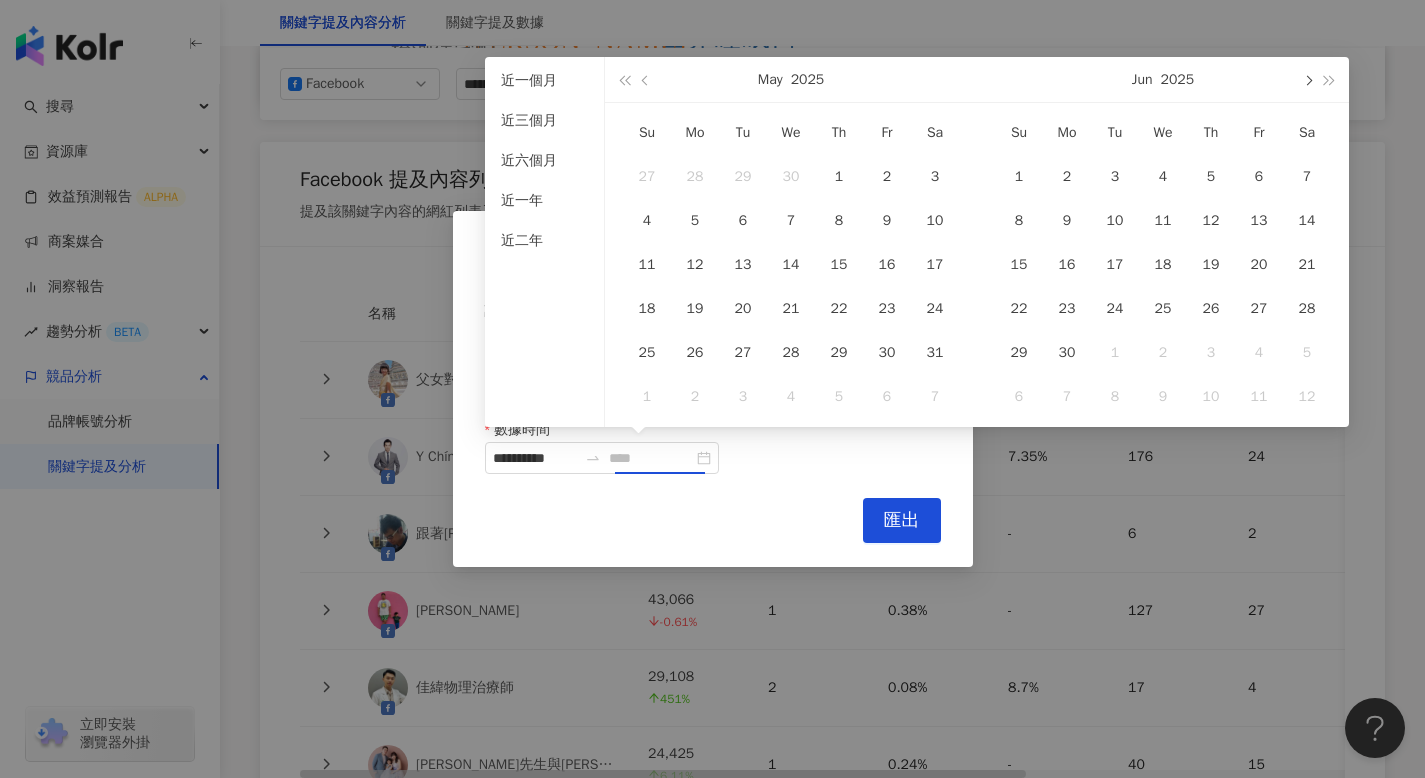 click at bounding box center [1307, 79] 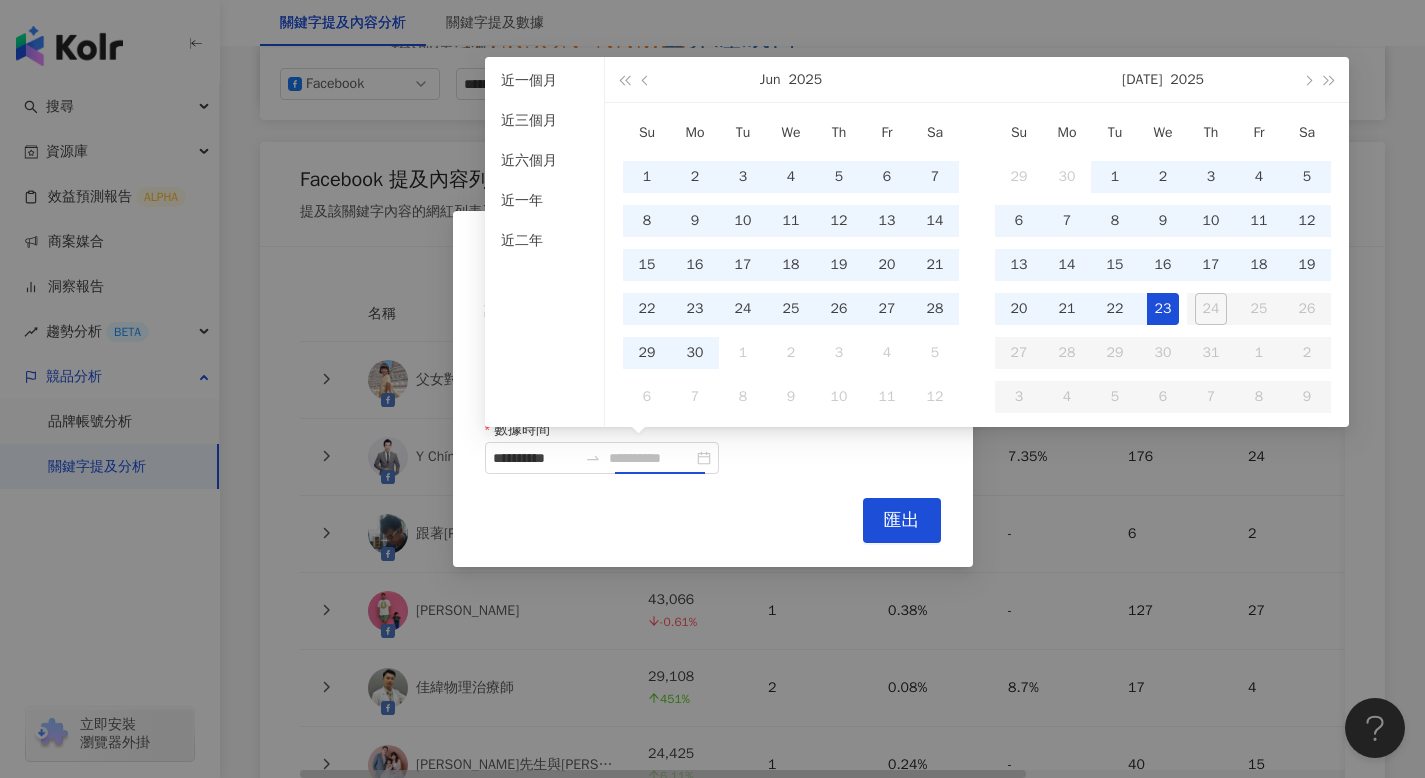 click on "23" at bounding box center [1163, 309] 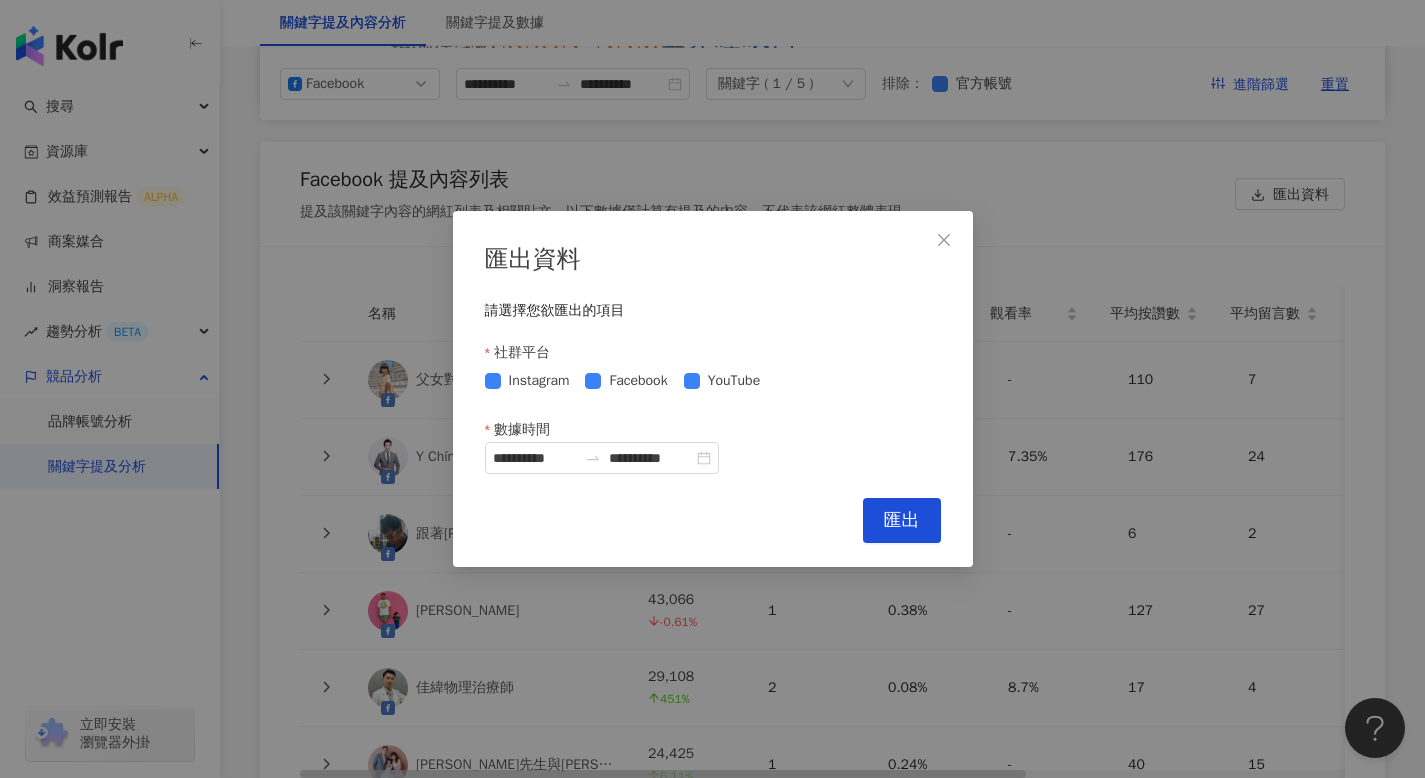 type on "**********" 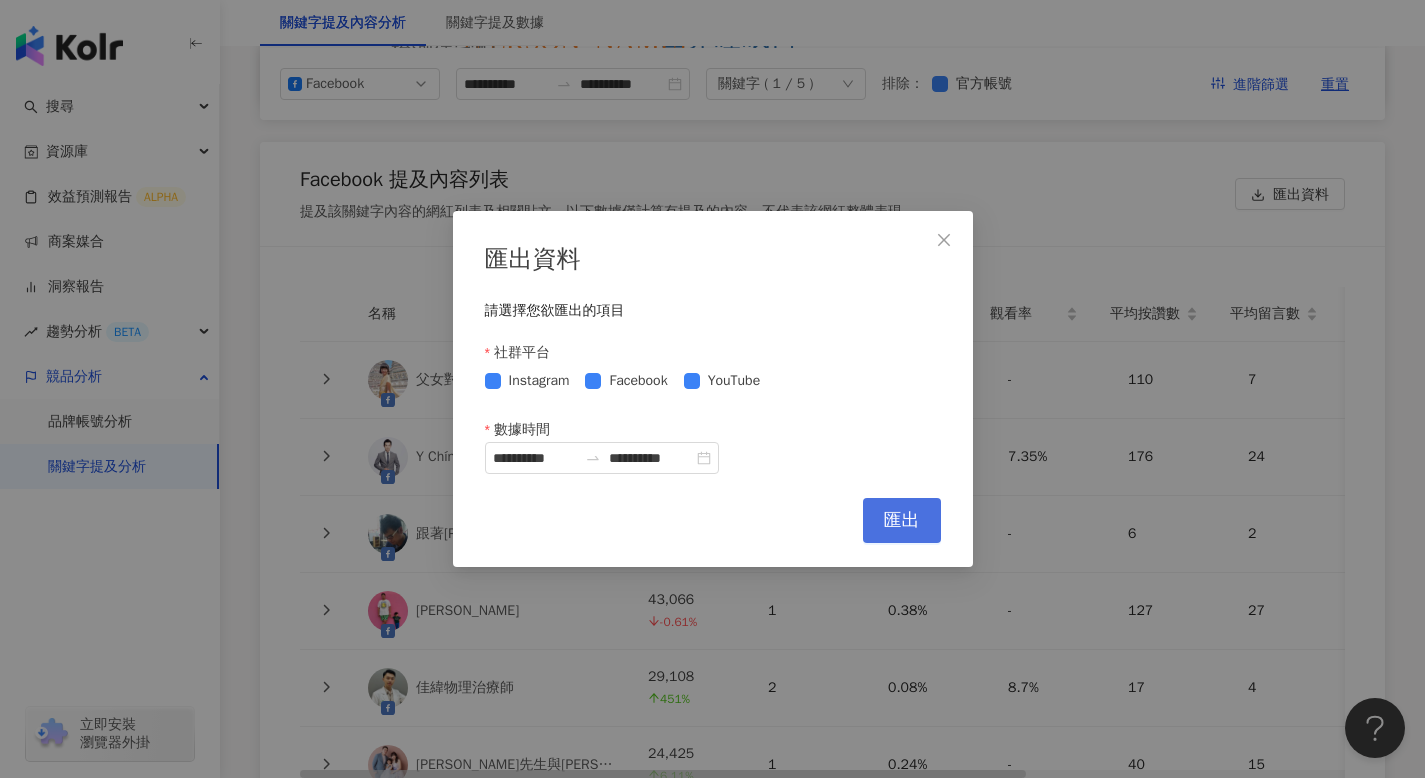 click on "匯出" at bounding box center (902, 521) 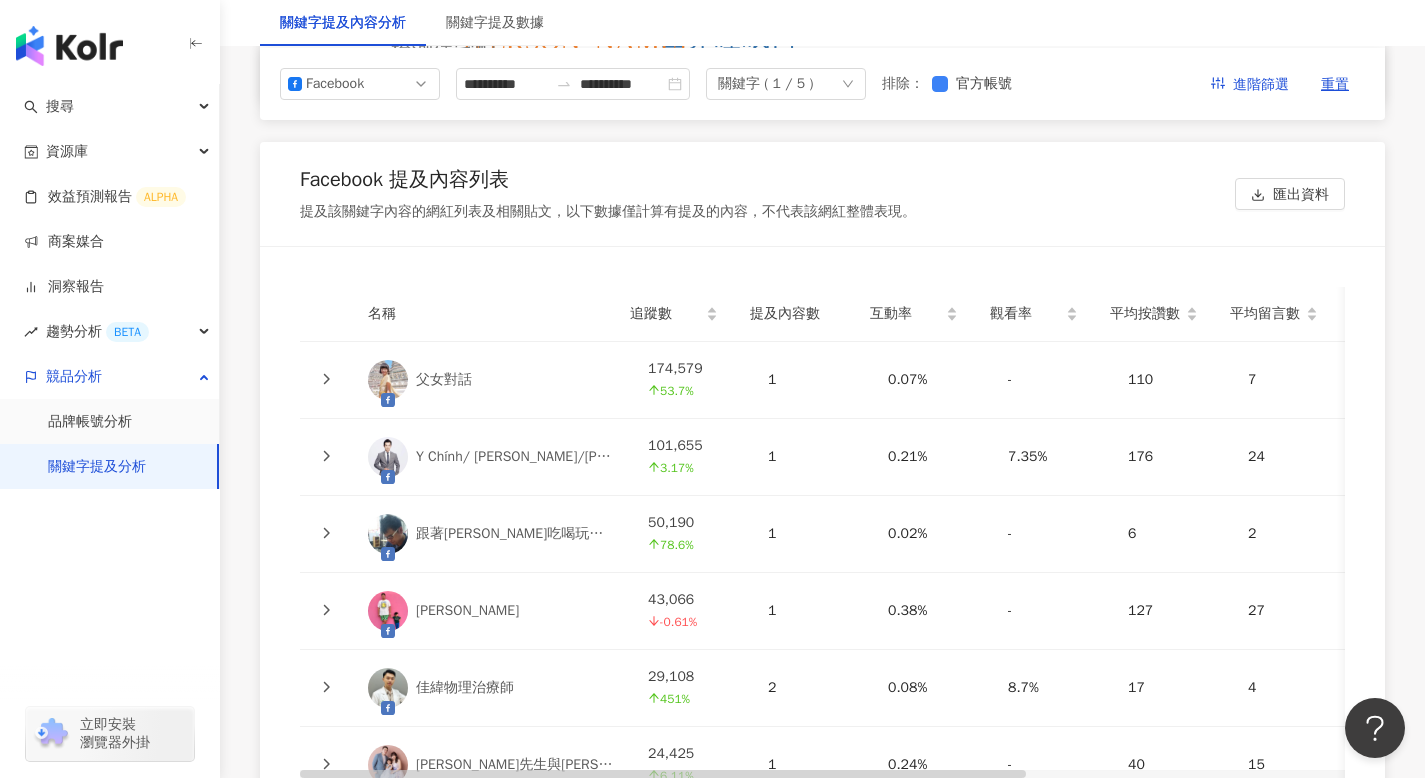 scroll, scrollTop: 3641, scrollLeft: 0, axis: vertical 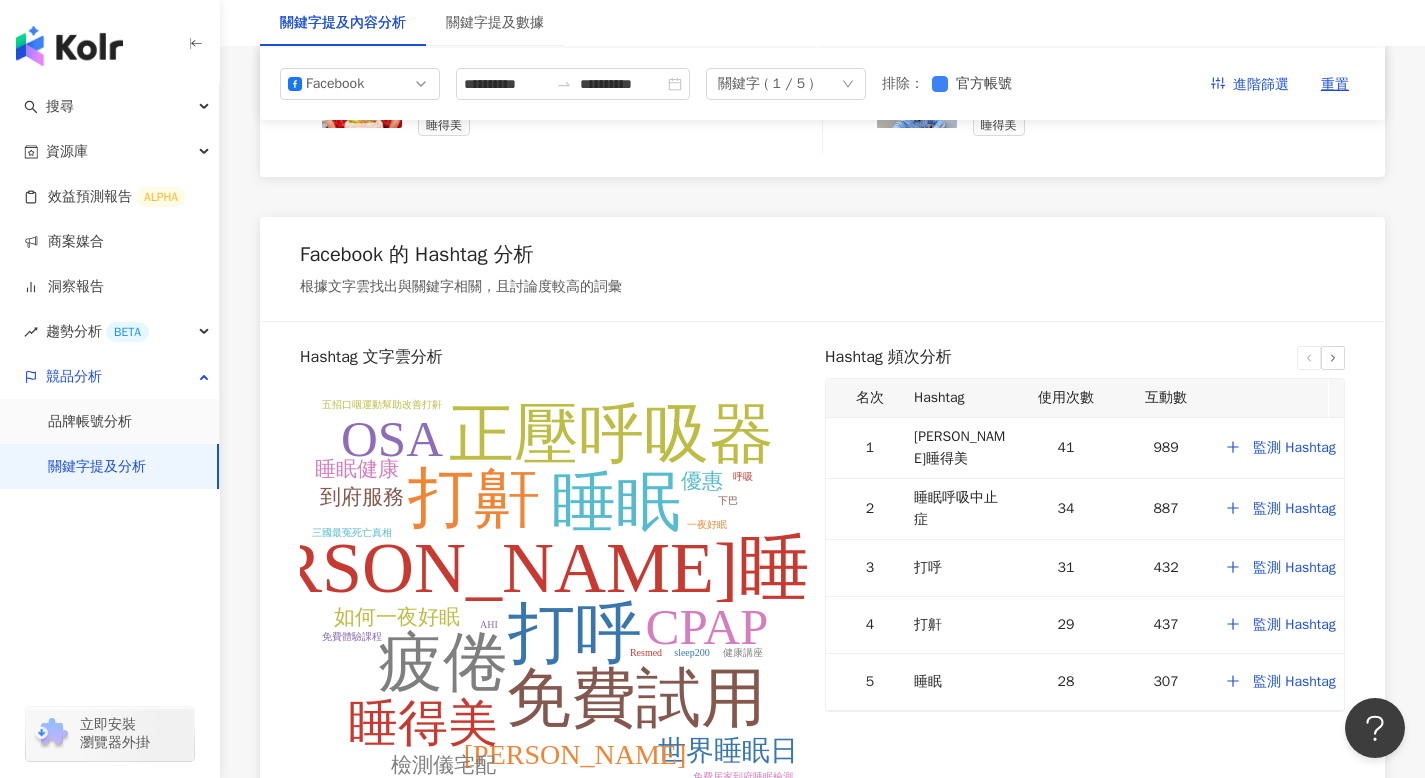 click on "關鍵字提及分析" at bounding box center [97, 467] 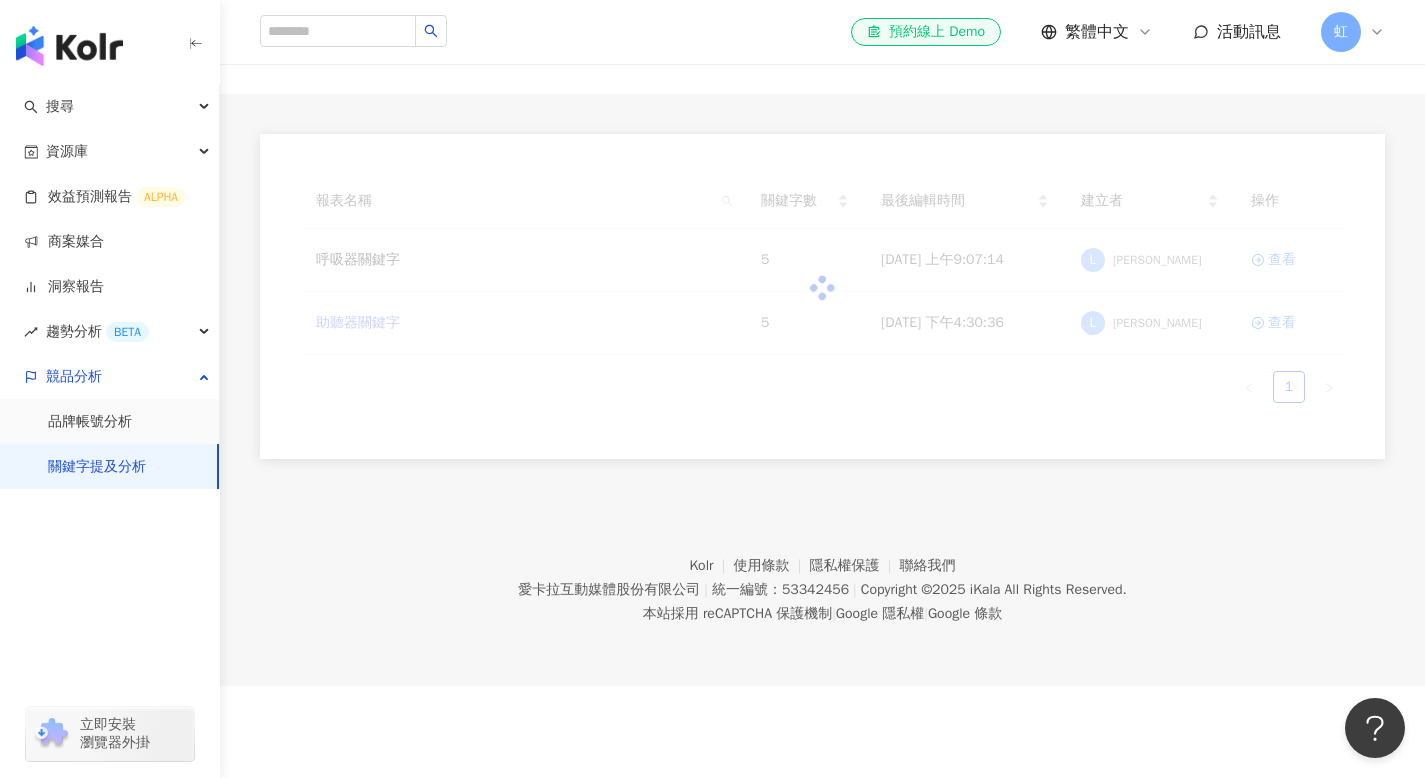 scroll, scrollTop: 0, scrollLeft: 0, axis: both 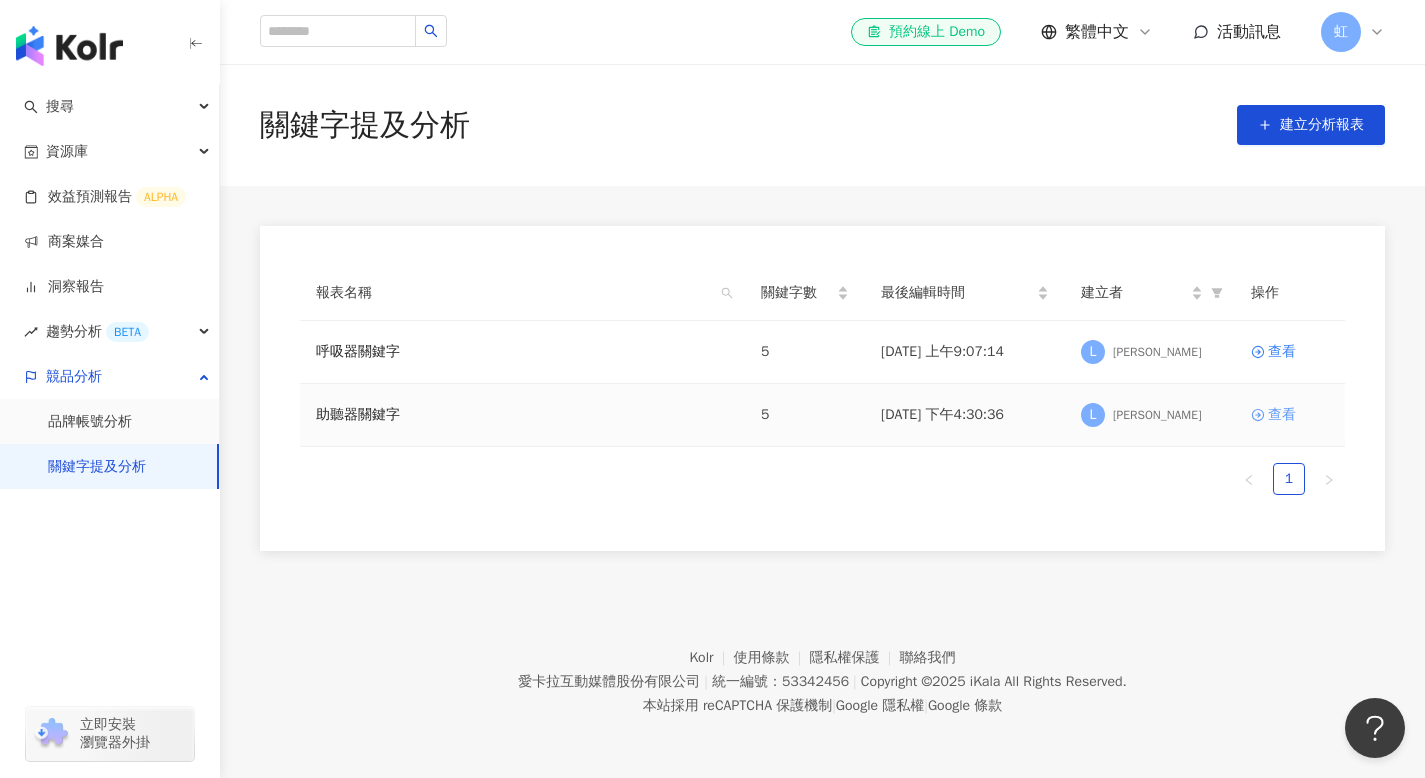 click on "查看" at bounding box center (1282, 415) 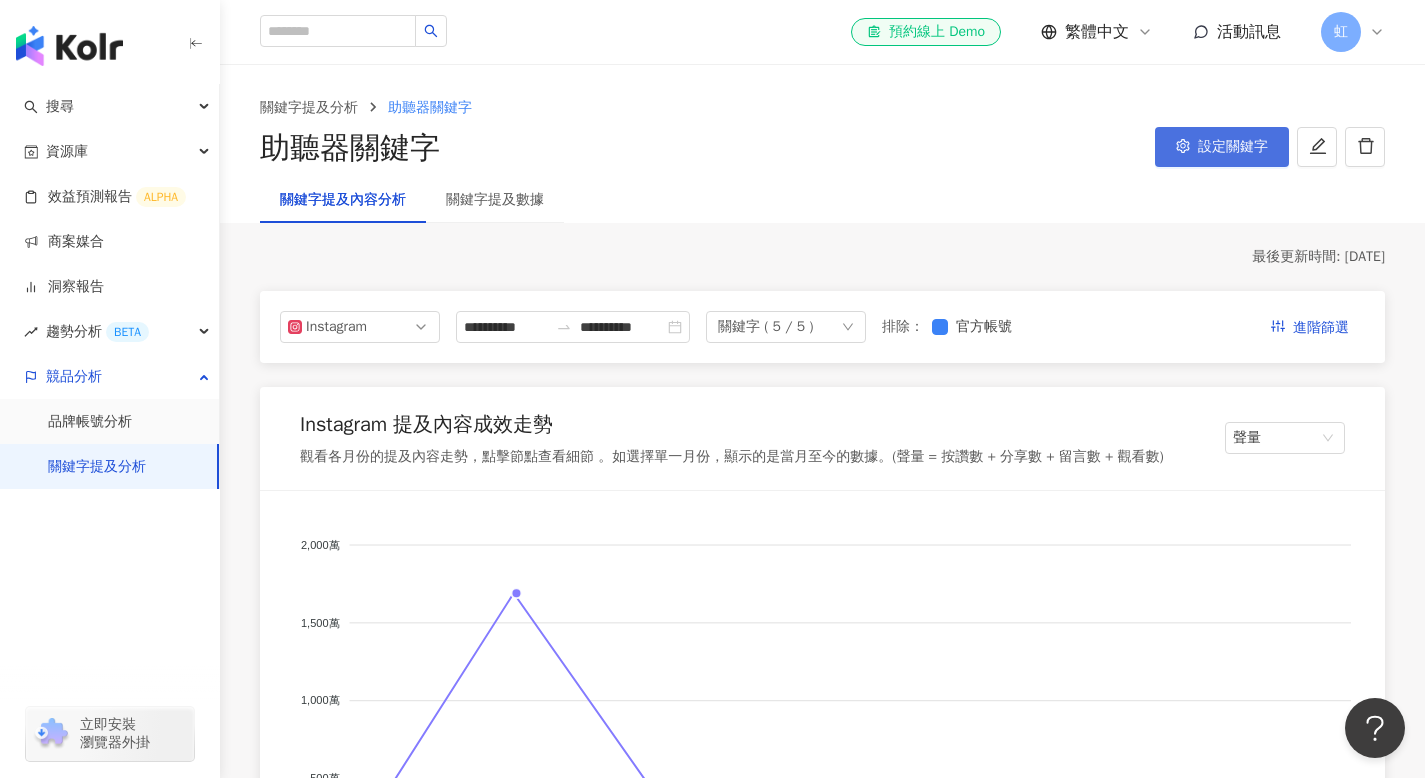 click on "設定關鍵字" at bounding box center (1222, 147) 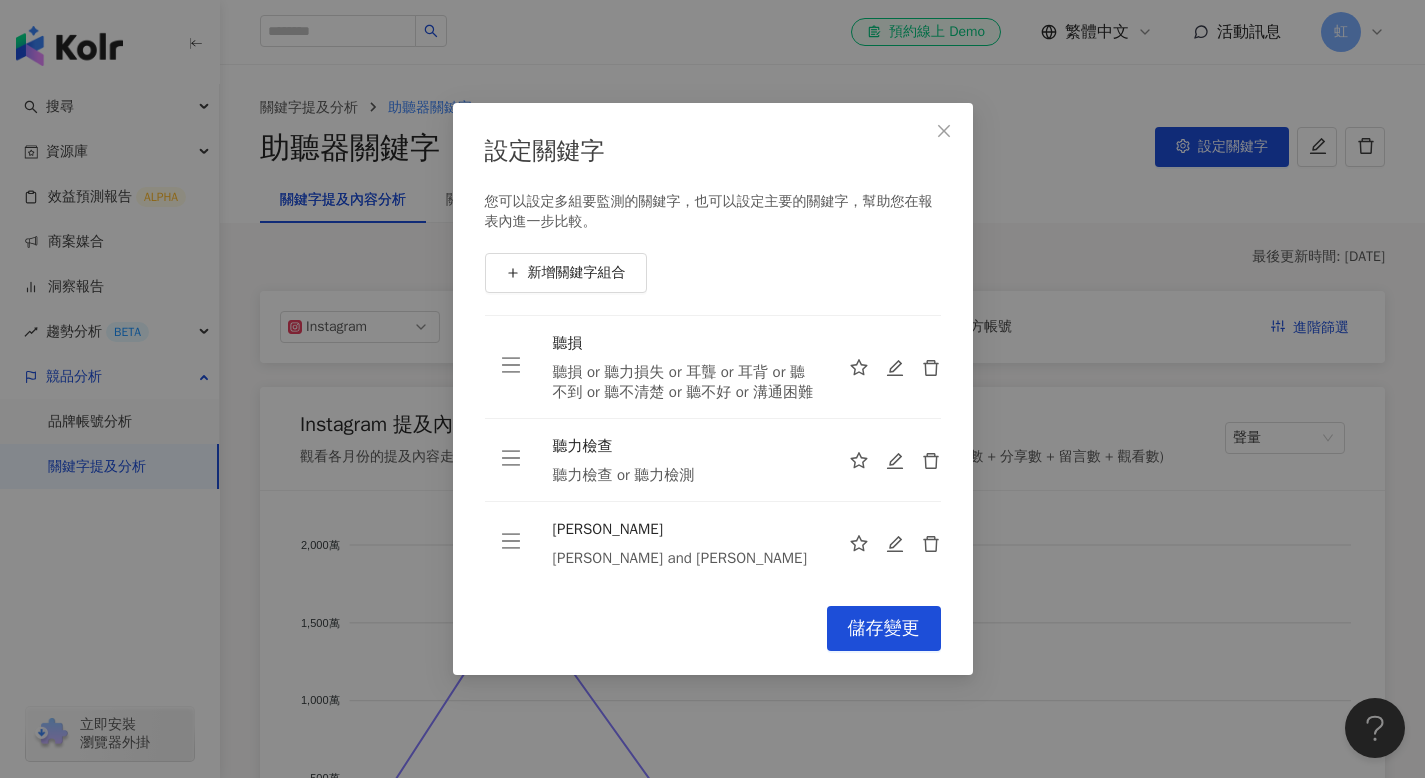 scroll, scrollTop: 208, scrollLeft: 0, axis: vertical 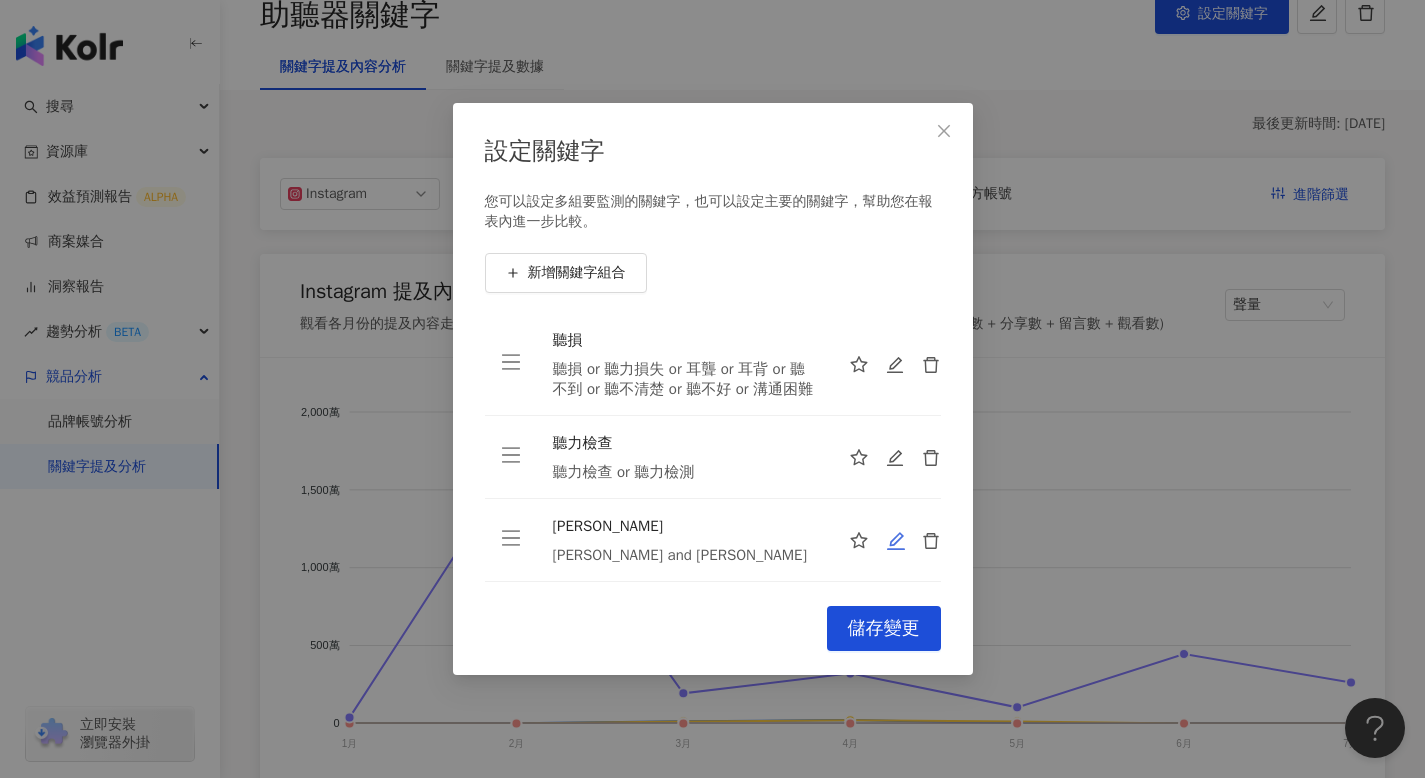 click 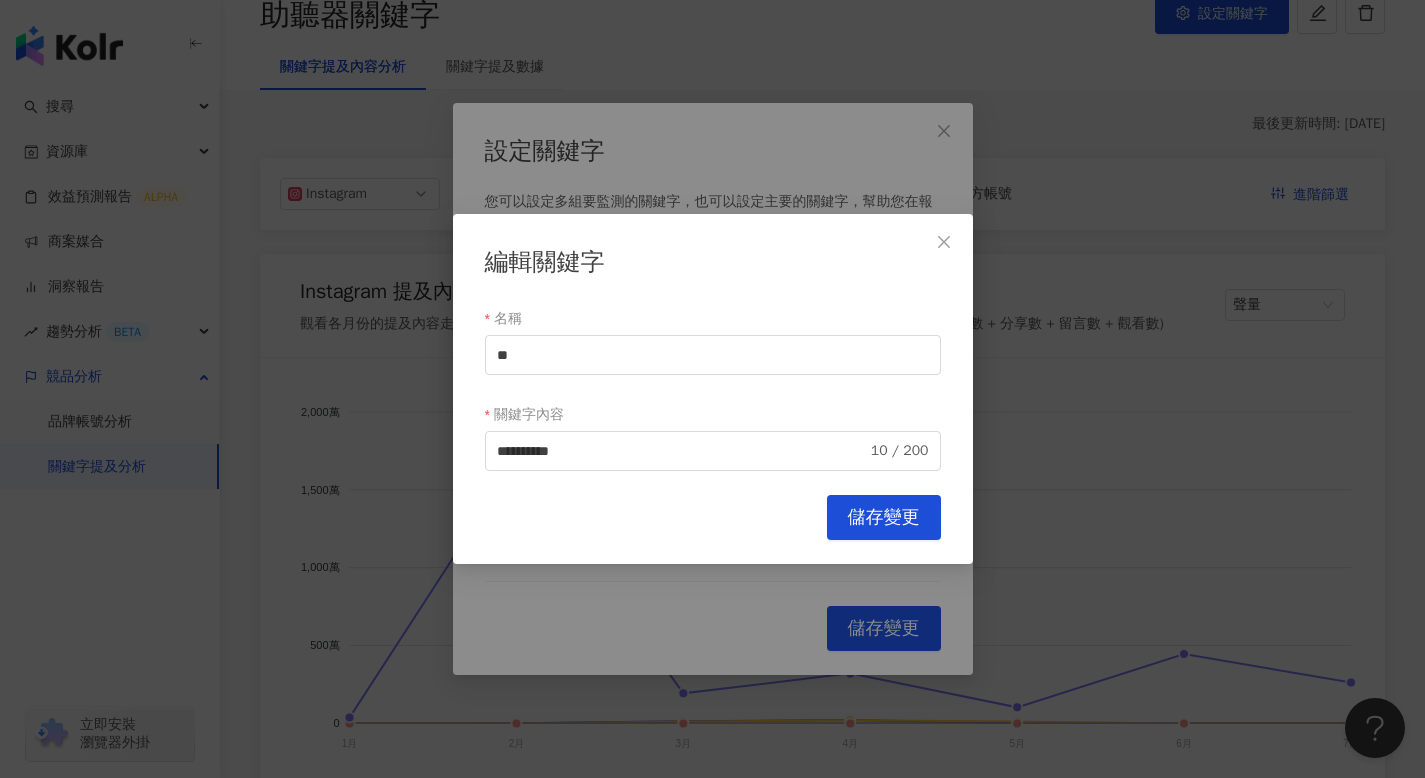 click on "儲存變更" at bounding box center (884, 518) 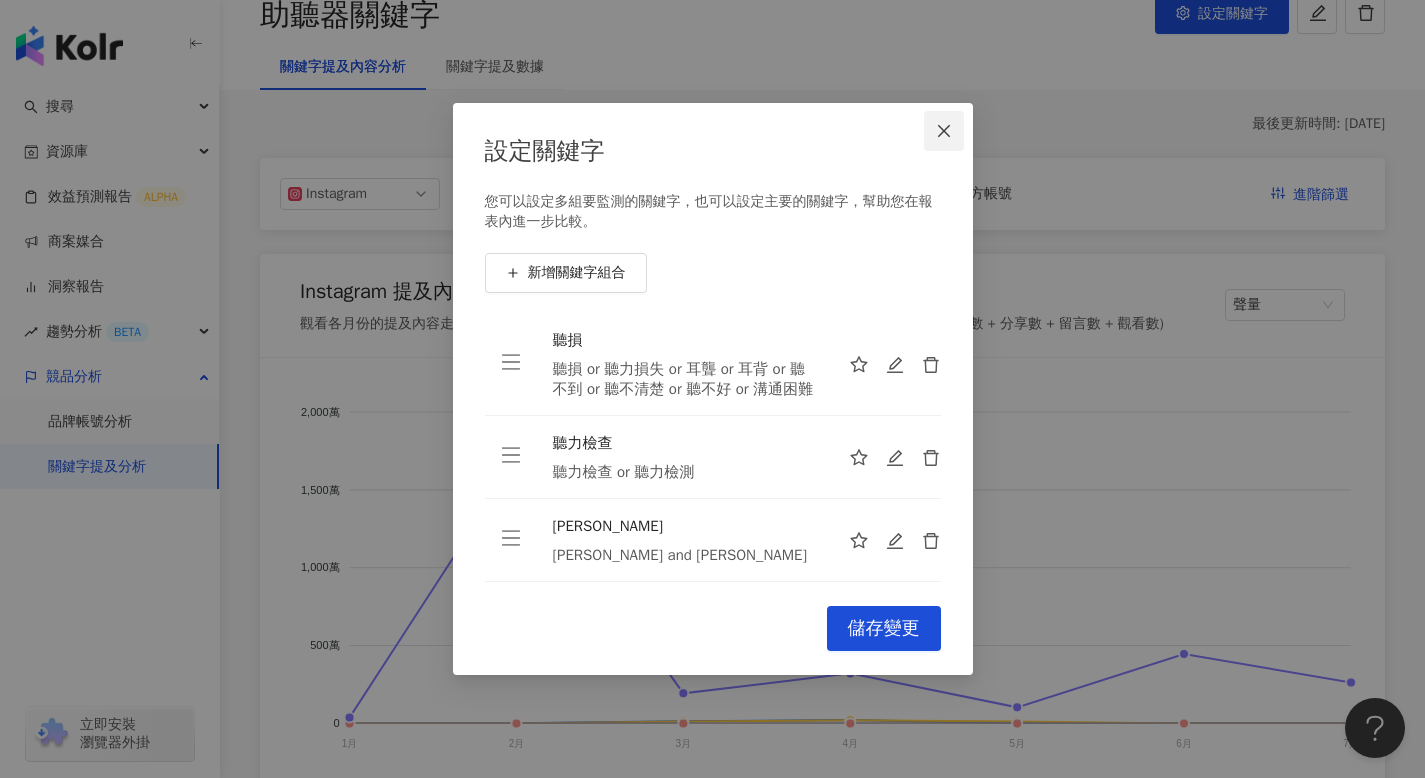 click 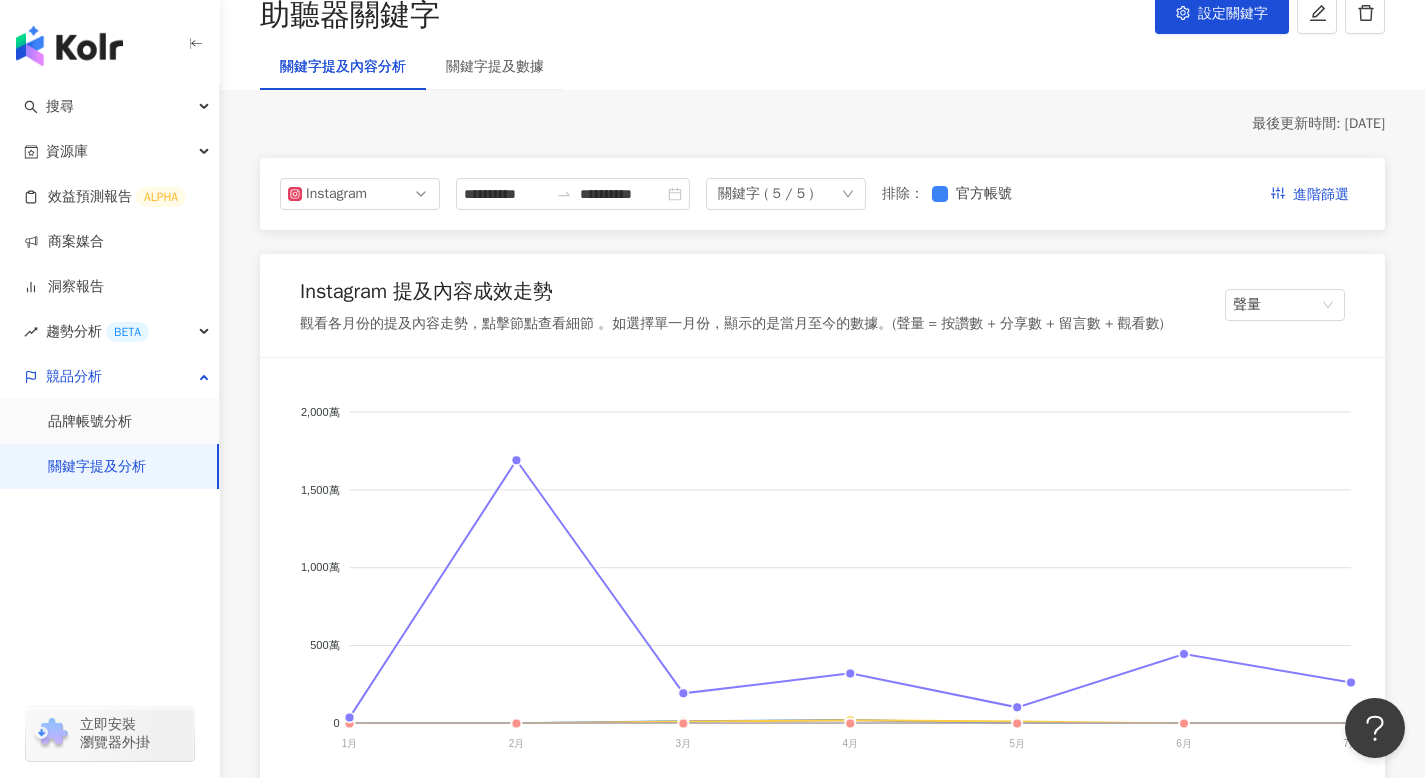 click on "關鍵字
( 5 / 5 )" at bounding box center (765, 194) 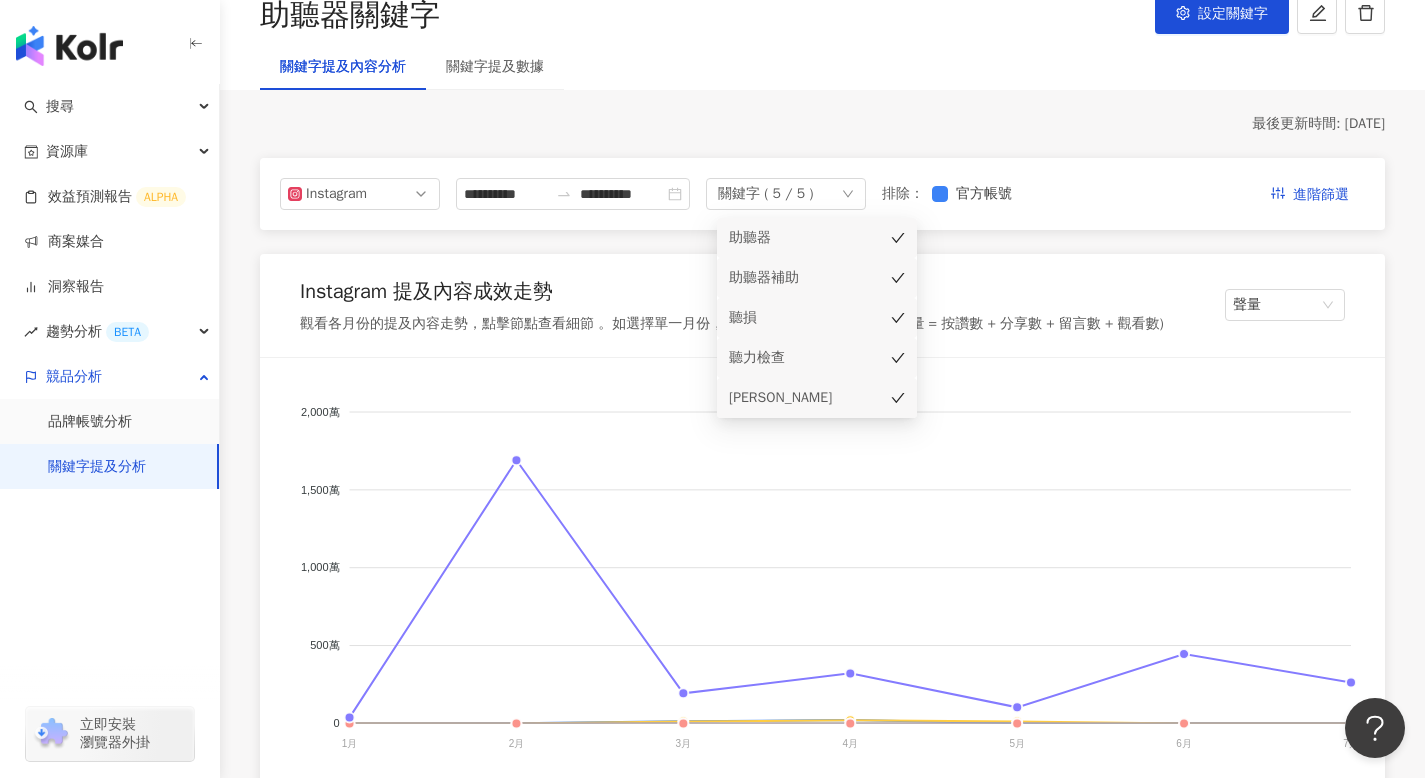 click on "助聽器" at bounding box center [817, 238] 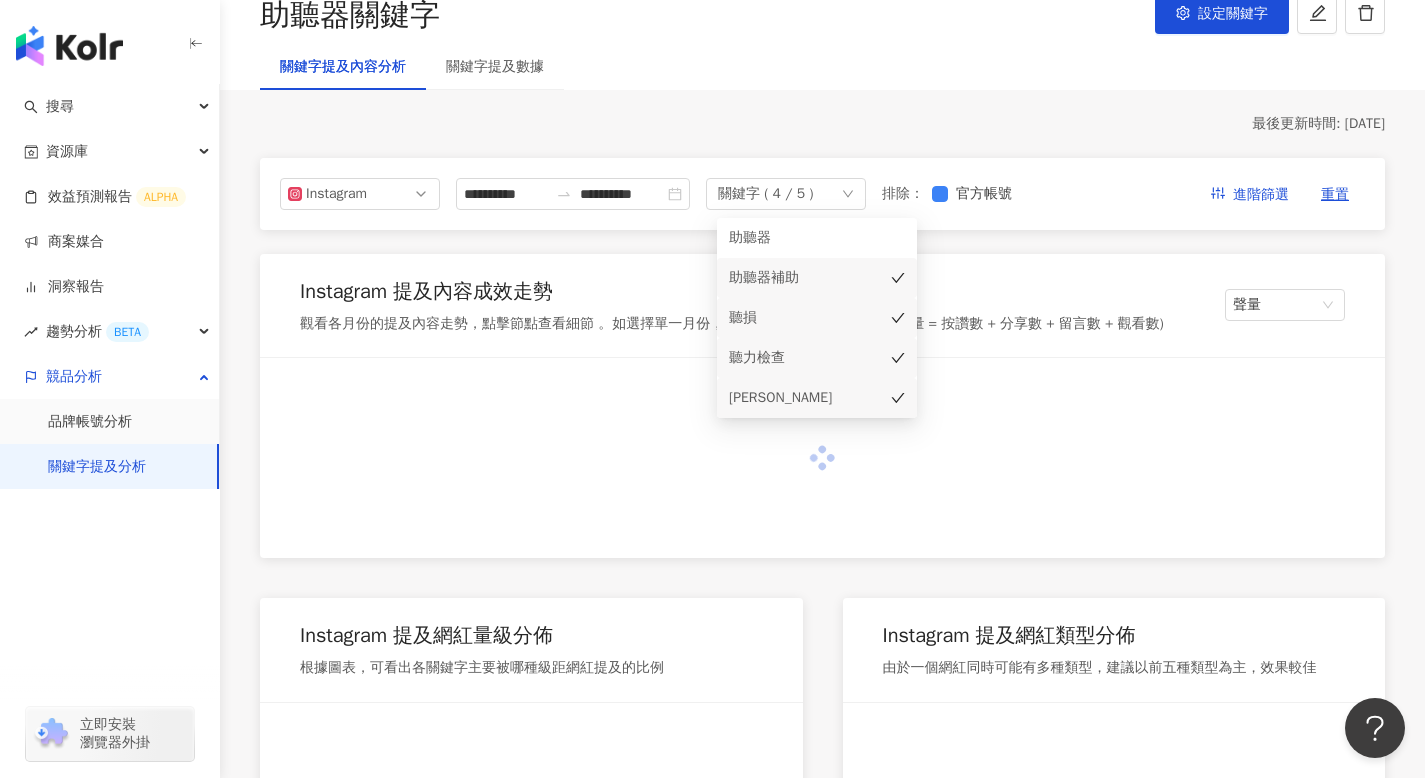 click 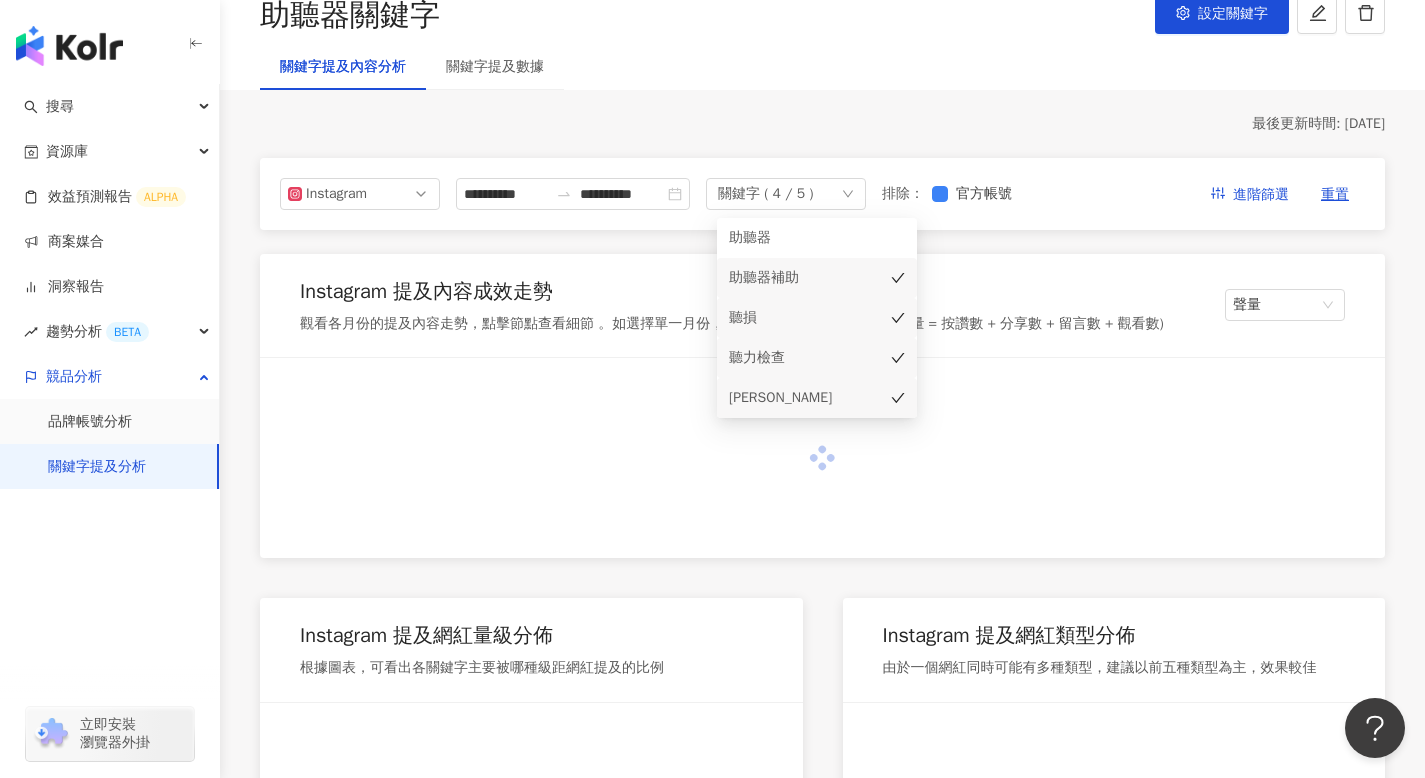 click 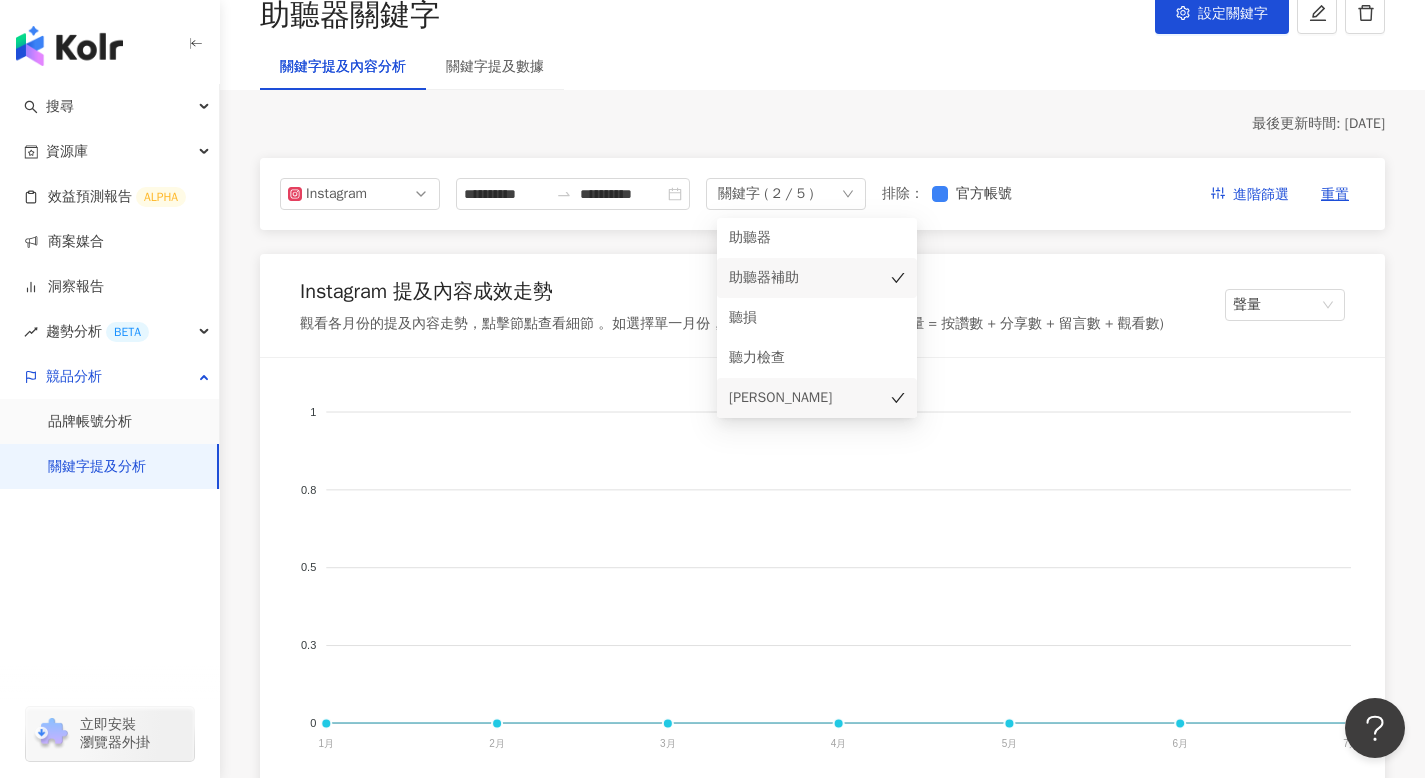 click 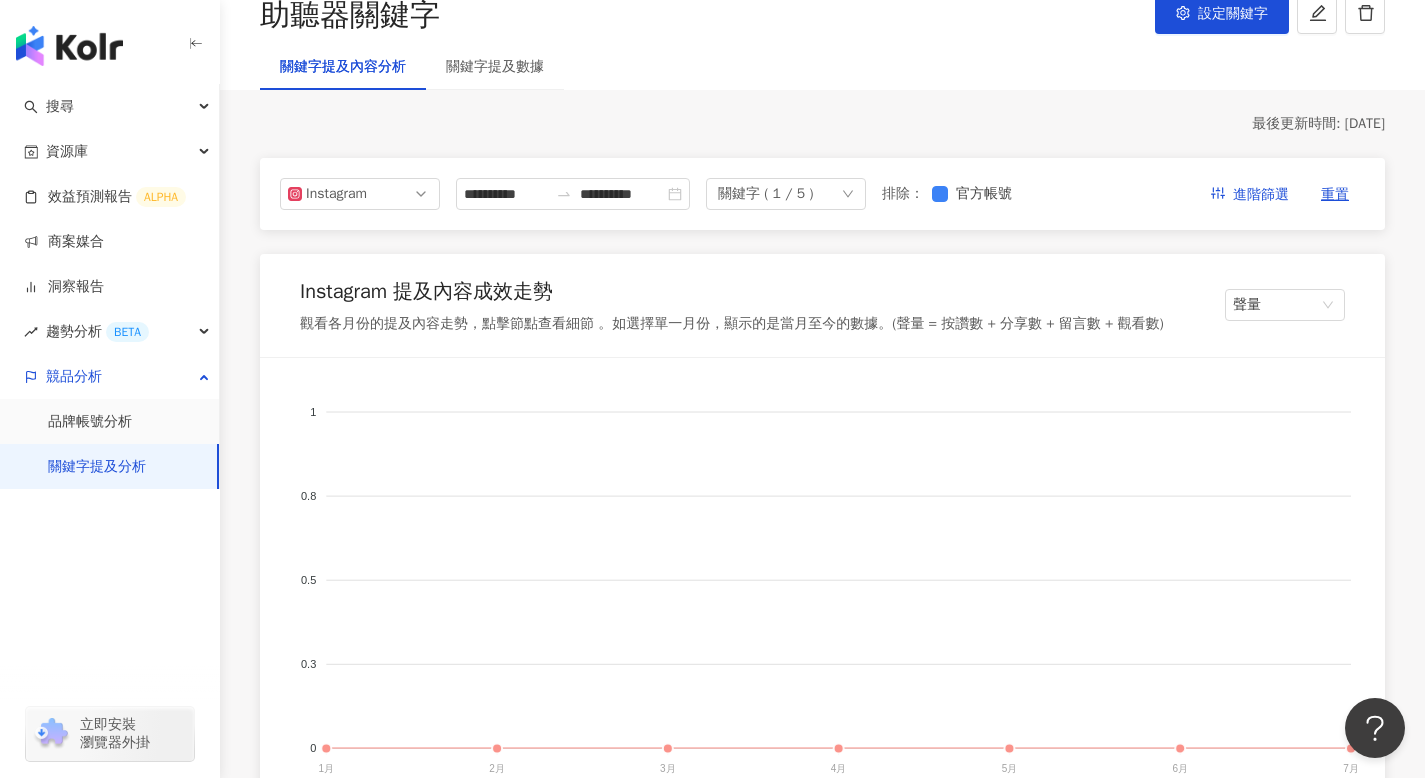 click on "**********" at bounding box center (822, 194) 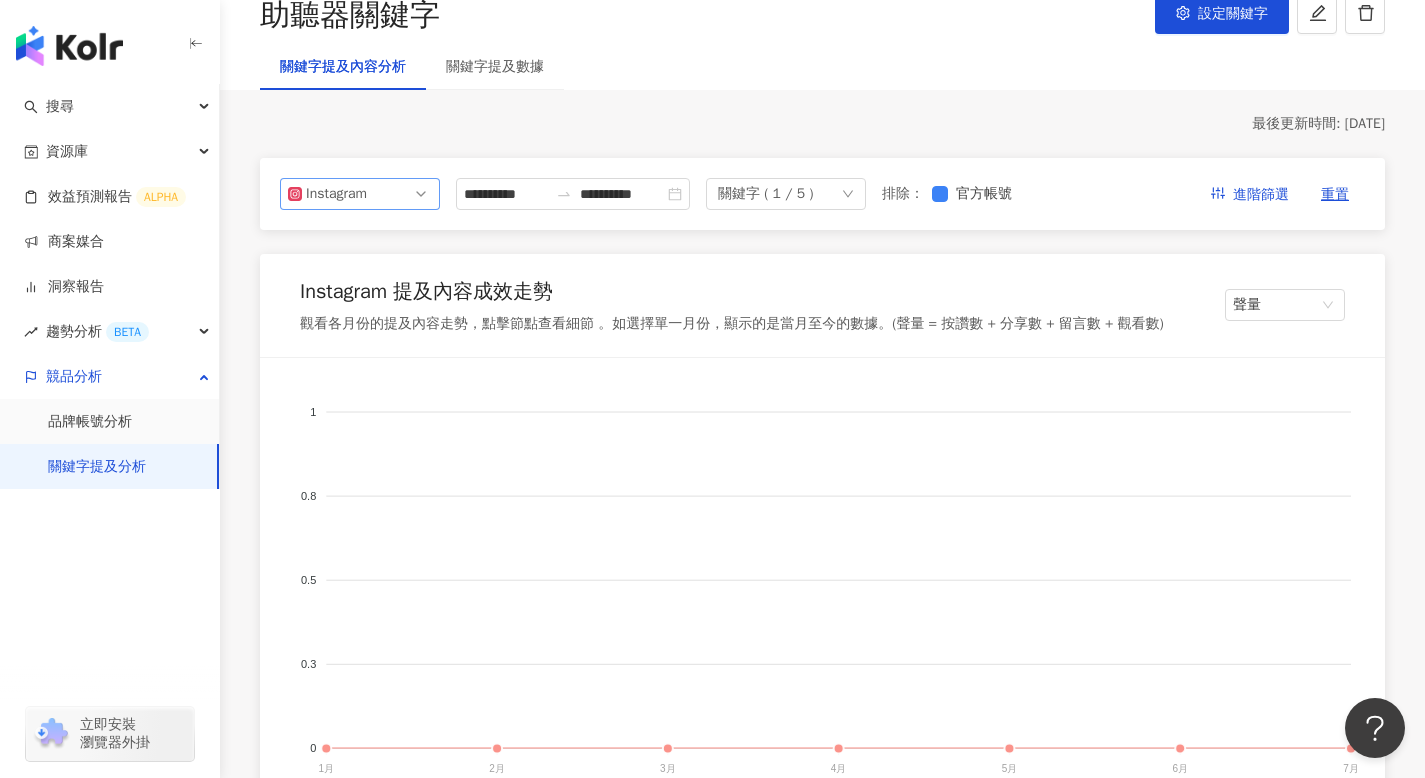 click on "Instagram" at bounding box center [360, 194] 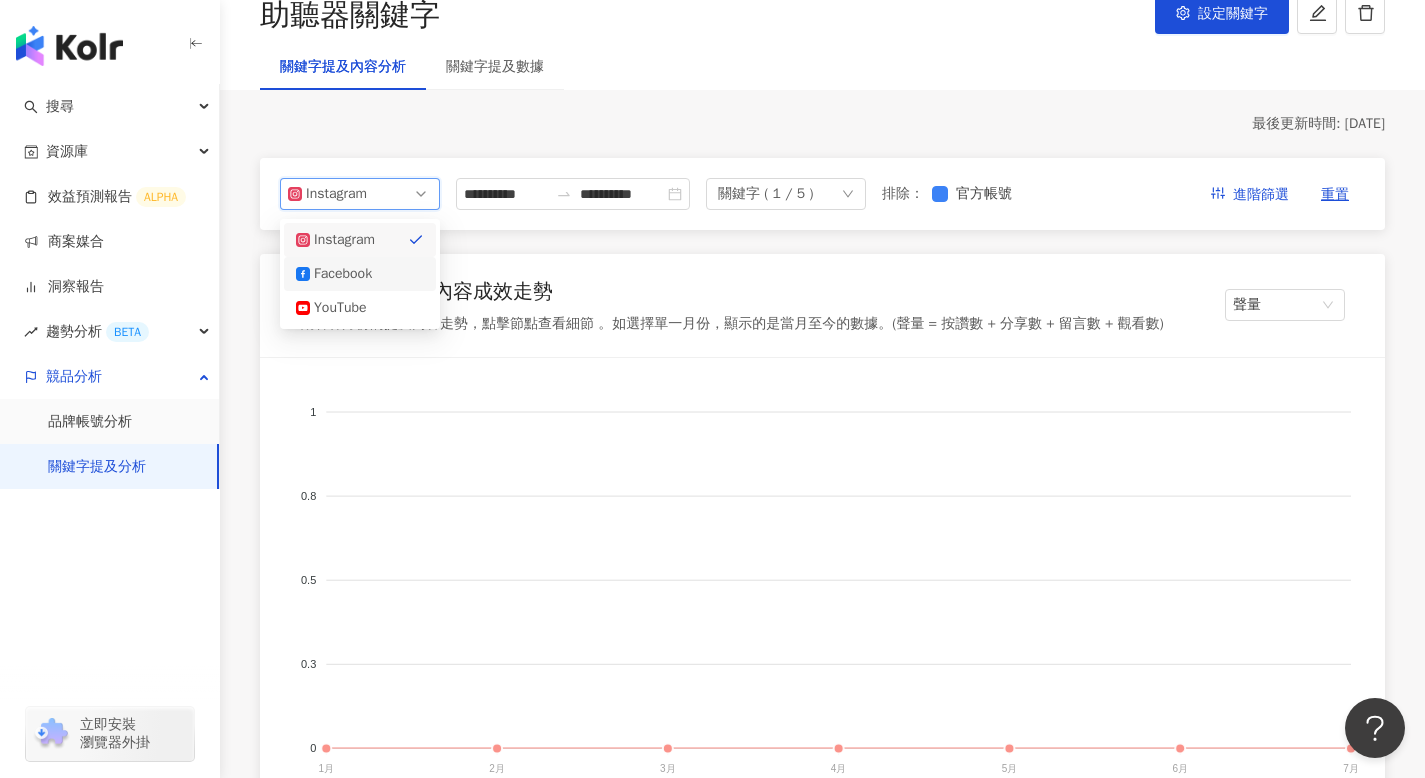 click on "Facebook" at bounding box center [346, 274] 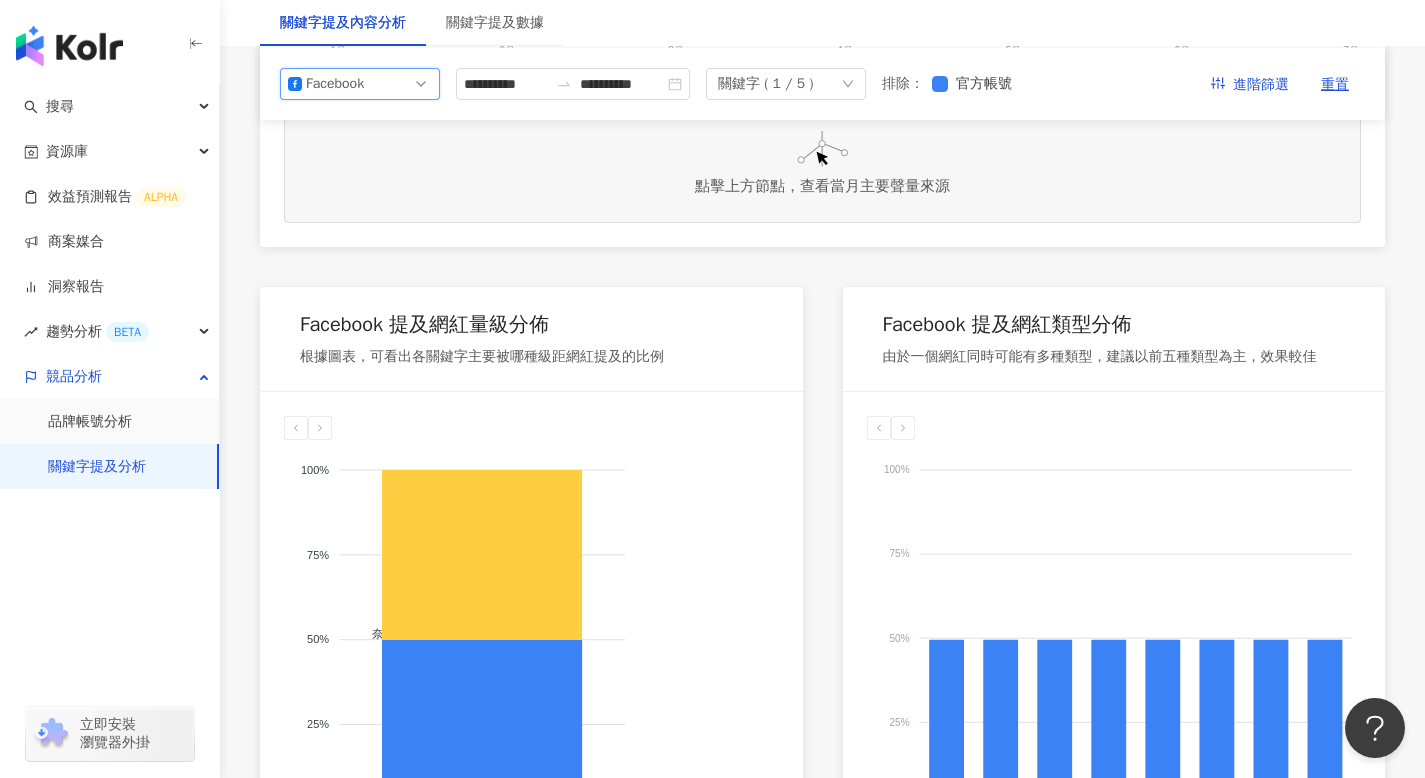 scroll, scrollTop: 543, scrollLeft: 0, axis: vertical 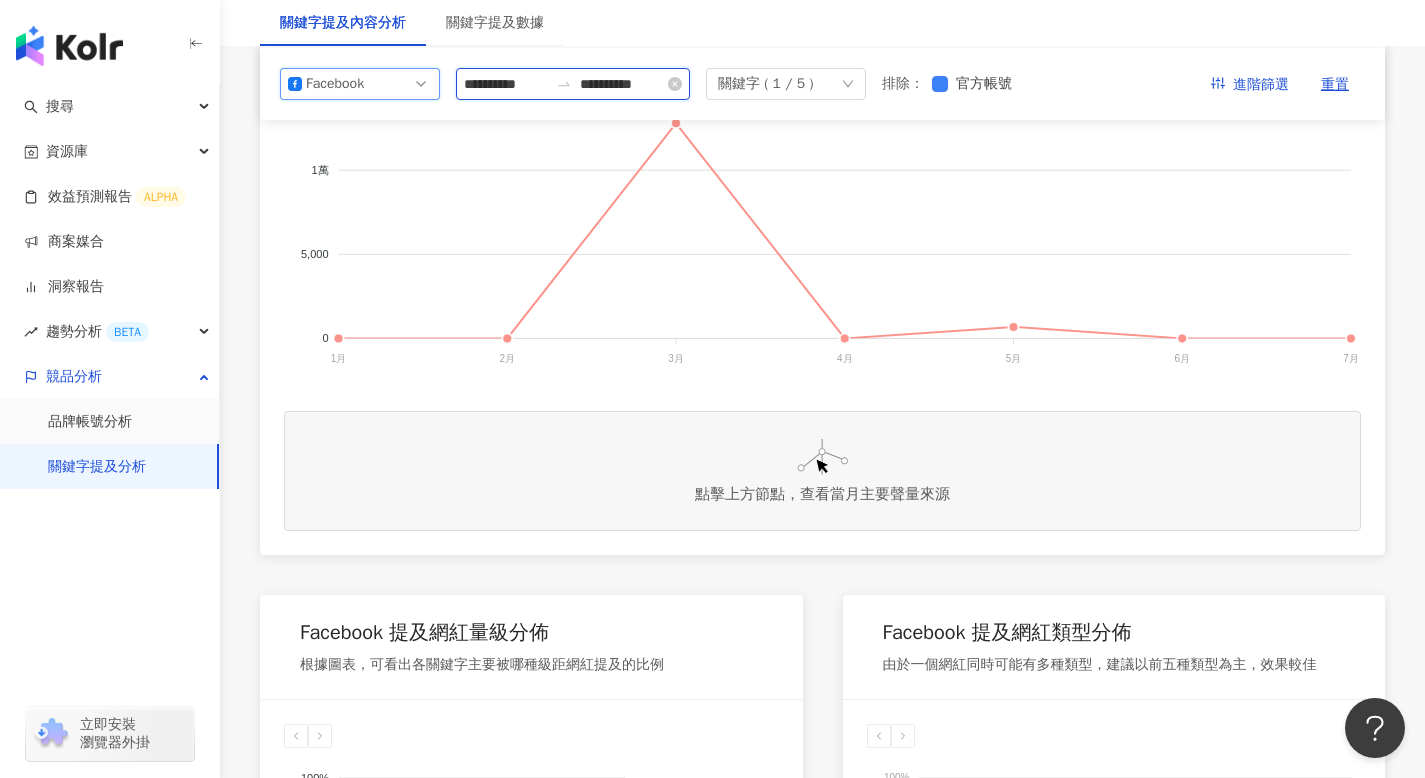click on "**********" at bounding box center (506, 84) 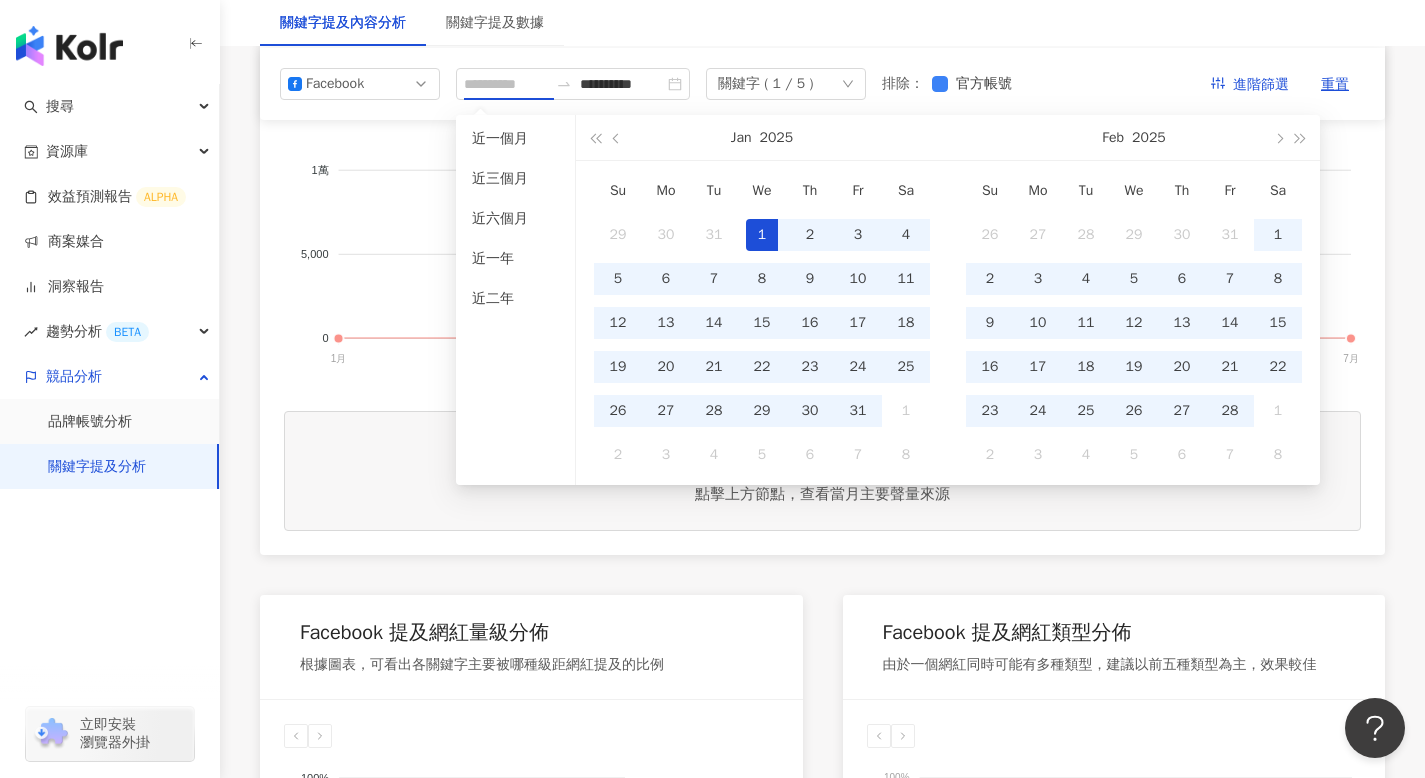 click on "1" at bounding box center (762, 235) 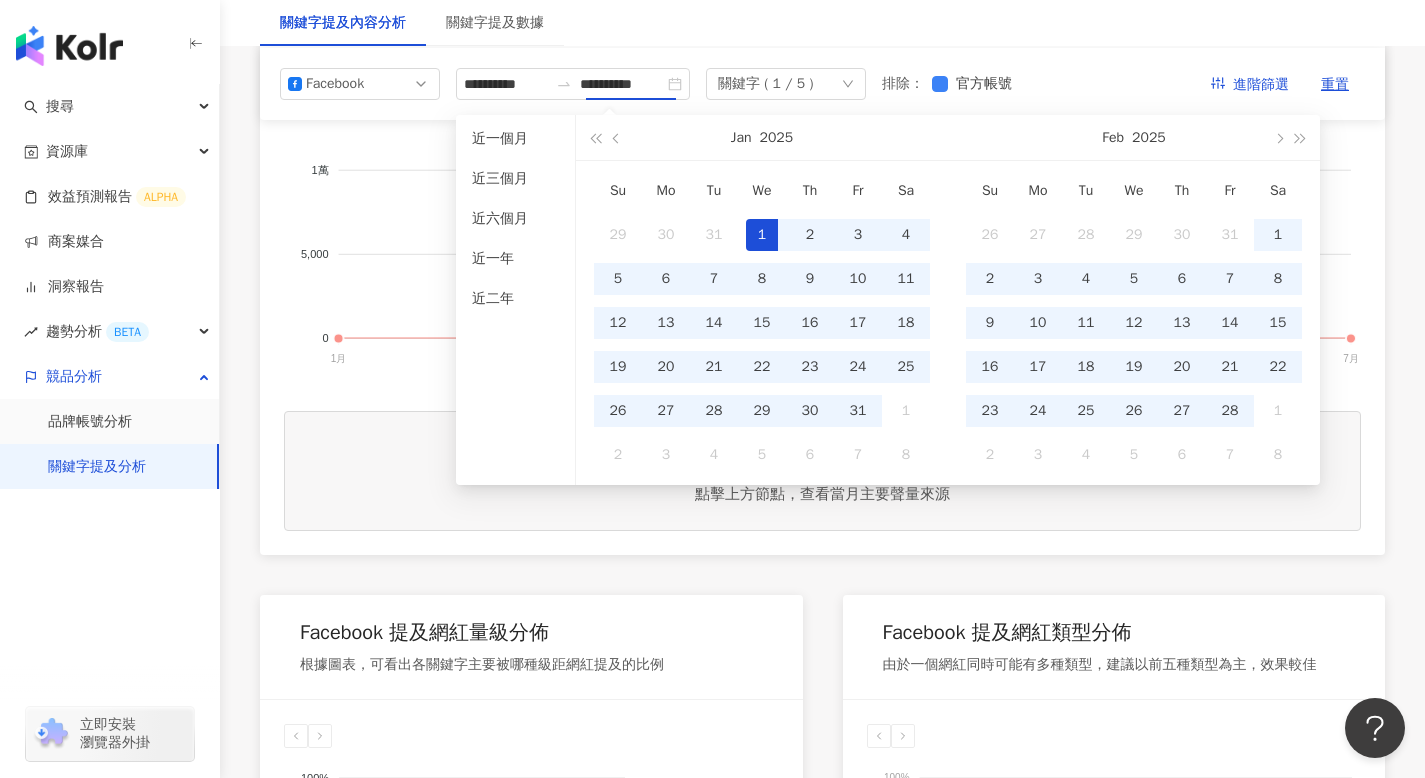 click on "關鍵字提及內容分析 關鍵字提及數據" at bounding box center [822, 23] 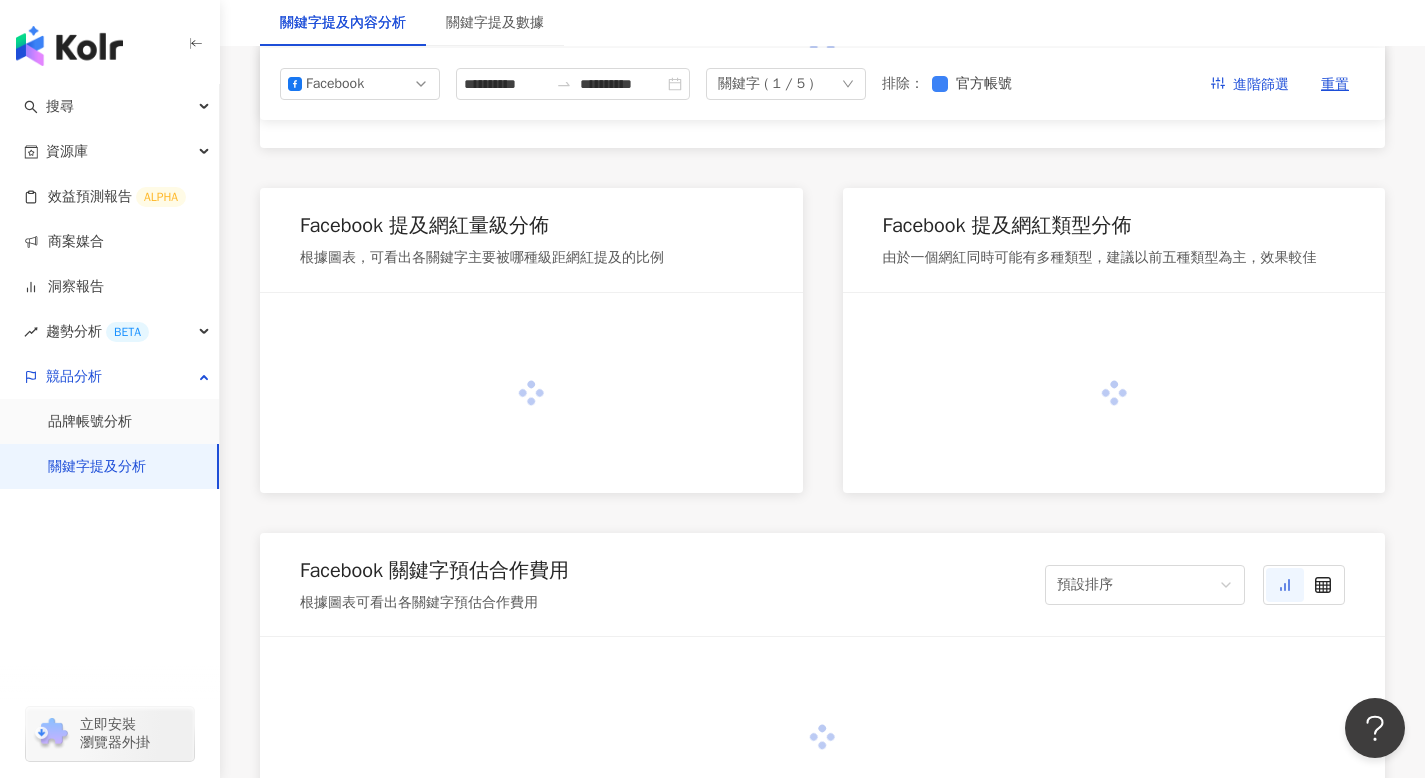 type on "**********" 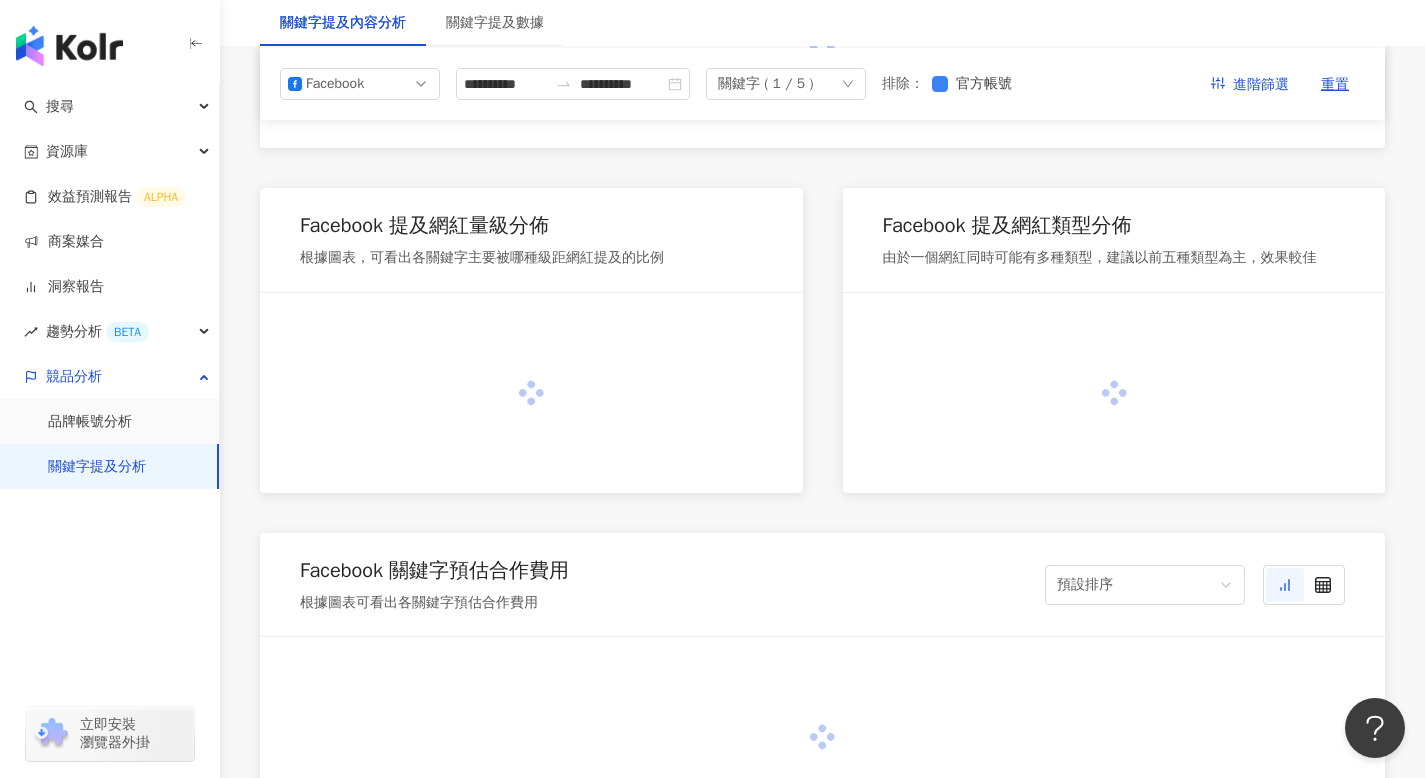 type on "**********" 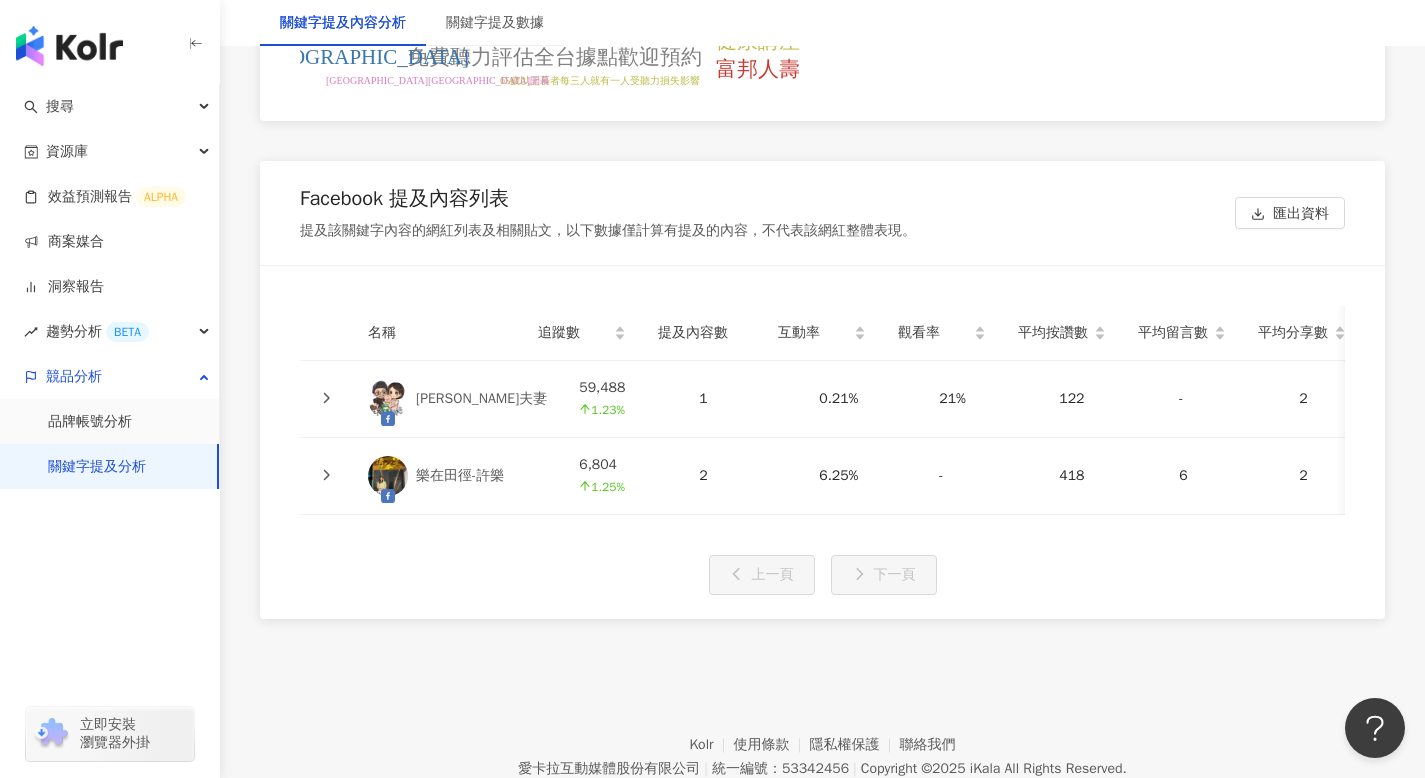 scroll, scrollTop: 4395, scrollLeft: 0, axis: vertical 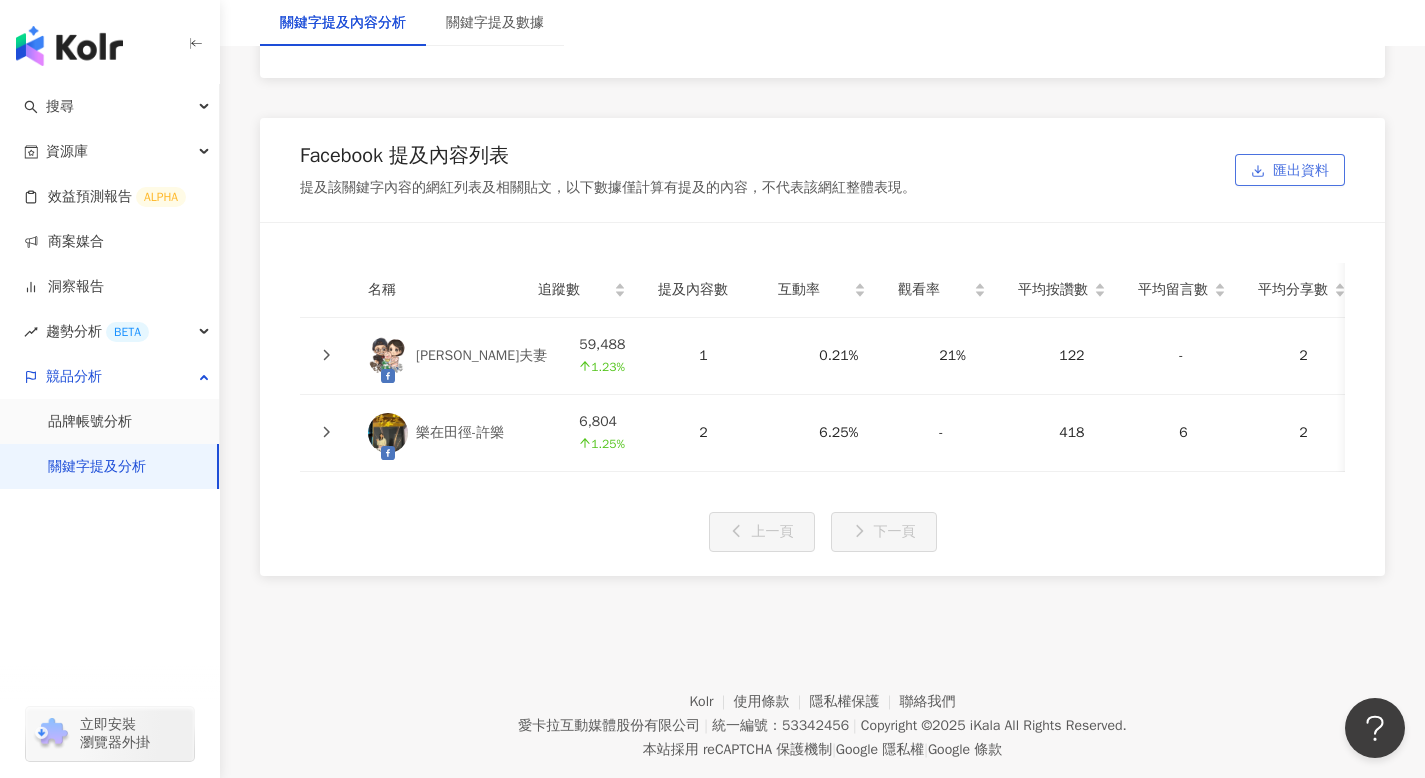 click on "匯出資料" at bounding box center [1301, 171] 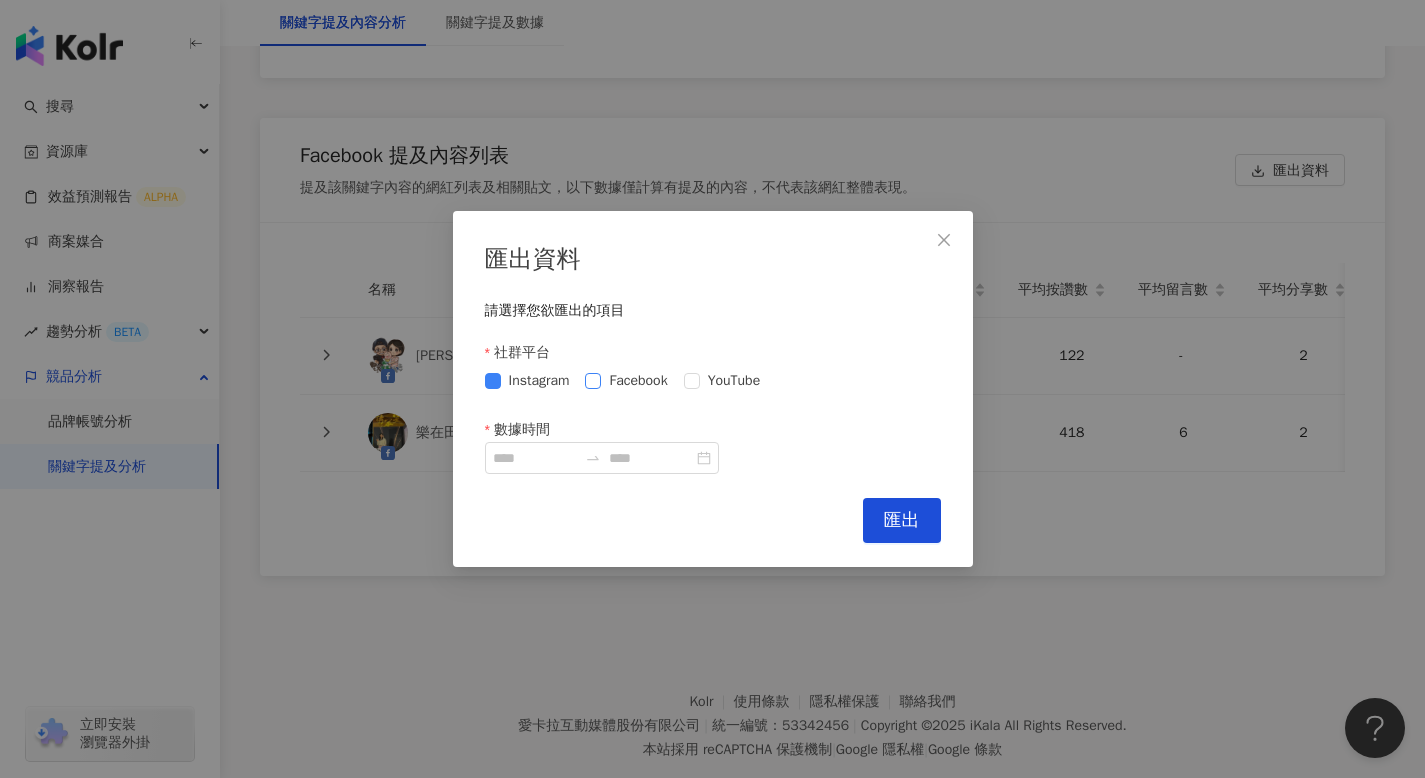 click at bounding box center [593, 381] 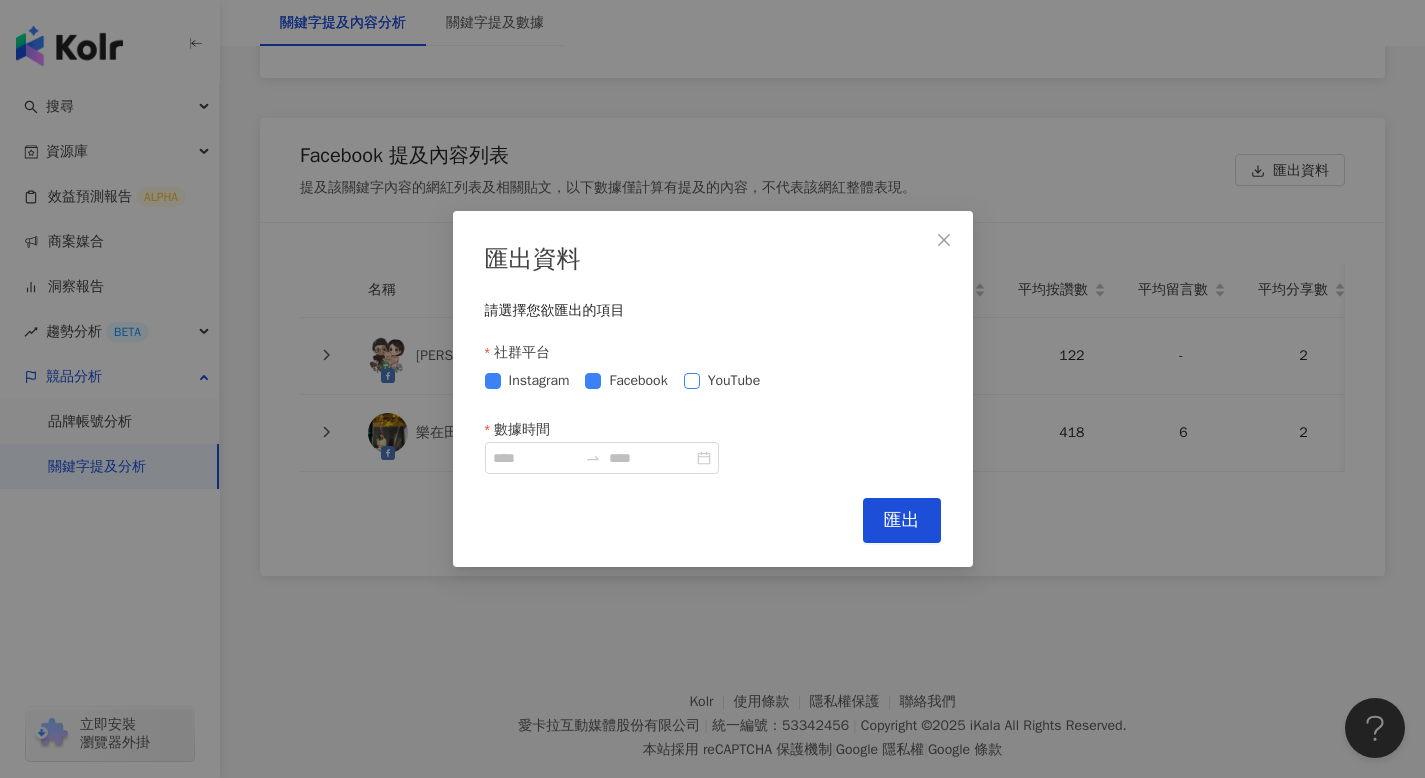 click on "YouTube" at bounding box center [734, 381] 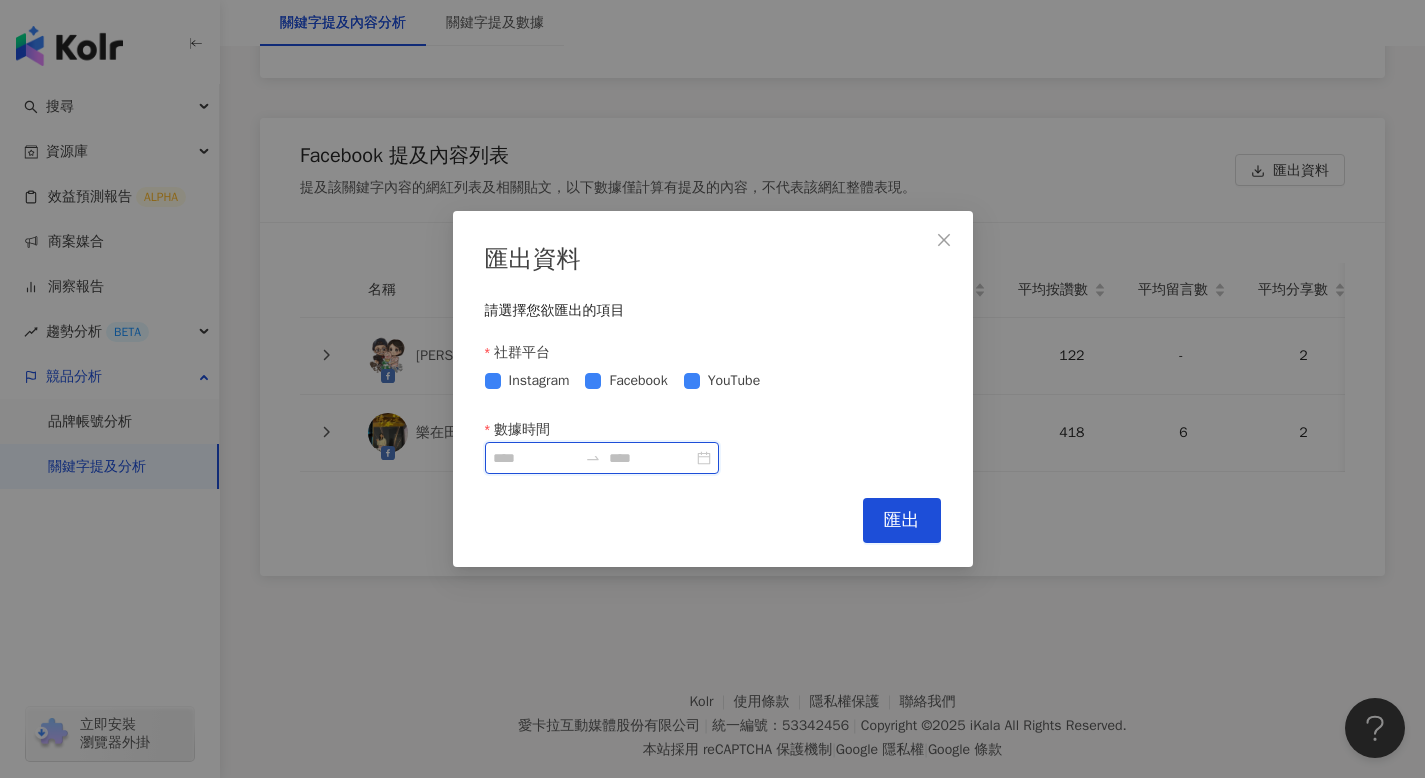 click on "數據時間" at bounding box center [535, 458] 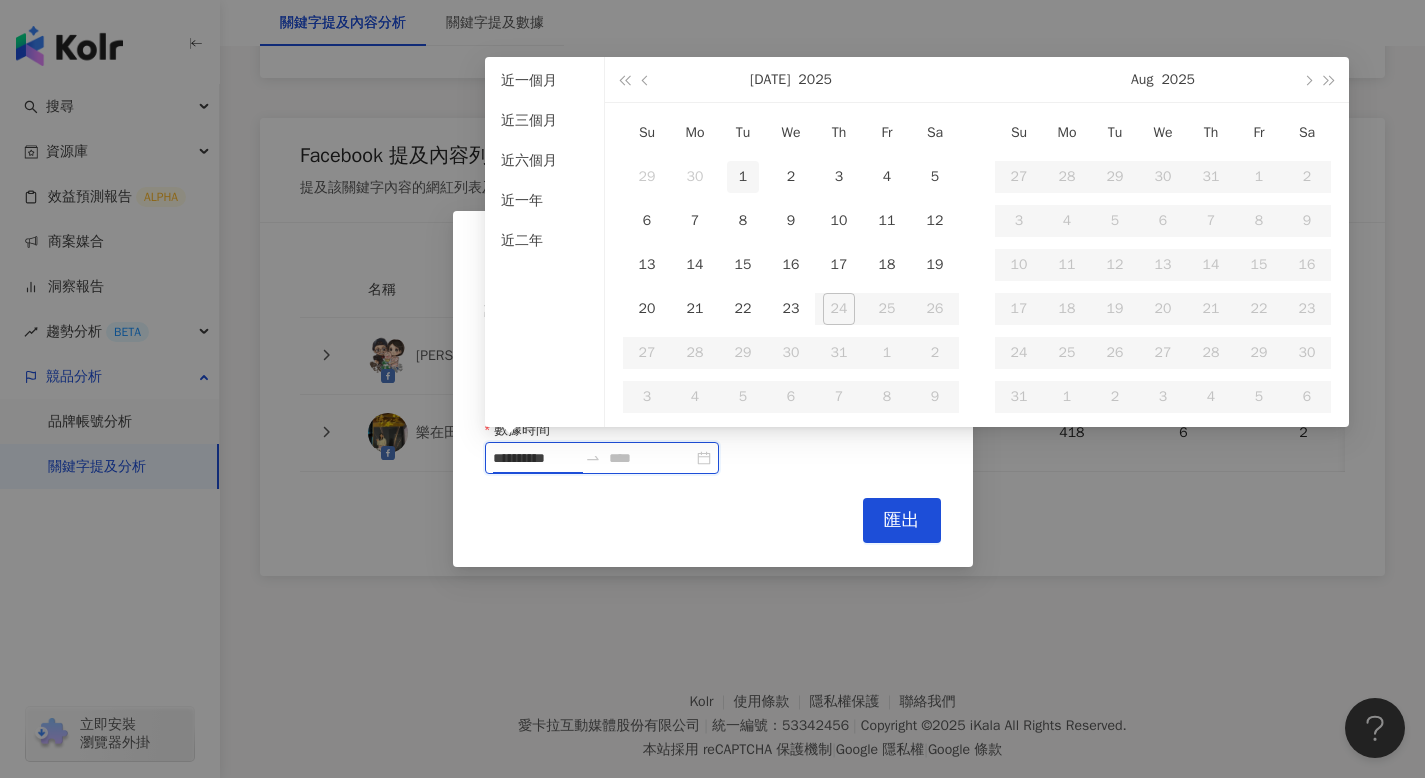 type on "**********" 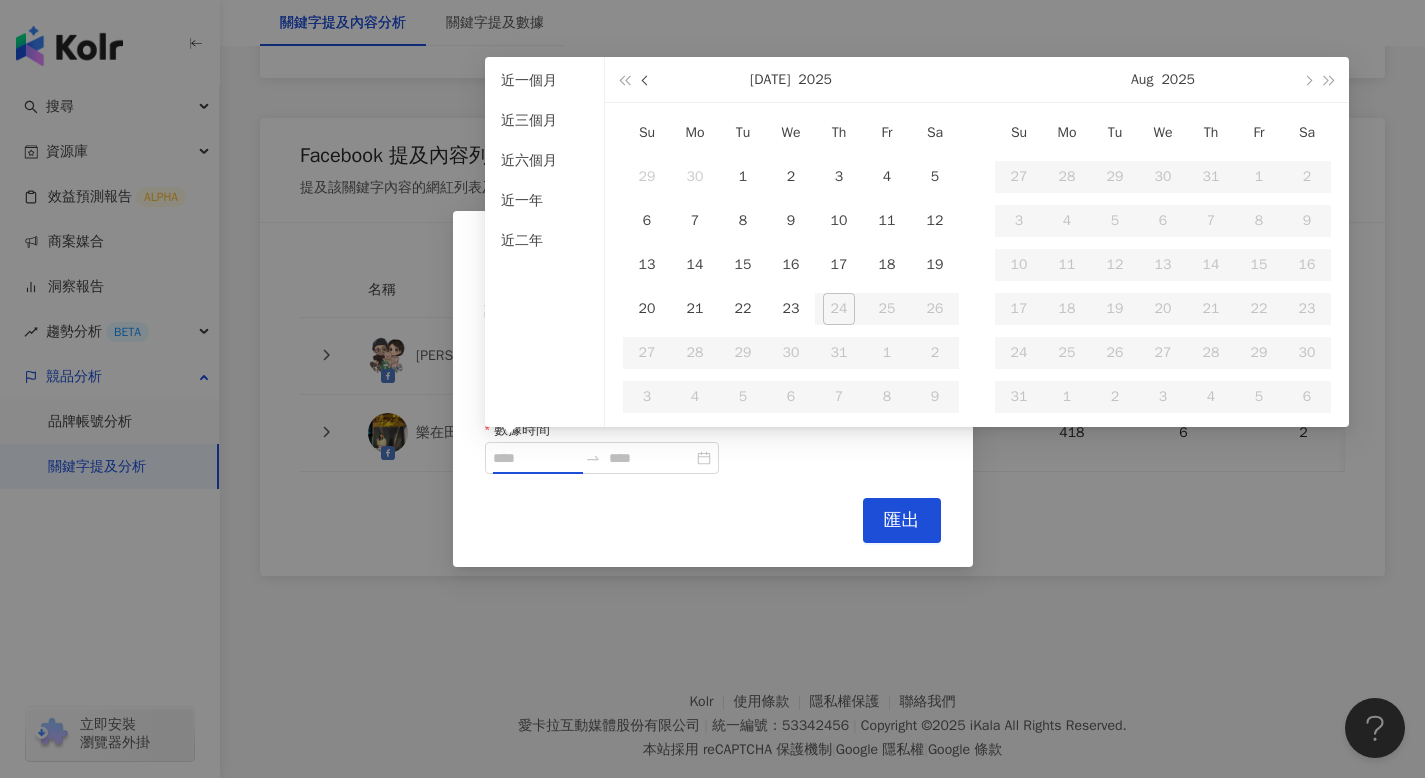click at bounding box center (646, 79) 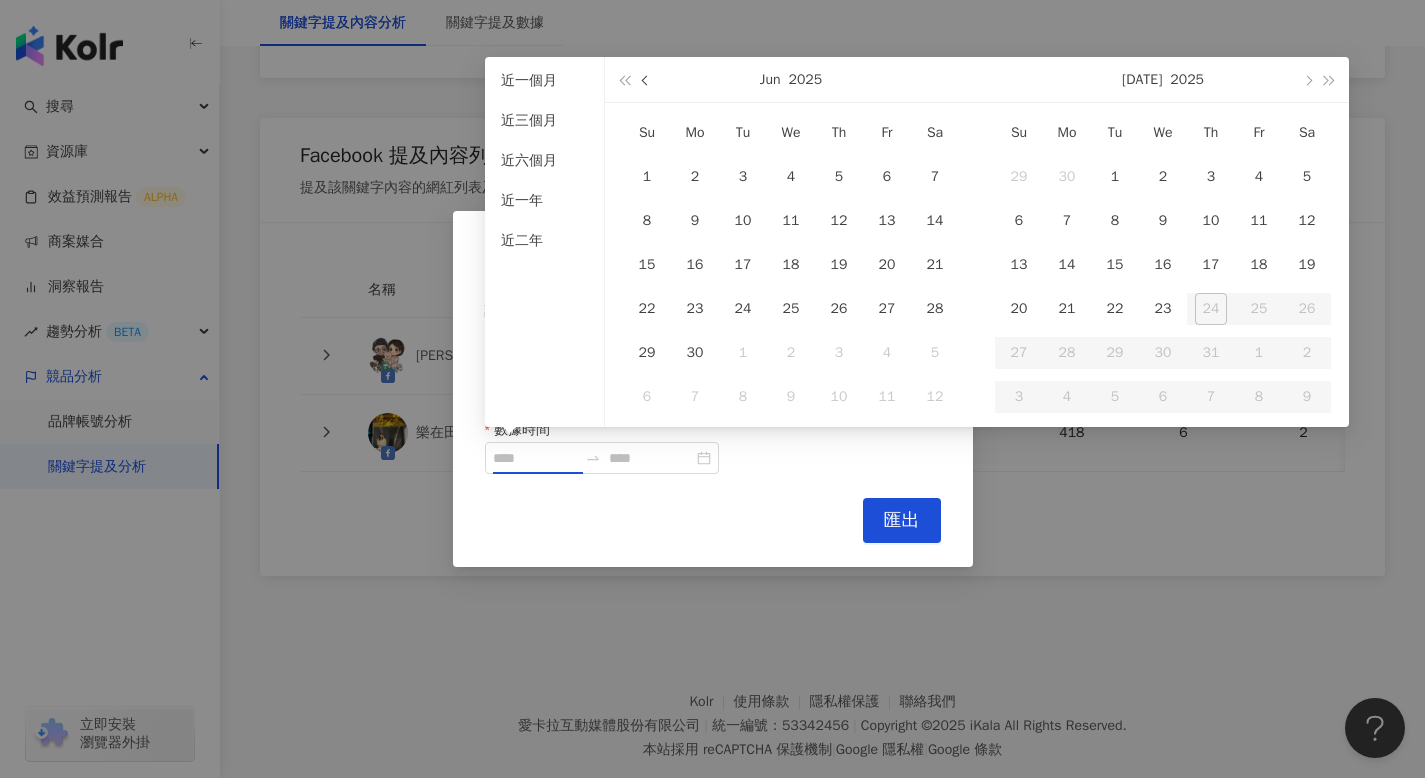 click at bounding box center [646, 79] 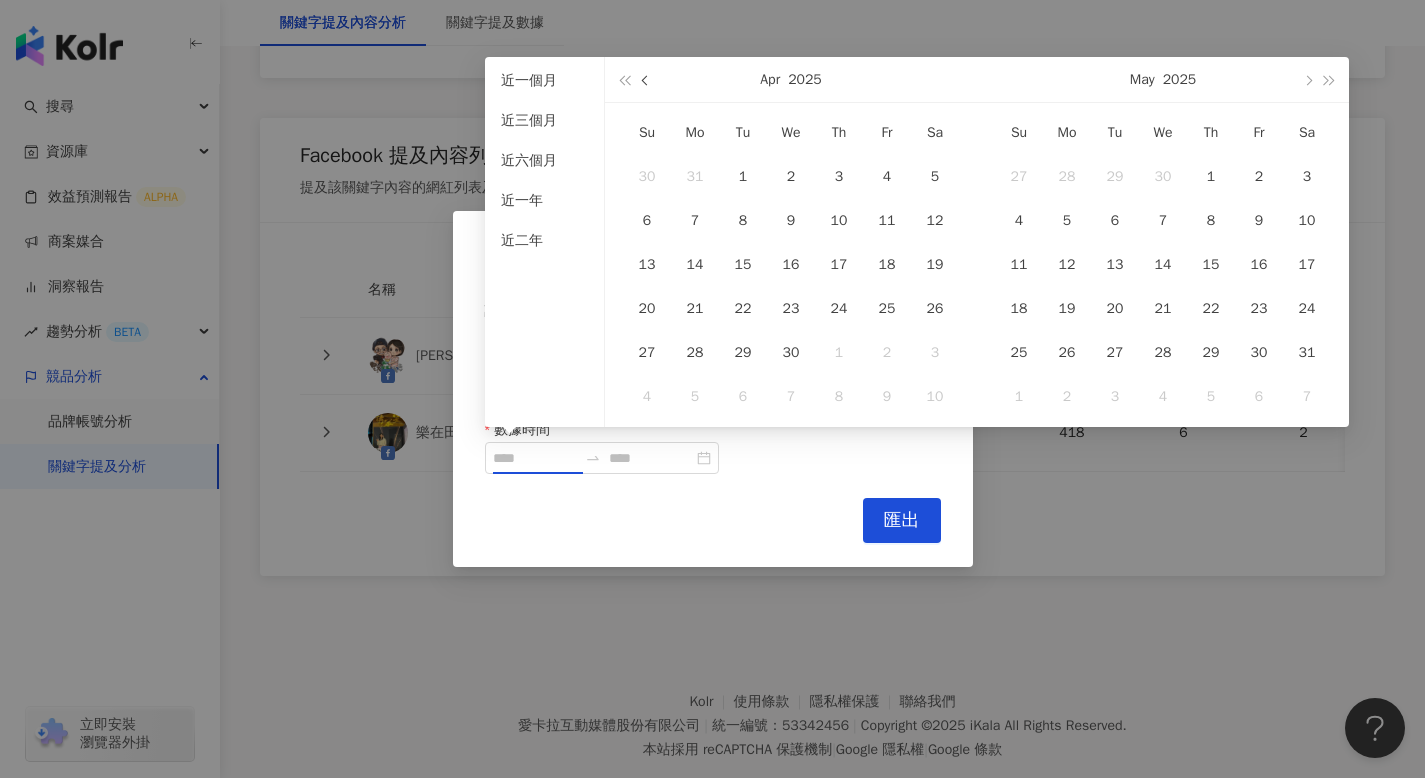 click at bounding box center (646, 79) 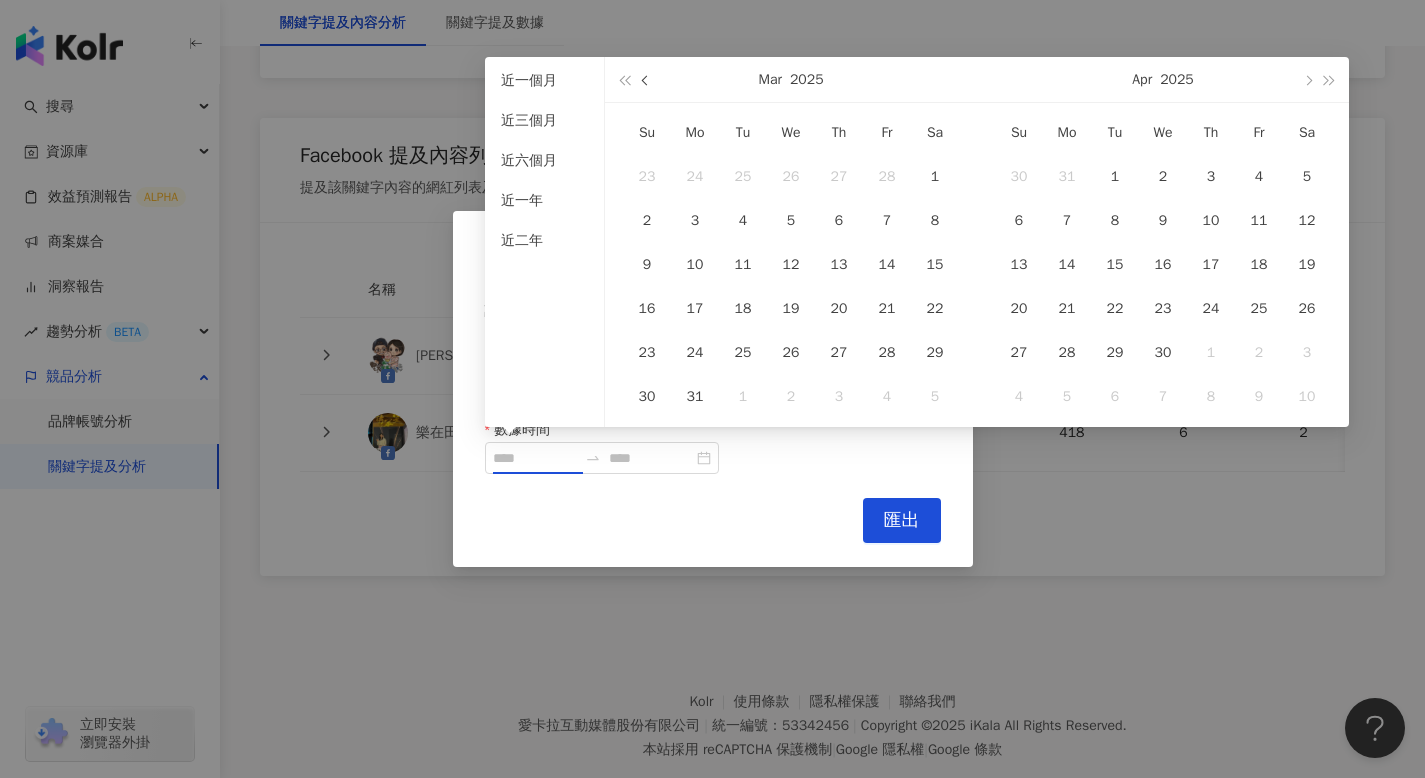 click at bounding box center (646, 79) 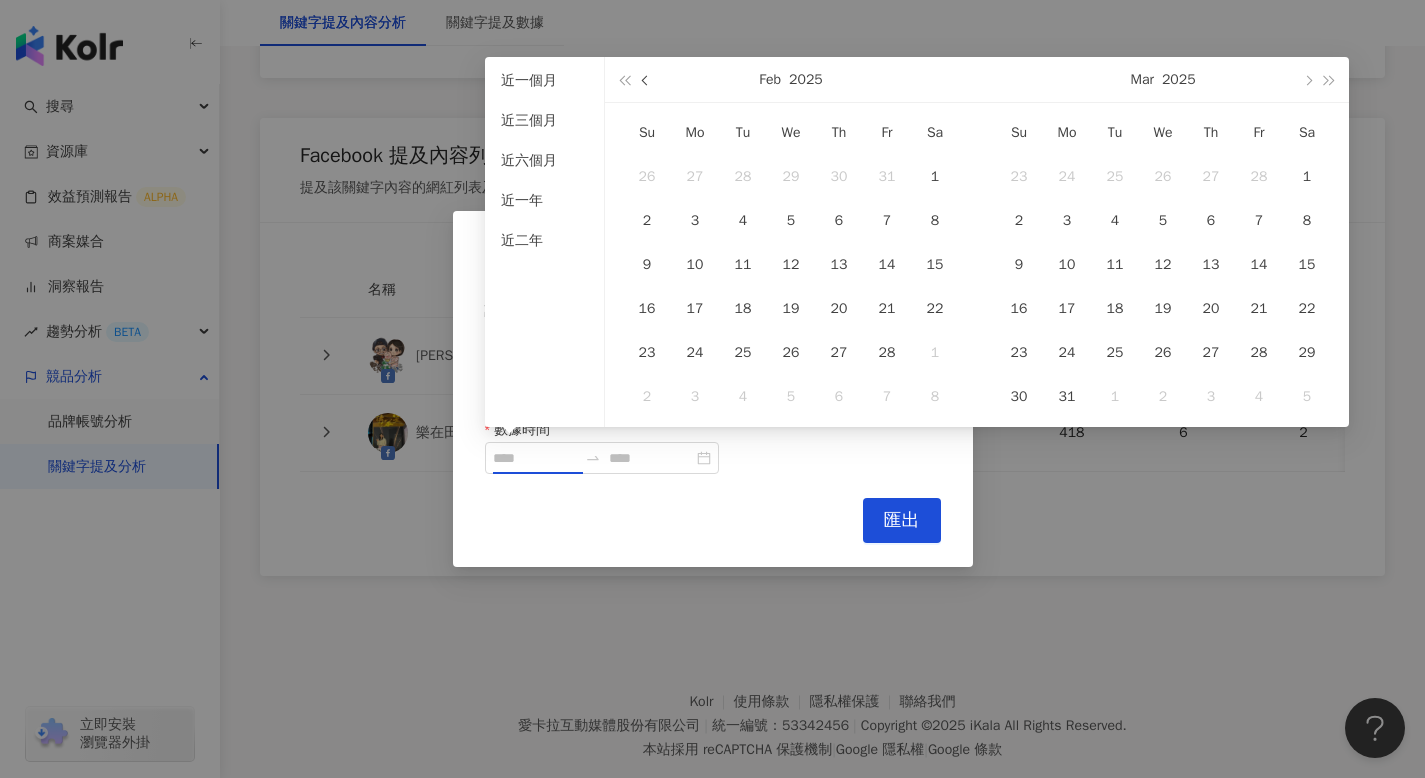 click at bounding box center [646, 79] 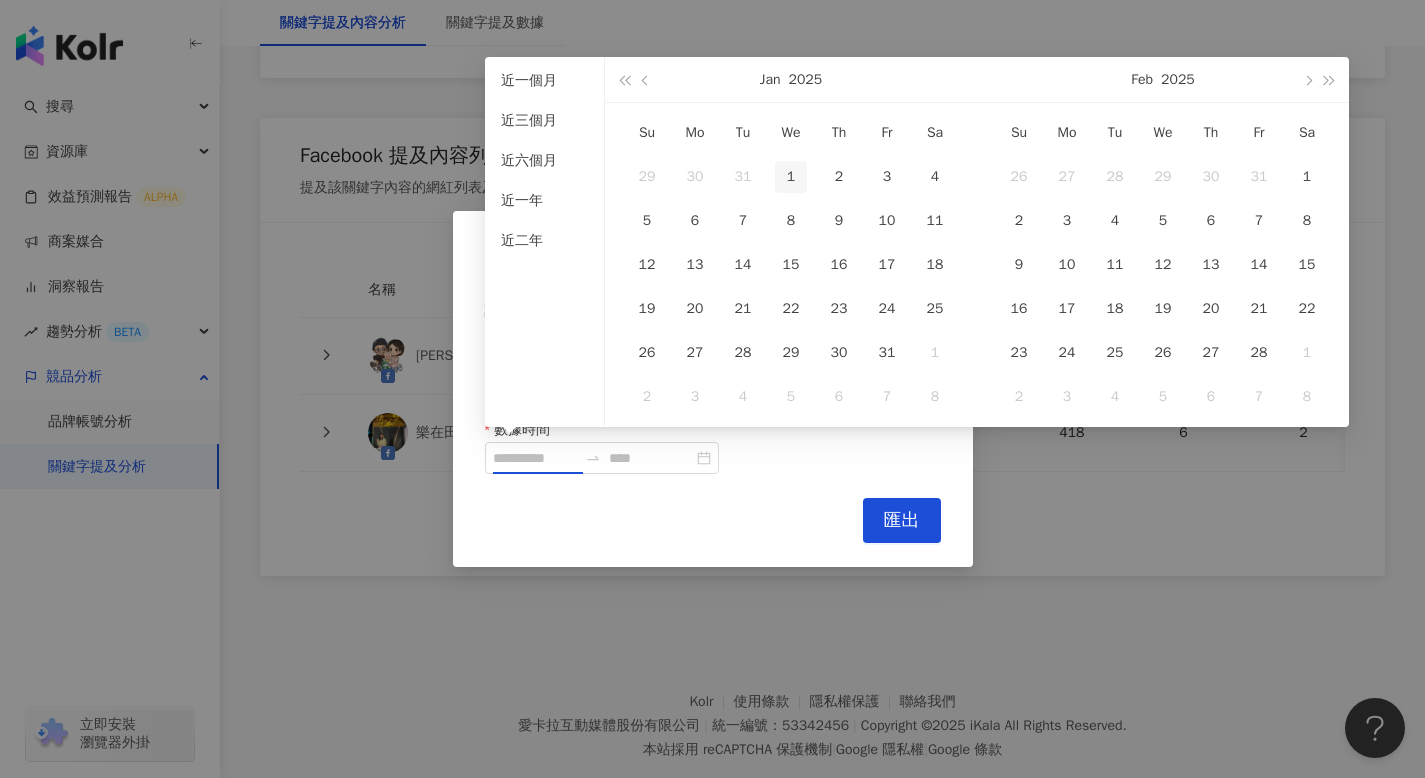 type on "**********" 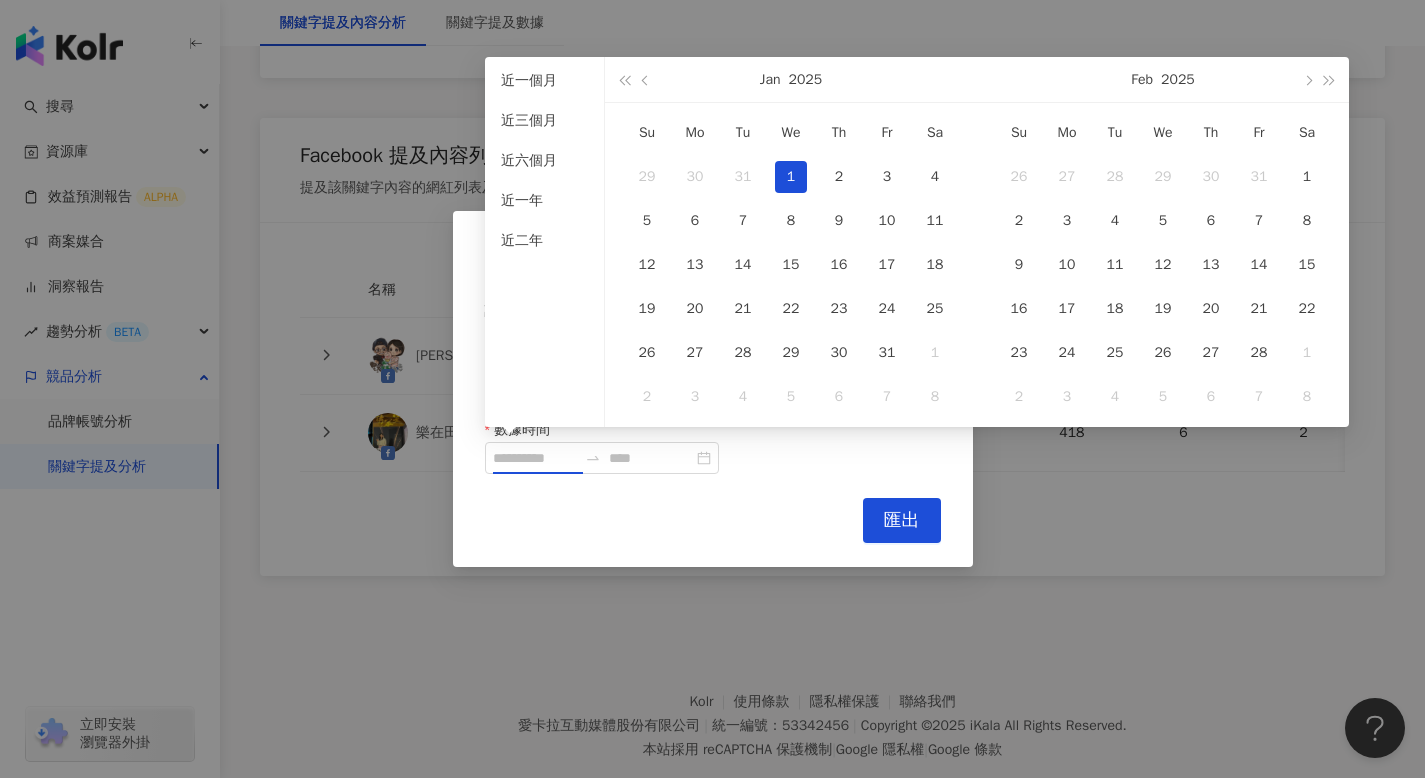 click on "1" at bounding box center (791, 177) 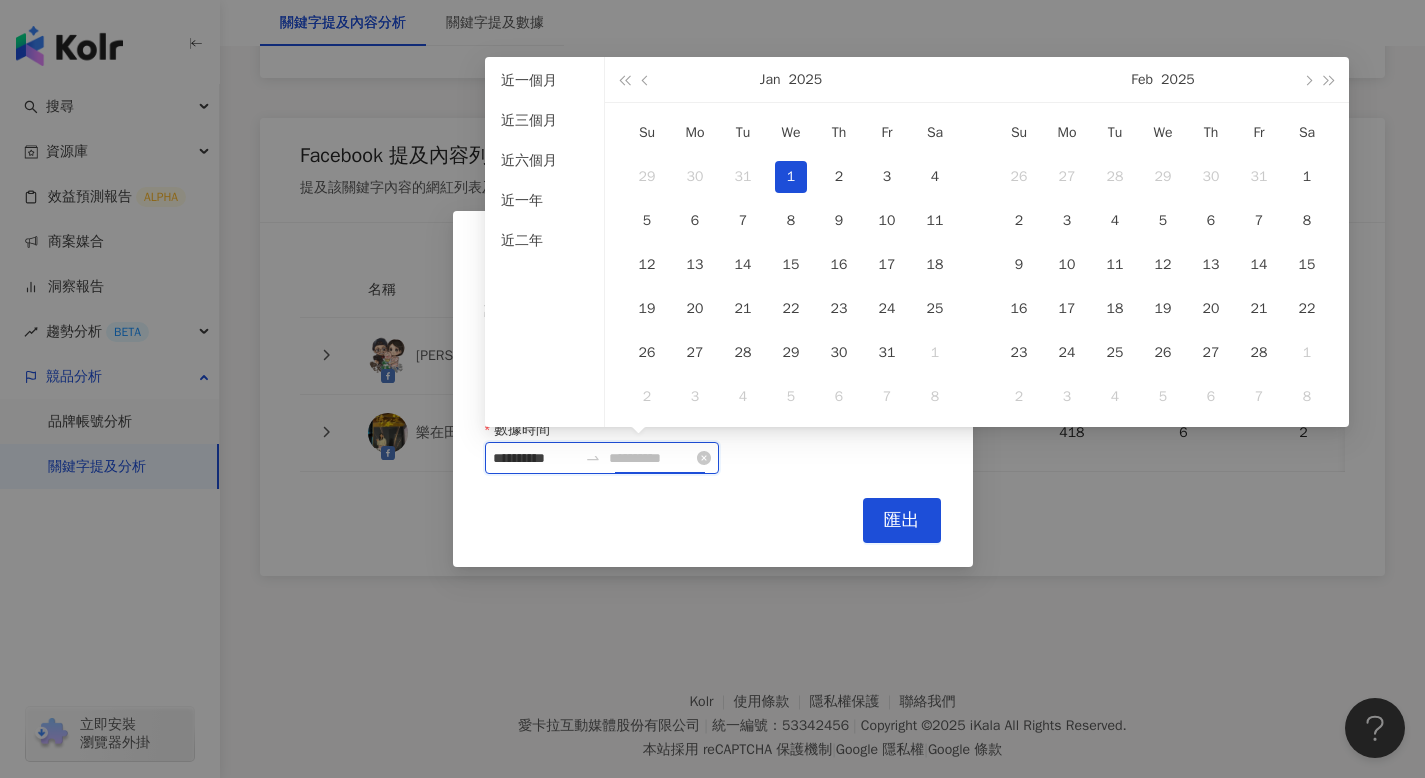 type on "**********" 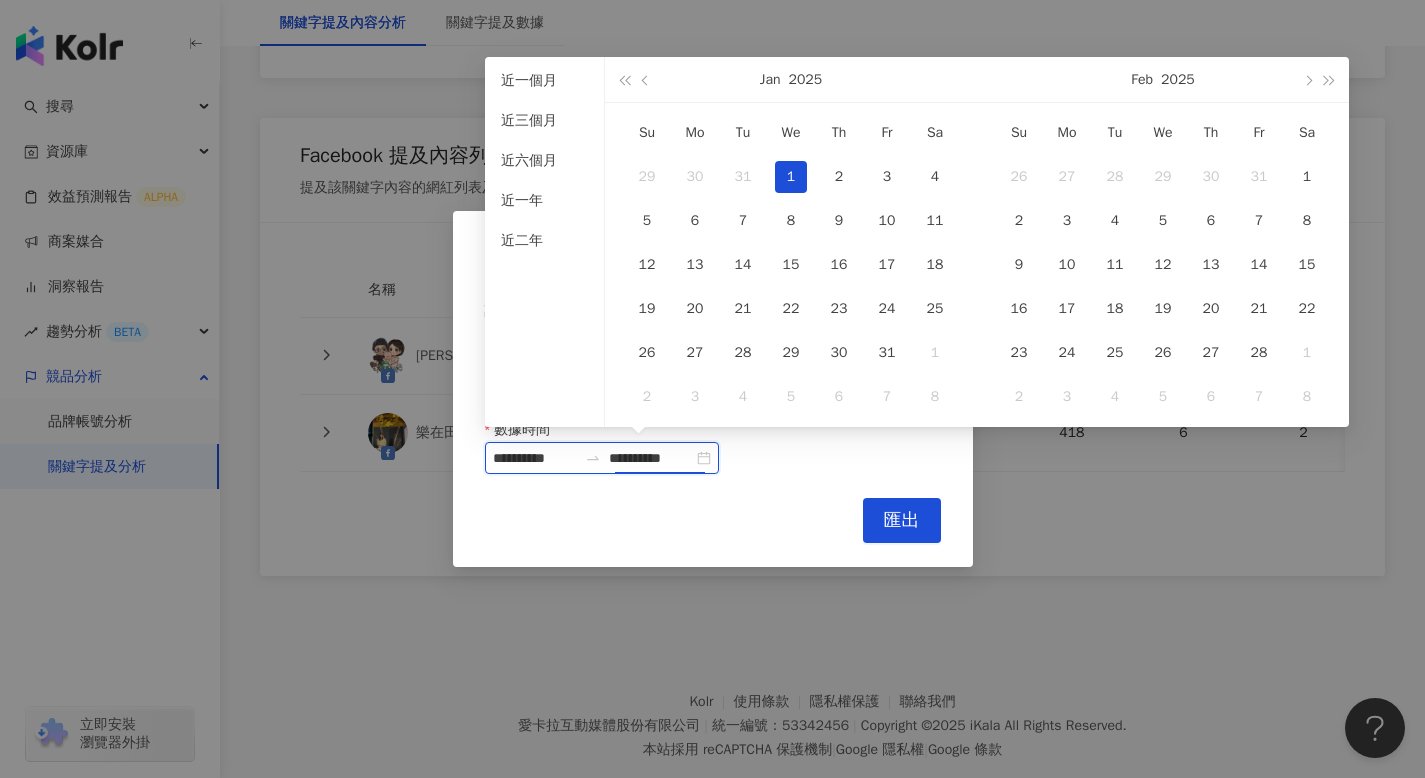type on "**********" 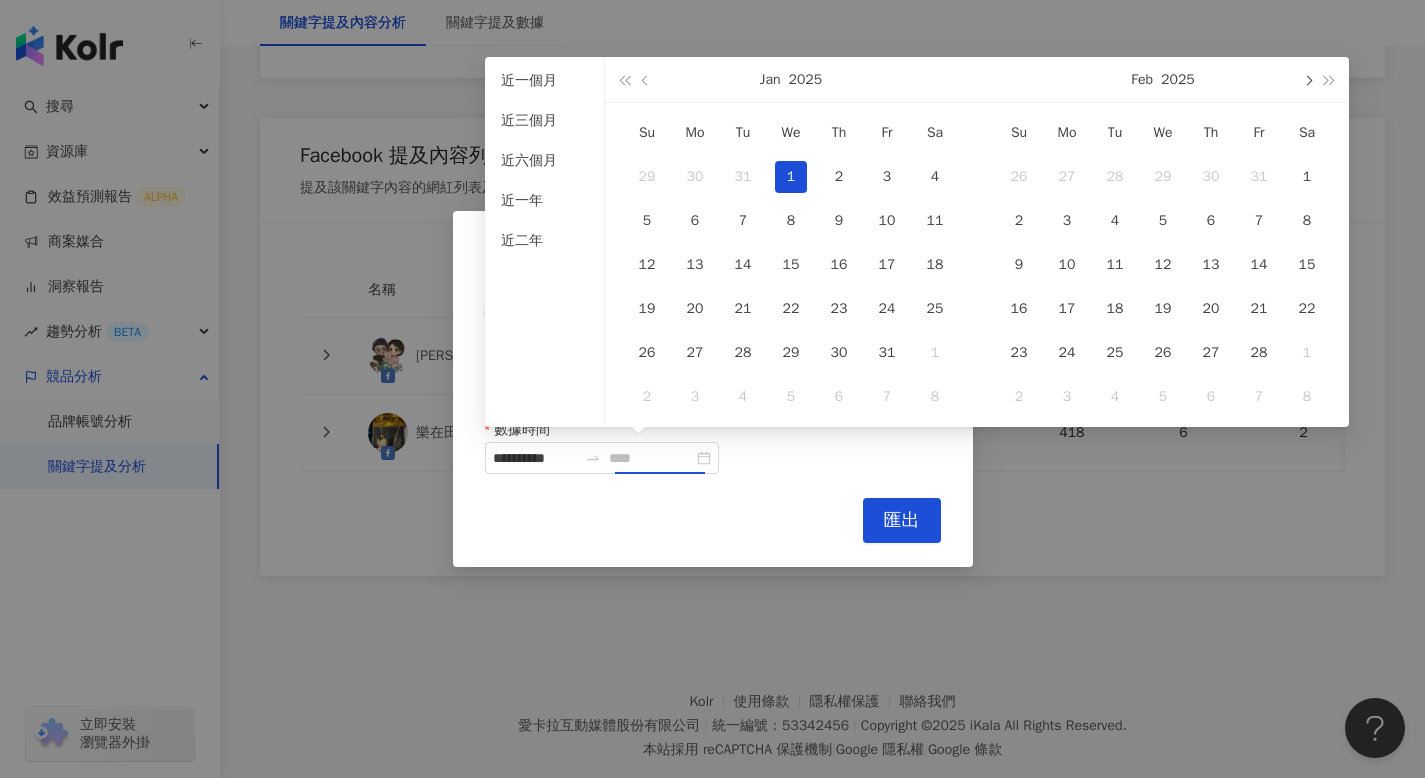 click at bounding box center (1307, 80) 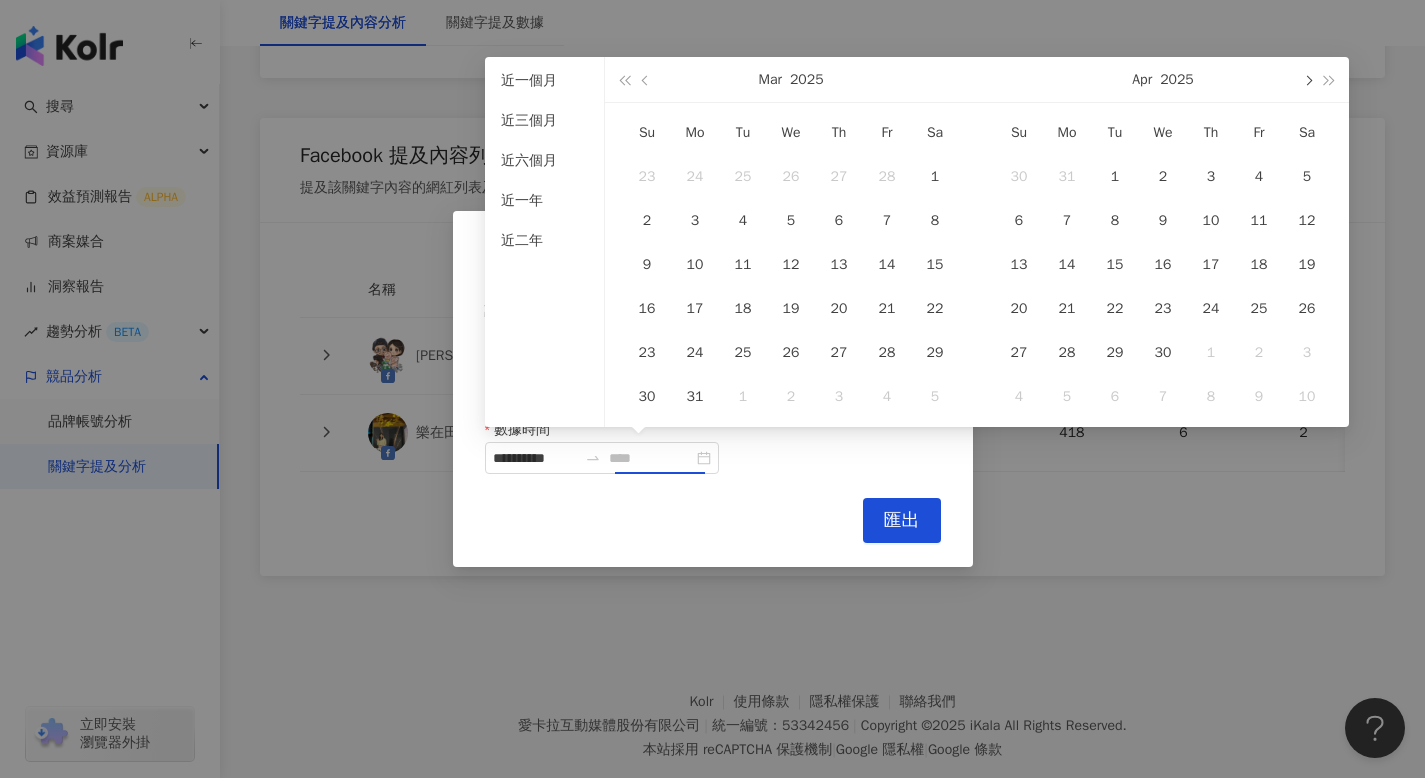 click at bounding box center (1307, 80) 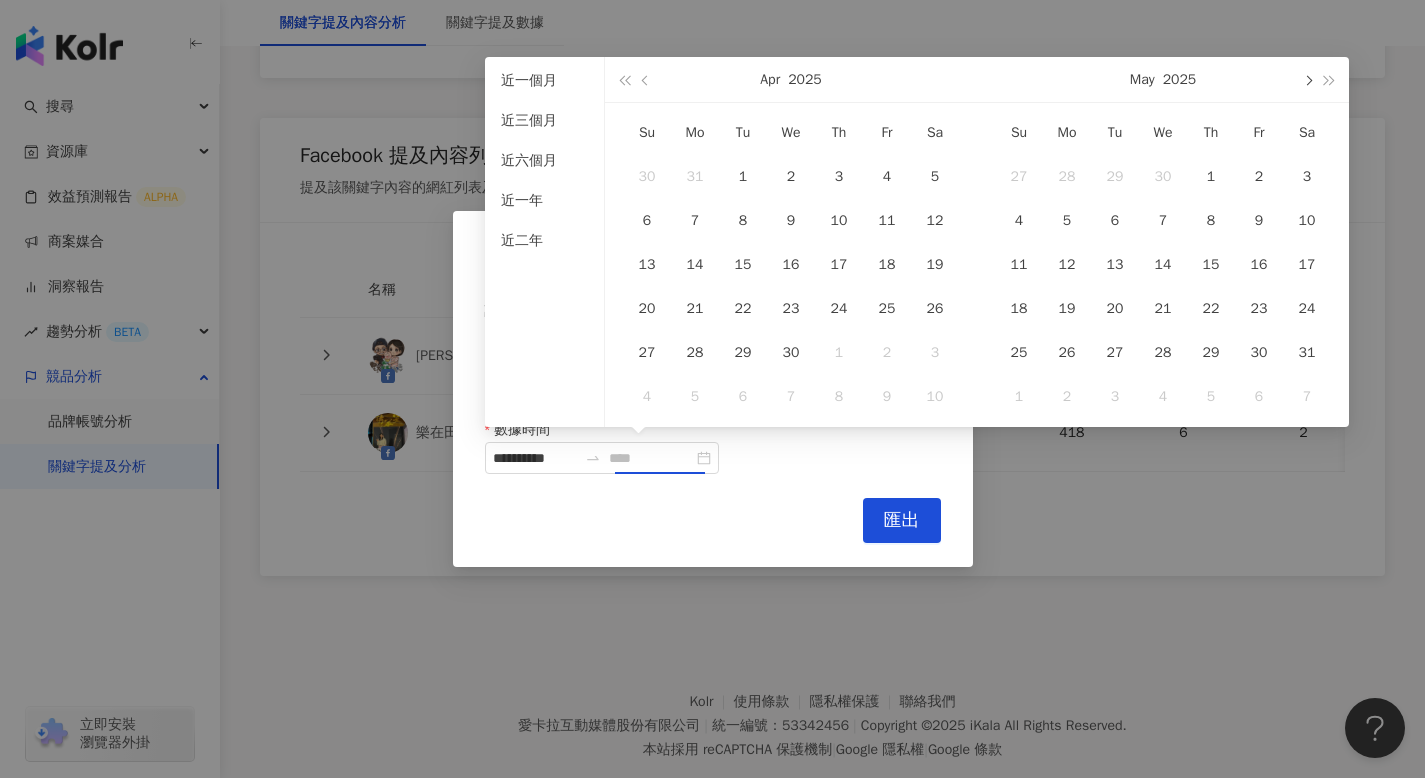 click at bounding box center (1307, 80) 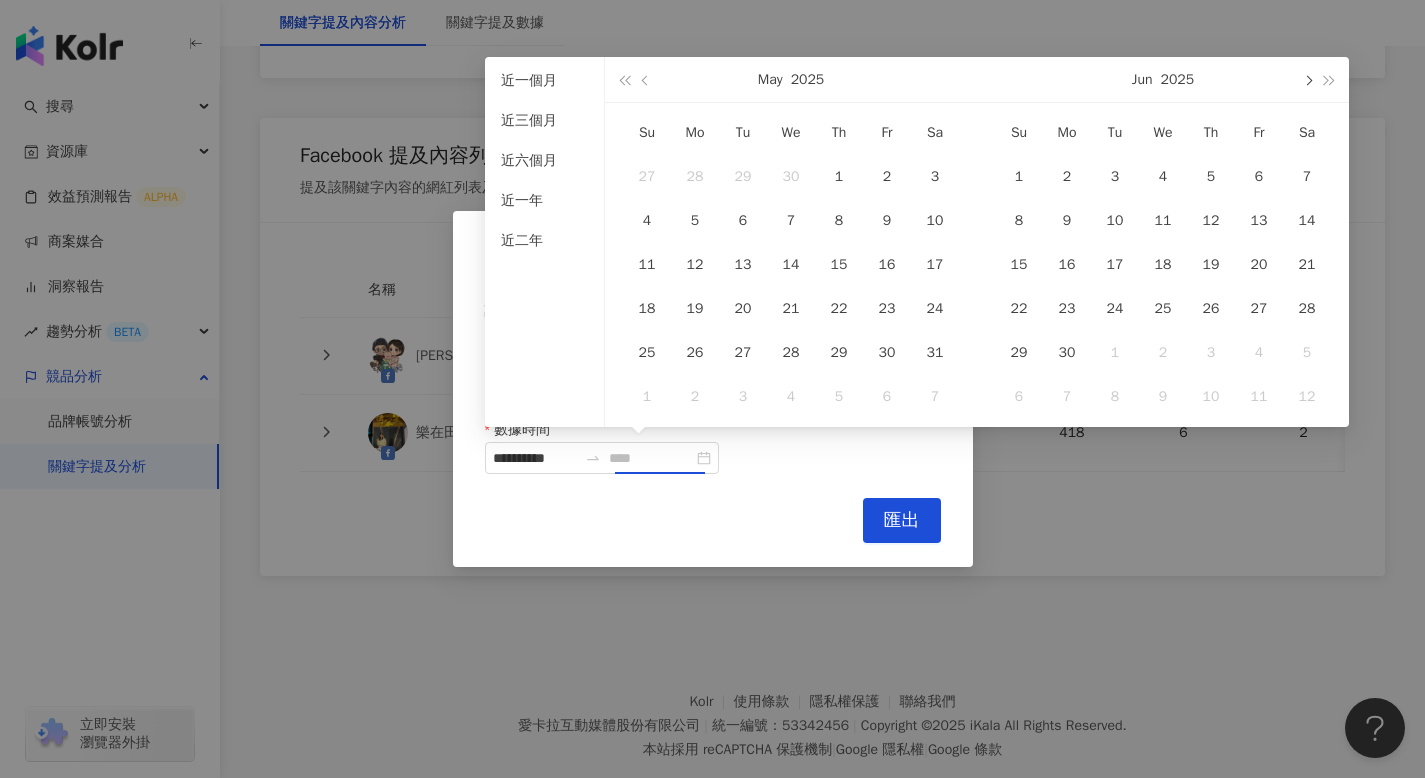 click at bounding box center (1307, 80) 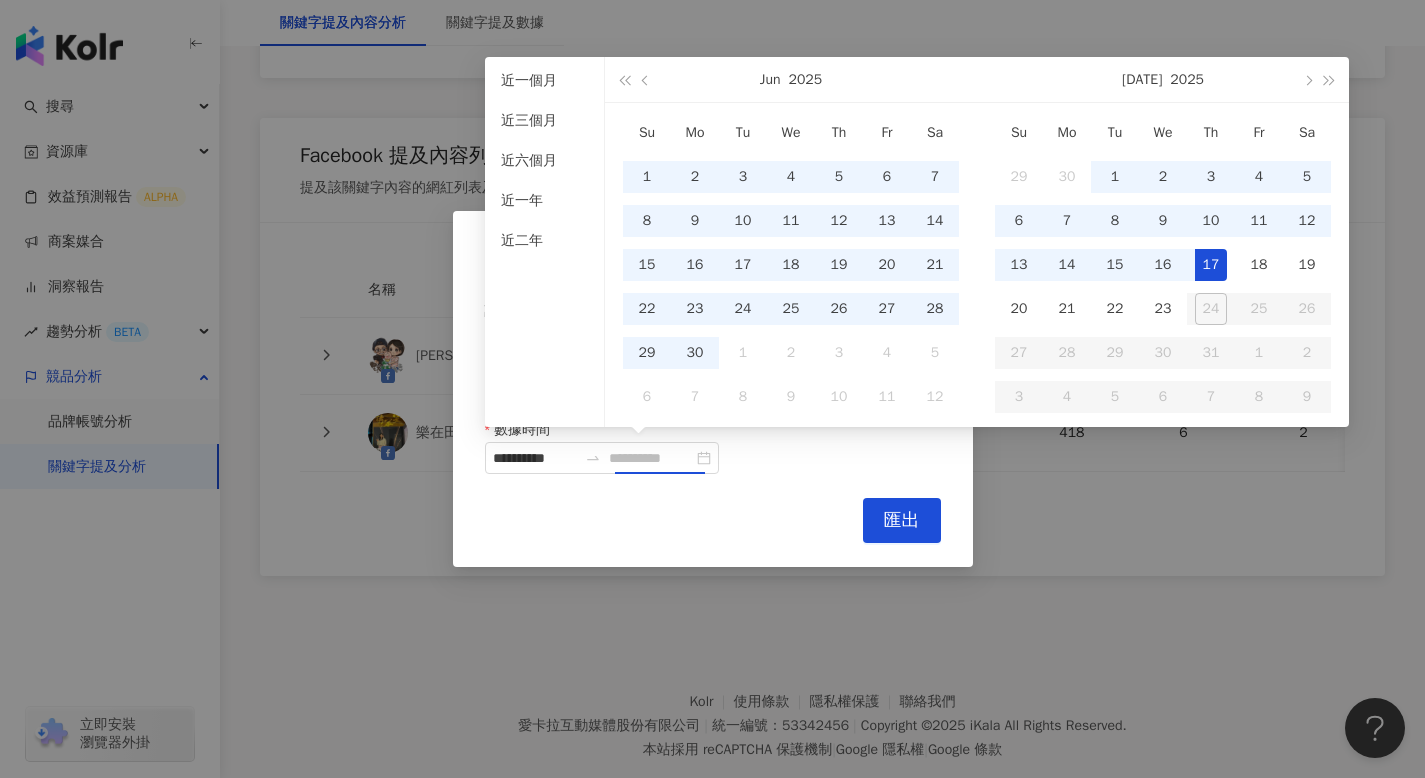 type on "**********" 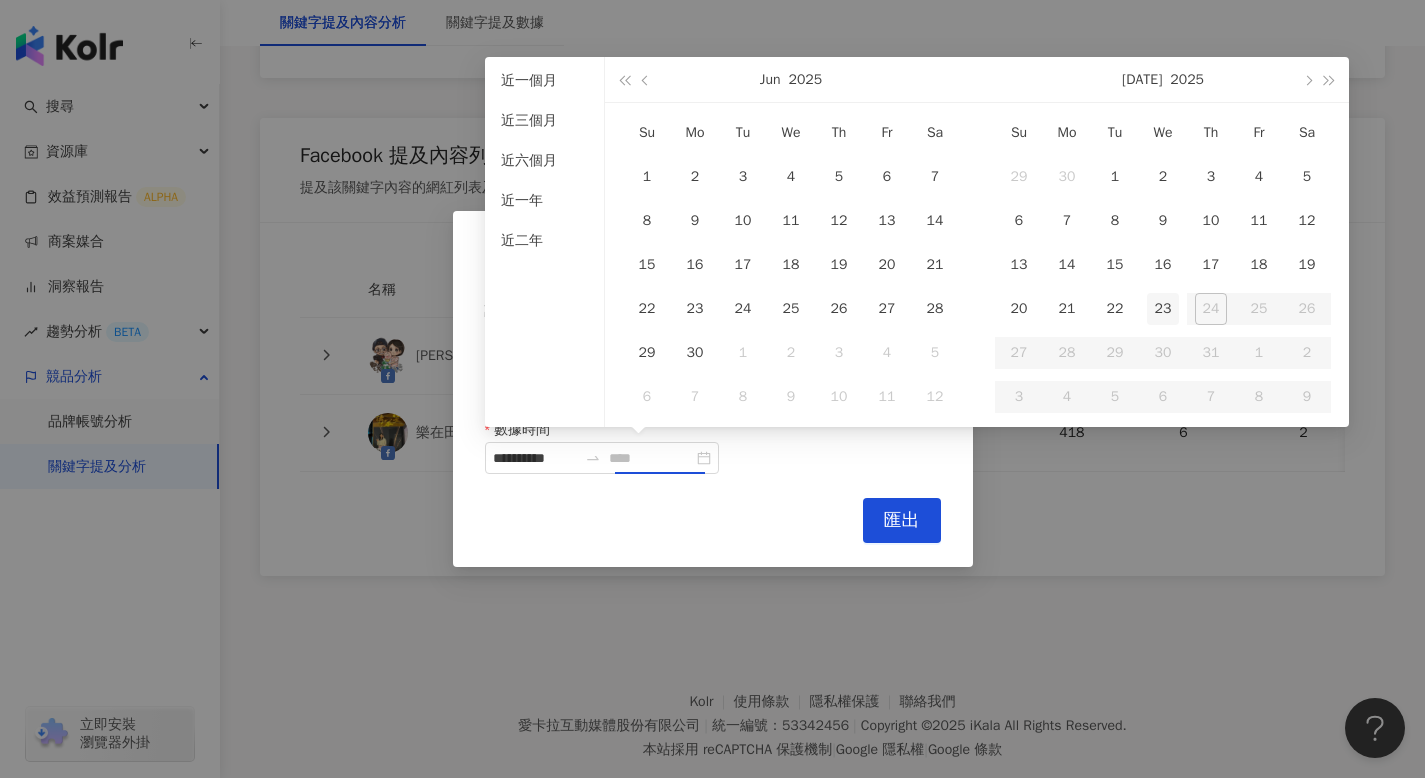 type on "**********" 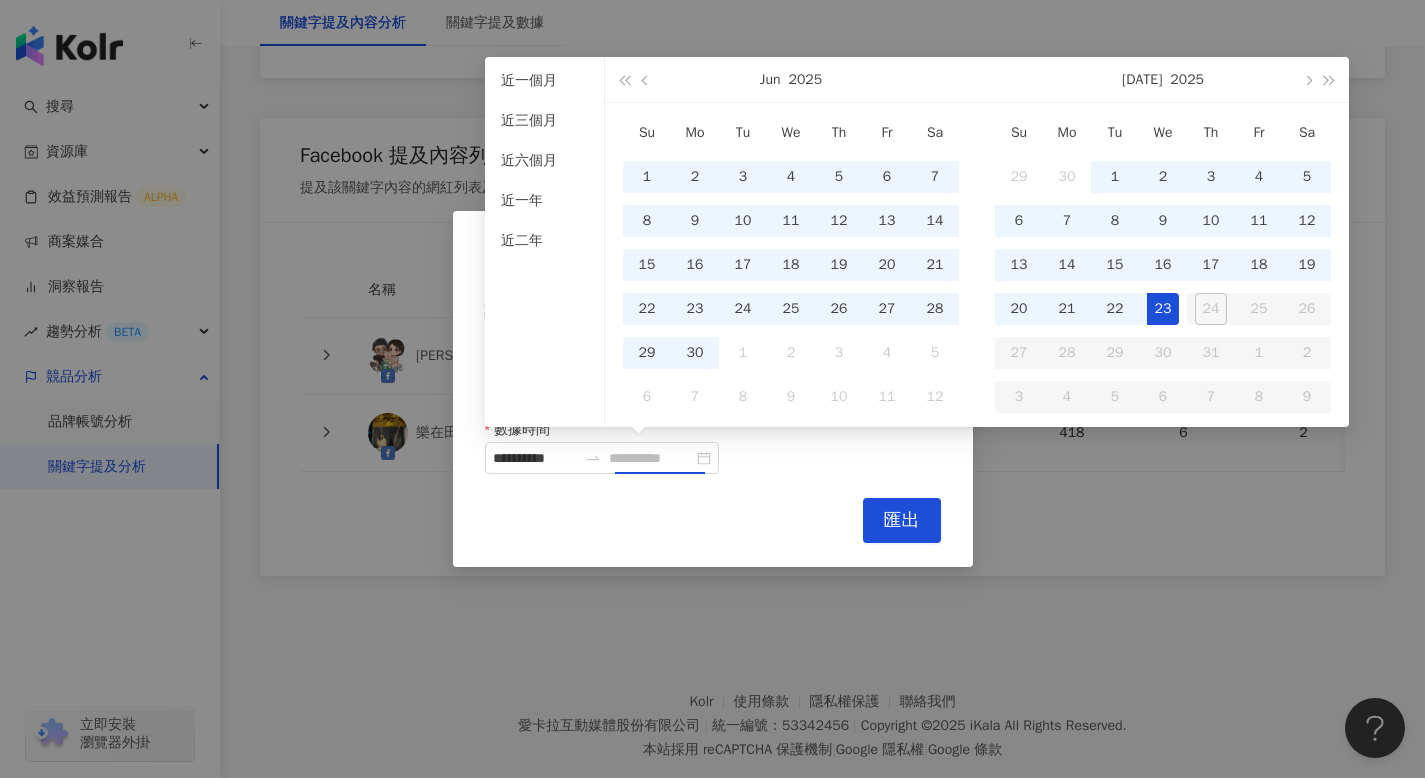 click on "23" at bounding box center (1163, 309) 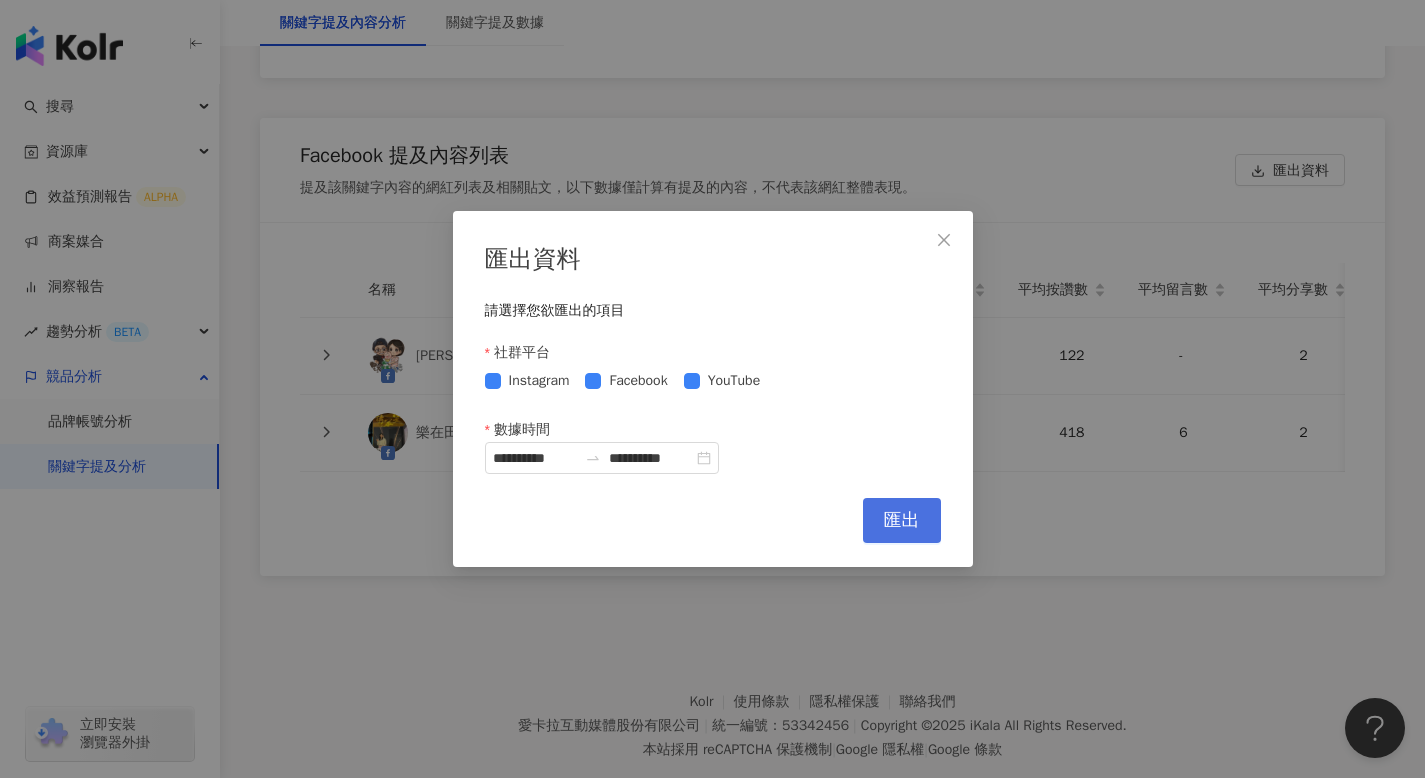 click on "匯出" at bounding box center [902, 521] 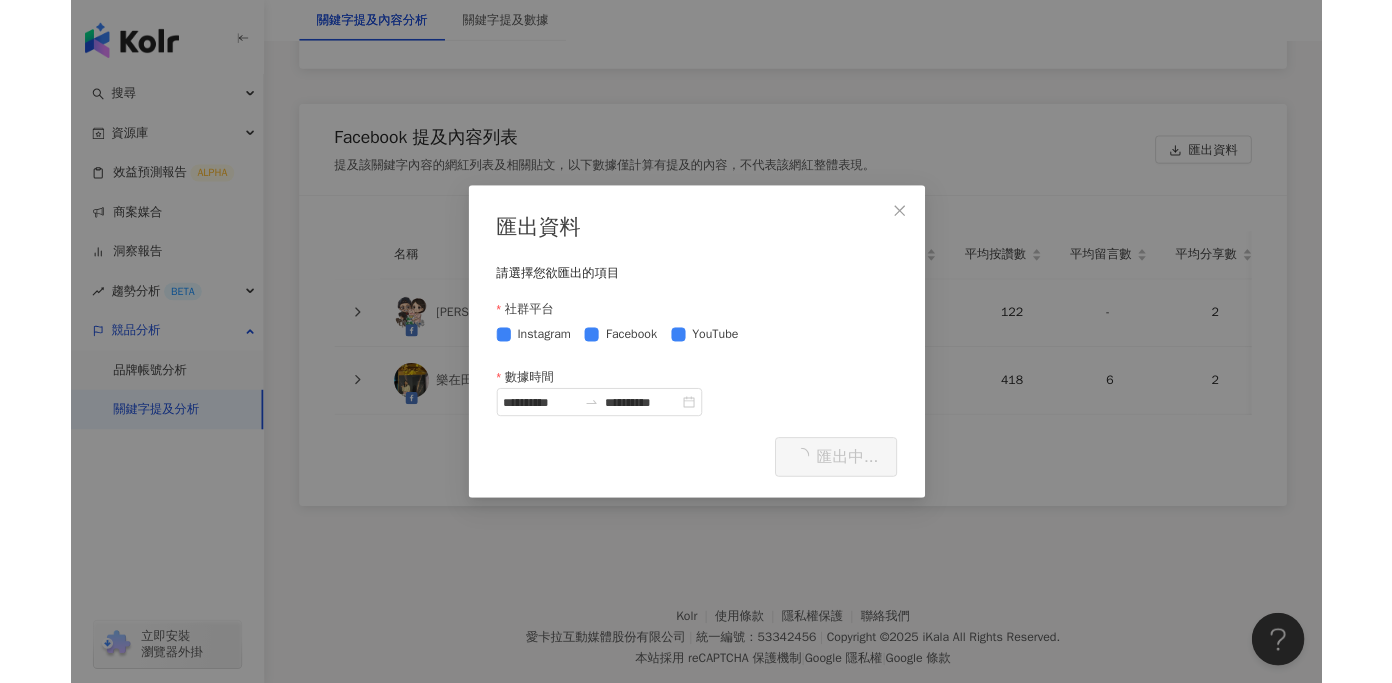 scroll, scrollTop: 4380, scrollLeft: 0, axis: vertical 